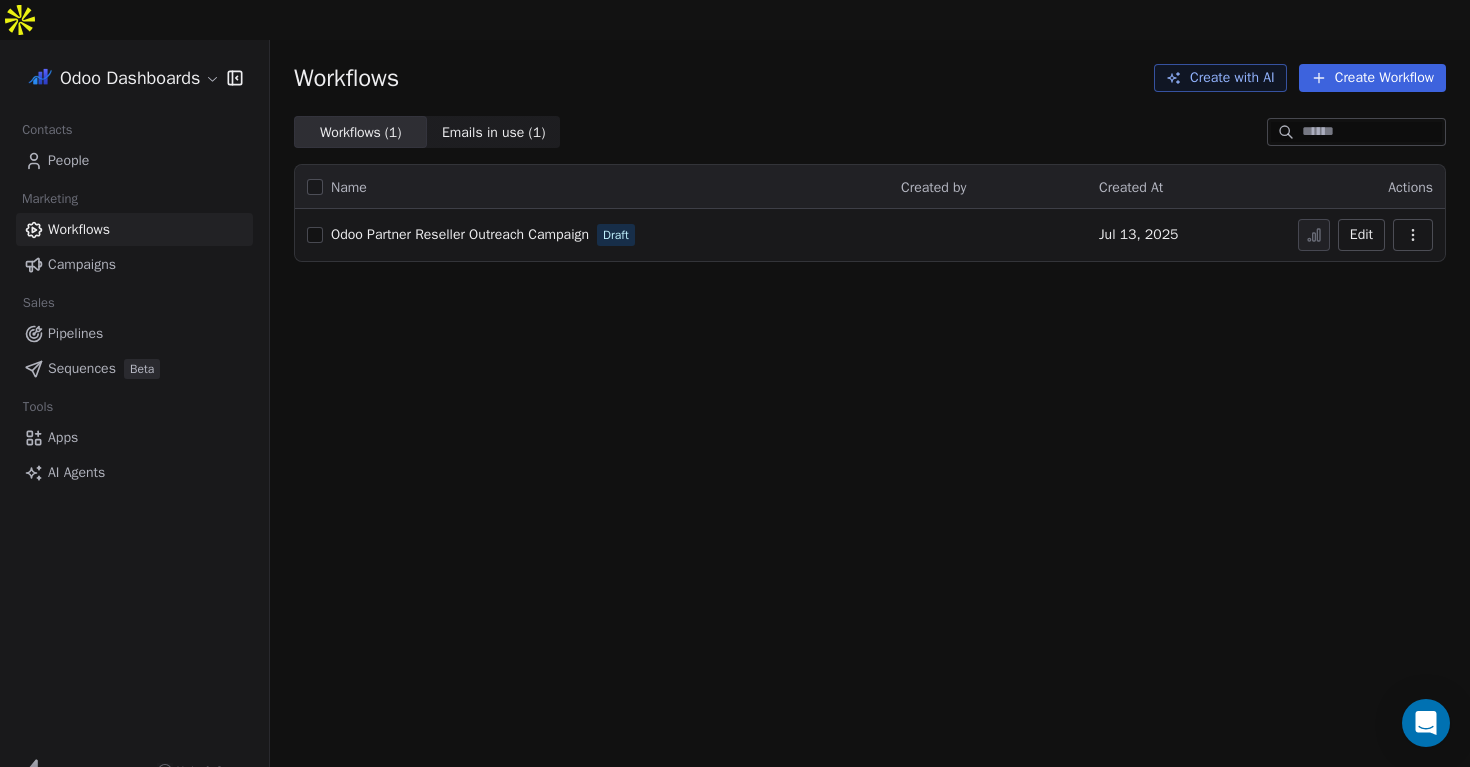 scroll, scrollTop: 0, scrollLeft: 0, axis: both 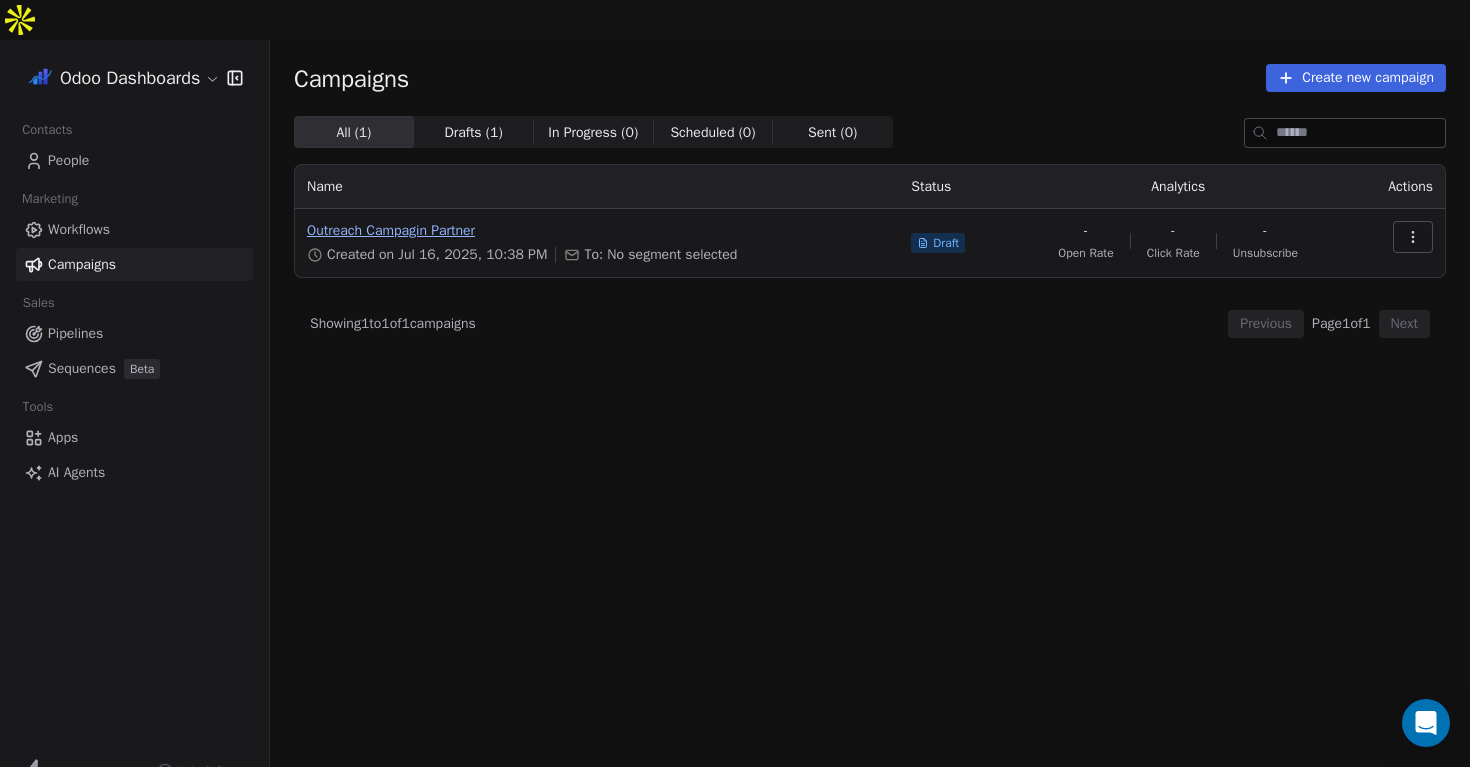 click on "Outreach Campagin Partner" at bounding box center [597, 231] 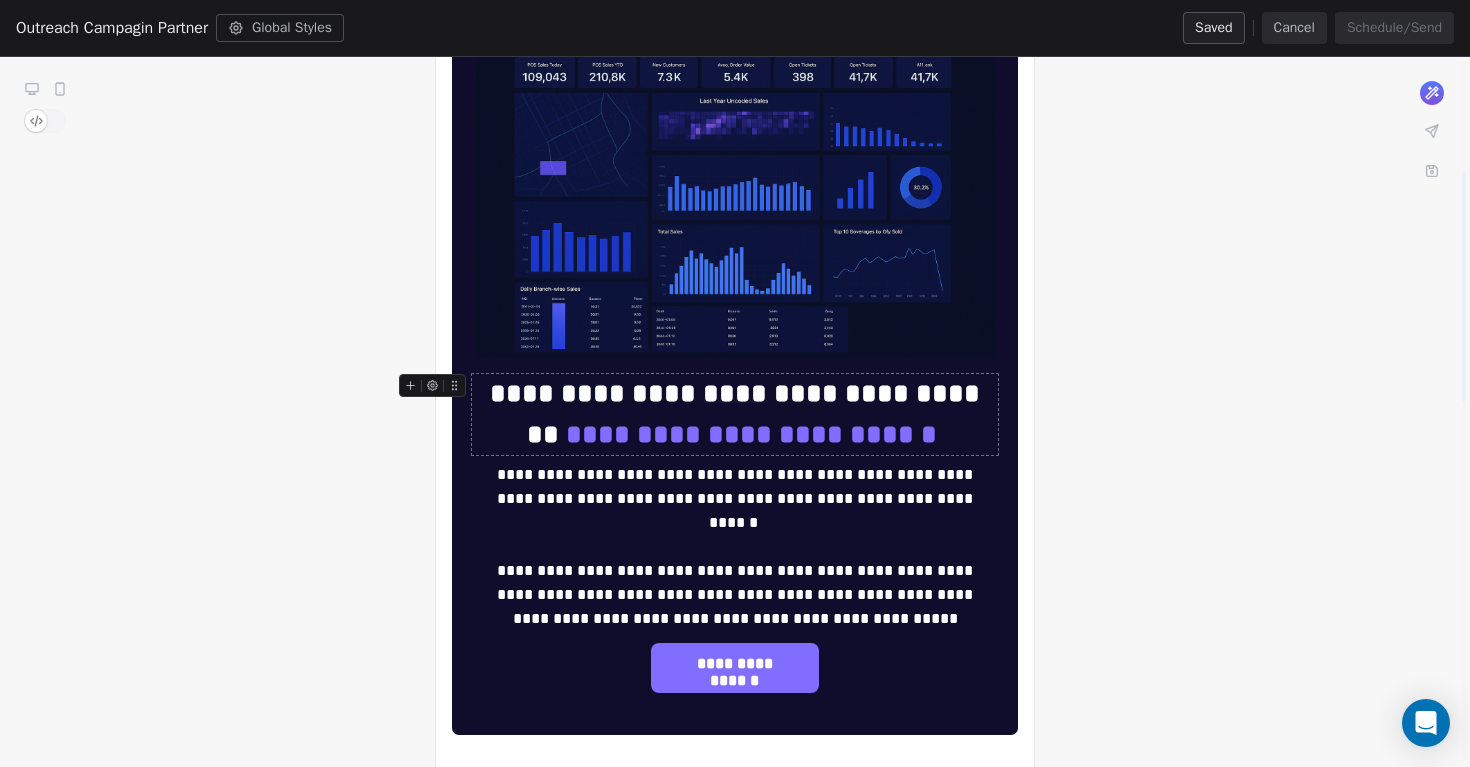 scroll, scrollTop: 341, scrollLeft: 0, axis: vertical 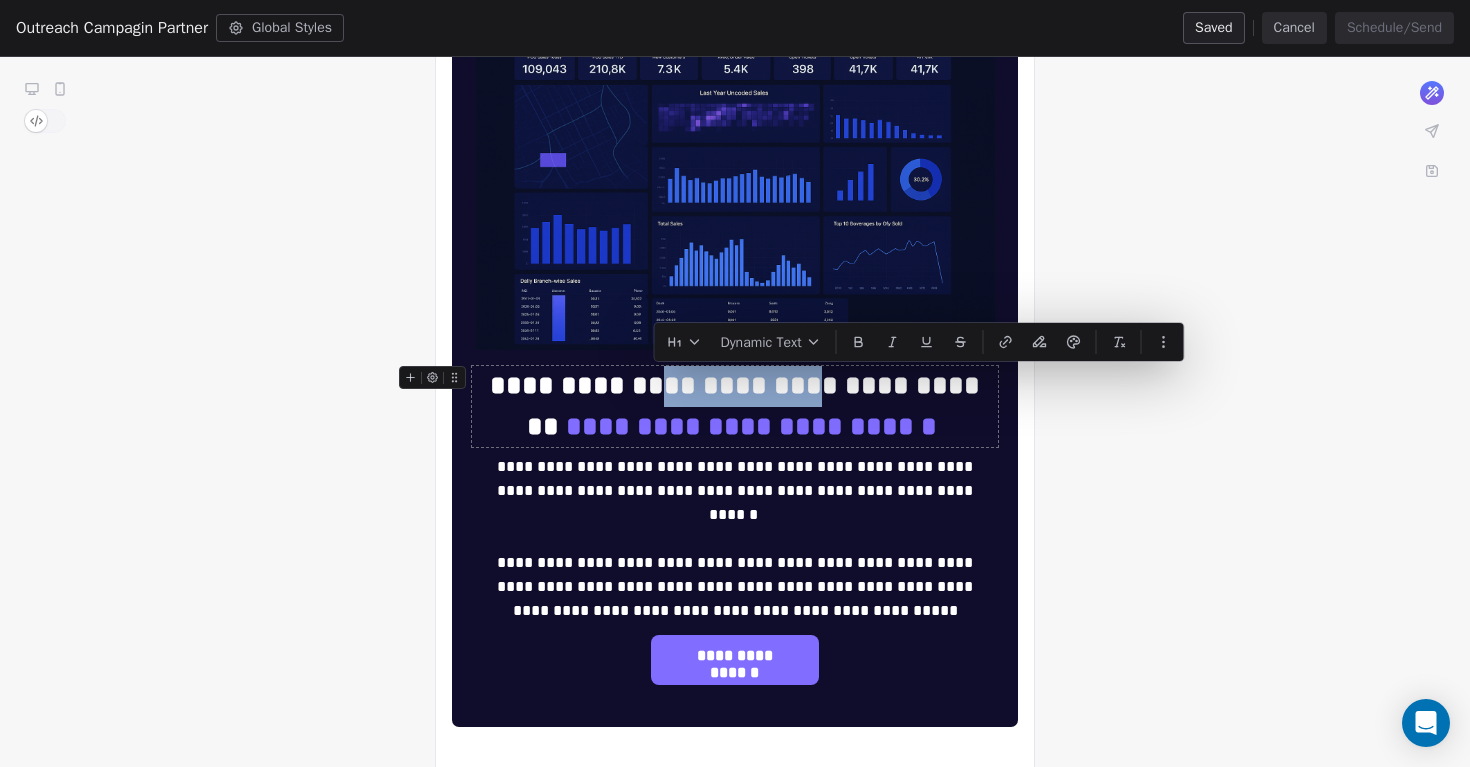 drag, startPoint x: 656, startPoint y: 384, endPoint x: 789, endPoint y: 392, distance: 133.24039 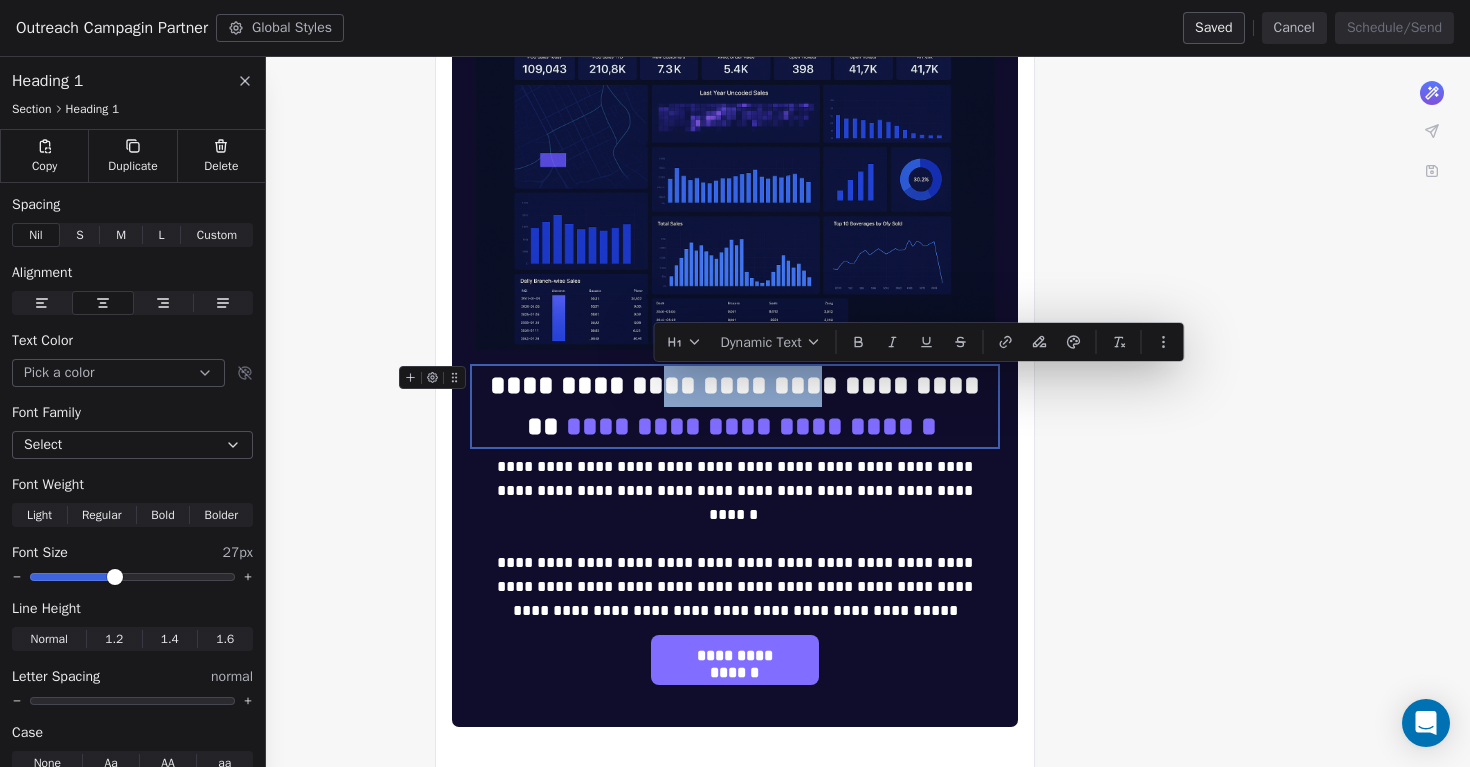 click on "**********" at bounding box center (735, 406) 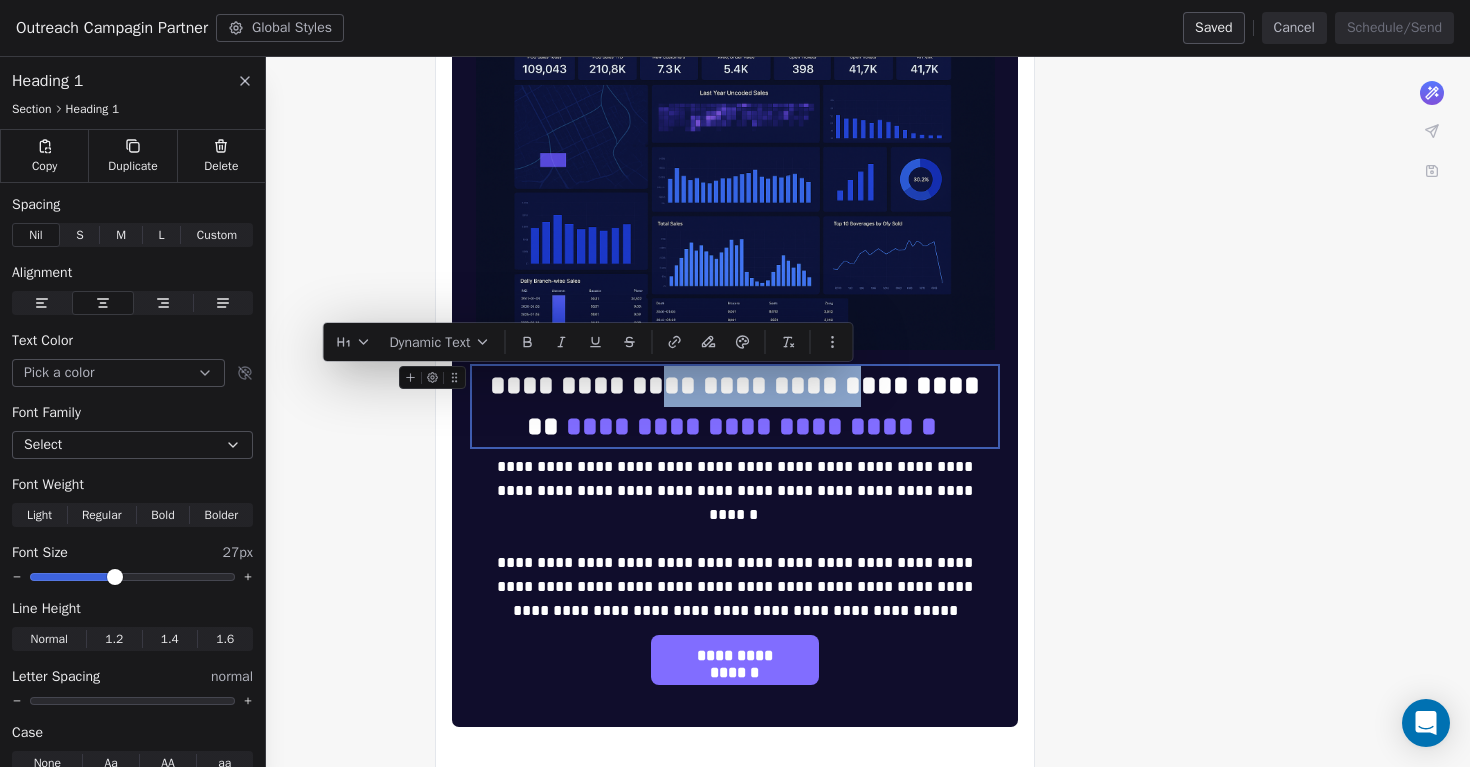 drag, startPoint x: 657, startPoint y: 381, endPoint x: 837, endPoint y: 380, distance: 180.00278 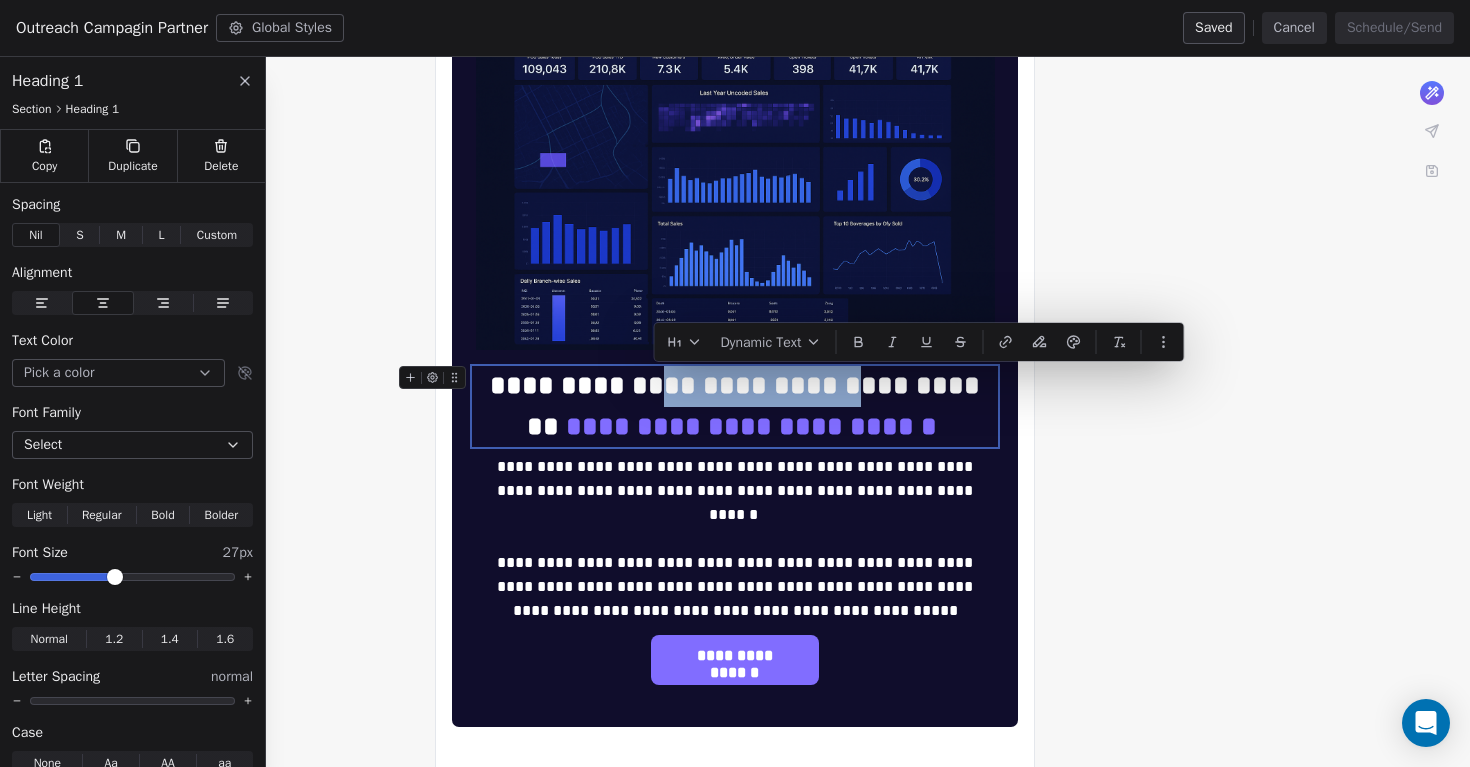 click on "**********" at bounding box center [735, 406] 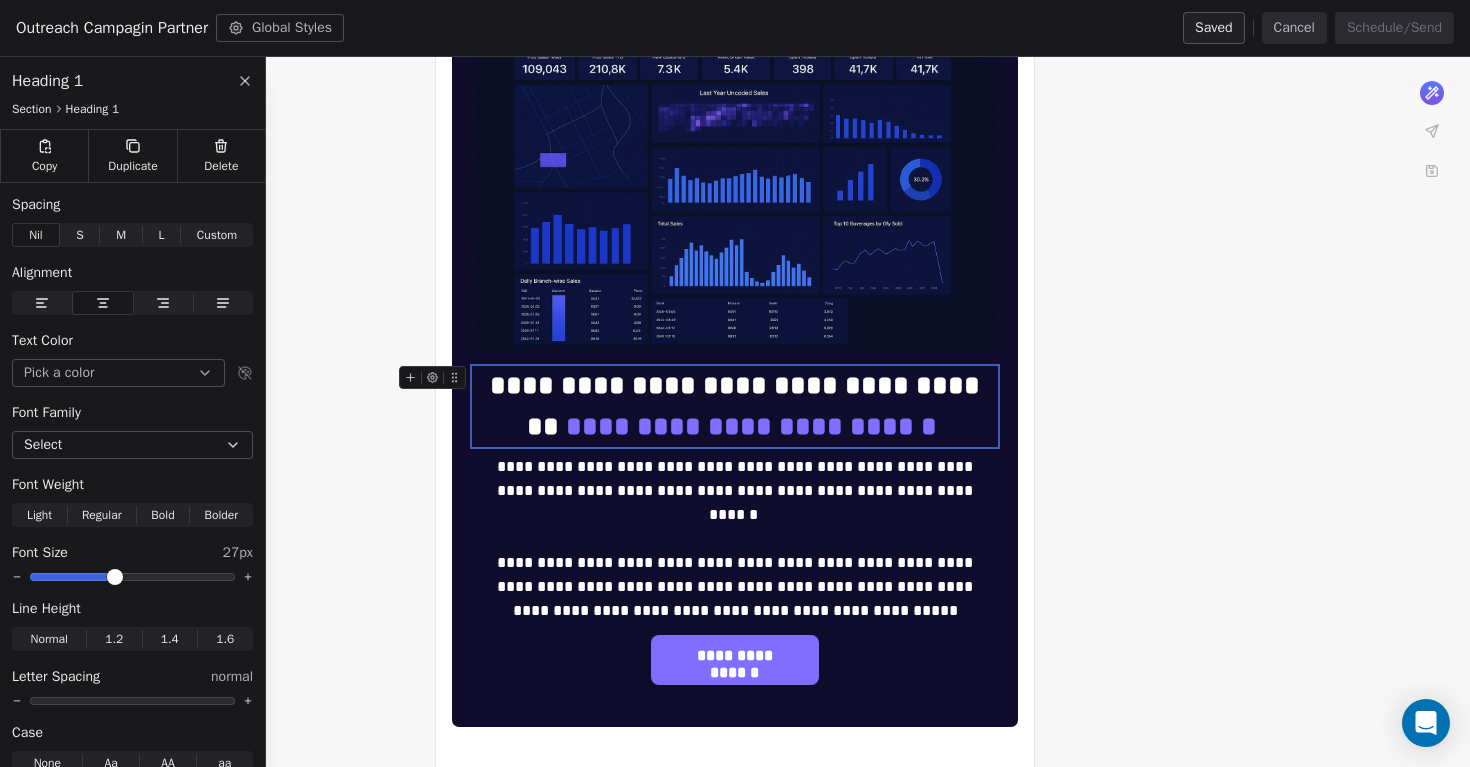 click on "**********" at bounding box center [735, 406] 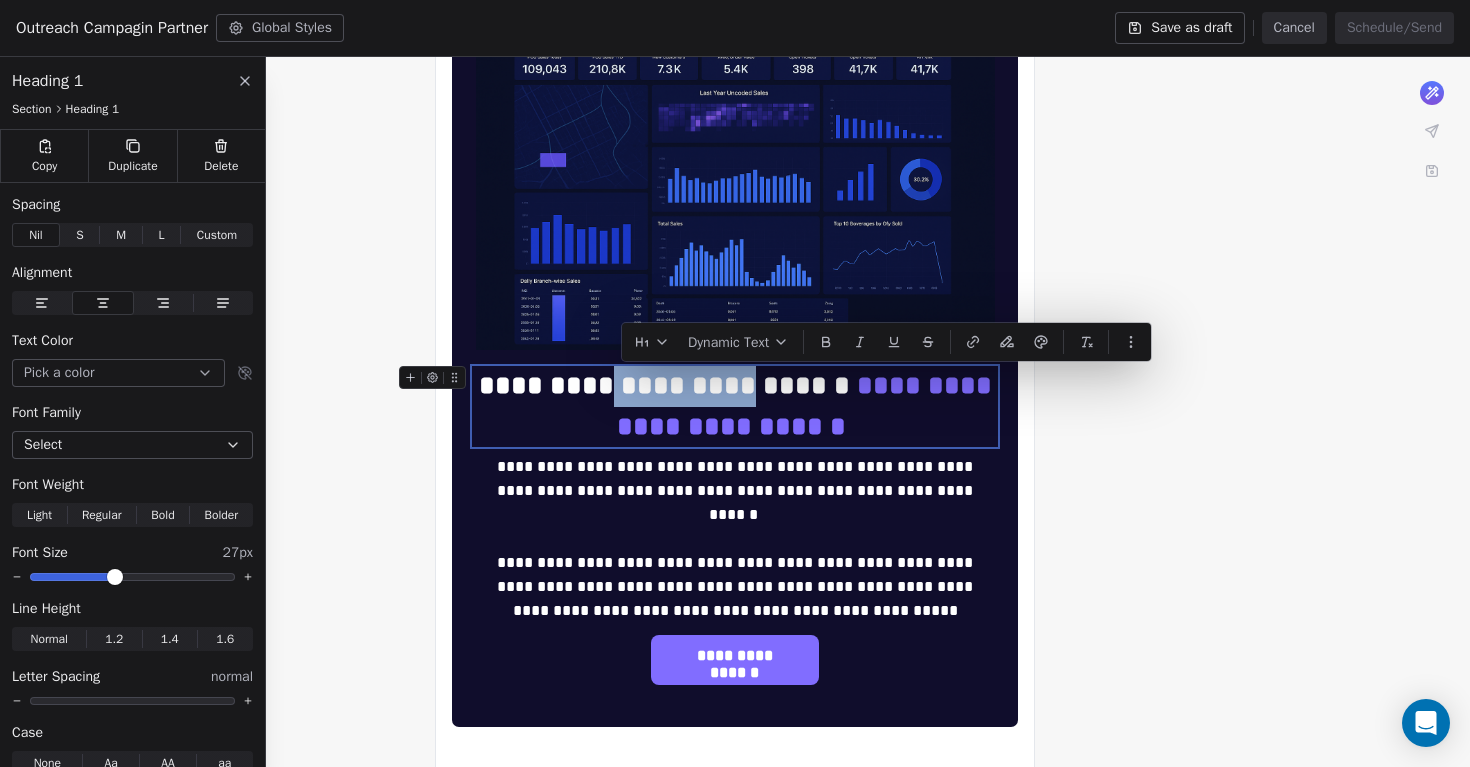 click on "**********" at bounding box center (735, 406) 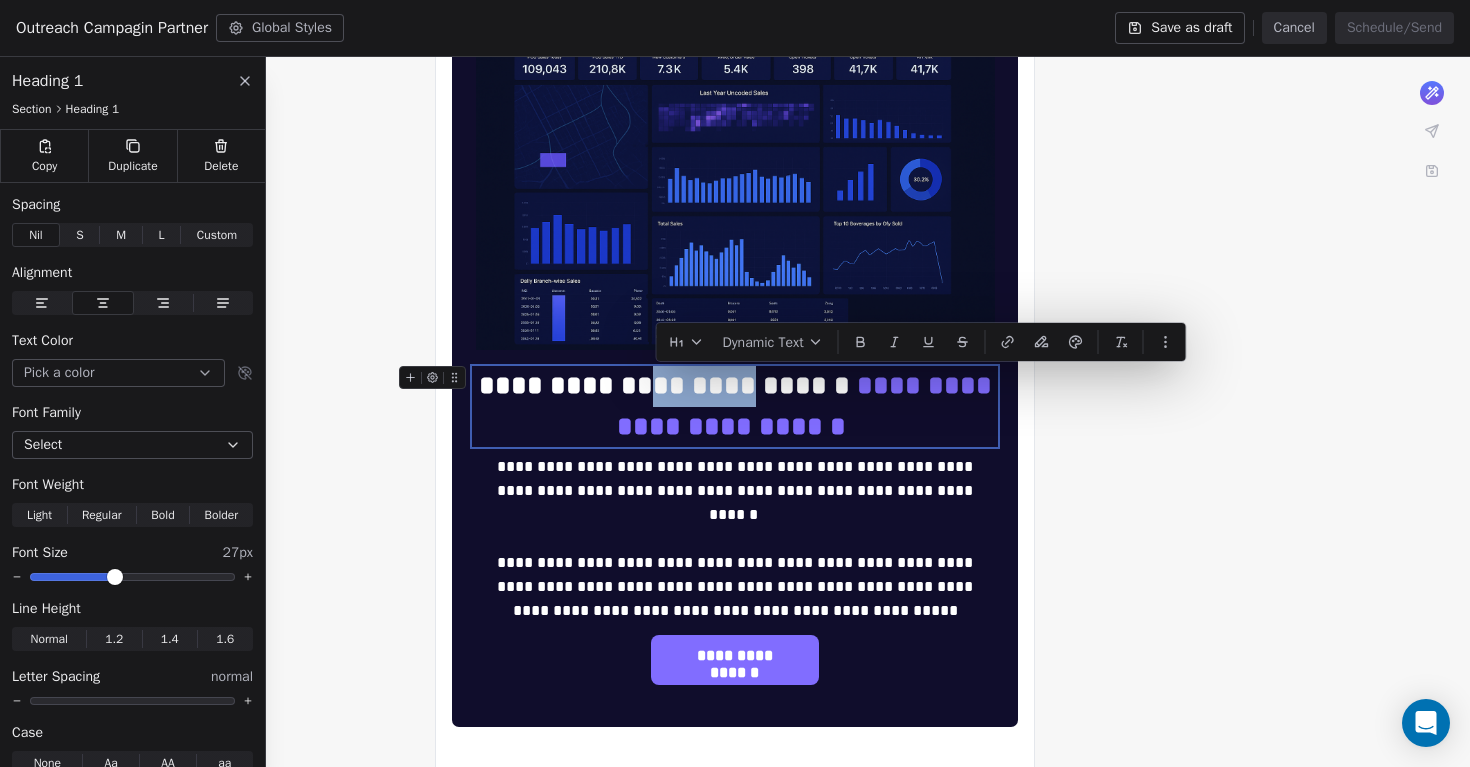 drag, startPoint x: 659, startPoint y: 384, endPoint x: 784, endPoint y: 387, distance: 125.035995 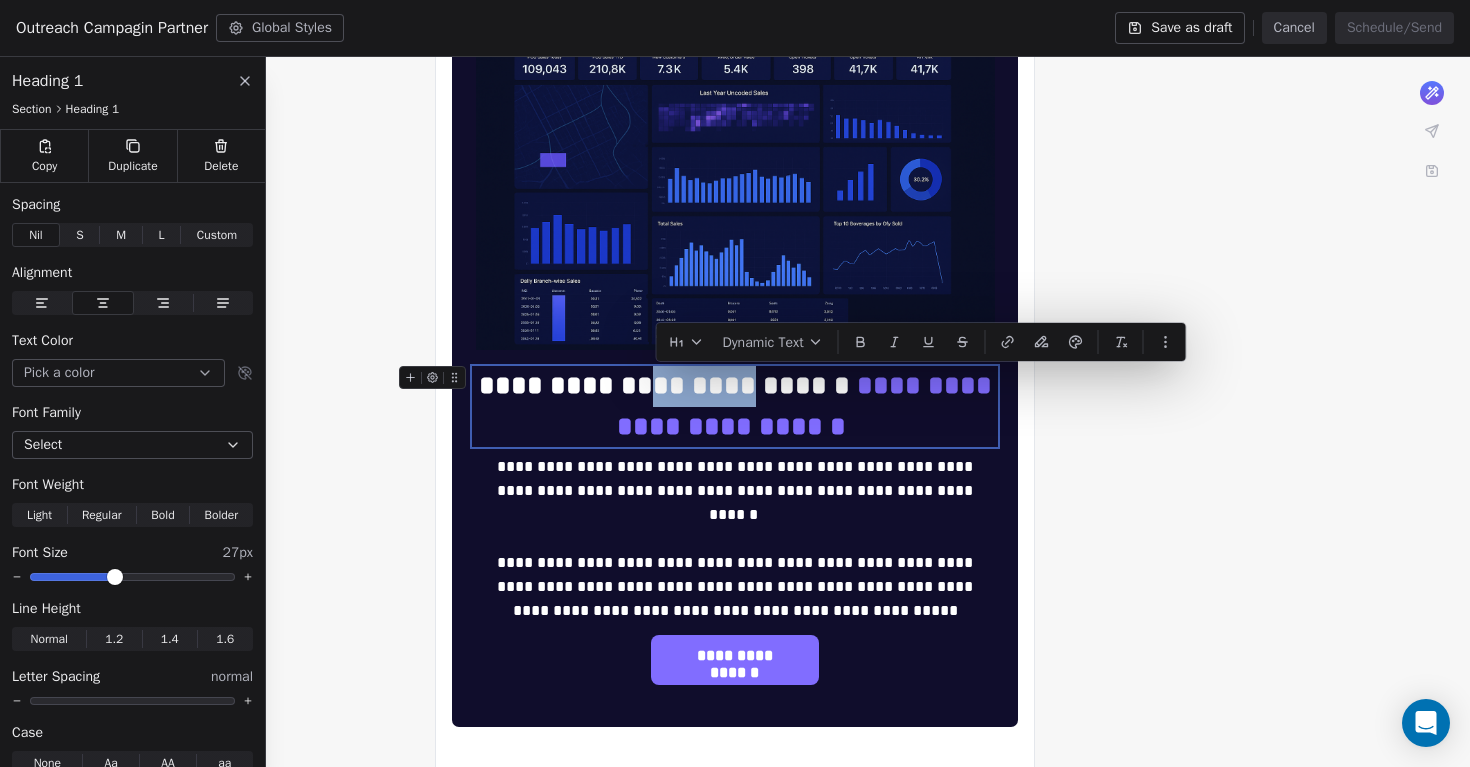 click on "**********" at bounding box center [735, 406] 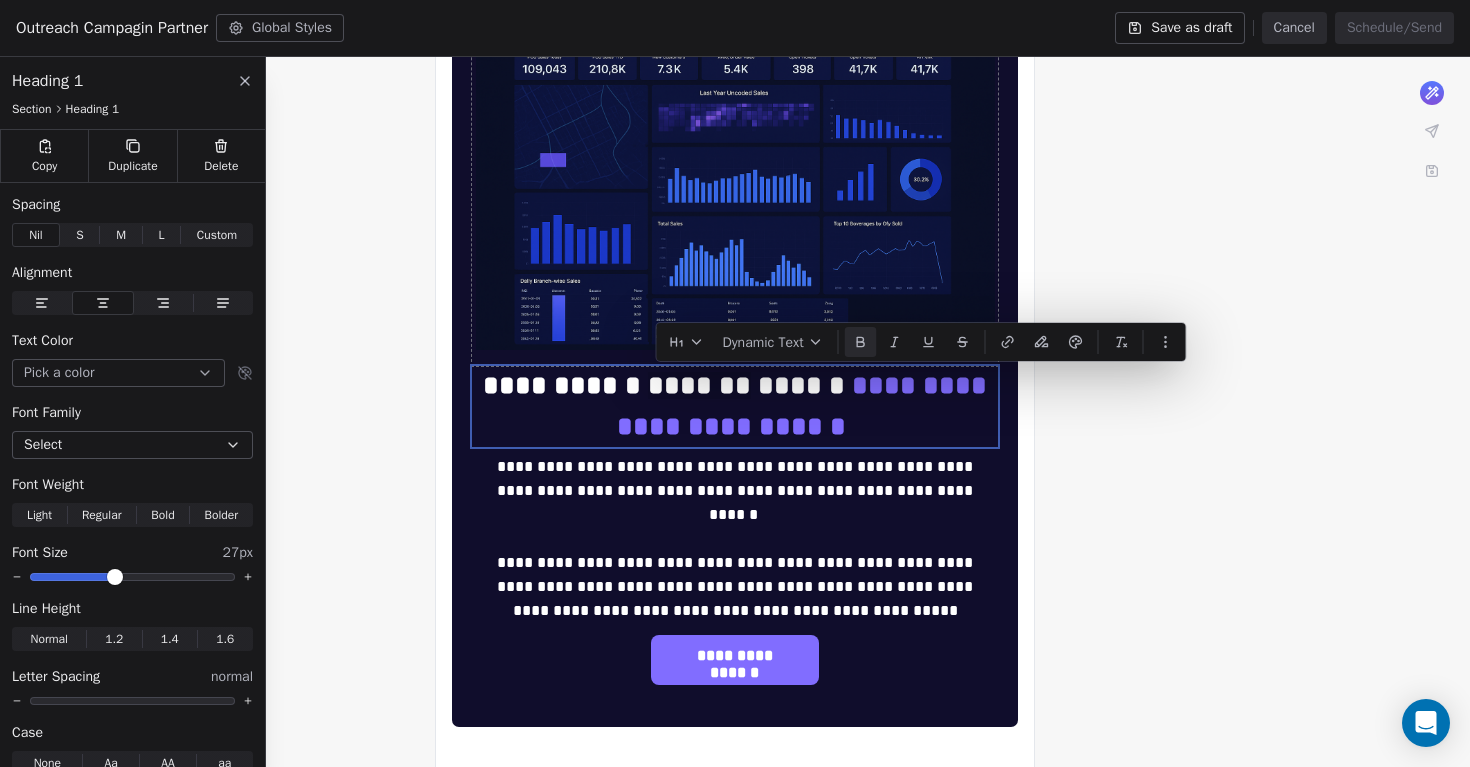 click 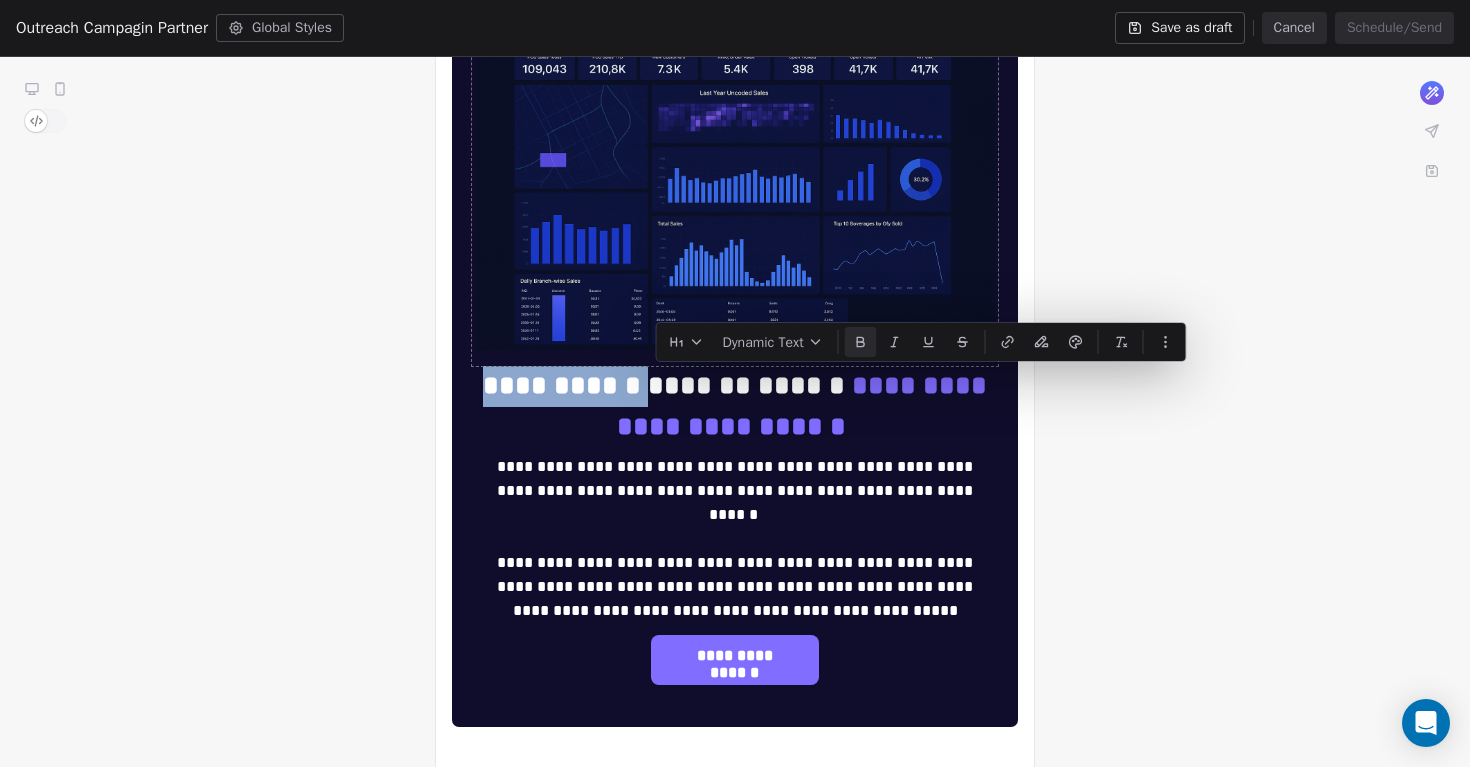 click 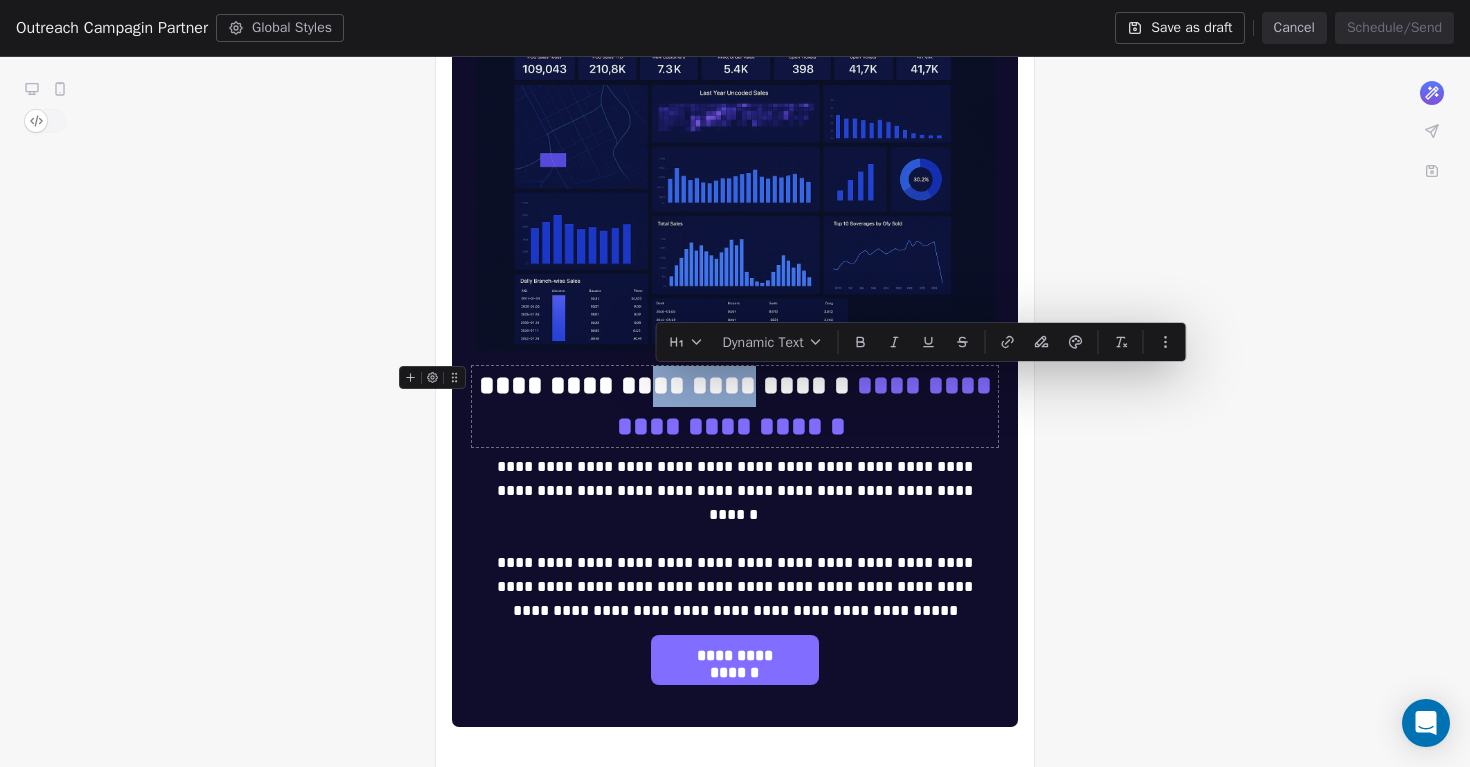 click on "**********" at bounding box center [735, 406] 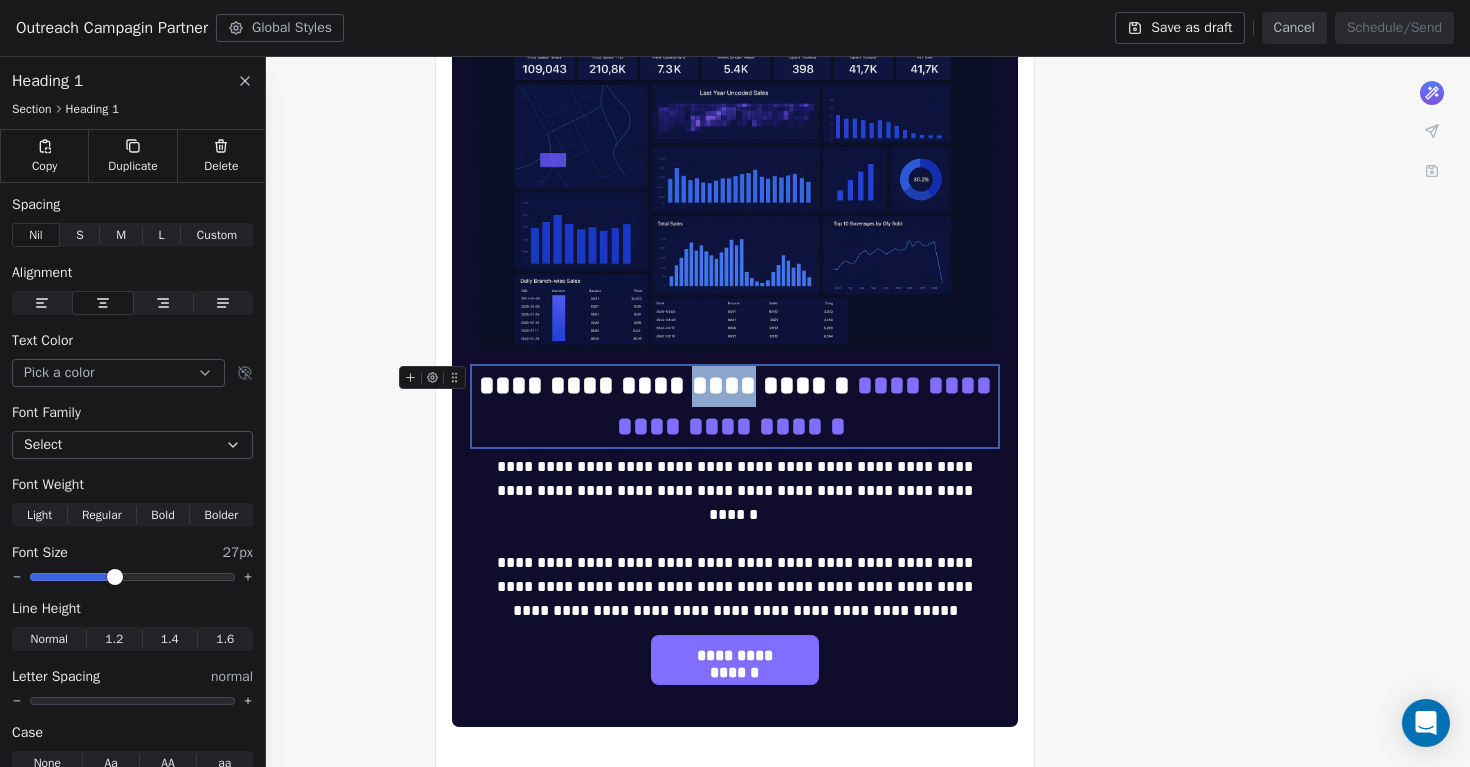 click on "**********" at bounding box center [735, 406] 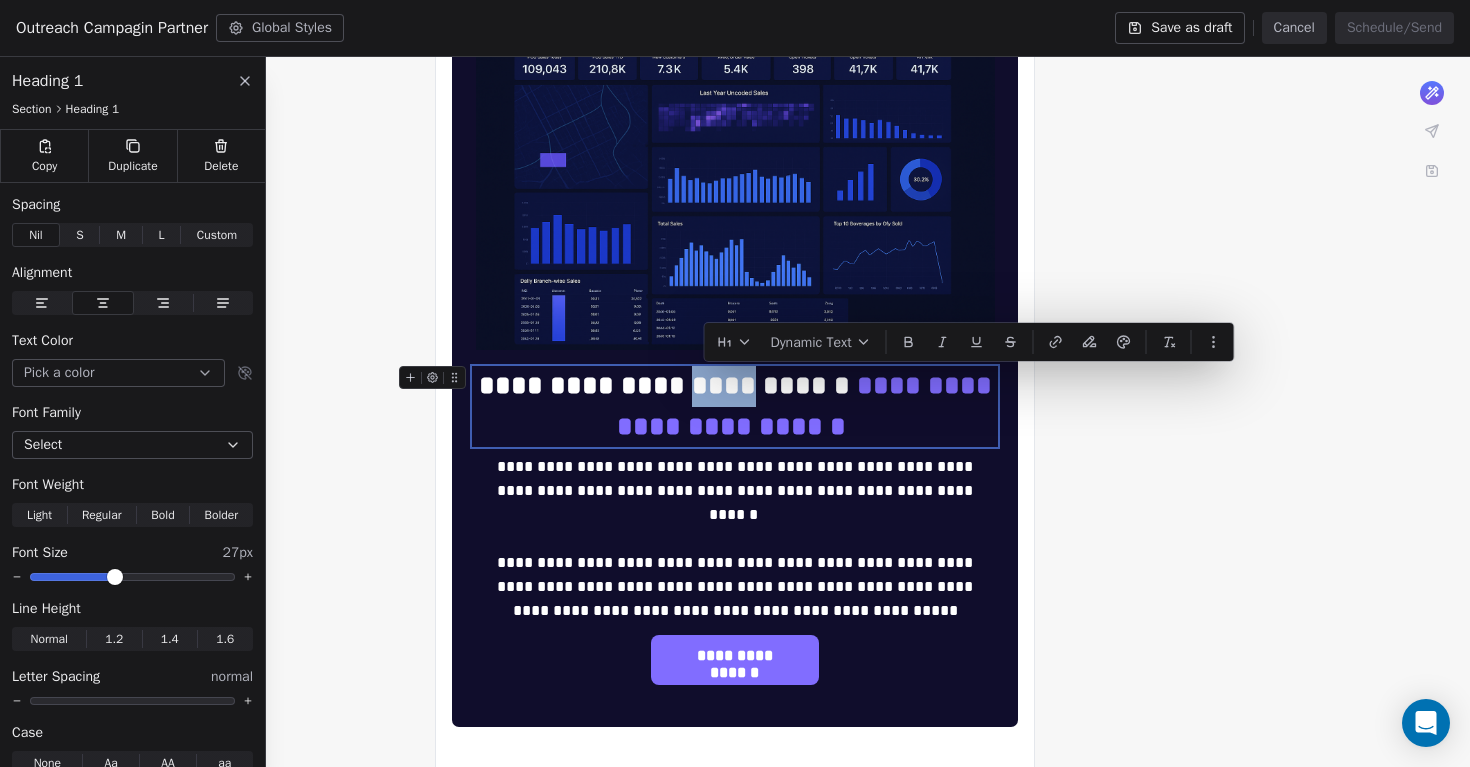 click on "**********" at bounding box center [735, 406] 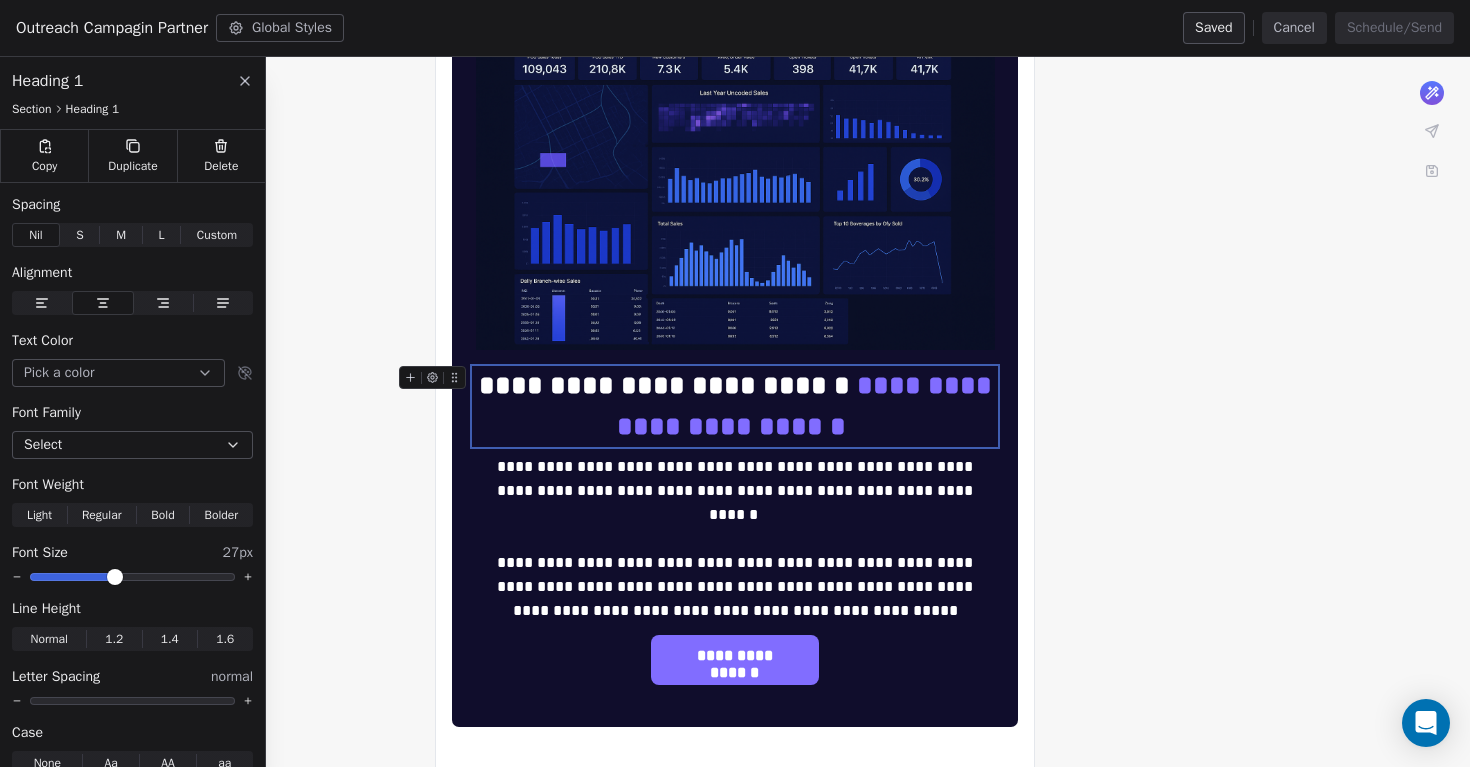 click on "**********" at bounding box center (735, 406) 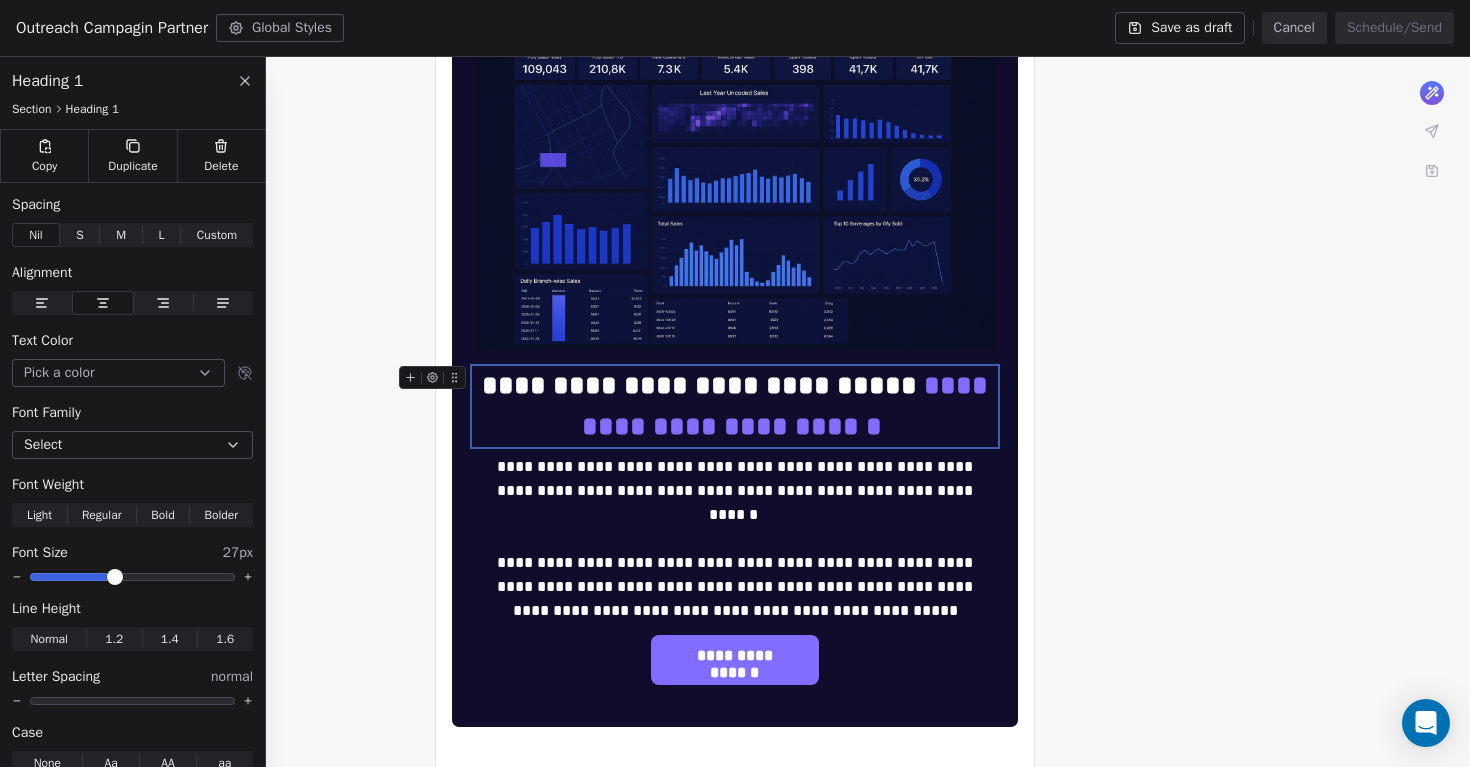 click at bounding box center [885, 426] 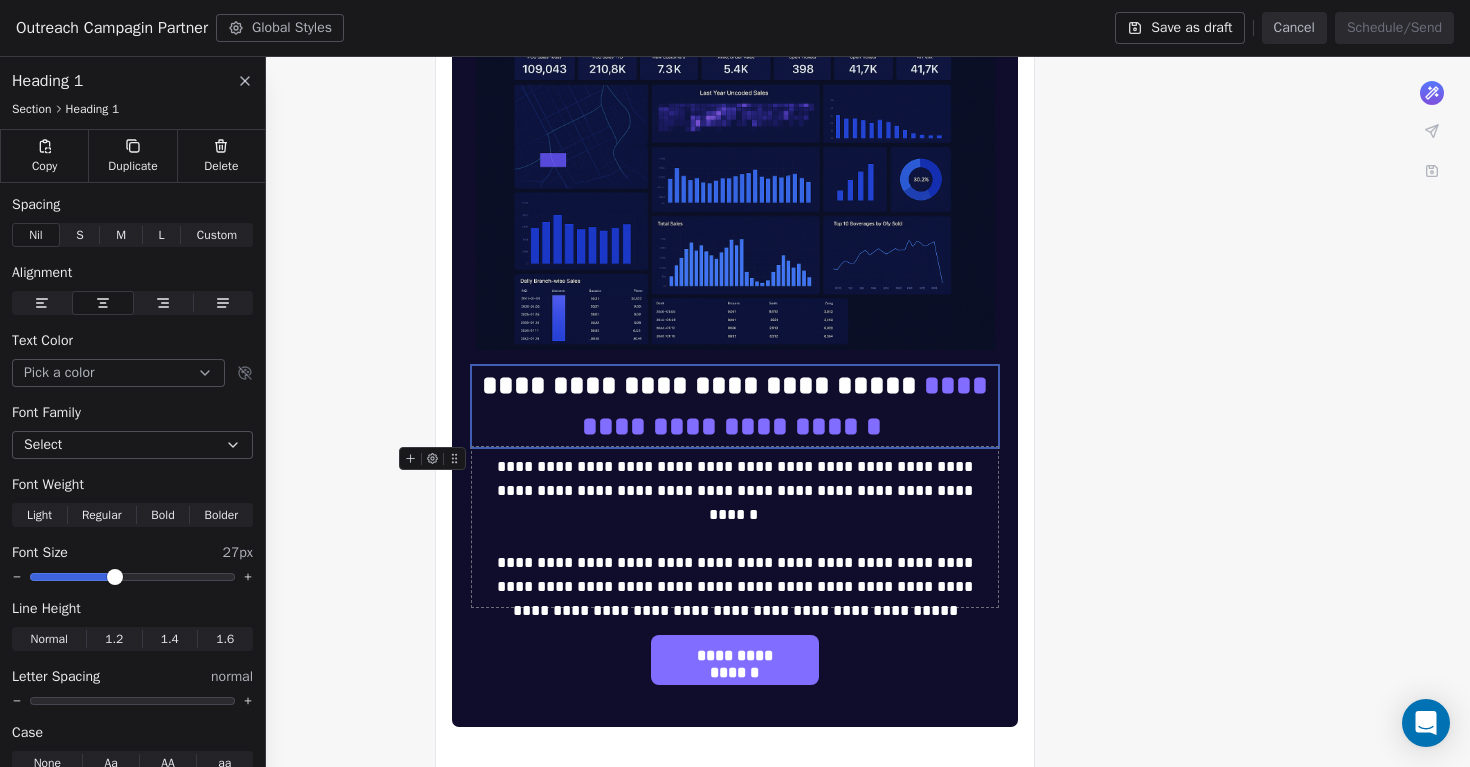 click on "**********" at bounding box center [735, 527] 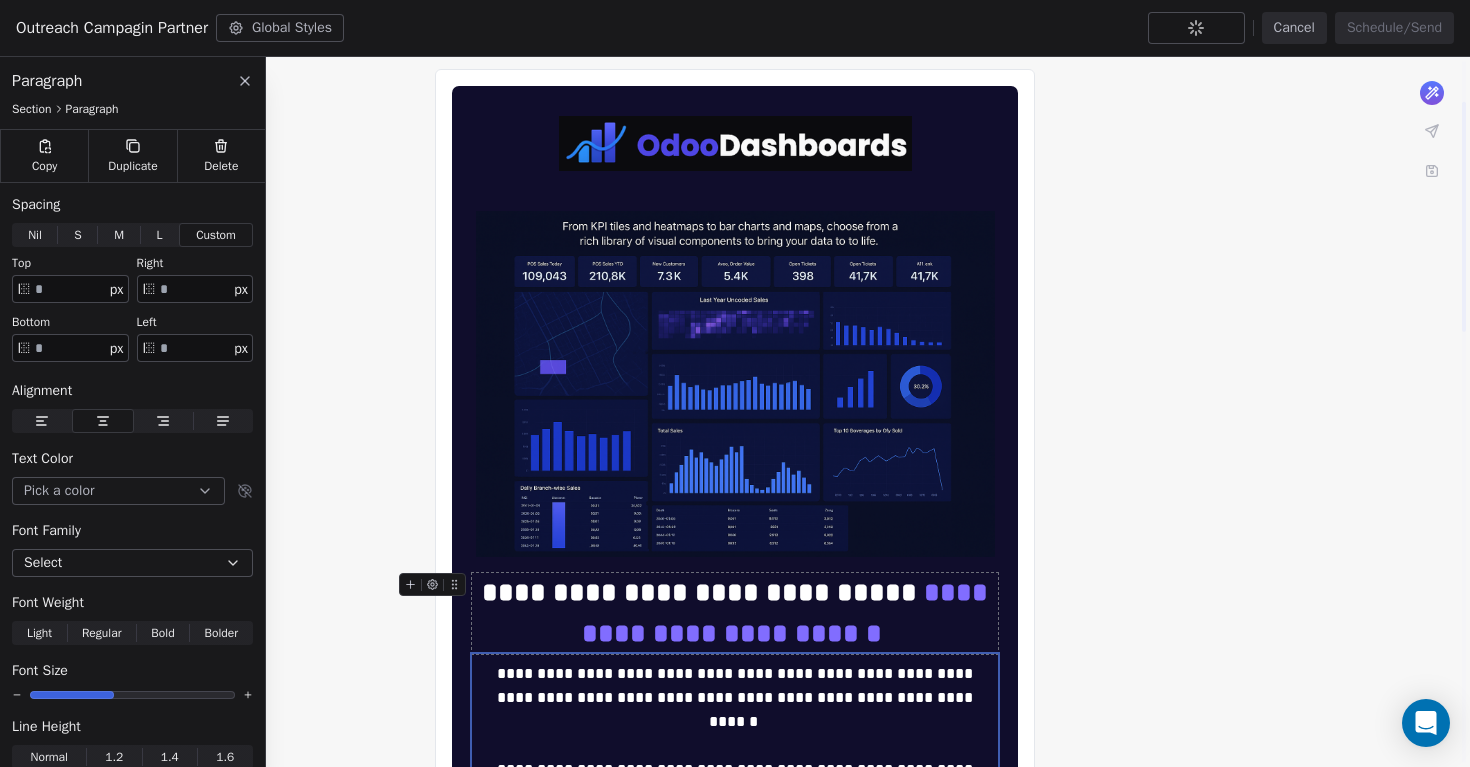scroll, scrollTop: 119, scrollLeft: 0, axis: vertical 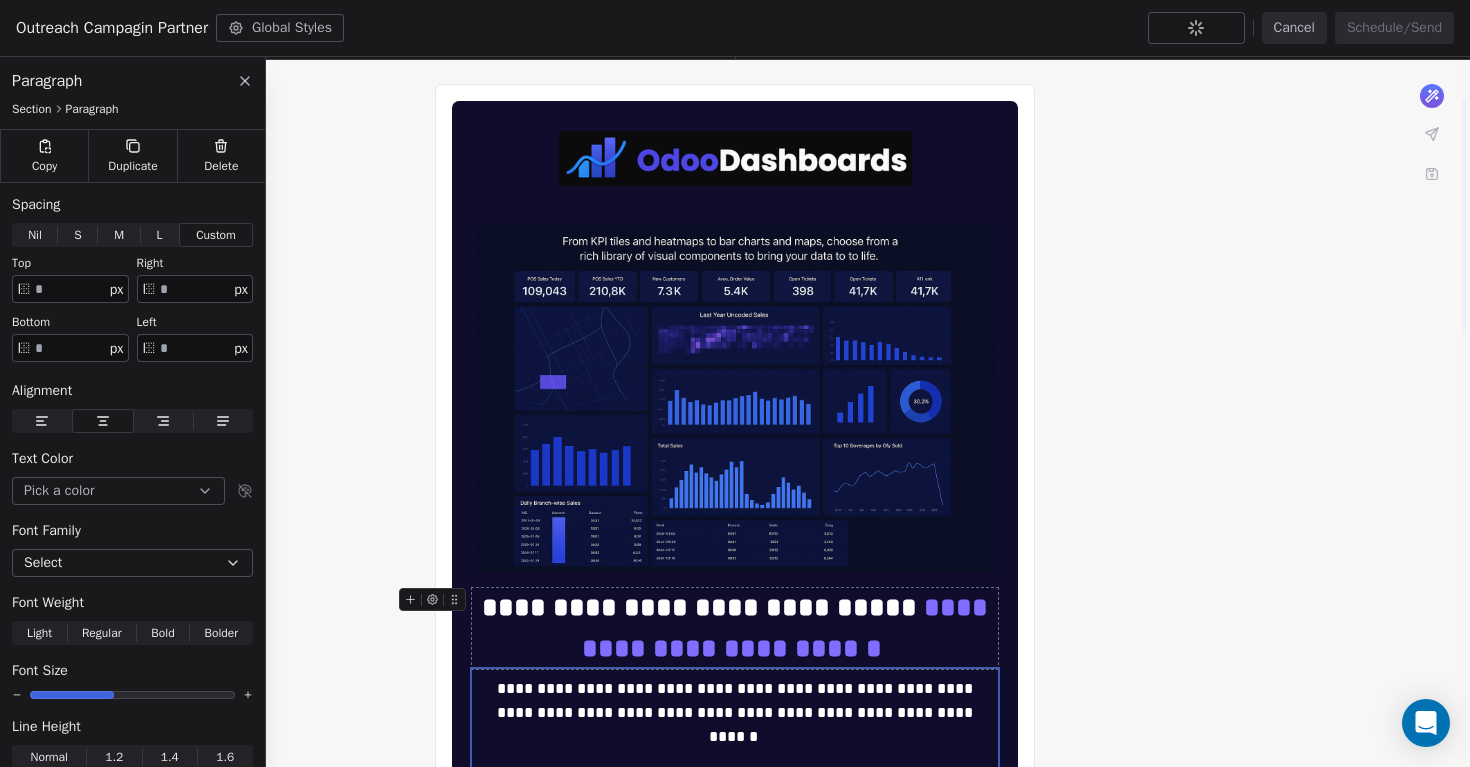 click on "**********" at bounding box center (735, 1091) 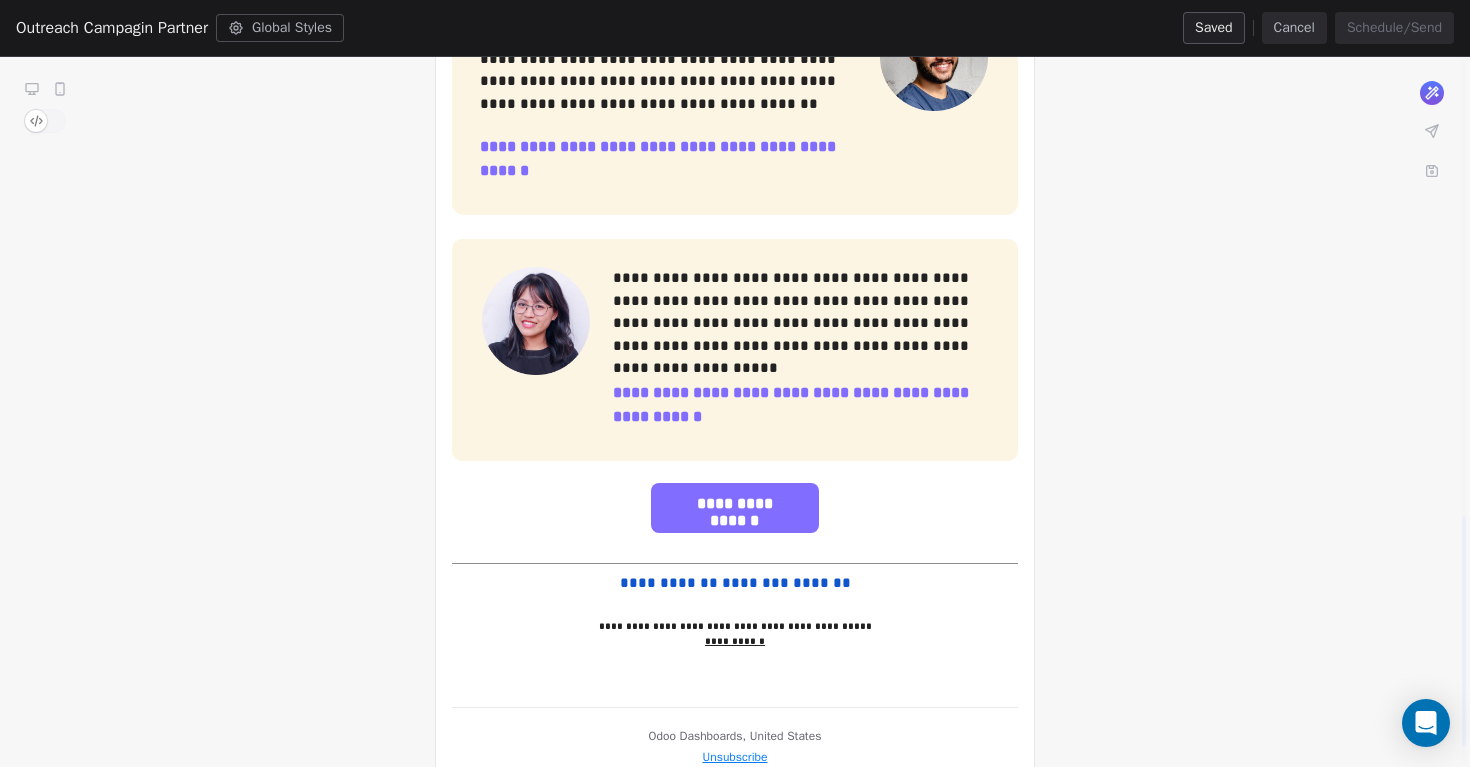 scroll, scrollTop: 1458, scrollLeft: 0, axis: vertical 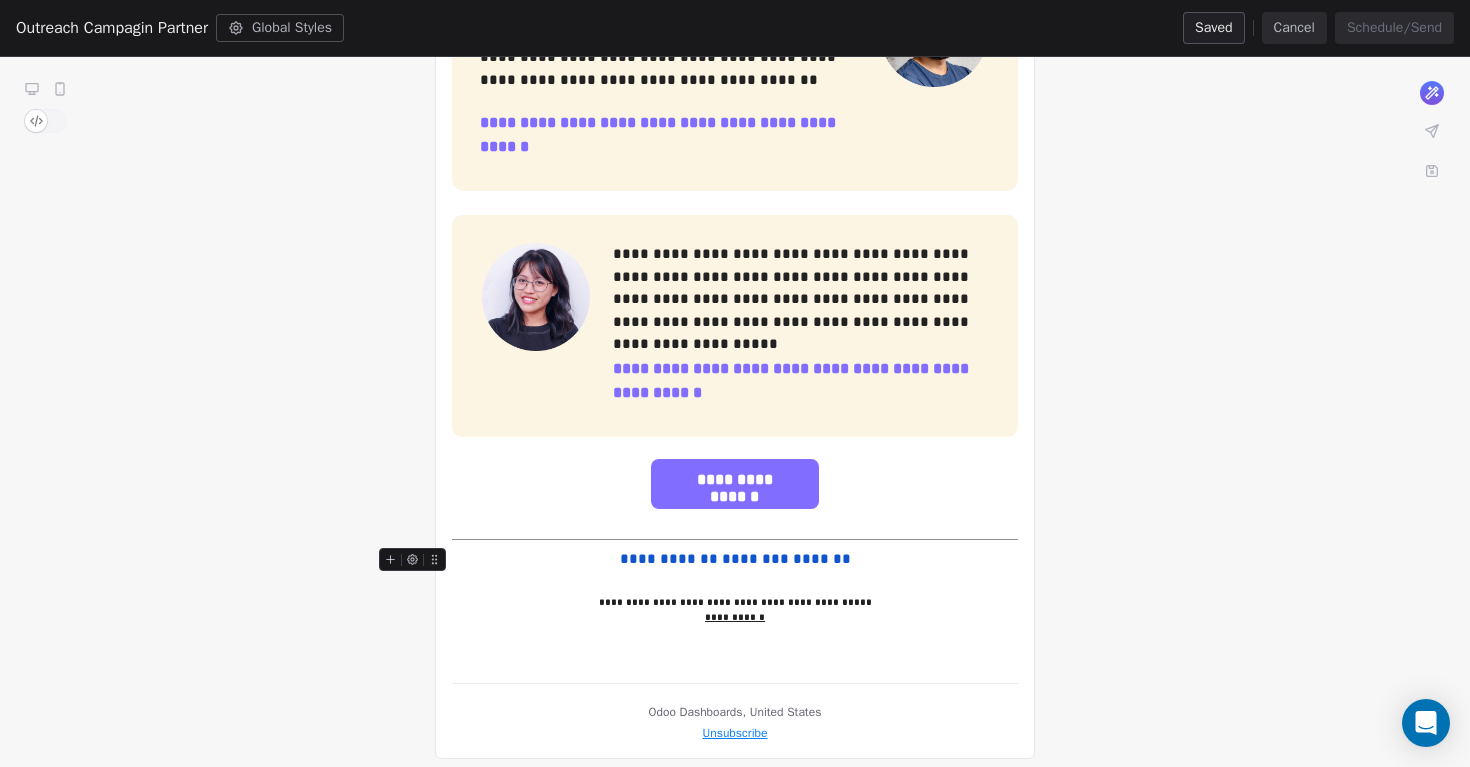 click on "********" at bounding box center [755, 558] 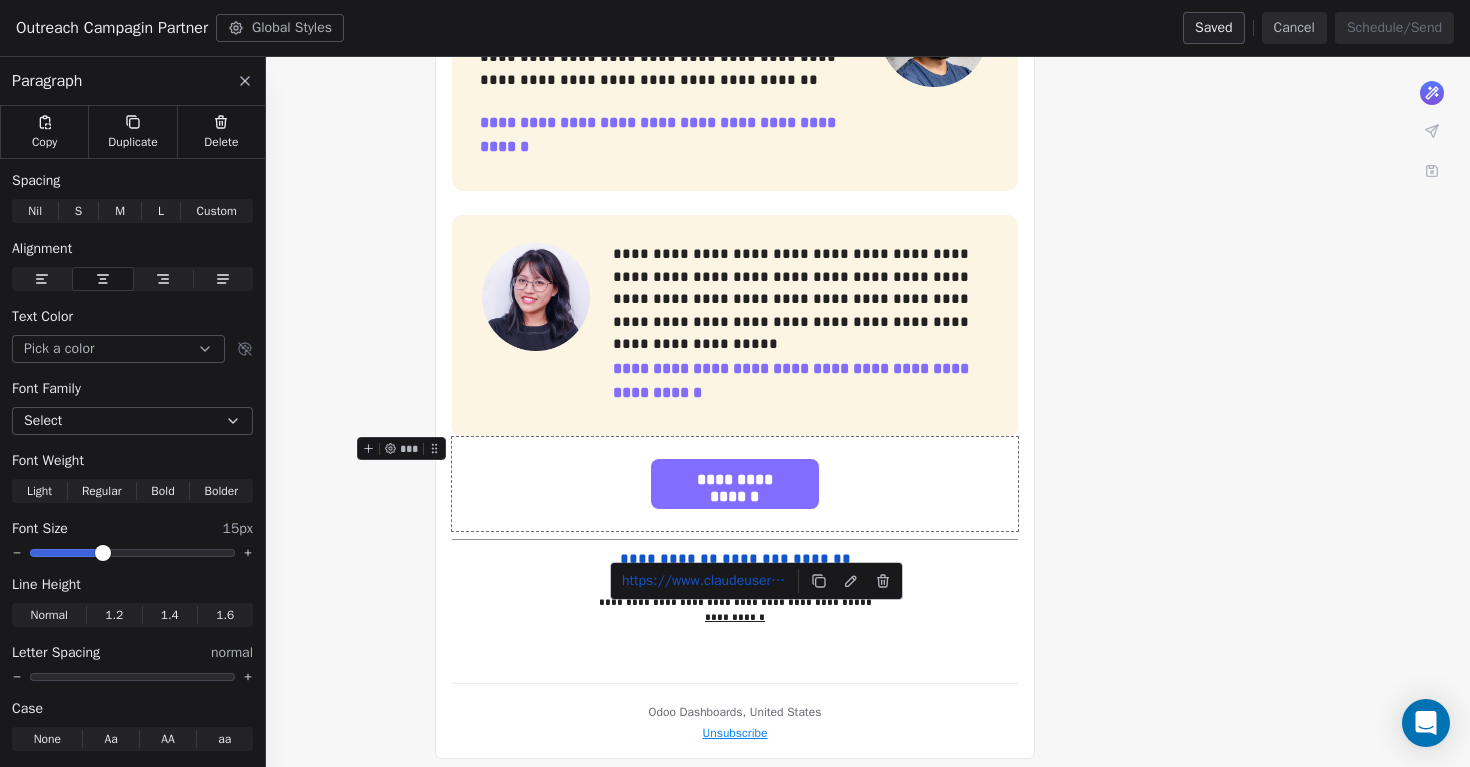 click on "**********" at bounding box center (735, -248) 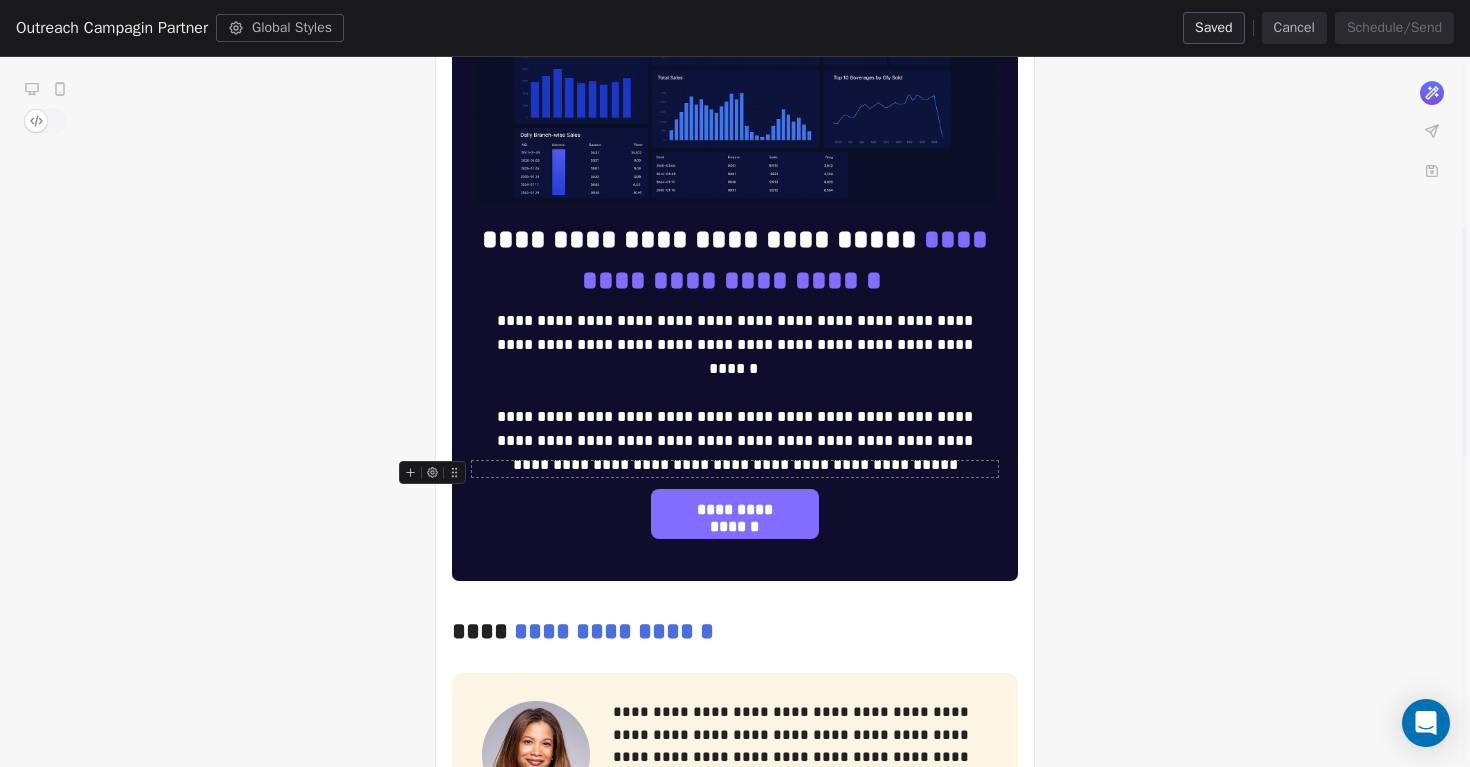 scroll, scrollTop: 515, scrollLeft: 0, axis: vertical 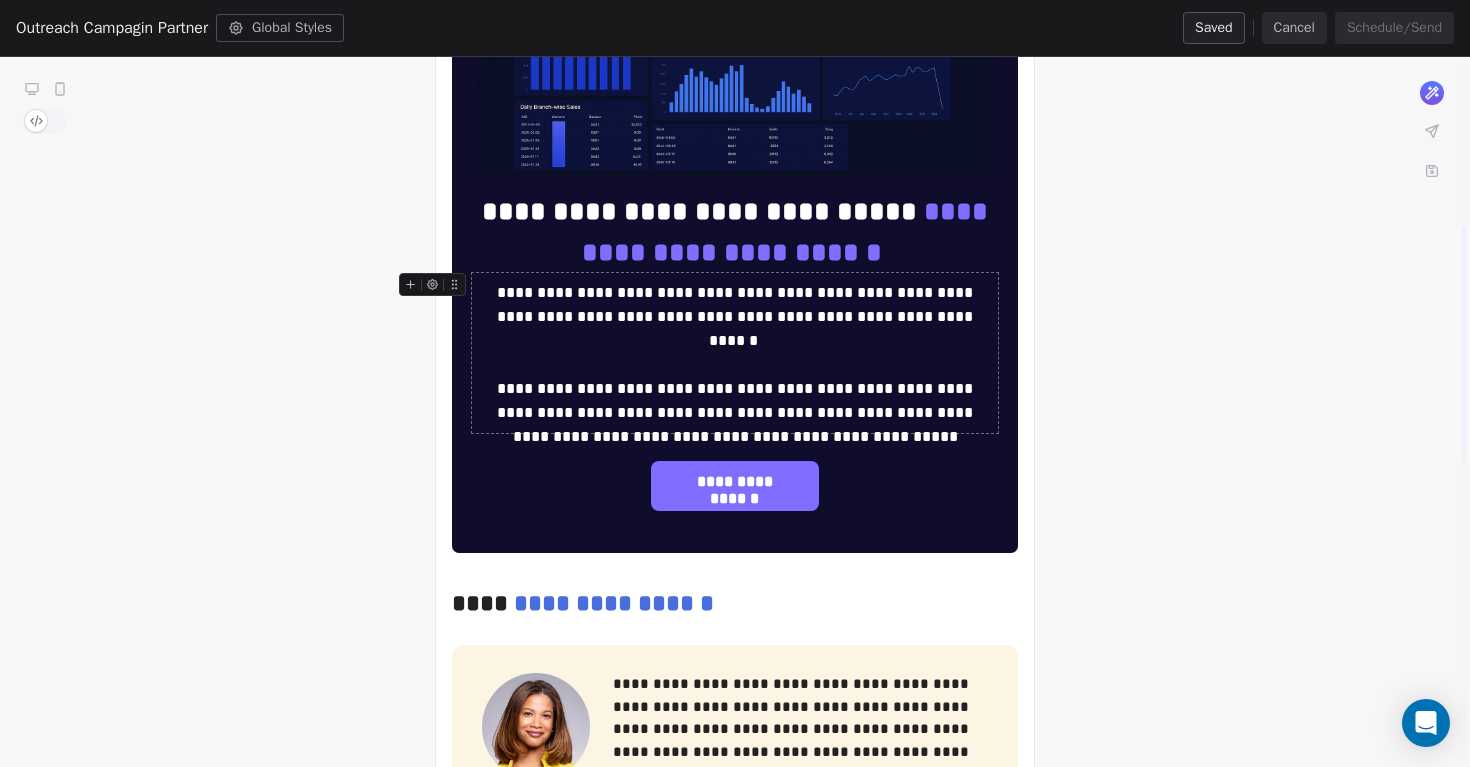 click on "**********" at bounding box center [735, 353] 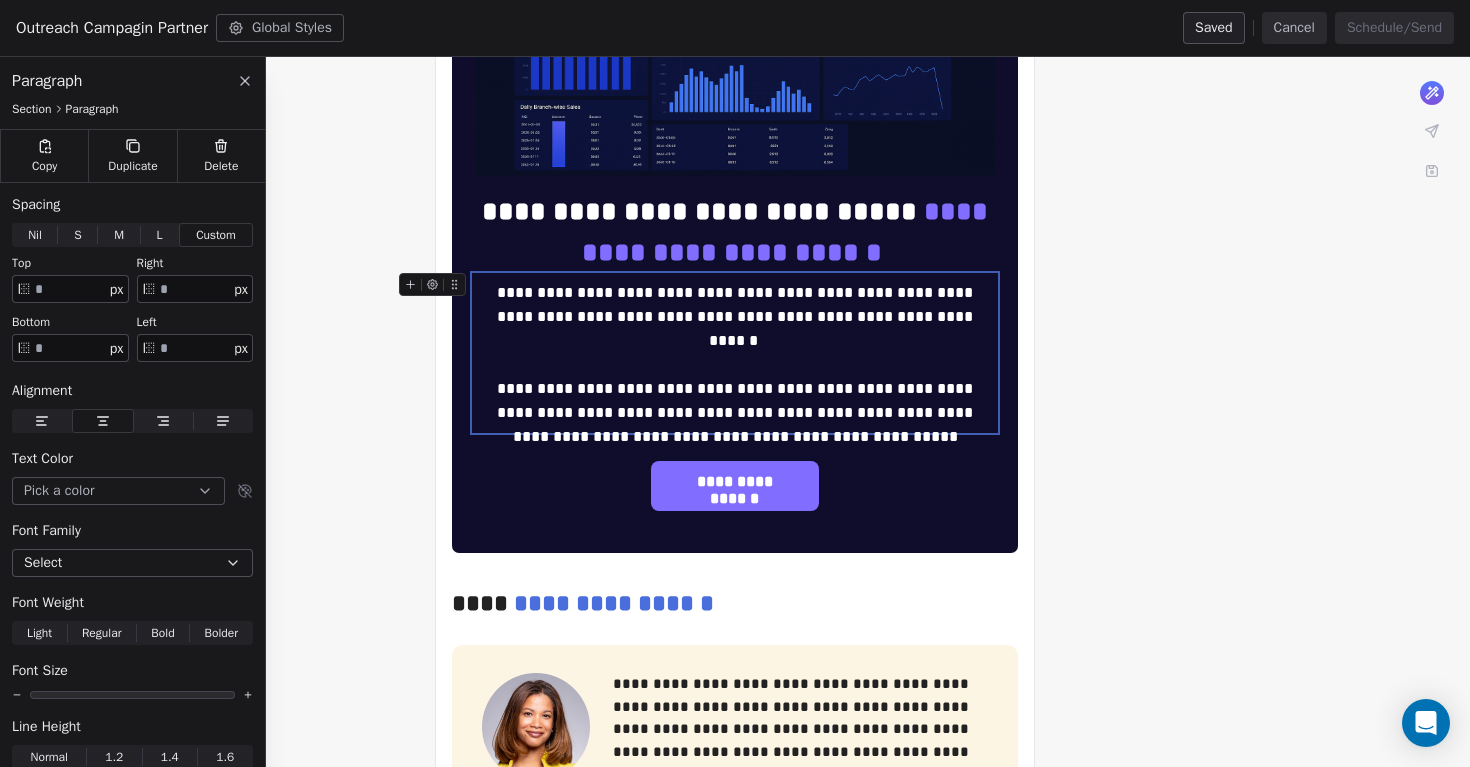 click on "**********" at bounding box center [735, 353] 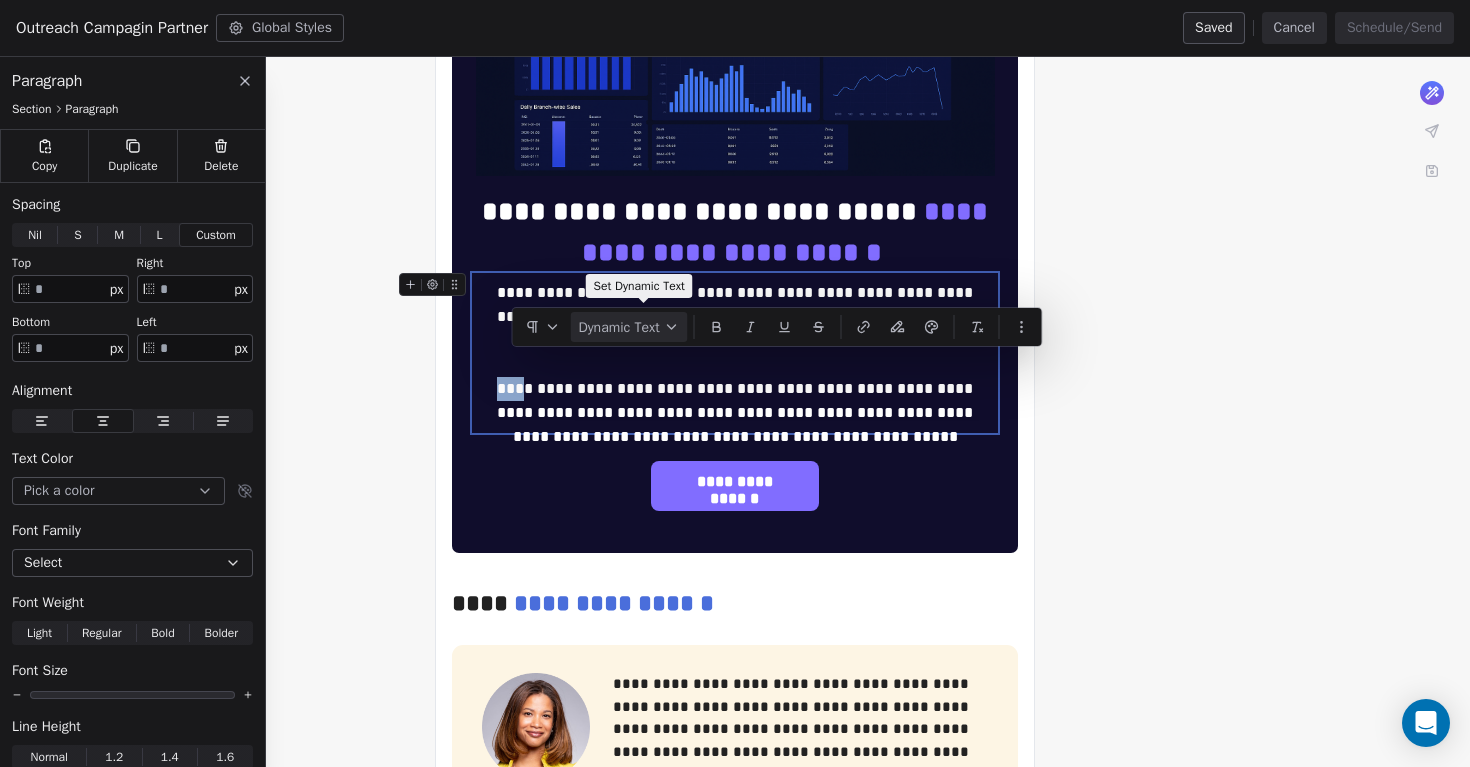 click on "Dynamic Text" at bounding box center (629, 327) 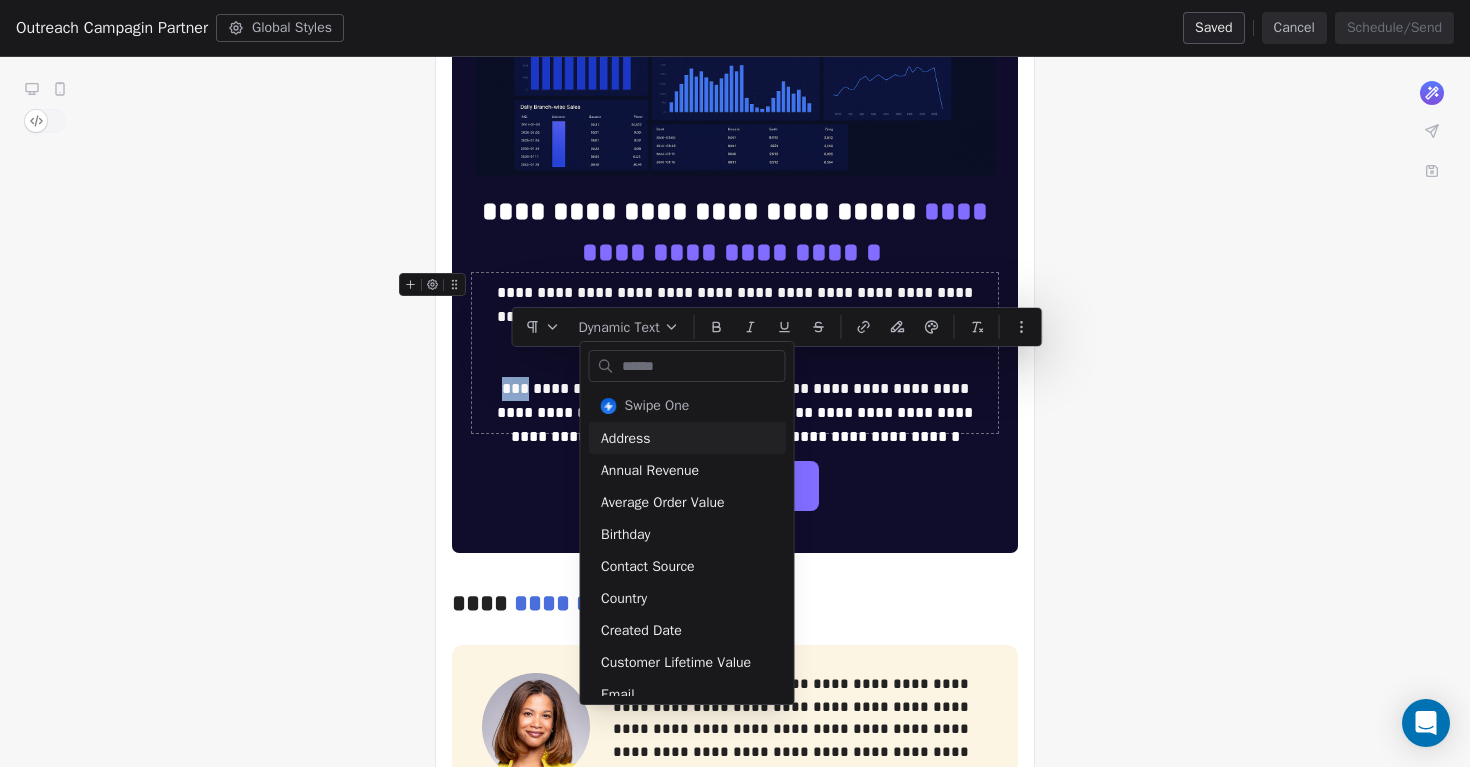 click on "**********" at bounding box center [735, 353] 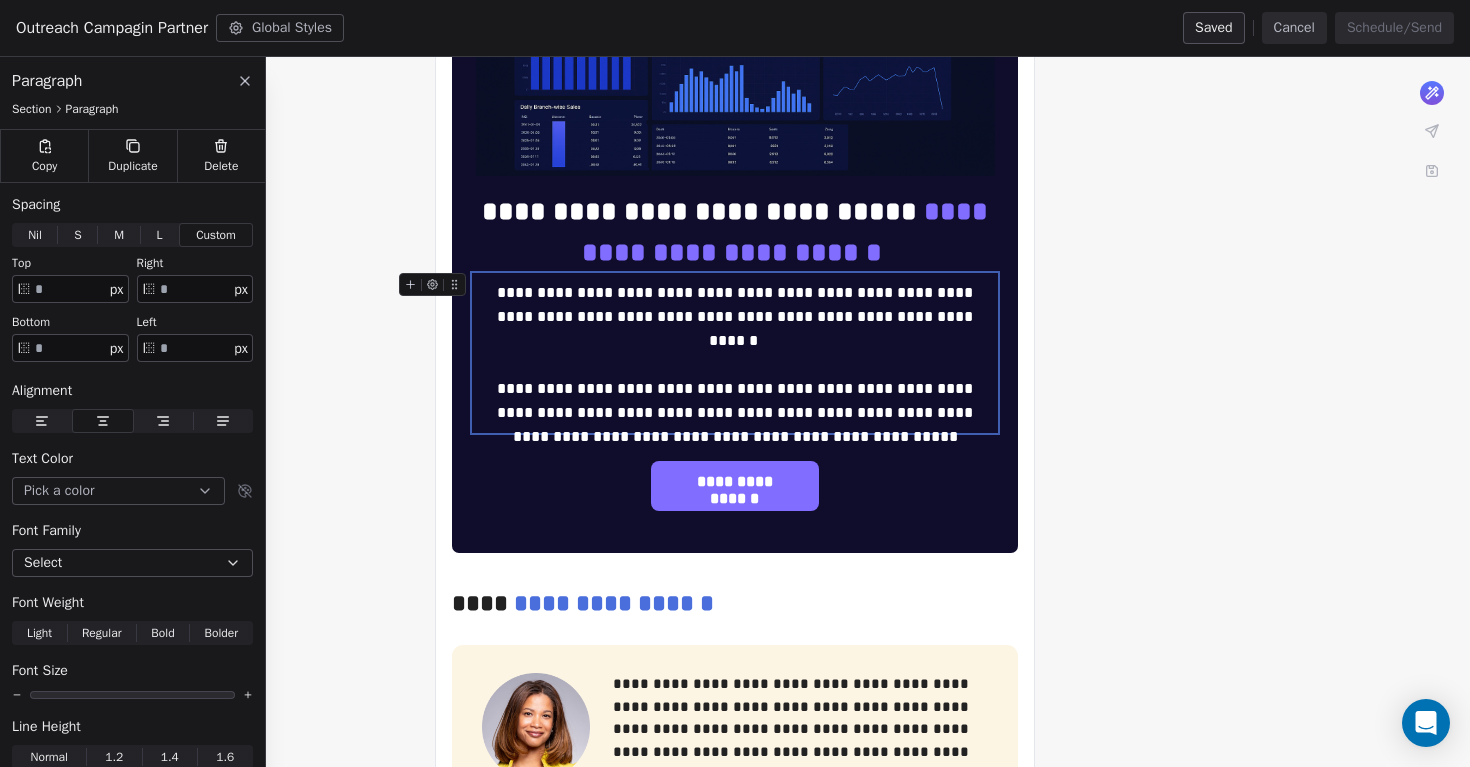 click on "**********" at bounding box center [735, 353] 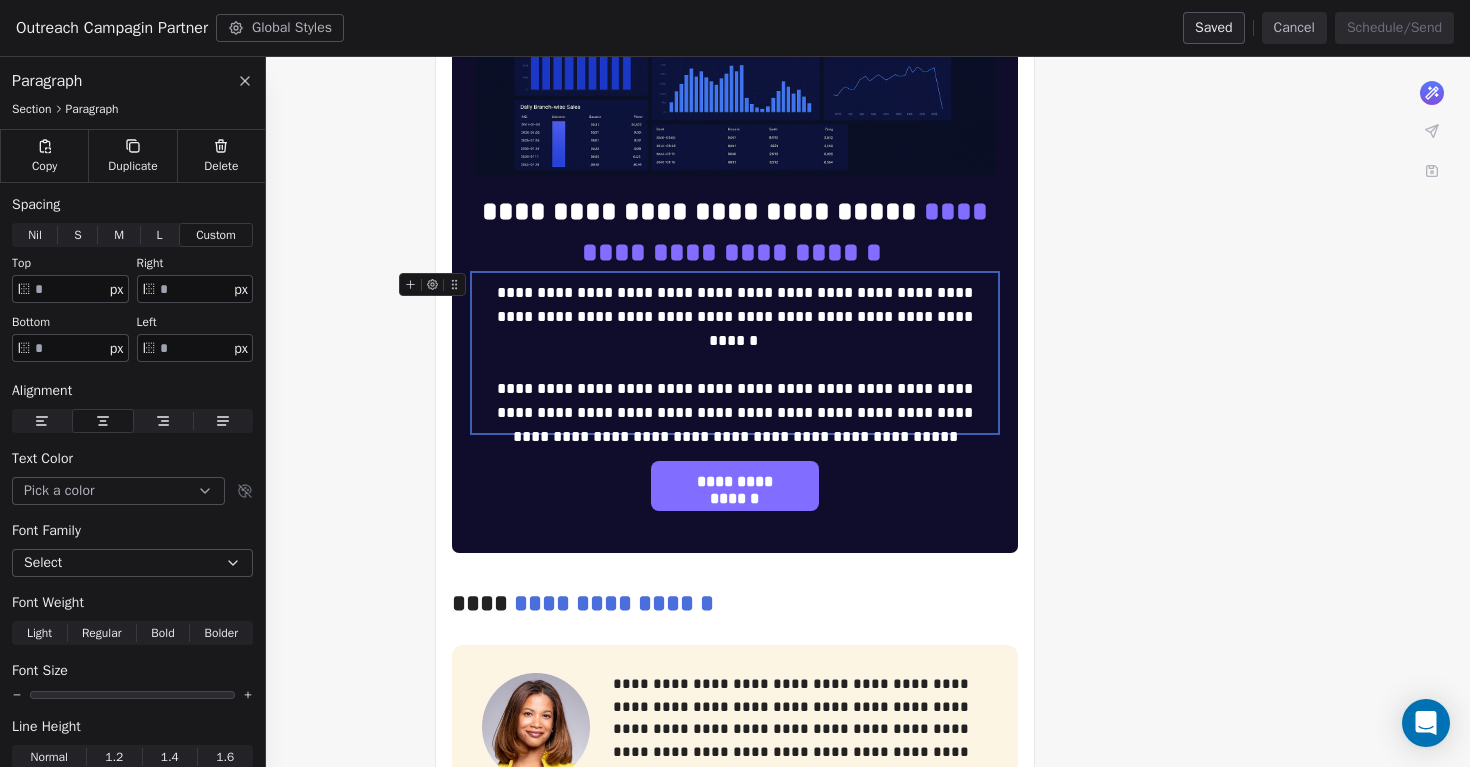 click on "**********" at bounding box center [735, 353] 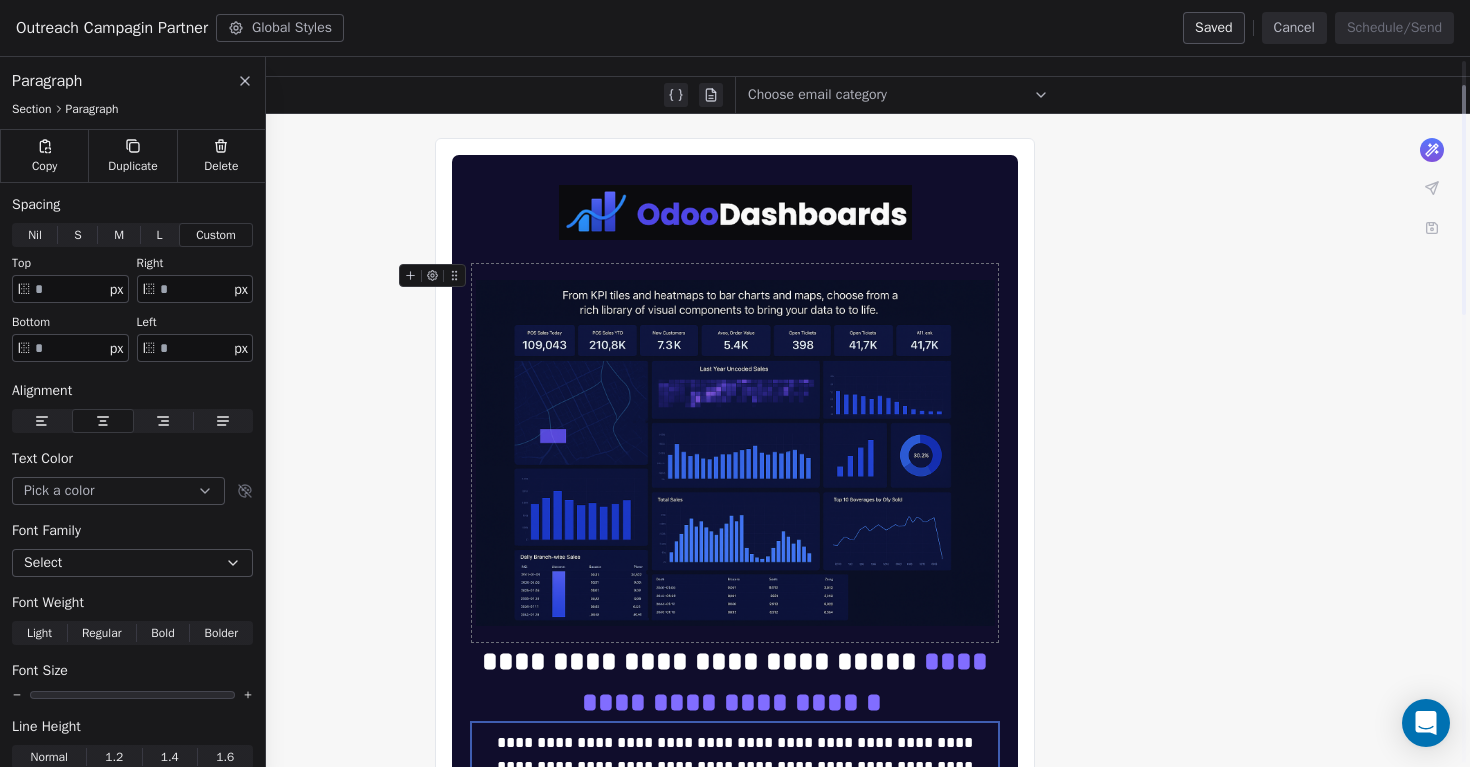 scroll, scrollTop: 80, scrollLeft: 0, axis: vertical 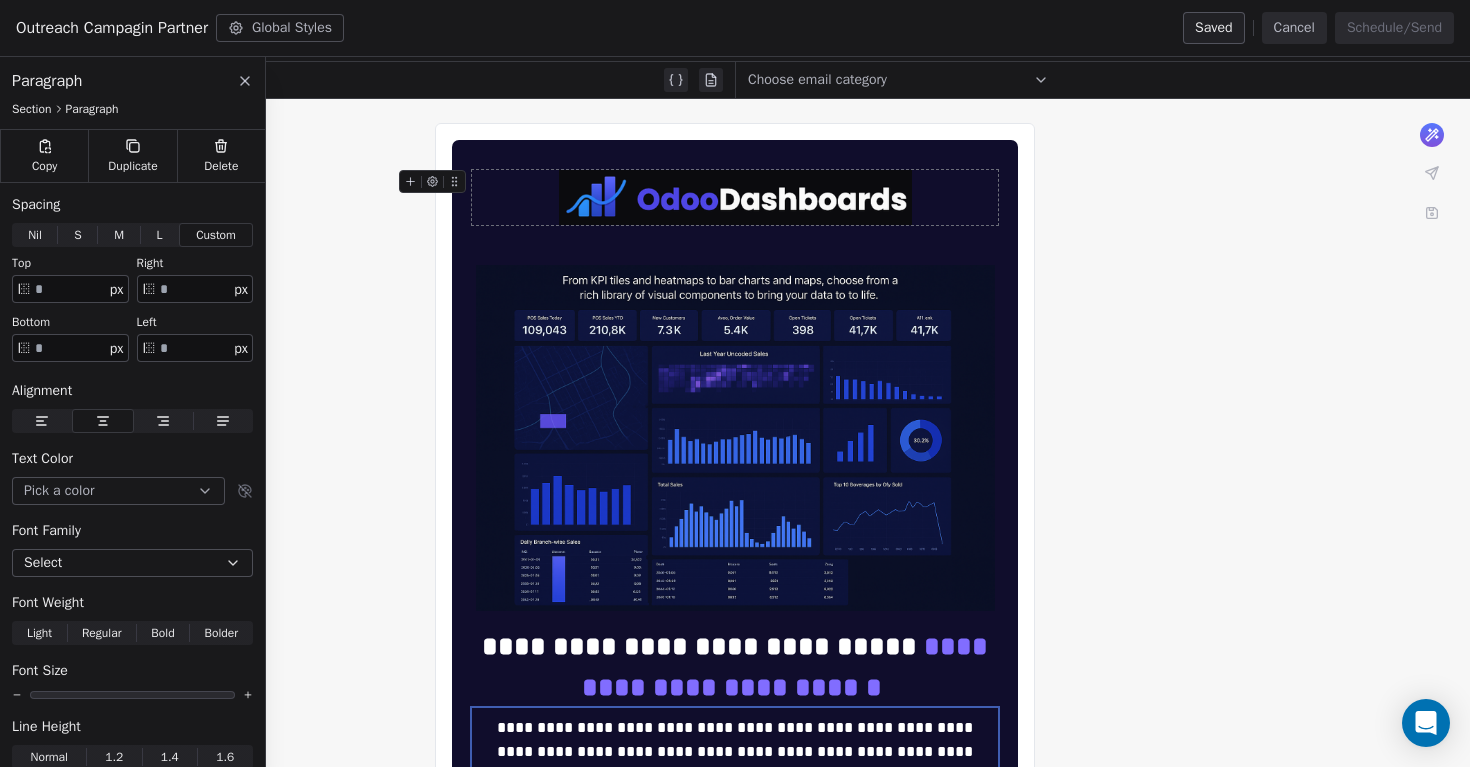 click at bounding box center [735, 197] 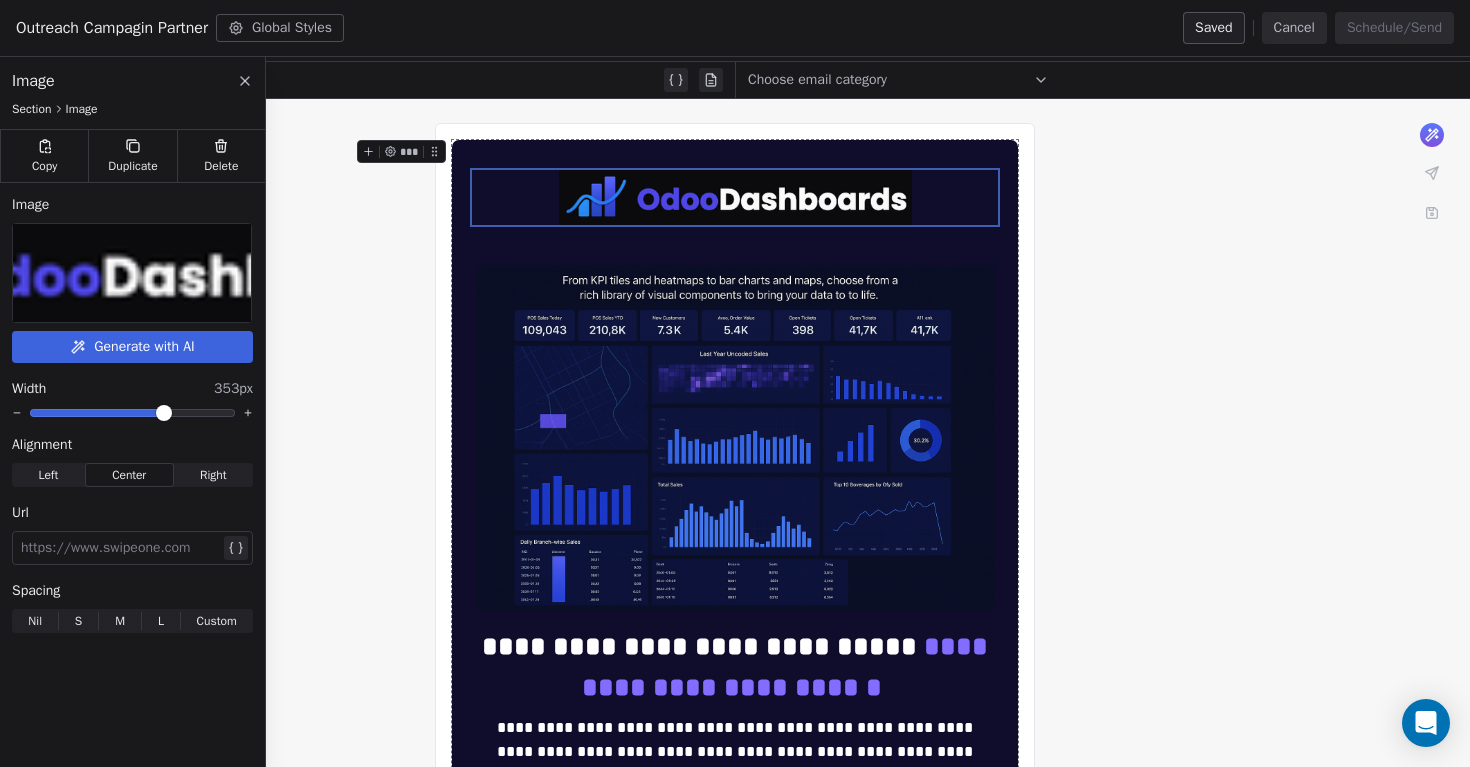 click on "**********" at bounding box center [735, 1130] 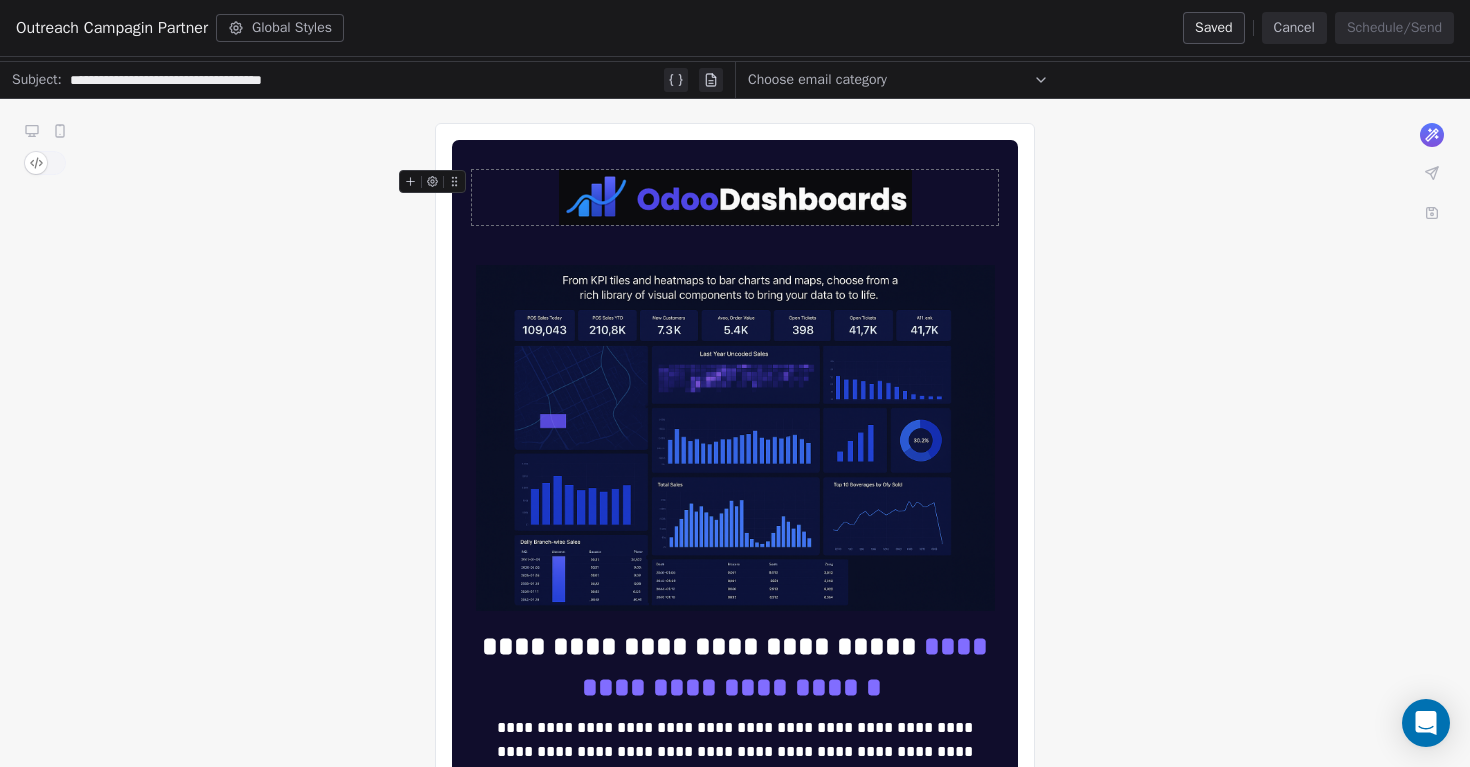click at bounding box center [735, 197] 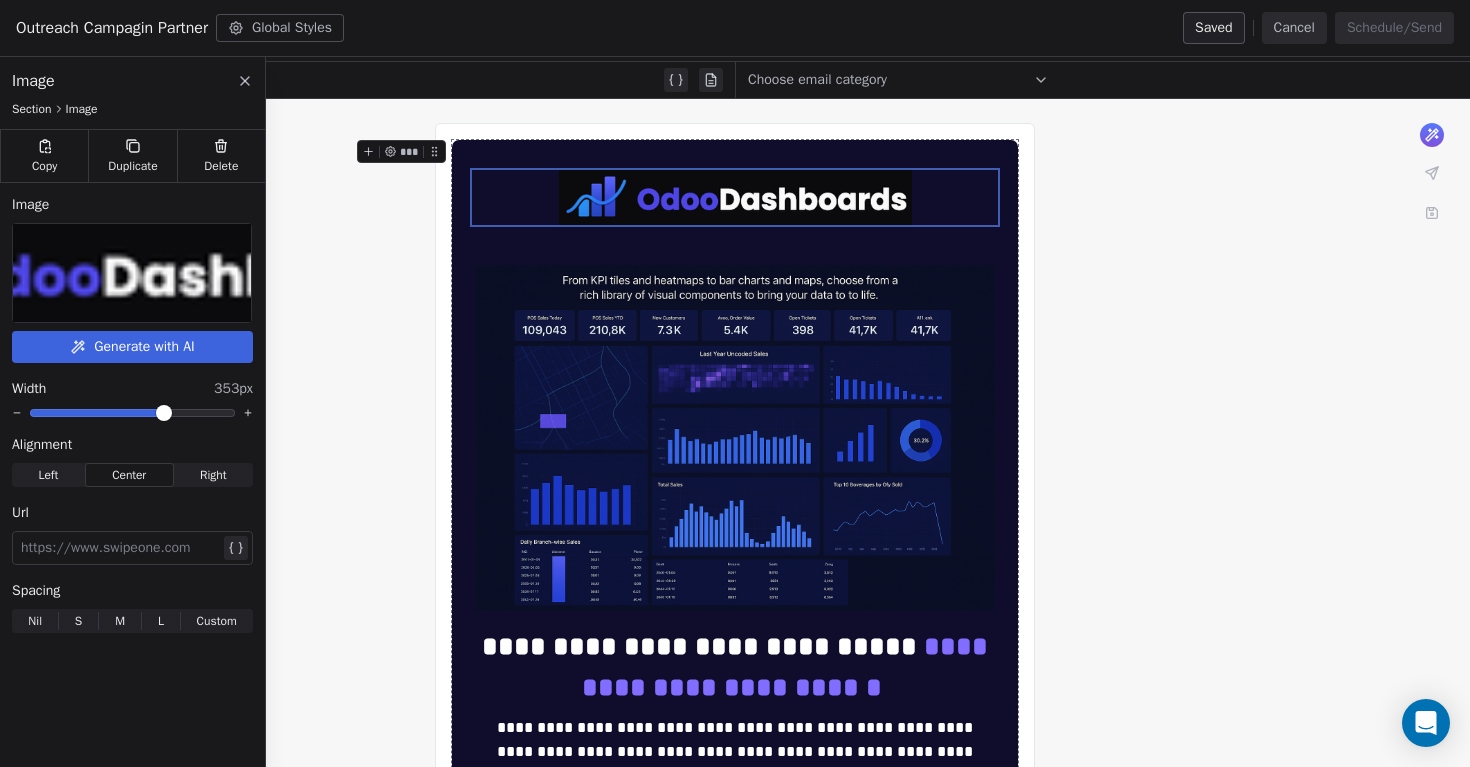 click on "**********" at bounding box center (735, 1130) 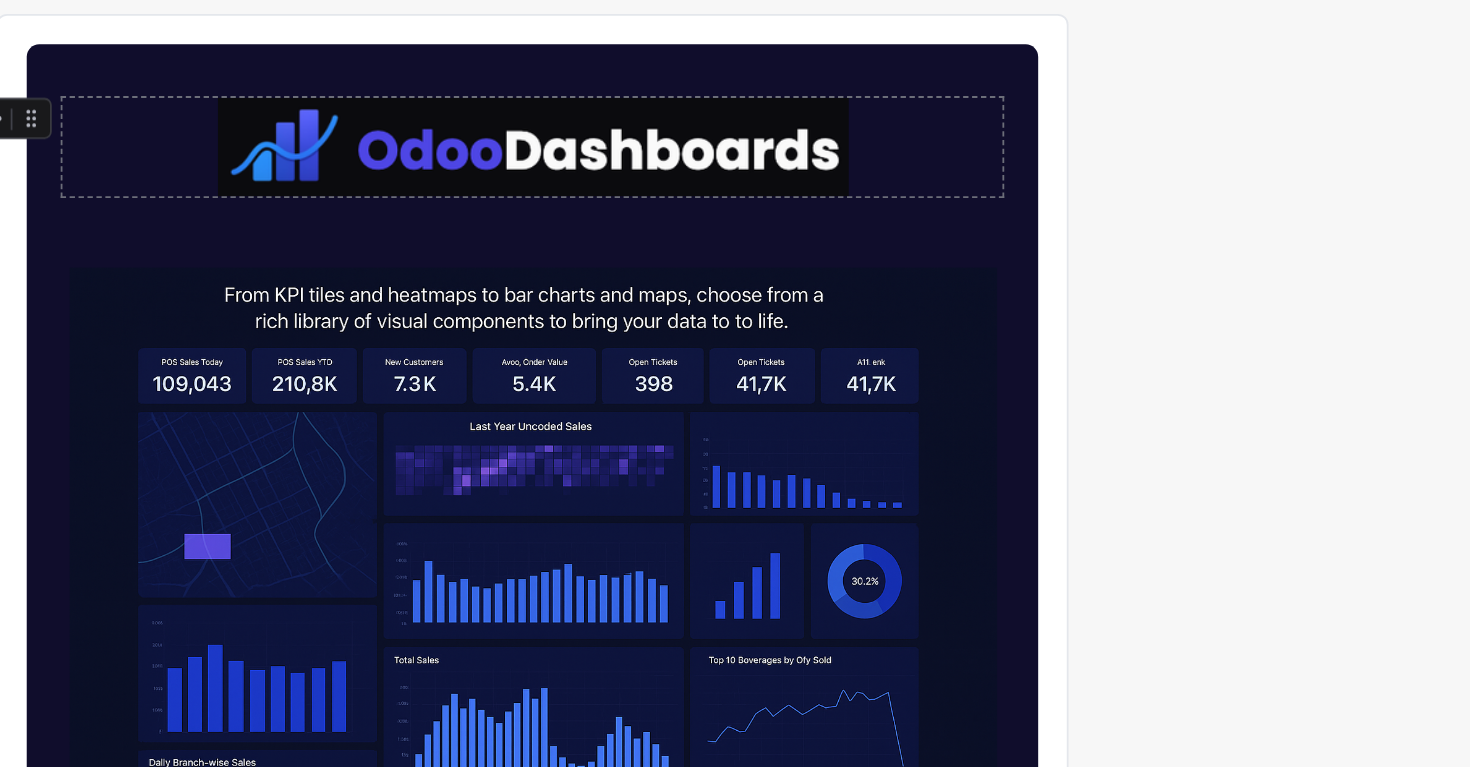 click at bounding box center [735, 197] 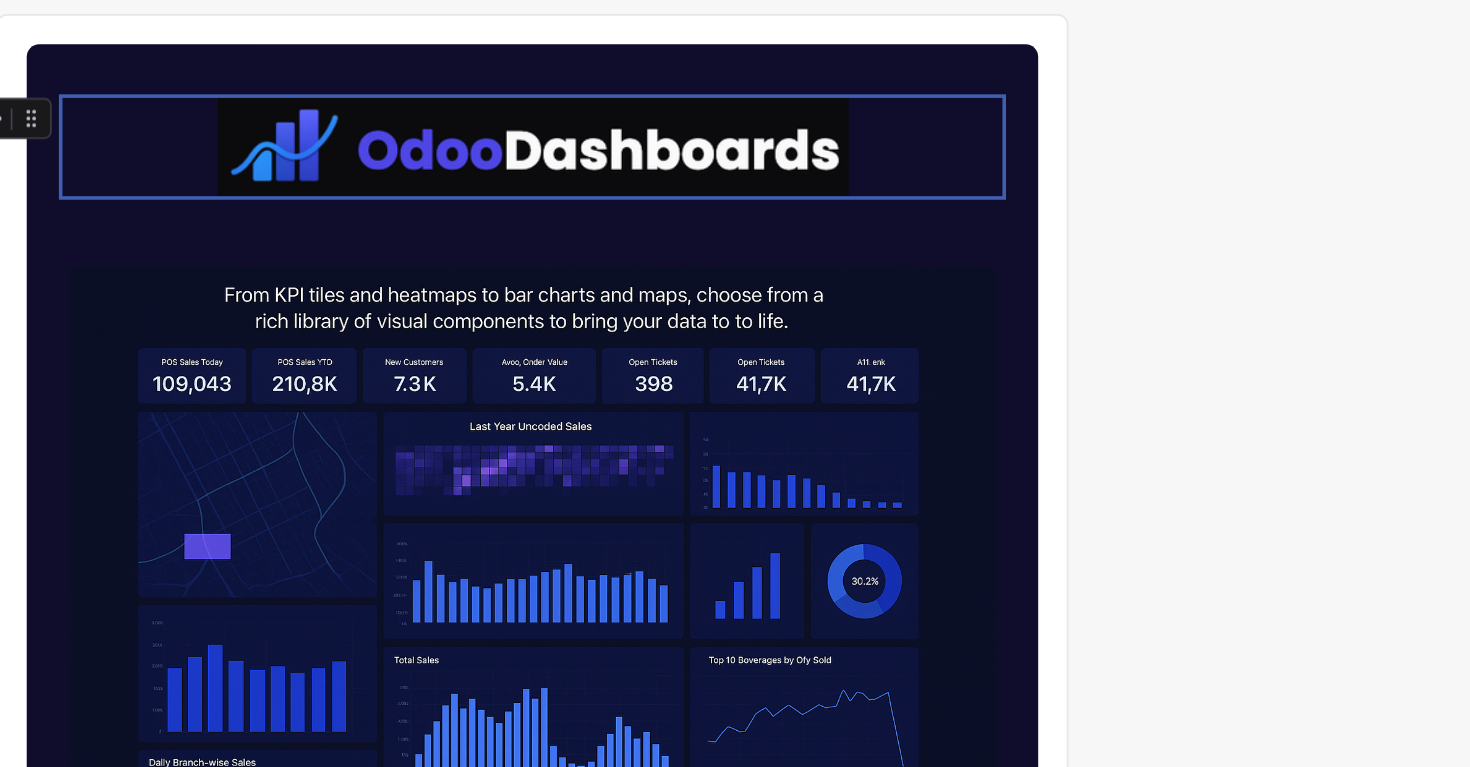 click at bounding box center (735, 197) 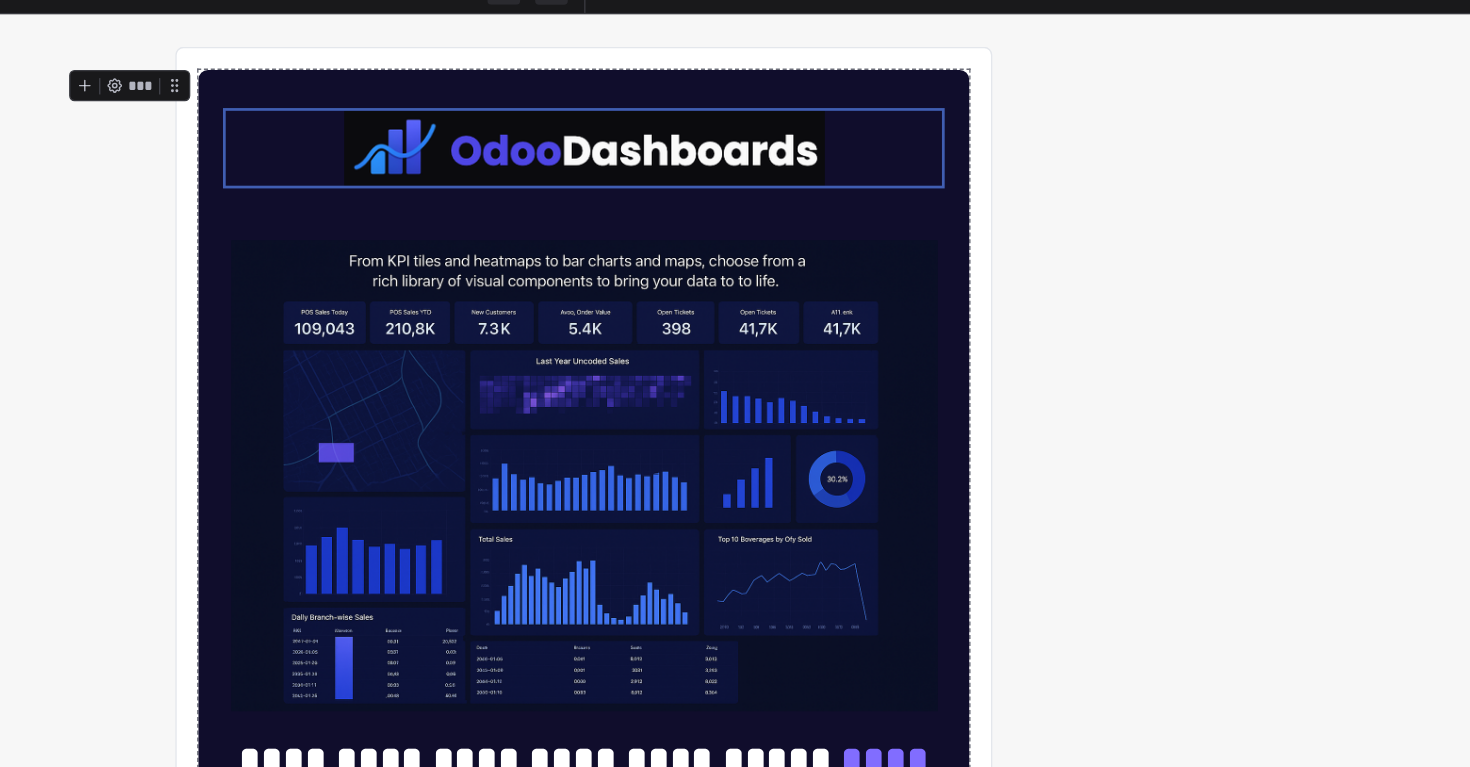 click on "**********" at bounding box center (735, 1130) 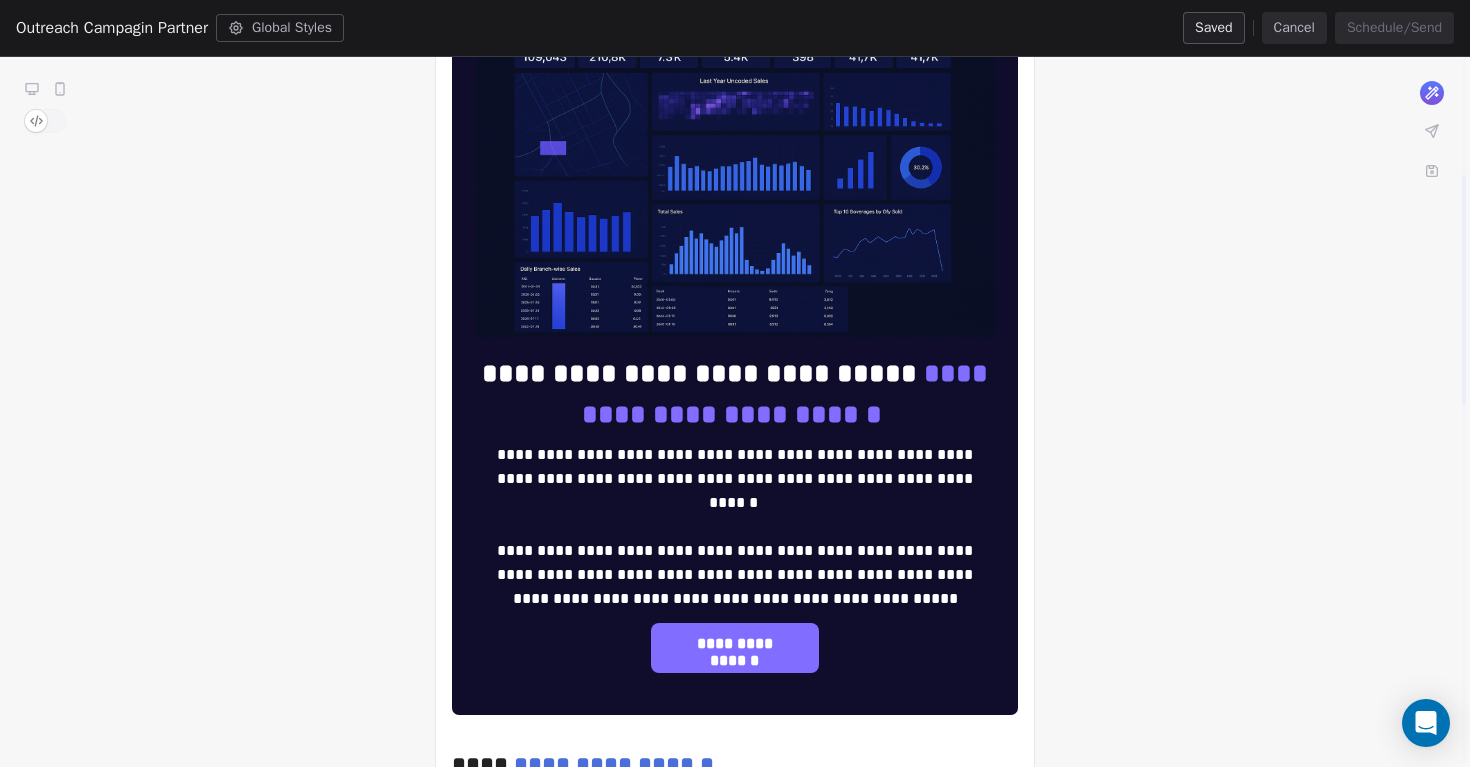 scroll, scrollTop: 350, scrollLeft: 0, axis: vertical 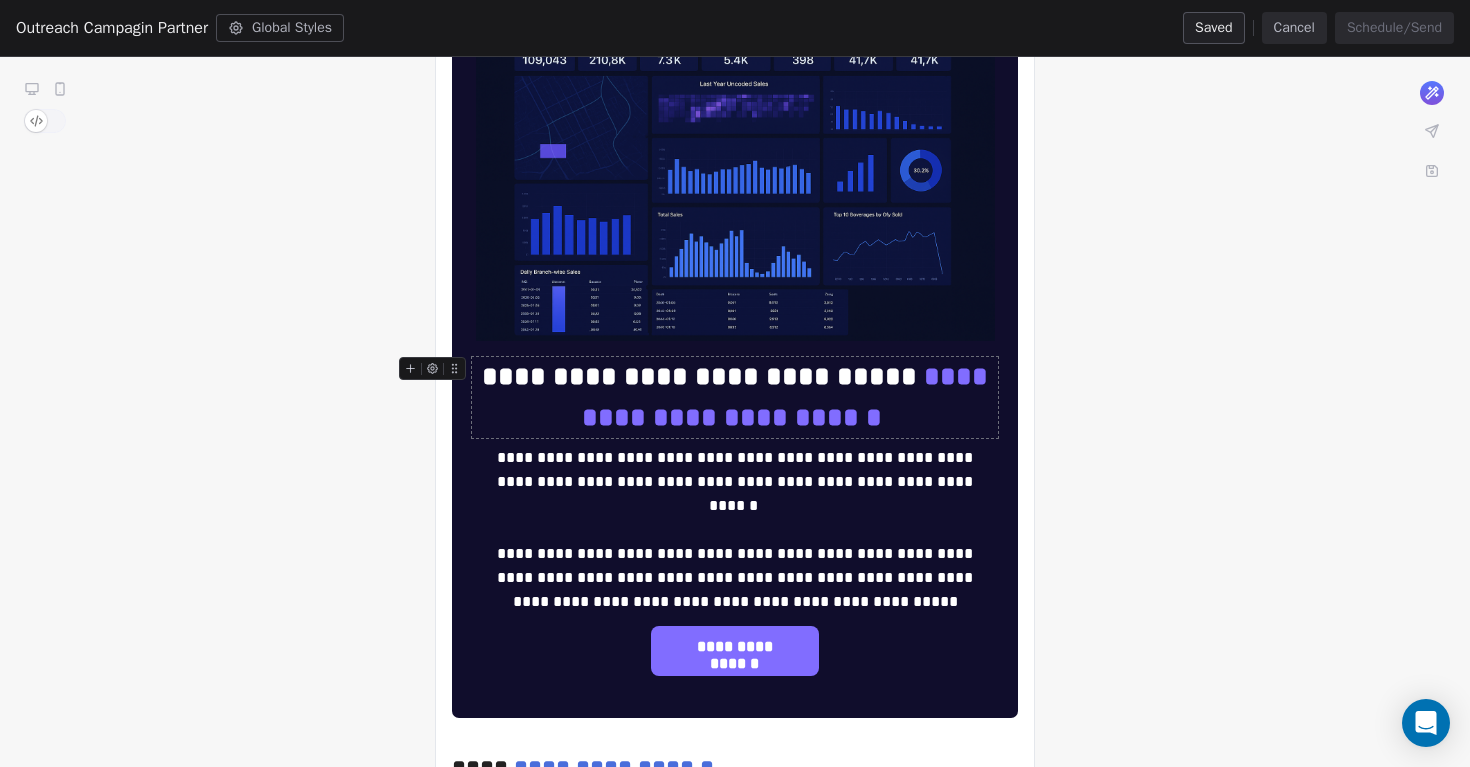 click on "**********" at bounding box center [789, 397] 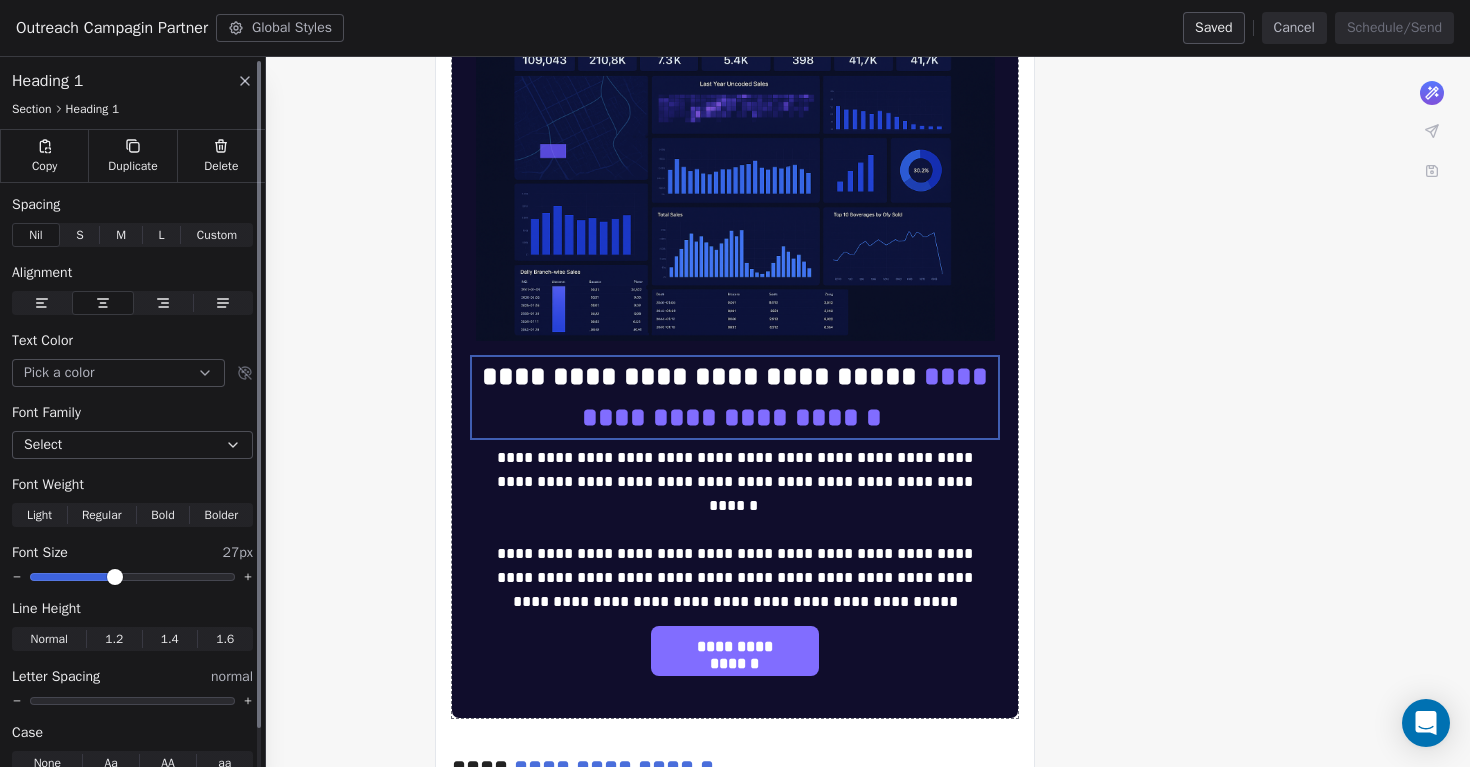 click on "Pick a color" at bounding box center [118, 373] 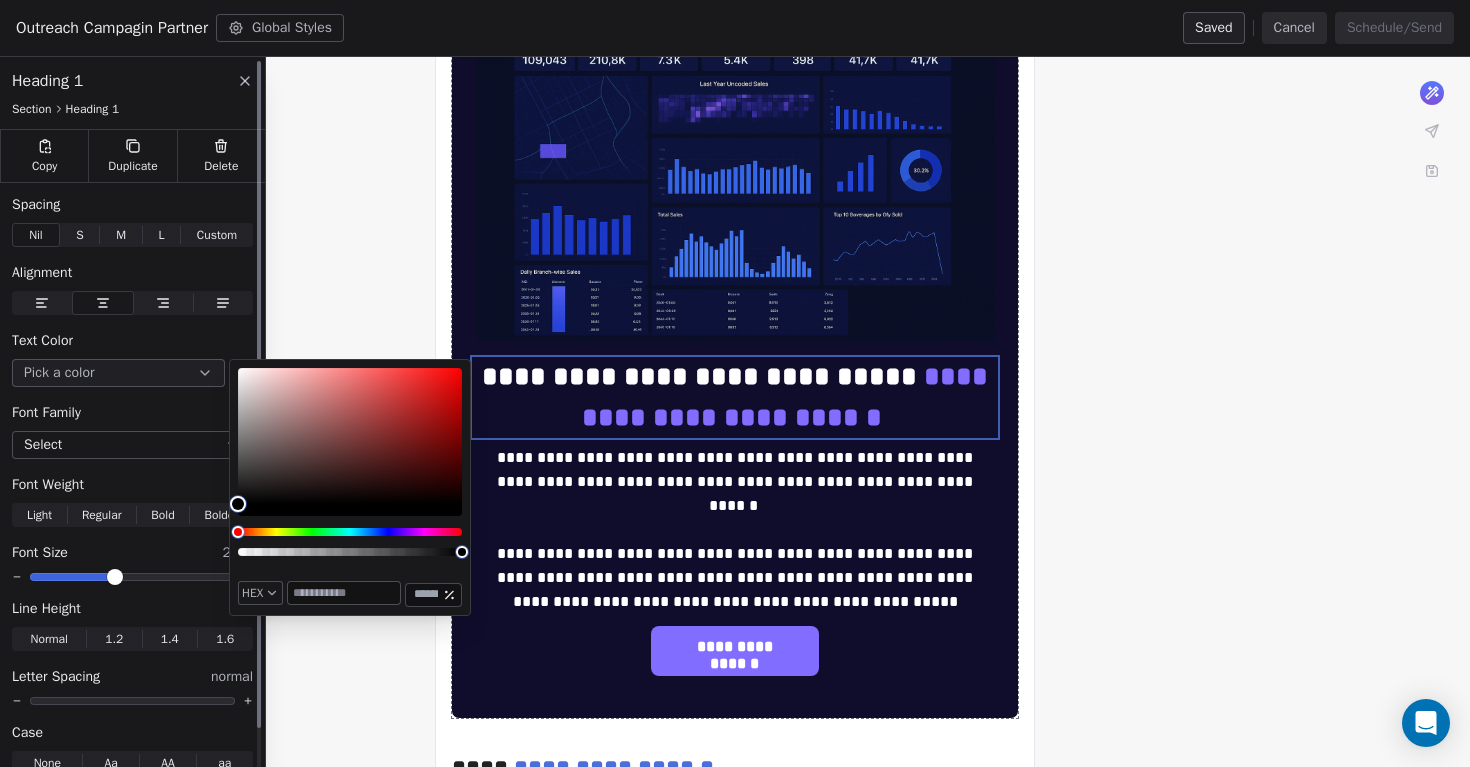 click on "Pick a color" at bounding box center [118, 373] 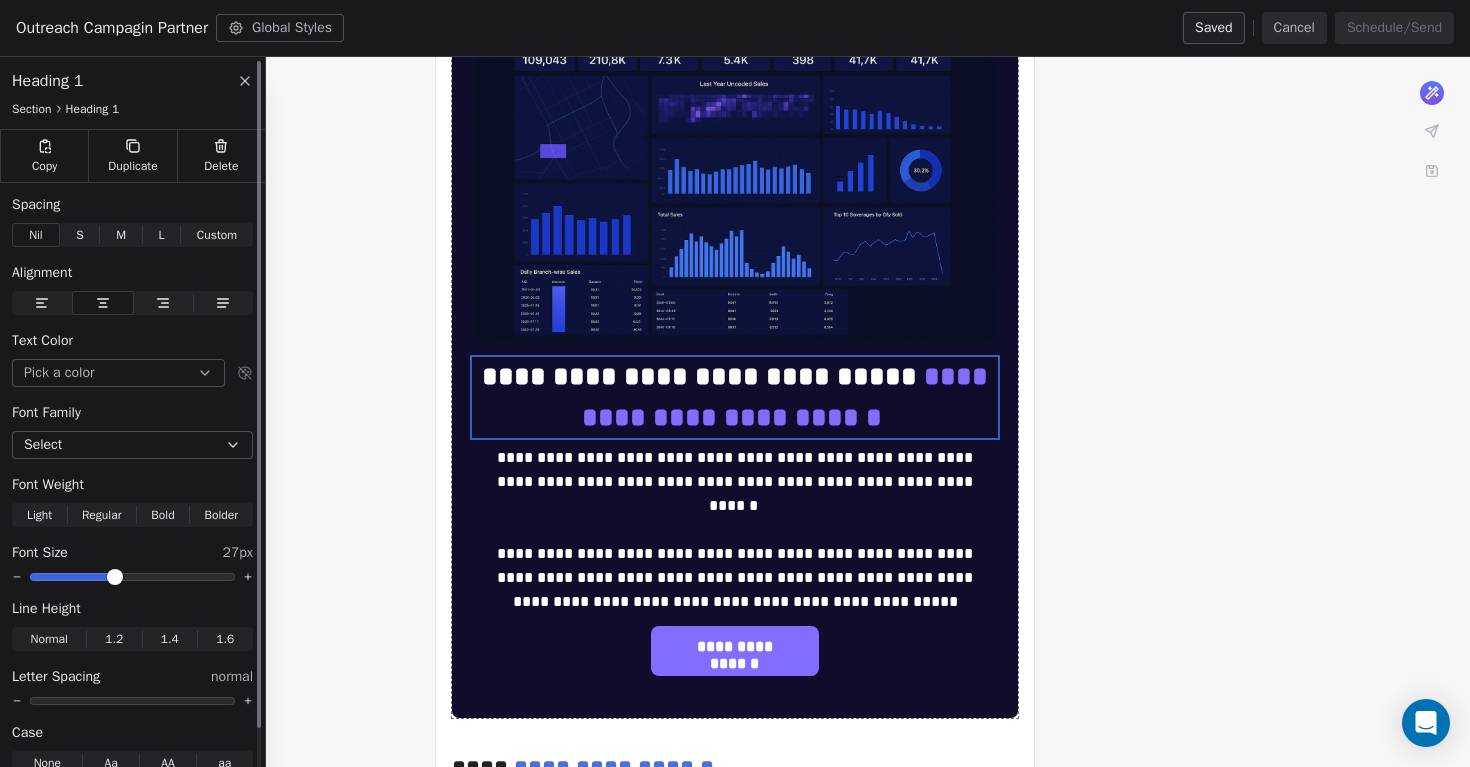 click on "Pick a color" at bounding box center (118, 373) 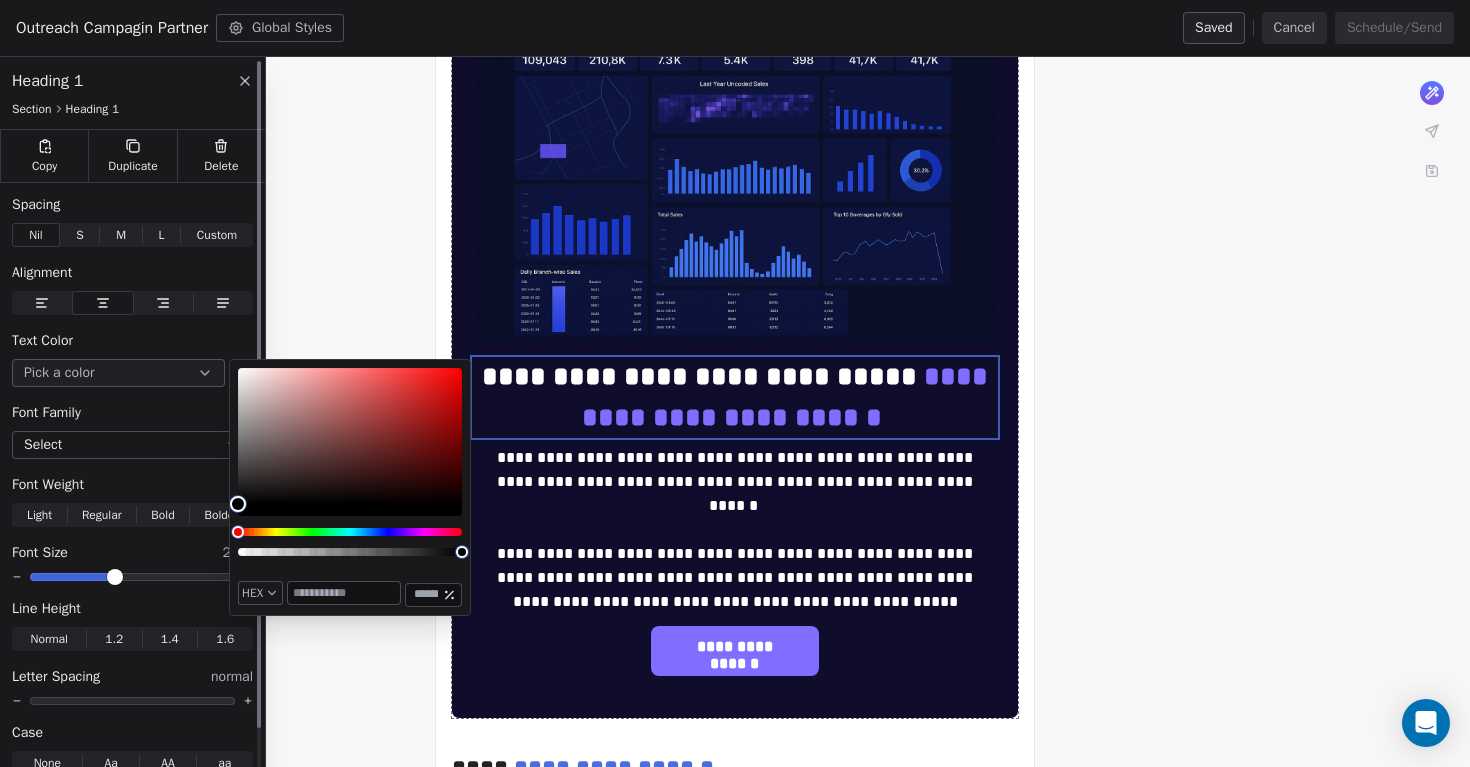 click on "Pick a color" at bounding box center (118, 373) 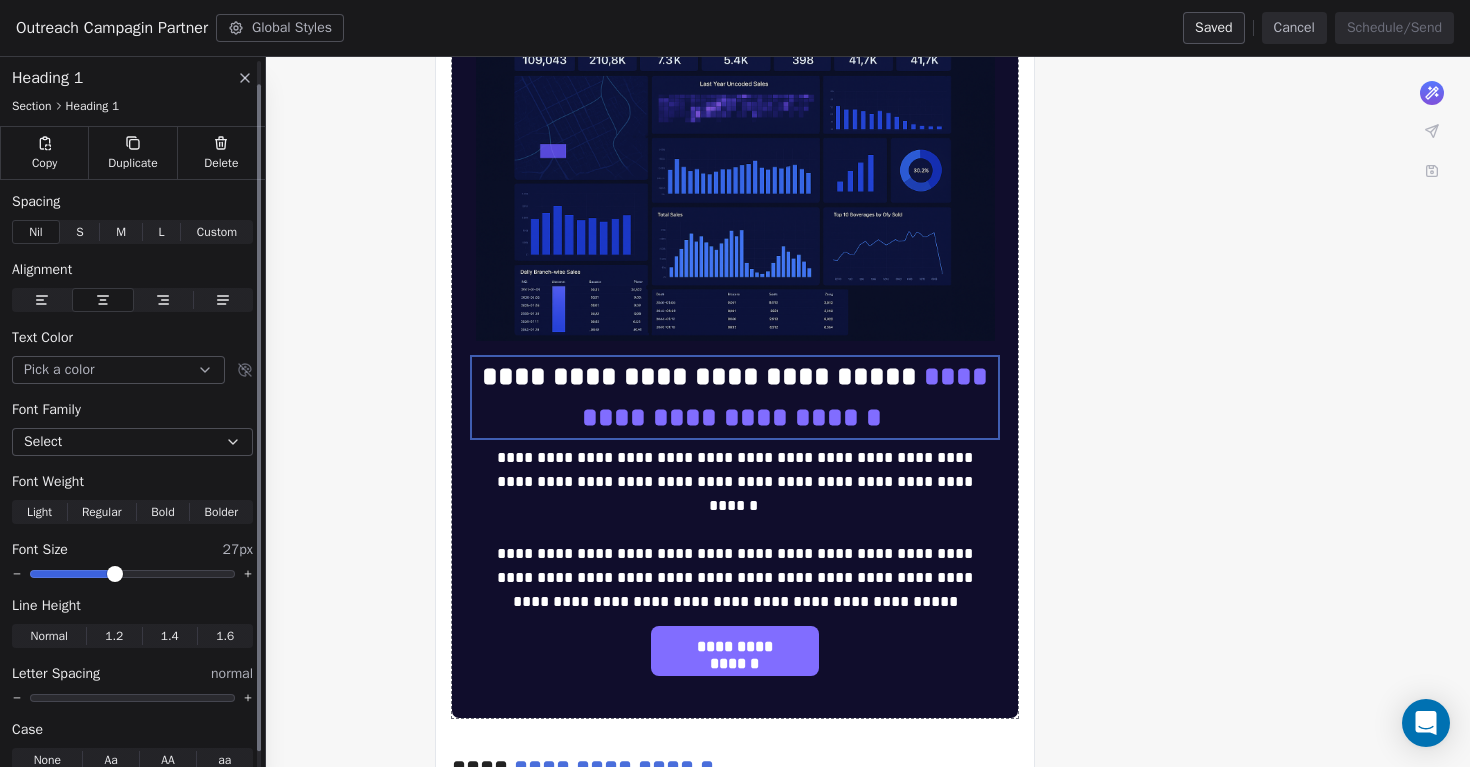 scroll, scrollTop: 0, scrollLeft: 0, axis: both 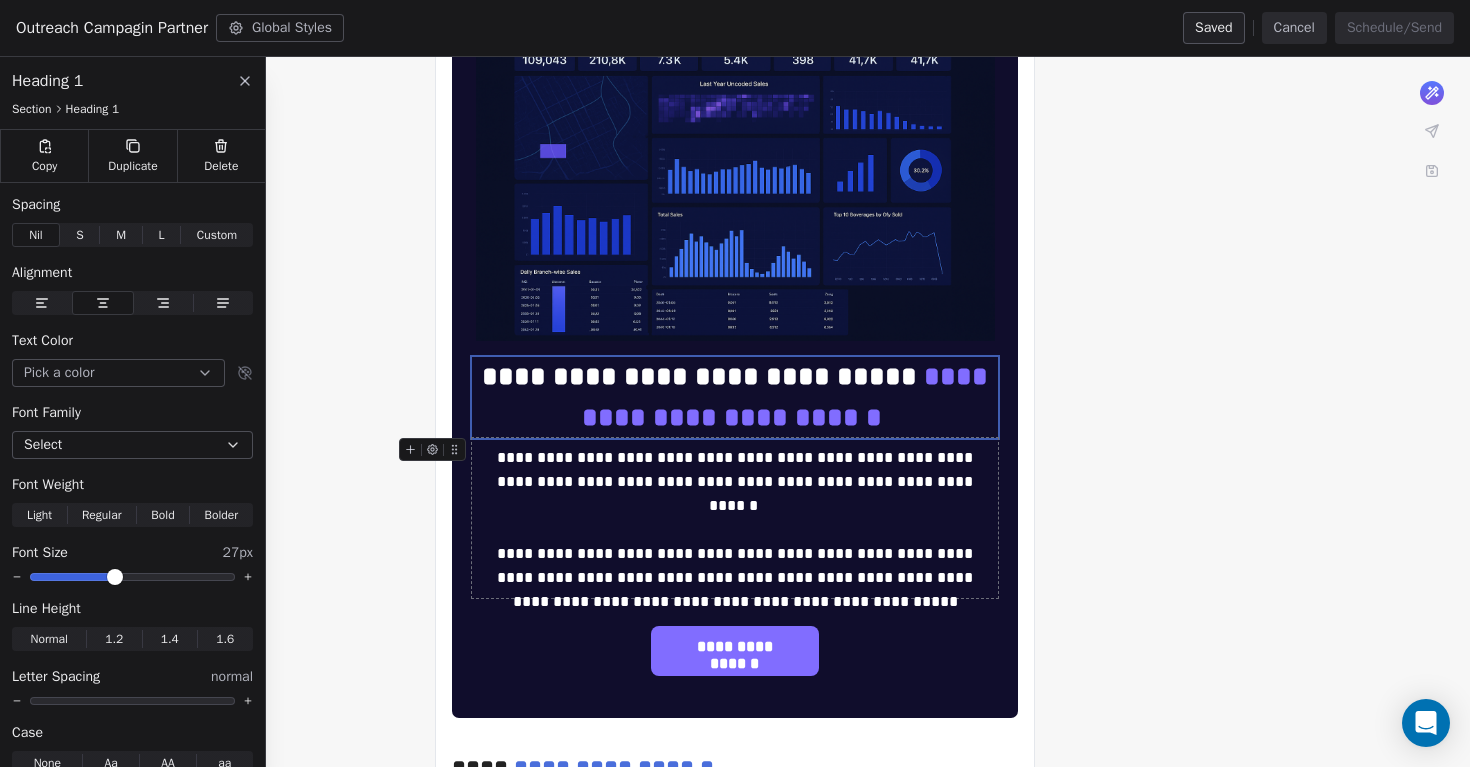 click on "**********" at bounding box center (735, 518) 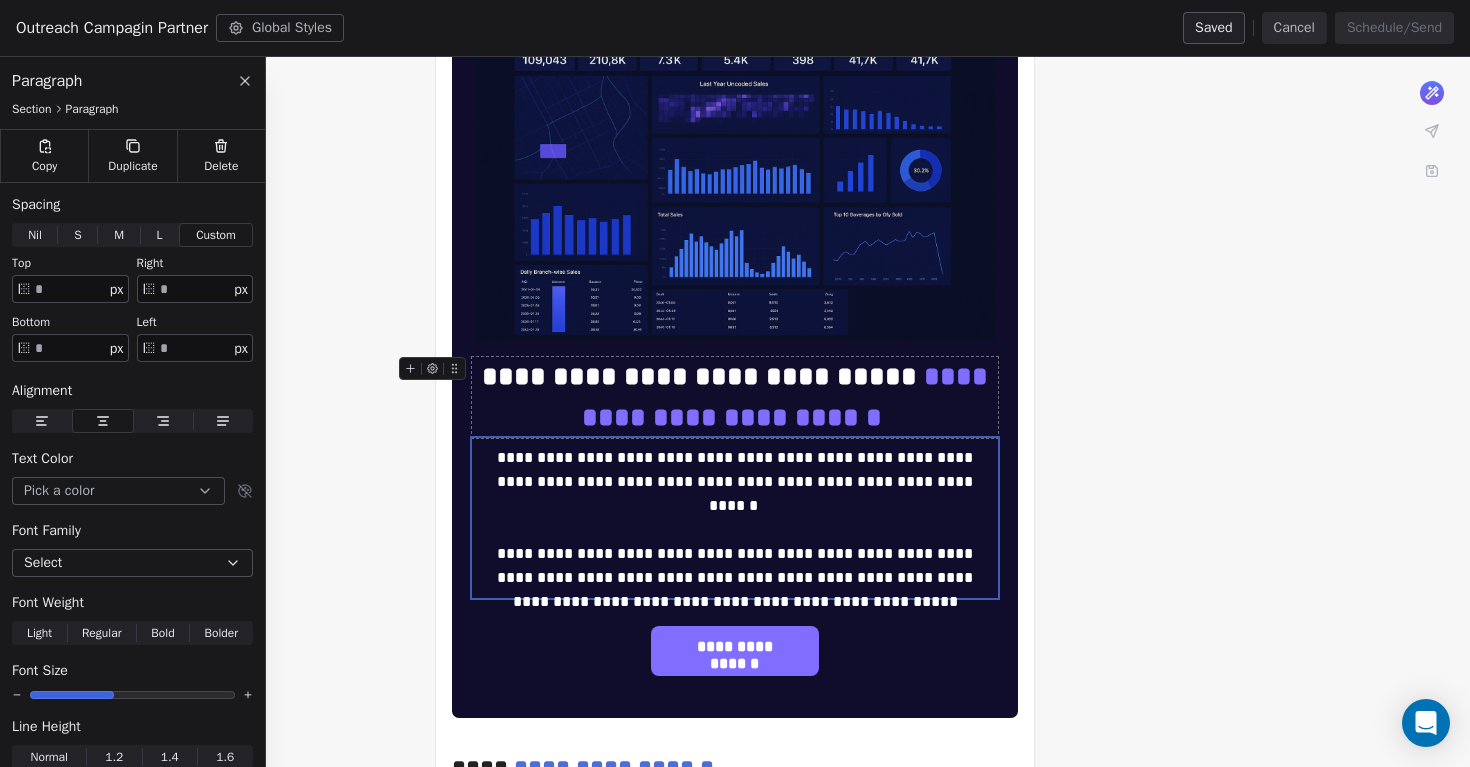 click on "**********" at bounding box center [789, 397] 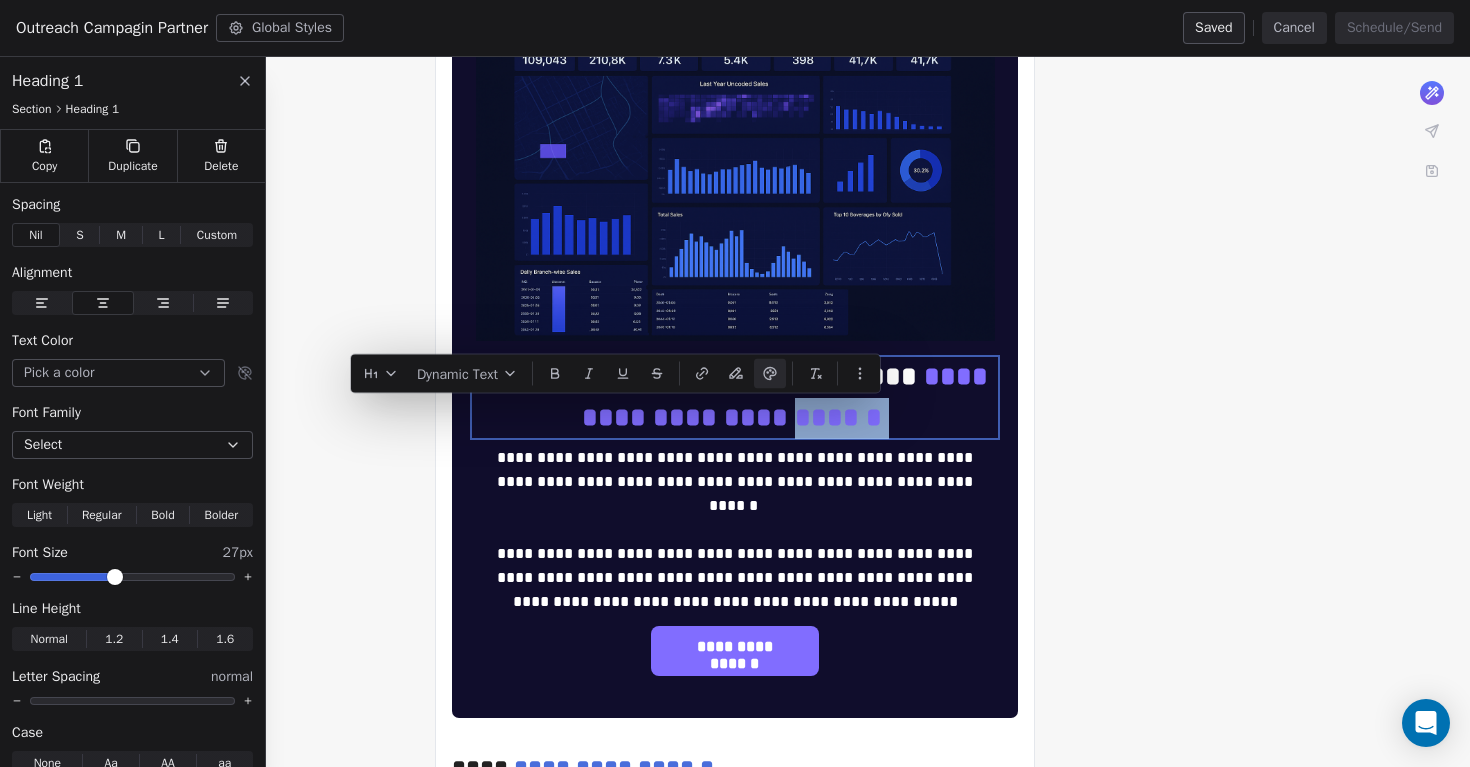 drag, startPoint x: 887, startPoint y: 415, endPoint x: 773, endPoint y: 419, distance: 114.07015 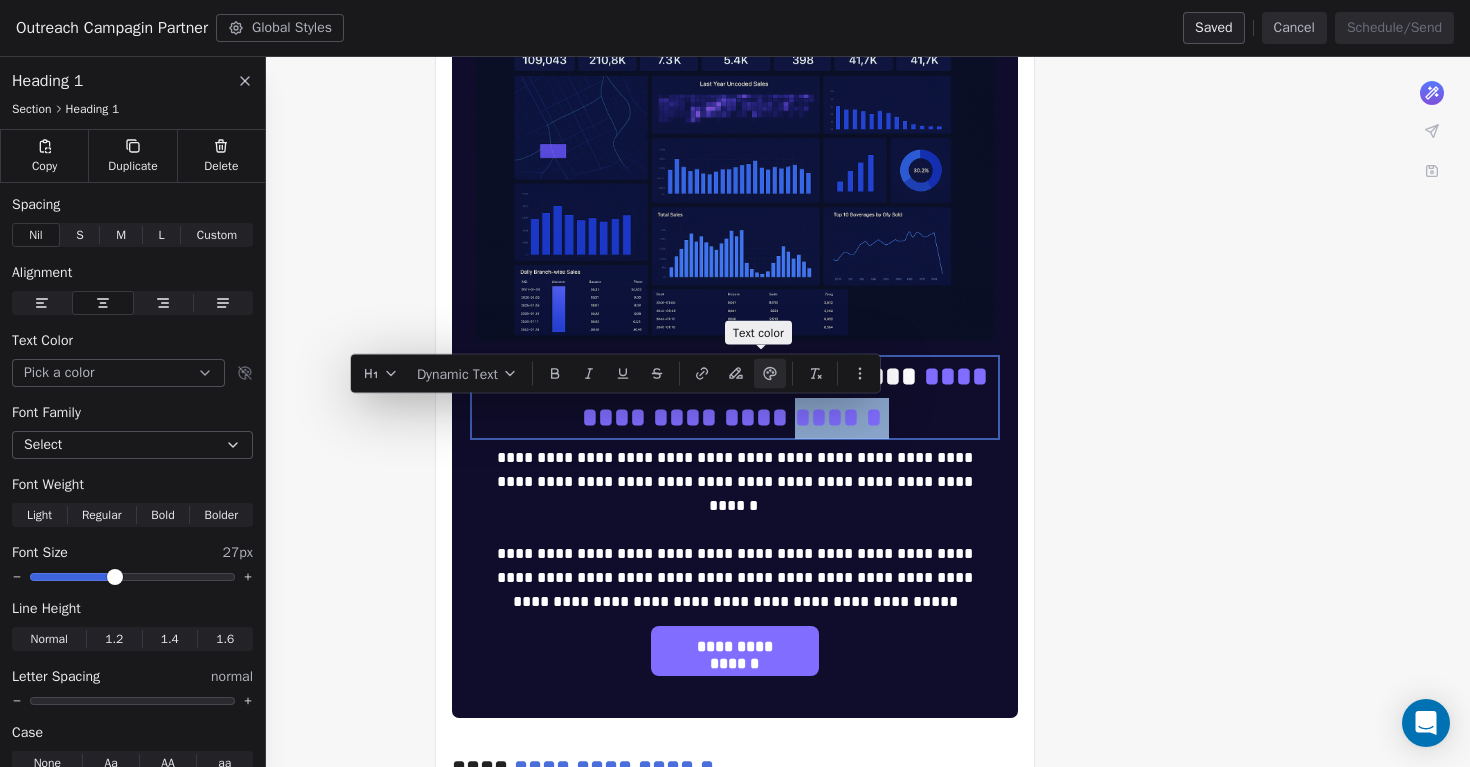 click 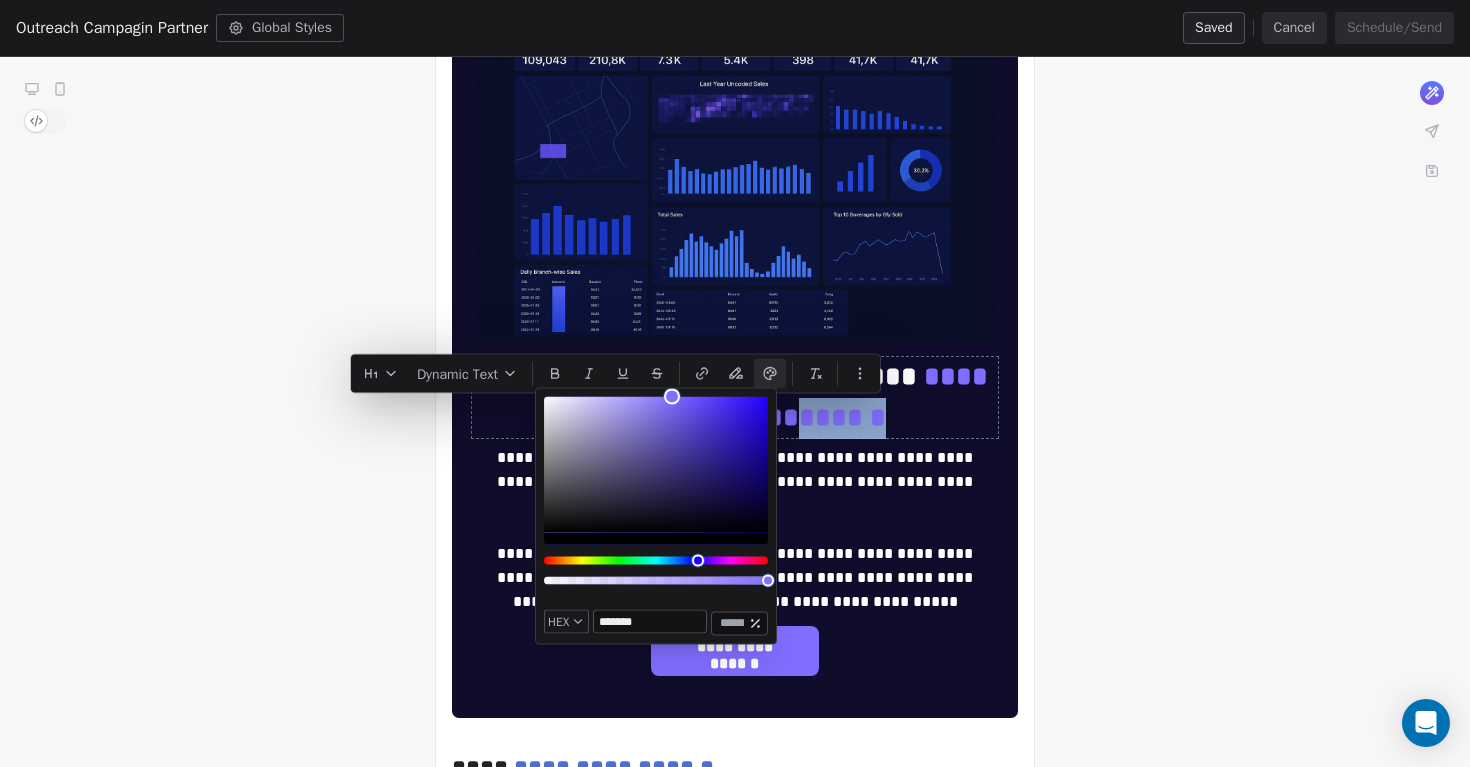 click 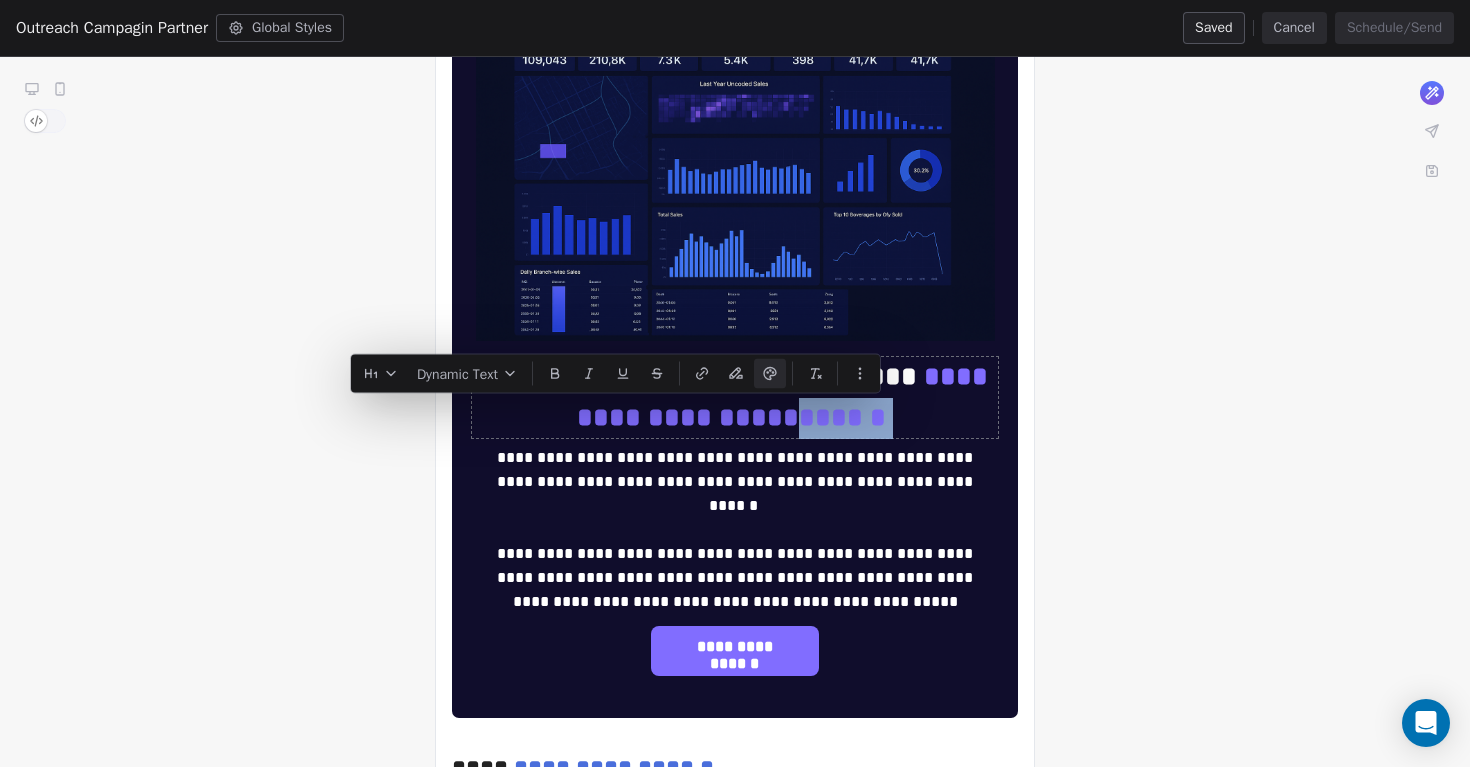click on "**********" at bounding box center (735, 397) 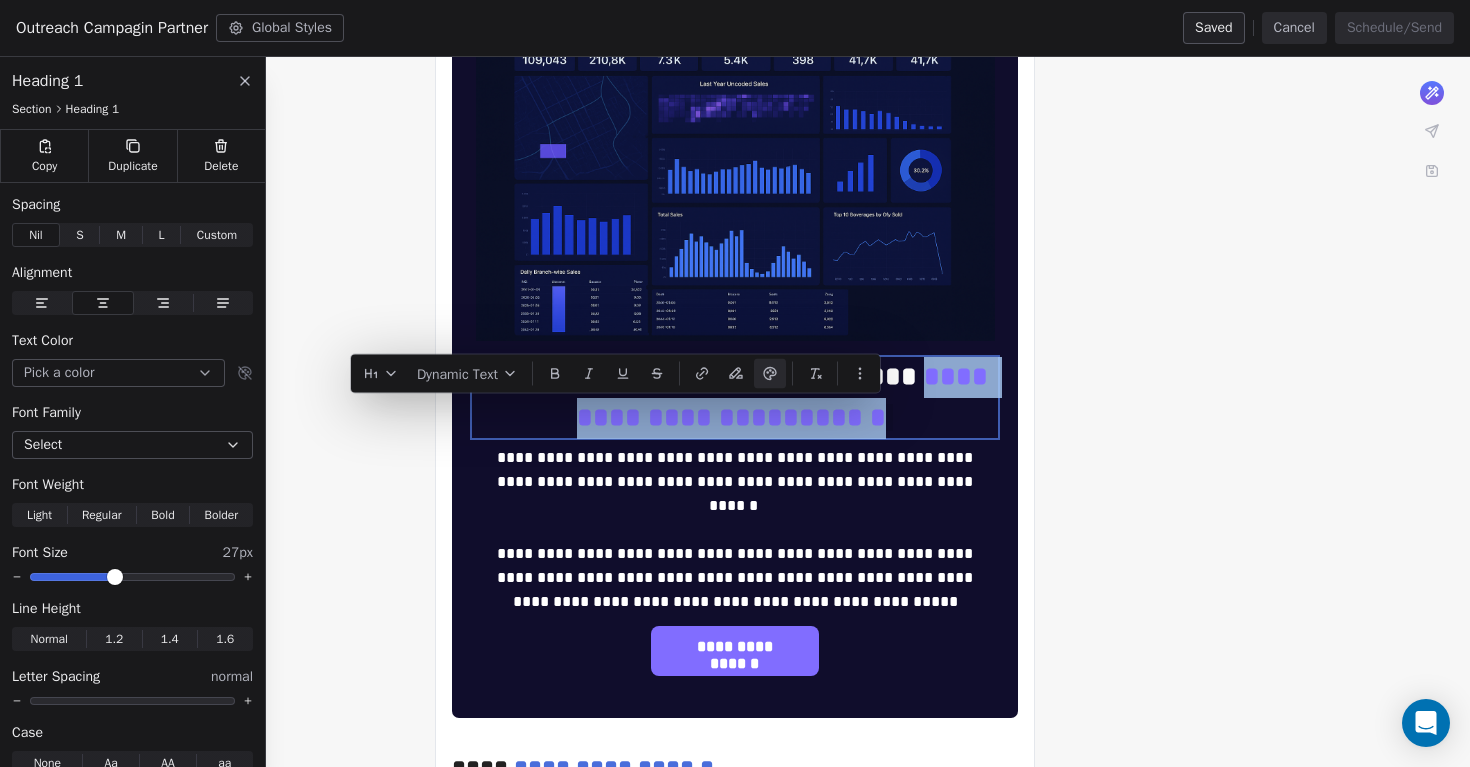 click 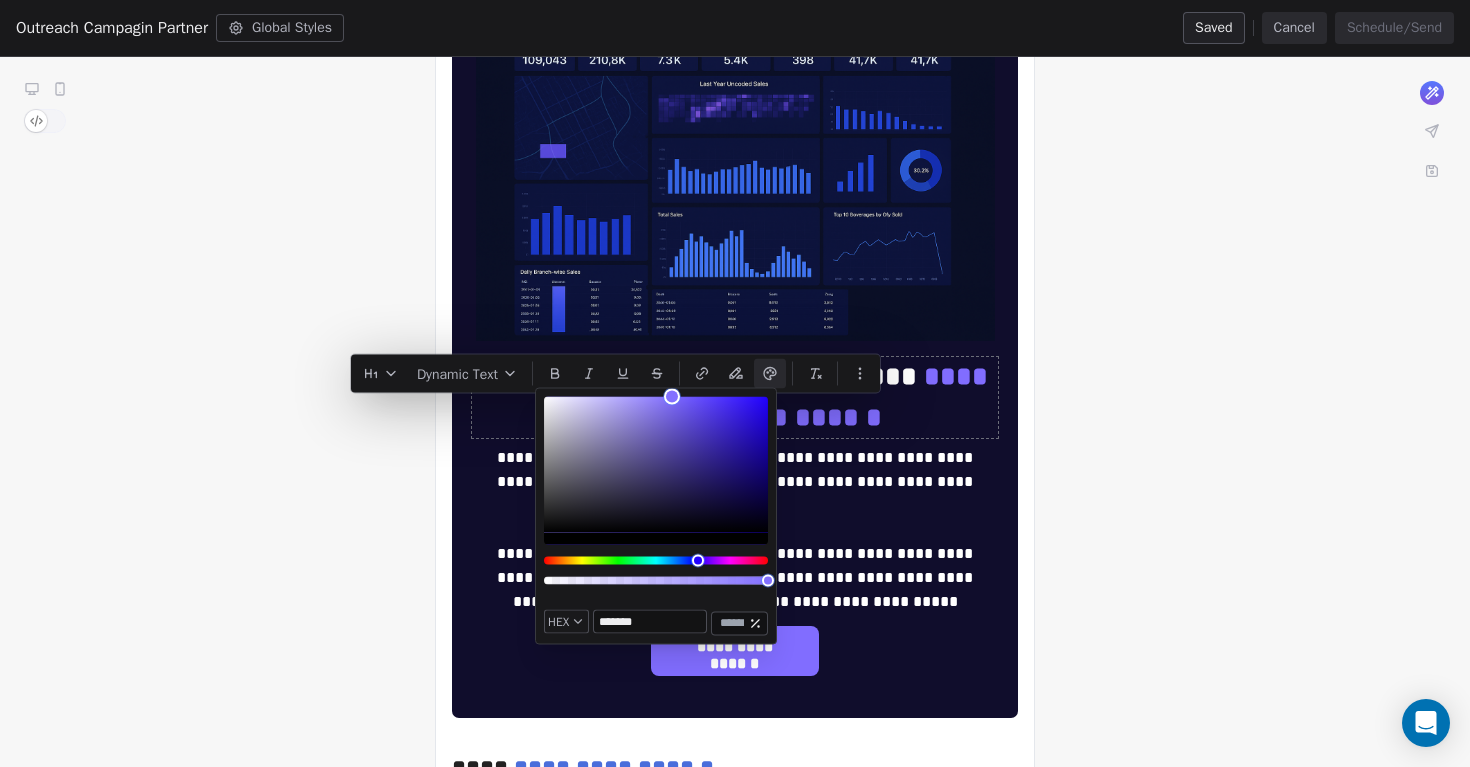 click on "**********" at bounding box center [735, 397] 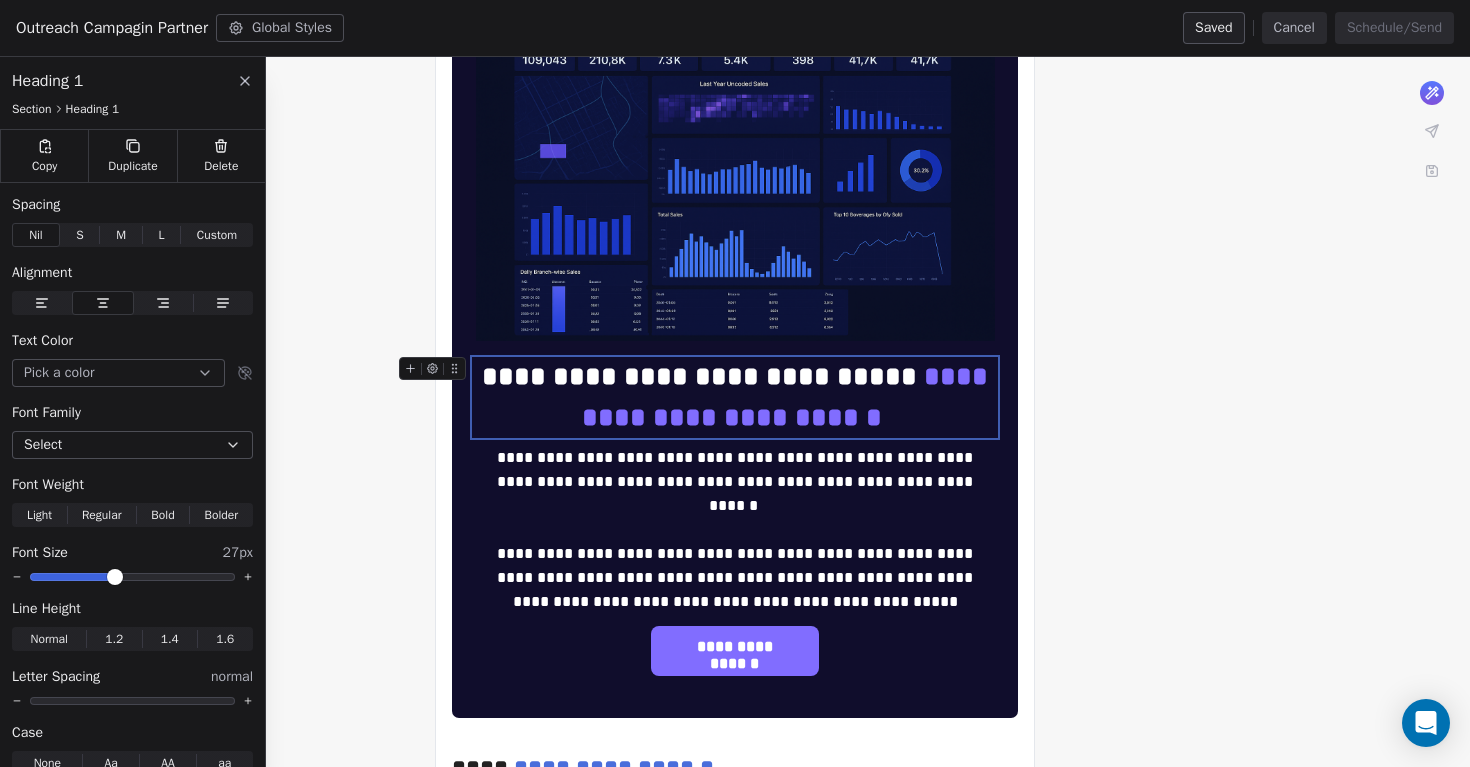 click on "**********" at bounding box center [735, 397] 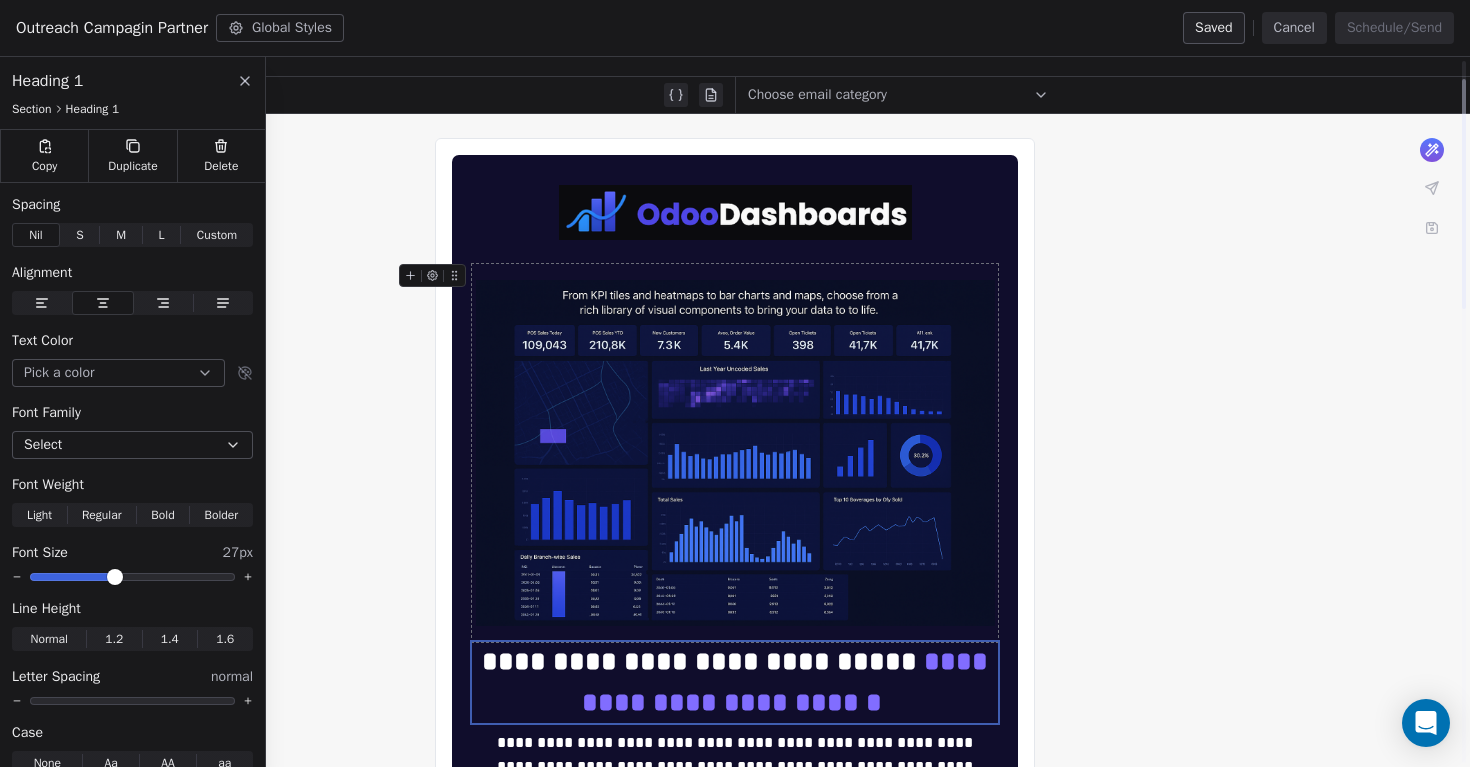 scroll, scrollTop: 55, scrollLeft: 0, axis: vertical 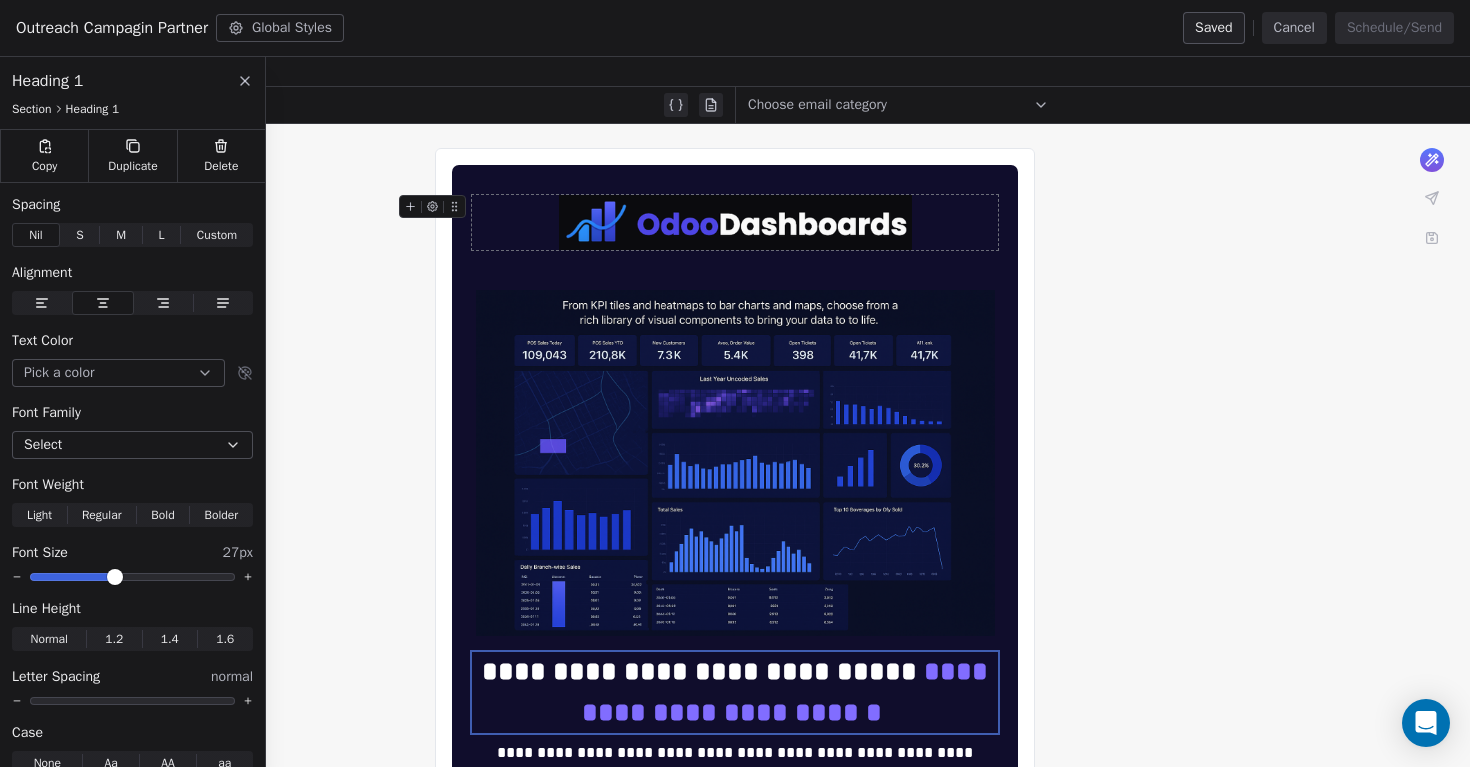 click at bounding box center [735, 222] 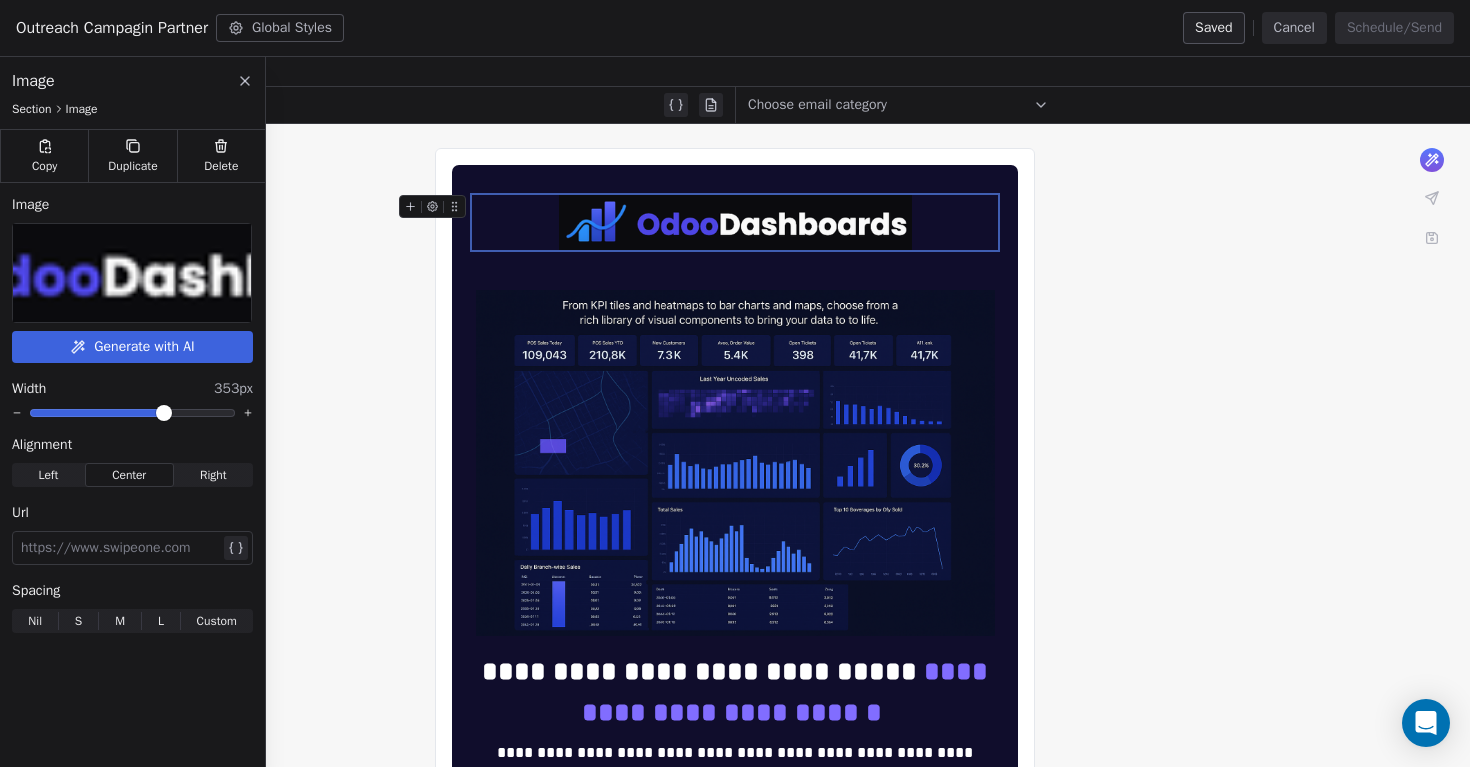 click 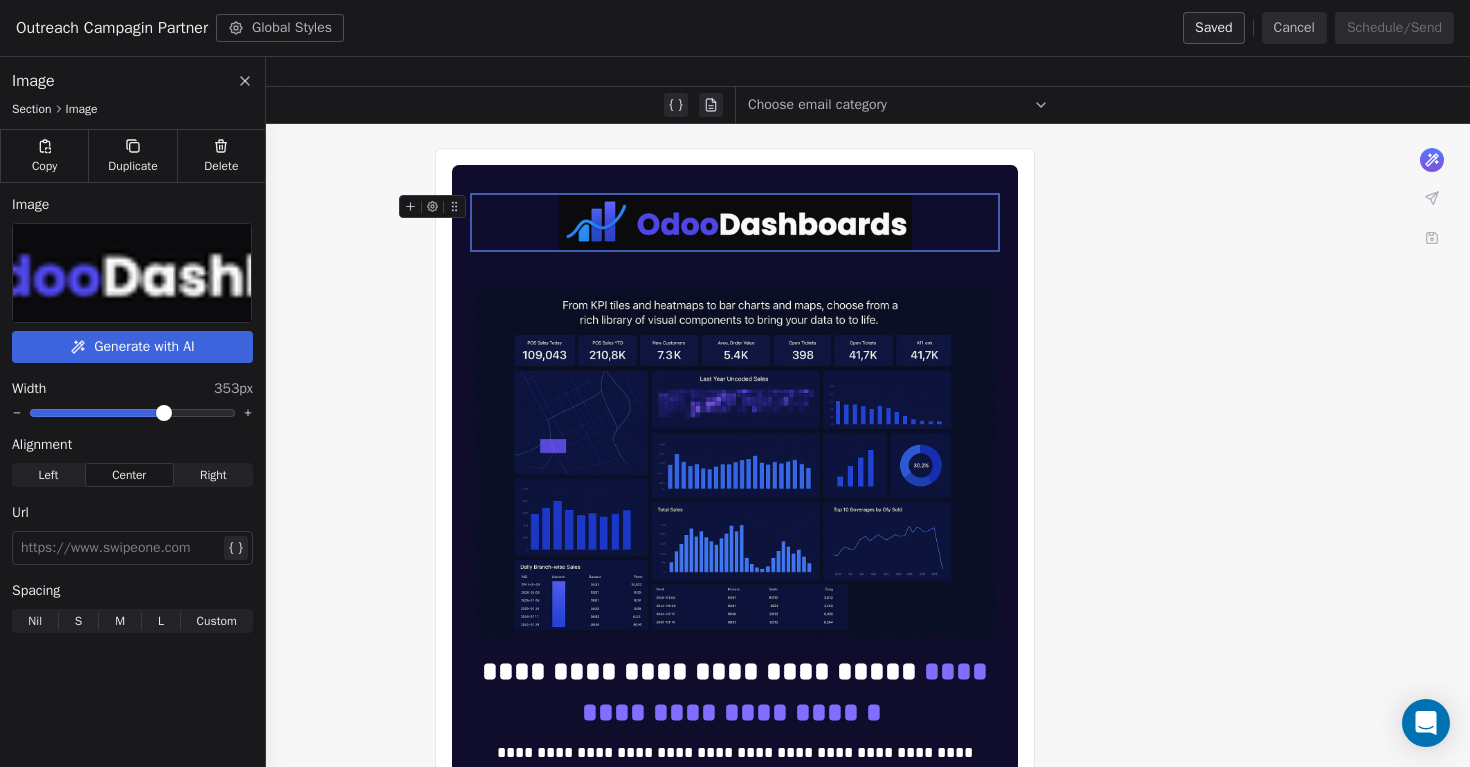 click at bounding box center [131, 273] 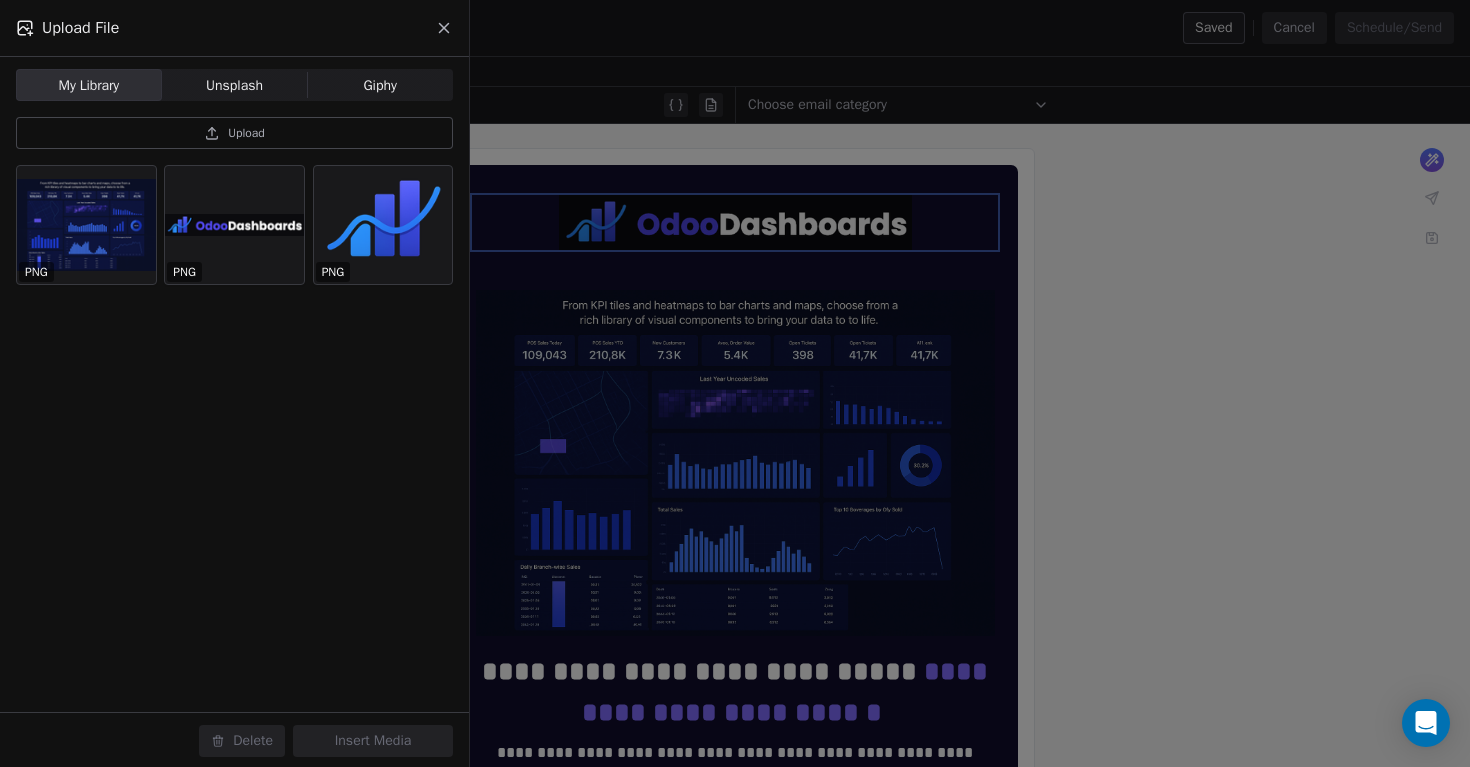 click on "Upload" at bounding box center (234, 133) 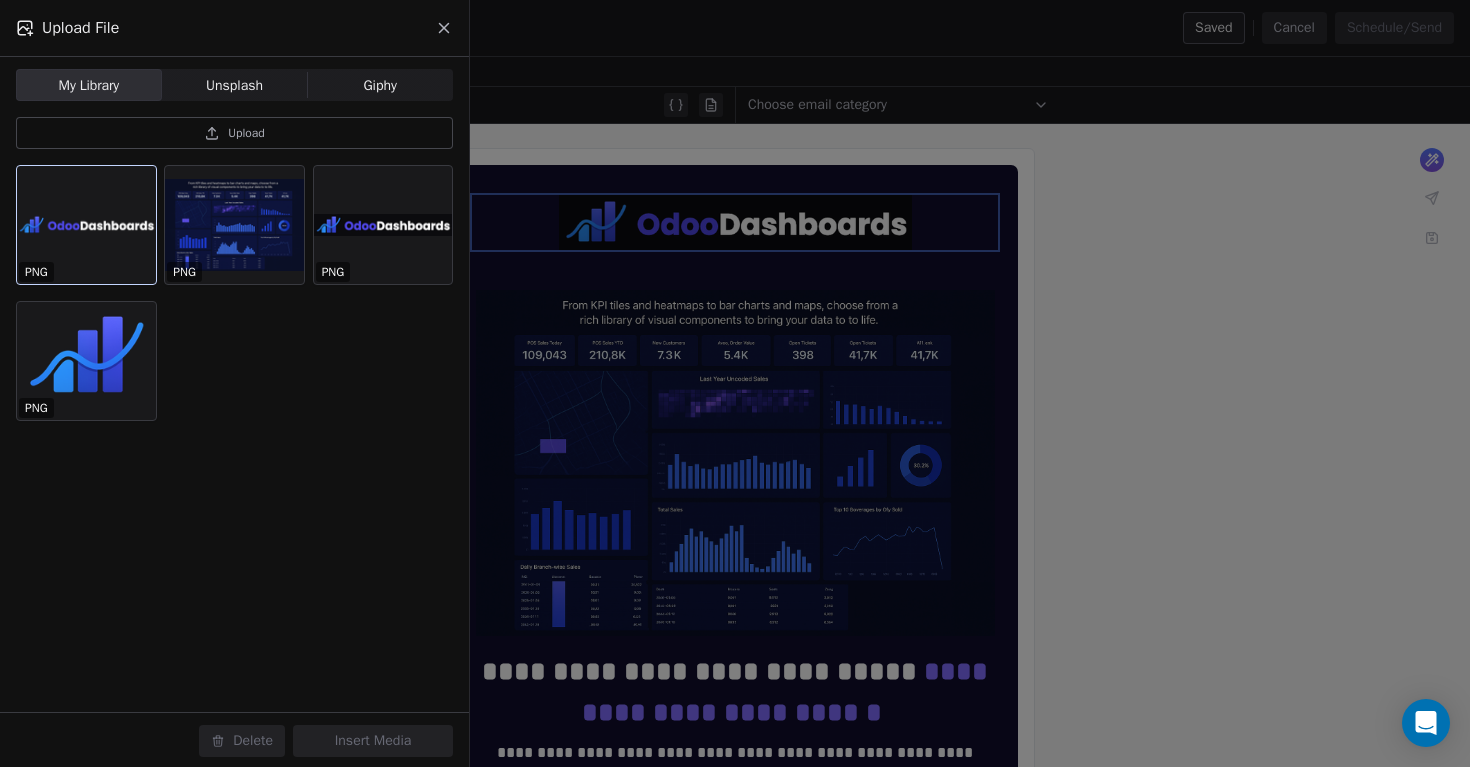 click at bounding box center [86, 225] 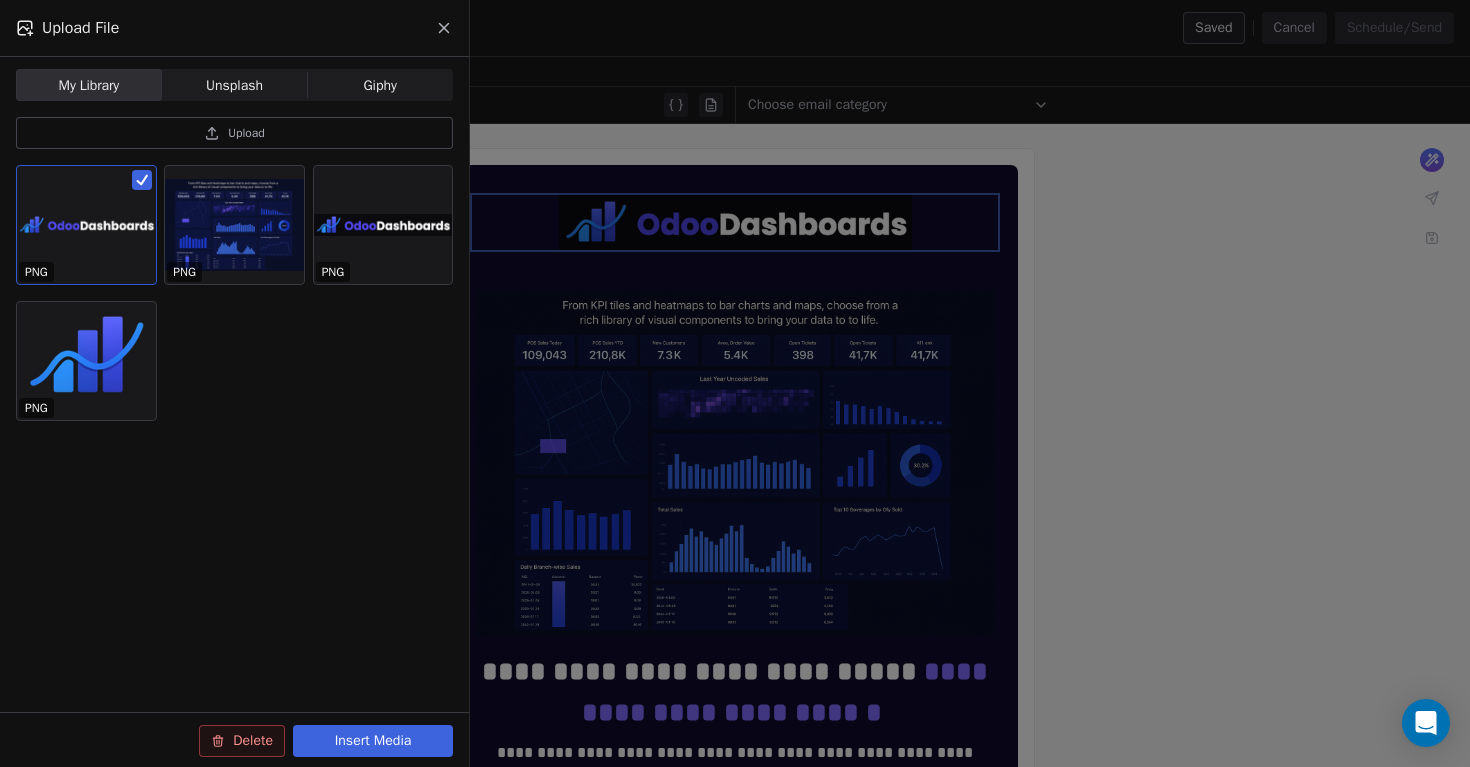 click on "Insert Media" at bounding box center (373, 741) 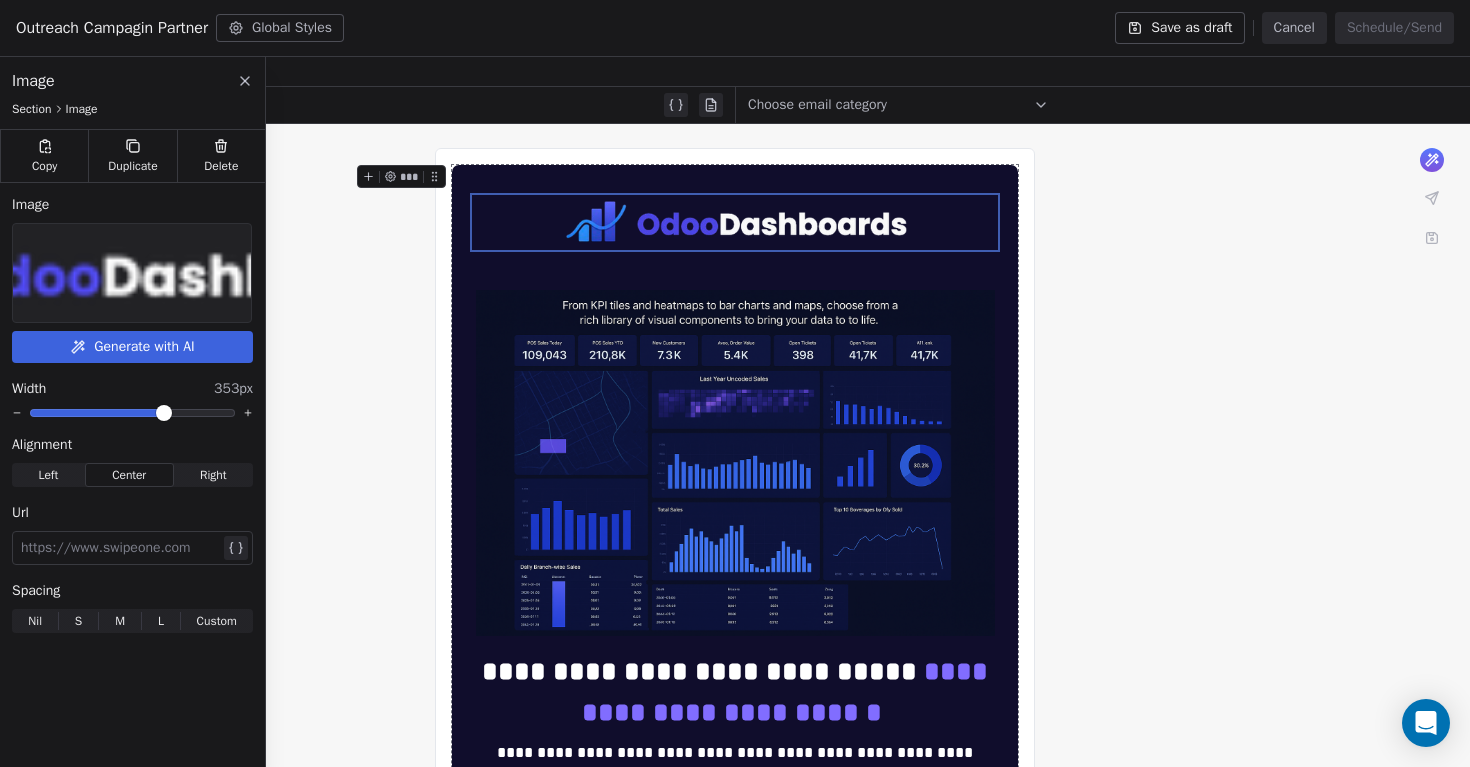 click on "**********" at bounding box center [735, 1155] 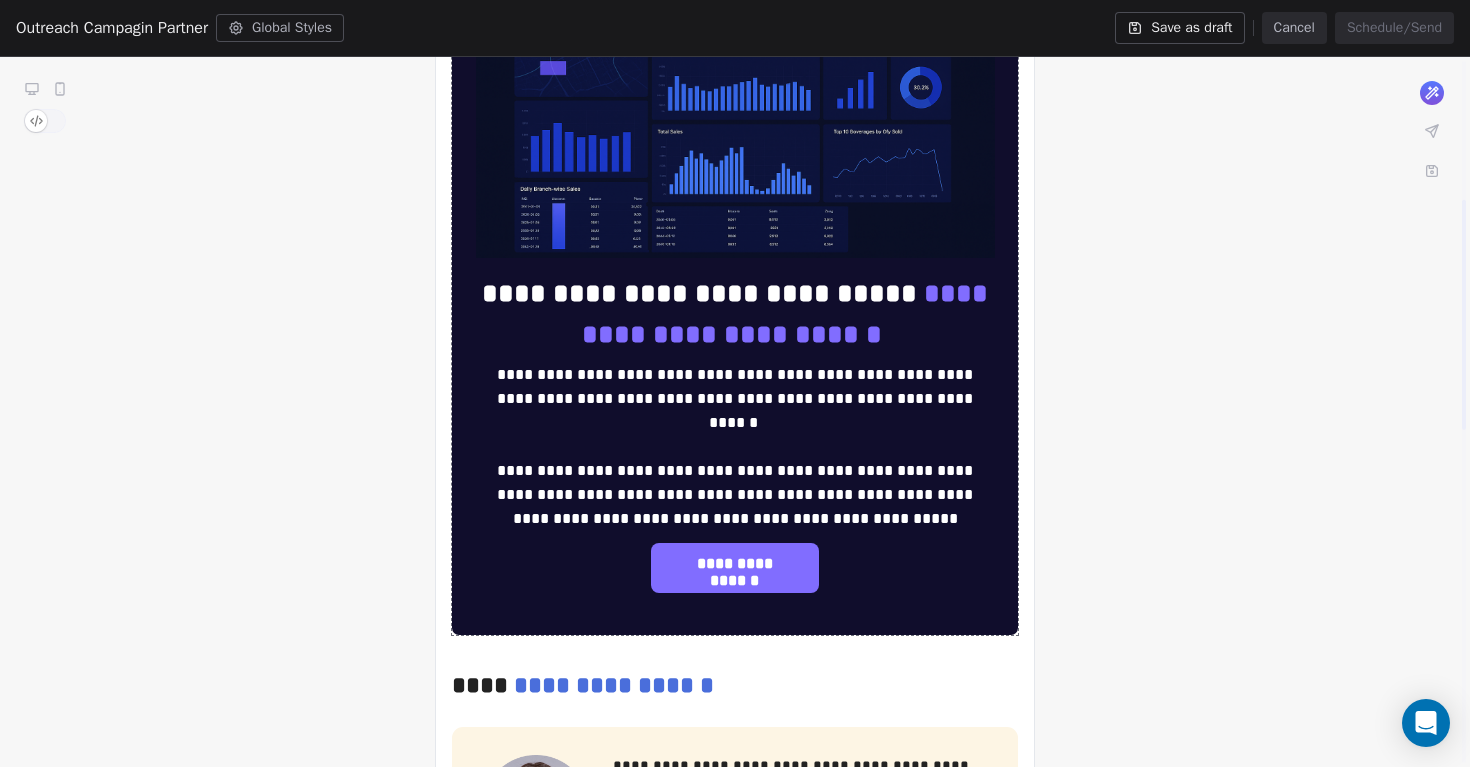 scroll, scrollTop: 422, scrollLeft: 0, axis: vertical 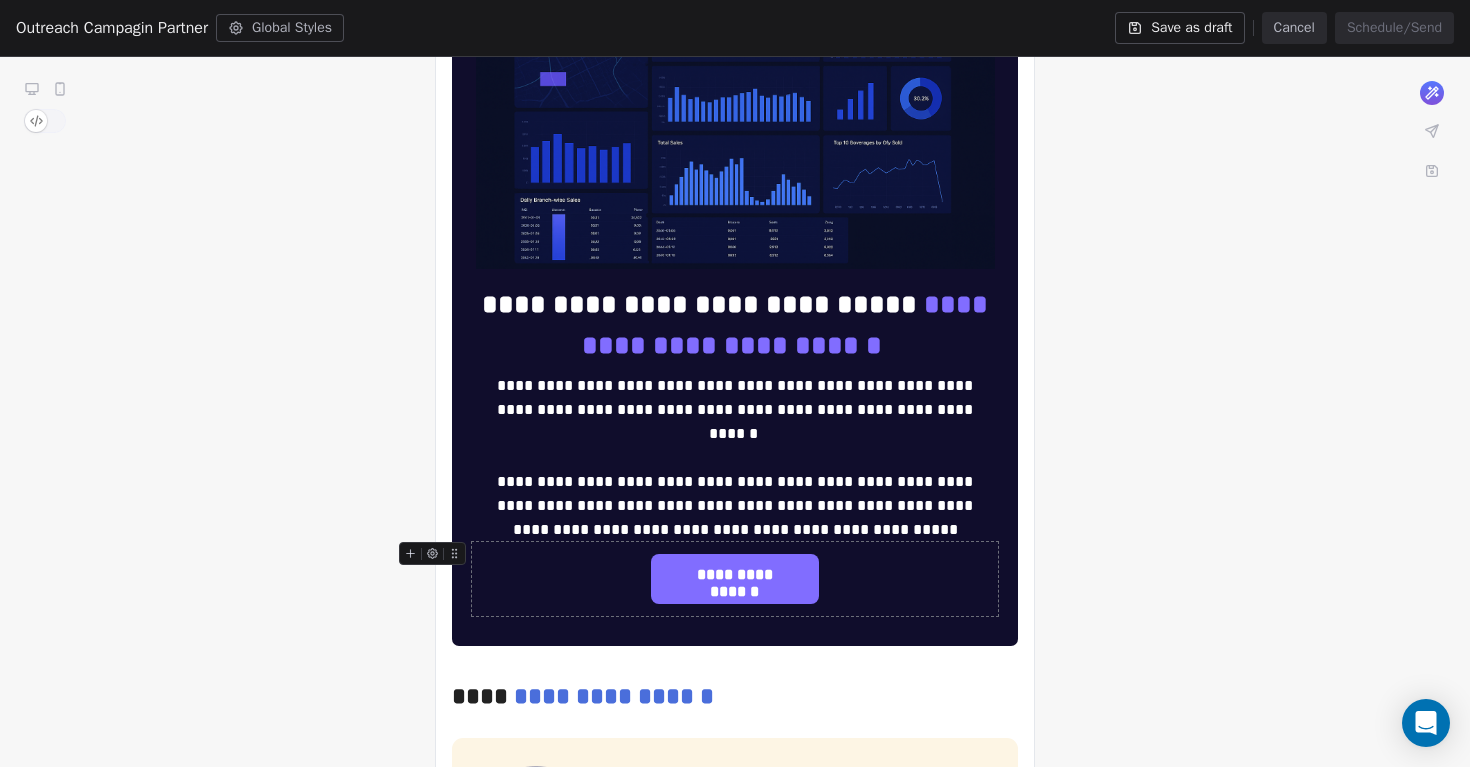 click on "**********" at bounding box center (735, 575) 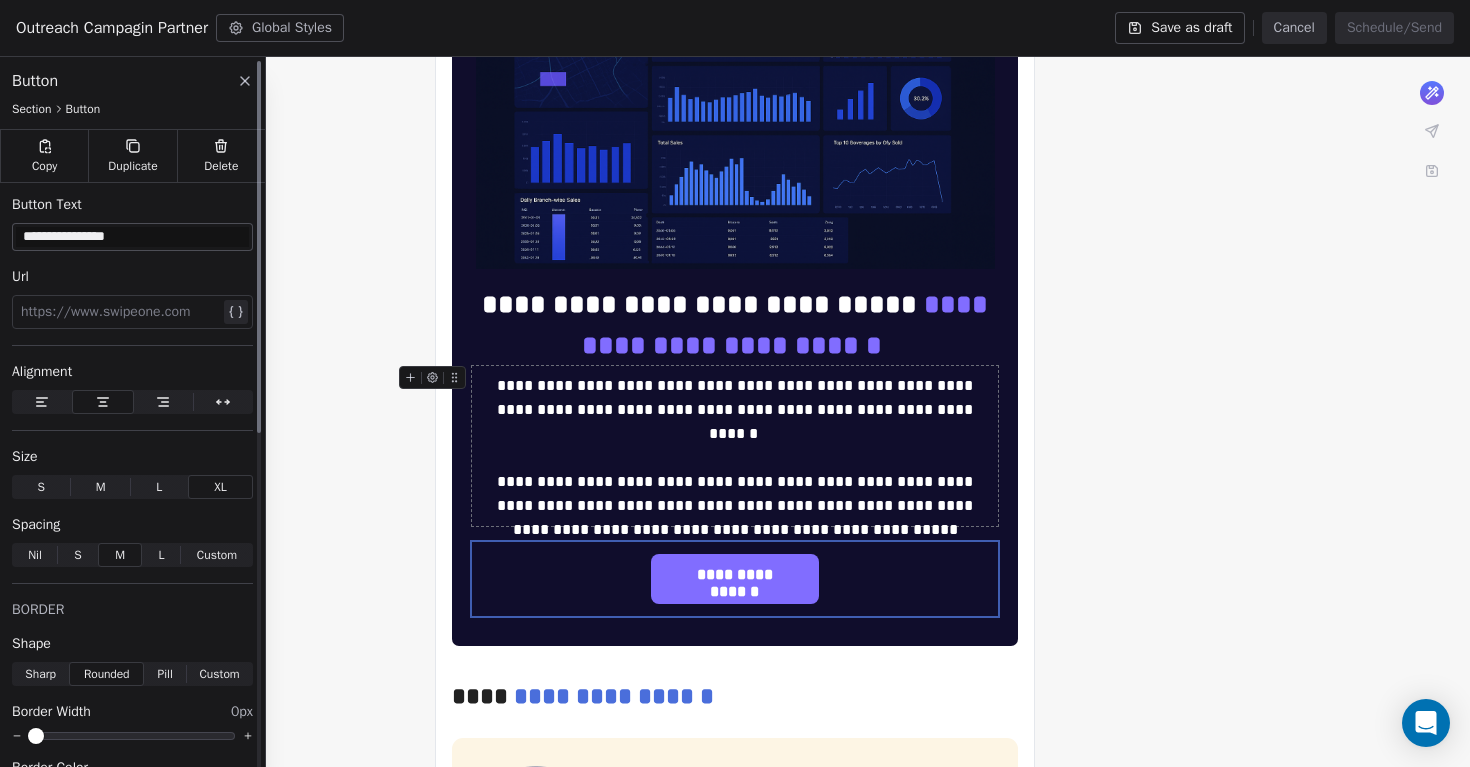 drag, startPoint x: 145, startPoint y: 232, endPoint x: 15, endPoint y: 226, distance: 130.13838 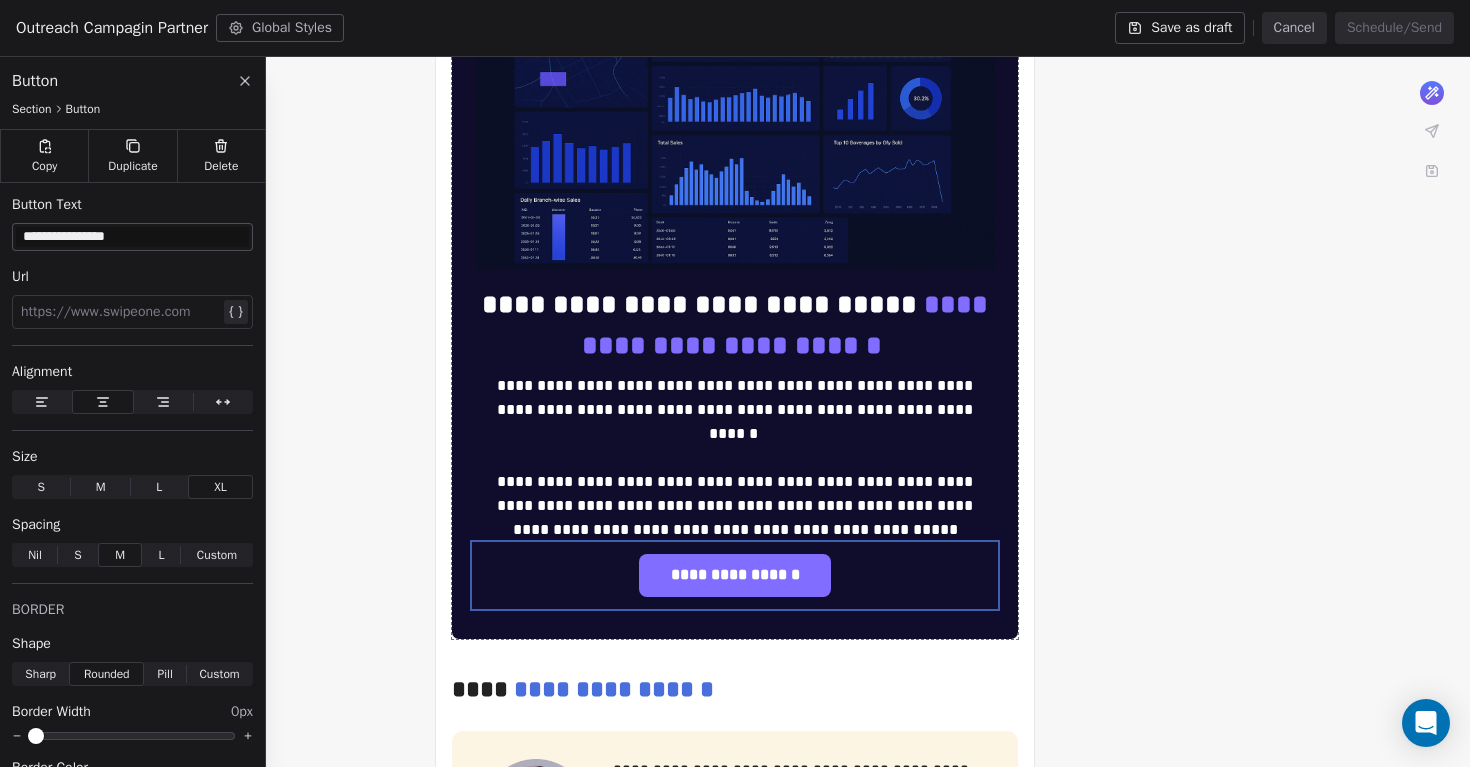 type on "**********" 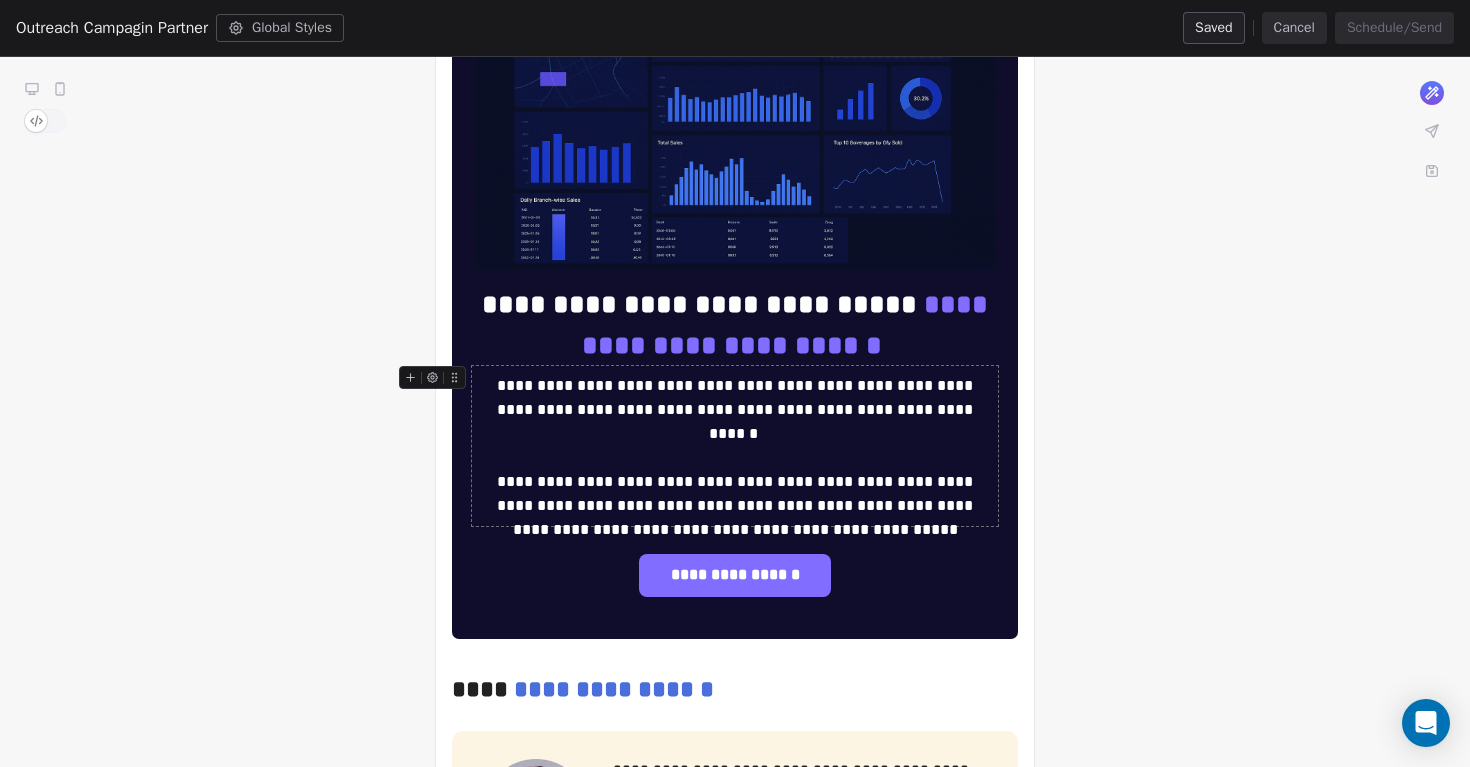 click on "**********" at bounding box center [735, 446] 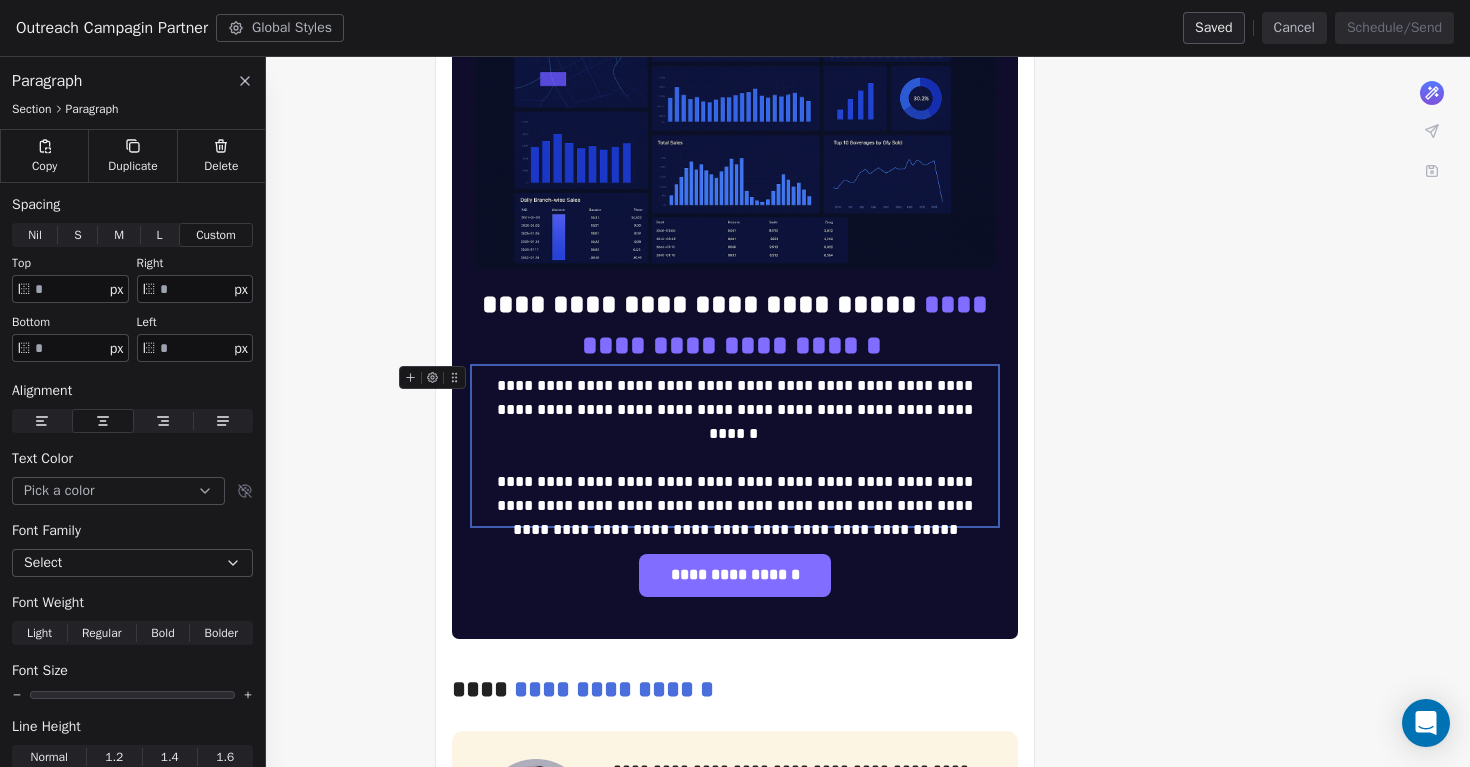click on "**********" at bounding box center [735, 446] 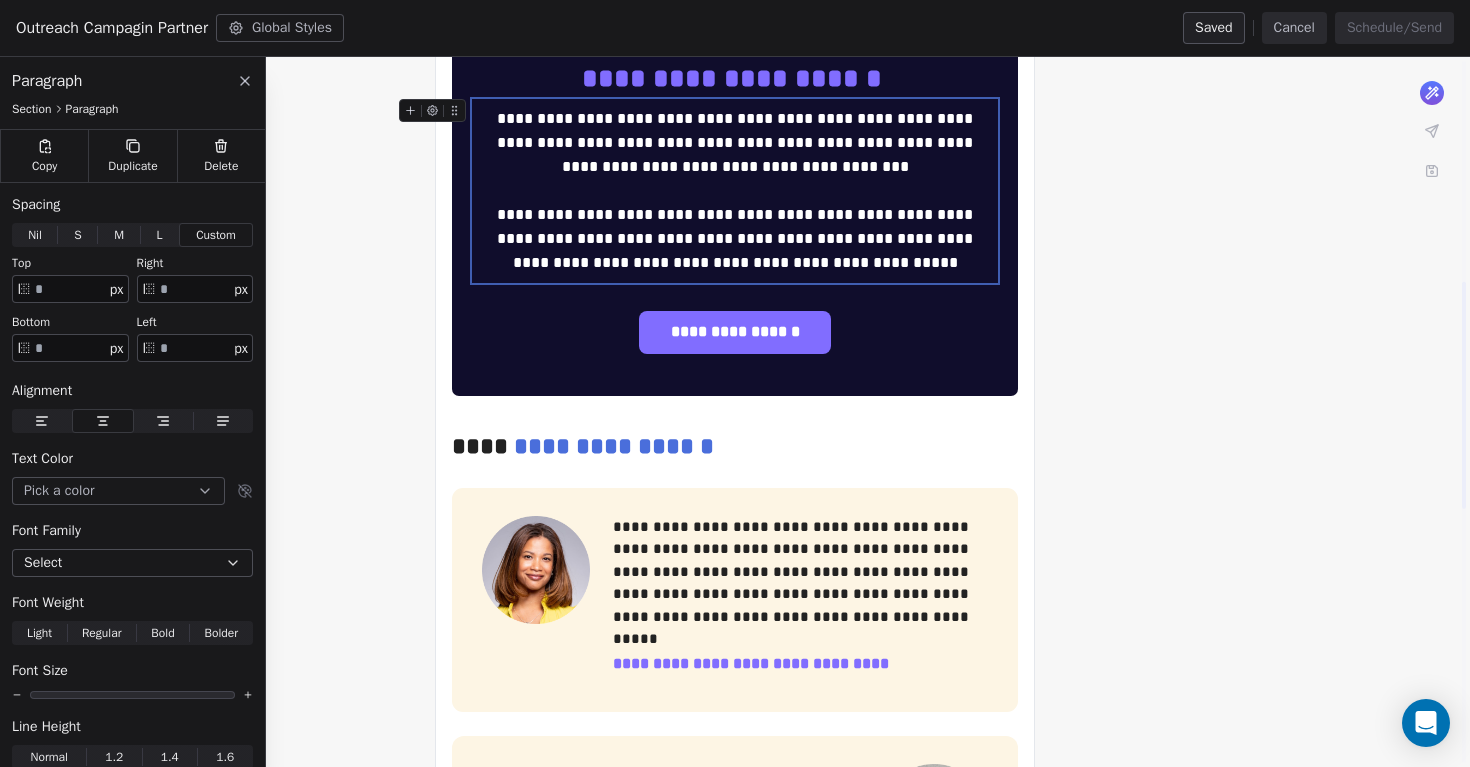 scroll, scrollTop: 413, scrollLeft: 0, axis: vertical 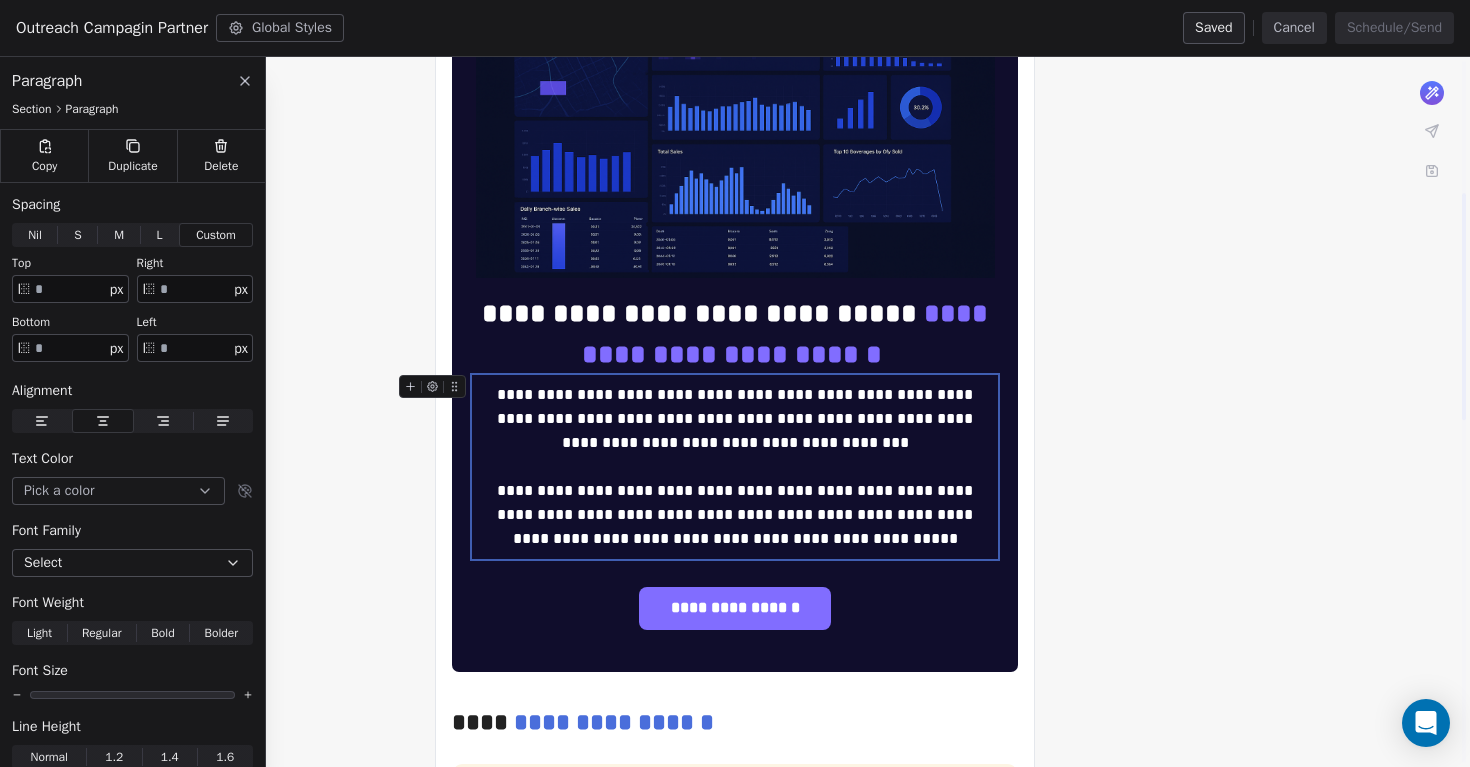 click on "**********" at bounding box center [735, 805] 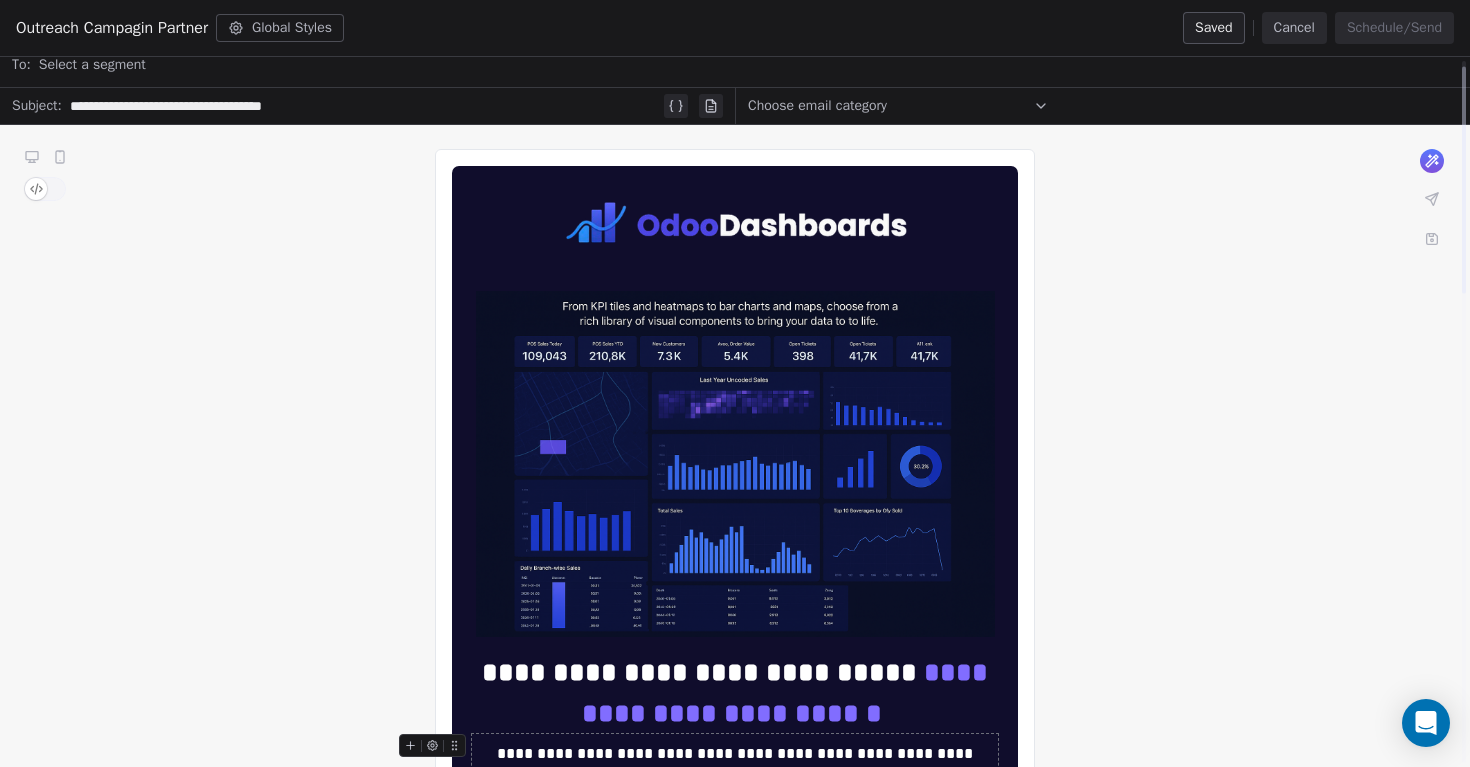 scroll, scrollTop: 0, scrollLeft: 0, axis: both 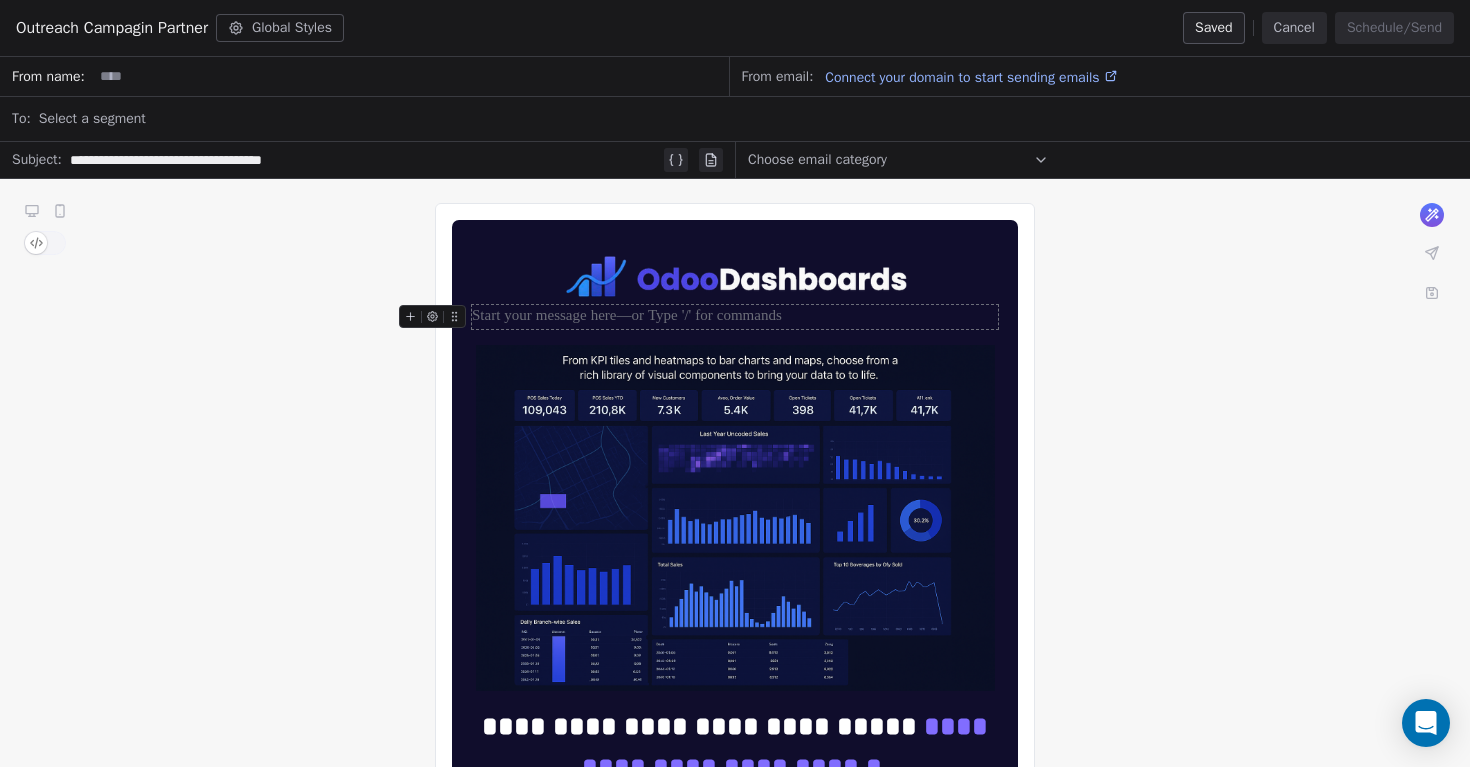 click at bounding box center (735, 317) 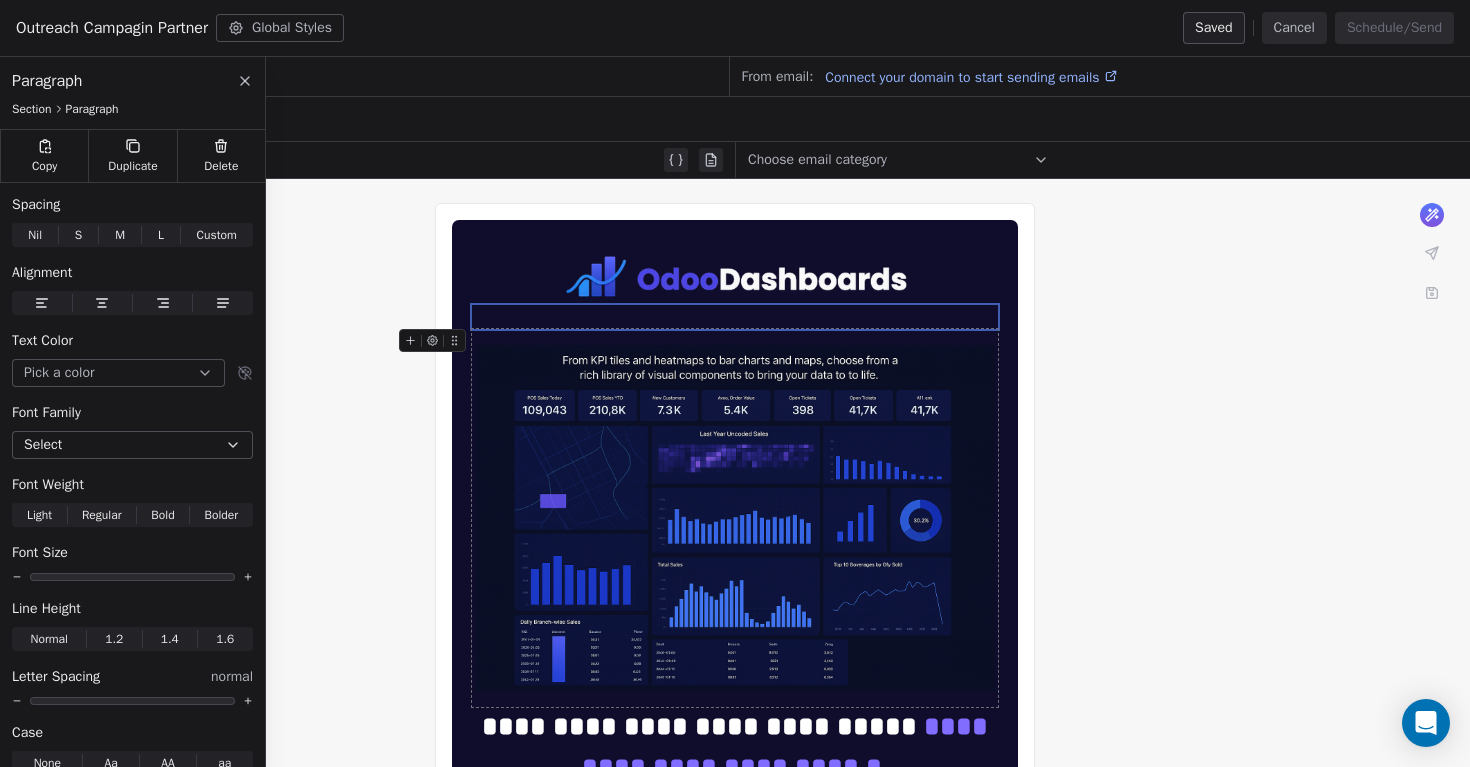 click on "**********" at bounding box center (735, 1218) 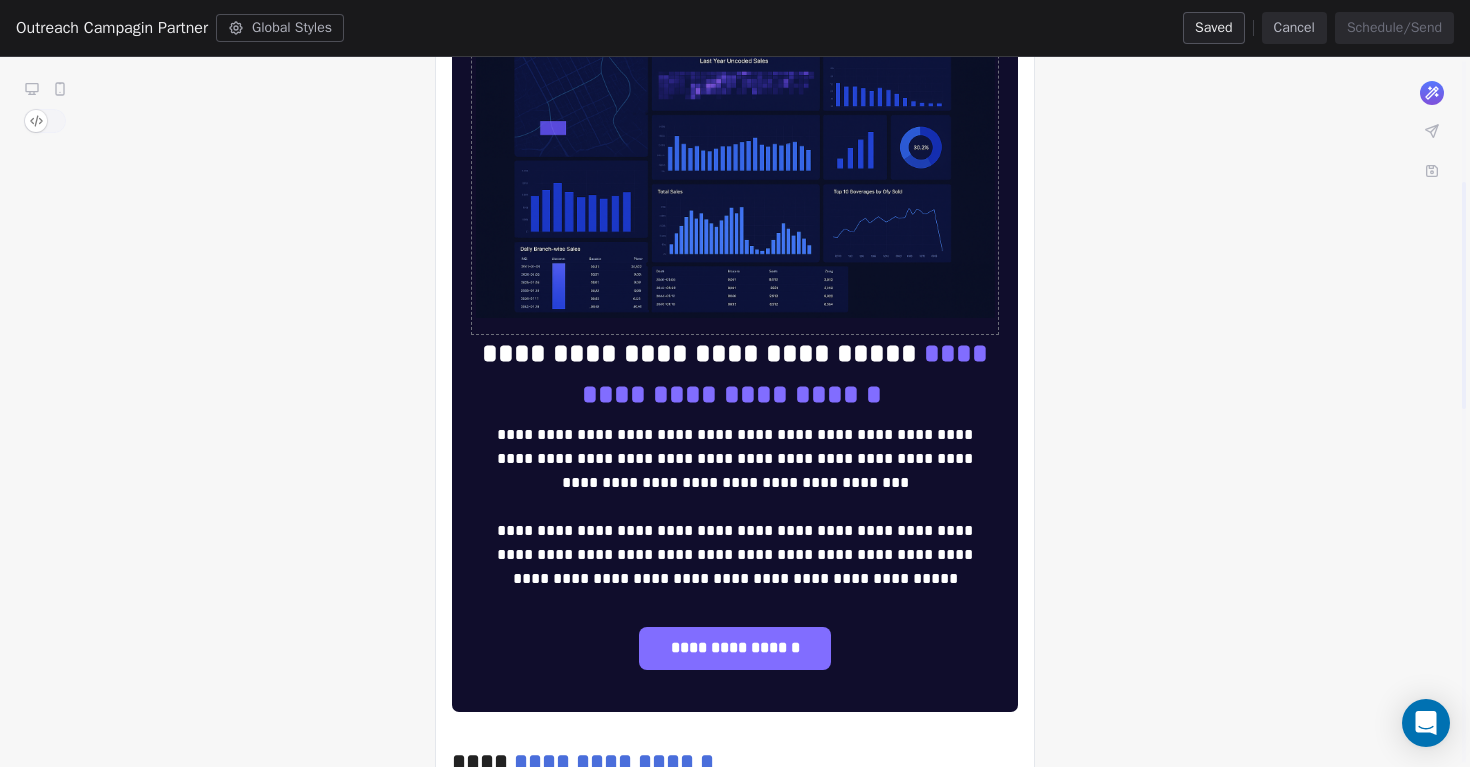 scroll, scrollTop: 381, scrollLeft: 0, axis: vertical 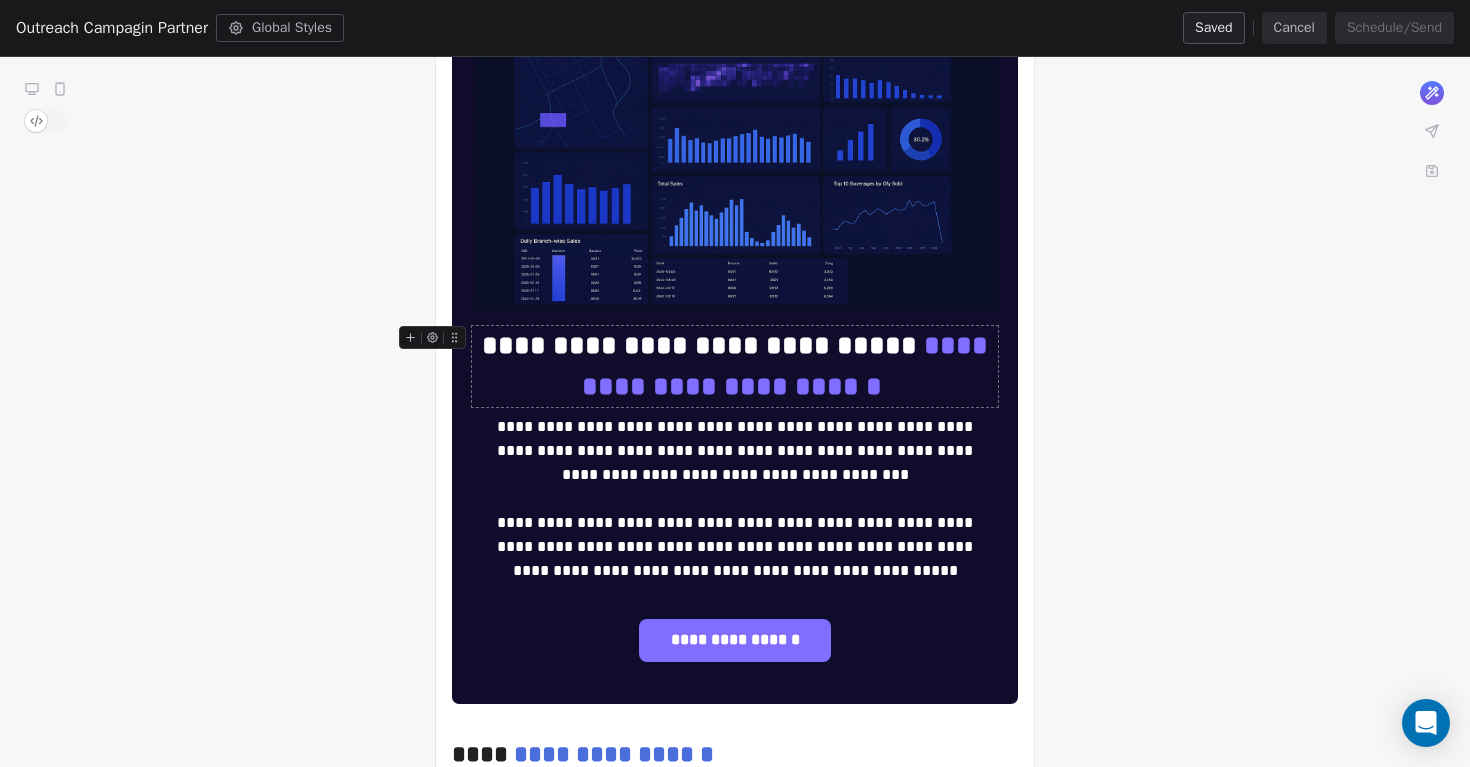 click on "**********" at bounding box center (735, 366) 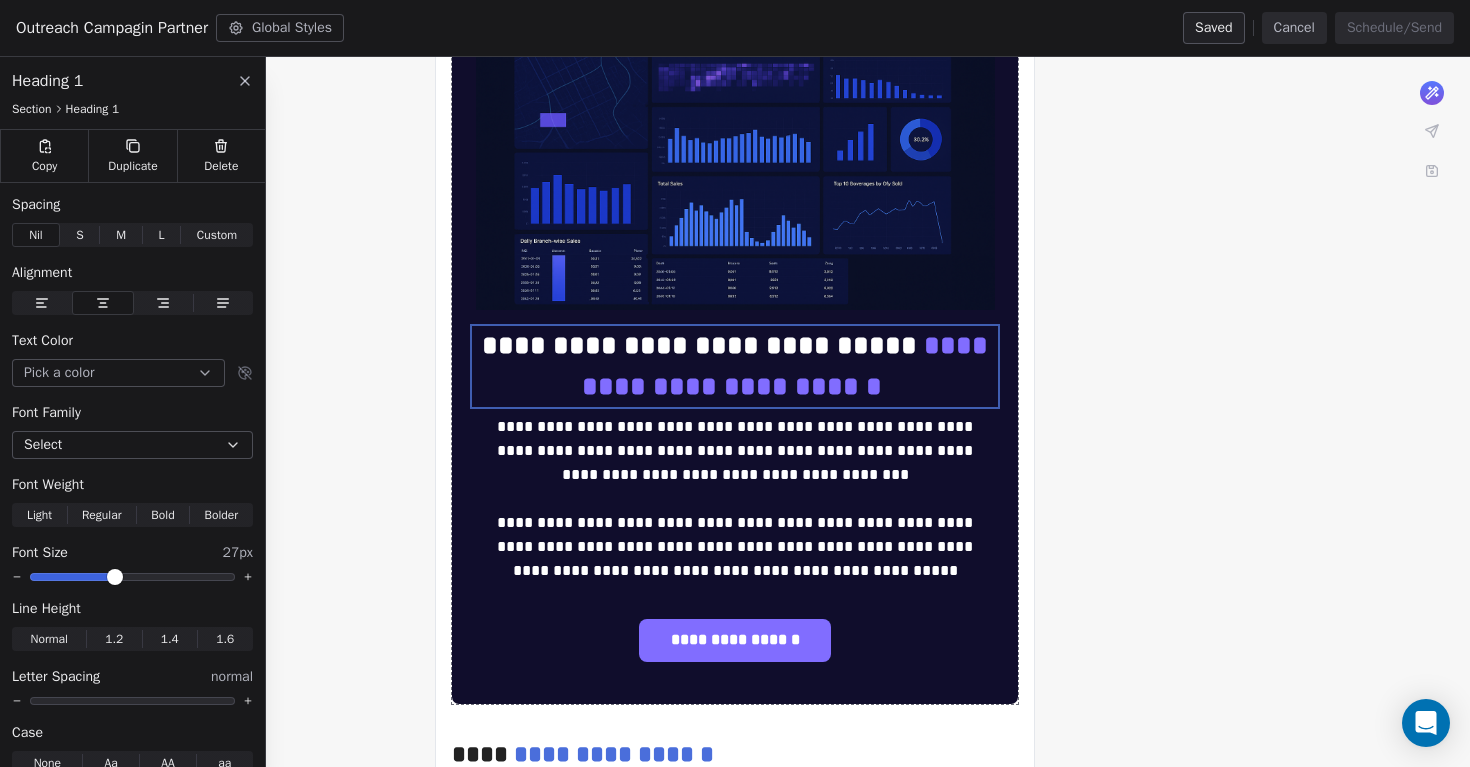 click on "**********" at bounding box center [735, 837] 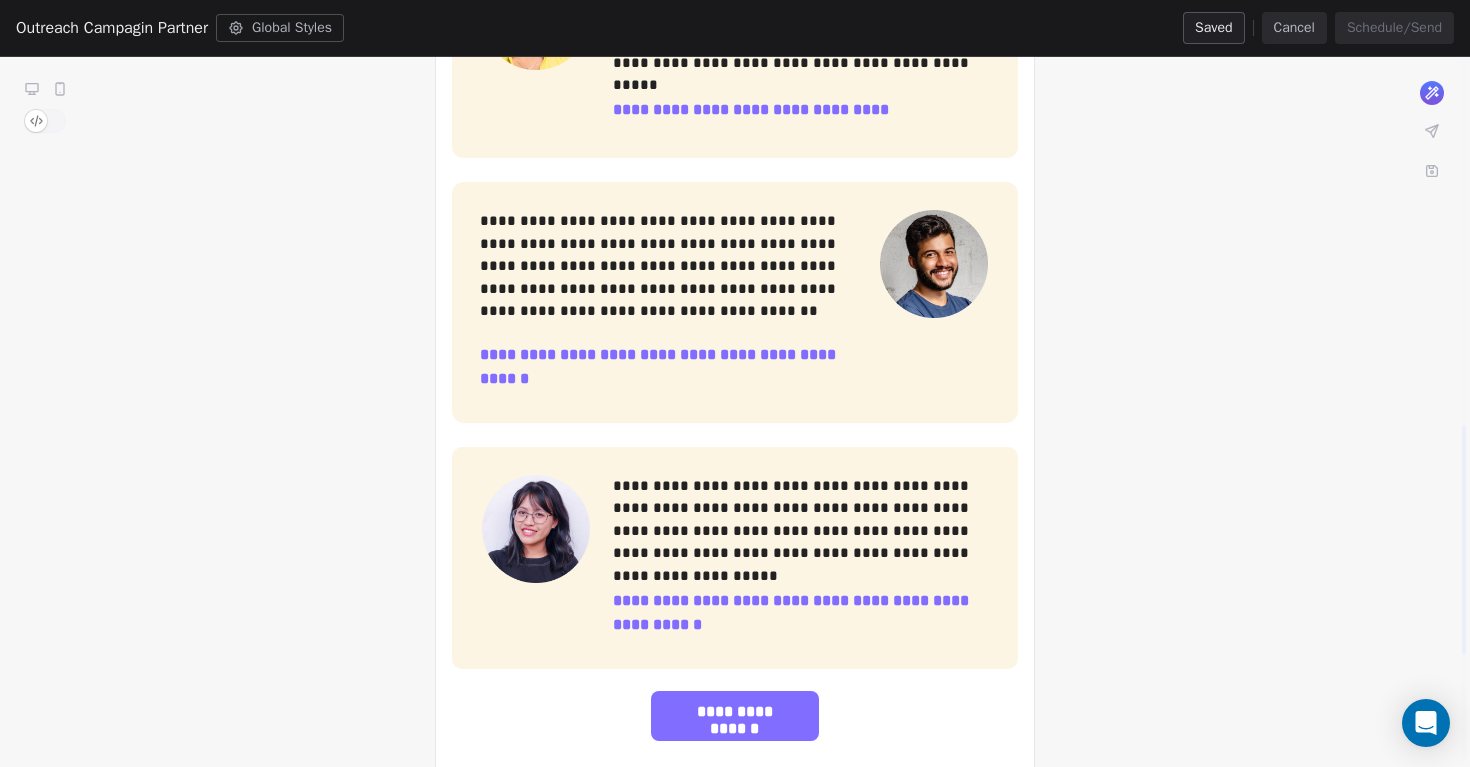 scroll, scrollTop: 1482, scrollLeft: 0, axis: vertical 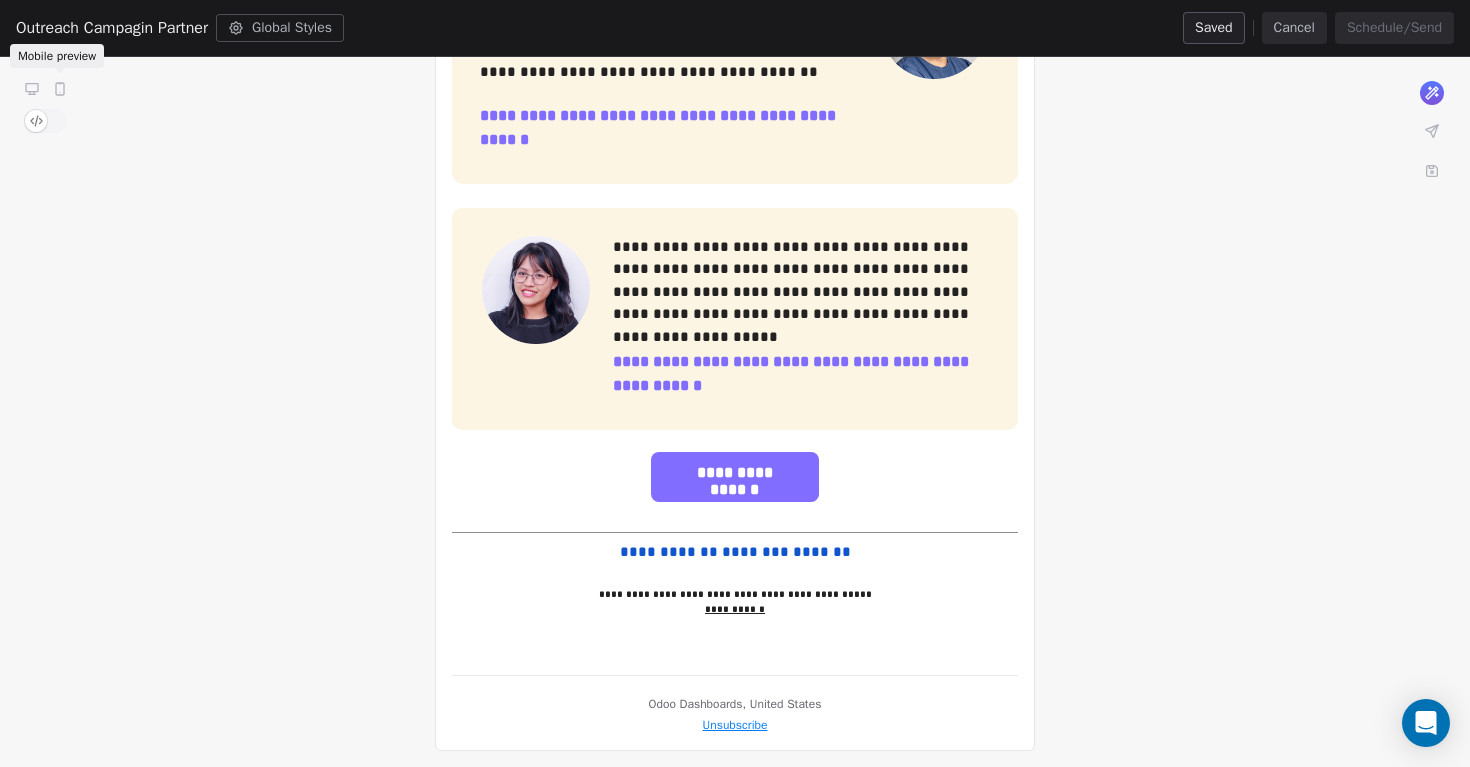 click 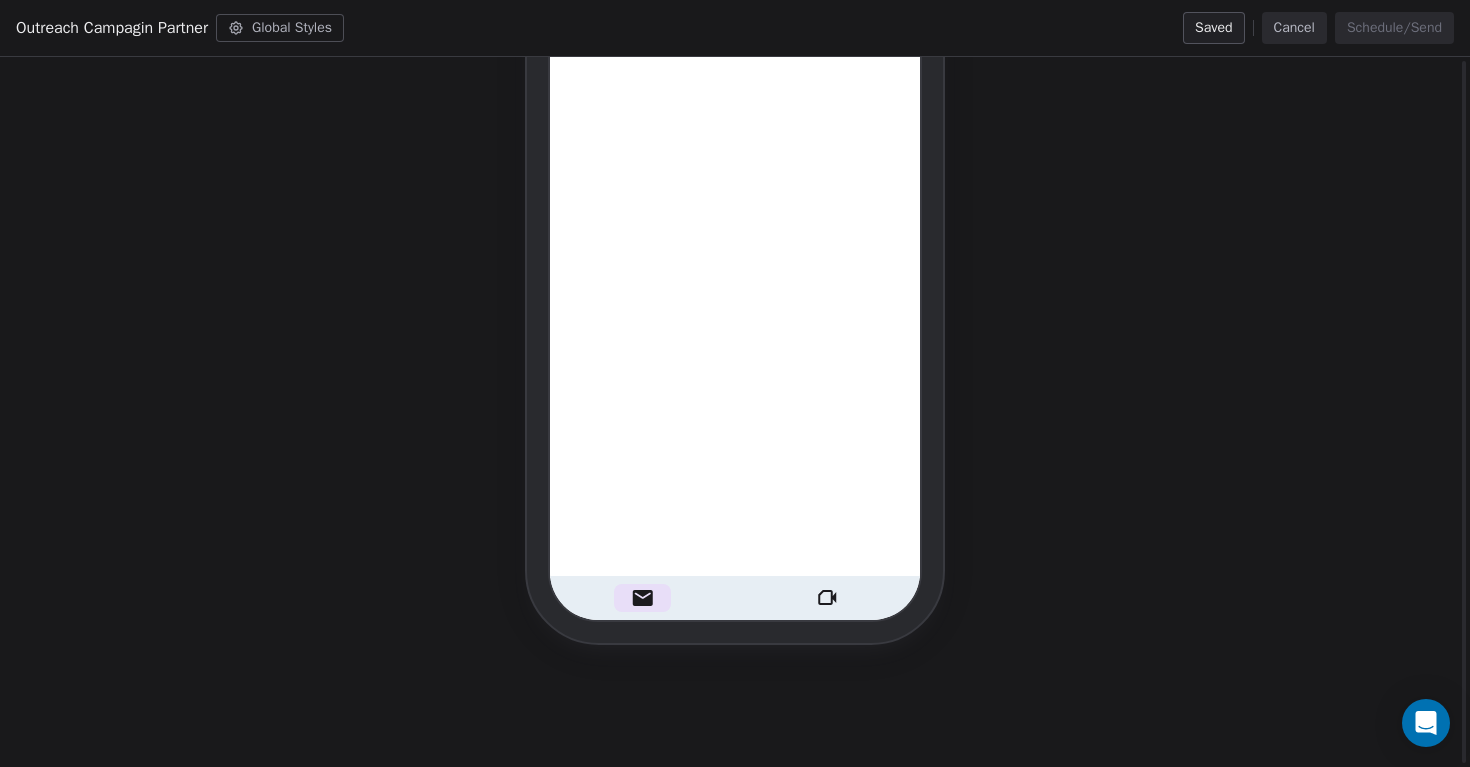scroll, scrollTop: 460, scrollLeft: 0, axis: vertical 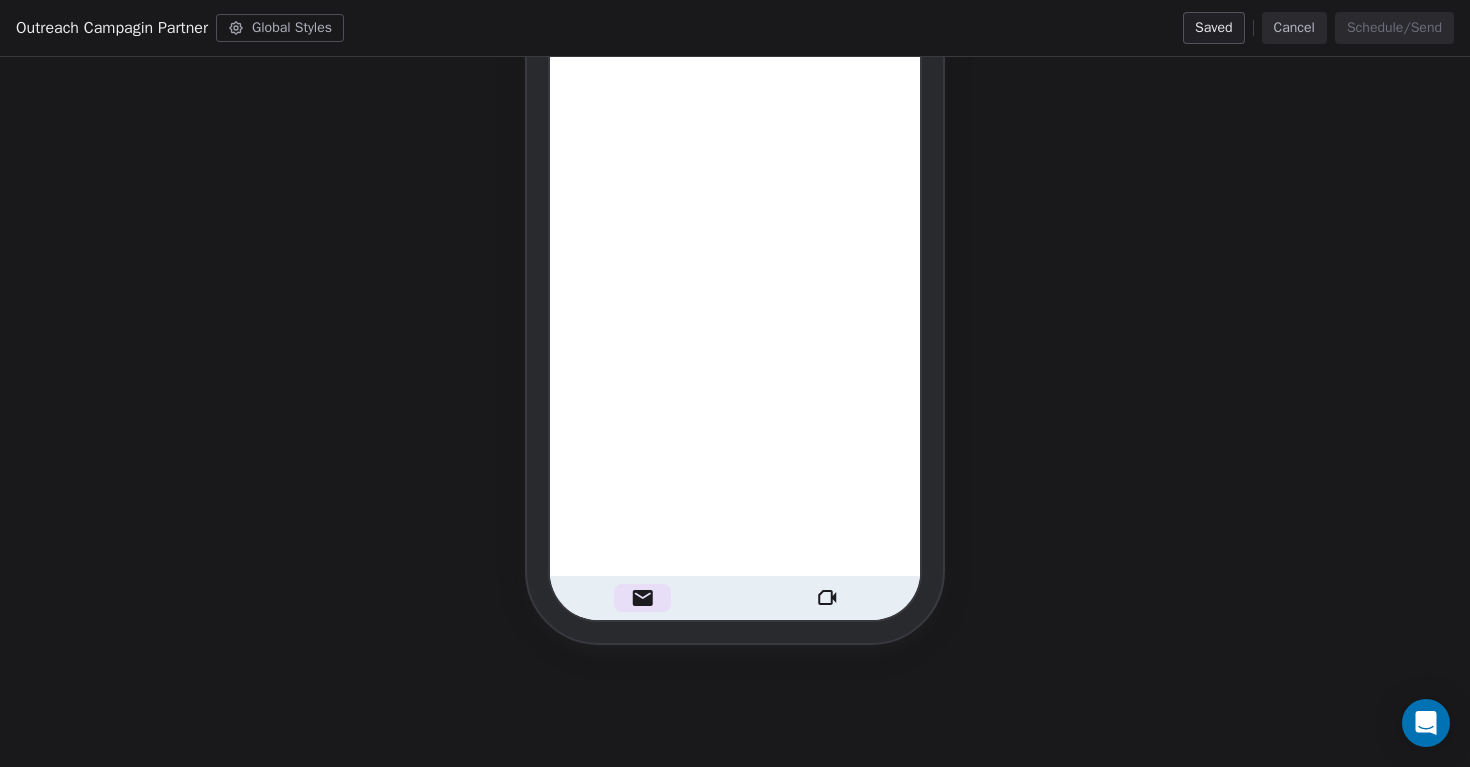 click on "Cancel" at bounding box center [1294, 28] 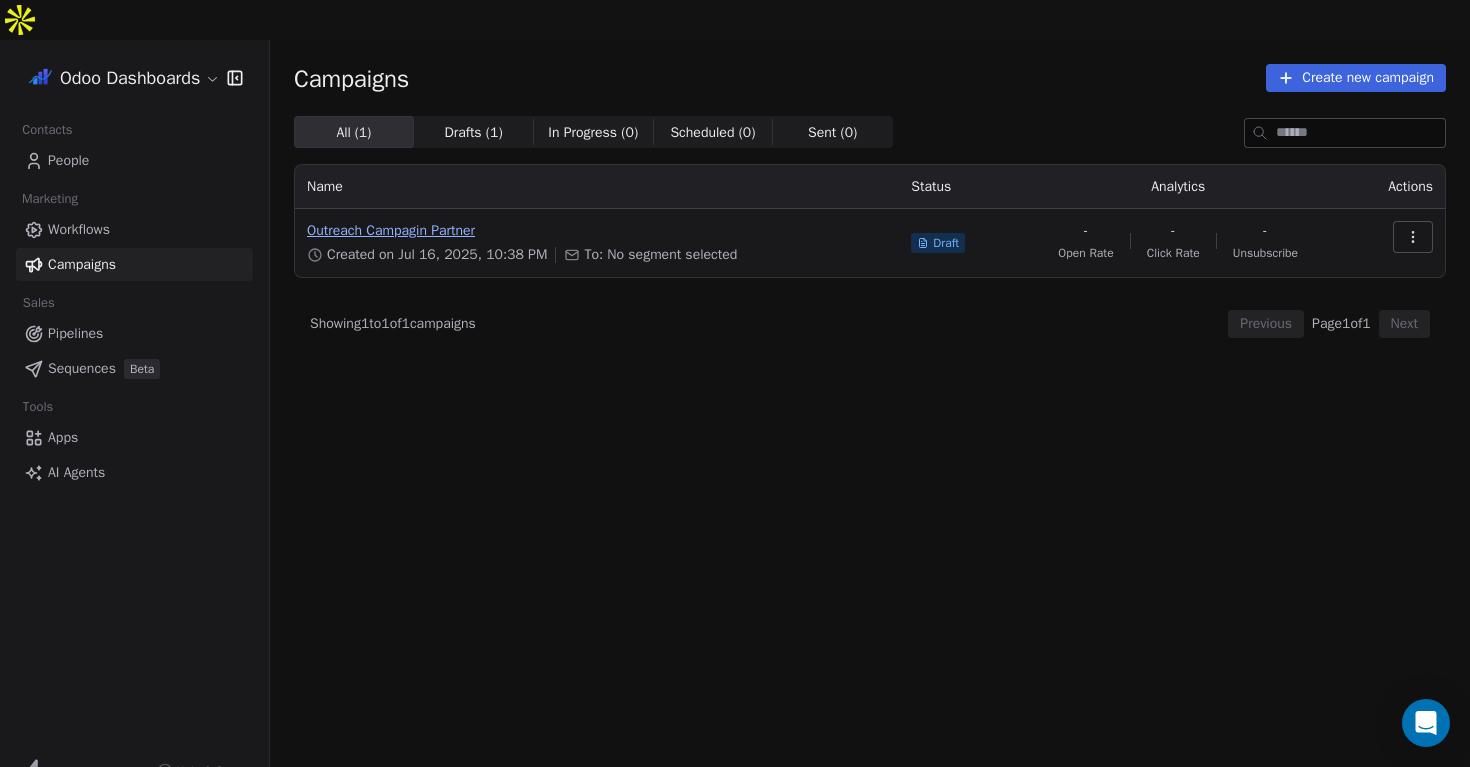 click on "Outreach Campagin Partner" at bounding box center [597, 231] 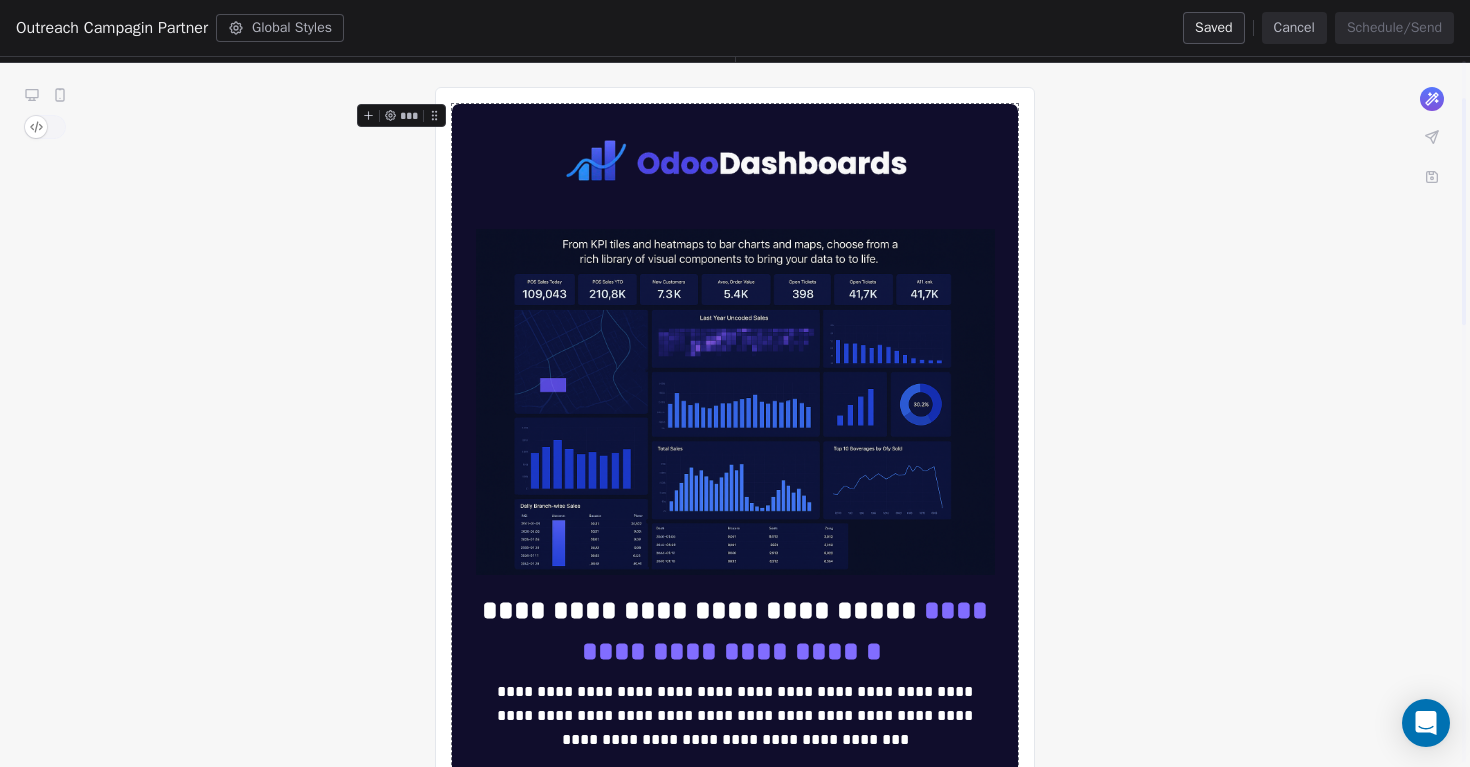 scroll, scrollTop: 113, scrollLeft: 0, axis: vertical 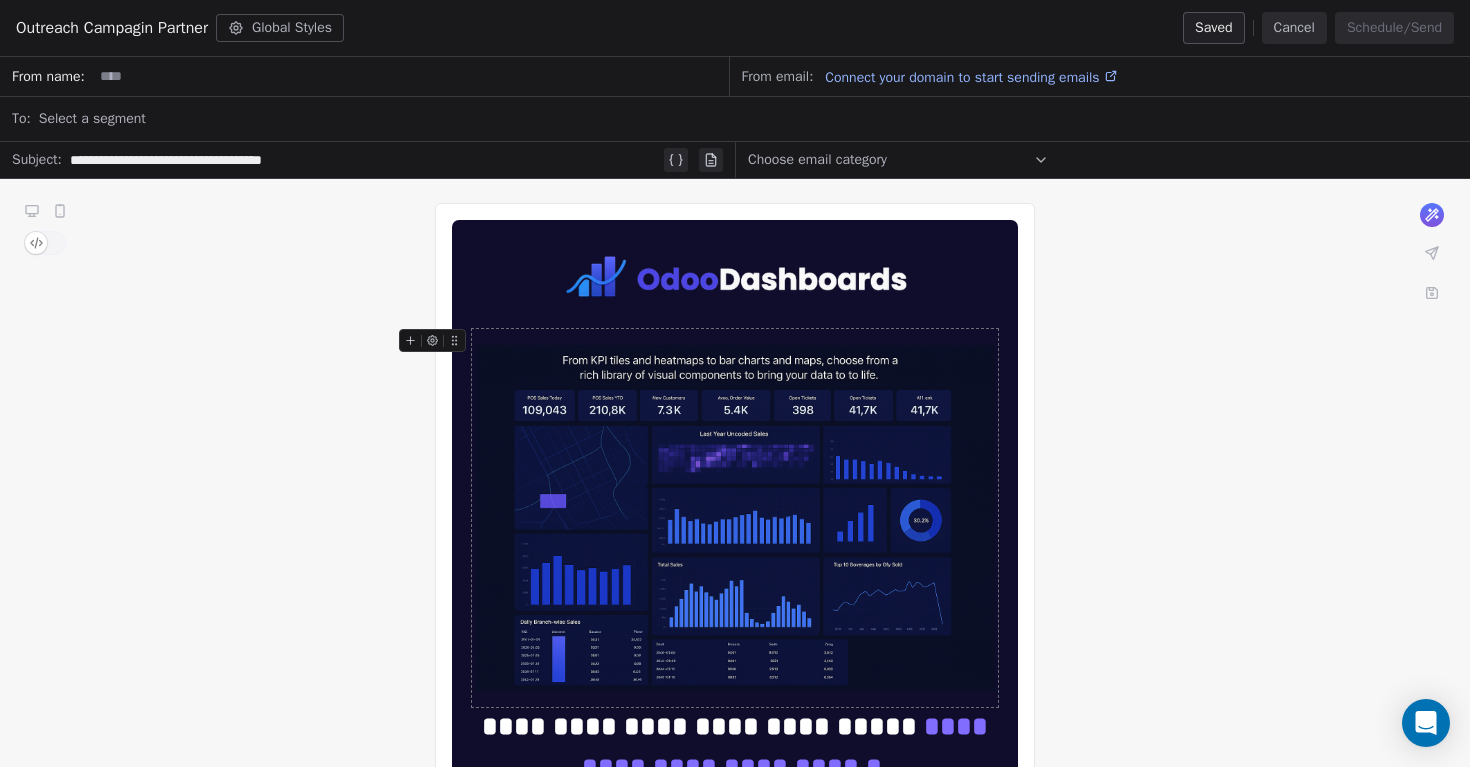 click on "Cancel" at bounding box center (1294, 28) 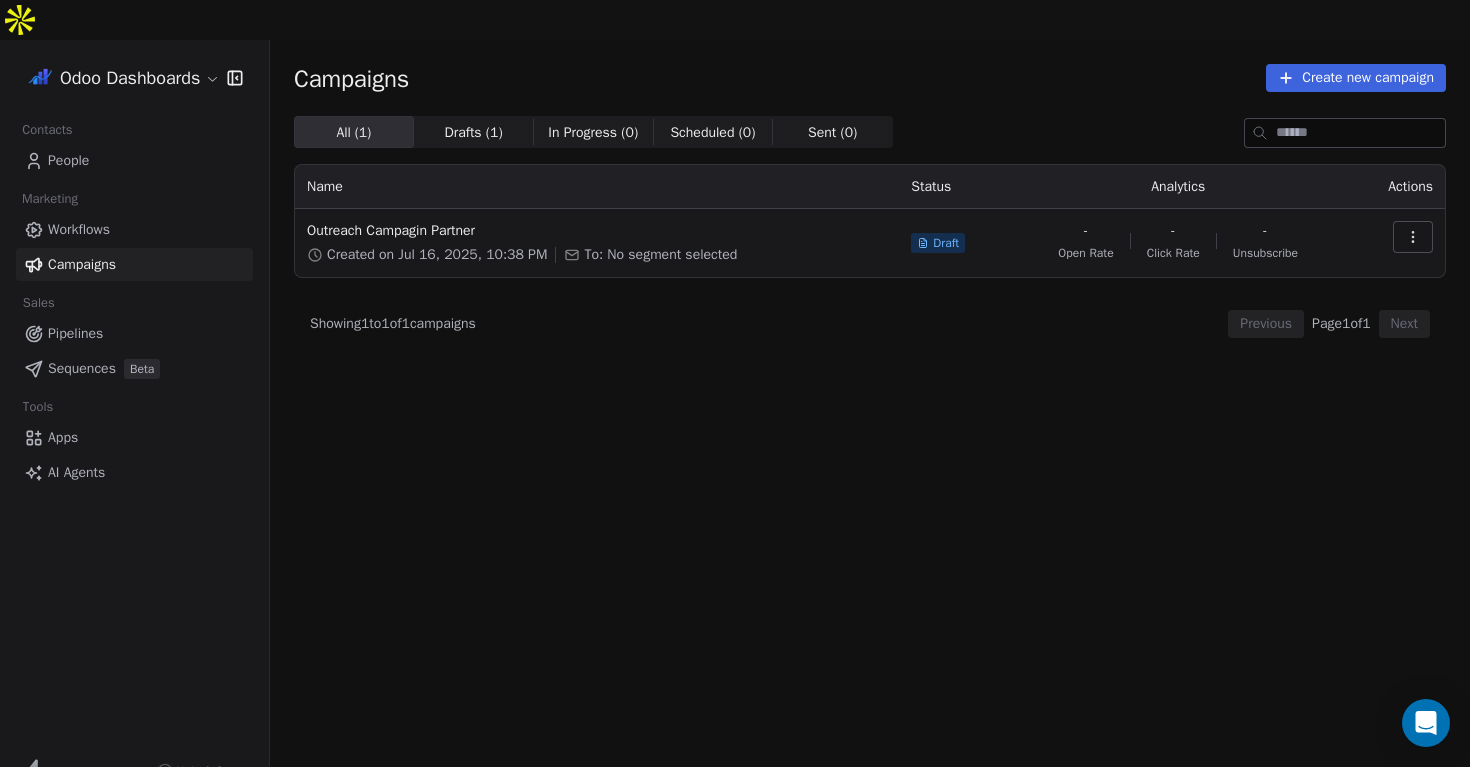 click on "Odoo Dashboards Contacts People Marketing Workflows Campaigns Sales Pipelines Sequences Beta Tools Apps AI Agents Help & Support Campaigns  Create new campaign All ( 1 ) All ( 1 ) Drafts ( 1 ) Drafts ( 1 ) In Progress ( 0 ) In Progress ( 0 ) Scheduled ( 0 ) Scheduled ( 0 ) Sent ( 0 ) Sent ( 0 ) Name Status Analytics Actions Outreach Campagin Partner Created on Jul 16, 2025, 10:38 PM To: No segment selected Draft - Open Rate - Click Rate - Unsubscribe Showing  1  to  1  of  1  campaigns Previous Page  1  of  1 Next" at bounding box center (735, 403) 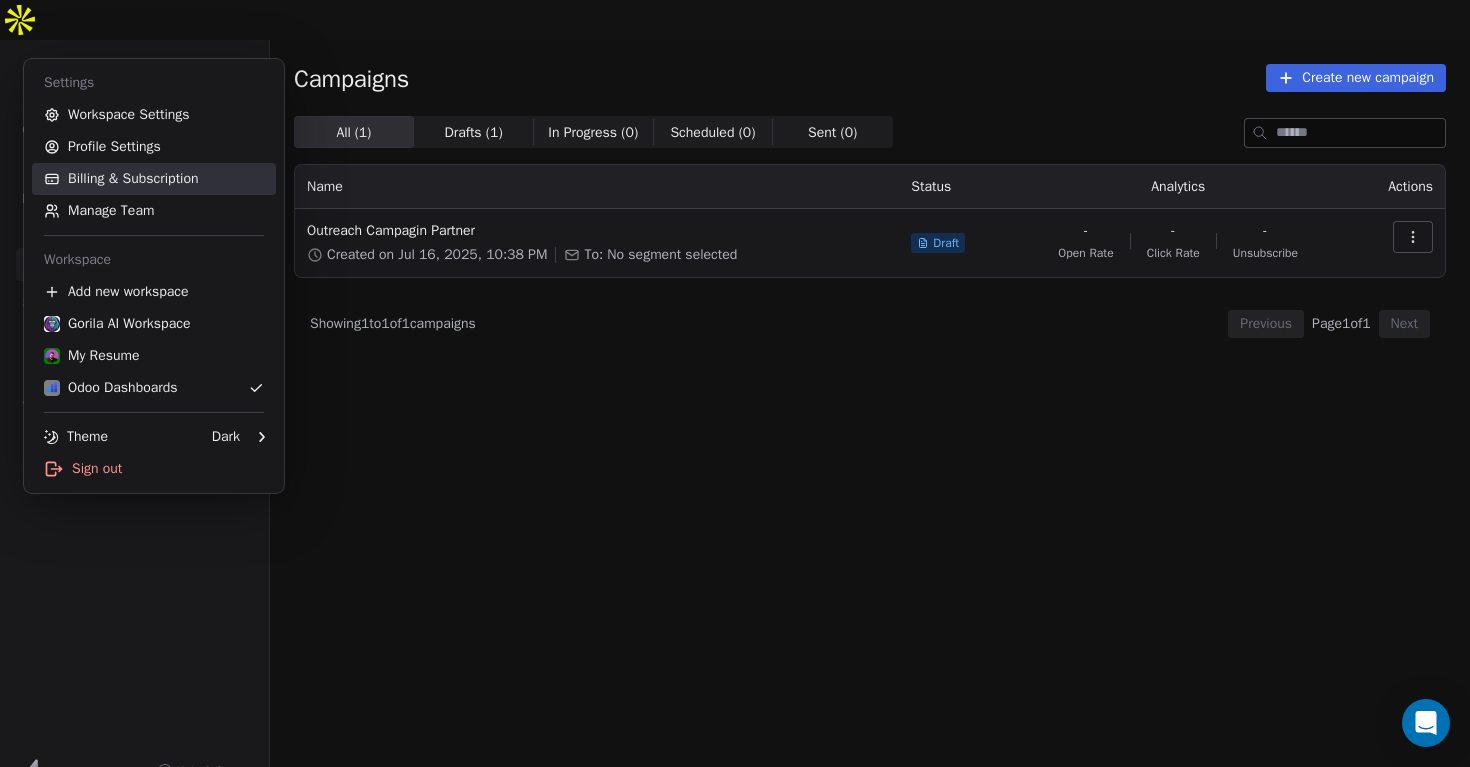click on "Billing & Subscription" at bounding box center [154, 179] 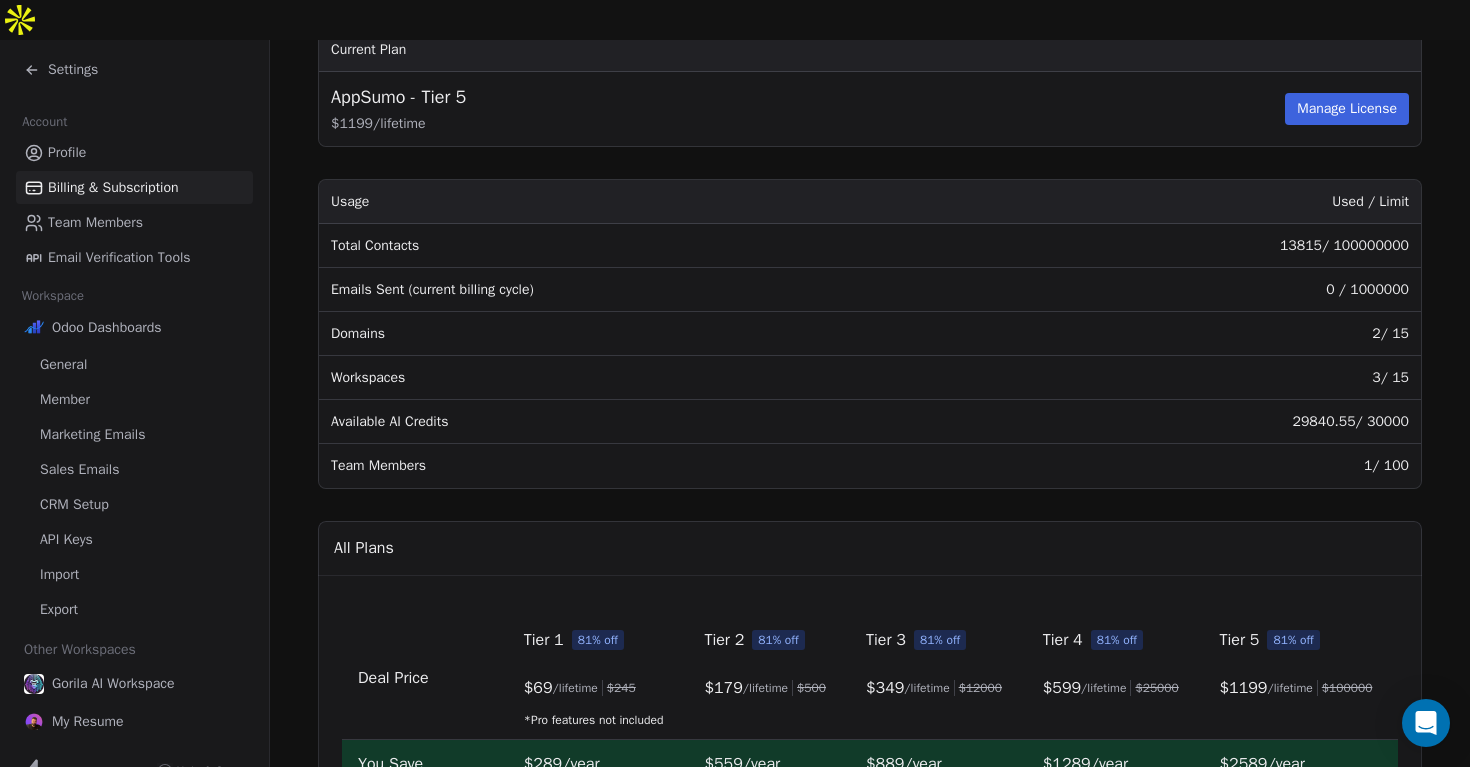 scroll, scrollTop: 212, scrollLeft: 0, axis: vertical 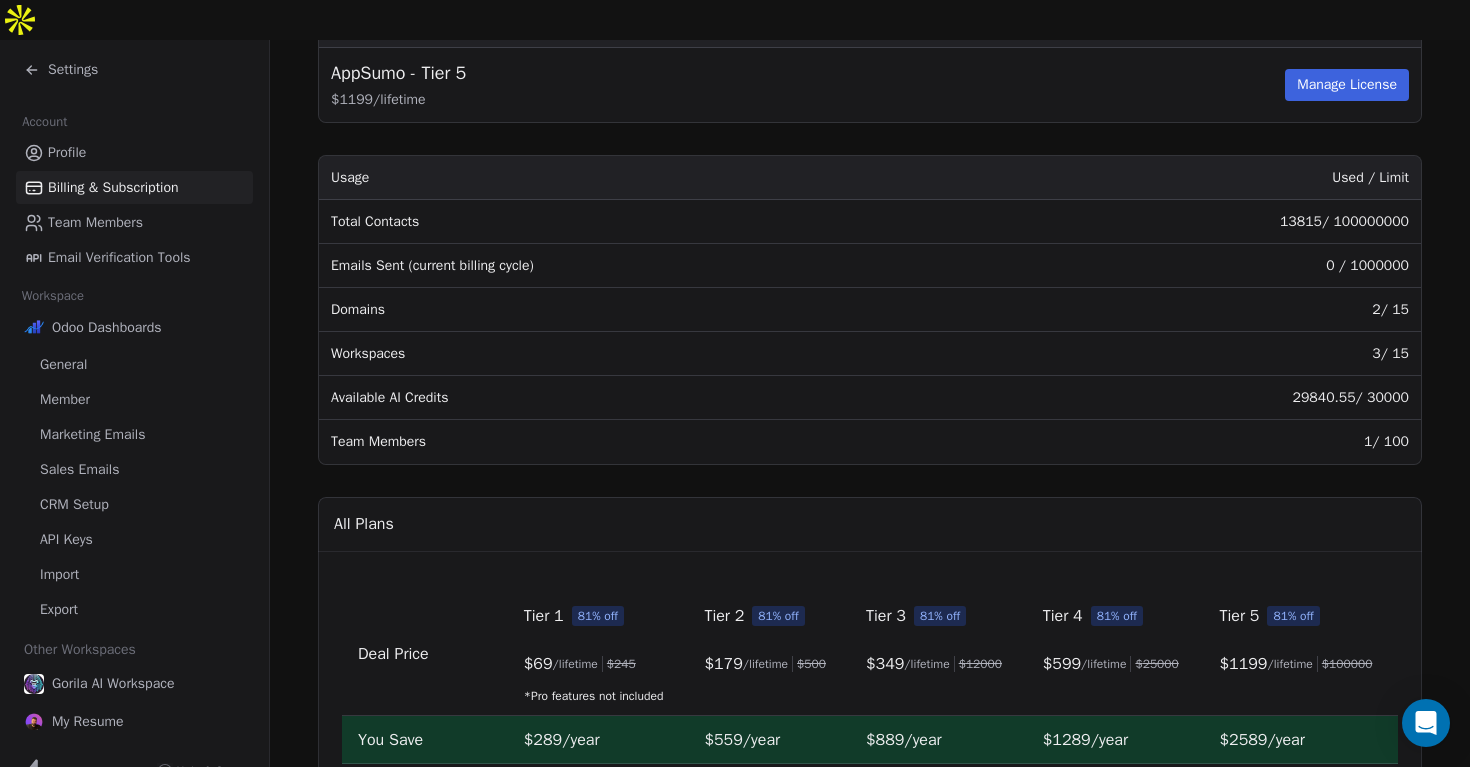 click on "Billing & Subscription Manage your plans, billing and usage Current Plan AppSumo - Tier 5      $ 1199 / lifetime Manage License Usage Used / Limit Total Contacts 13815  /   100000000 Emails Sent (current billing cycle) 0   /   1000000 Domains 2  /   15 Workspaces 3  /   15 Available AI Credits 29840.55  /   30000 Team Members 1  /   100 All Plans Deal Price Tier 1 81% off $ 69 /lifetime $ 245 *Pro features not included Tier 2 81% off $ 179 /lifetime $ 500 Tier 3 81% off $ 349 /lifetime $ 12000 Tier 4 81% off $ 599 /lifetime $ 25000 Tier 5 81% off $ 1199 /lifetime $ 100000 You Save $289/year $559/year $889/year $1289/year $2589/year   Yearly Price $348/year $708/year $1,188/year $1,788/year $3588/year   Usage Contacts 2500 7500 15000 30000 Unlimited Emails Sends/mo 25000 75000 150000 300000 1000000 Team Members 1 5 10 20 100 Workspaces 1 2 4 8 15 Domains 1 2 4 8 15 AI Credits/mo 250 1000 2000 5000 30000" at bounding box center (870, 540) 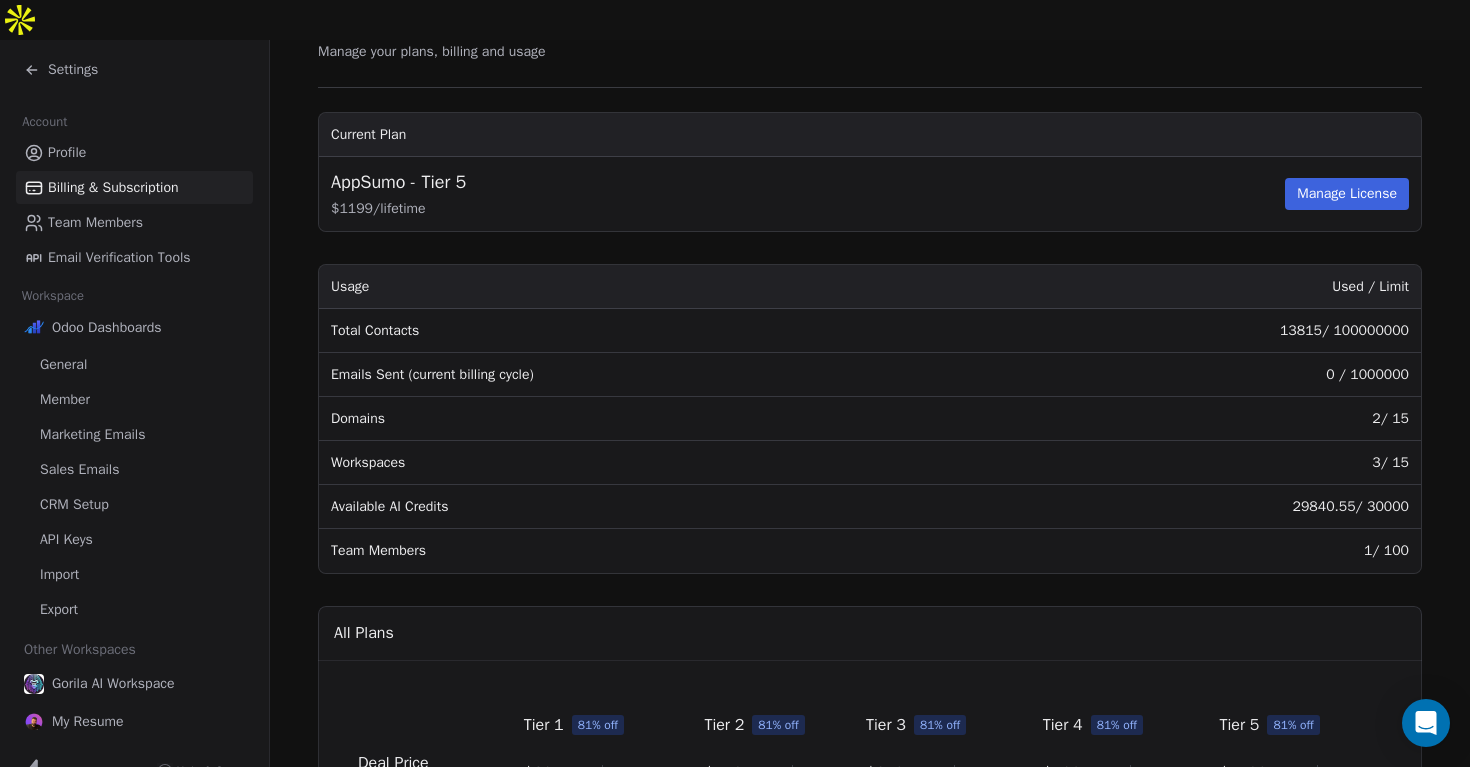 scroll, scrollTop: 0, scrollLeft: 0, axis: both 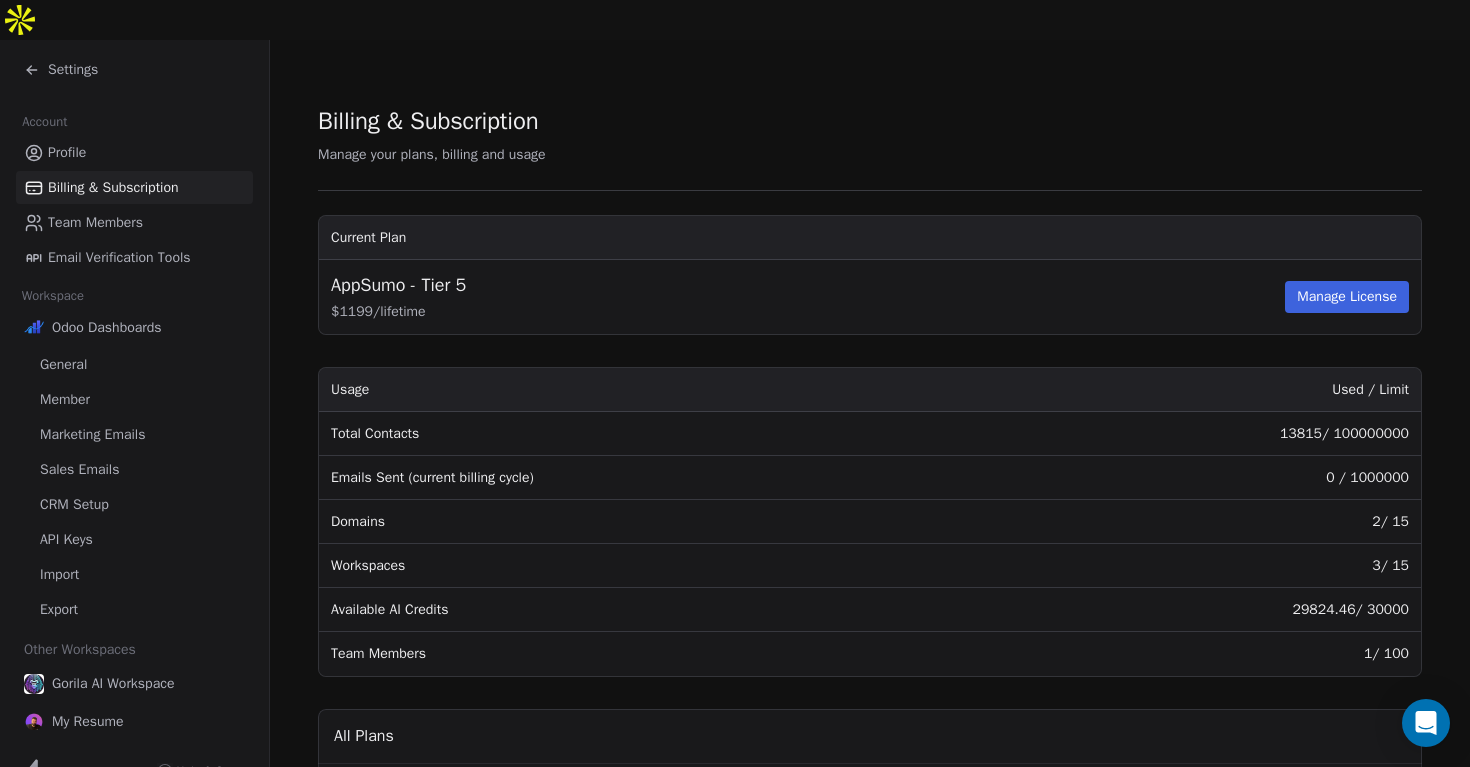 click on "General" at bounding box center (63, 364) 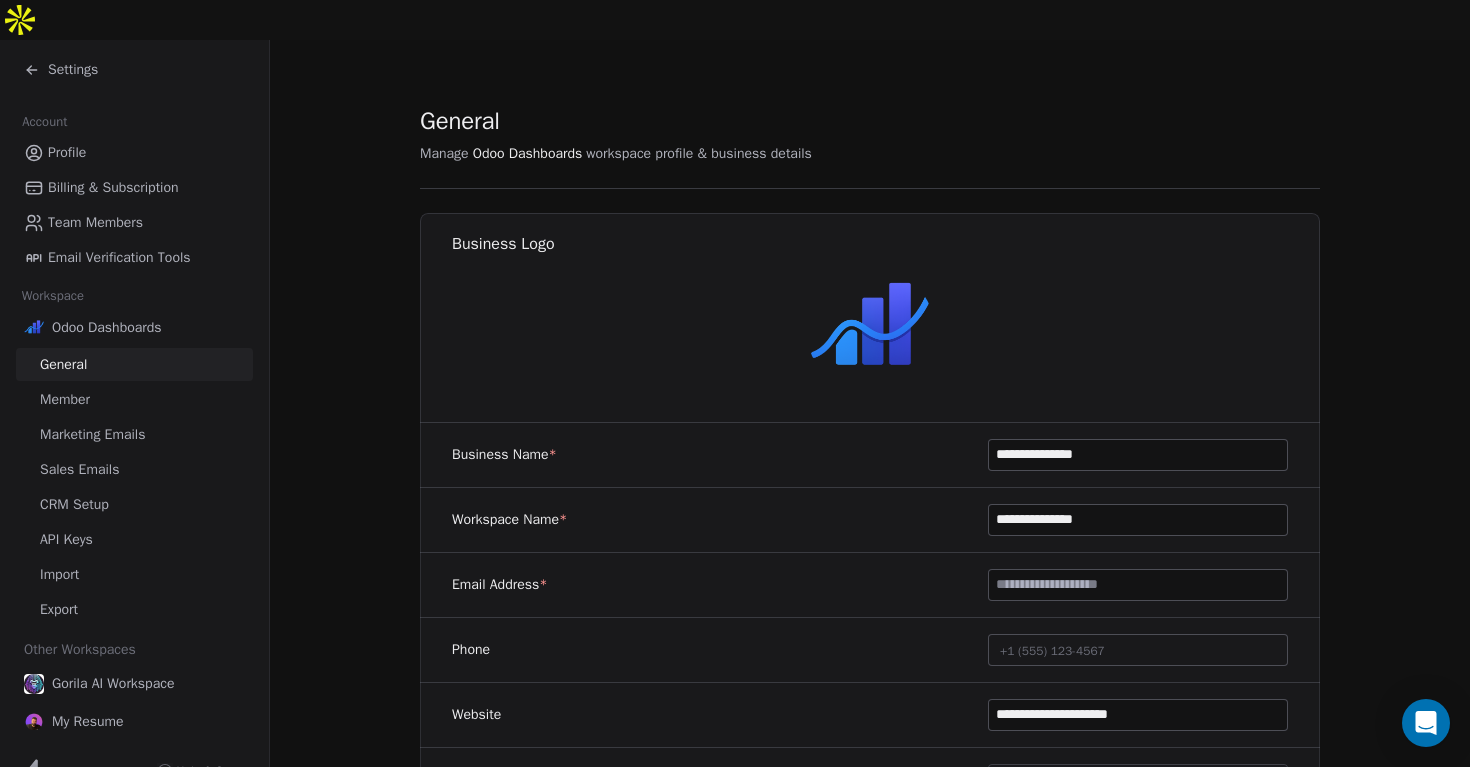 click on "Marketing Emails" at bounding box center (92, 434) 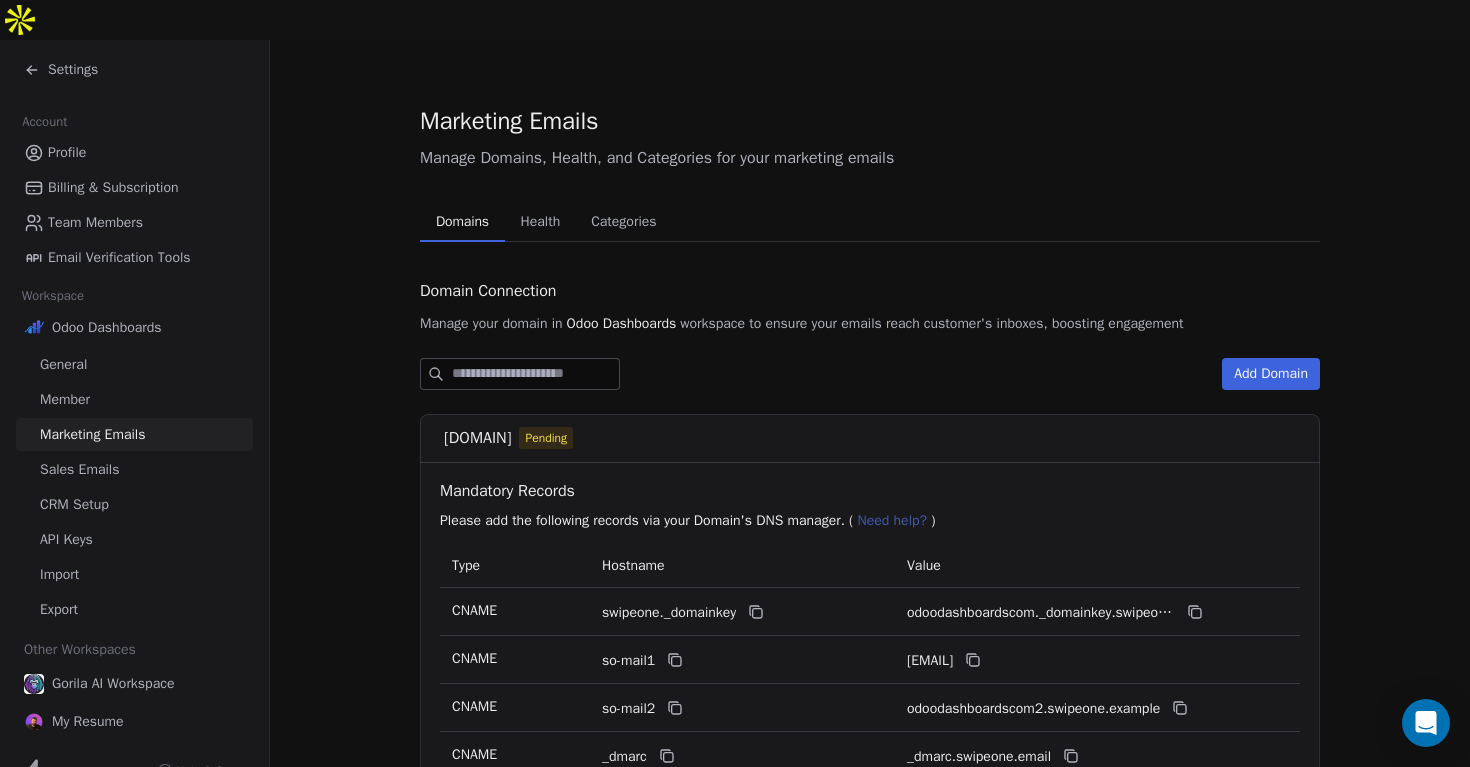 click on "Member" at bounding box center (65, 399) 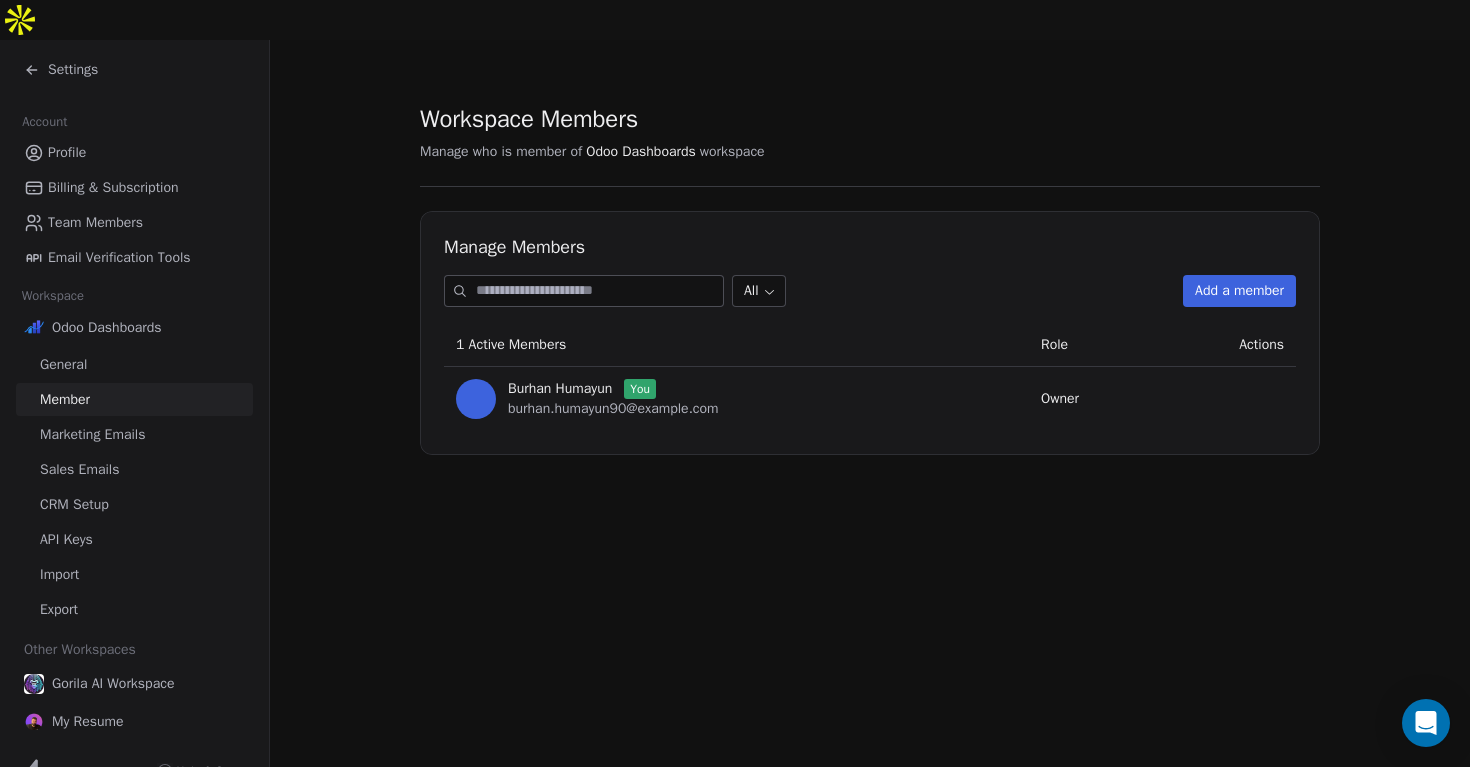 click on "General" at bounding box center [63, 364] 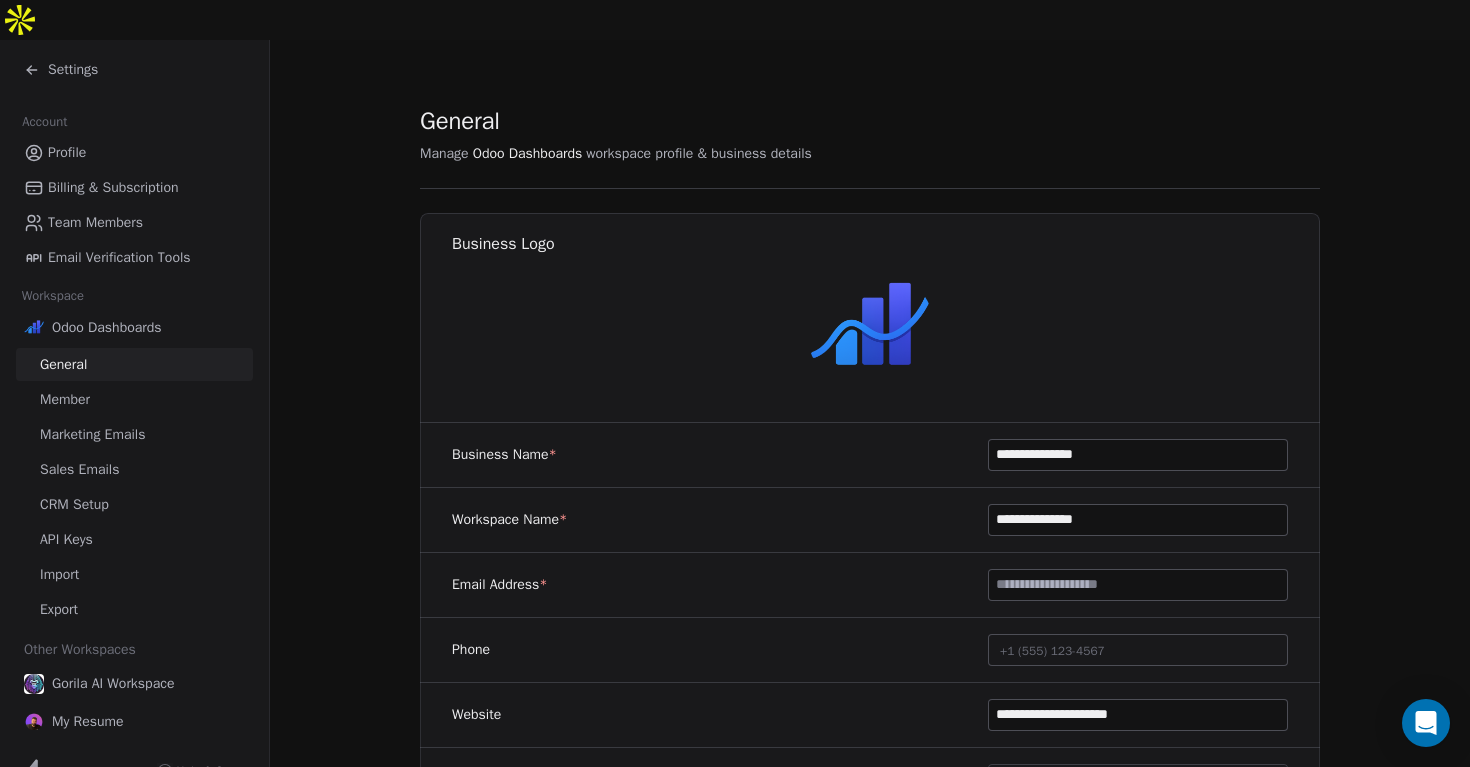 click on "CRM Setup" at bounding box center [74, 504] 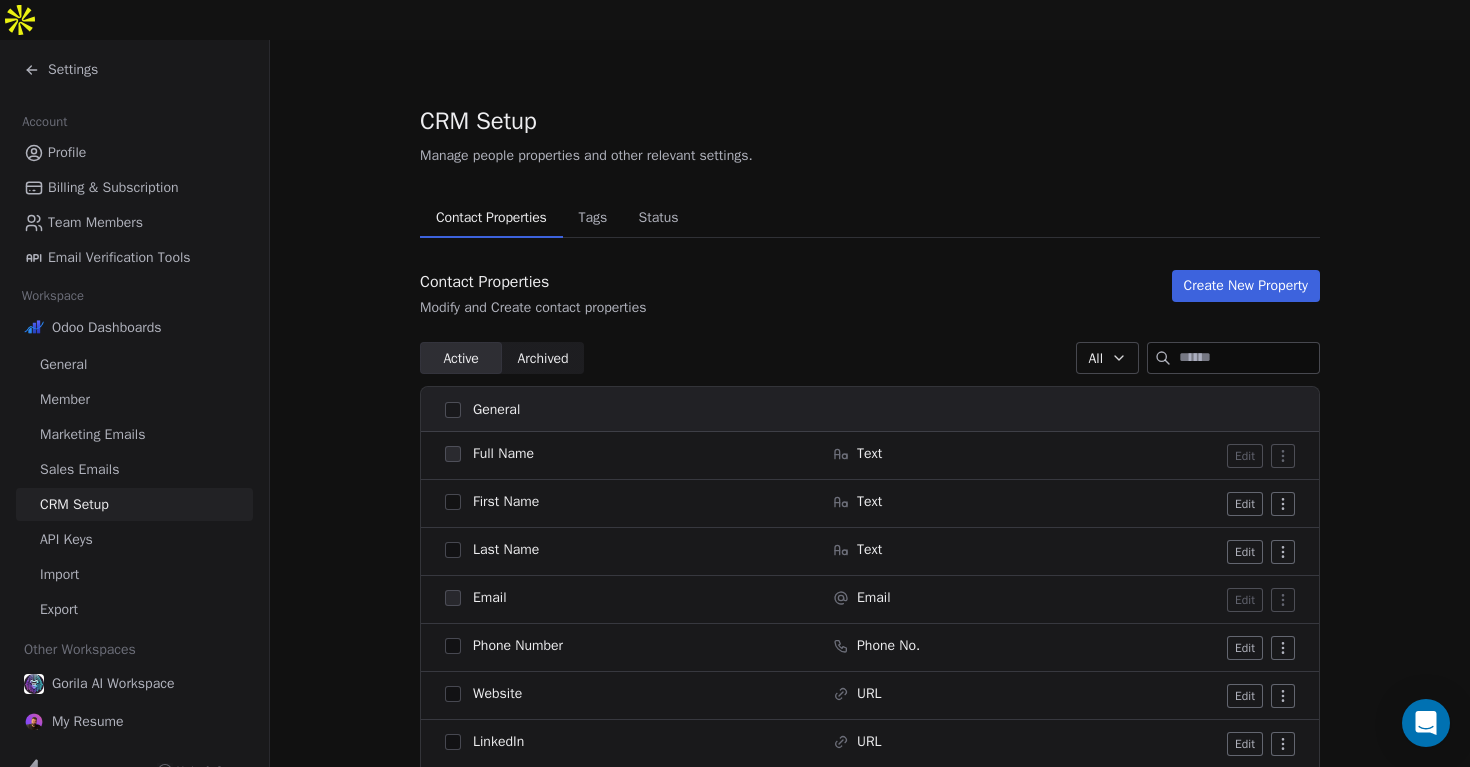 click 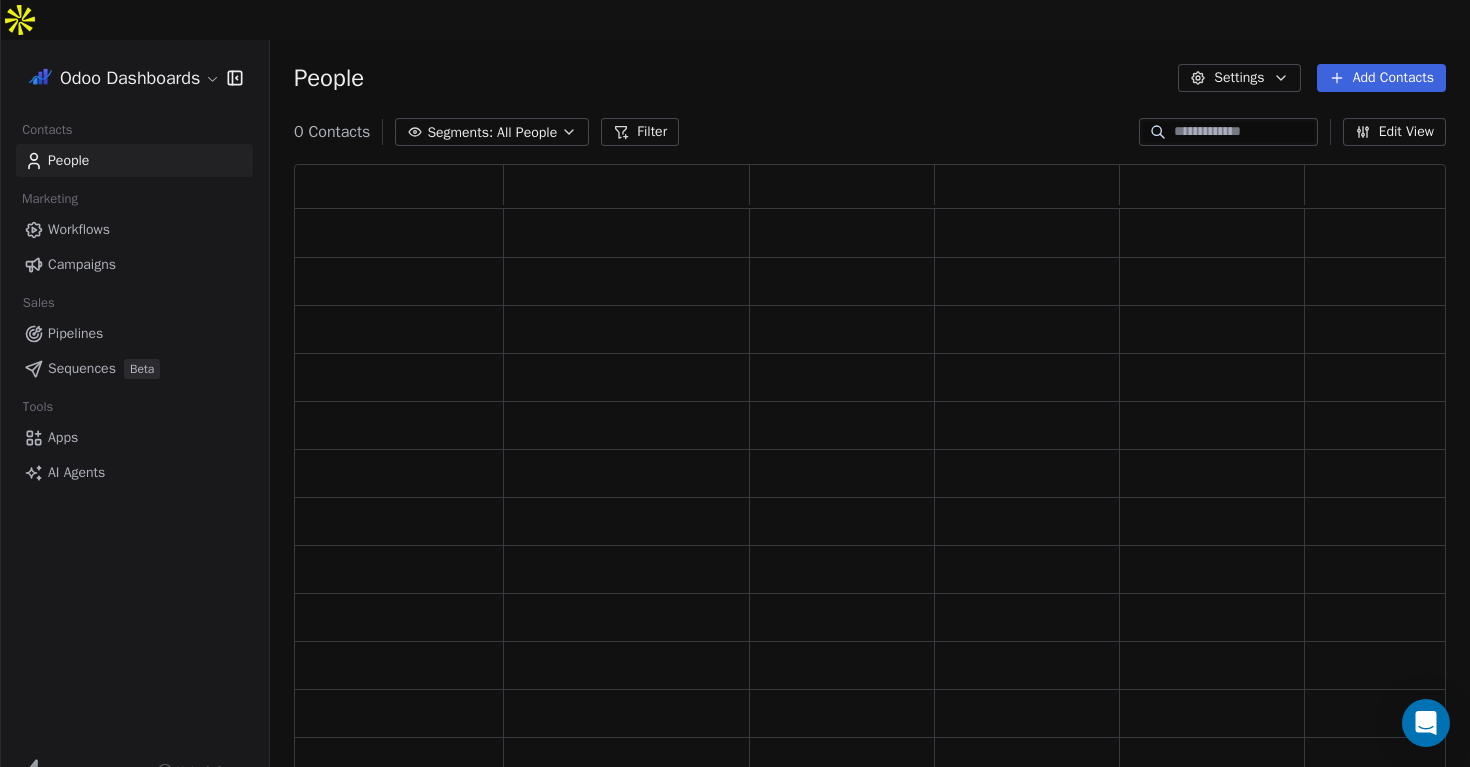 scroll, scrollTop: 1, scrollLeft: 1, axis: both 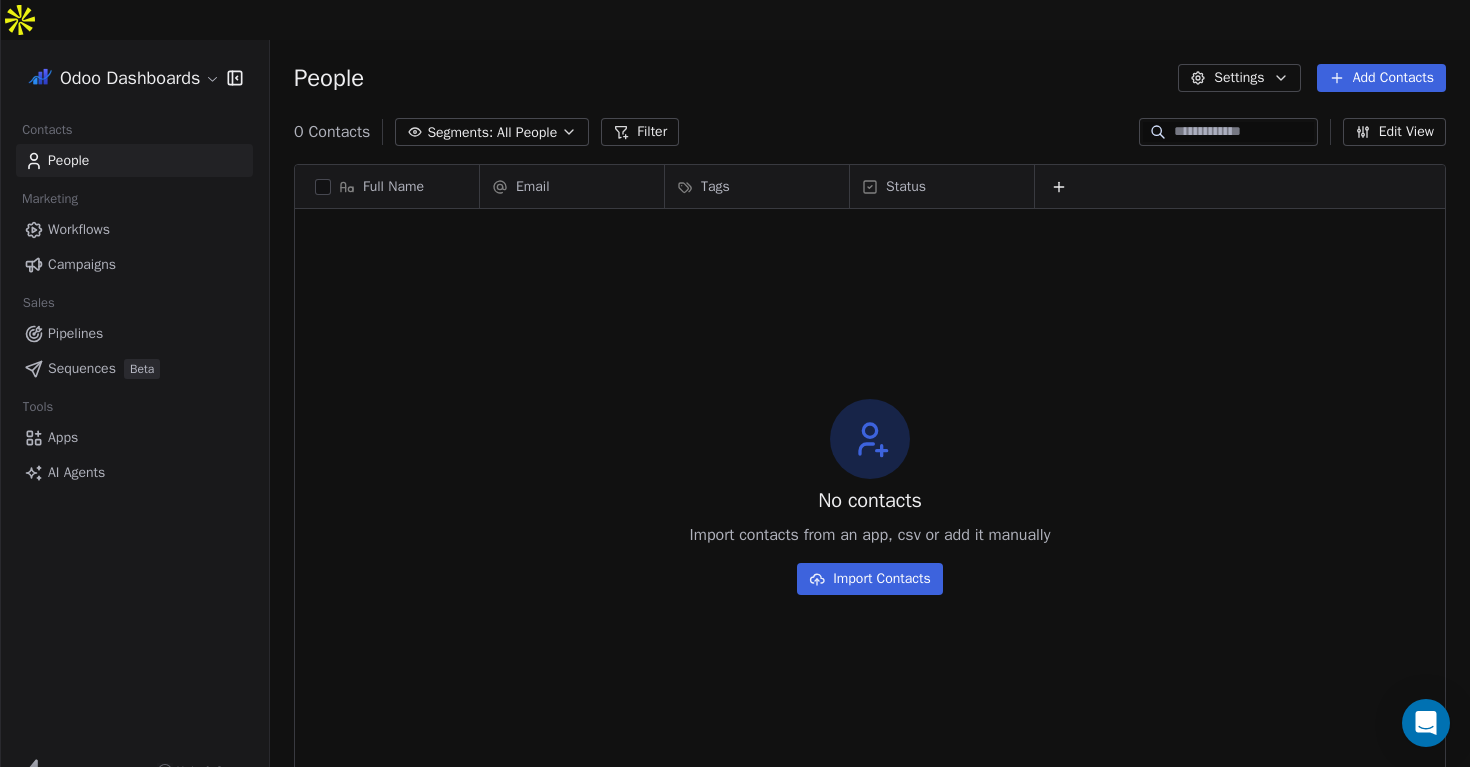 click on "Campaigns" at bounding box center (82, 264) 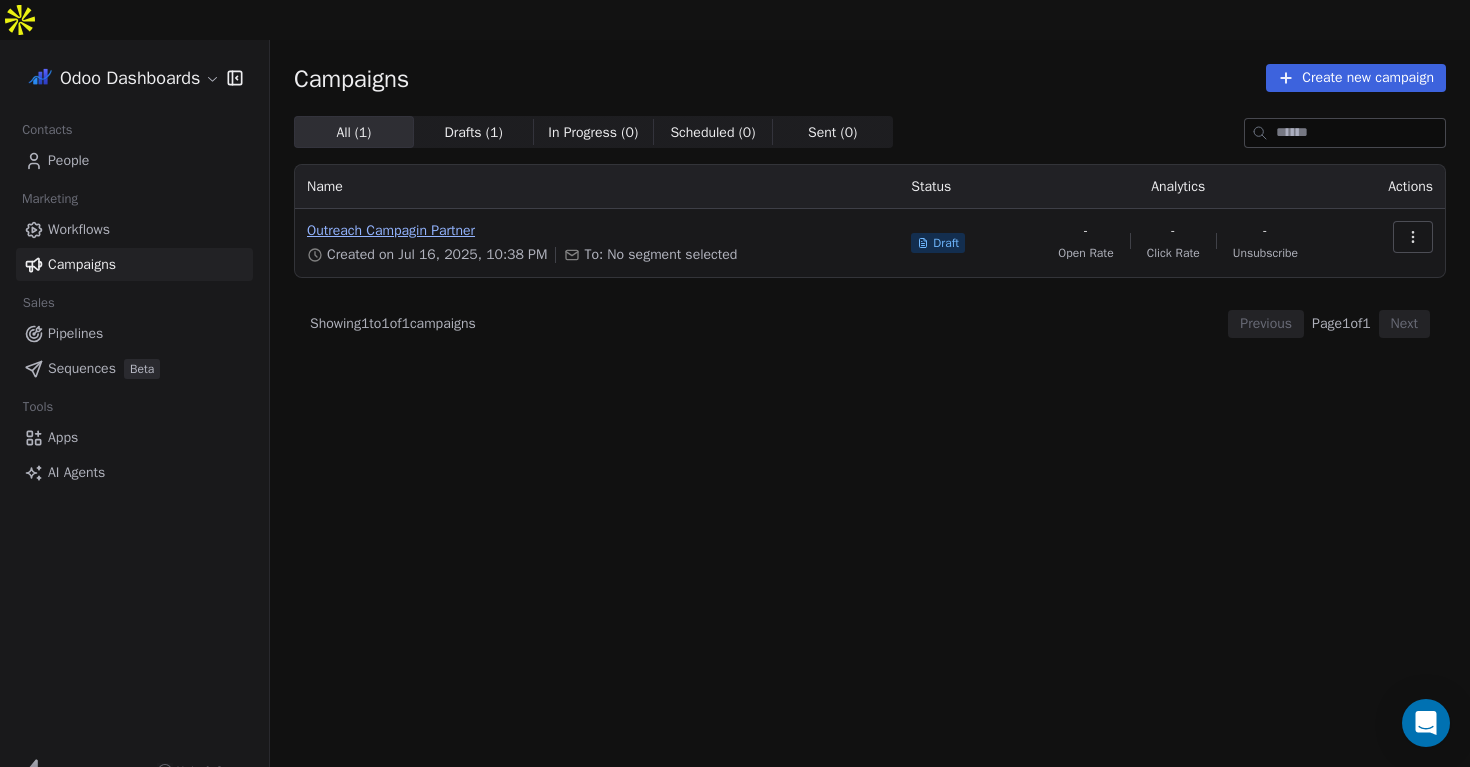 click on "Outreach Campagin Partner" at bounding box center (597, 231) 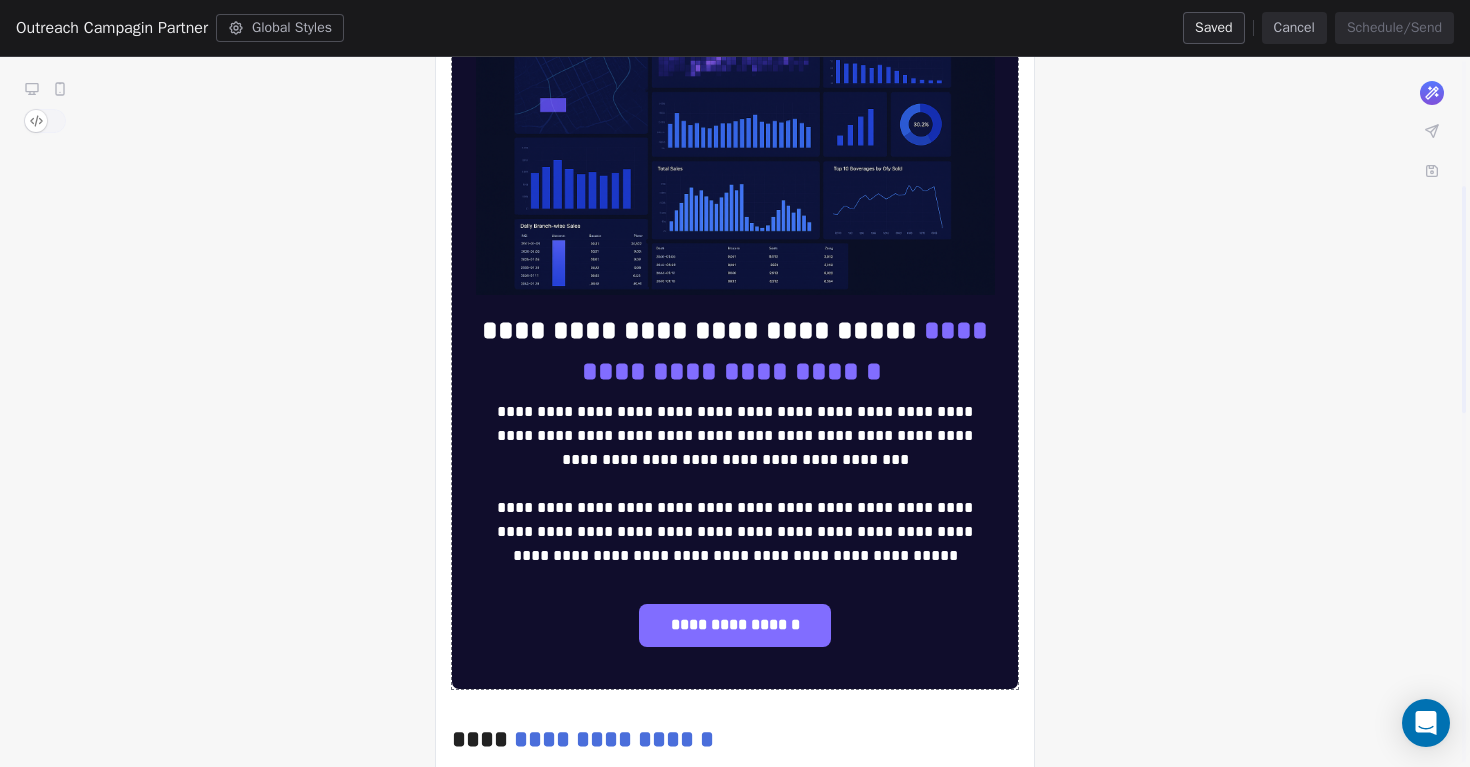 scroll, scrollTop: 391, scrollLeft: 0, axis: vertical 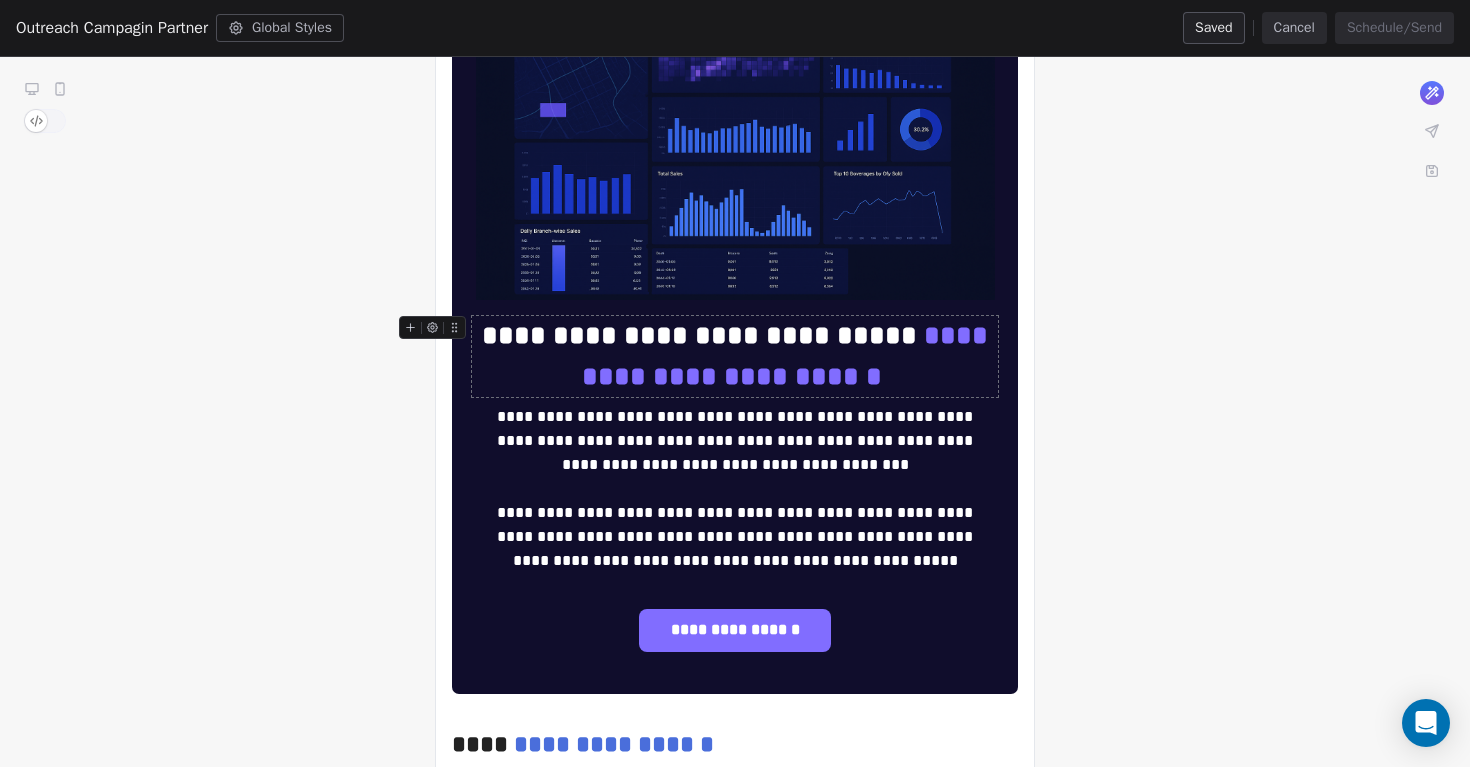 click on "**********" at bounding box center (789, 356) 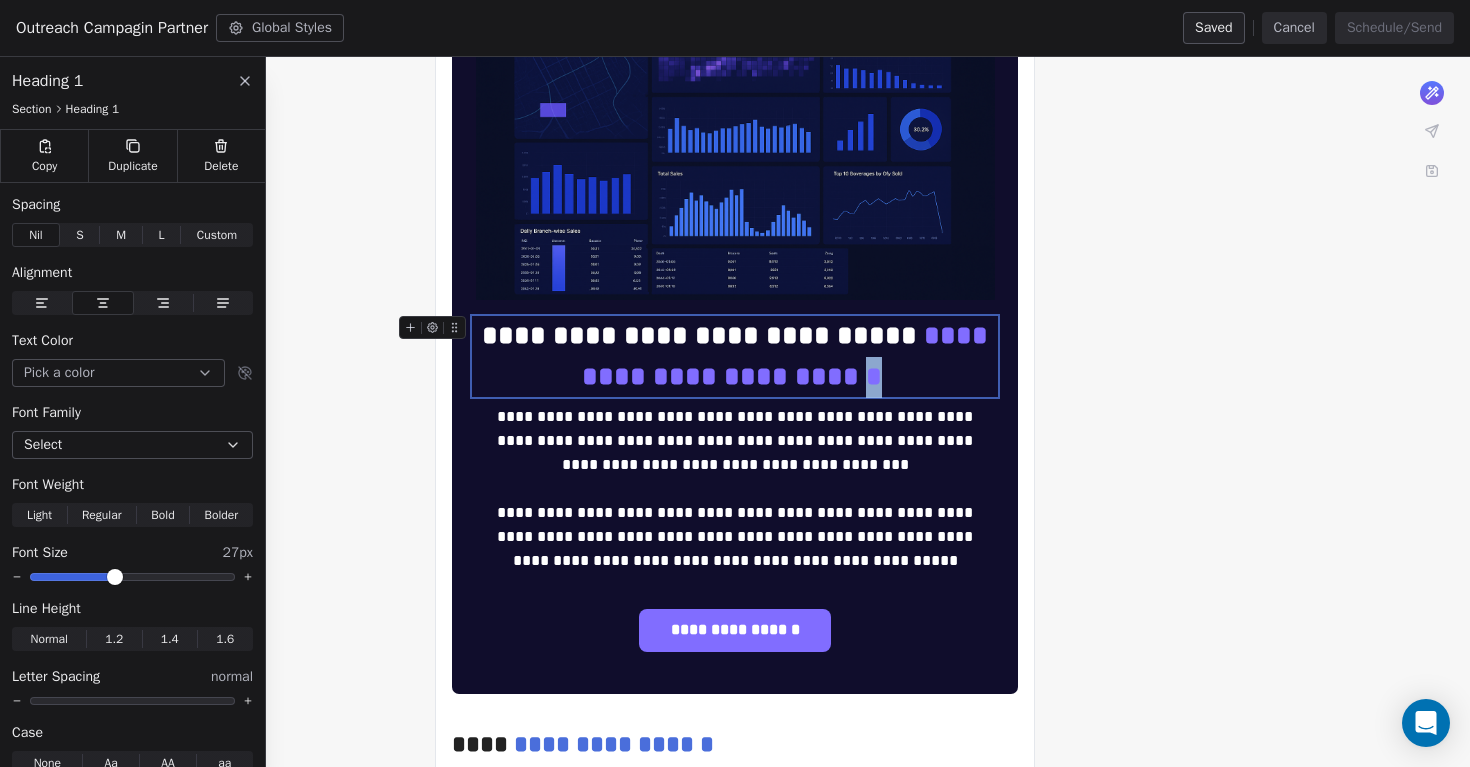 click on "**********" at bounding box center (789, 356) 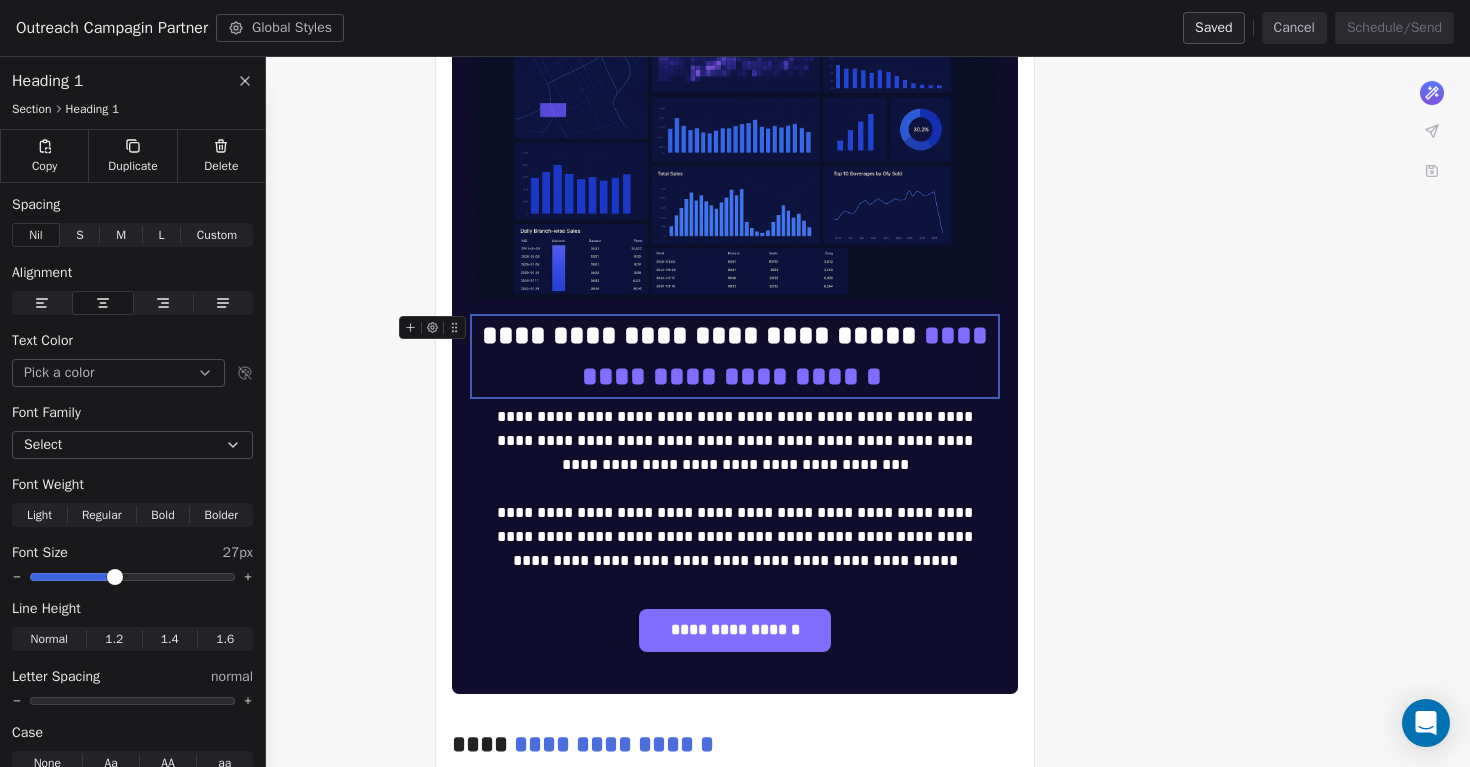 click on "**********" at bounding box center [789, 356] 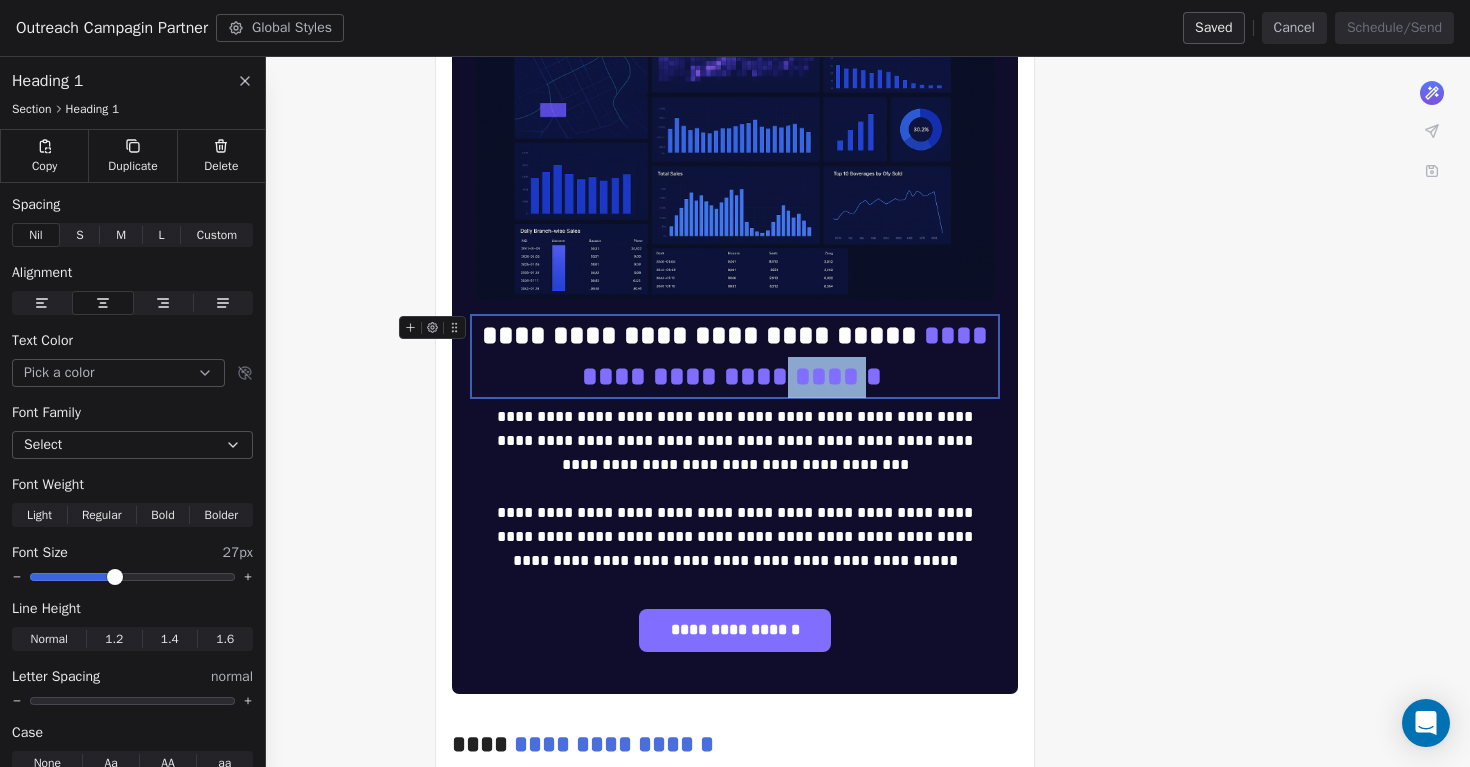 click on "**********" at bounding box center (789, 356) 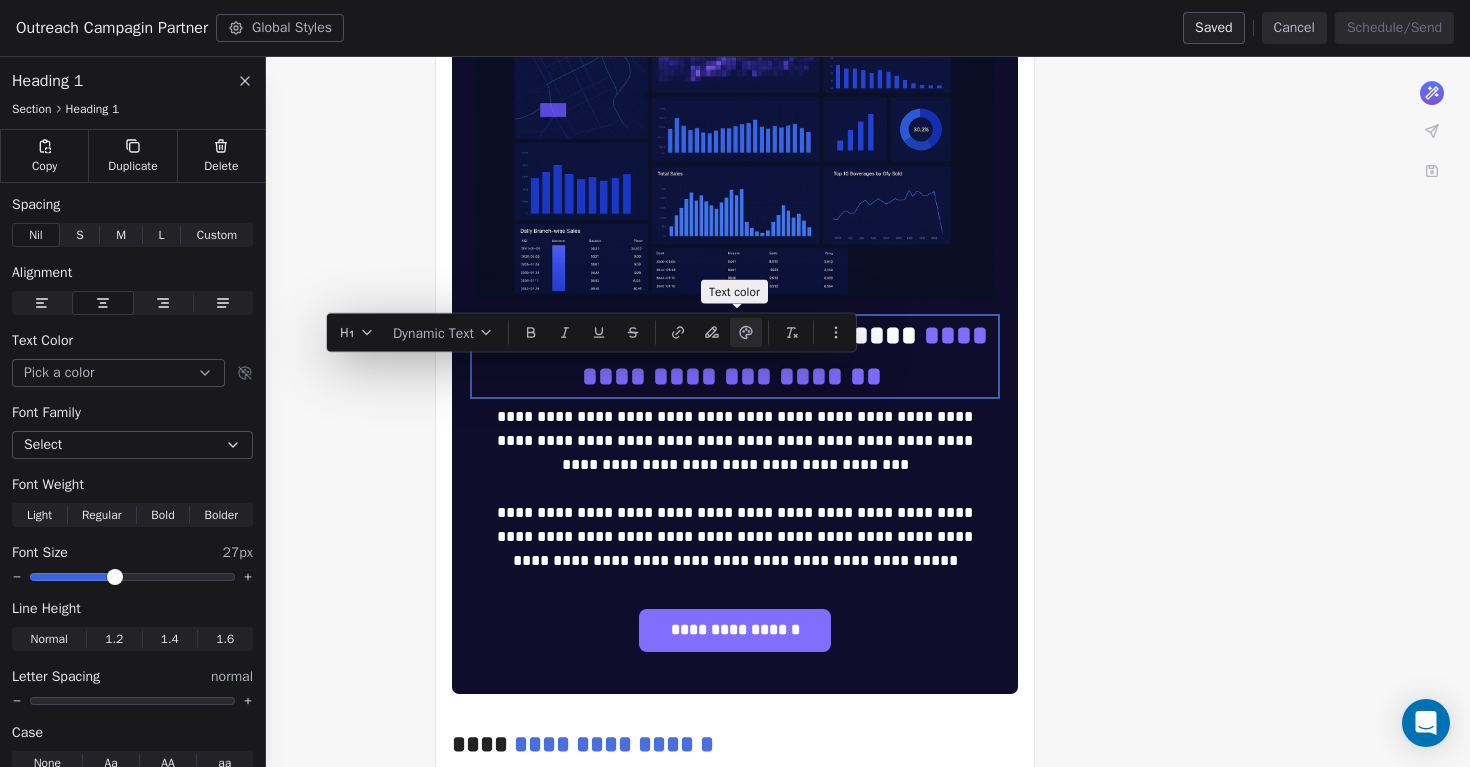 click 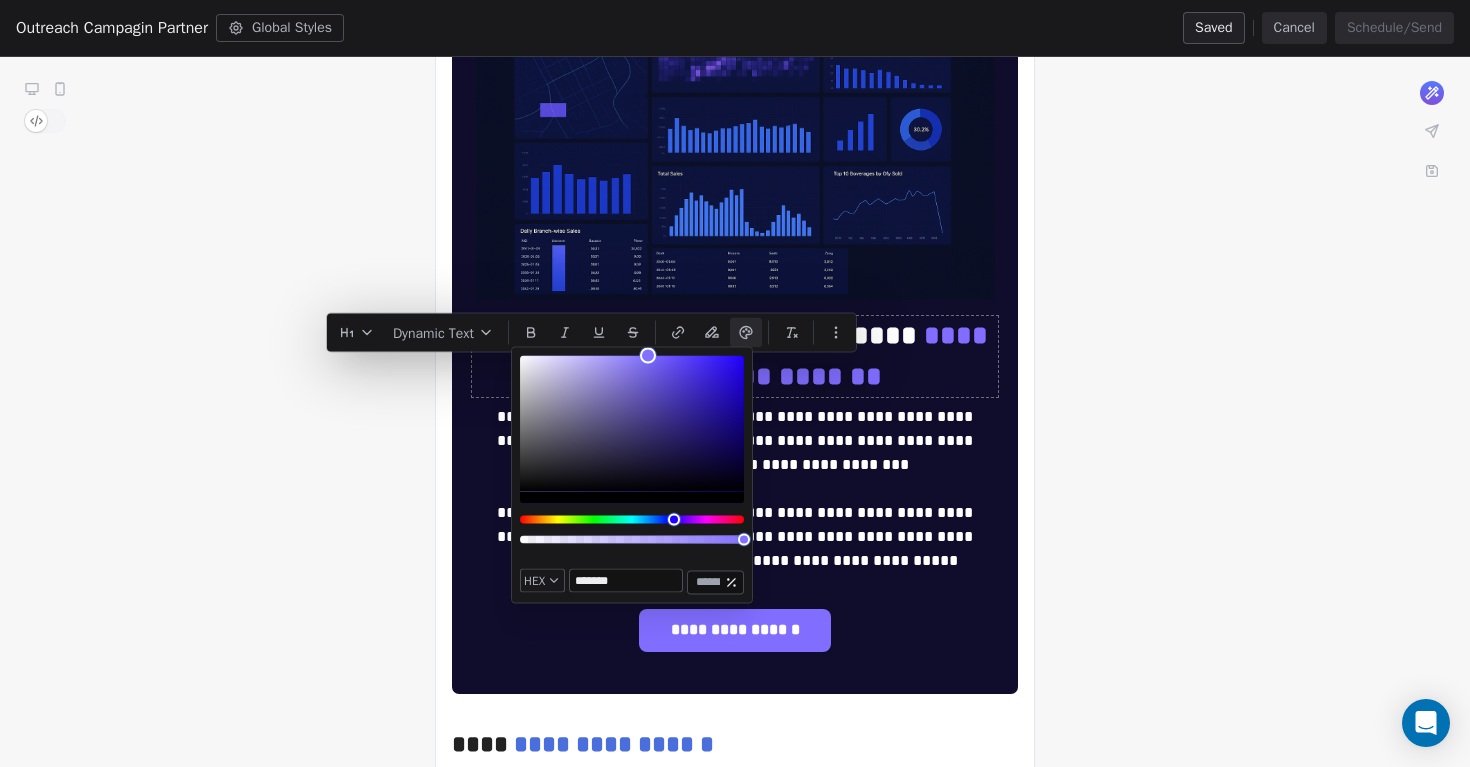 click on "*******" at bounding box center [626, 581] 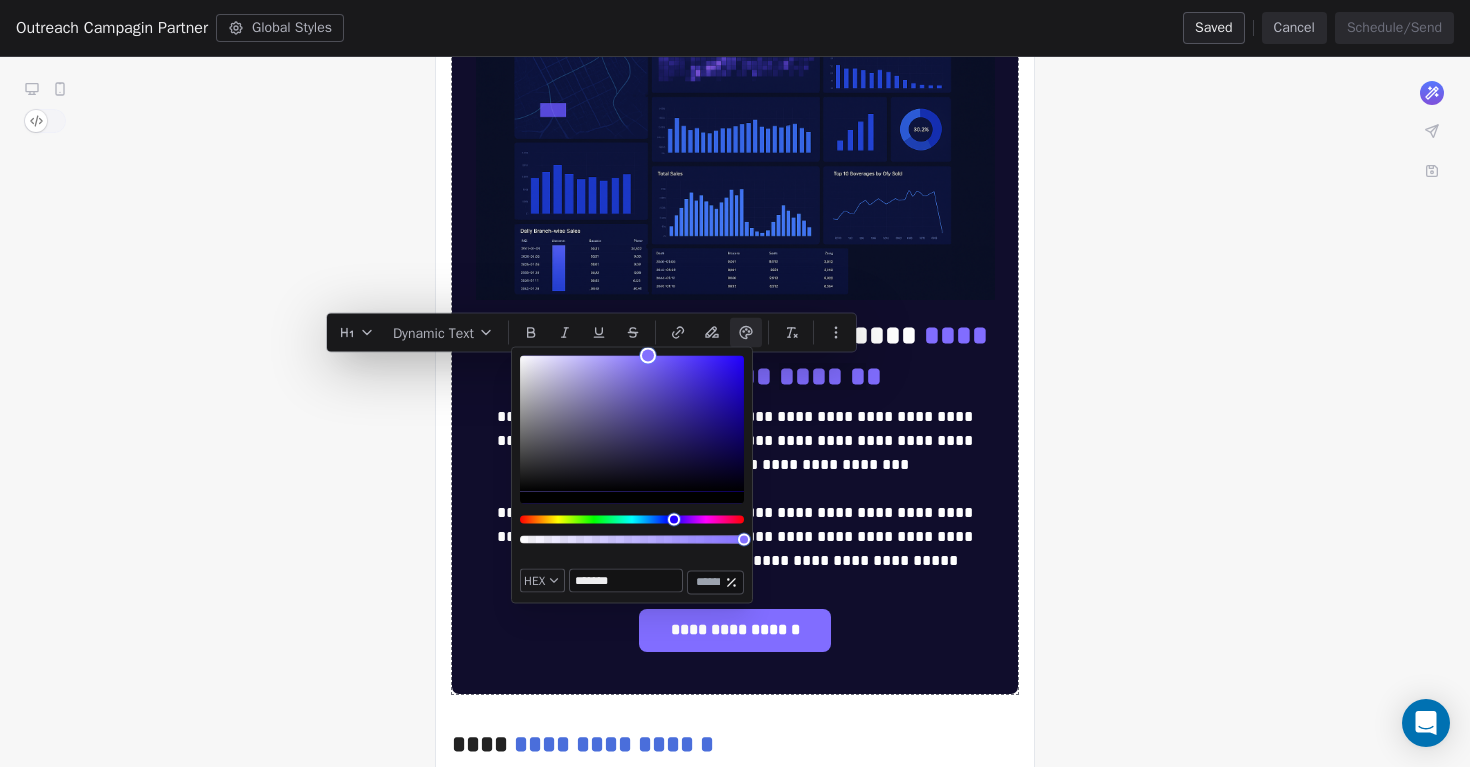 click on "**********" at bounding box center [735, 827] 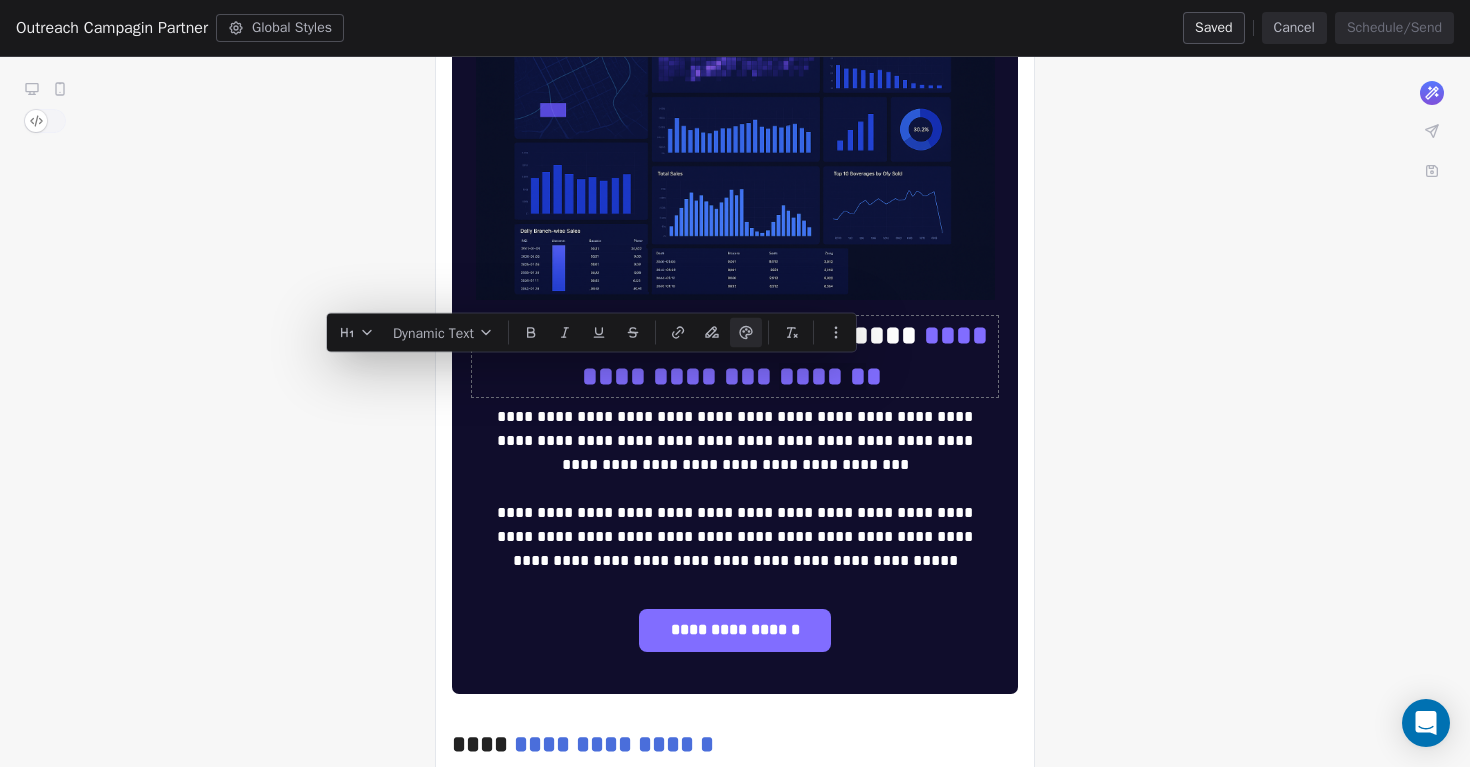 click on "**********" at bounding box center [735, 827] 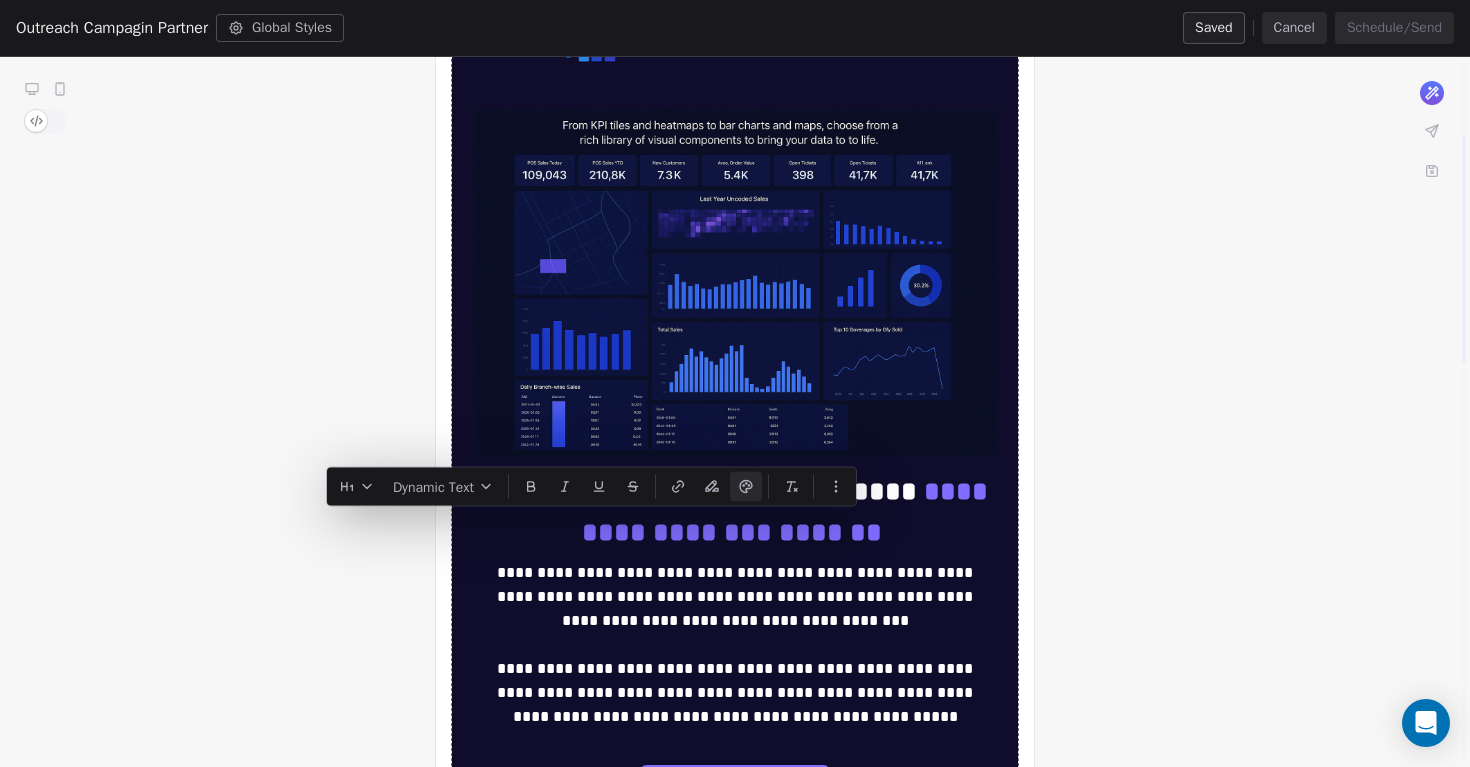 scroll, scrollTop: 237, scrollLeft: 0, axis: vertical 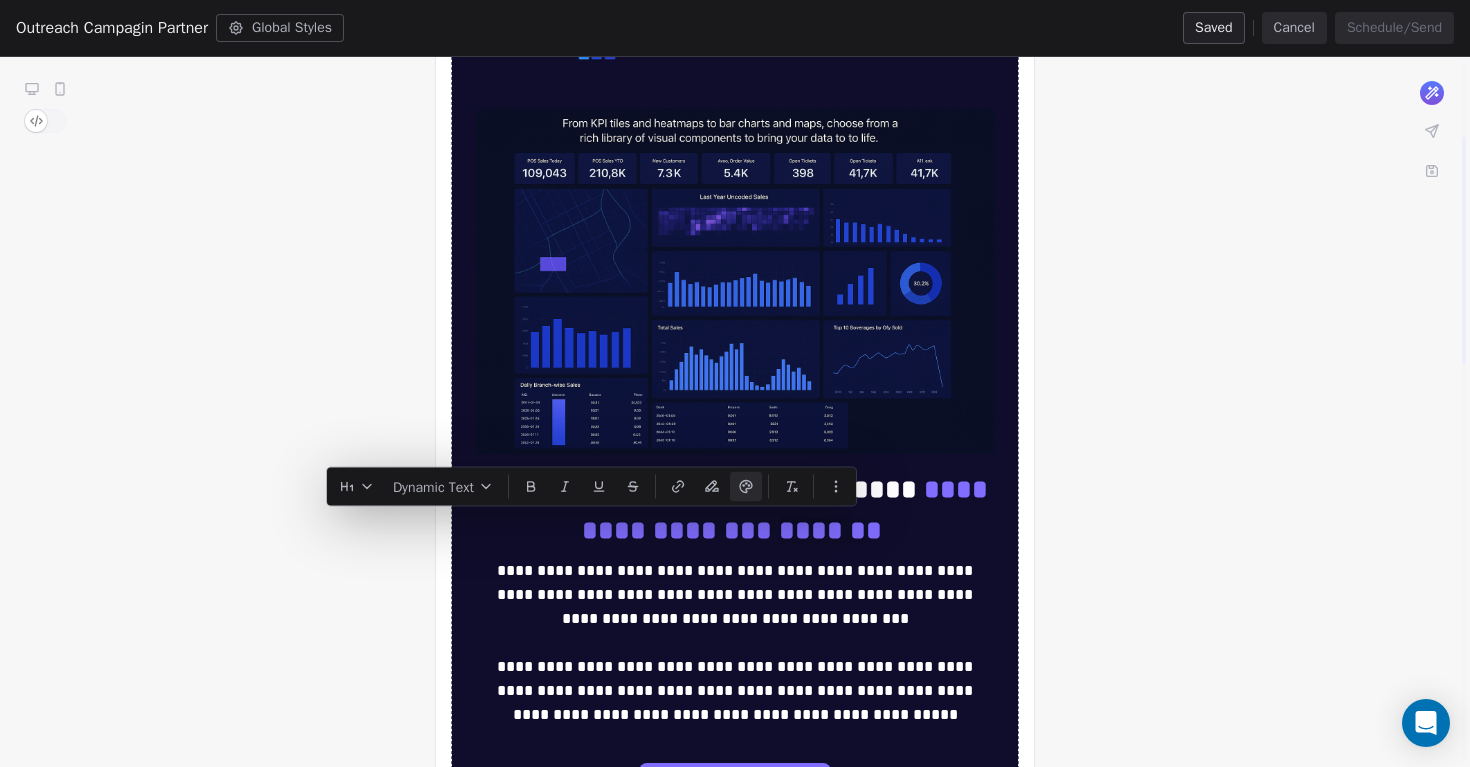 click on "**********" at bounding box center (735, 981) 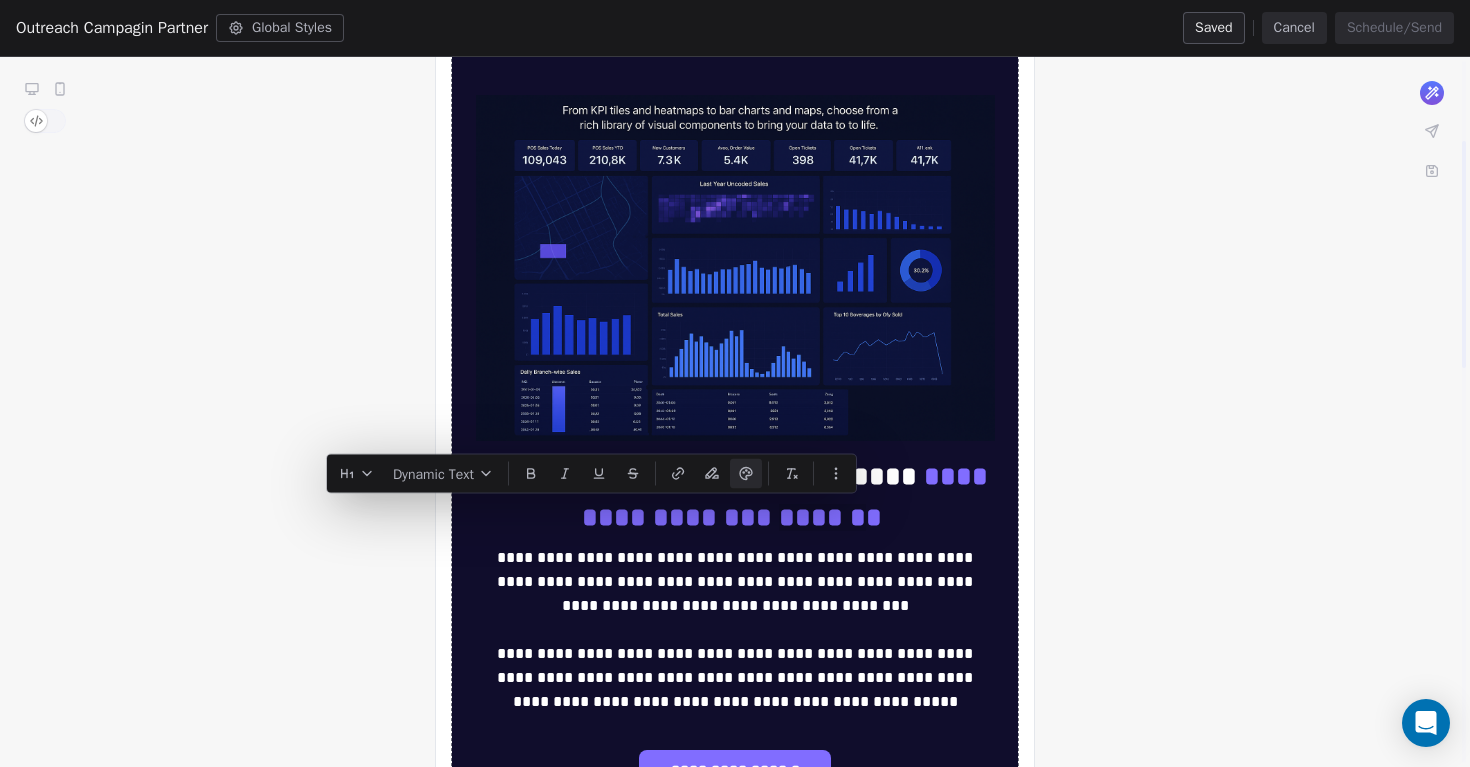 scroll, scrollTop: 230, scrollLeft: 0, axis: vertical 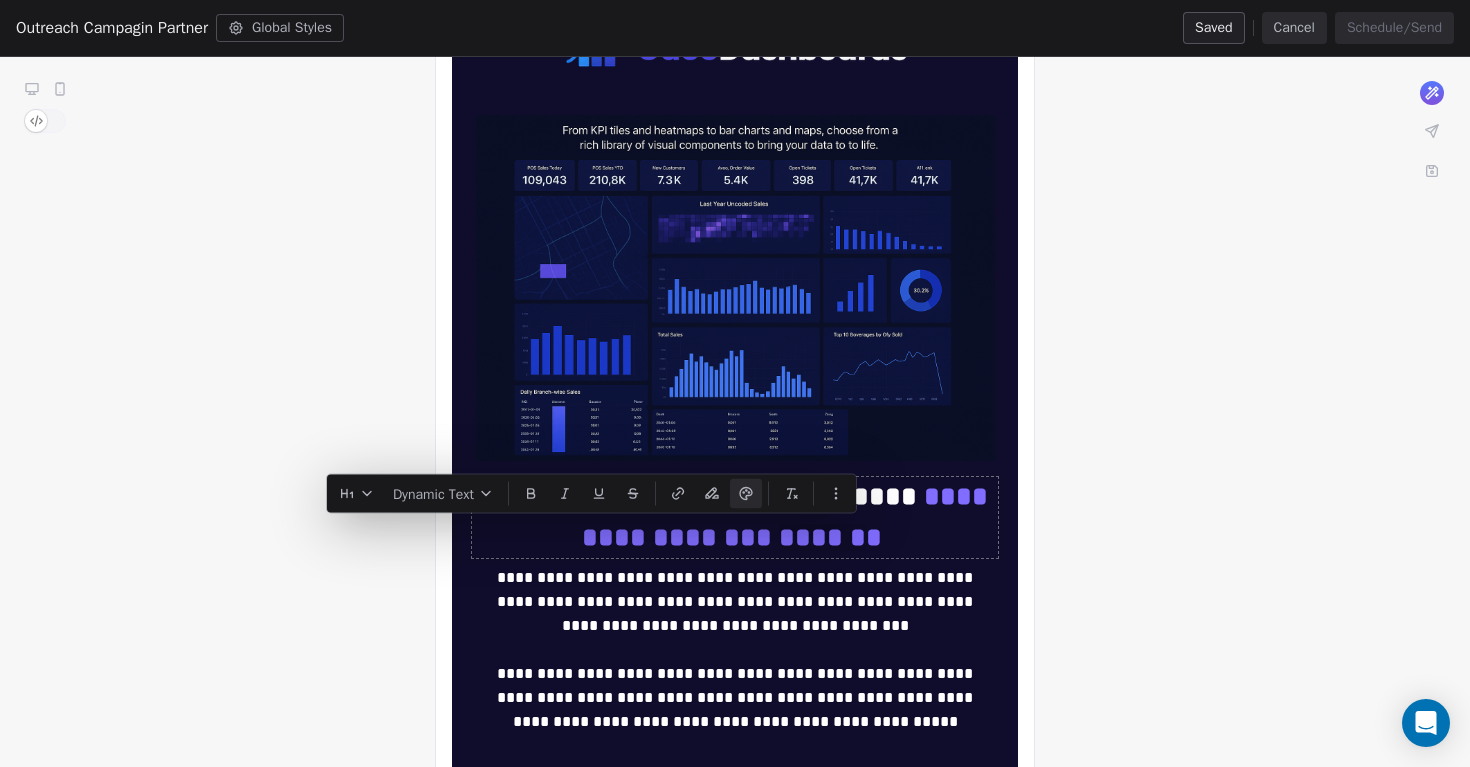 click at bounding box center (746, 494) 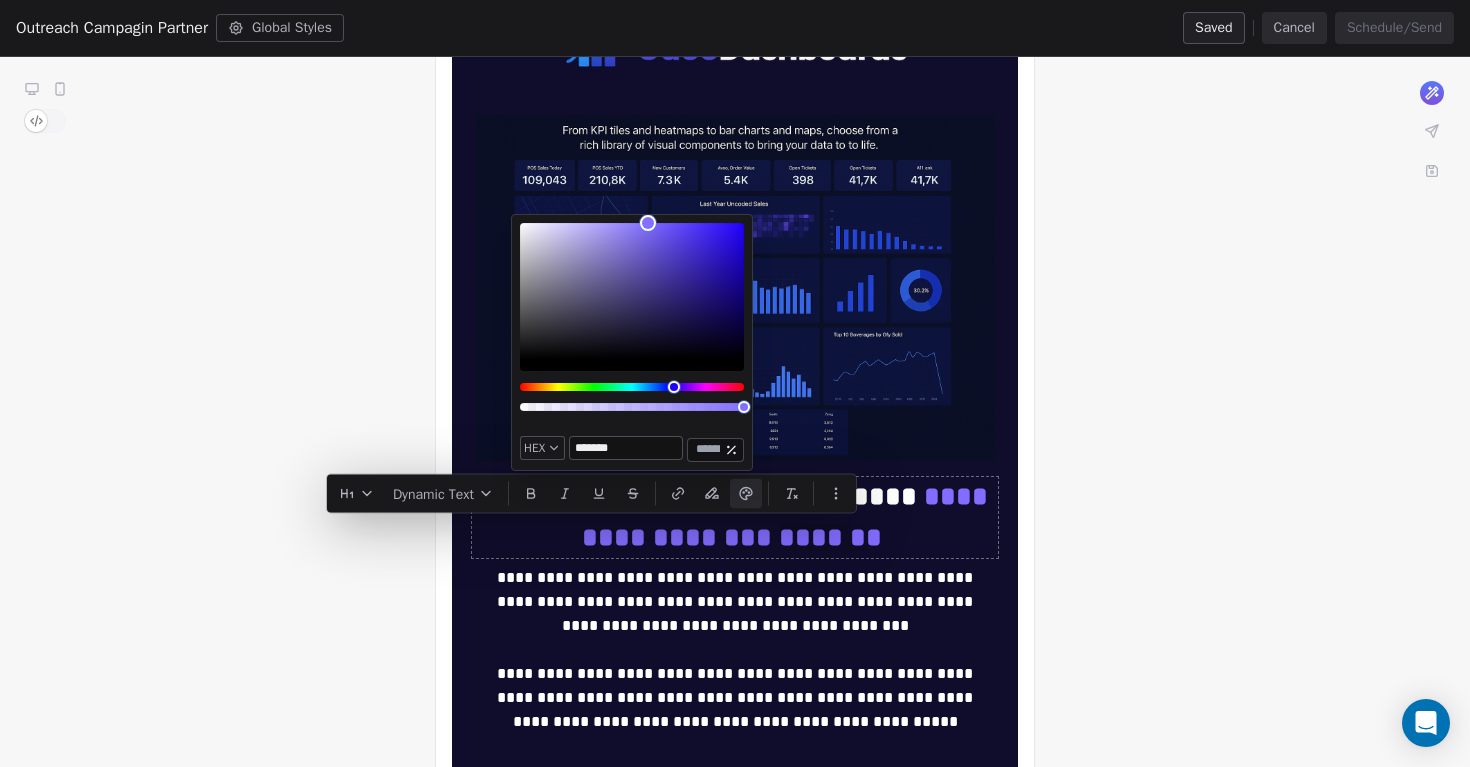 click on "*******" at bounding box center (626, 448) 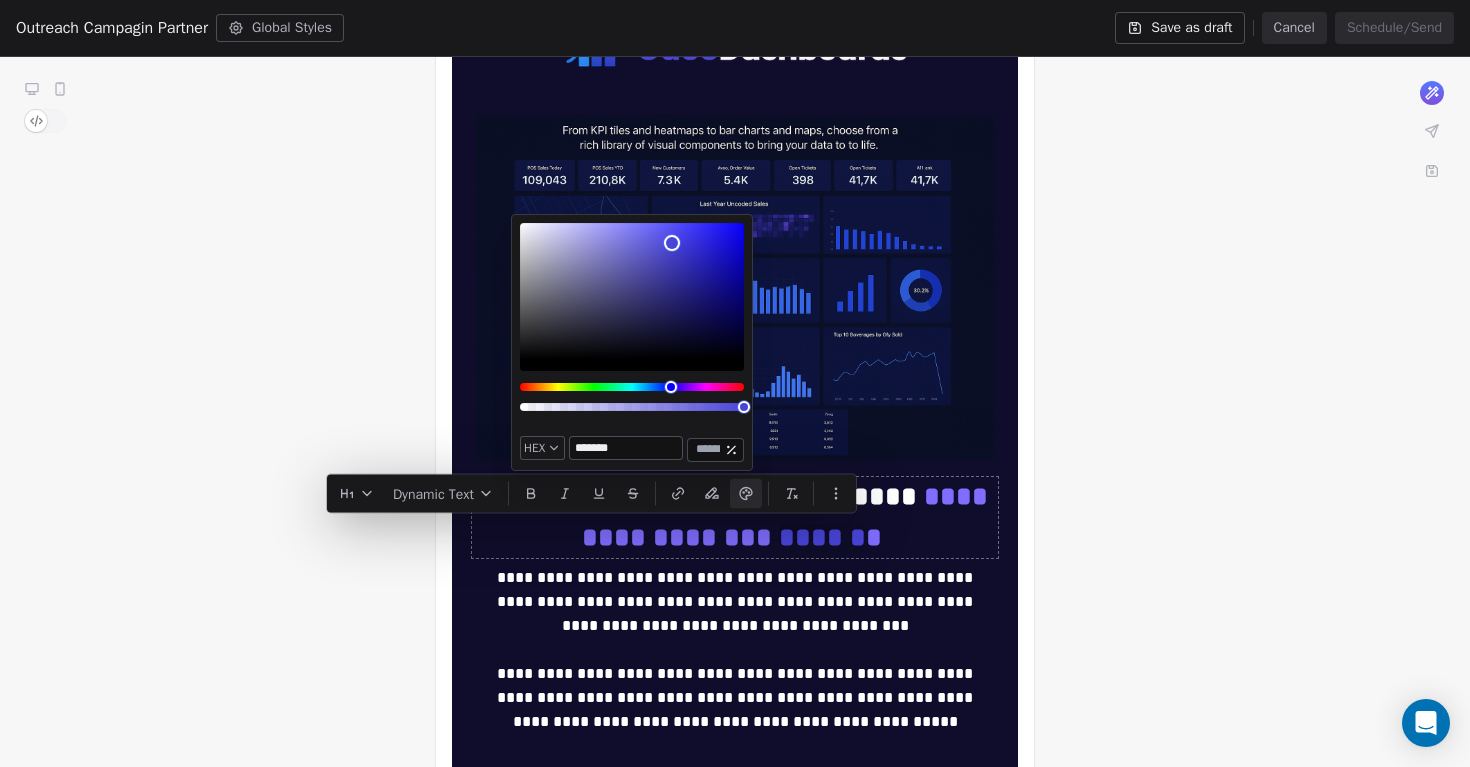 type on "*******" 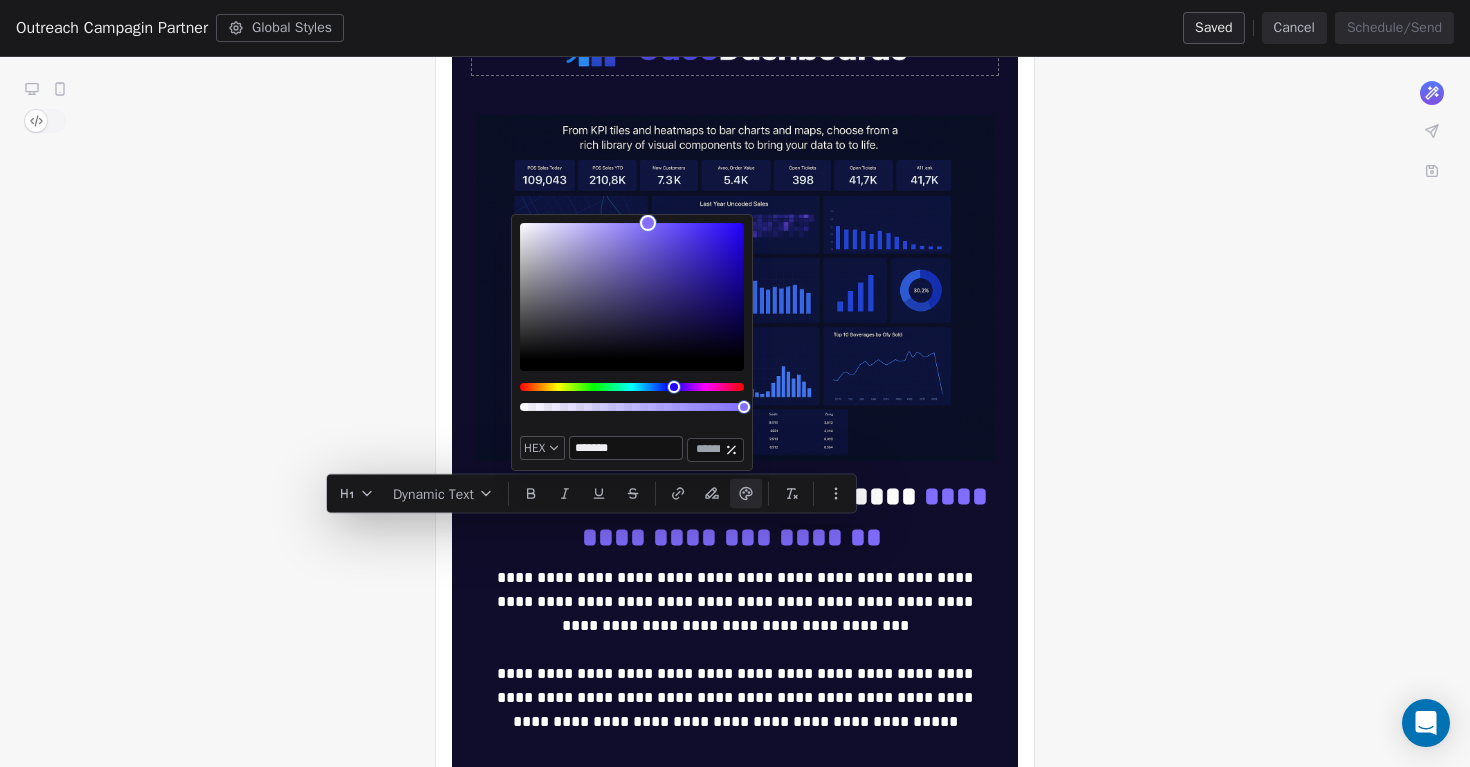 click on "**********" at bounding box center (735, 988) 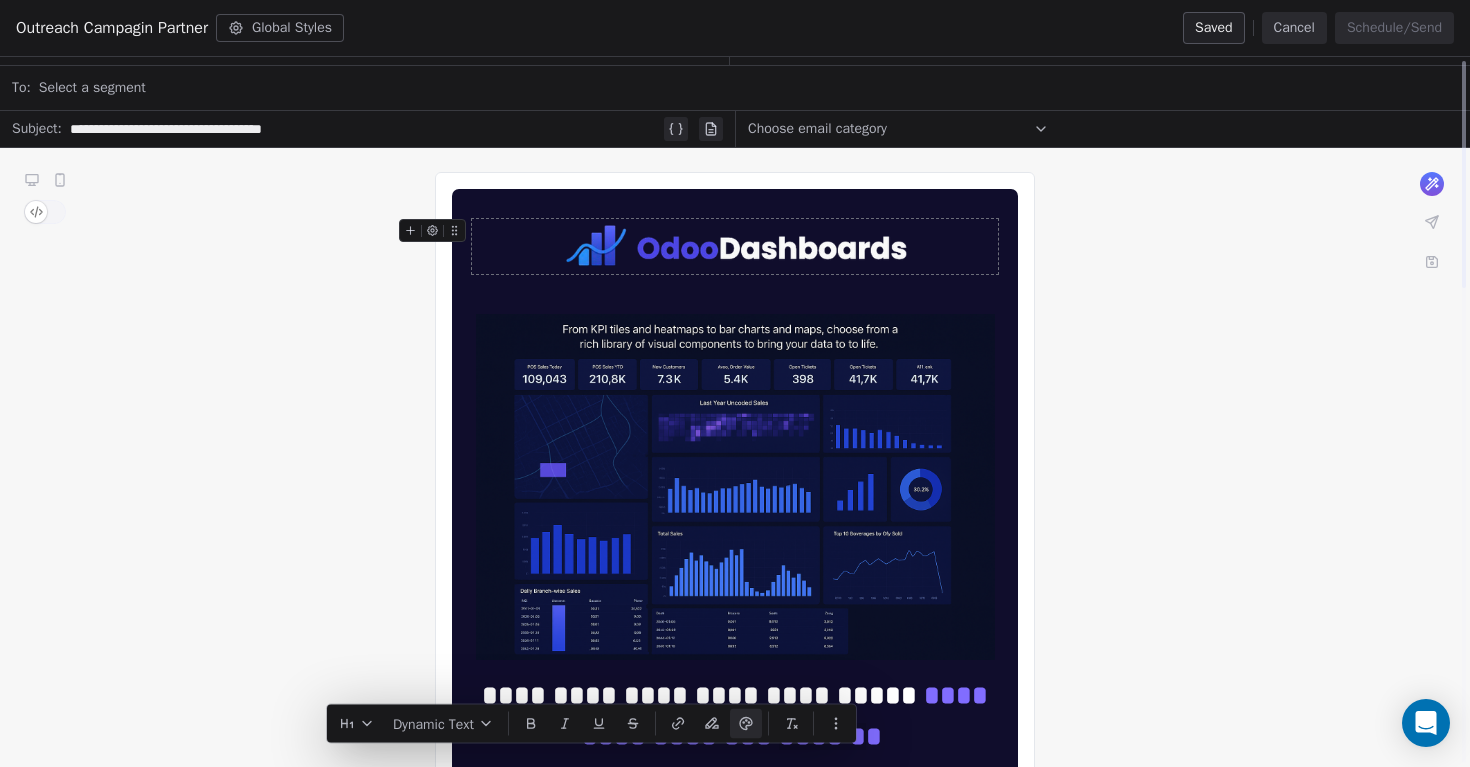 scroll, scrollTop: 0, scrollLeft: 0, axis: both 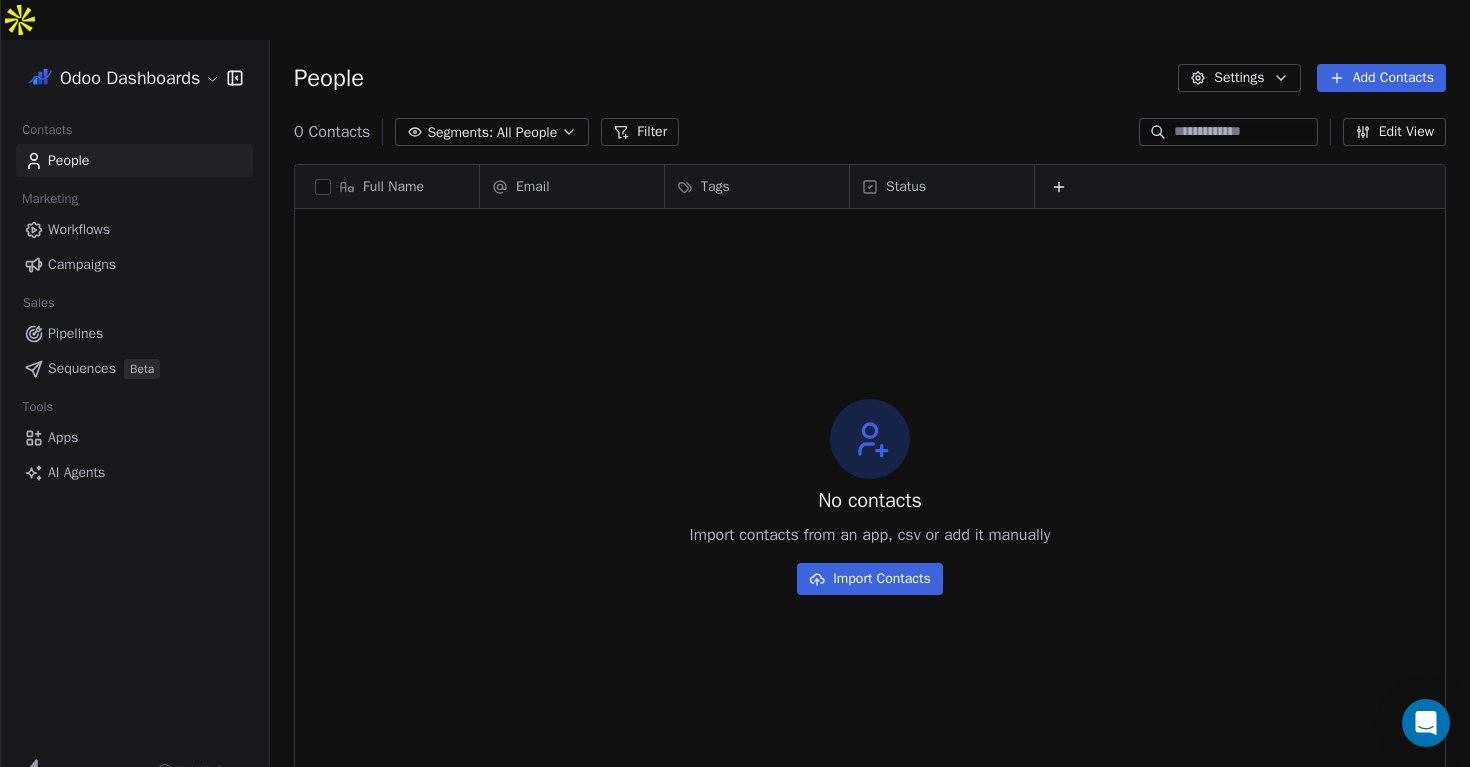 click on "Workflows" at bounding box center (134, 229) 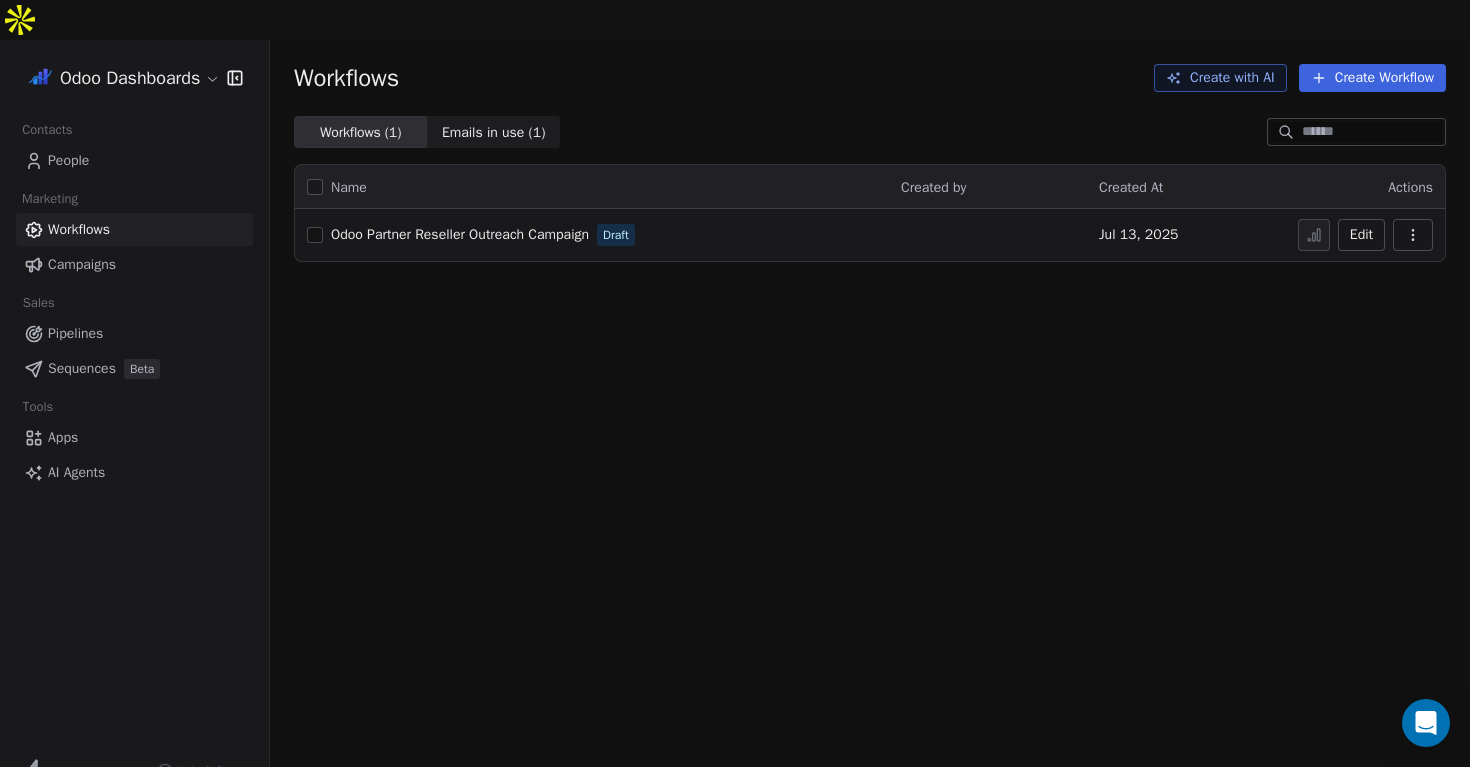 click on "Campaigns" at bounding box center (134, 264) 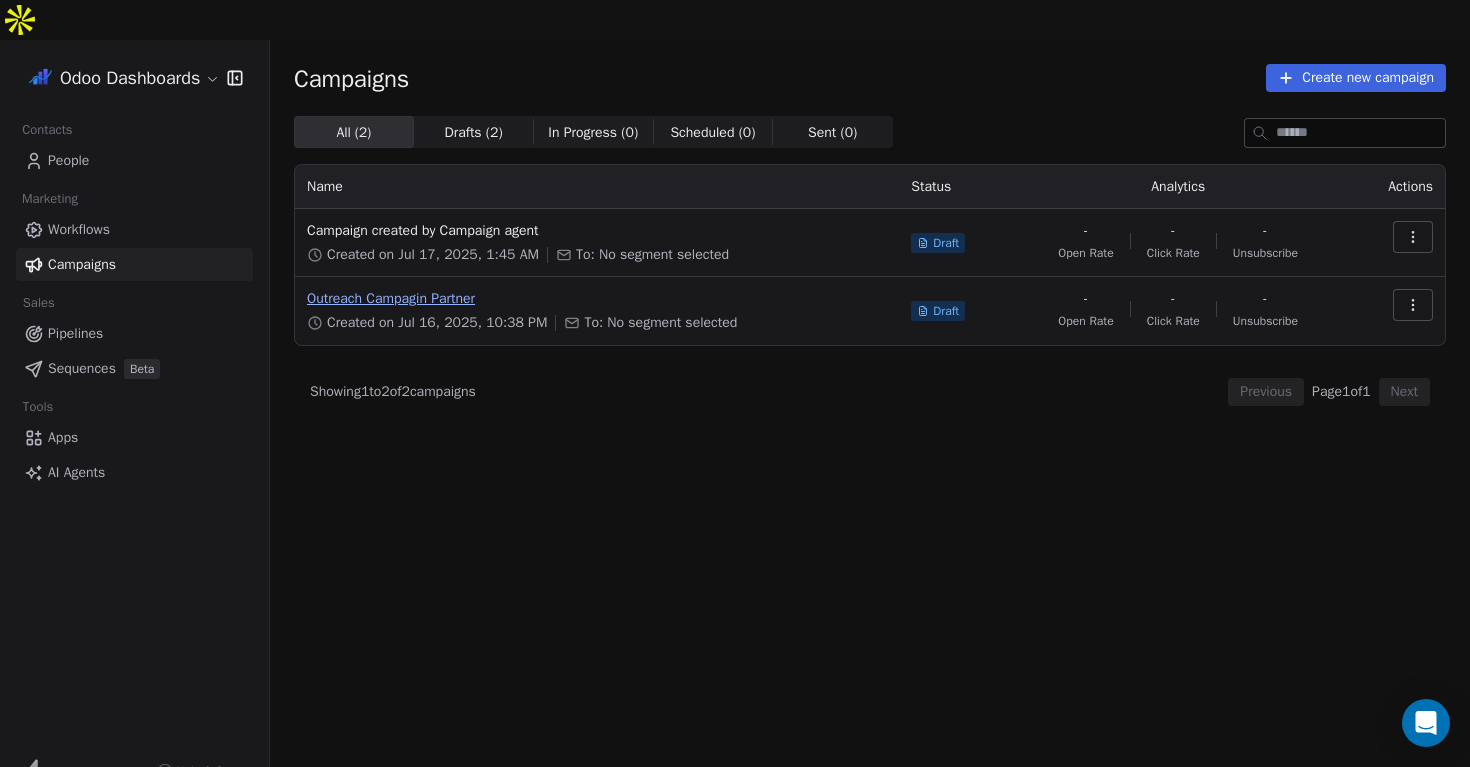 click on "Outreach Campagin Partner" at bounding box center (597, 299) 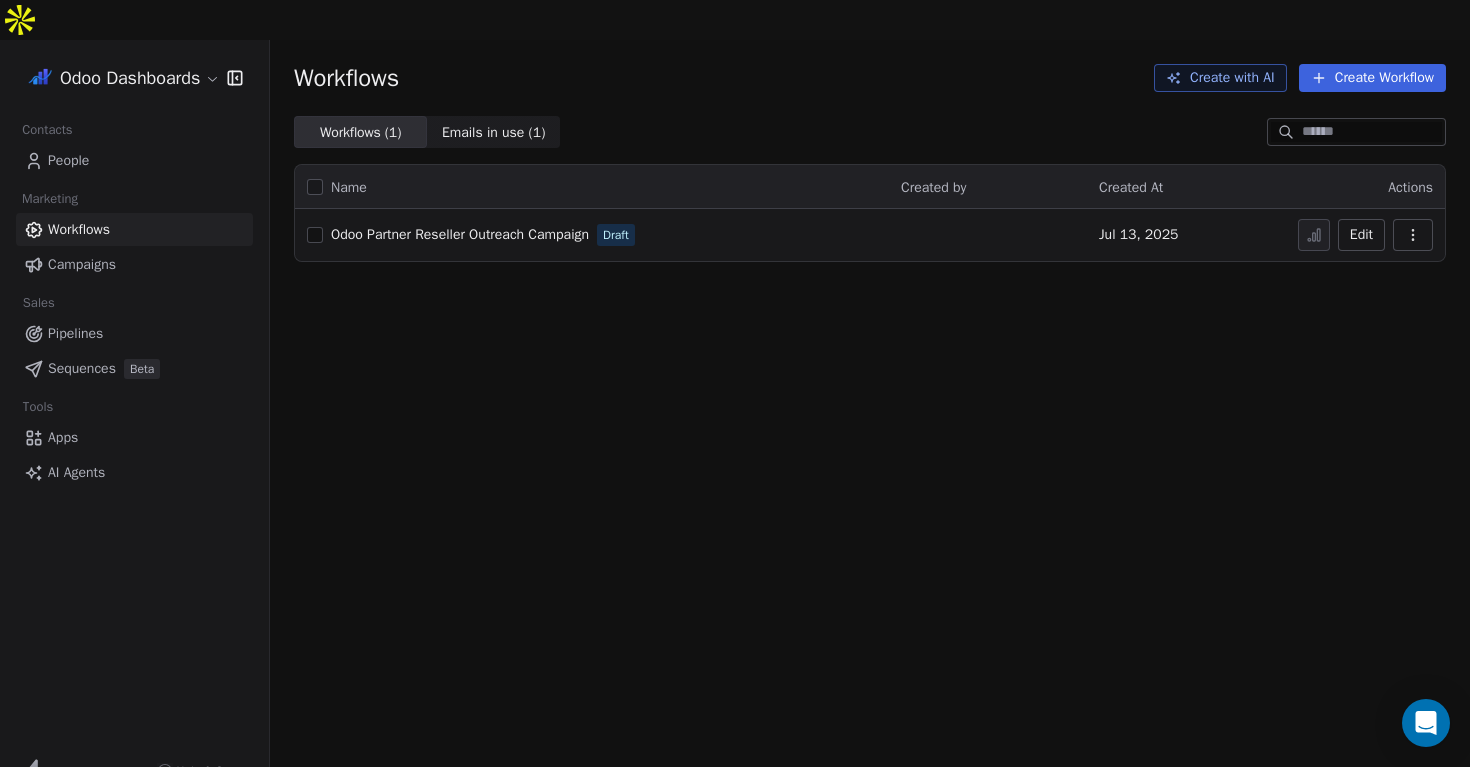 click on "Campaigns" at bounding box center [82, 264] 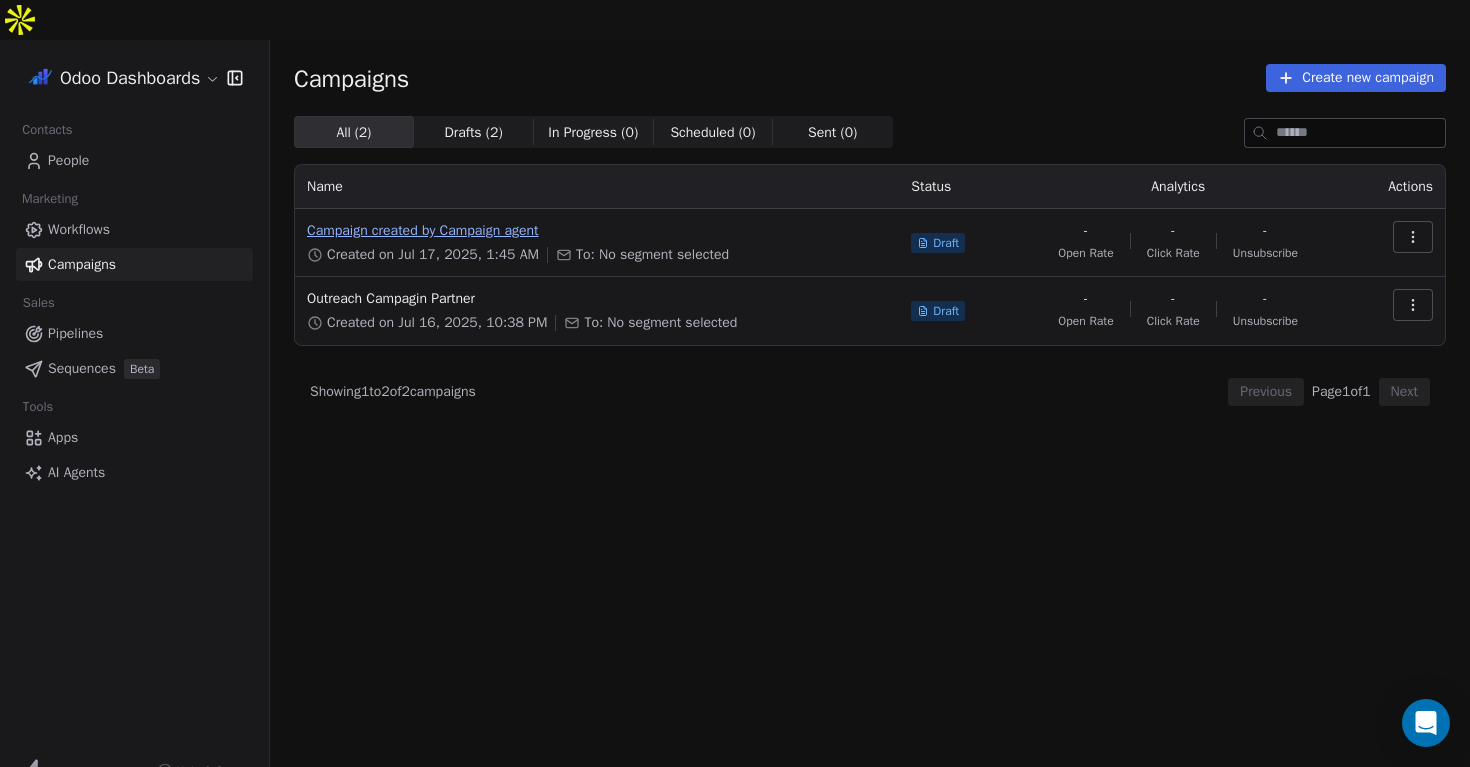 click on "Campaign created by Campaign agent" at bounding box center (597, 231) 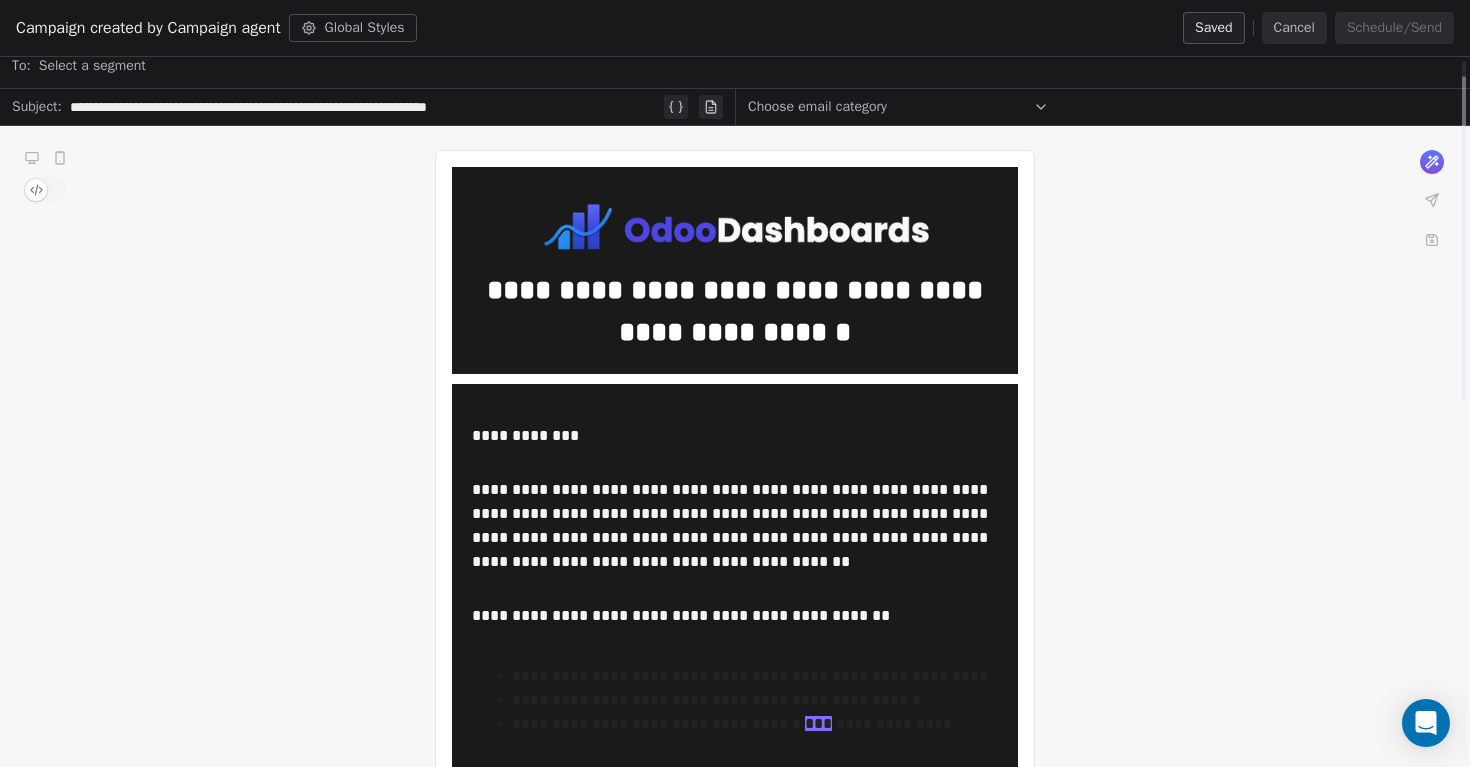 scroll, scrollTop: 22, scrollLeft: 0, axis: vertical 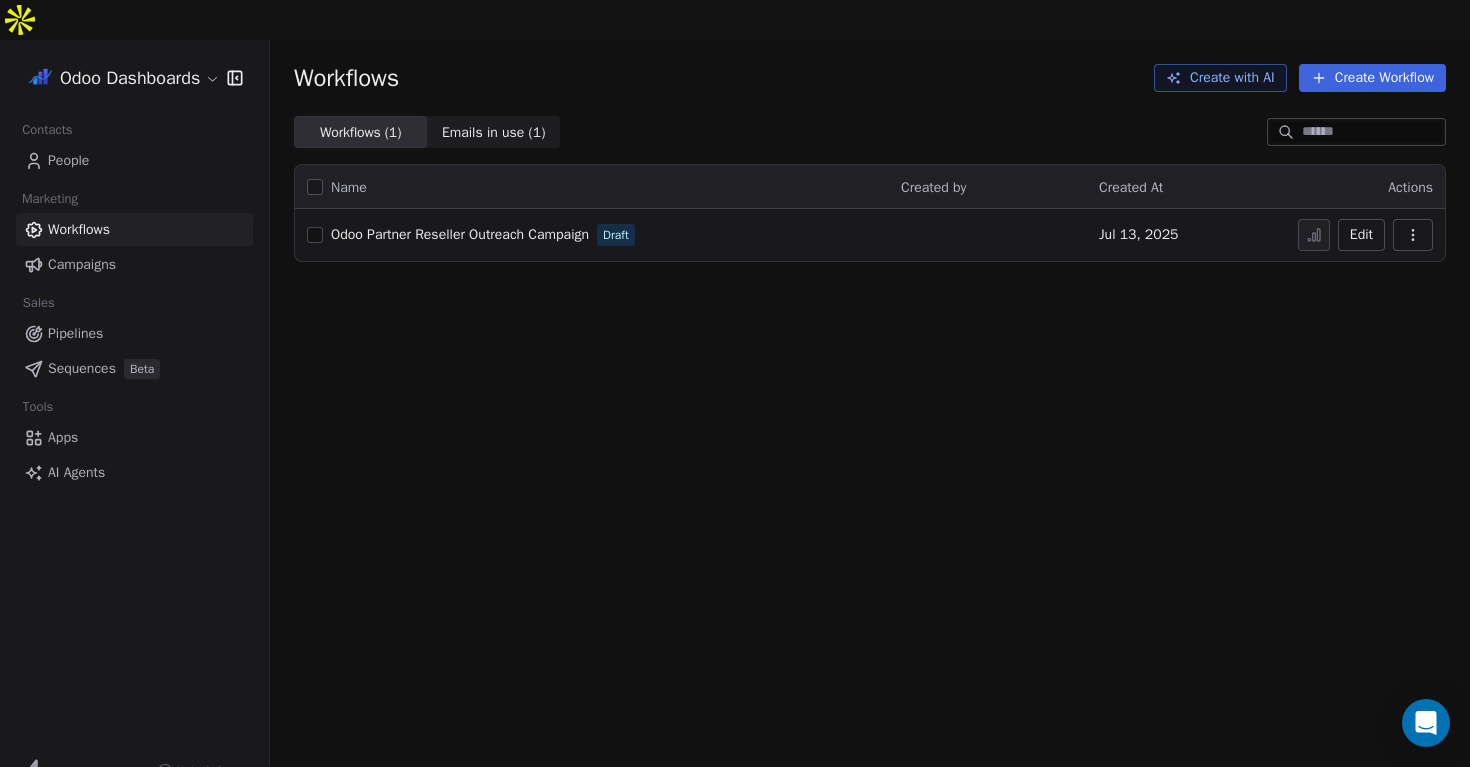 click on "Campaigns" at bounding box center (82, 264) 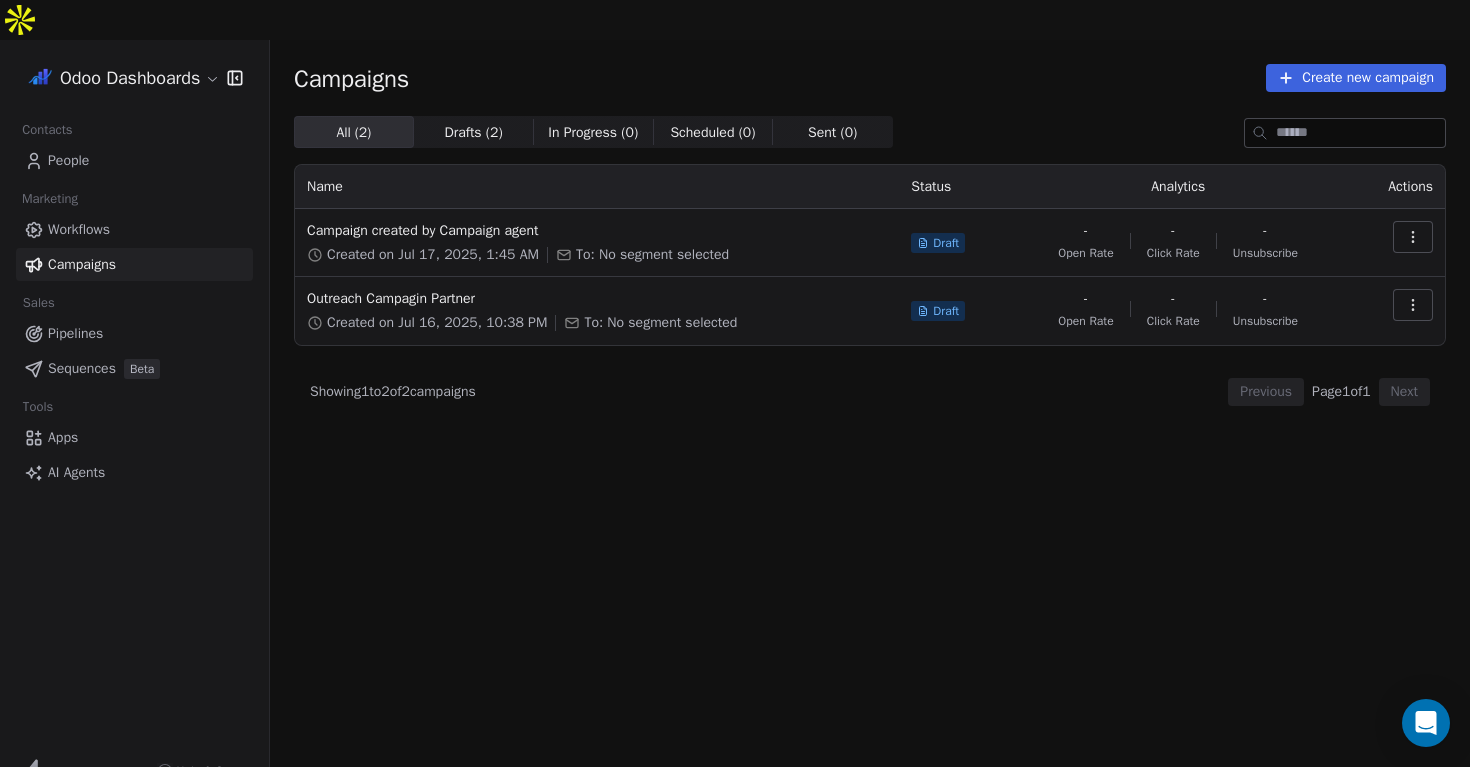 click on "Workflows" at bounding box center (79, 229) 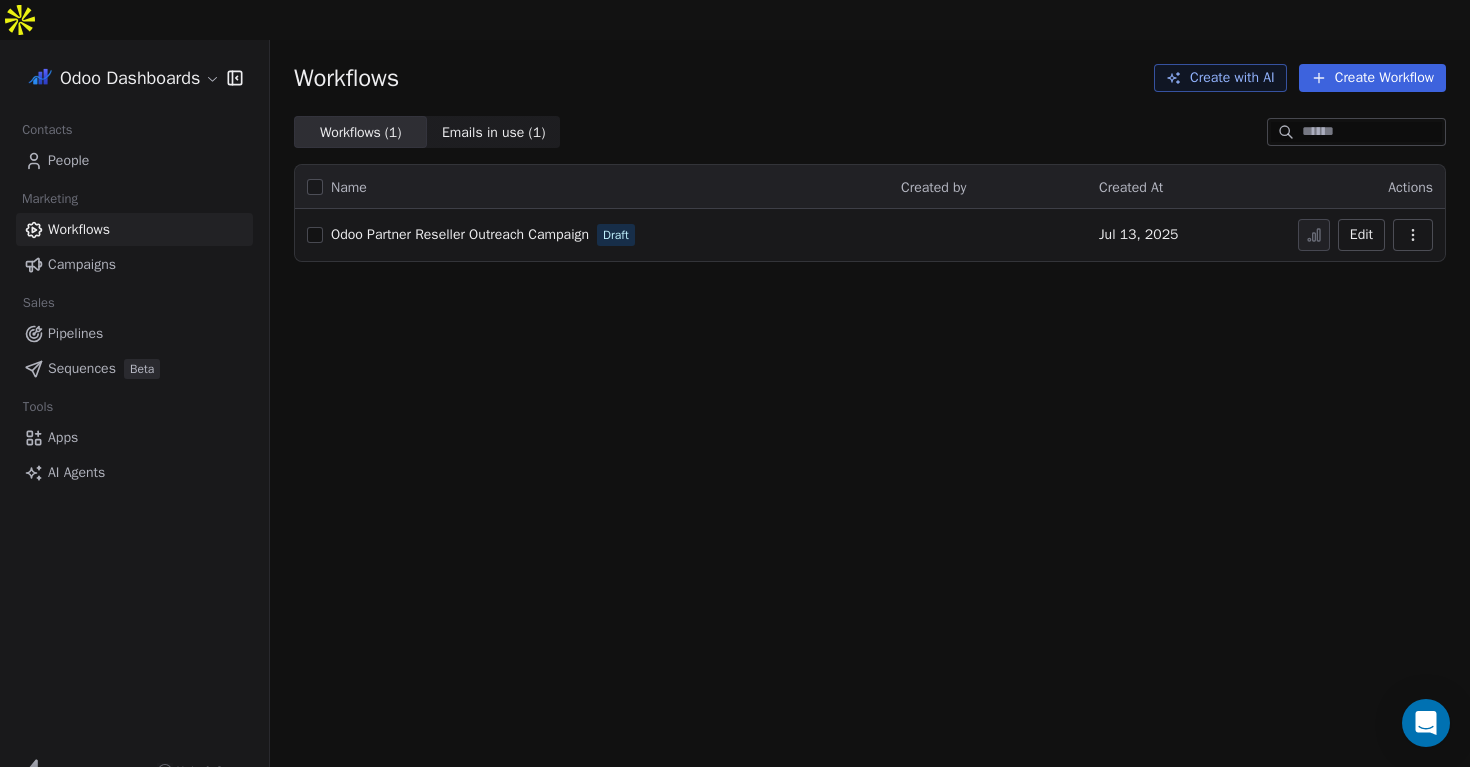 click on "People" at bounding box center (68, 160) 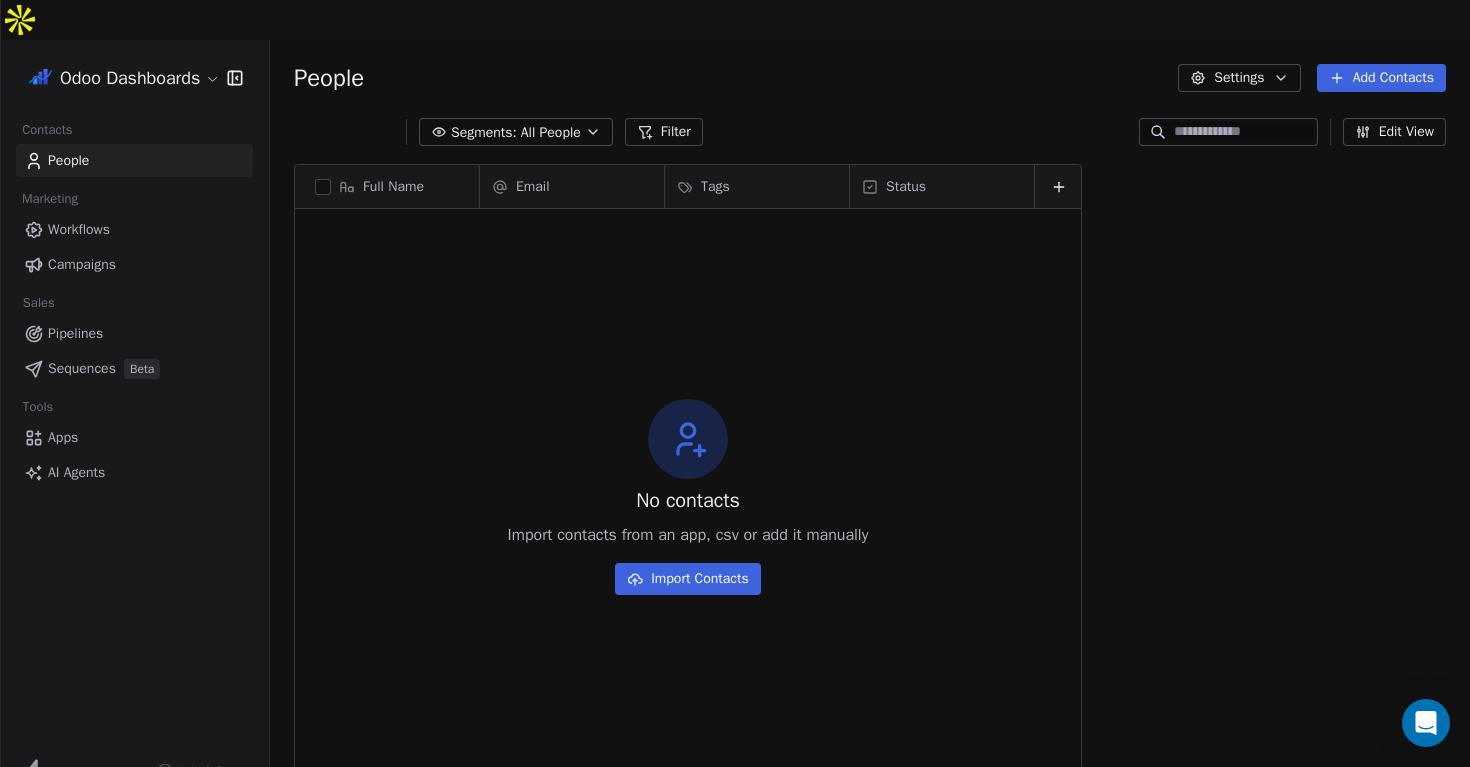scroll, scrollTop: 1, scrollLeft: 1, axis: both 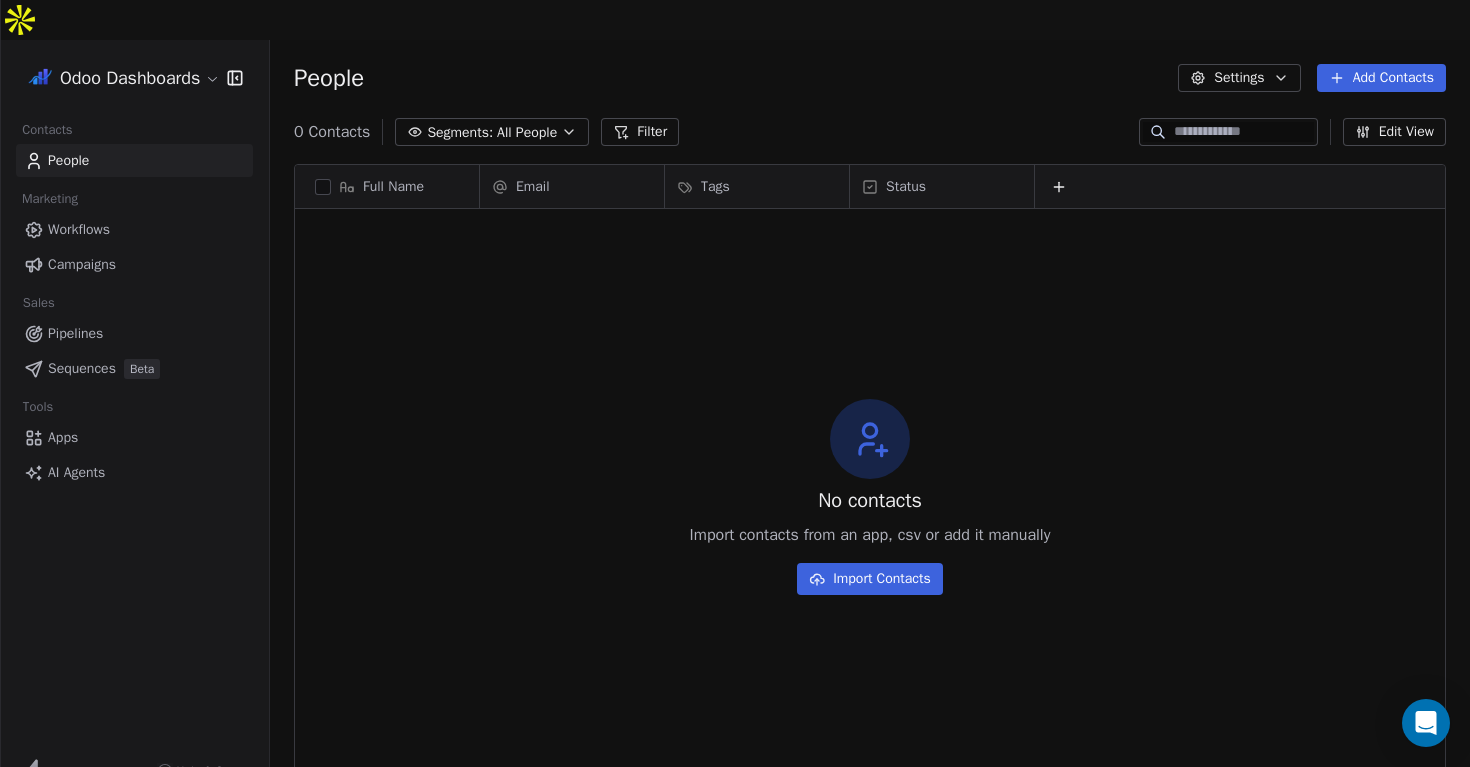 click on "Workflows" at bounding box center (79, 229) 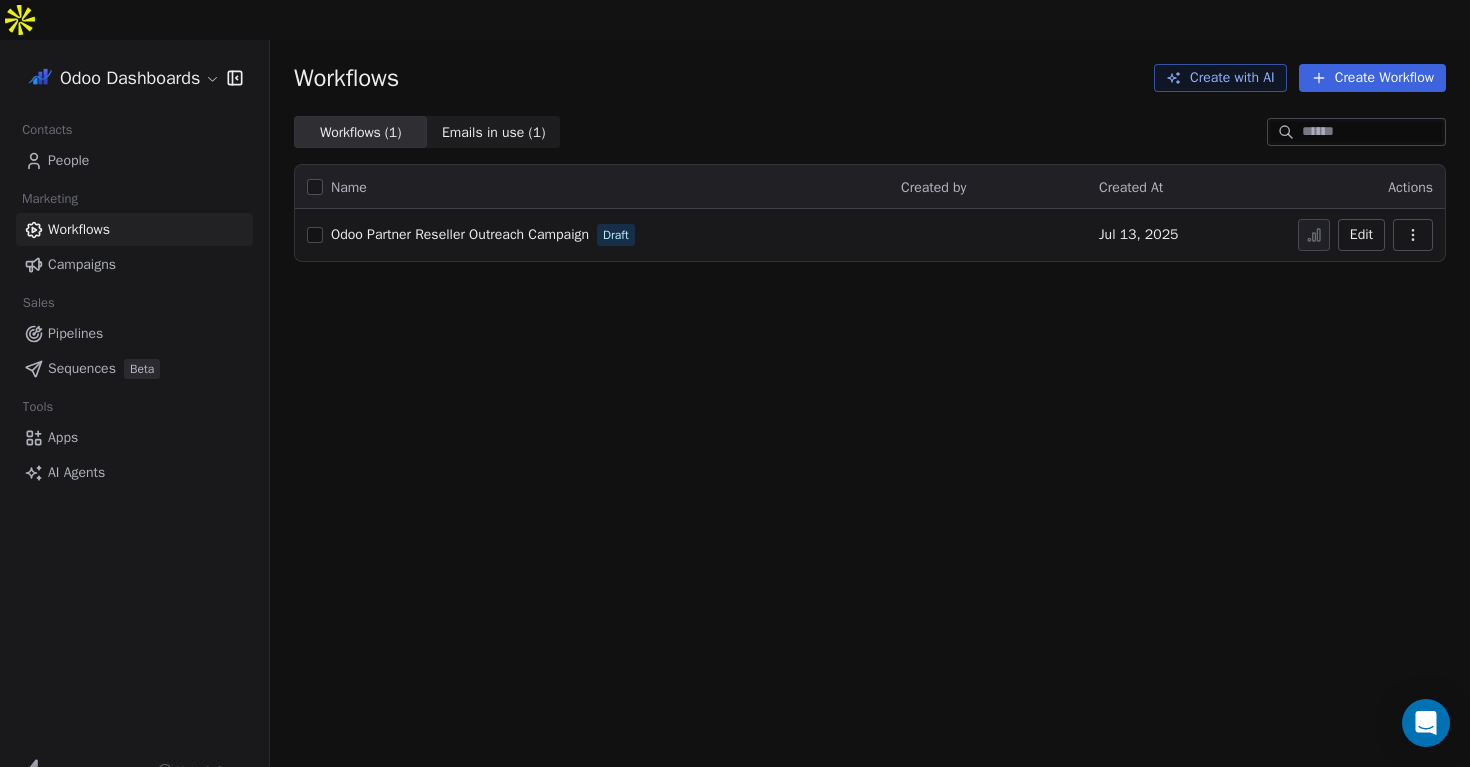 click on "AI Agents" at bounding box center (76, 472) 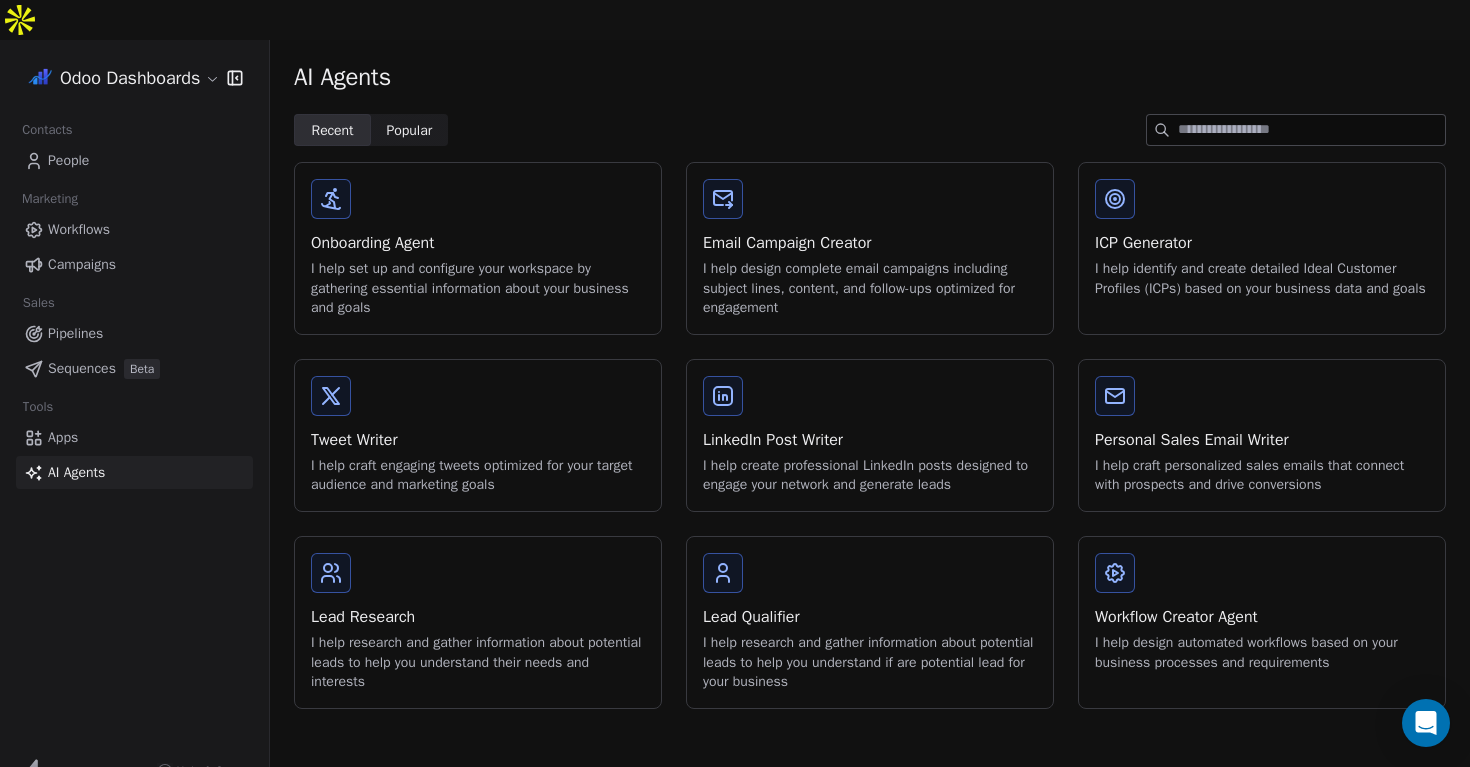 click on "Email Campaign Creator" at bounding box center (870, 243) 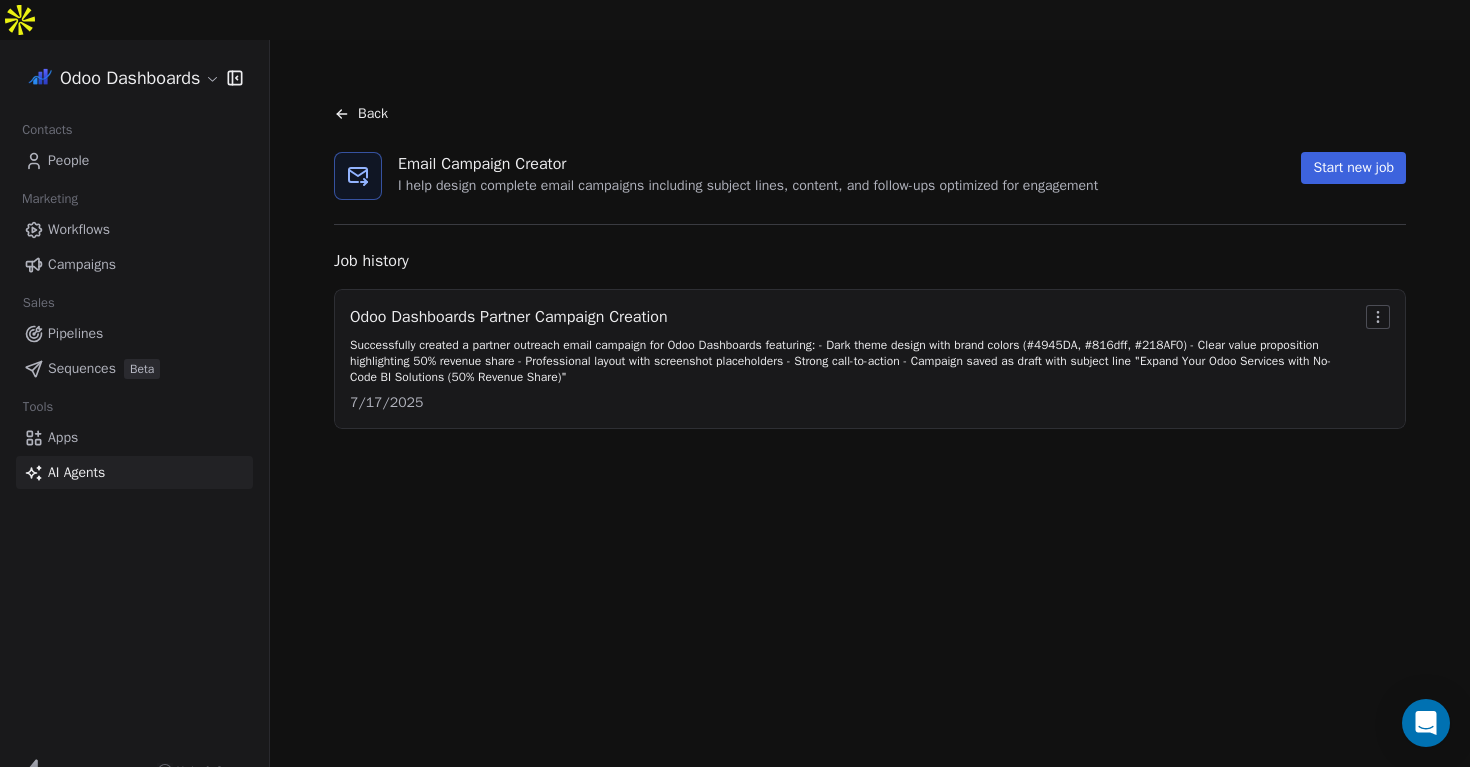 click on "Odoo Dashboards Partner Campaign Creation Successfully created a partner outreach email campaign for Odoo Dashboards featuring:
- Dark theme design with brand colors (#4945DA, #816dff, #218AF0)
- Clear value proposition highlighting 50% revenue share
- Professional layout with screenshot placeholders
- Strong call-to-action
- Campaign saved as draft with subject line "Expand Your Odoo Services with No-Code BI Solutions (50% Revenue Share)" 7/17/2025" at bounding box center [854, 359] 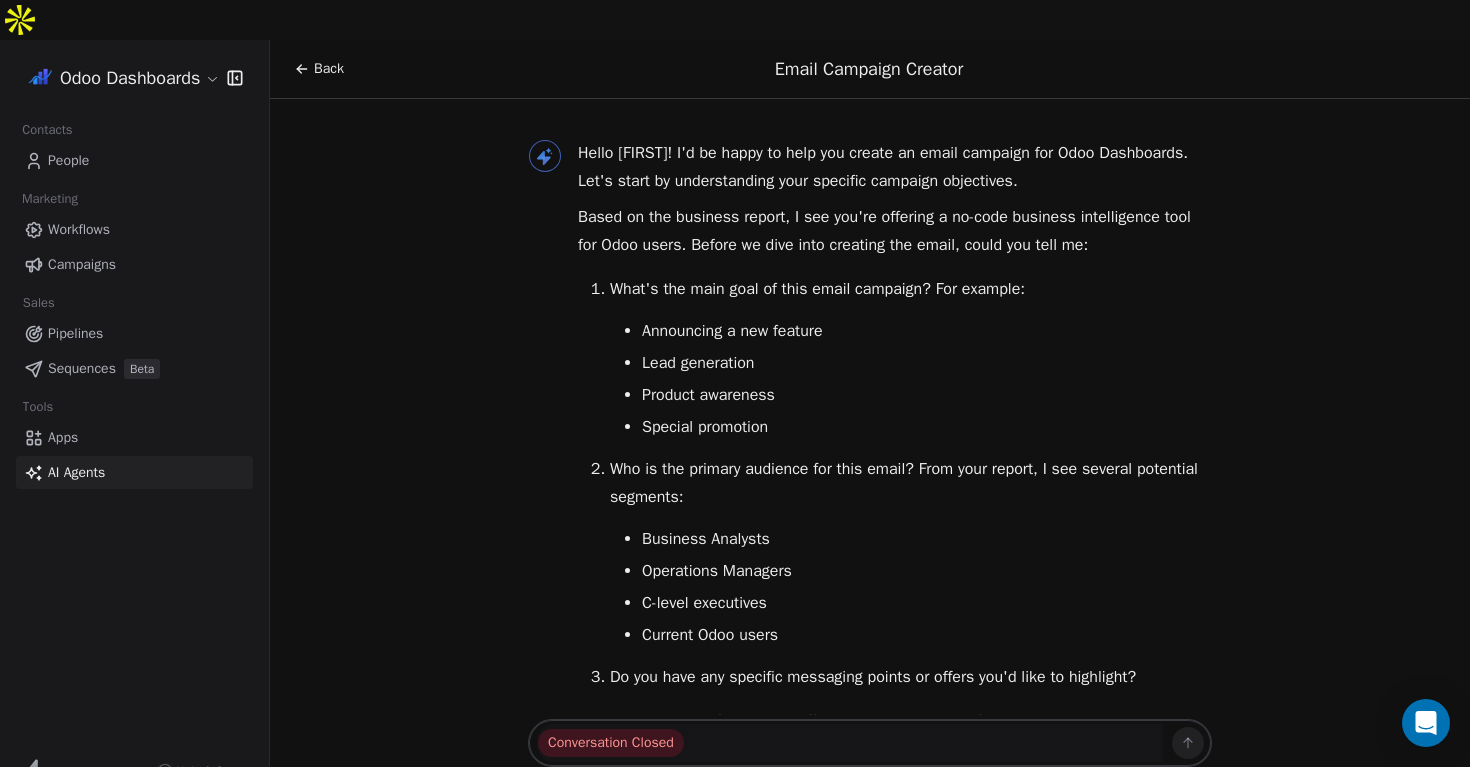 scroll, scrollTop: 0, scrollLeft: 0, axis: both 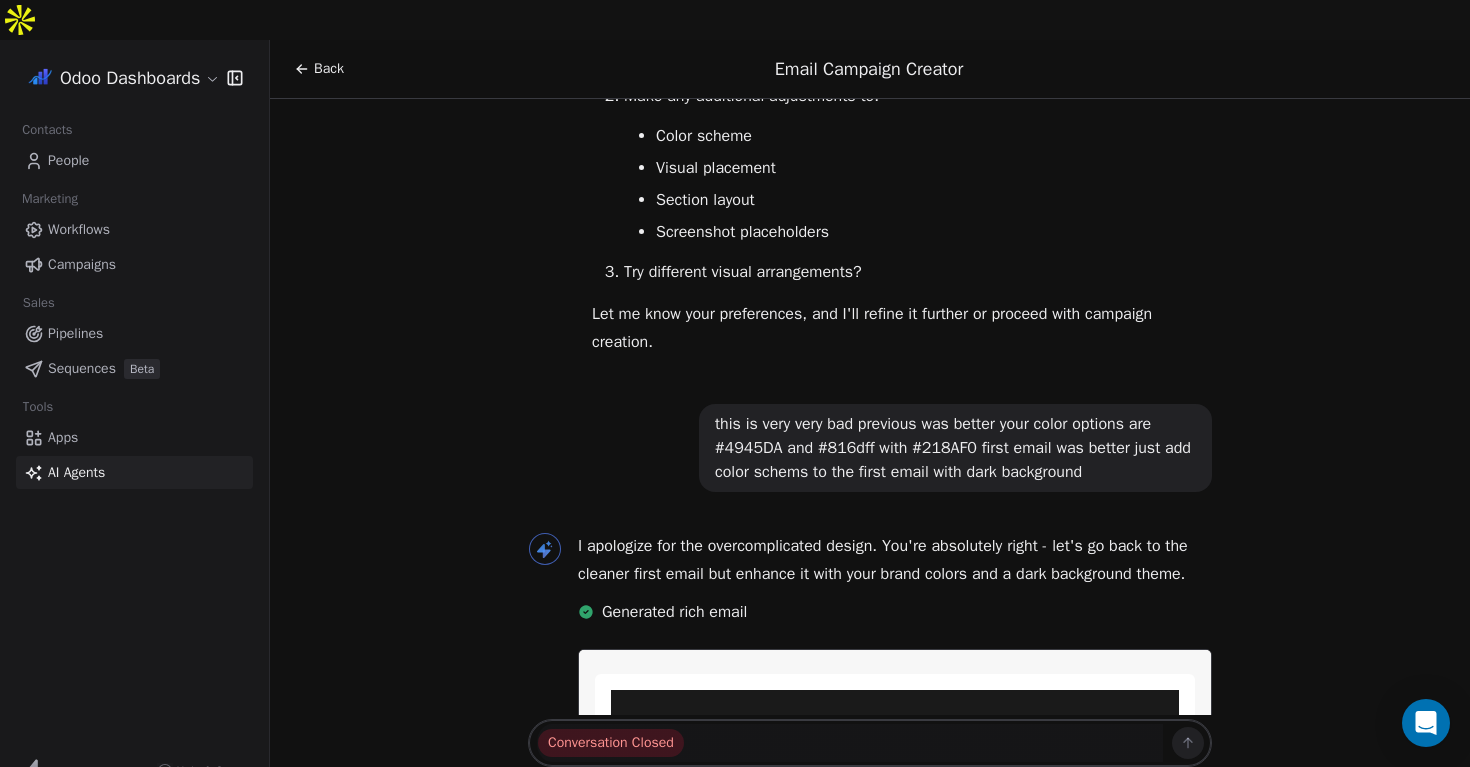 click on "this is very very bad previous was better your color options are #4945DA and #816dff with #218AF0 first email was better just add color schems to the first email with dark background" at bounding box center (955, 448) 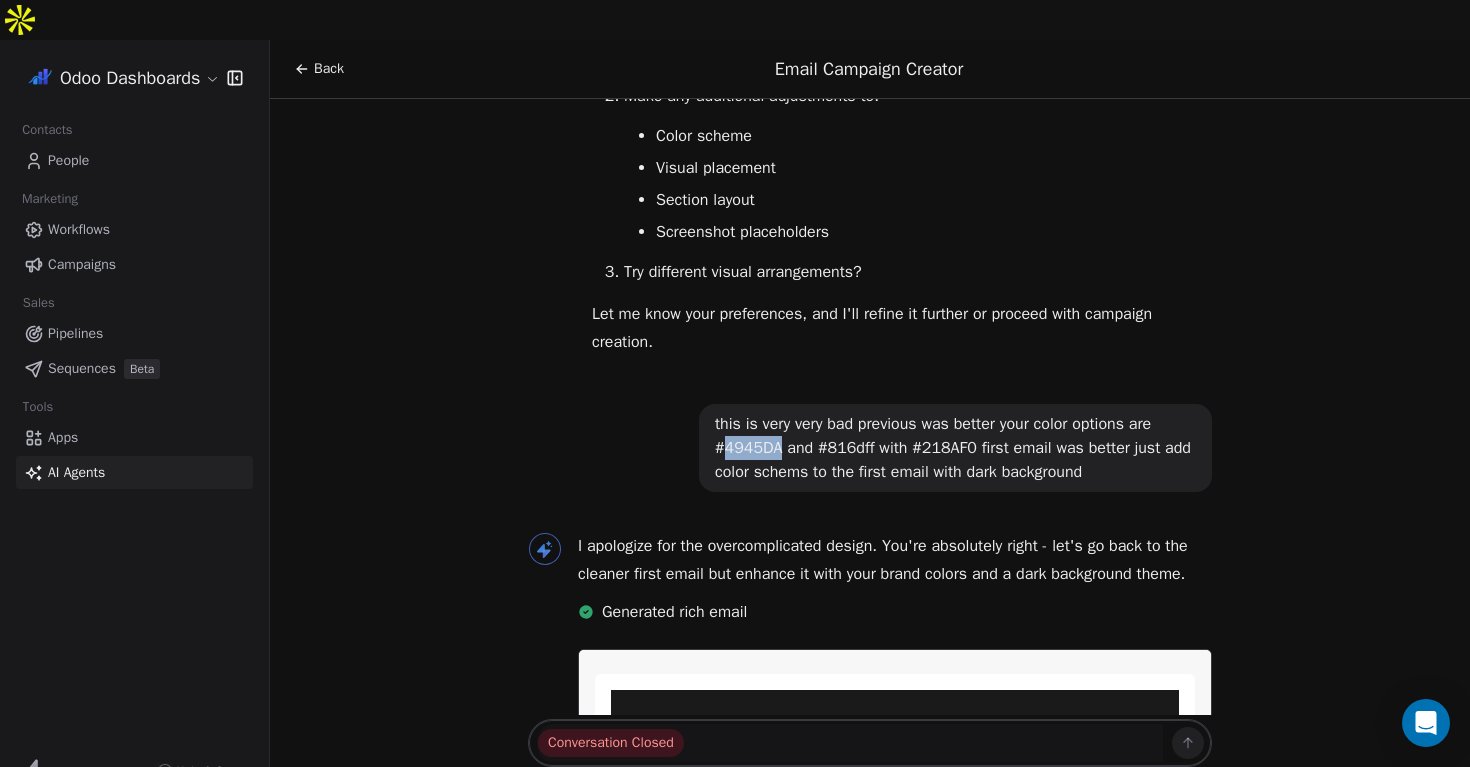 click on "this is very very bad previous was better your color options are #4945DA and #816dff with #218AF0 first email was better just add color schems to the first email with dark background" at bounding box center (955, 448) 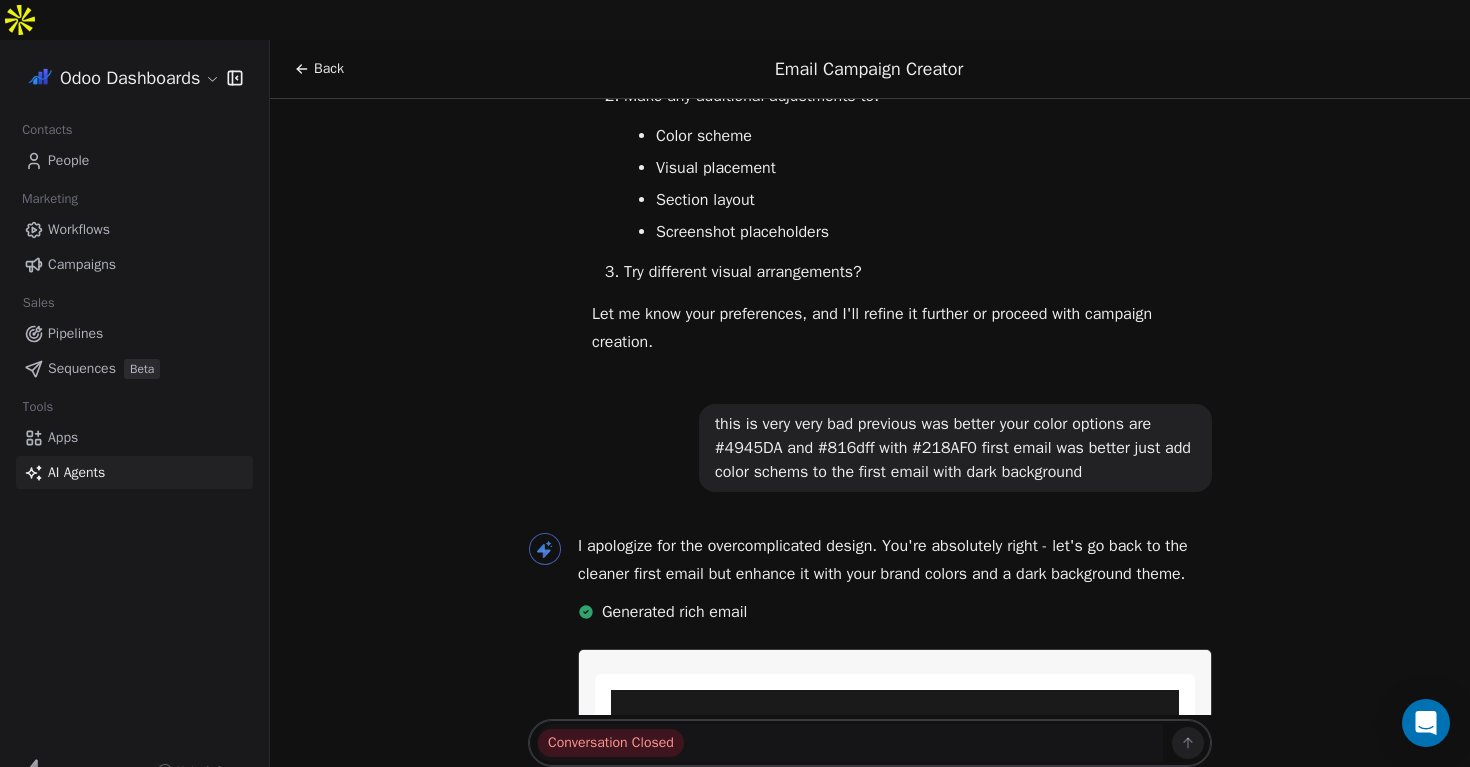 click on "this is very very bad previous was better your color options are #4945DA and #816dff with #218AF0 first email was better just add color schems to the first email with dark background" at bounding box center [955, 448] 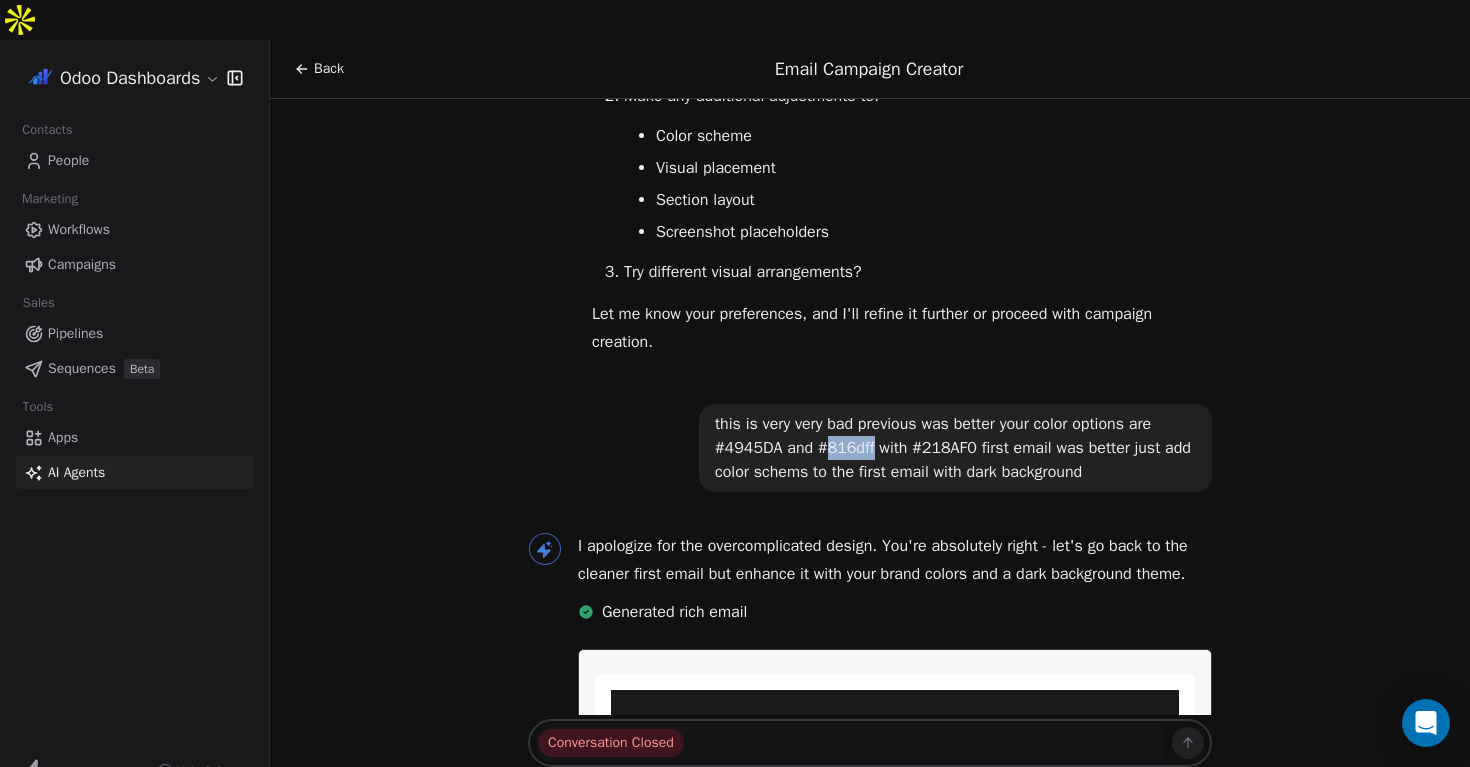 click on "this is very very bad previous was better your color options are #4945DA and #816dff with #218AF0 first email was better just add color schems to the first email with dark background" at bounding box center [955, 448] 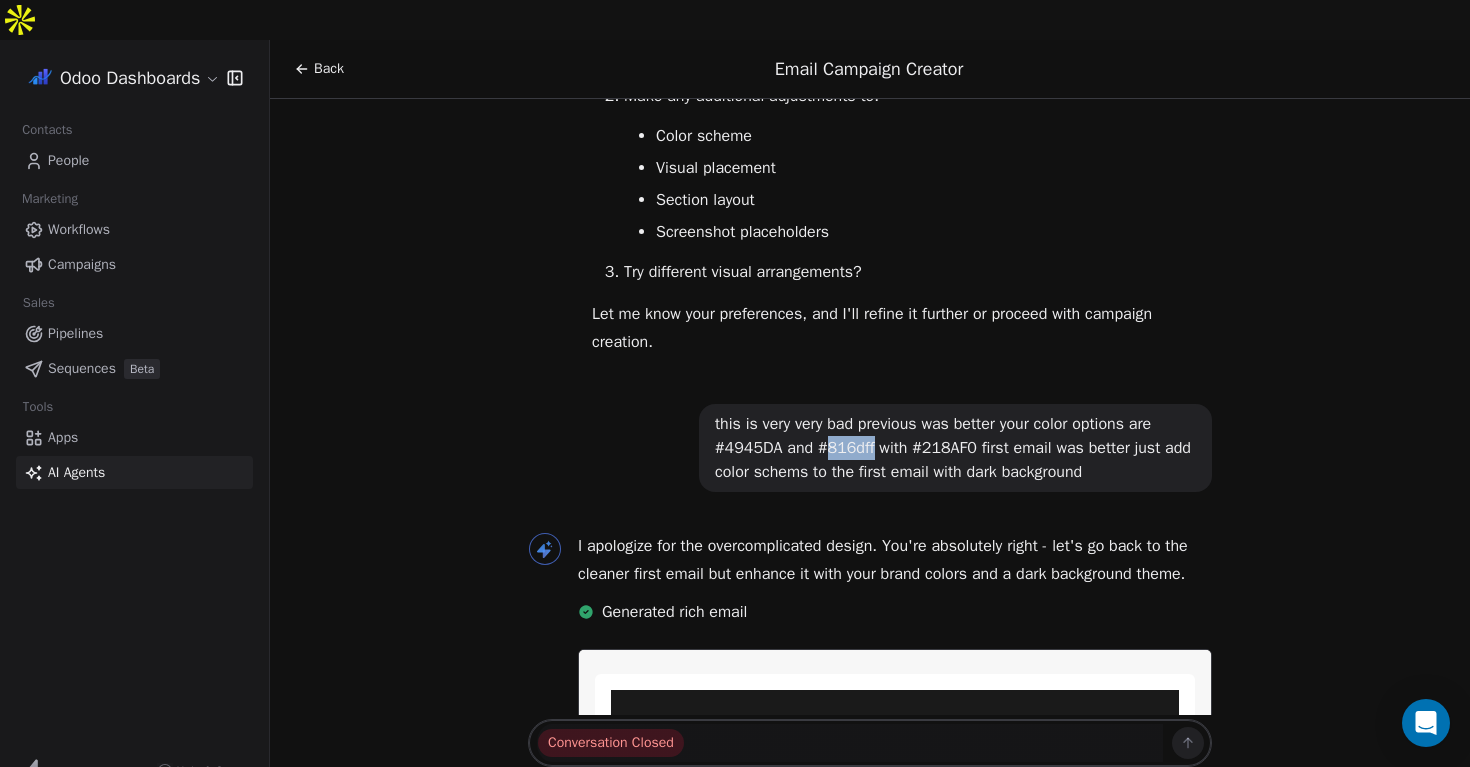 copy on "816dff" 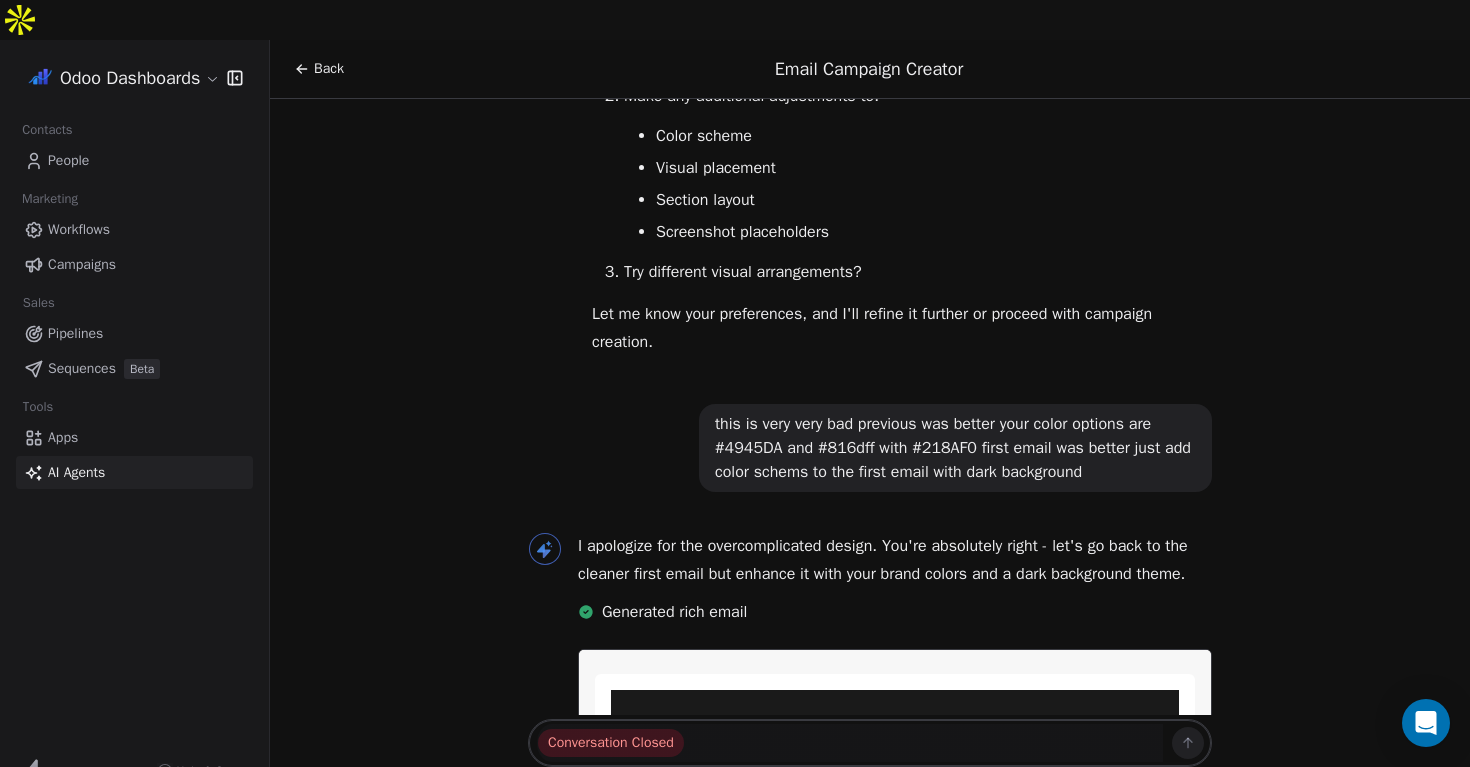 click on "Hello Burhan! I'd be happy to help you create an email campaign for Odoo Dashboards. Let's start by understanding your specific campaign objectives.
Based on the business report, I see you're offering a no-code business intelligence tool for Odoo users. Before we dive into creating the email, could you tell me:
What's the main goal of this email campaign? For example:
Announcing a new feature
Lead generation
Product awareness
Special promotion
Who is the primary audience for this email? From your report, I see several potential segments:
Business Analysts
Operations Managers
C-level executives
Current Odoo users
Do you have any specific messaging points or offers you'd like to highlight?
This will help us craft the most effective email campaign for your needs. Also, would you prefer a simple text-based email or a more visually rich design that showcases your dashboard capabilities?
Subject Line Options:
"50% Revenue Share: Partner with Odoo Dashboards"" at bounding box center (870, 407) 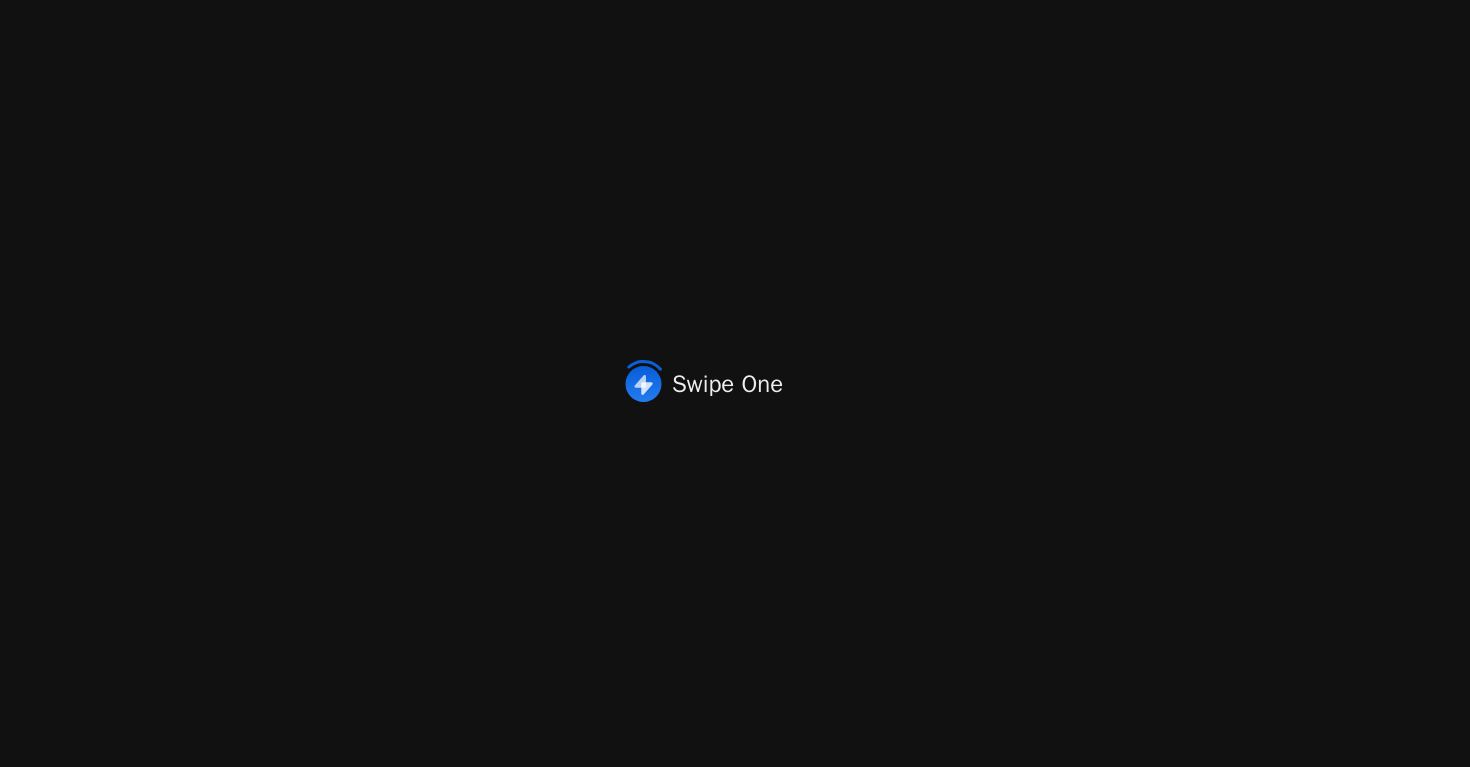 scroll, scrollTop: 0, scrollLeft: 0, axis: both 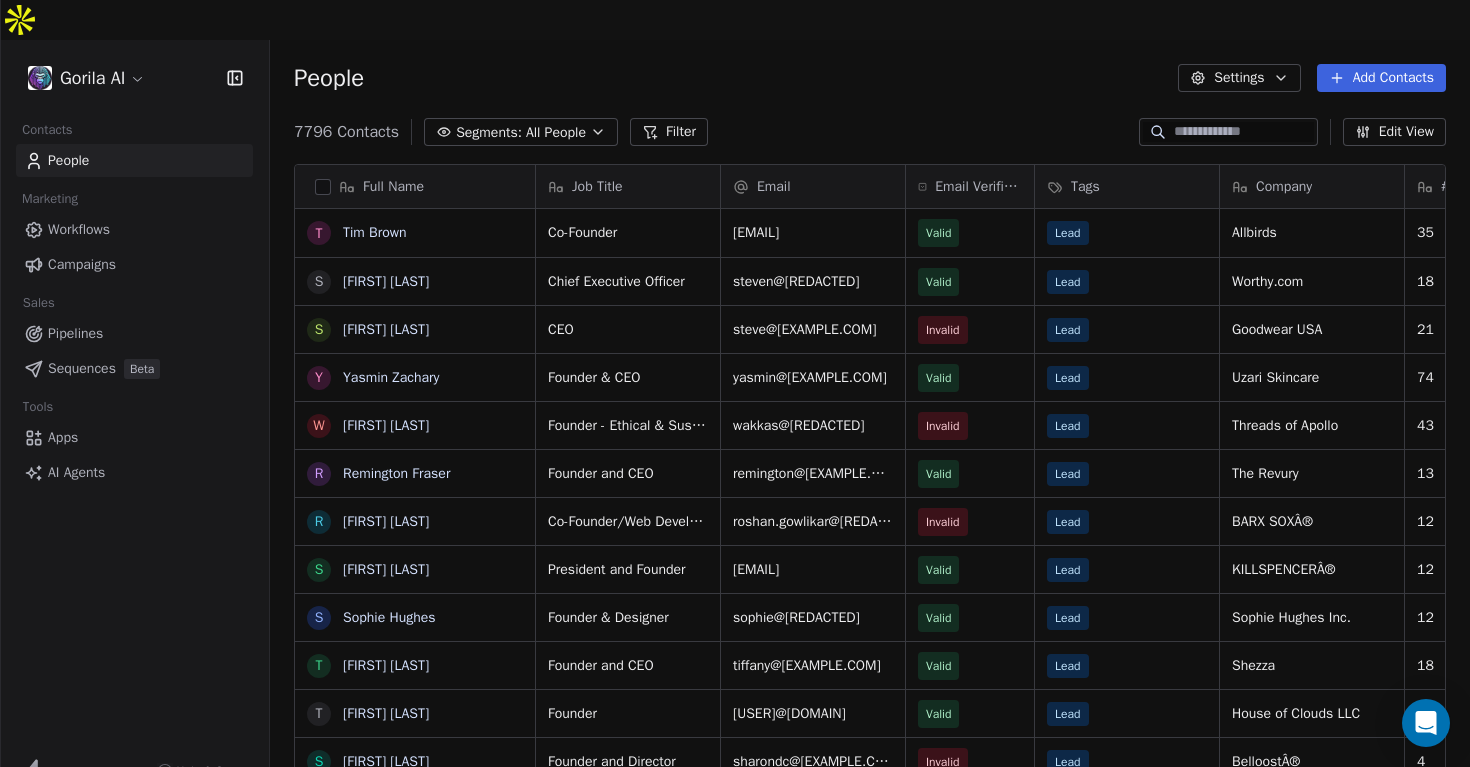 click on "Gorila AI Contacts People Marketing Workflows Campaigns Sales Pipelines Sequences Beta Tools Apps AI Agents Help & Support People Settings Add Contacts 7796 Contacts Segments: All People Filter Edit View Tag Add to Sequence Export Full Name T Tim Brown S Steven Schneider S Stephen Liquori Y Yasmin Zachary W Wakkas Sachwani R Remington Fraser R Roshan Gowlikar S Spencer Nikosey S Sophie Hughes T Tiffany Gil T Taoran Heitner S Sharon Sackey S Samantha Hoff S Stephen Barnett W Weston Jenkins R Rhyan McCoy S Sharon Dranko T Tiffany Acosta R Randy Goldberg S Shilpa Shah S Sophia Edelstein S Shelley Cook R Rebecca Buckley S Sydney Kobak T Tanaz Shayan T Troy Medford R Robert Manse R Ryan Williams S Sadia Sharmin S Samira Baraki S Shaun Paterson S Stephanie Davis S Sheridan French Job Title Email Email Verification Status Tags Company # Employees Country Industry Website Co-Founder tim@allbirds.com Valid Lead Allbirds 35 United States apparel & fashion http://www.allbirds.com Chief Executive Officer Valid Lead 4" at bounding box center [735, 403] 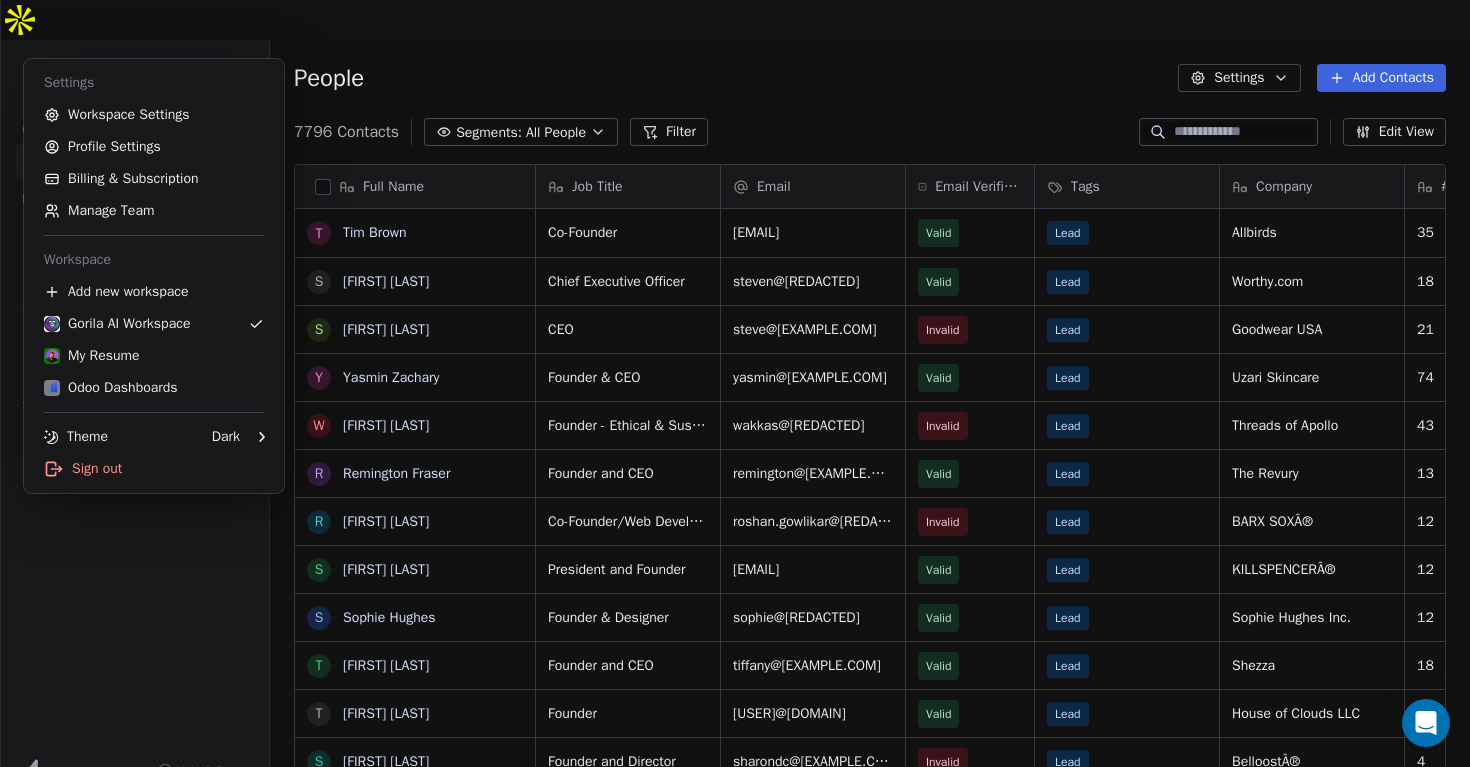 click on "Gorila AI Contacts People Marketing Workflows Campaigns Sales Pipelines Sequences Beta Tools Apps AI Agents Help & Support People Settings Add Contacts 7796 Contacts Segments: All People Filter Edit View Tag Add to Sequence Export Full Name T Tim Brown S Steven Schneider S Stephen Liquori Y Yasmin Zachary W Wakkas Sachwani R Remington Fraser R Roshan Gowlikar S Spencer Nikosey S Sophie Hughes T Tiffany Gil T Taoran Heitner S Sharon Sackey S Samantha Hoff S Stephen Barnett W Weston Jenkins R Rhyan McCoy S Sharon Dranko T Tiffany Acosta R Randy Goldberg S Shilpa Shah S Sophia Edelstein S Shelley Cook R Rebecca Buckley S Sydney Kobak T Tanaz Shayan T Troy Medford R Robert Manse R Ryan Williams S Sadia Sharmin S Samira Baraki S Shaun Paterson S Stephanie Davis S Sheridan French Job Title Email Email Verification Status Tags Company # Employees Country Industry Website Co-Founder tim@allbirds.com Valid Lead Allbirds 35 United States apparel & fashion http://www.allbirds.com Chief Executive Officer Valid Lead 4" at bounding box center [735, 403] 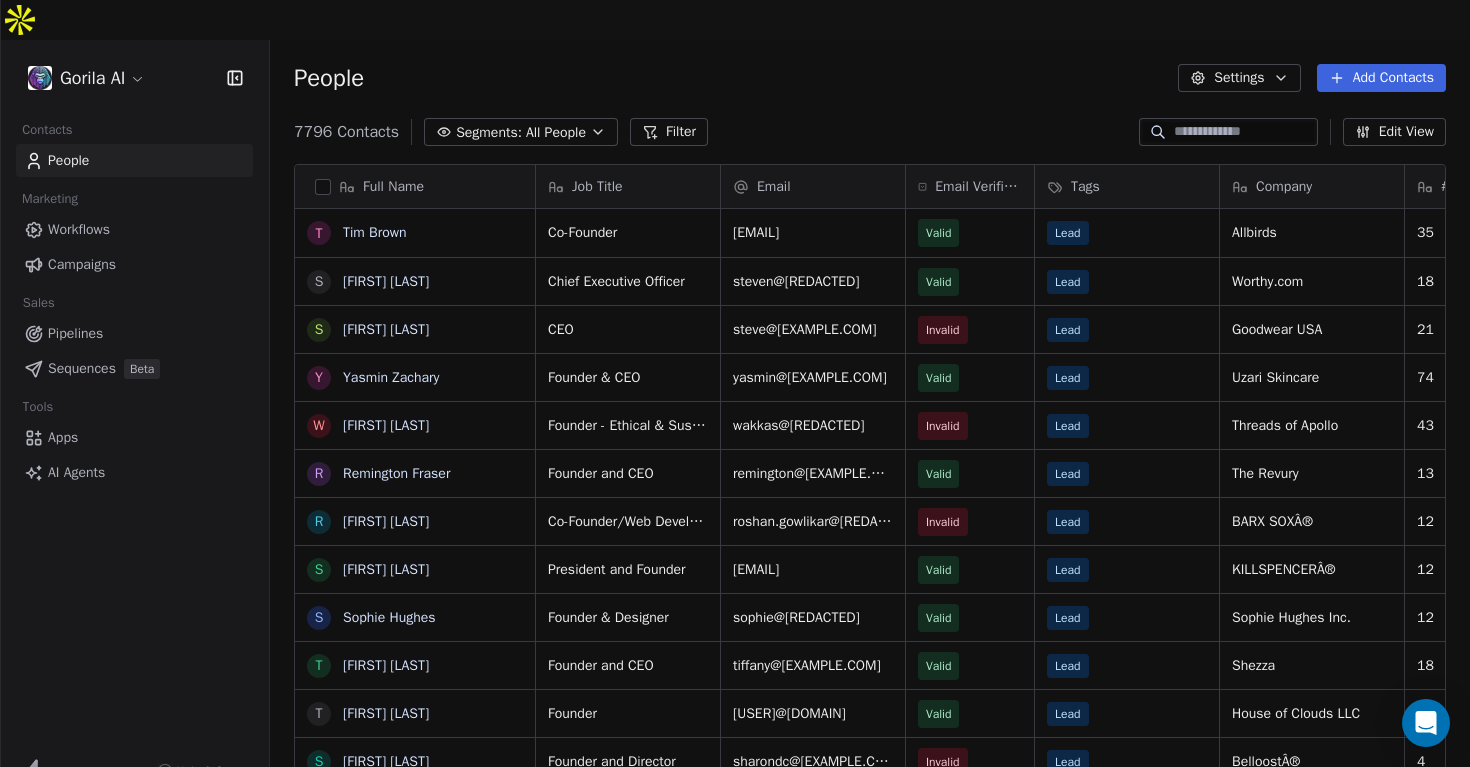 click on "Workflows" at bounding box center (79, 229) 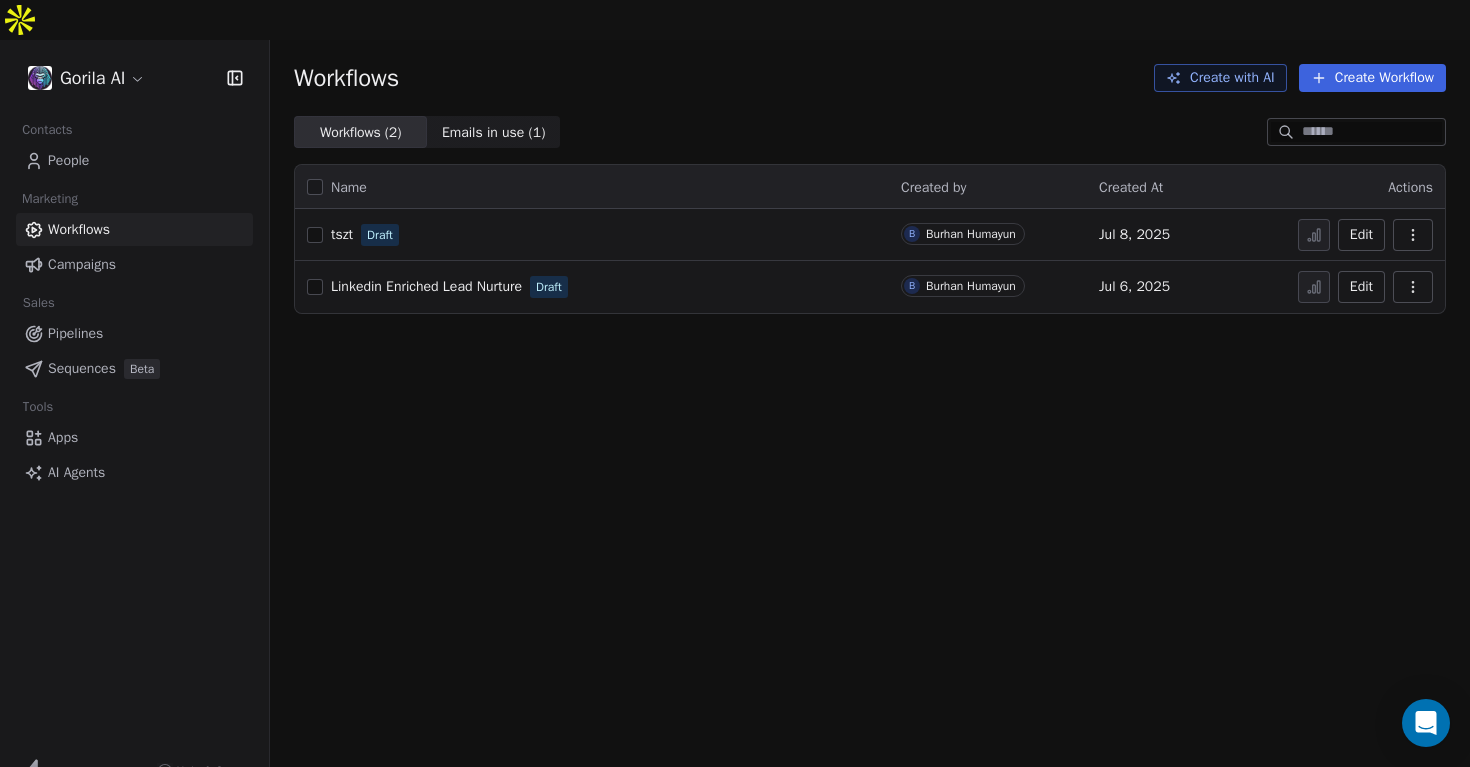 click on "Campaigns" at bounding box center (82, 264) 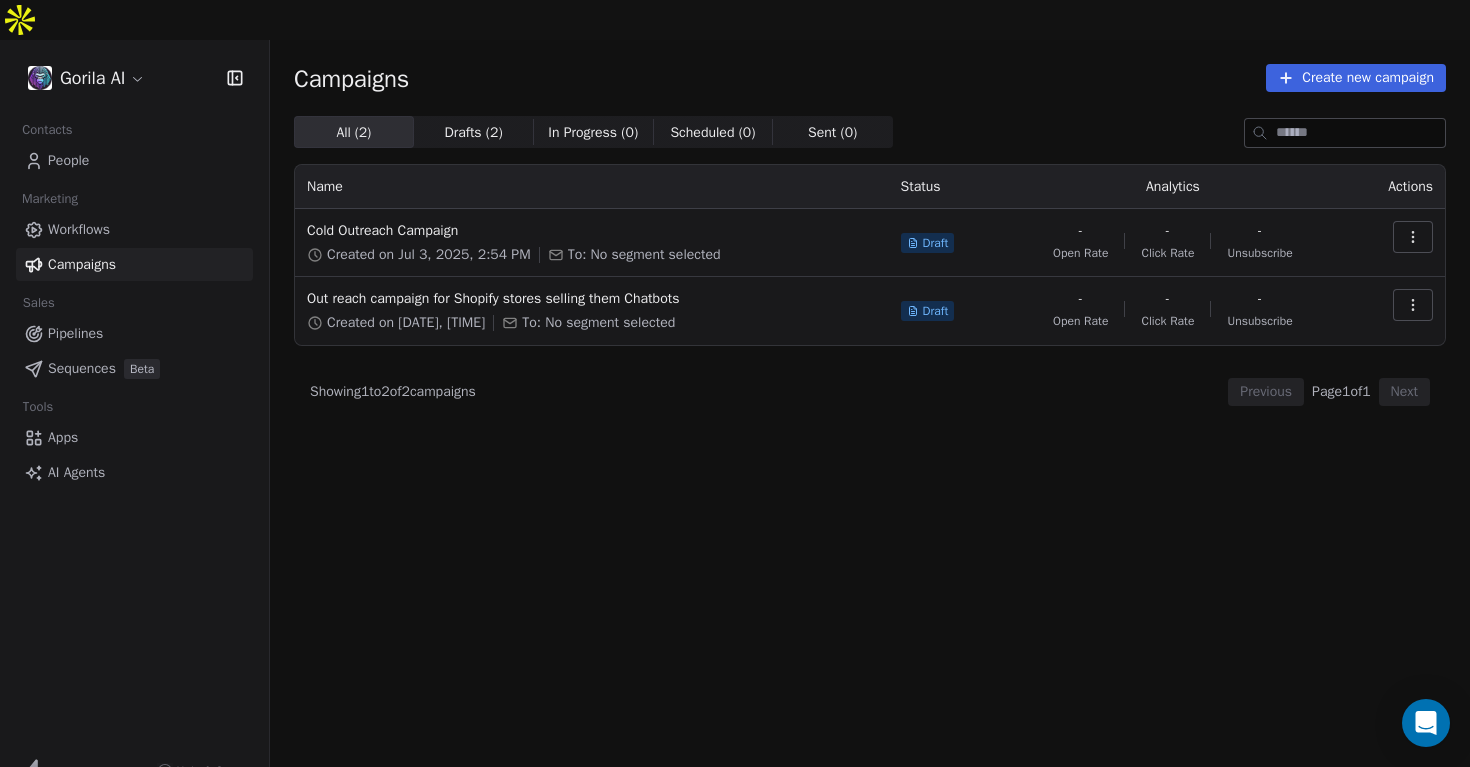 click on "Workflows" at bounding box center (79, 229) 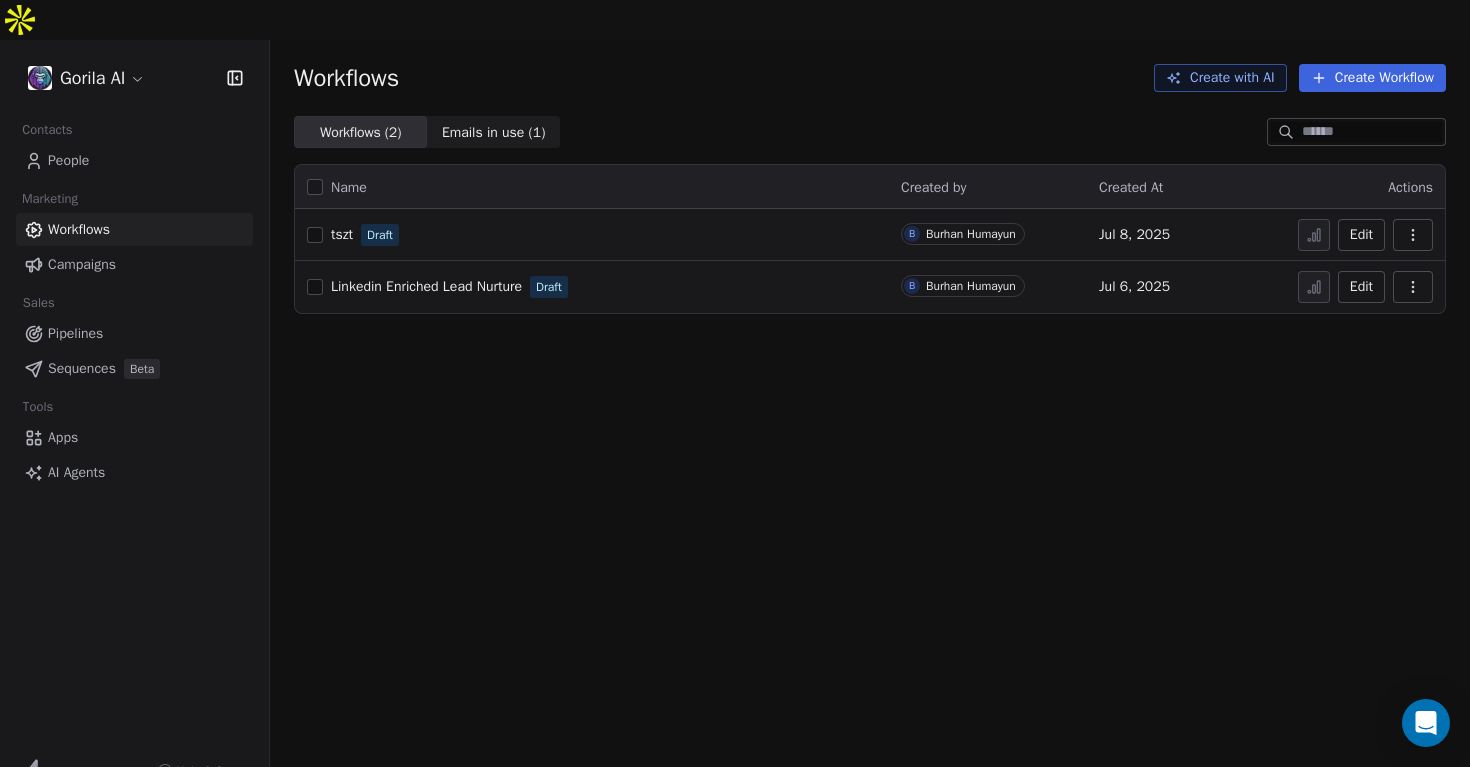 click on "Gorila AI Contacts People Marketing Workflows Campaigns Sales Pipelines Sequences Beta Tools Apps AI Agents Help & Support Workflows  Create with AI  Create Workflow Workflows ( 2 ) Workflows ( 2 ) Emails in use ( 1 ) Emails in use ( 1 ) Name Created by Created At Actions tszt Draft B Burhan Humayun Jul 8, 2025 Edit Linkedin Enriched Lead Nurture Draft B Burhan Humayun Jul 6, 2025 Edit" at bounding box center [735, 403] 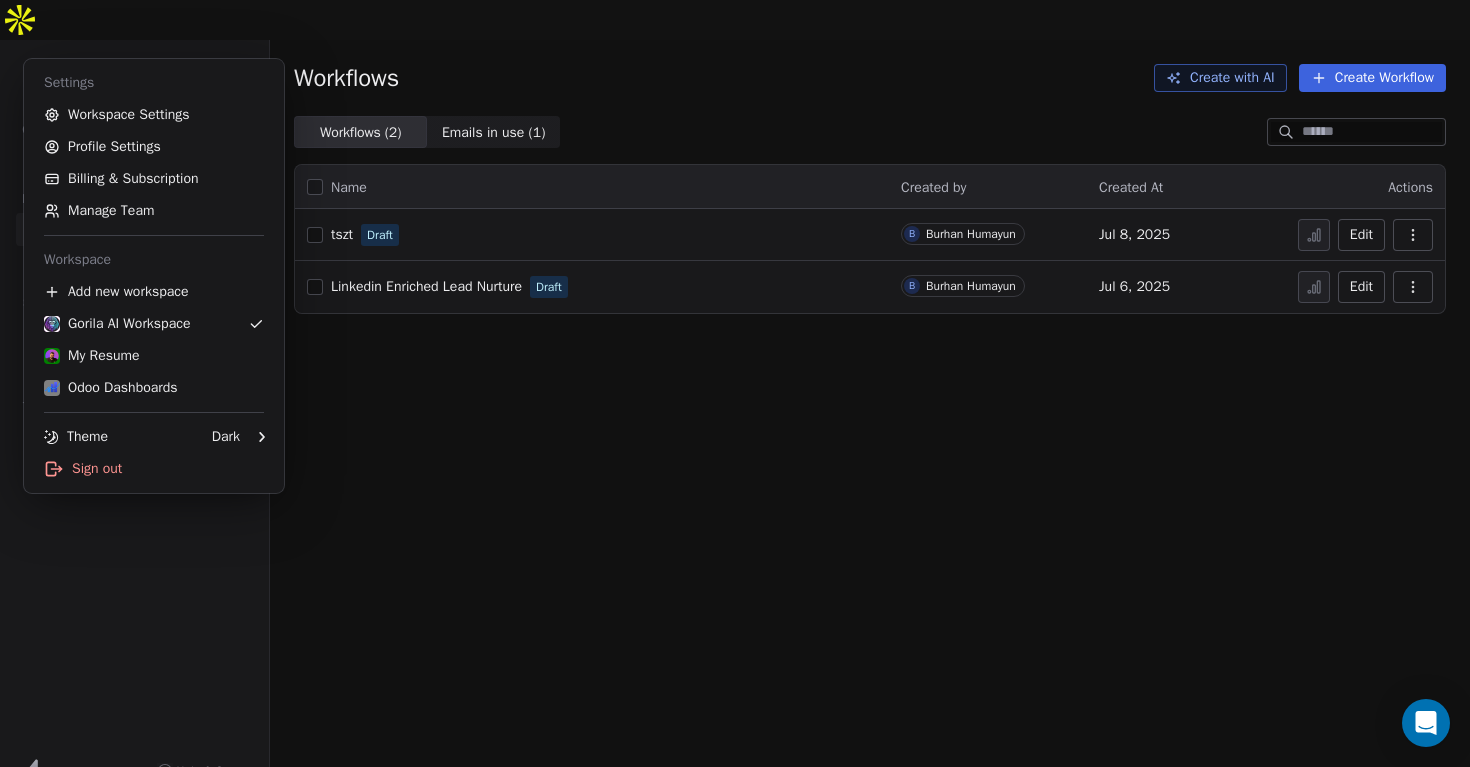 click on "Gorila AI Contacts People Marketing Workflows Campaigns Sales Pipelines Sequences Beta Tools Apps AI Agents Help & Support Workflows Create with AI Create Workflow Workflows ( 2 ) Workflows ( 2 ) Emails in use ( 1 ) Emails in use ( 1 ) Name Created by Created At Actions tszt Draft B Burhan Humayun Jul 8, 2025 Edit Linkedin Enriched Lead Nurture Draft B Burhan Humayun Jul 6, 2025 Edit
Settings Workspace Settings Profile Settings Billing & Subscription Manage Team Workspace Add new workspace Gorila AI Workspace My Resume Odoo Dashboards Theme Dark Sign out" at bounding box center (735, 403) 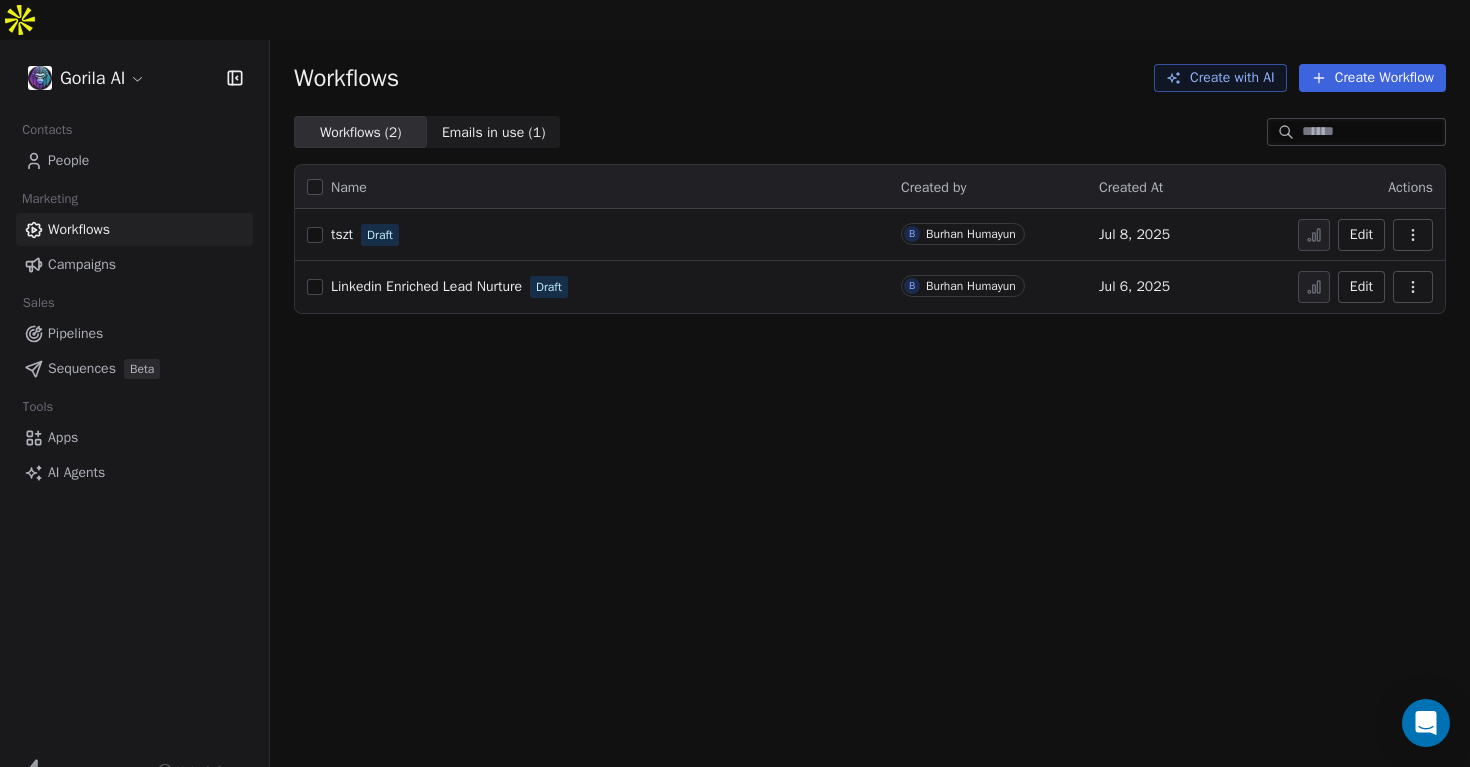 click on "Campaigns" at bounding box center (134, 264) 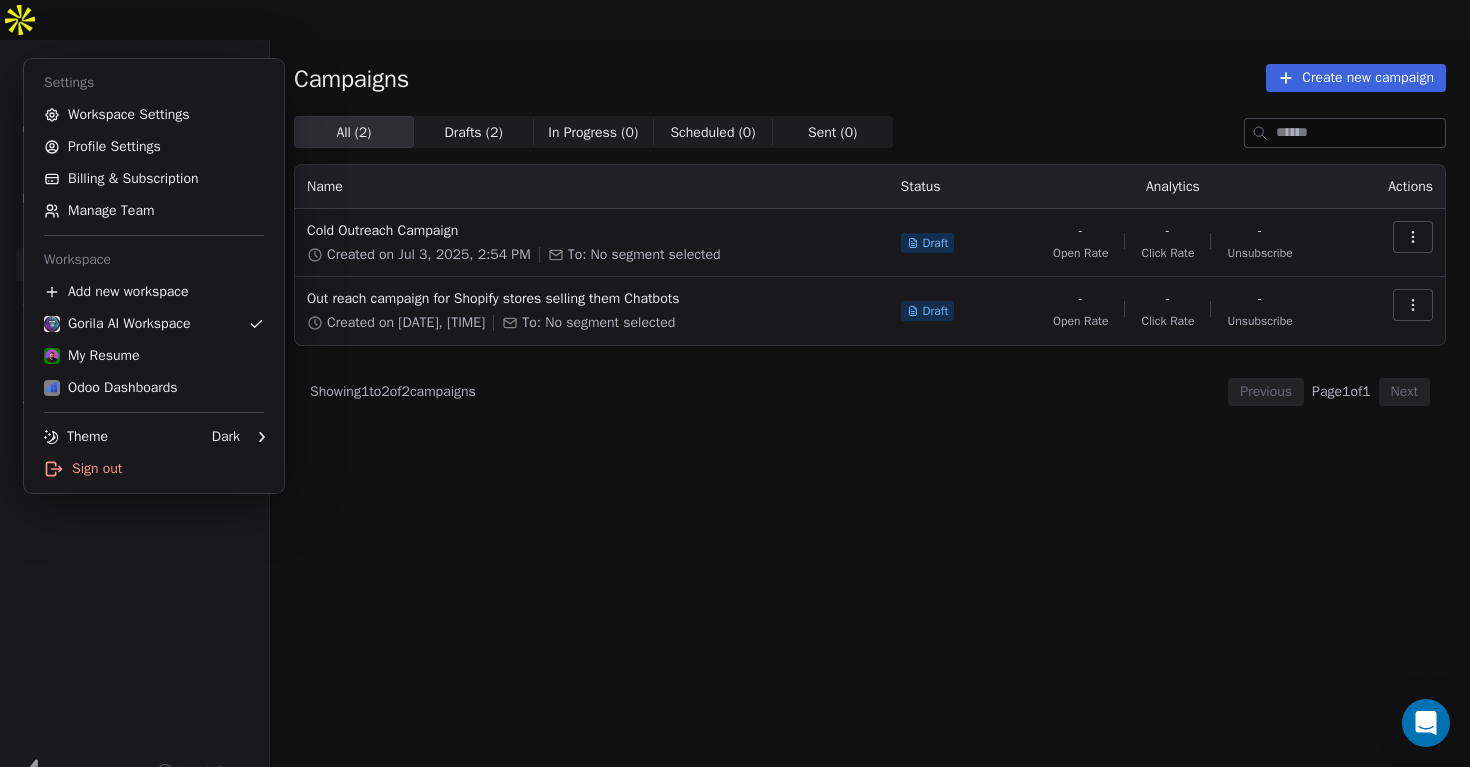click on "Gorila AI Contacts People Marketing Workflows Campaigns Sales Pipelines Sequences Beta Tools Apps AI Agents Help & Support Campaigns Create new campaign All ( 2 ) All ( 2 ) Drafts ( 2 ) Drafts ( 2 ) In Progress ( 0 ) In Progress ( 0 ) Scheduled ( 0 ) Scheduled ( 0 ) Sent ( 0 ) Sent ( 0 ) Name Status Analytics Actions Cold Outreach Campaign Created on Jul 3, 2025, 2:54 PM To: No segment selected Draft - Open Rate - Click Rate - Unsubscribe Out reach campaign for Shopify stores selling them Chatbots Created on Jan 28, 2025, 1:28 PM To: No segment selected Draft - Open Rate - Click Rate - Unsubscribe Showing 1 to 2 of 2 campaigns Previous Page 1 of 1 Next
Settings Workspace Settings Profile Settings Billing & Subscription Manage Team Workspace Add new workspace Gorila AI Workspace My Resume Odoo Dashboards Theme Dark Sign out" at bounding box center [735, 403] 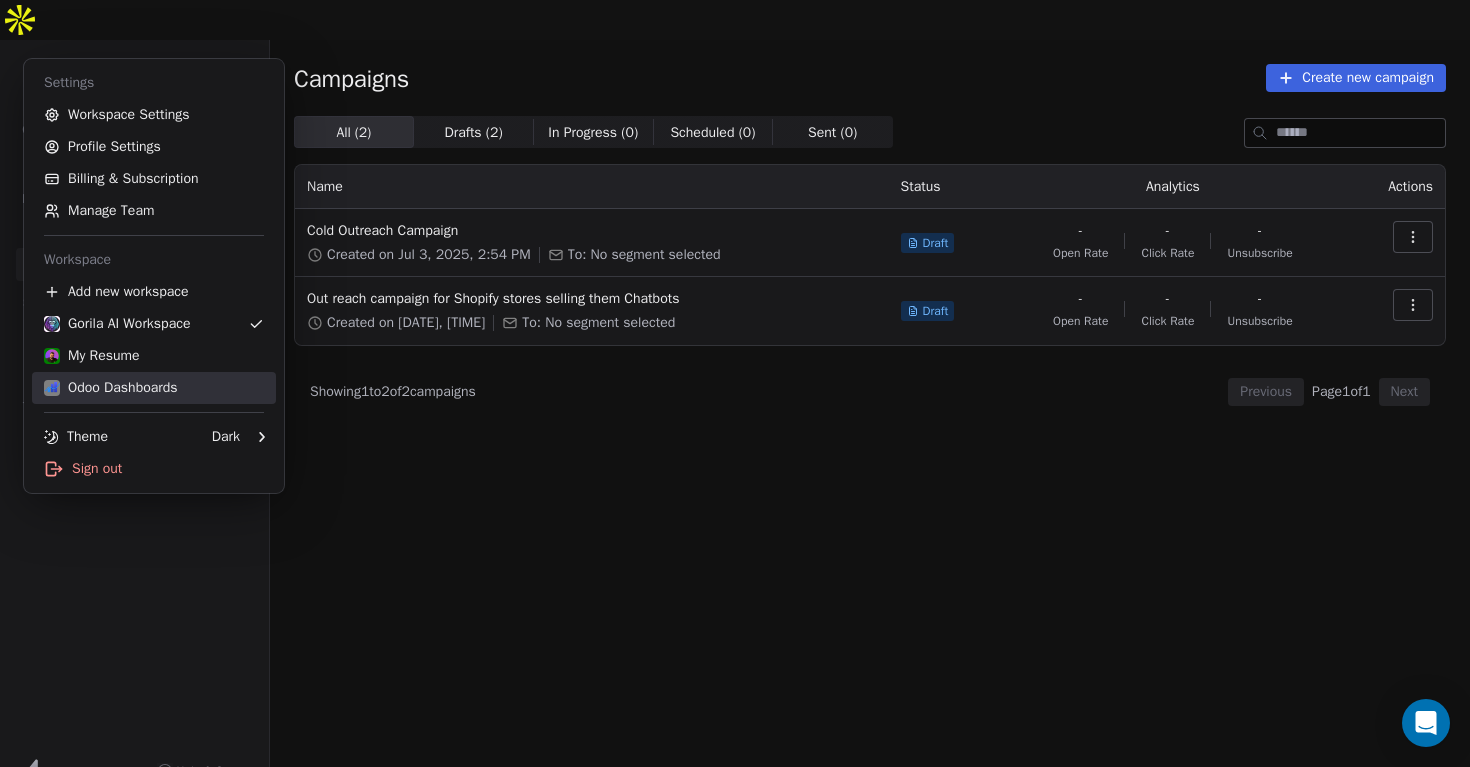click on "Odoo Dashboards" at bounding box center (154, 388) 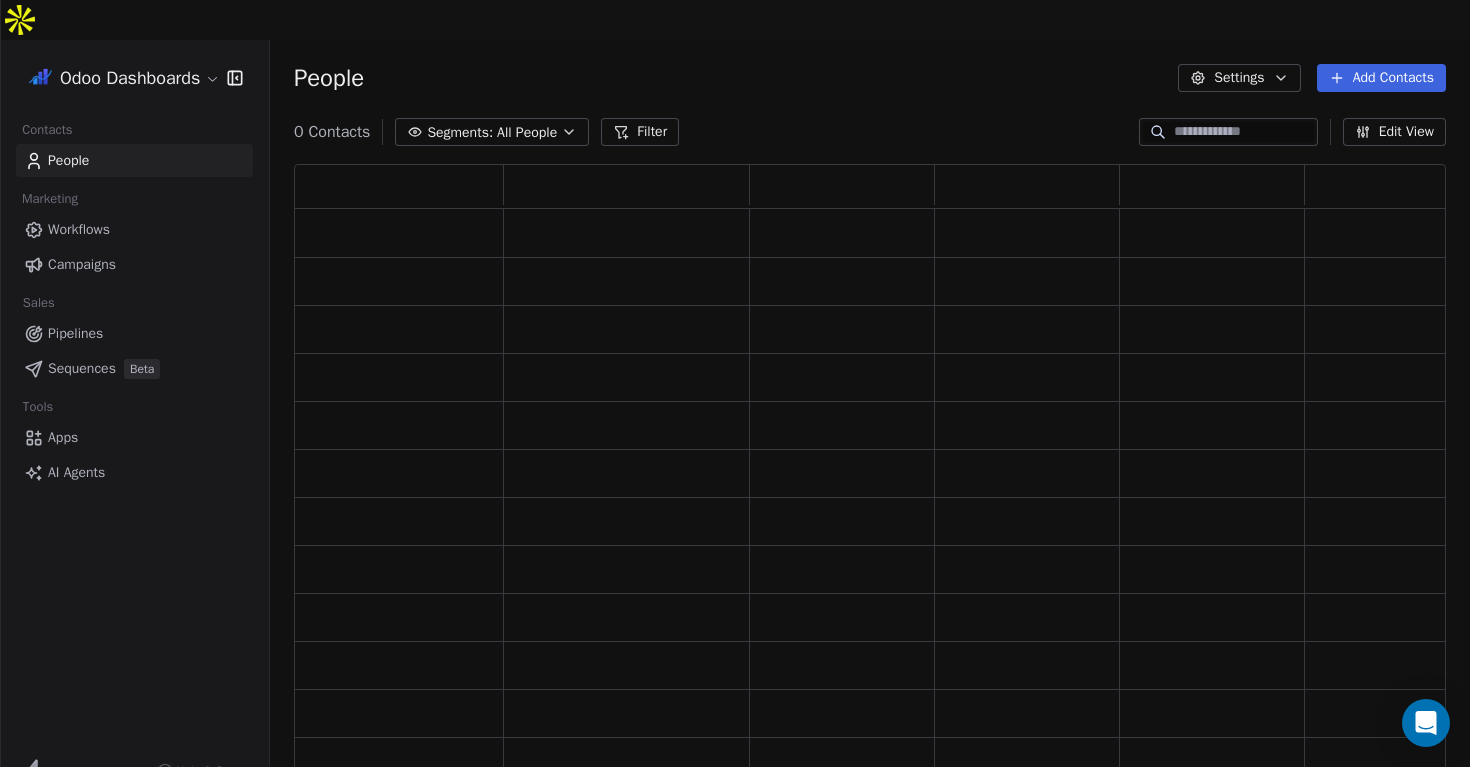 scroll, scrollTop: 1, scrollLeft: 1, axis: both 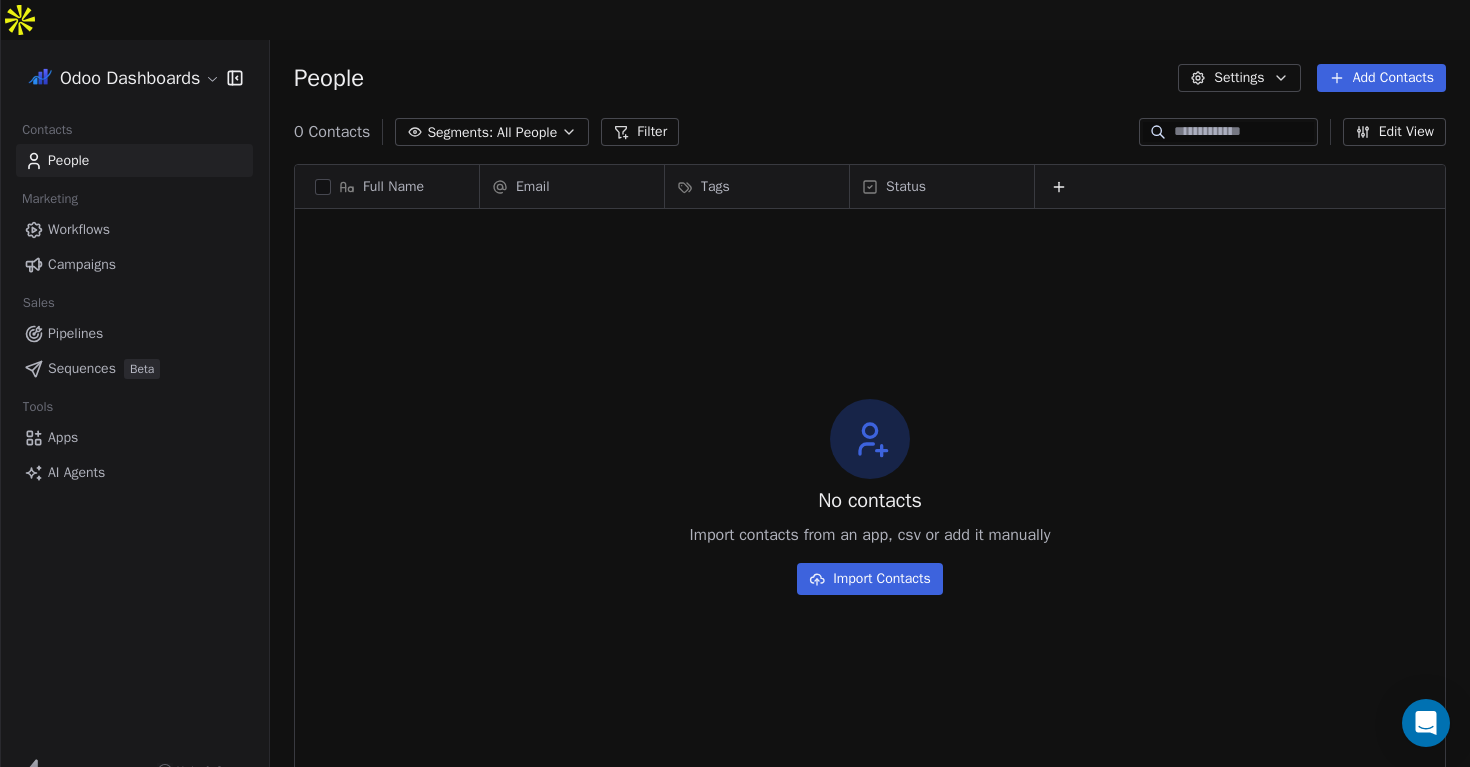 click on "AI Agents" at bounding box center (76, 472) 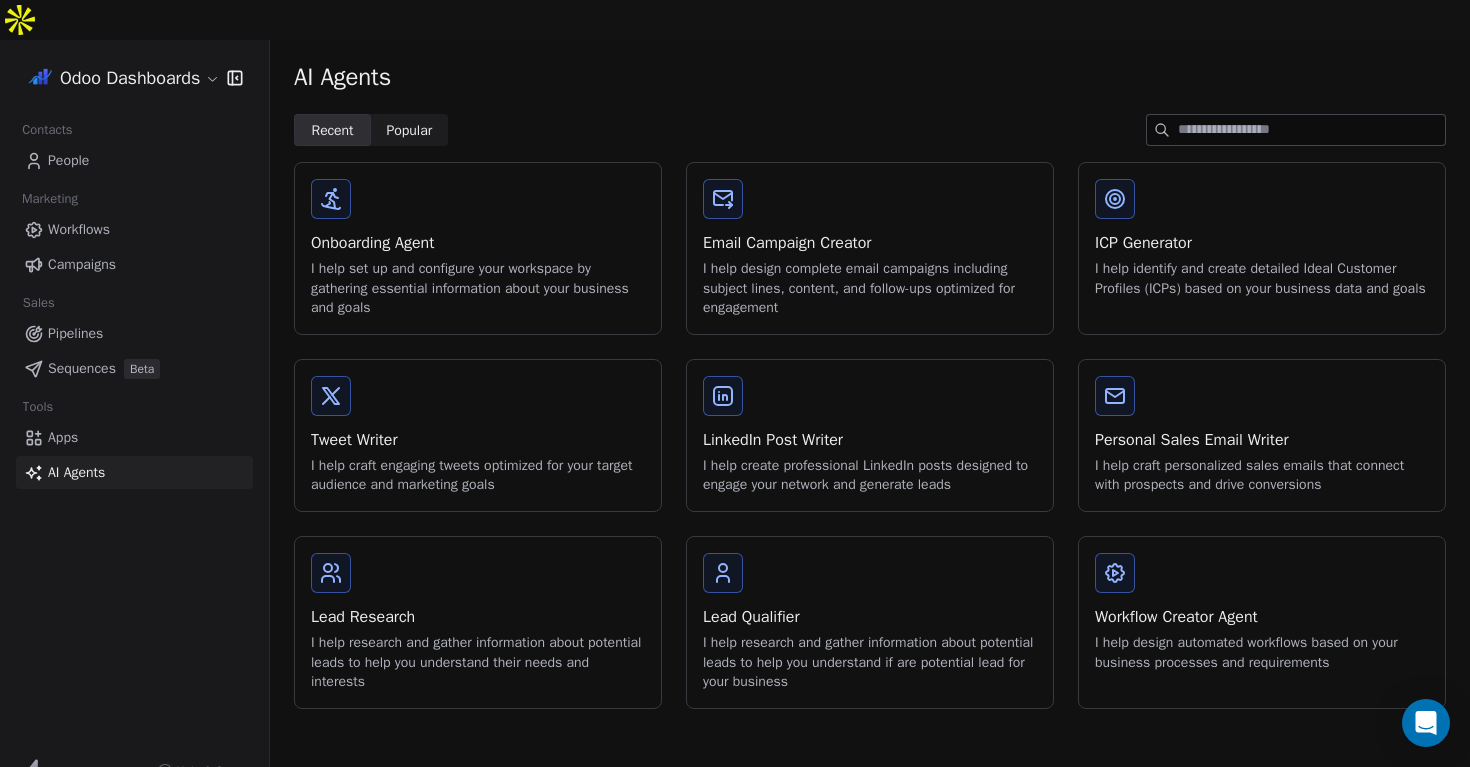 click on "I help design complete email campaigns including subject lines, content, and follow-ups optimized for engagement" at bounding box center (870, 288) 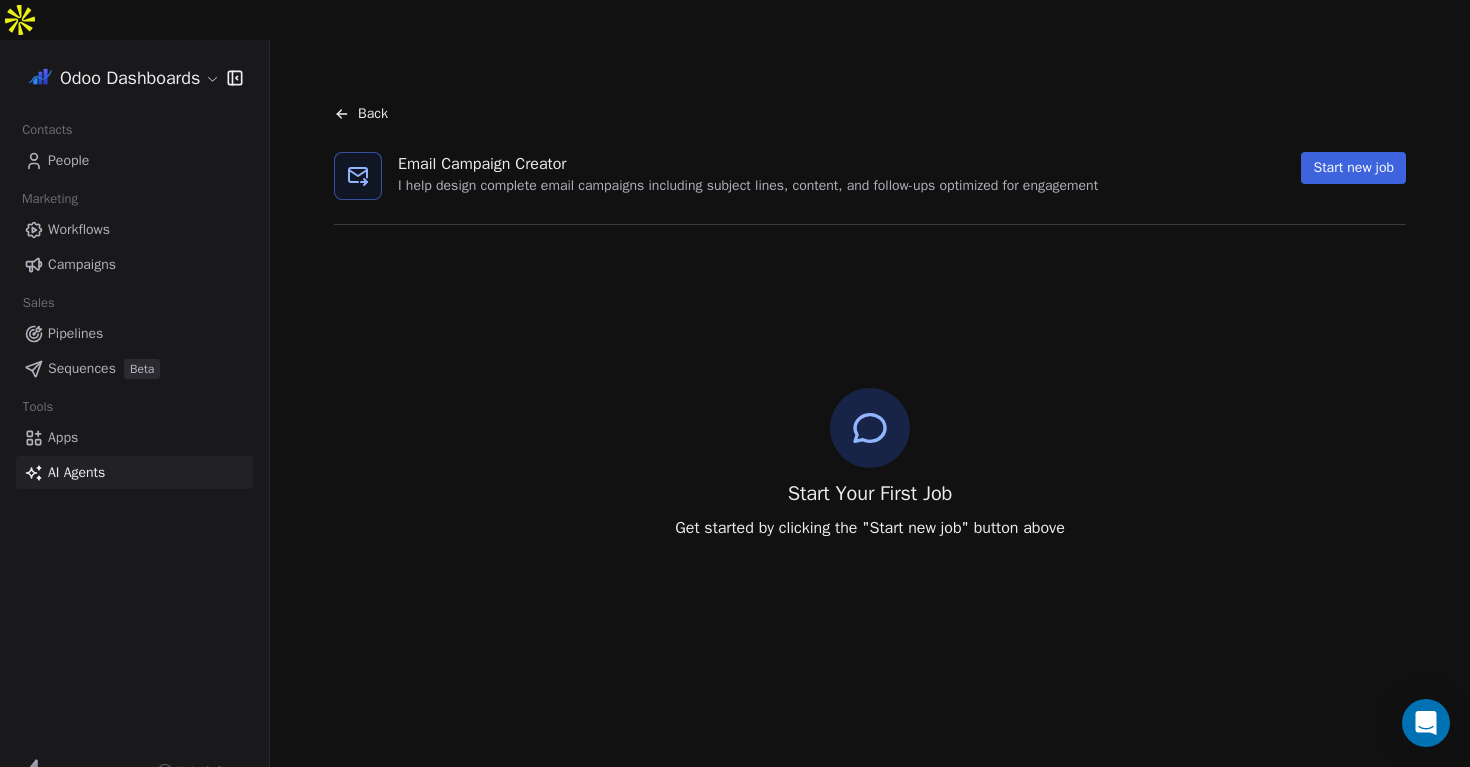 click on "Back" at bounding box center (361, 114) 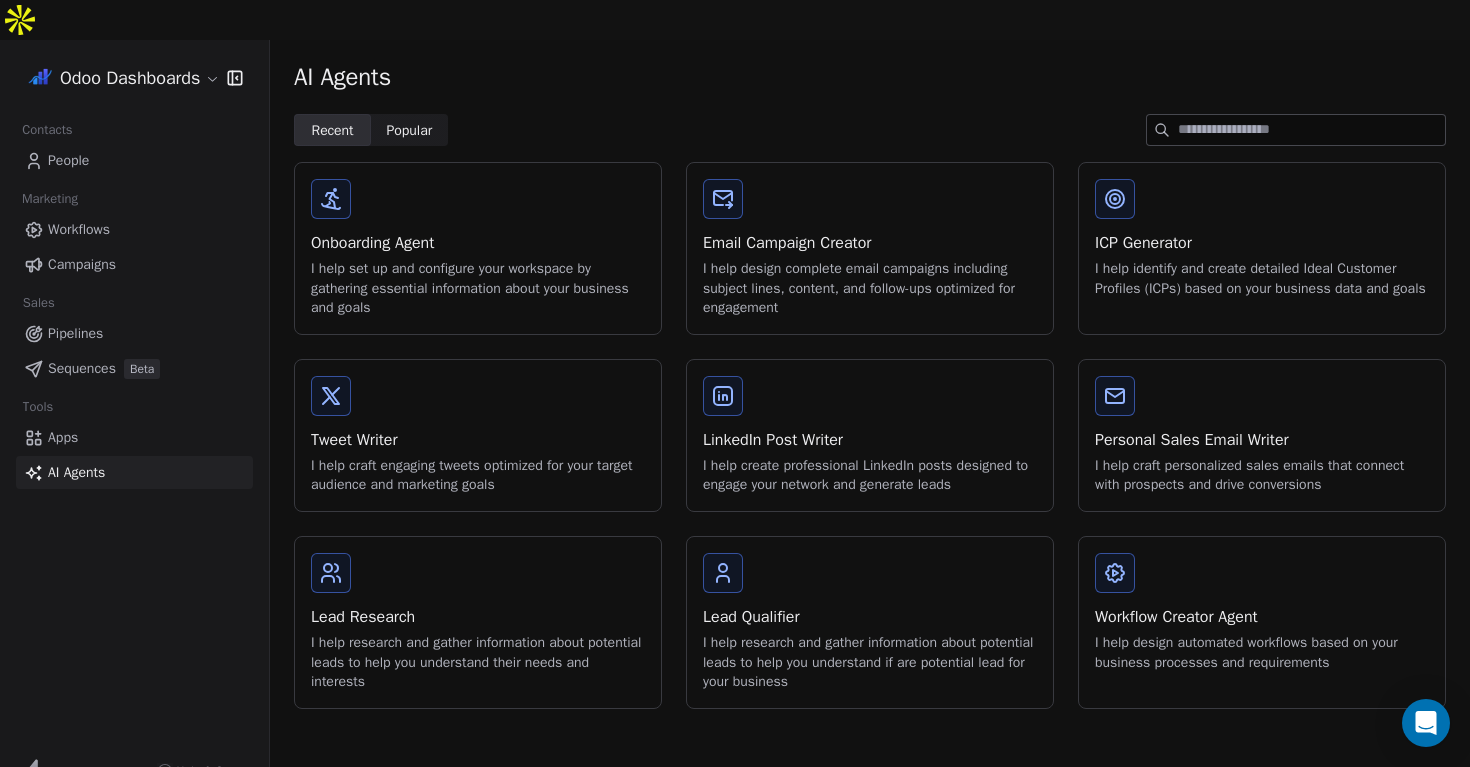 click on "I help design complete email campaigns including subject lines, content, and follow-ups optimized for engagement" at bounding box center (870, 288) 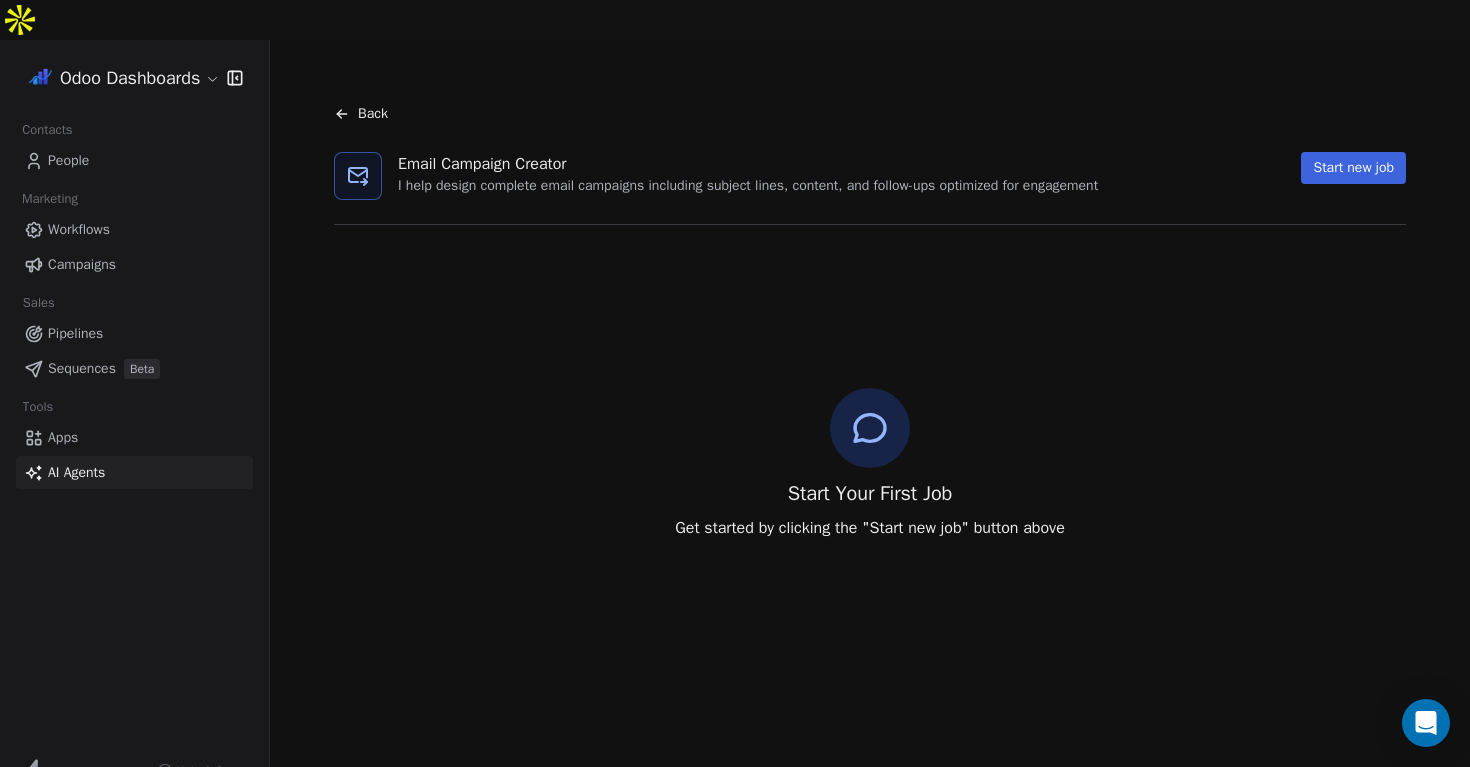 click on "Start new job" at bounding box center (1353, 168) 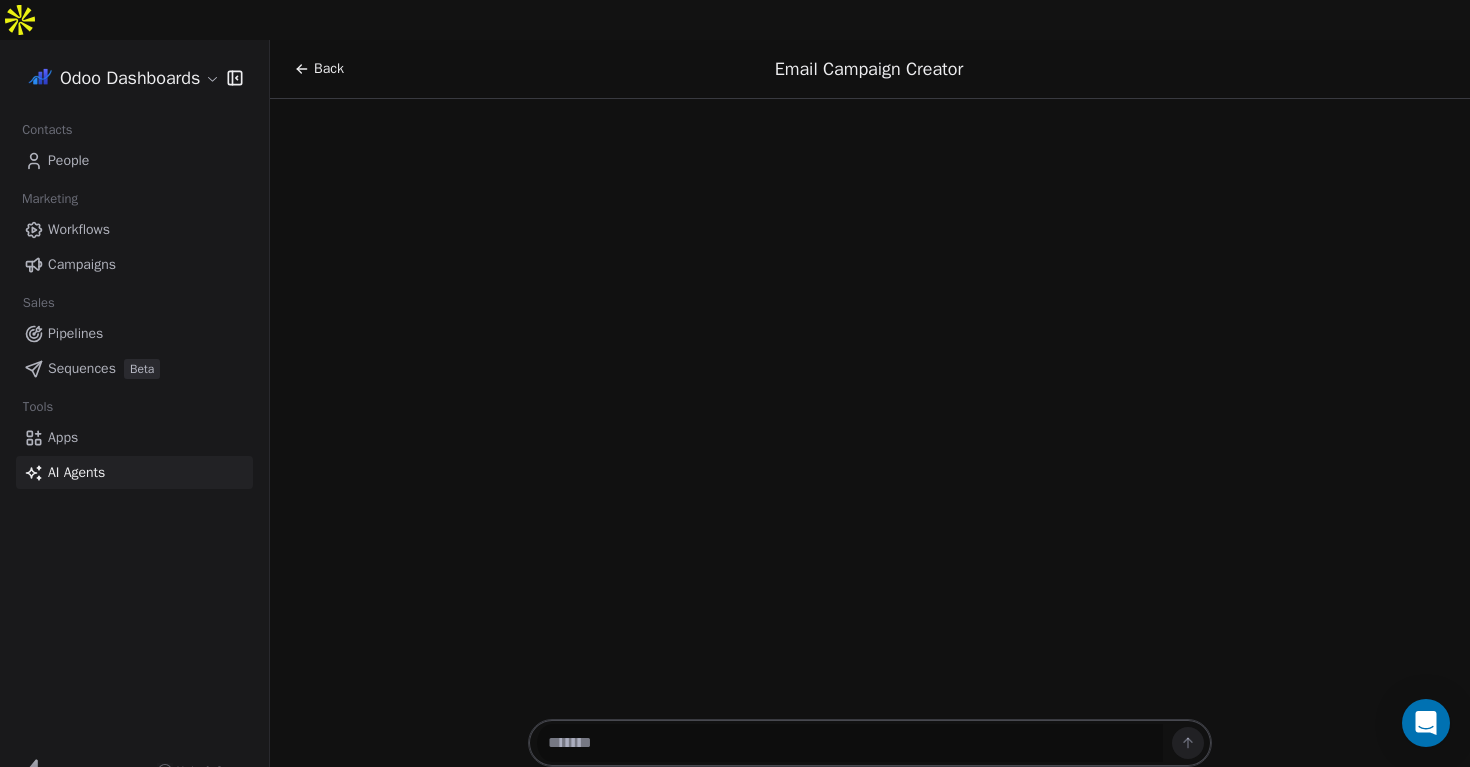click at bounding box center (850, 743) 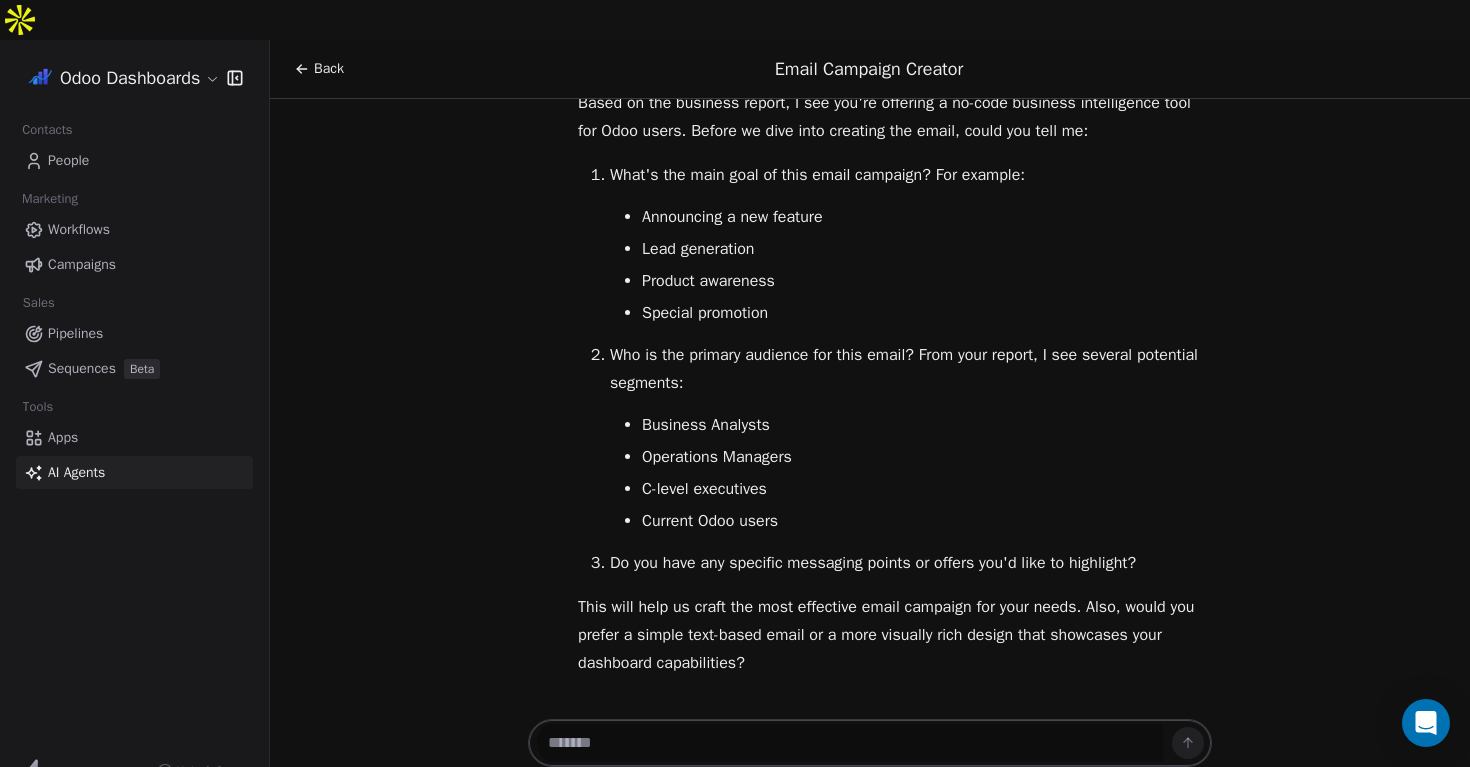 scroll, scrollTop: 116, scrollLeft: 0, axis: vertical 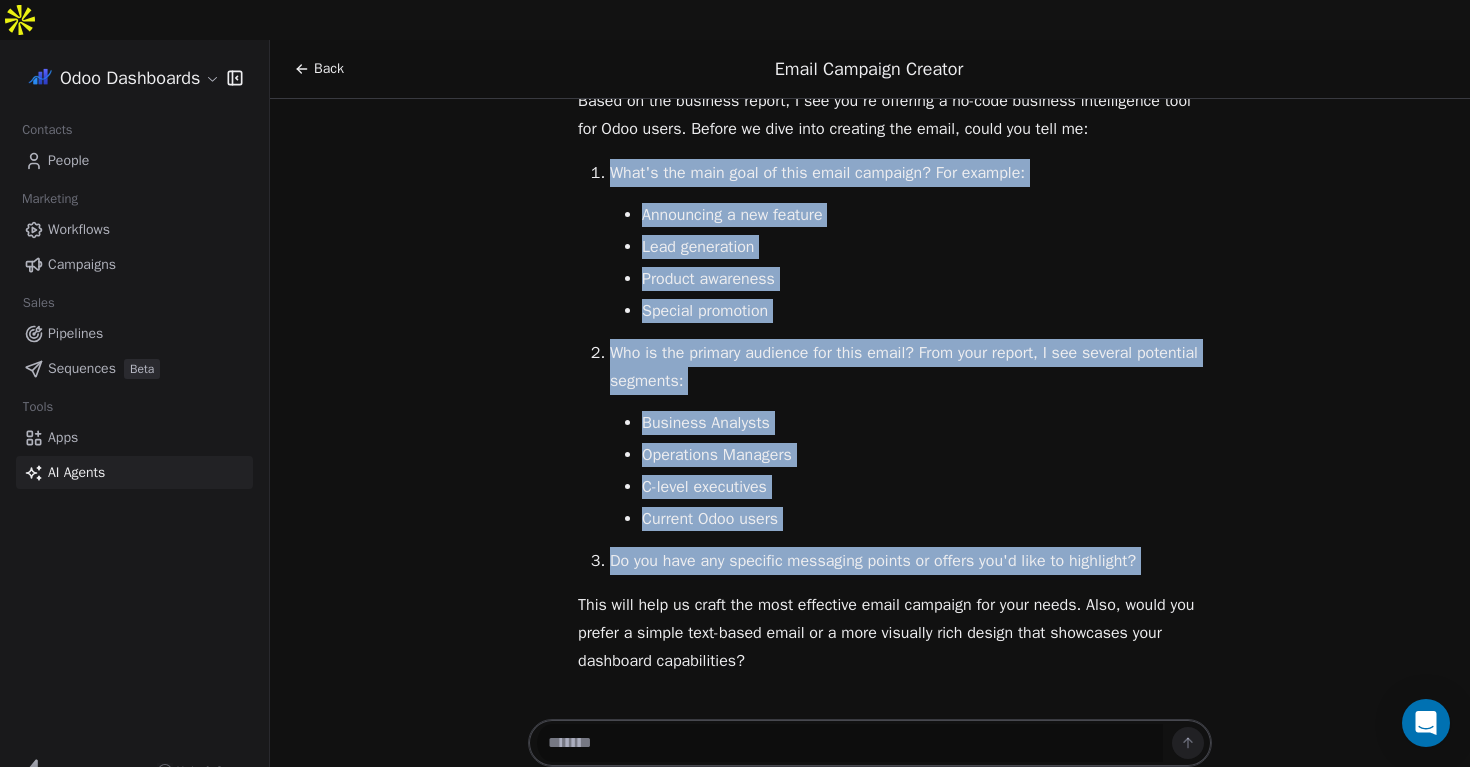 drag, startPoint x: 587, startPoint y: 132, endPoint x: 1183, endPoint y: 534, distance: 718.9019 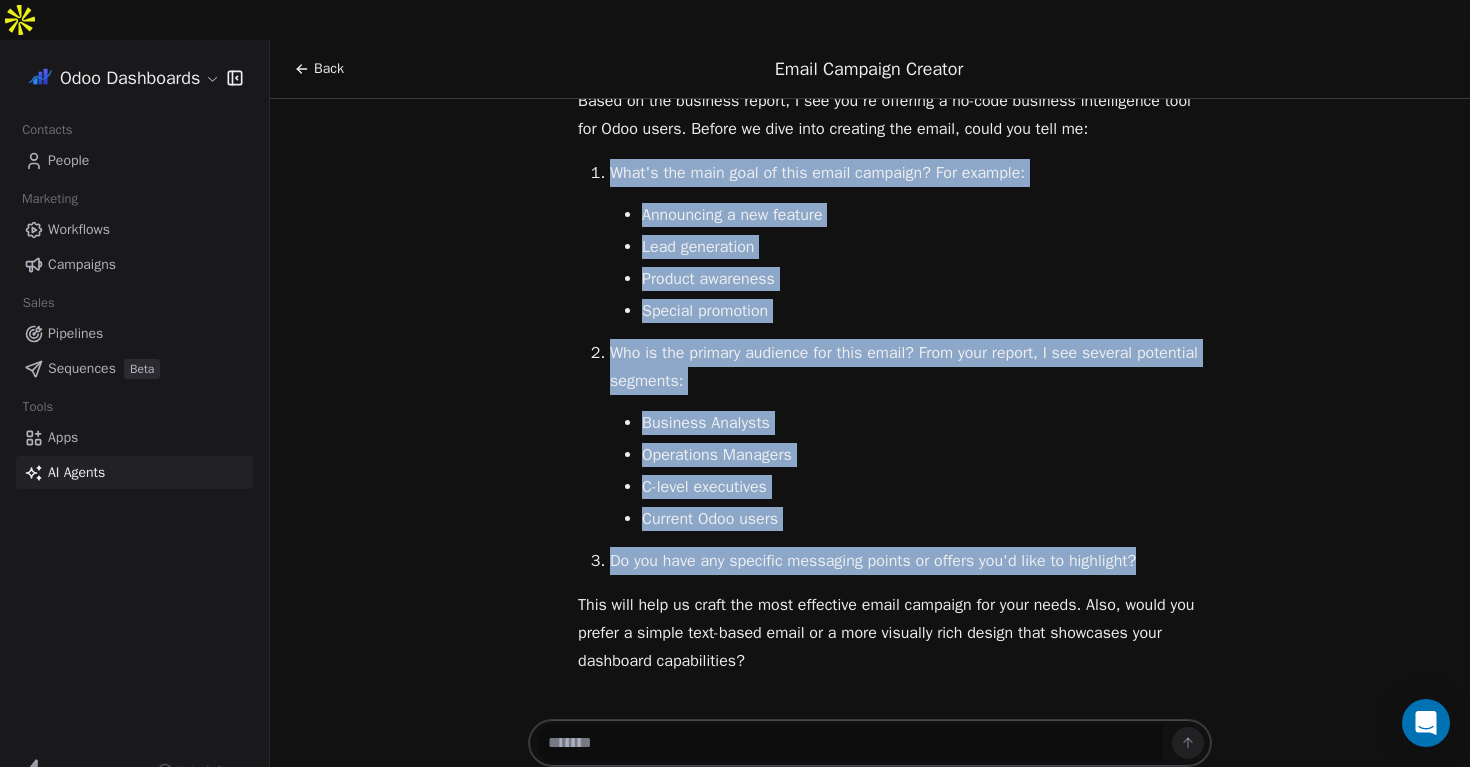 copy on "What's the main goal of this email campaign? For example:
Announcing a new feature
Lead generation
Product awareness
Special promotion
Who is the primary audience for this email? From your report, I see several potential segments:
Business Analysts
Operations Managers
C-level executives
Current Odoo users
Do you have any specific messaging points or offers you'd like to highlight?" 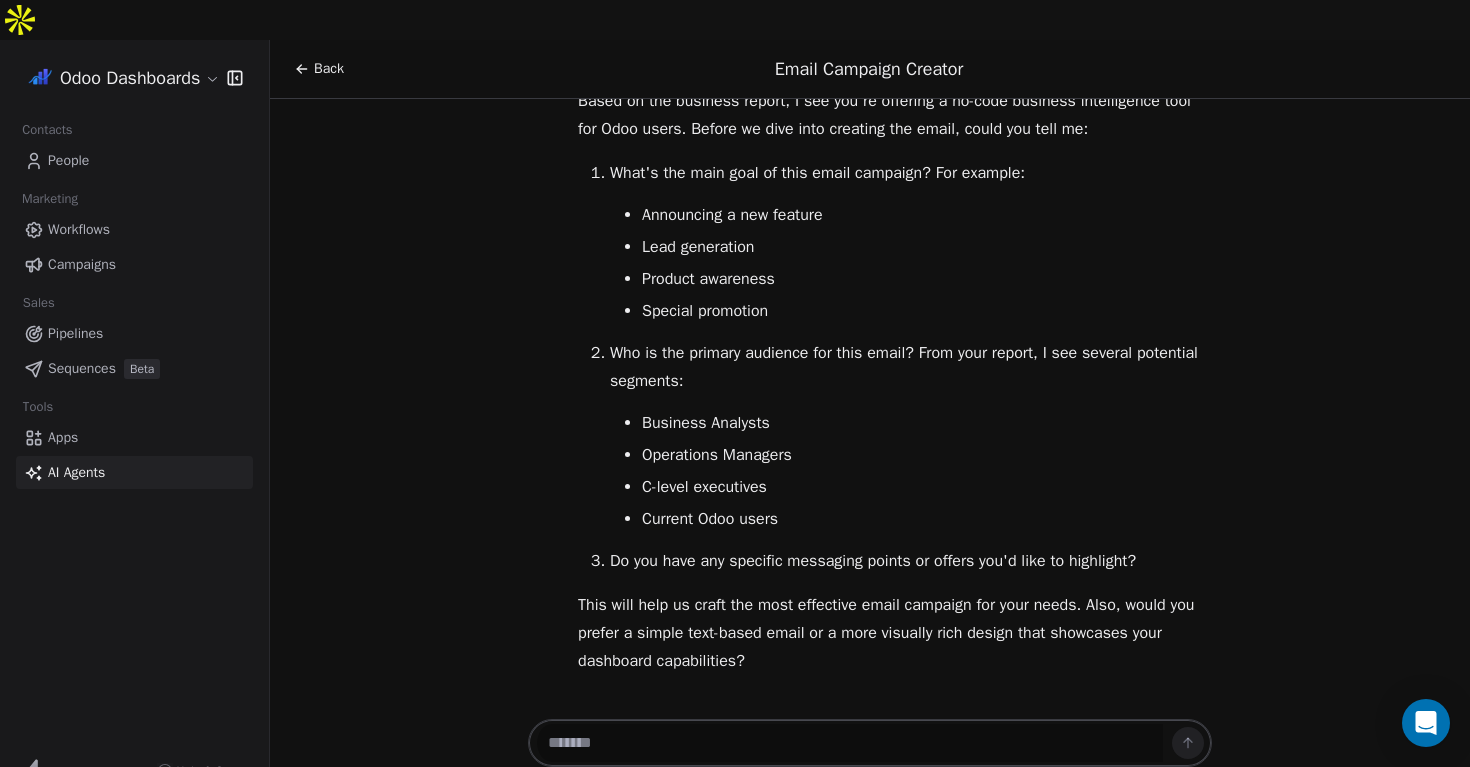 click at bounding box center (850, 743) 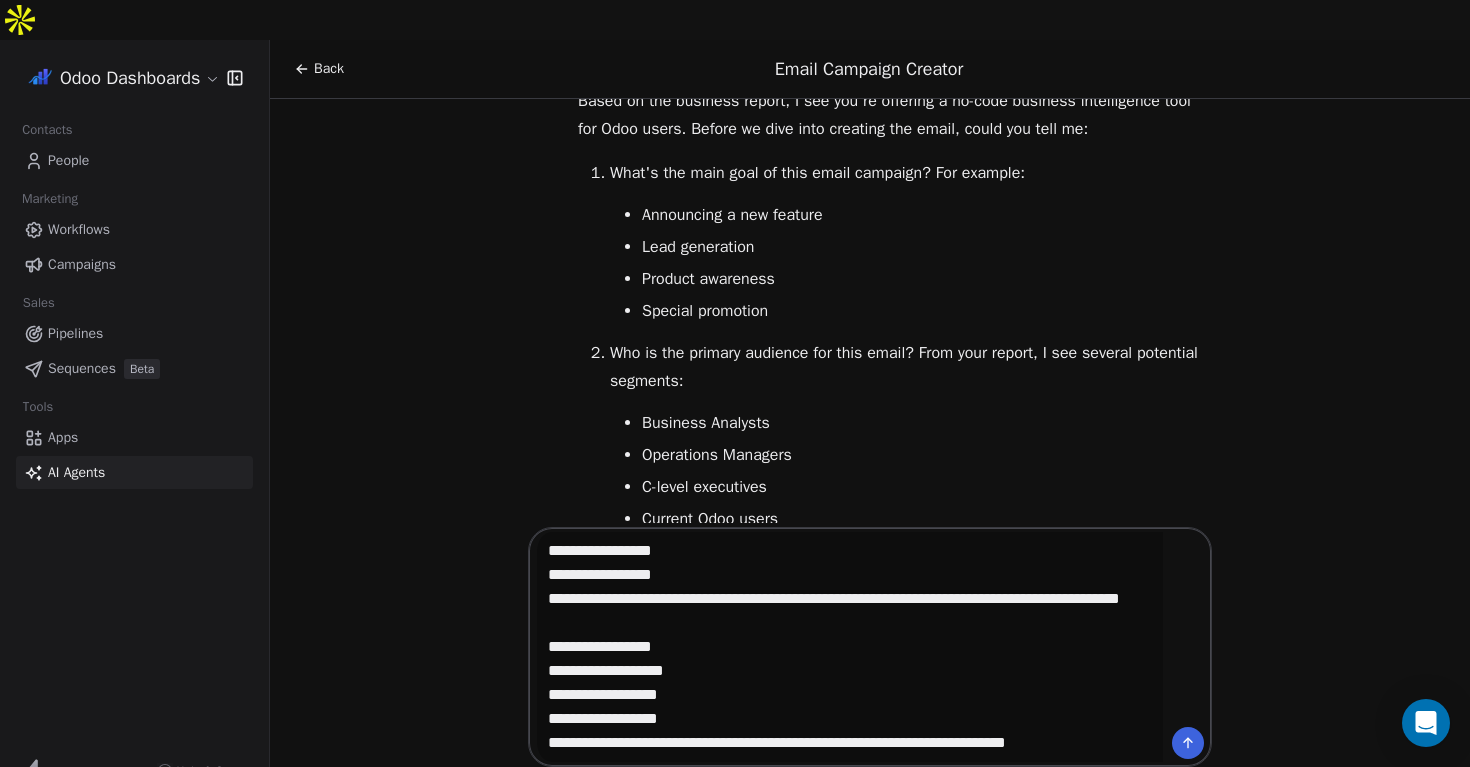 scroll, scrollTop: 0, scrollLeft: 0, axis: both 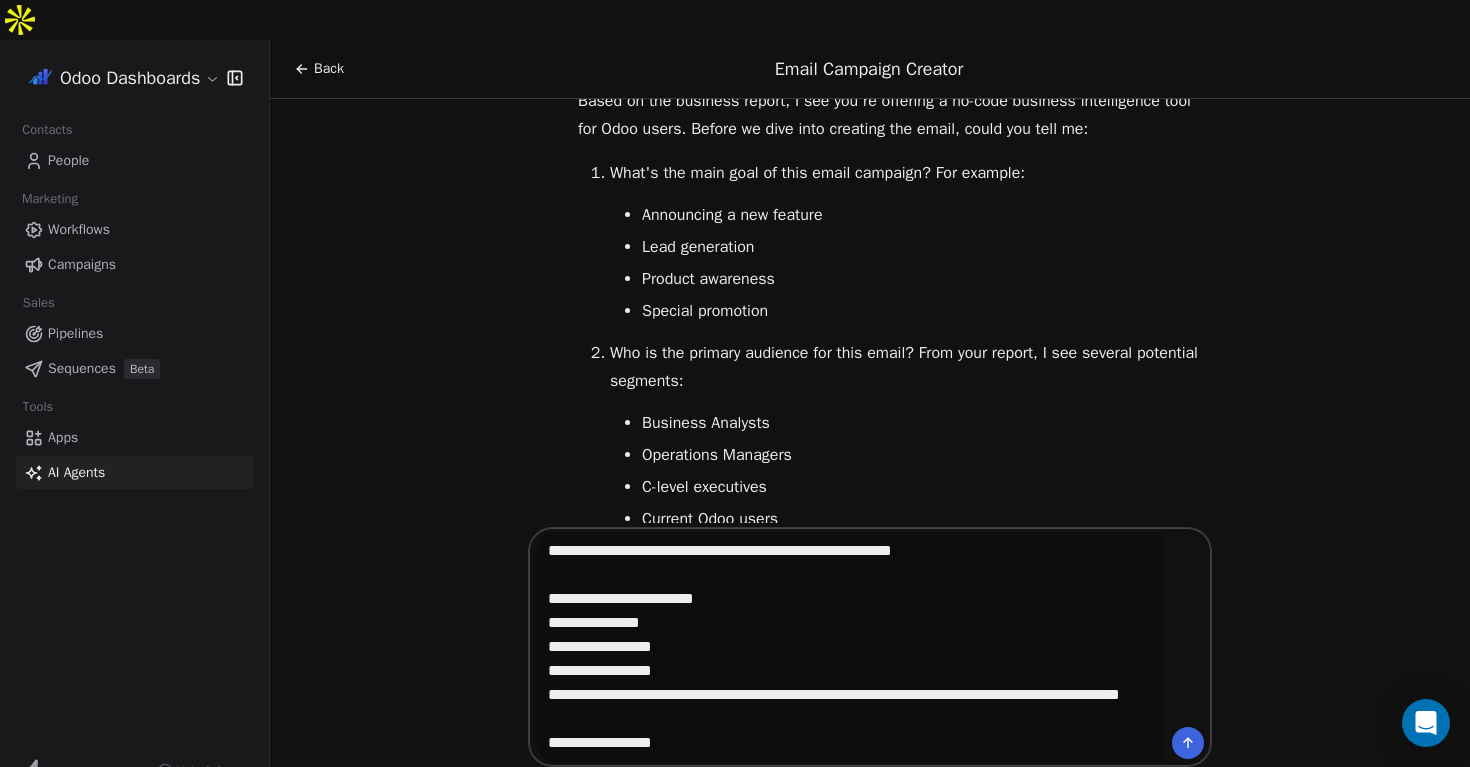 drag, startPoint x: 716, startPoint y: 633, endPoint x: 549, endPoint y: 553, distance: 185.1729 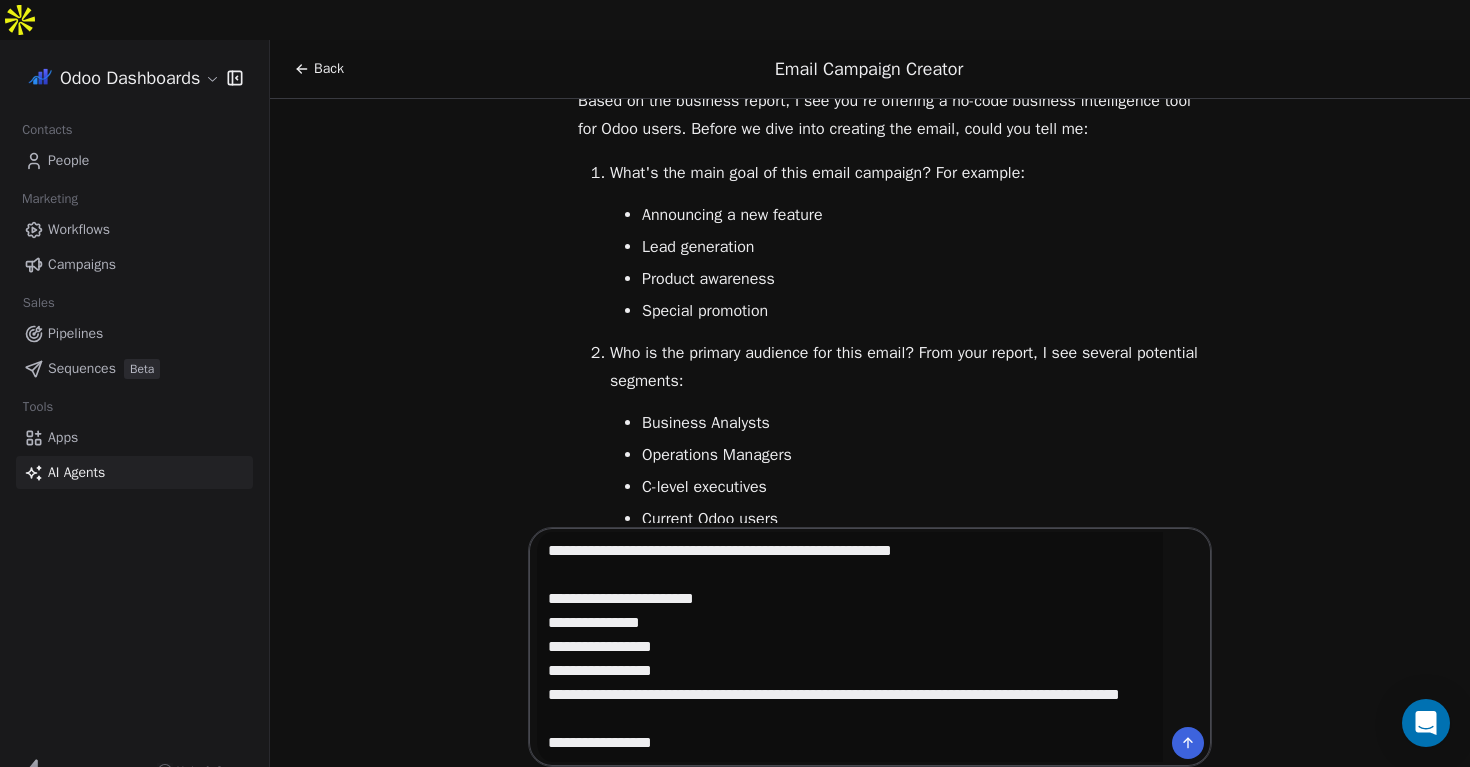 click on "**********" at bounding box center [850, 647] 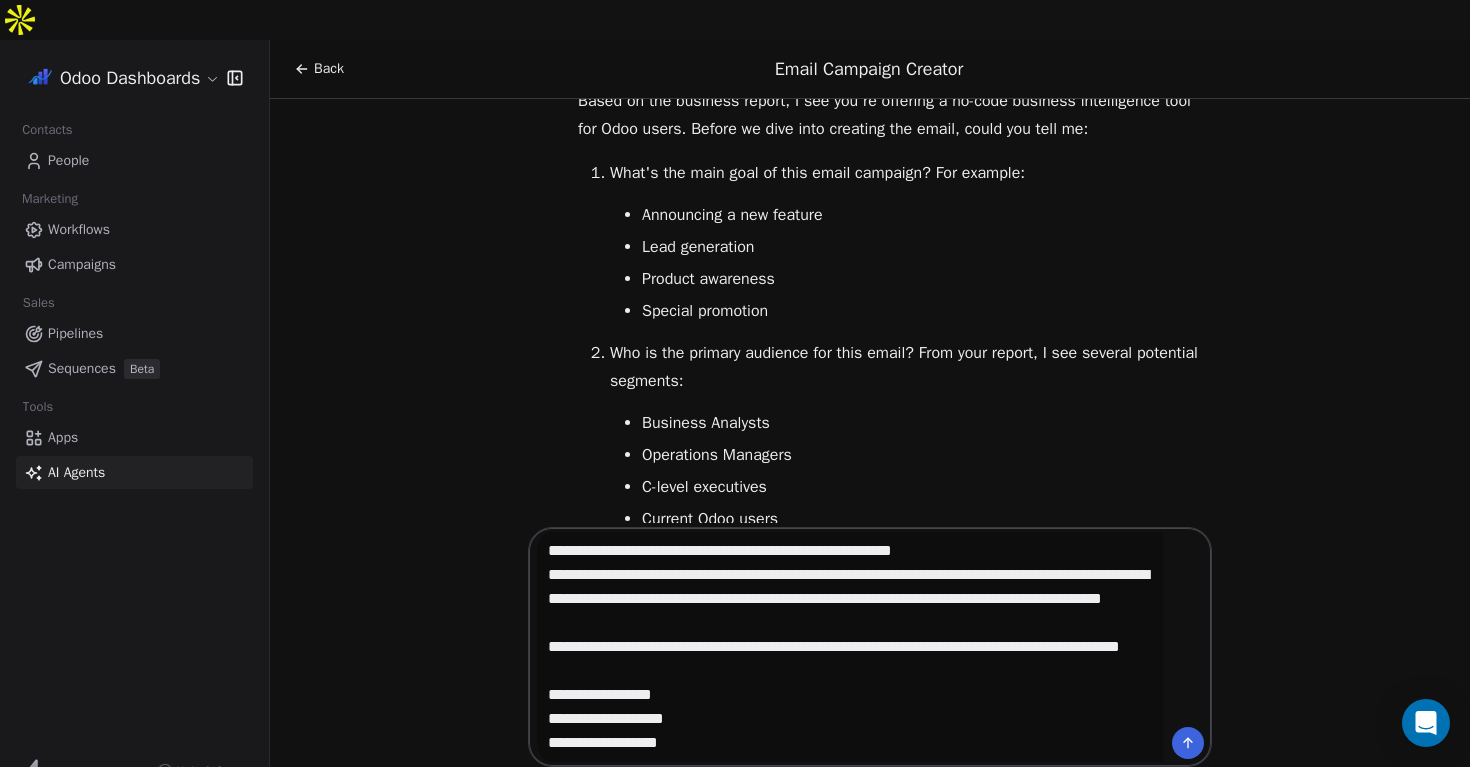 click on "**********" at bounding box center [850, 647] 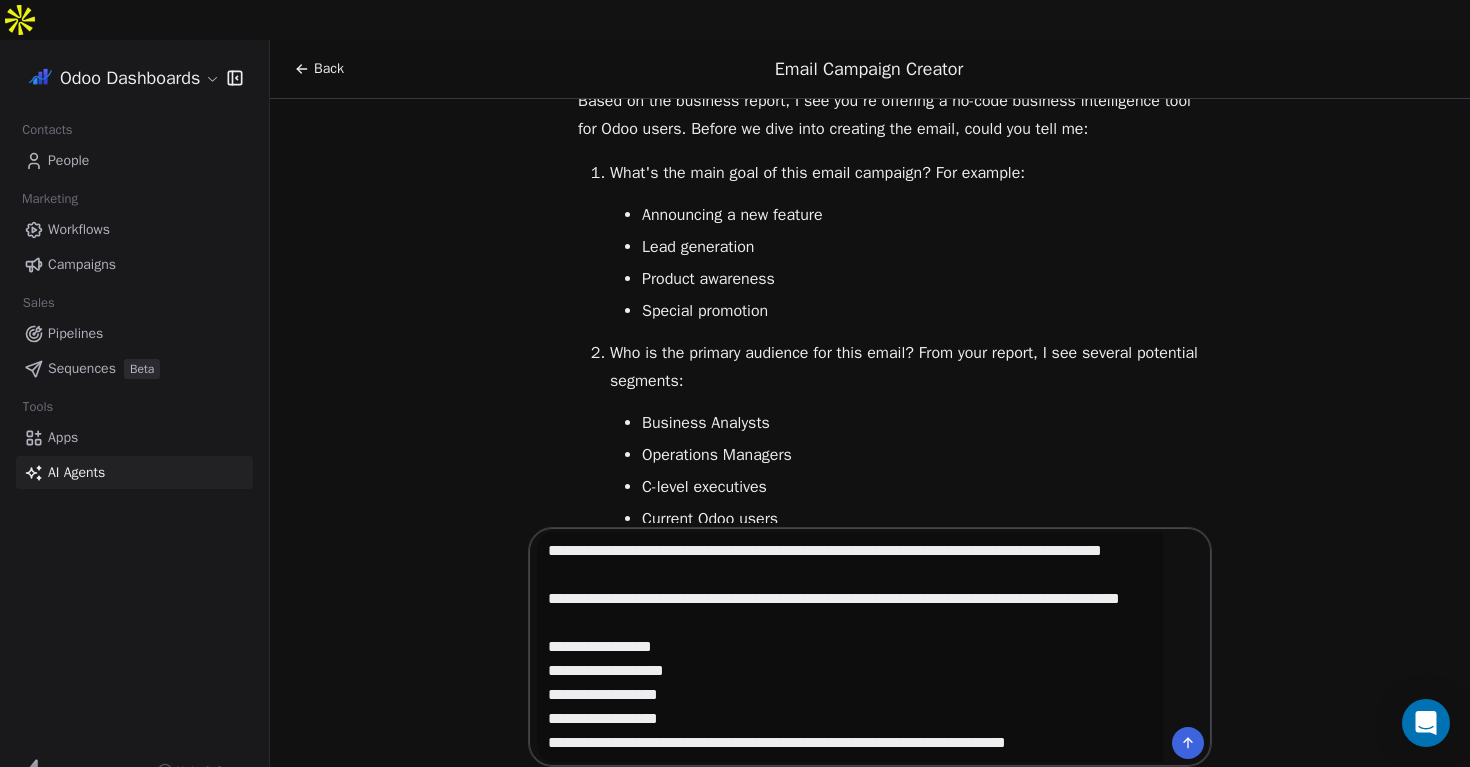 scroll, scrollTop: 96, scrollLeft: 0, axis: vertical 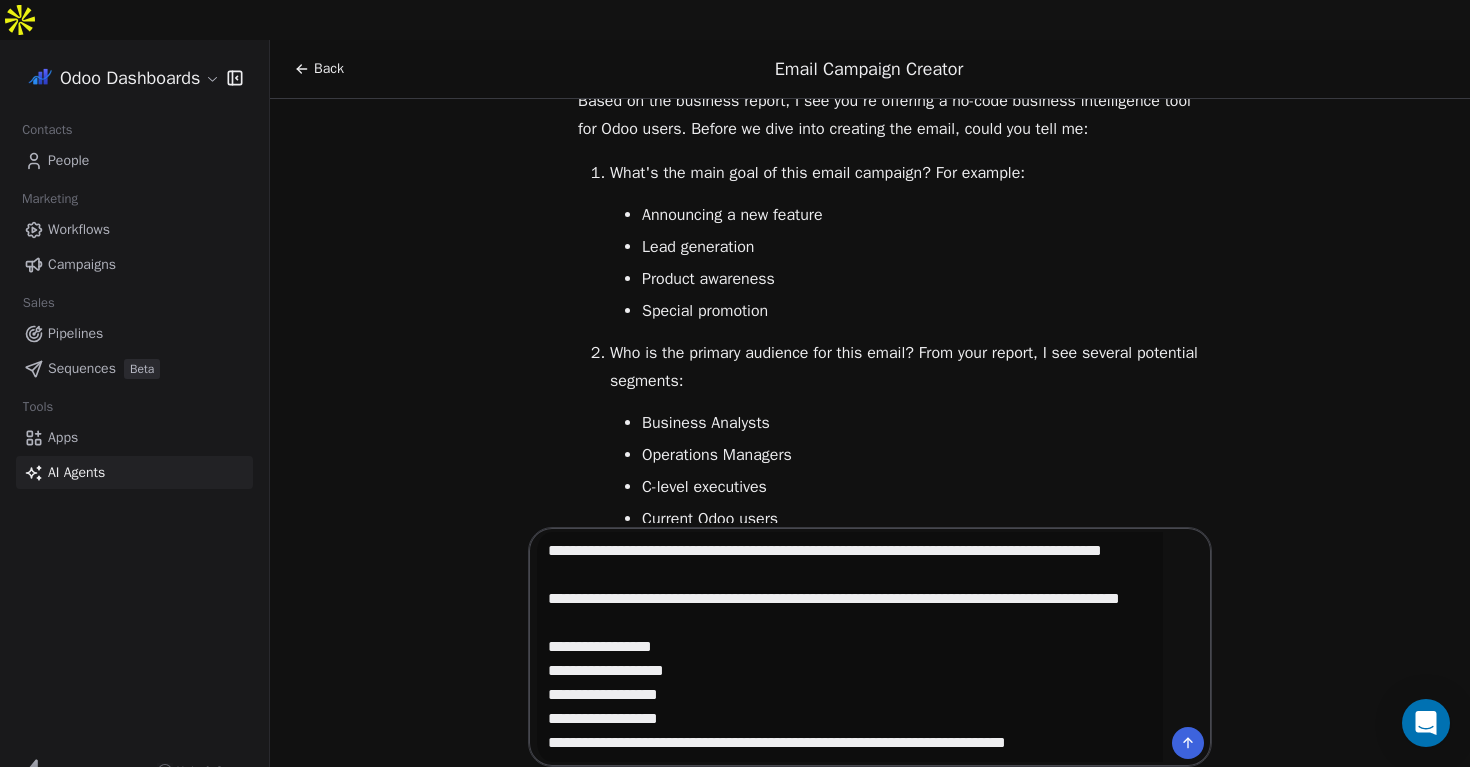 click on "**********" at bounding box center [850, 647] 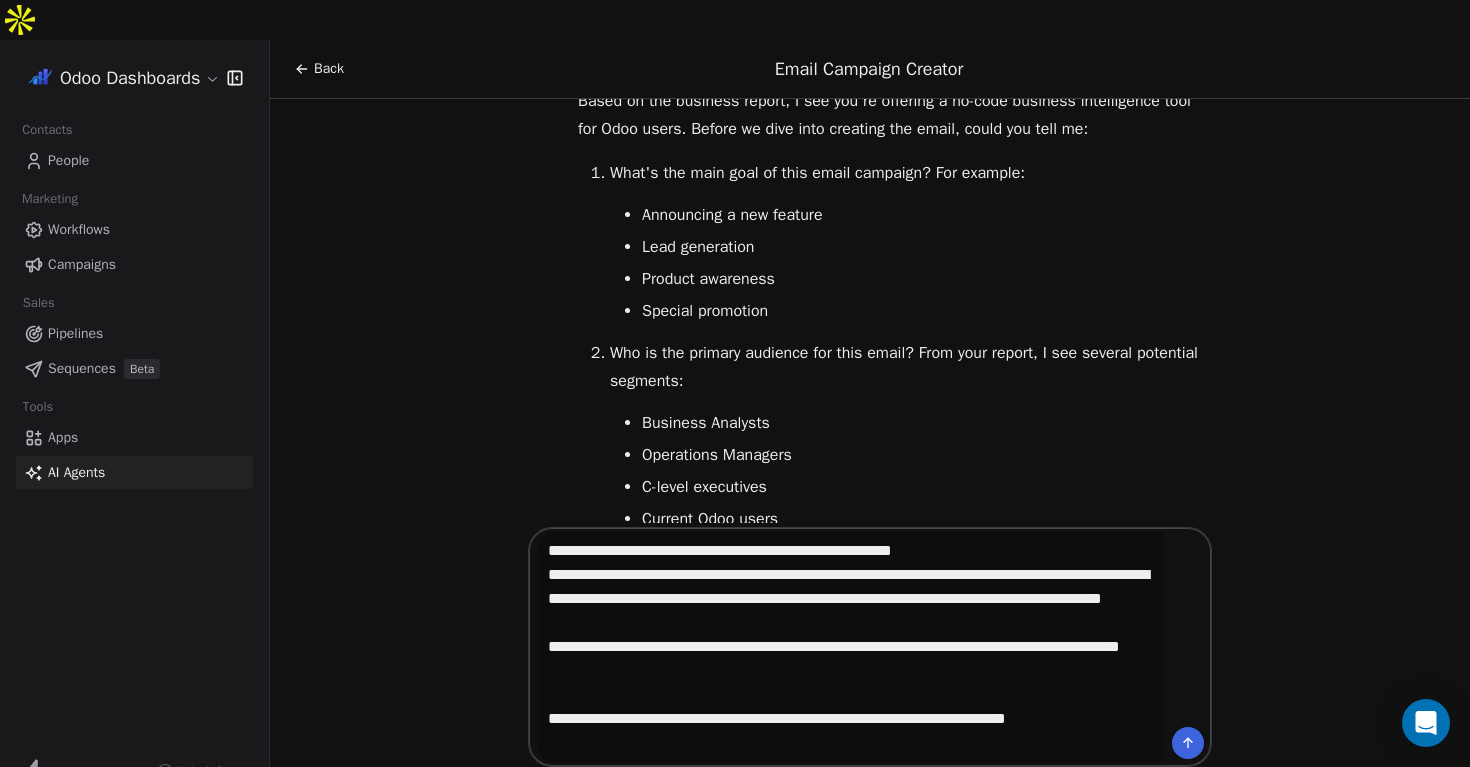 scroll, scrollTop: 24, scrollLeft: 0, axis: vertical 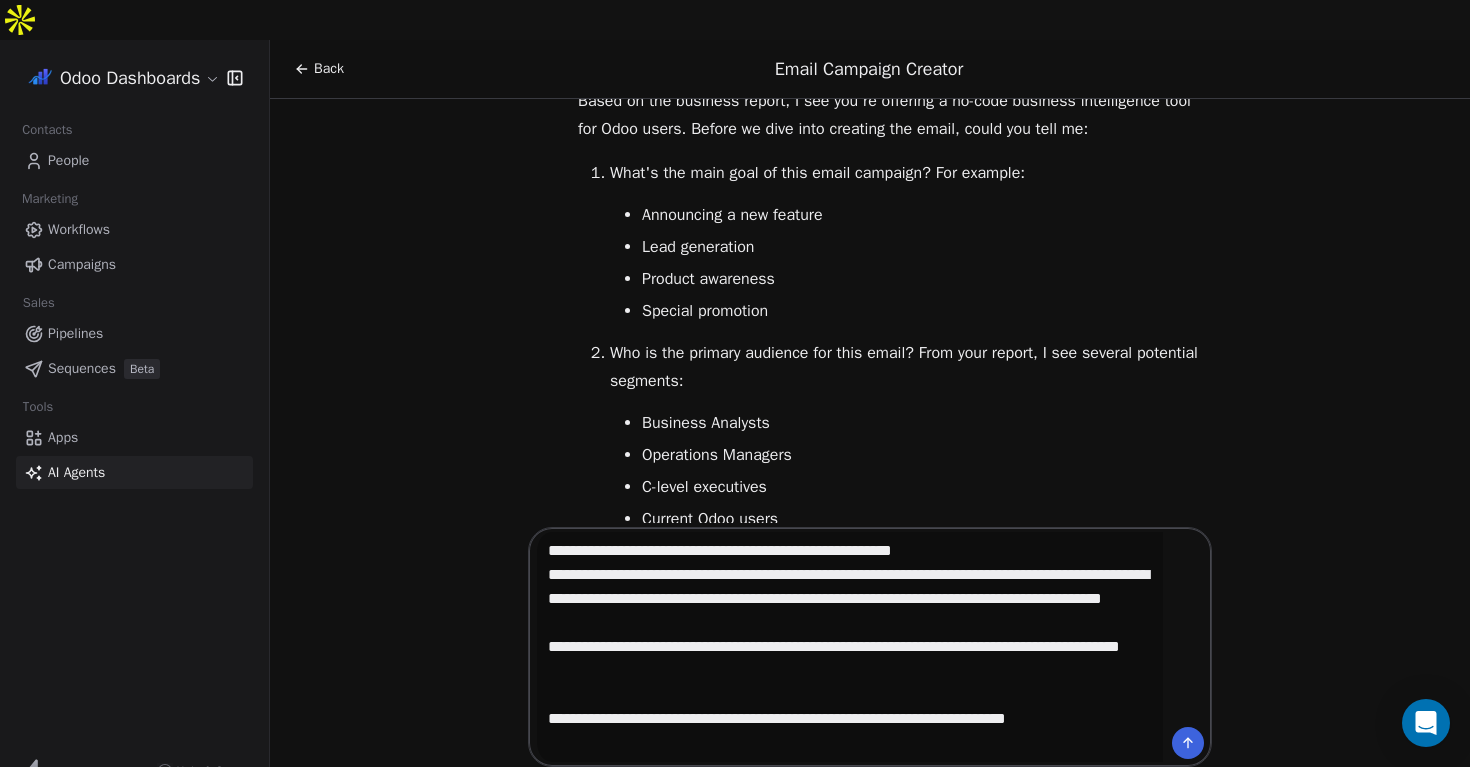 click on "**********" at bounding box center (850, 647) 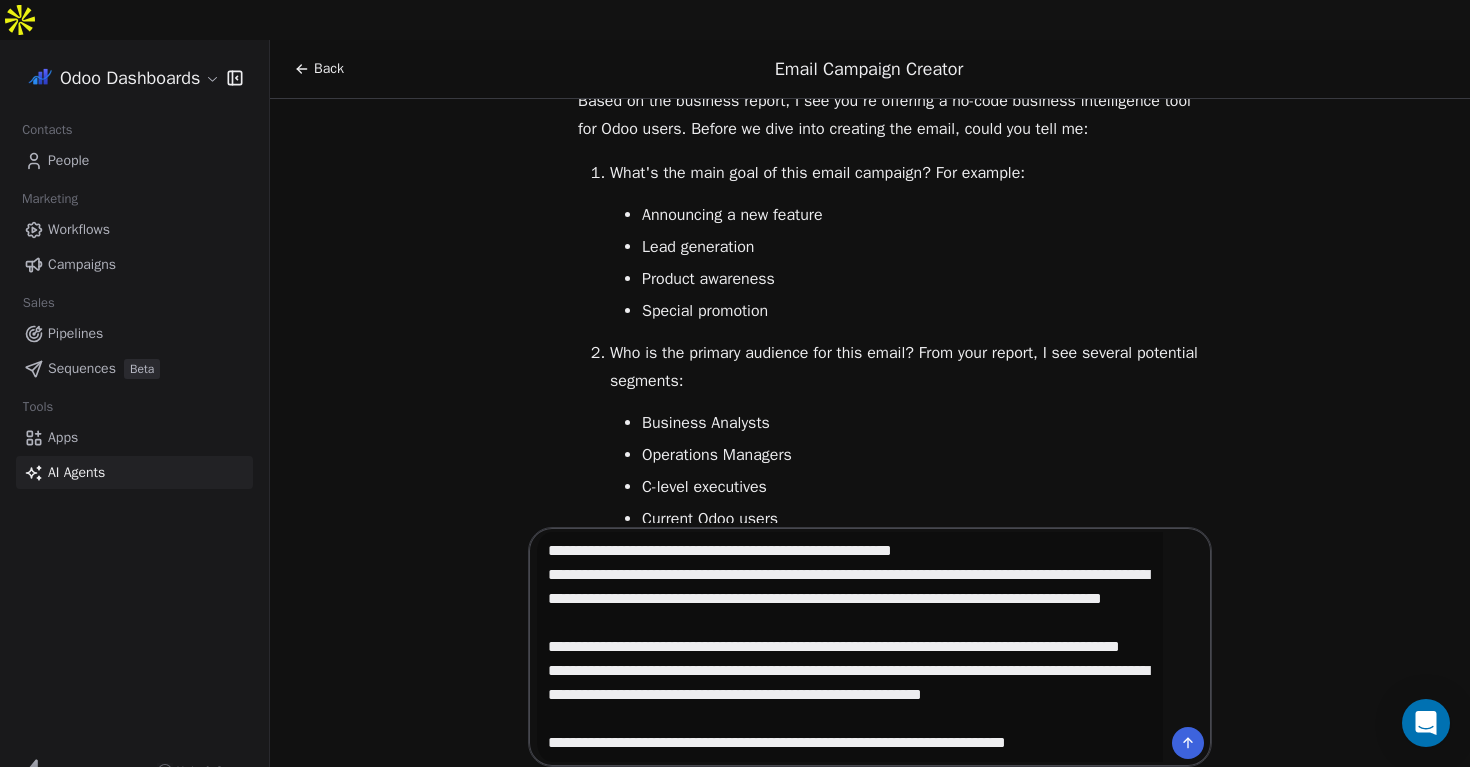 scroll, scrollTop: 48, scrollLeft: 0, axis: vertical 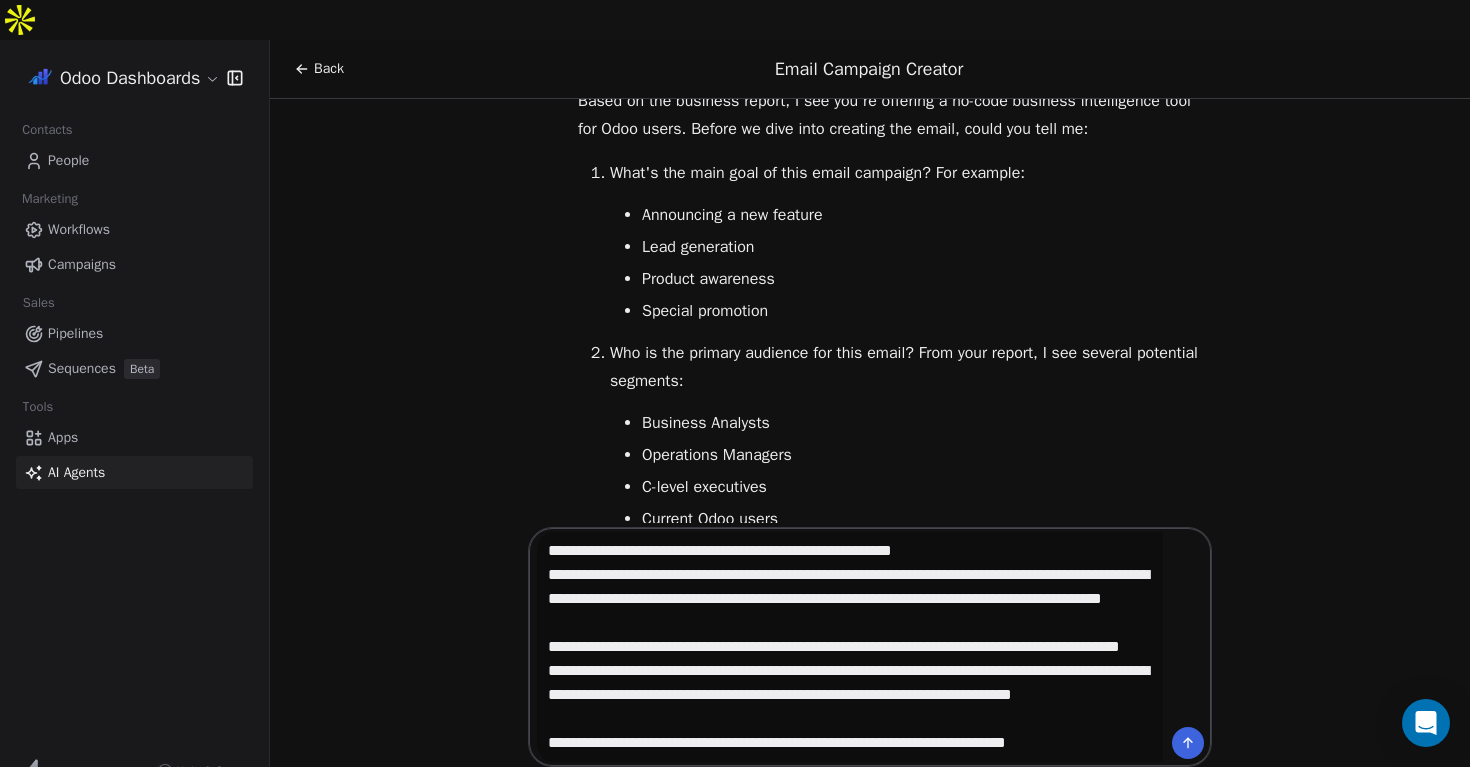 click on "**********" at bounding box center (850, 647) 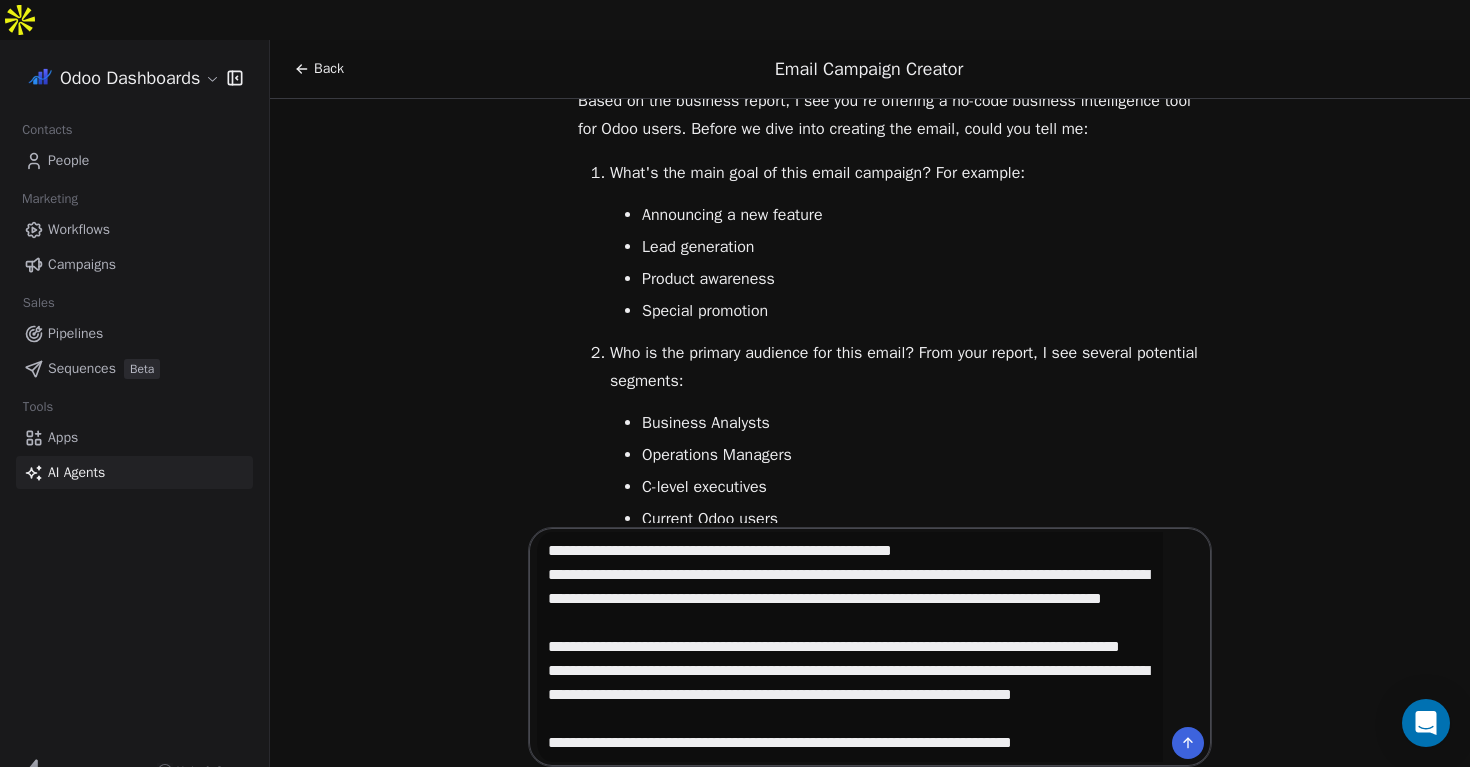 scroll, scrollTop: 86, scrollLeft: 0, axis: vertical 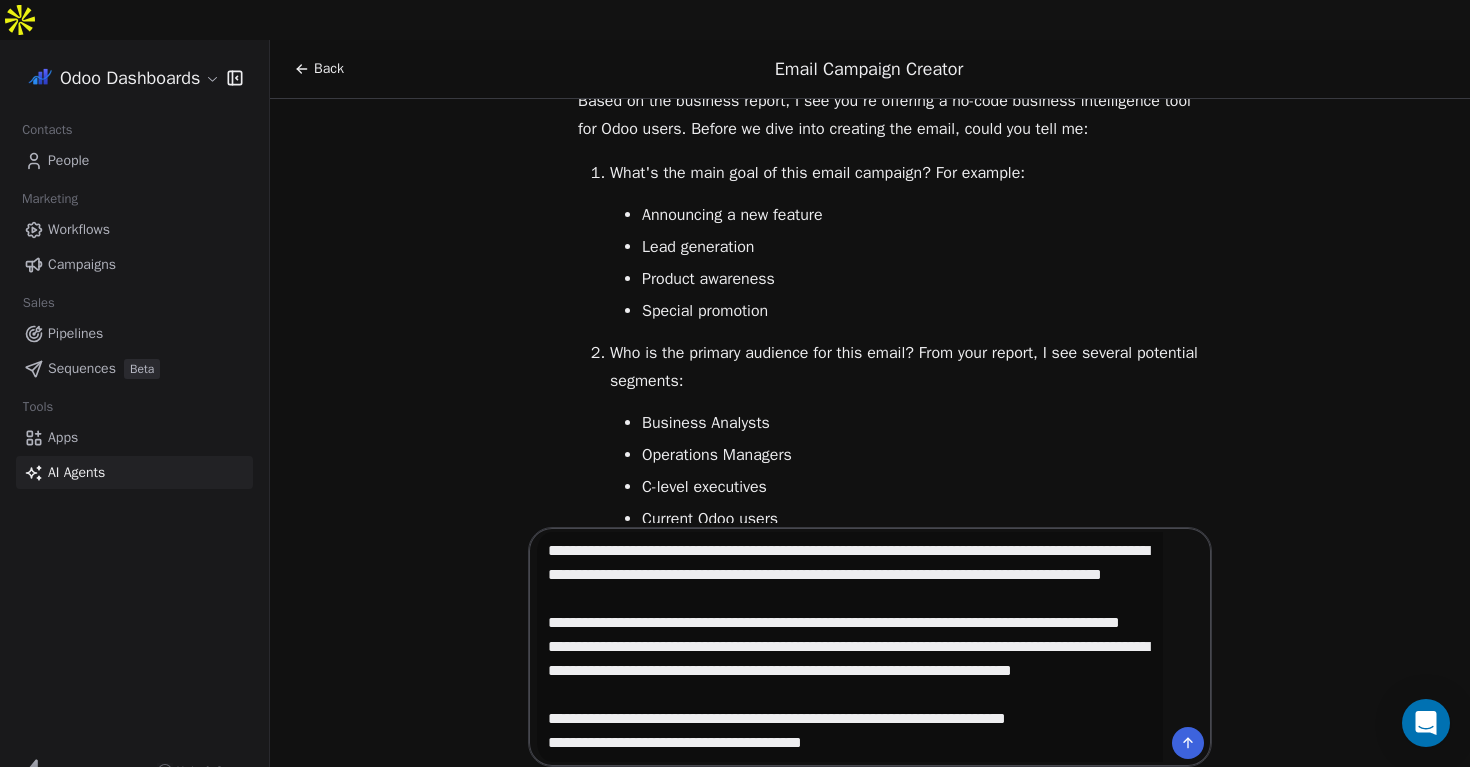 type on "**********" 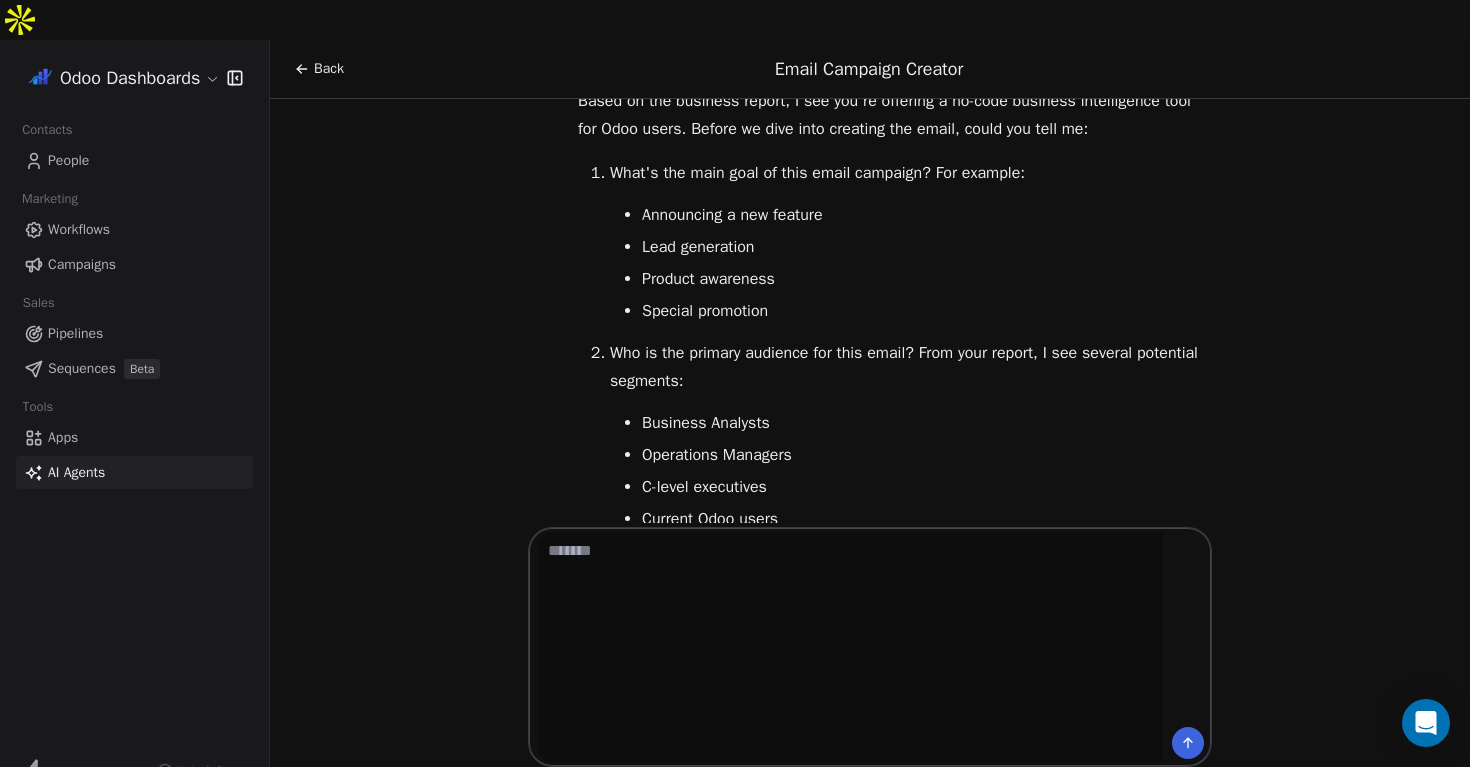 scroll, scrollTop: 0, scrollLeft: 0, axis: both 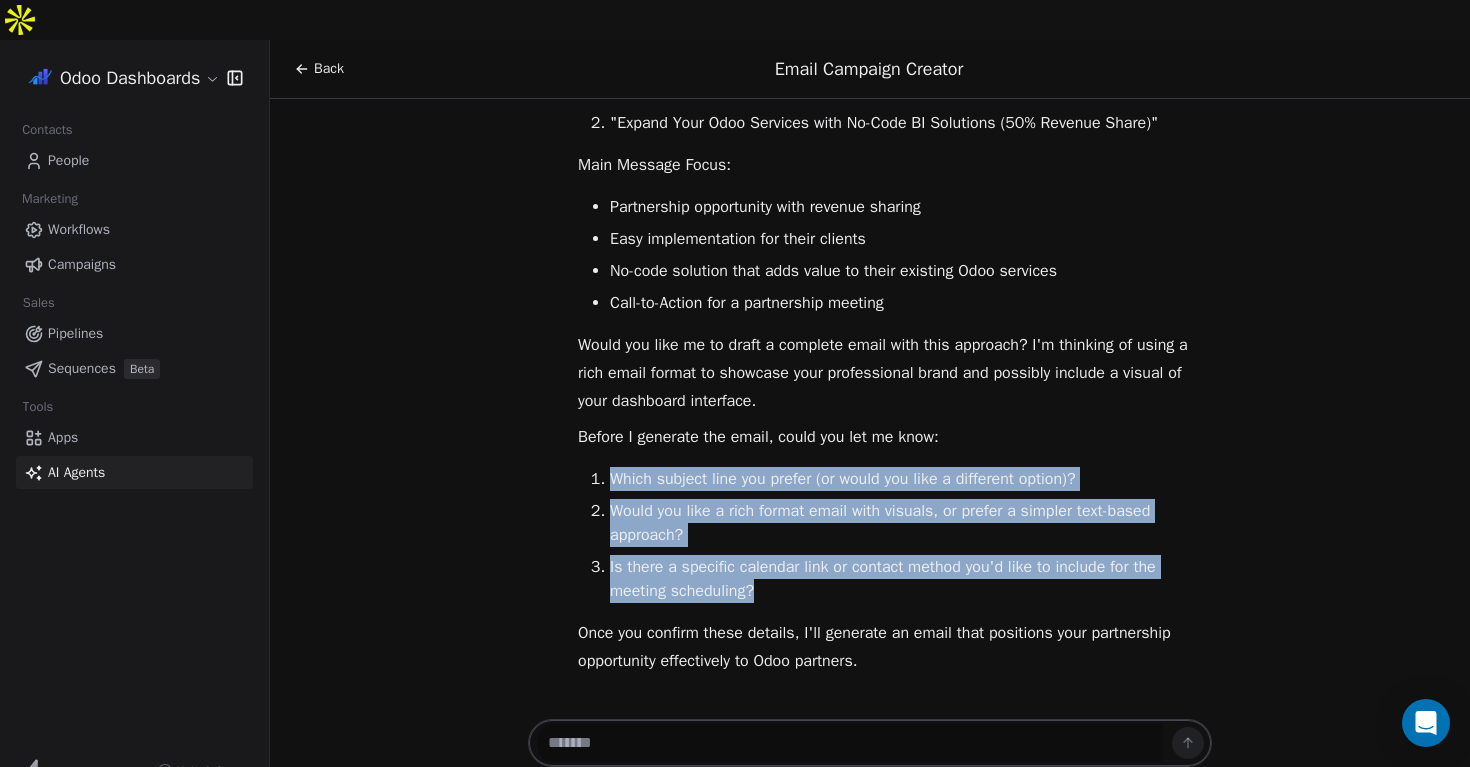drag, startPoint x: 589, startPoint y: 438, endPoint x: 813, endPoint y: 551, distance: 250.88843 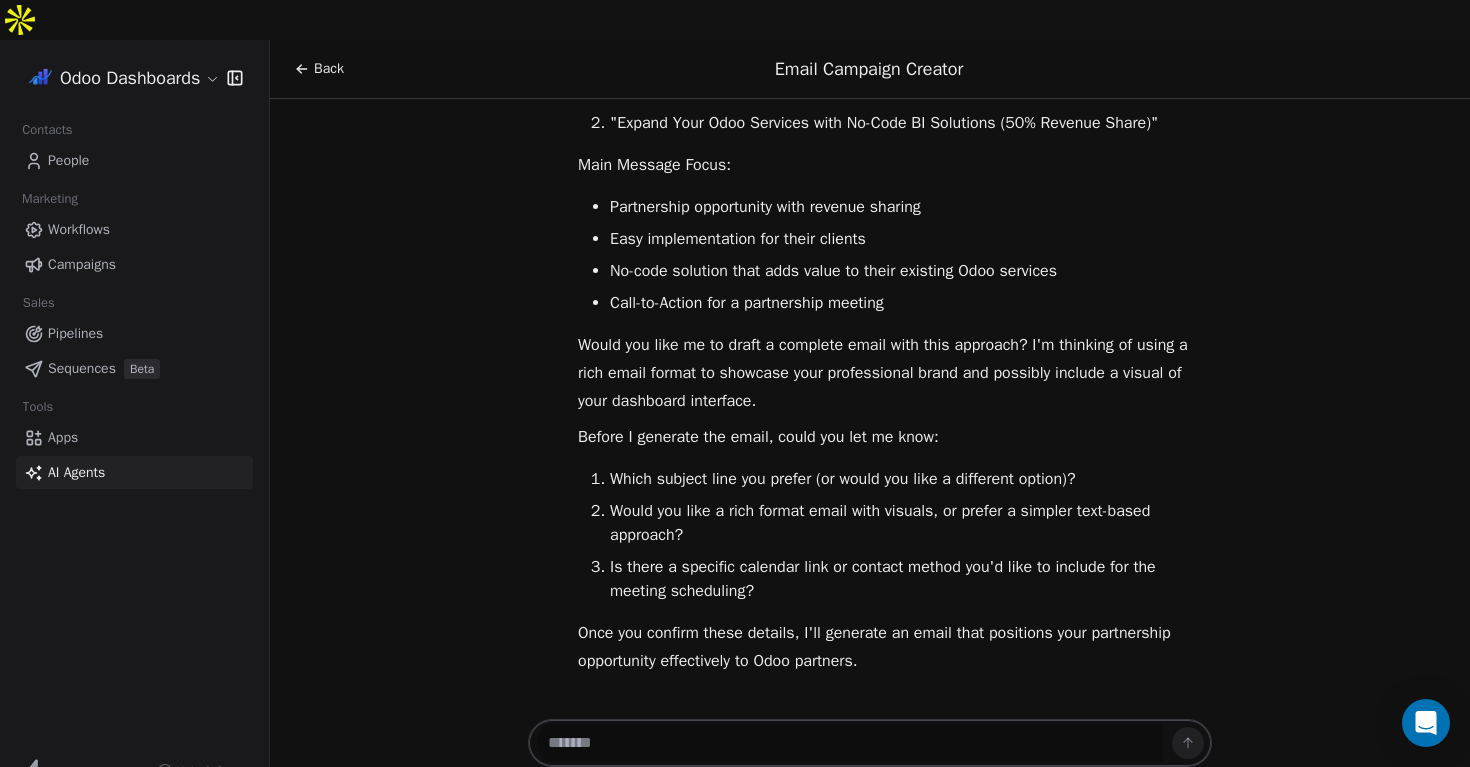 click at bounding box center (850, 743) 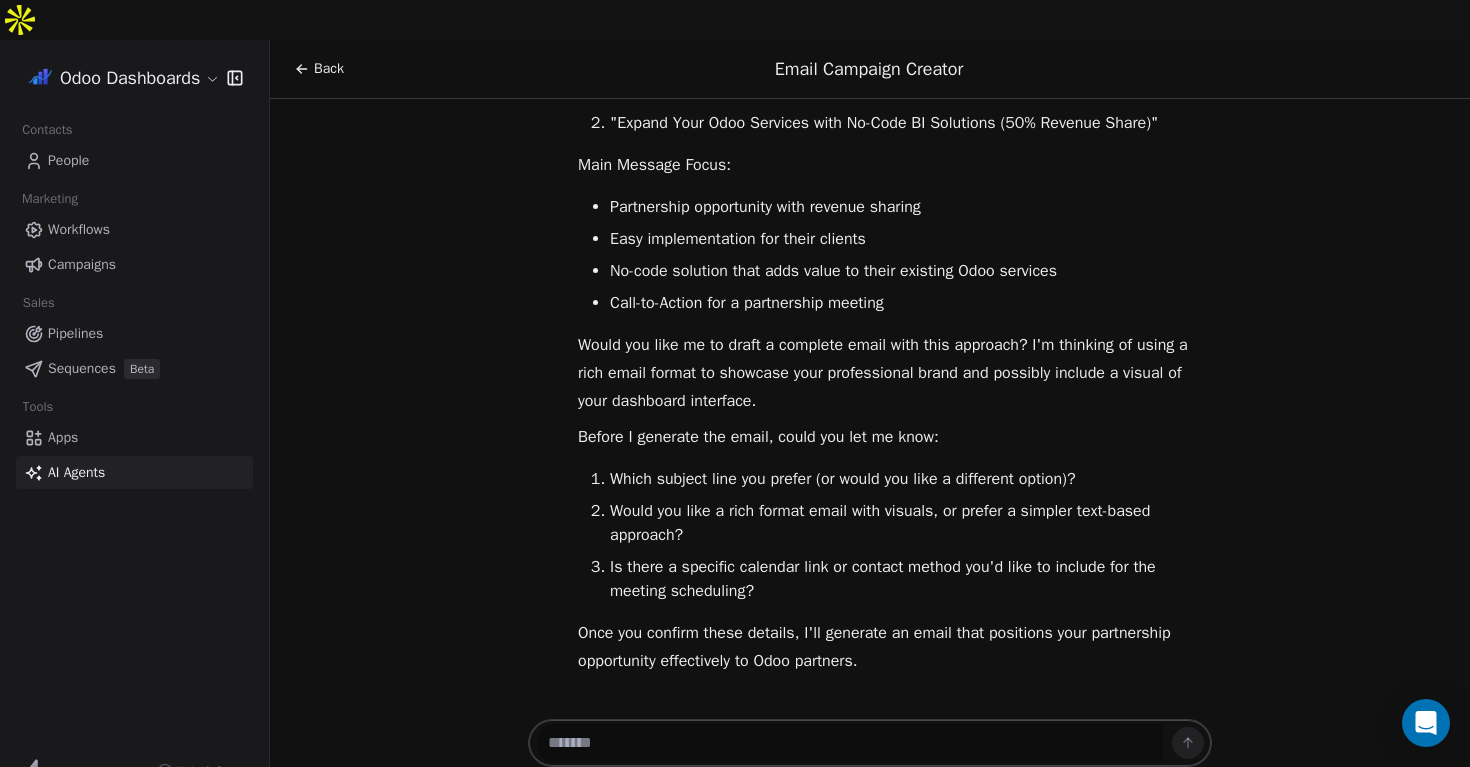 paste on "**********" 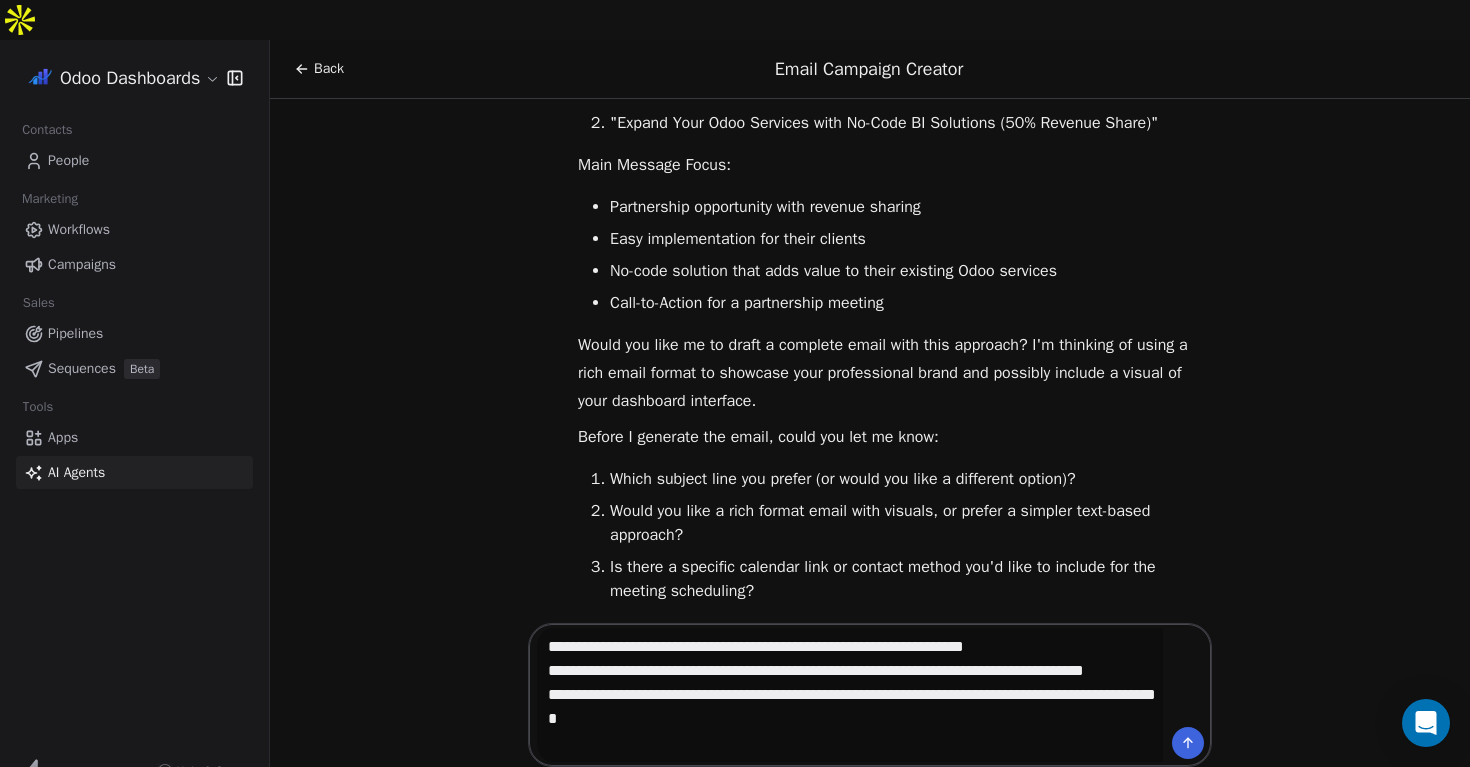 click on "**********" at bounding box center [850, 695] 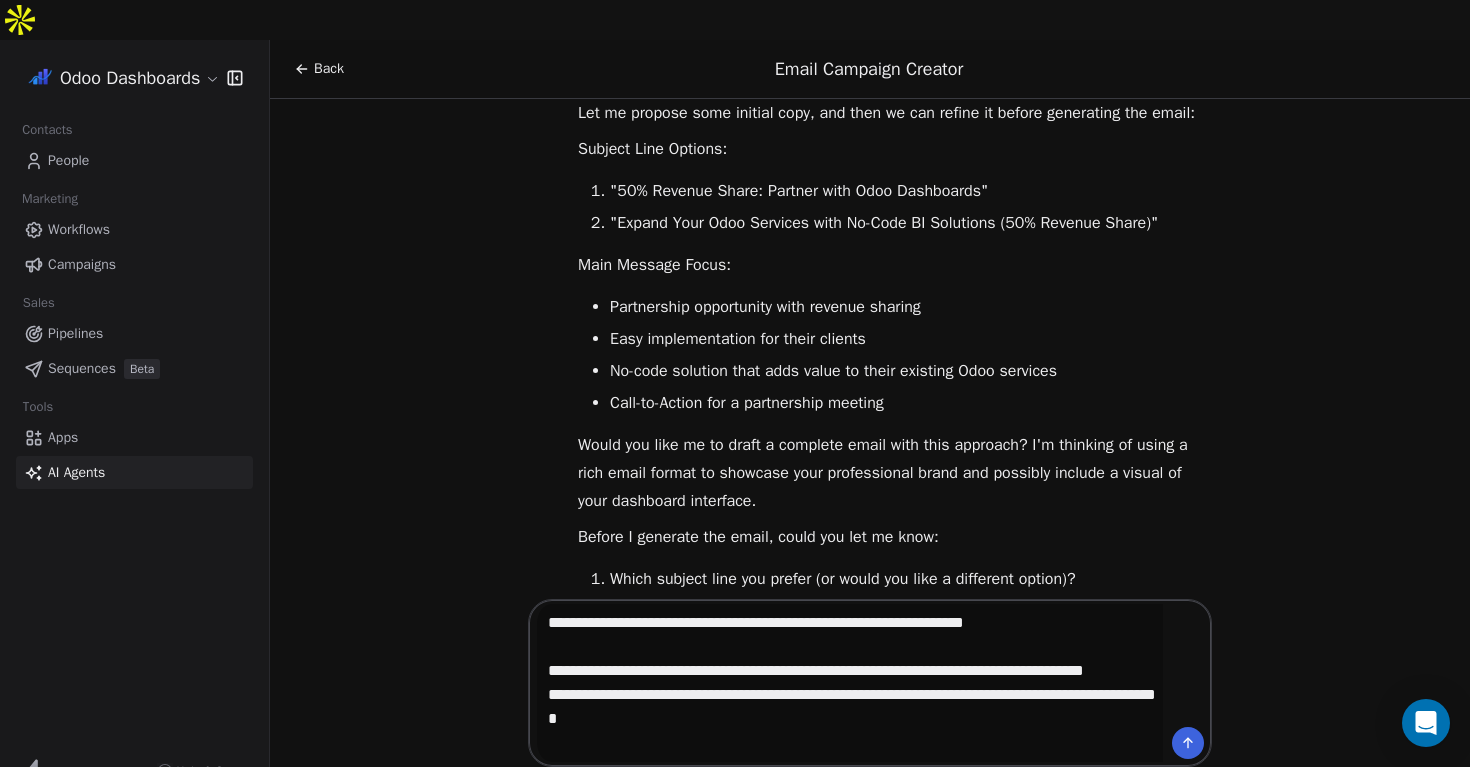 scroll, scrollTop: 1220, scrollLeft: 0, axis: vertical 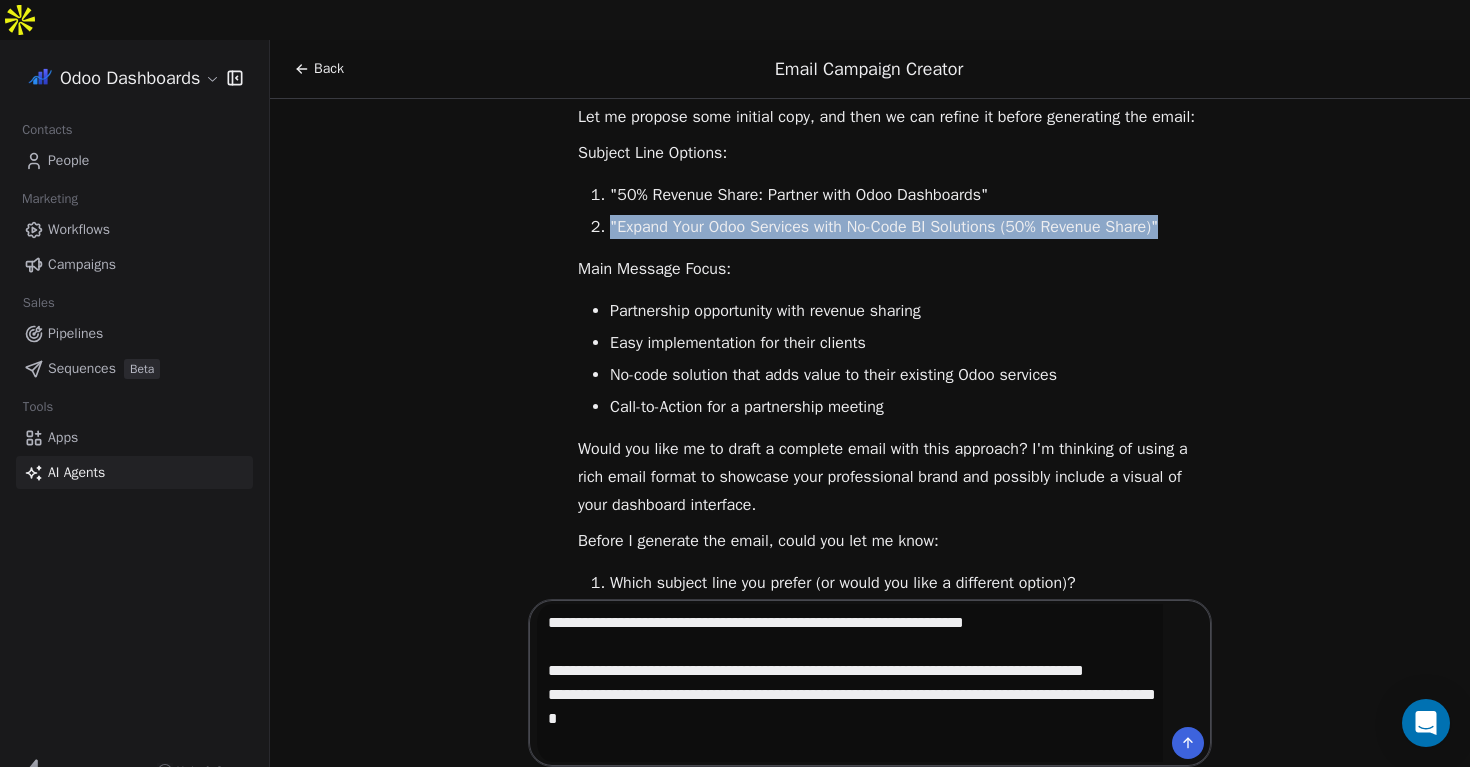 drag, startPoint x: 1201, startPoint y: 232, endPoint x: 607, endPoint y: 242, distance: 594.08417 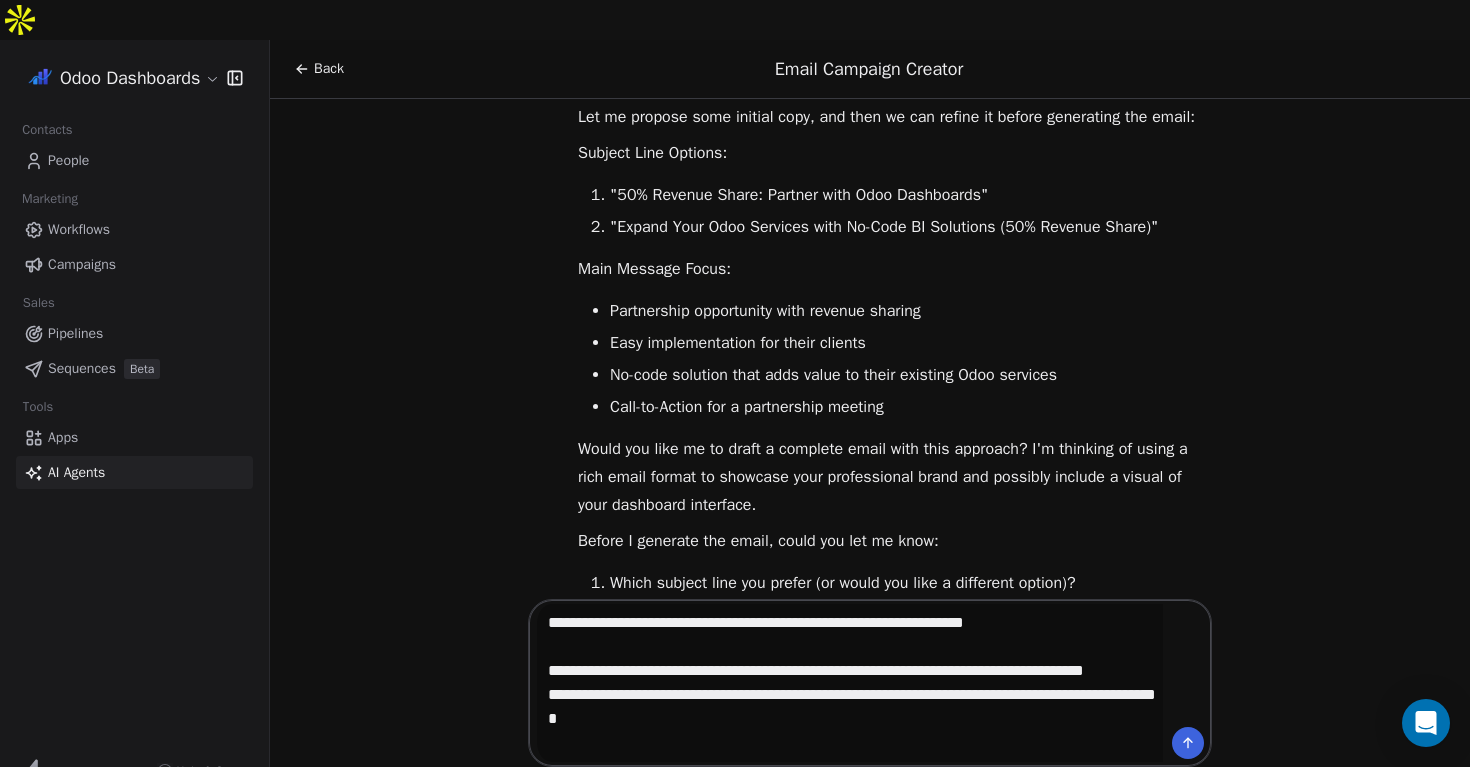 click on "**********" at bounding box center [850, 683] 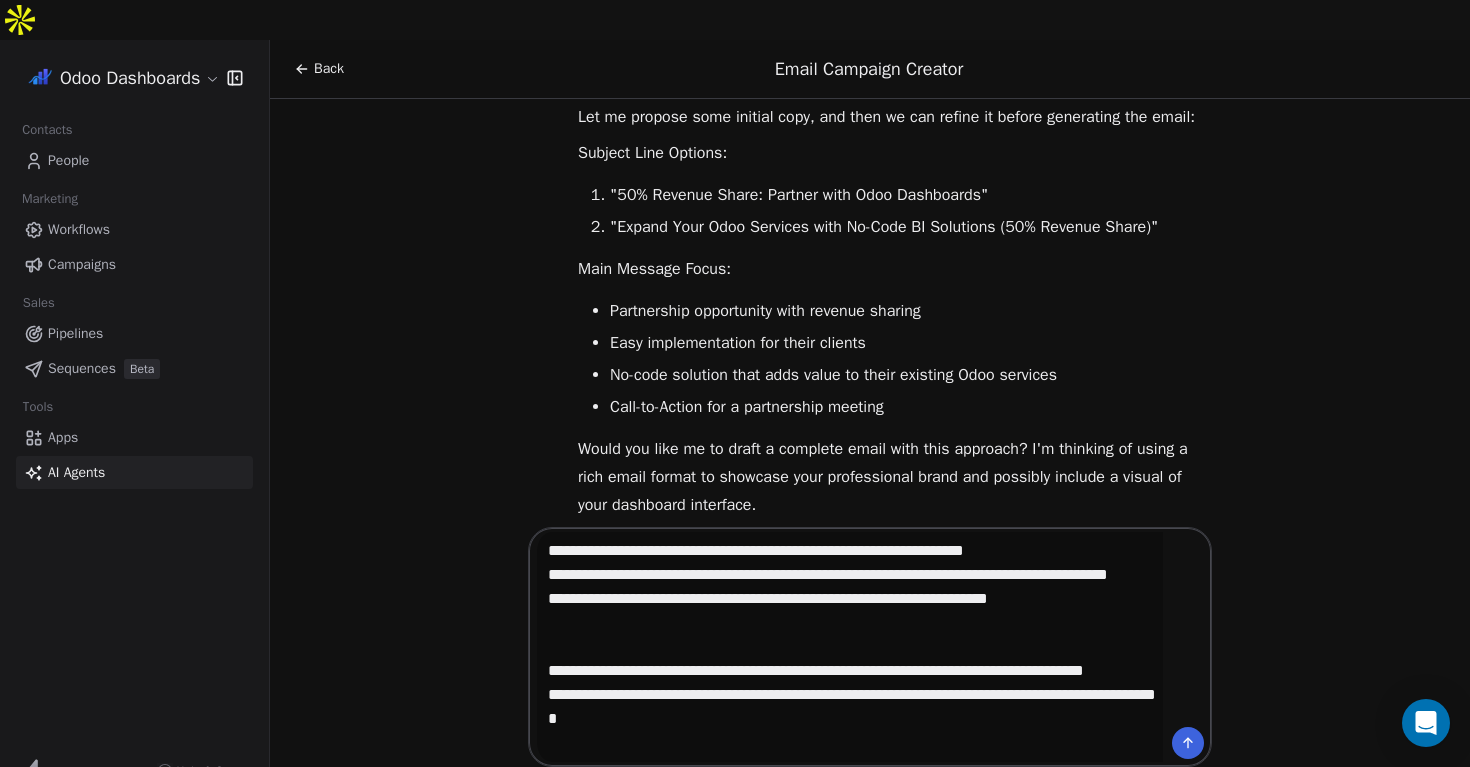click on "**********" at bounding box center [850, 647] 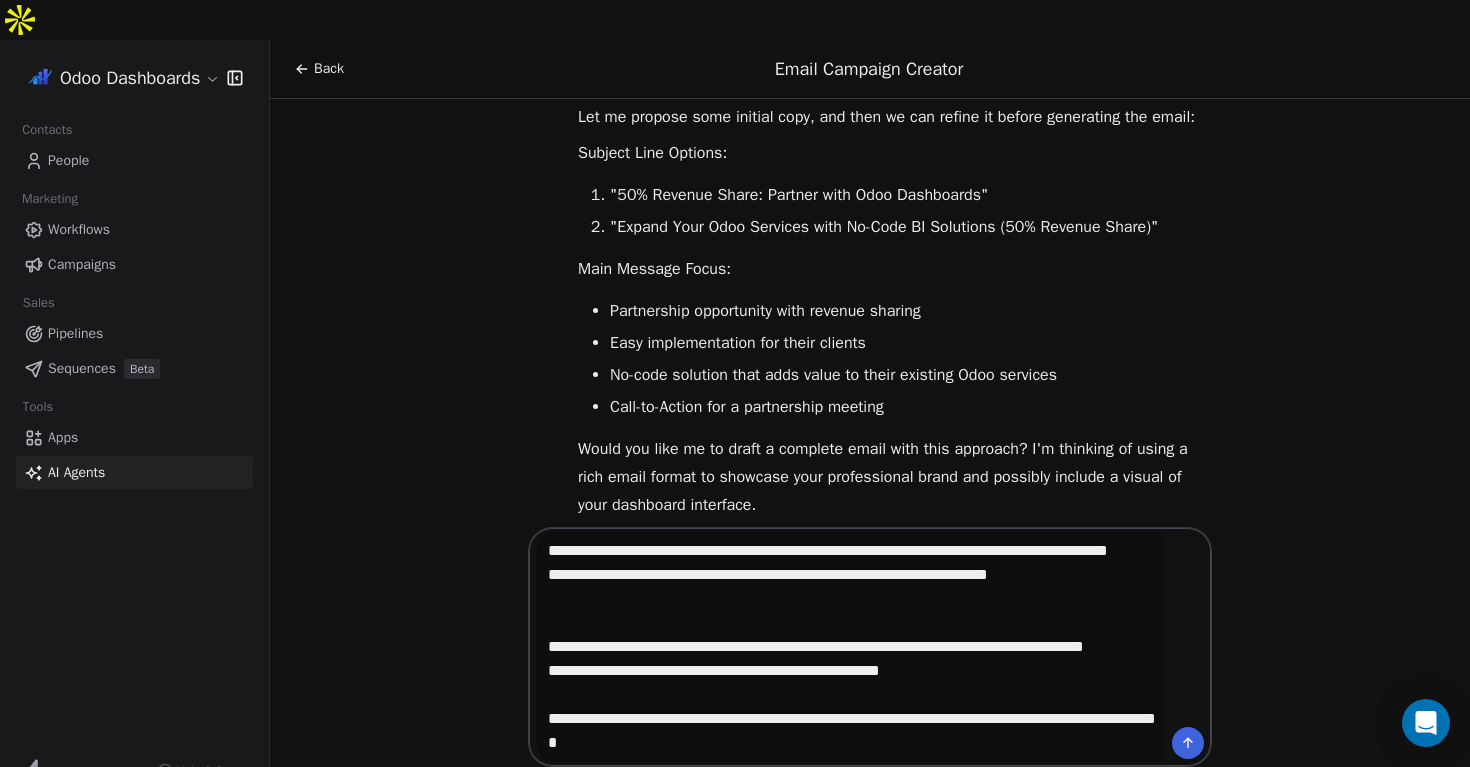 scroll, scrollTop: 72, scrollLeft: 0, axis: vertical 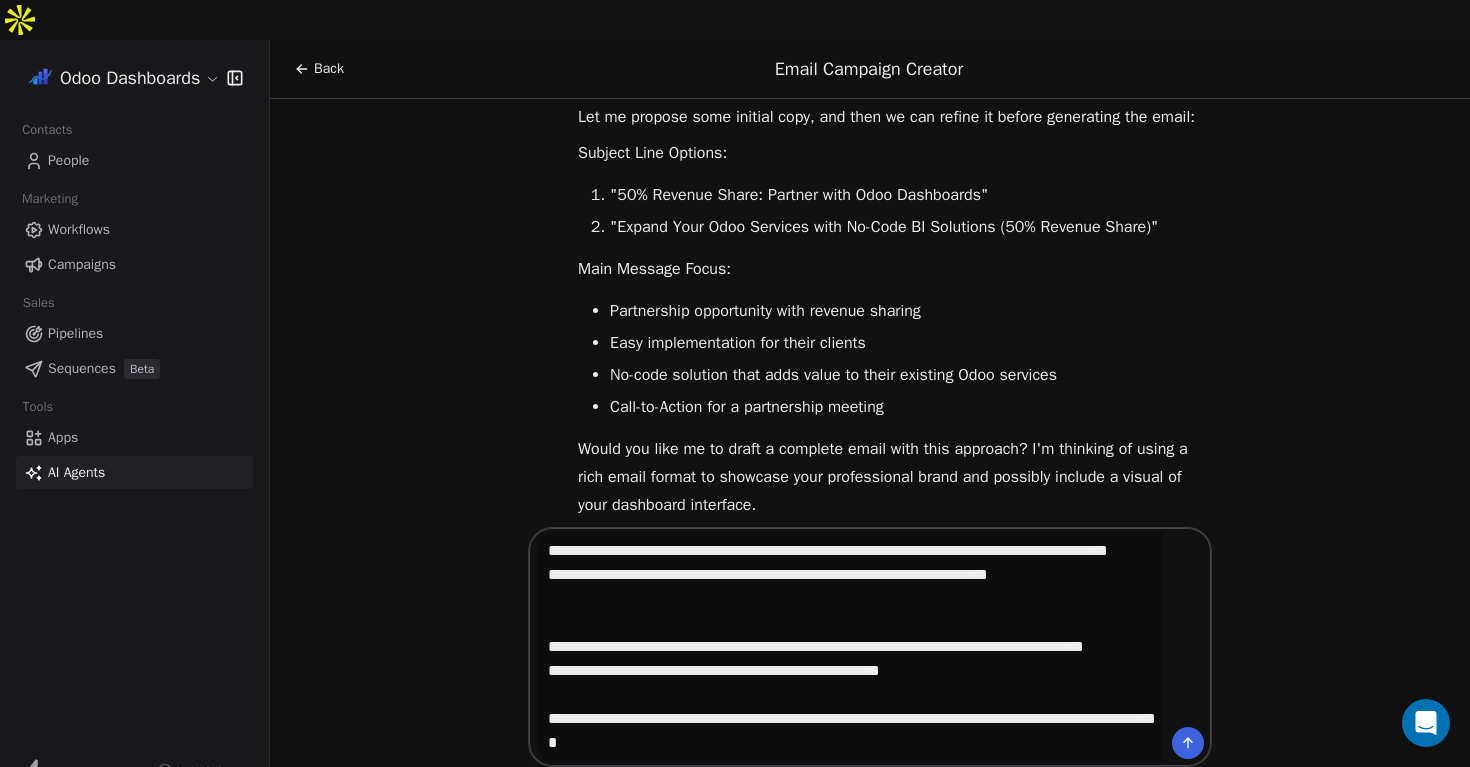 click on "**********" at bounding box center (850, 647) 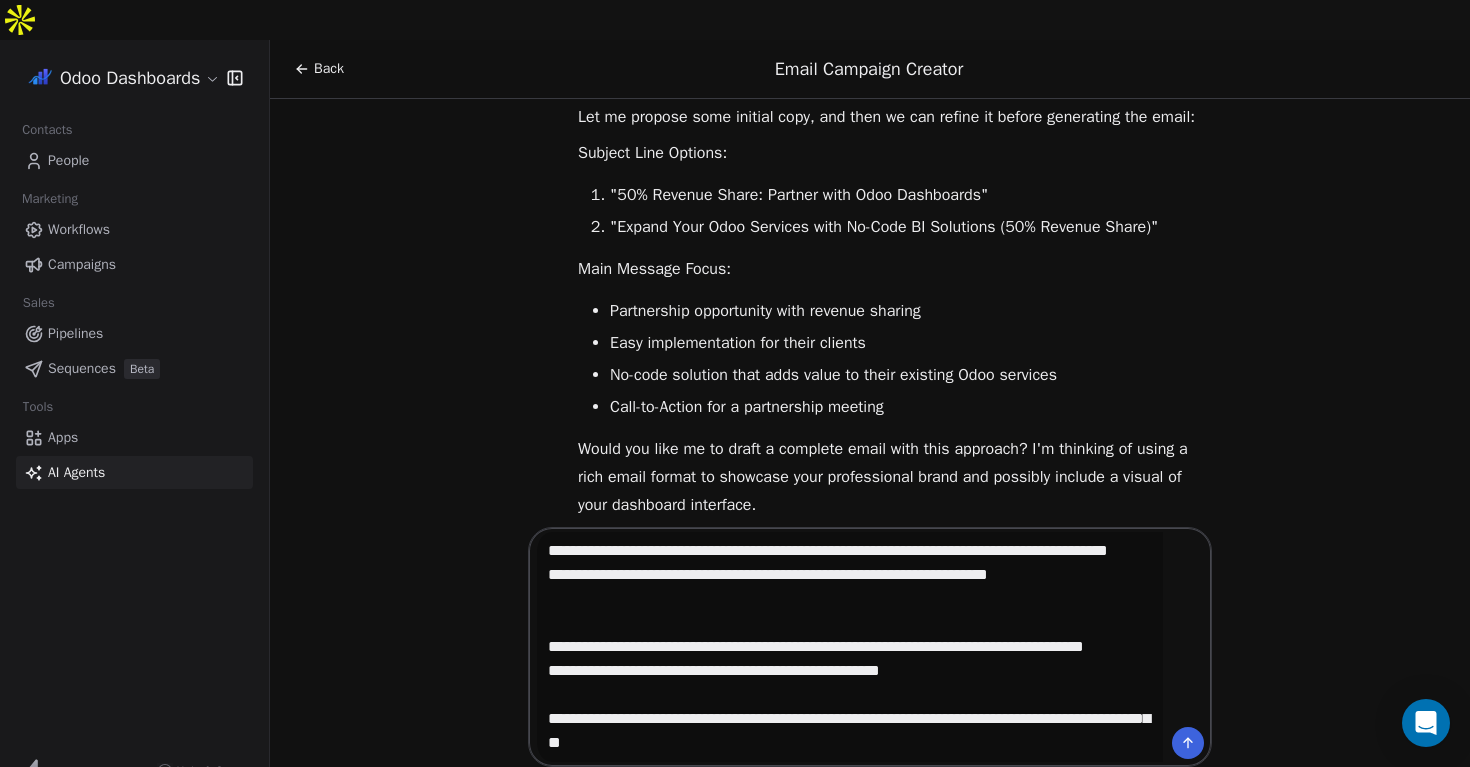 scroll, scrollTop: 86, scrollLeft: 0, axis: vertical 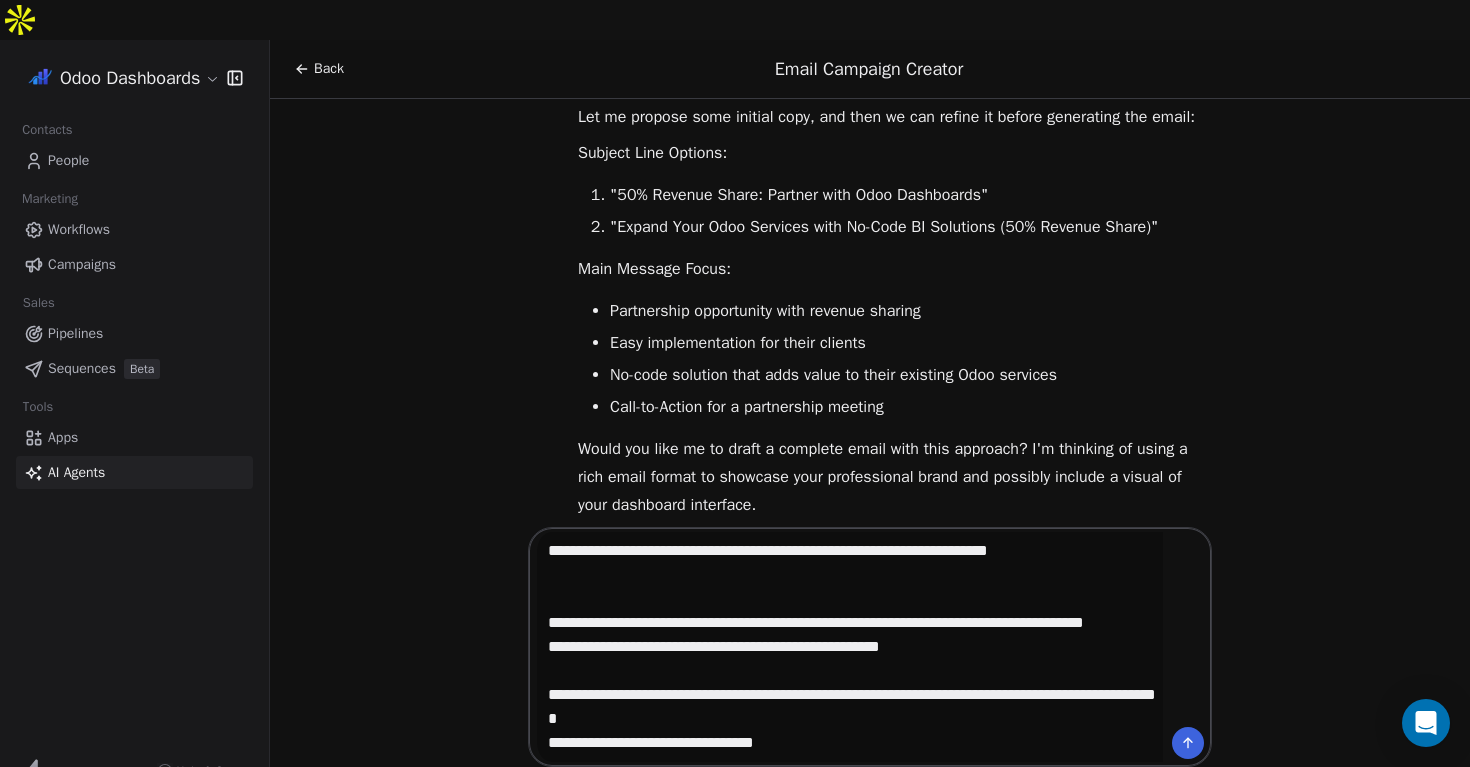 type on "**********" 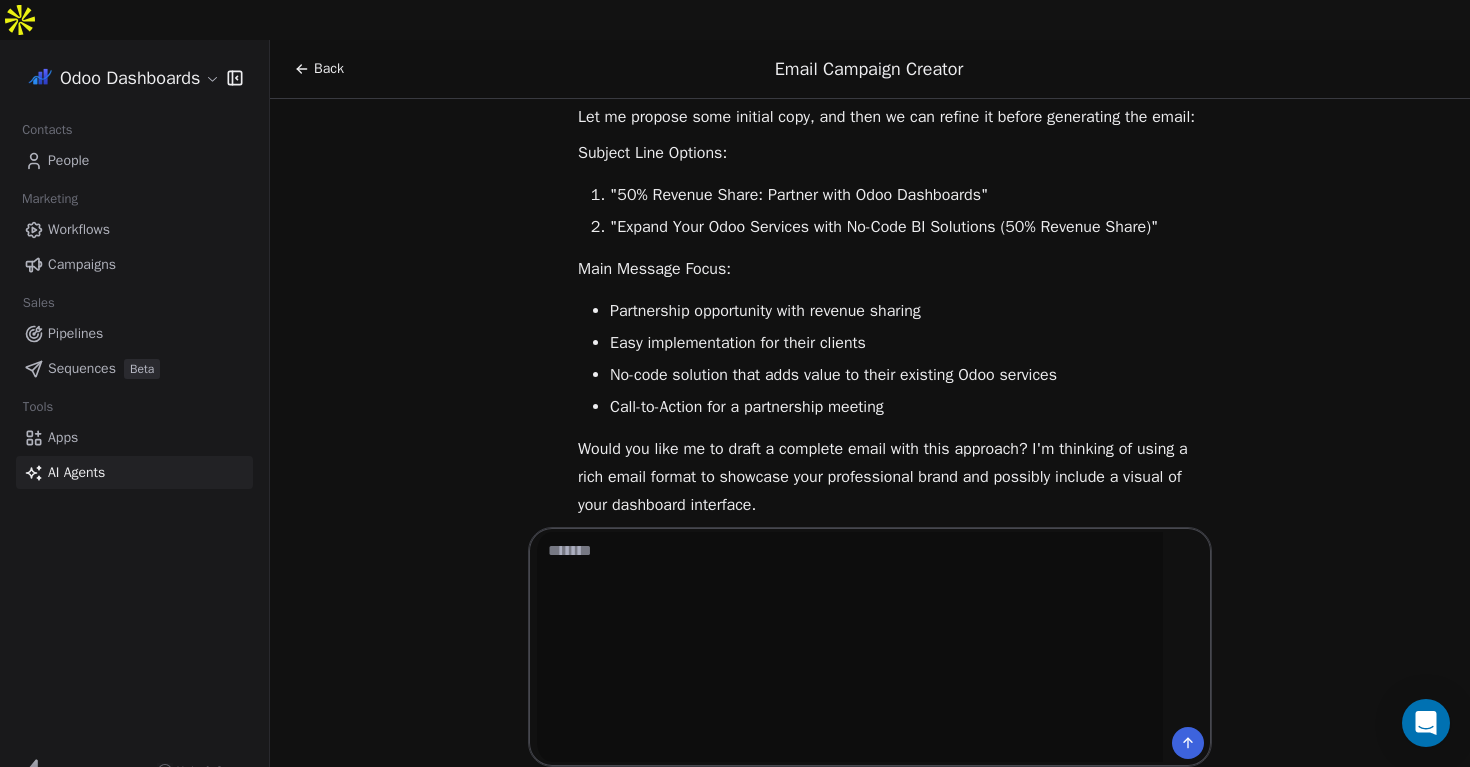 scroll, scrollTop: 0, scrollLeft: 0, axis: both 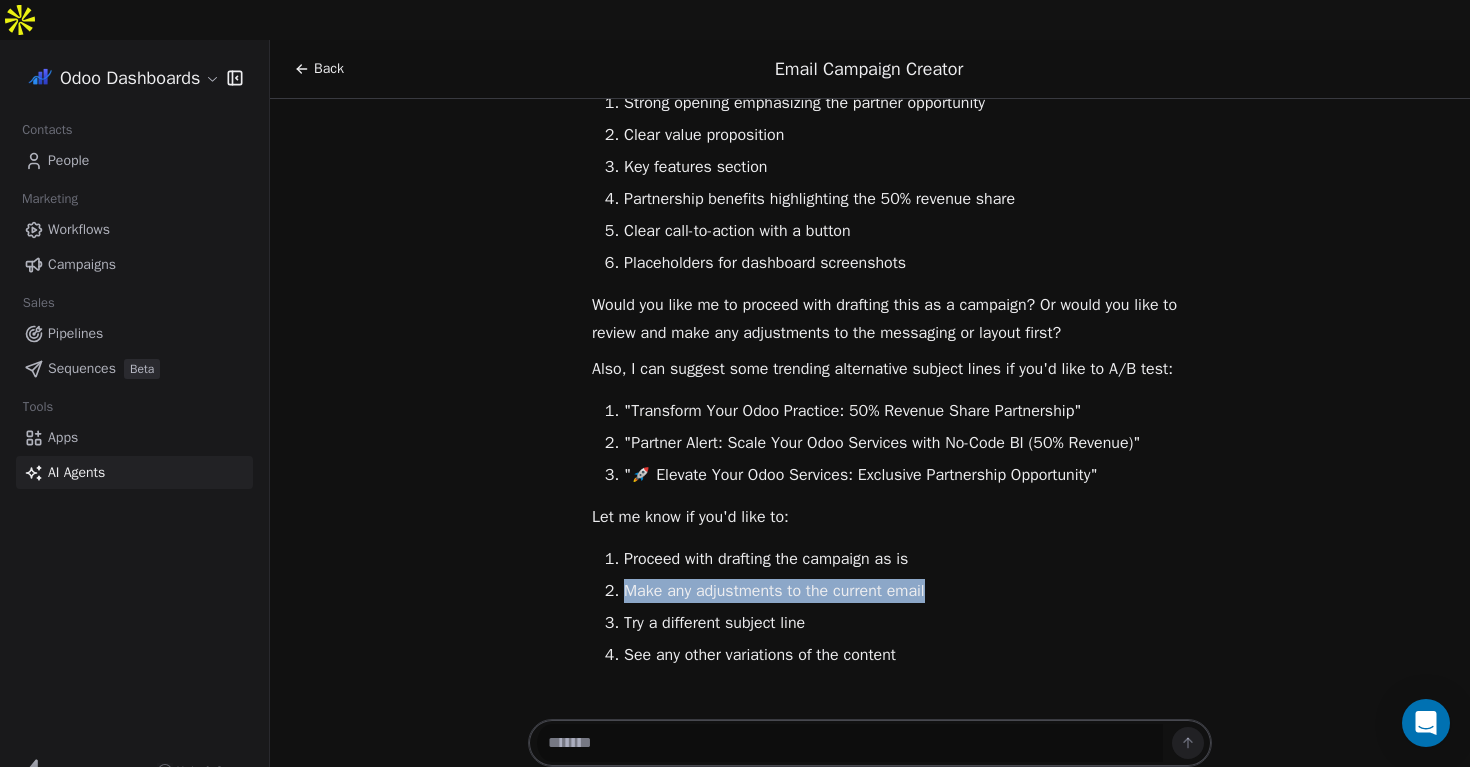 drag, startPoint x: 953, startPoint y: 559, endPoint x: 623, endPoint y: 559, distance: 330 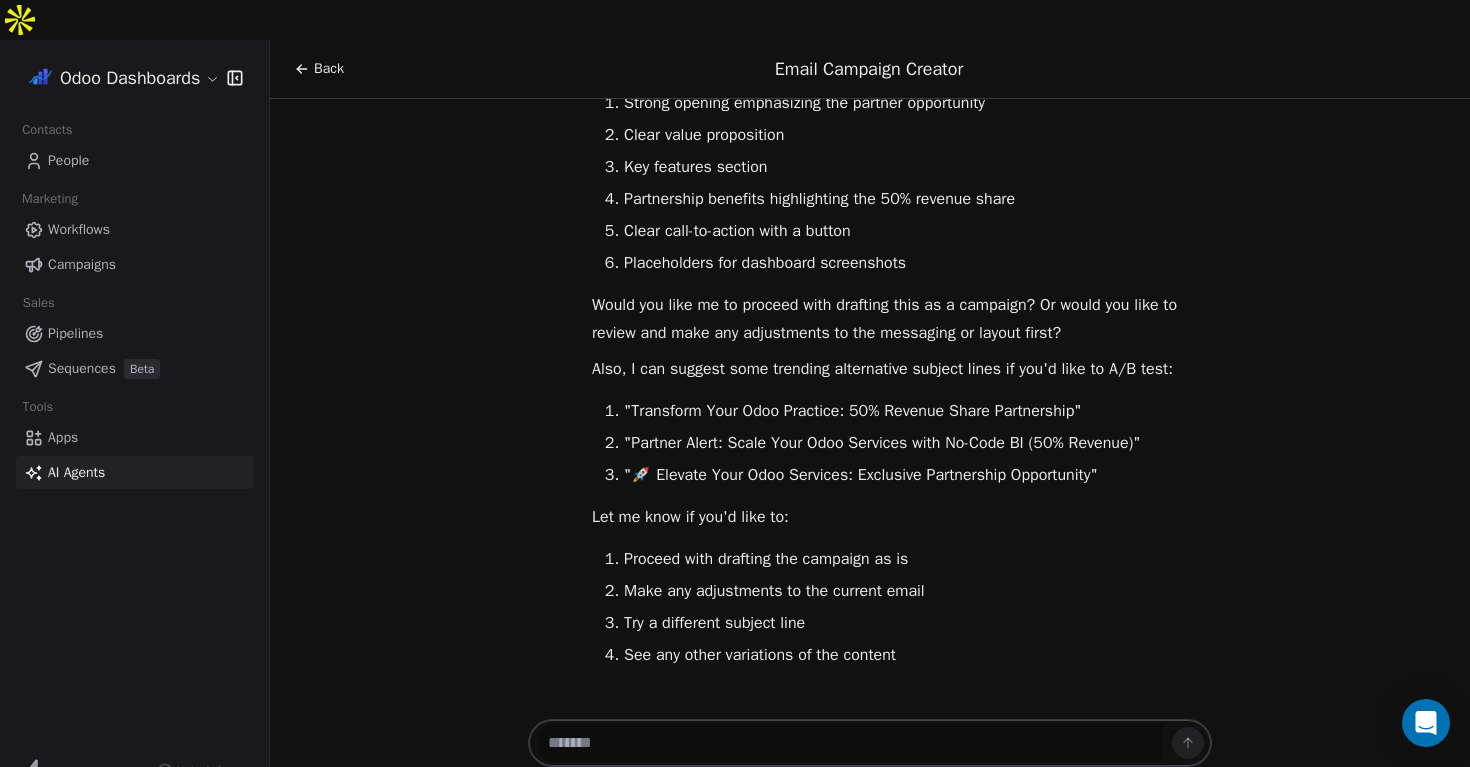 click at bounding box center [850, 743] 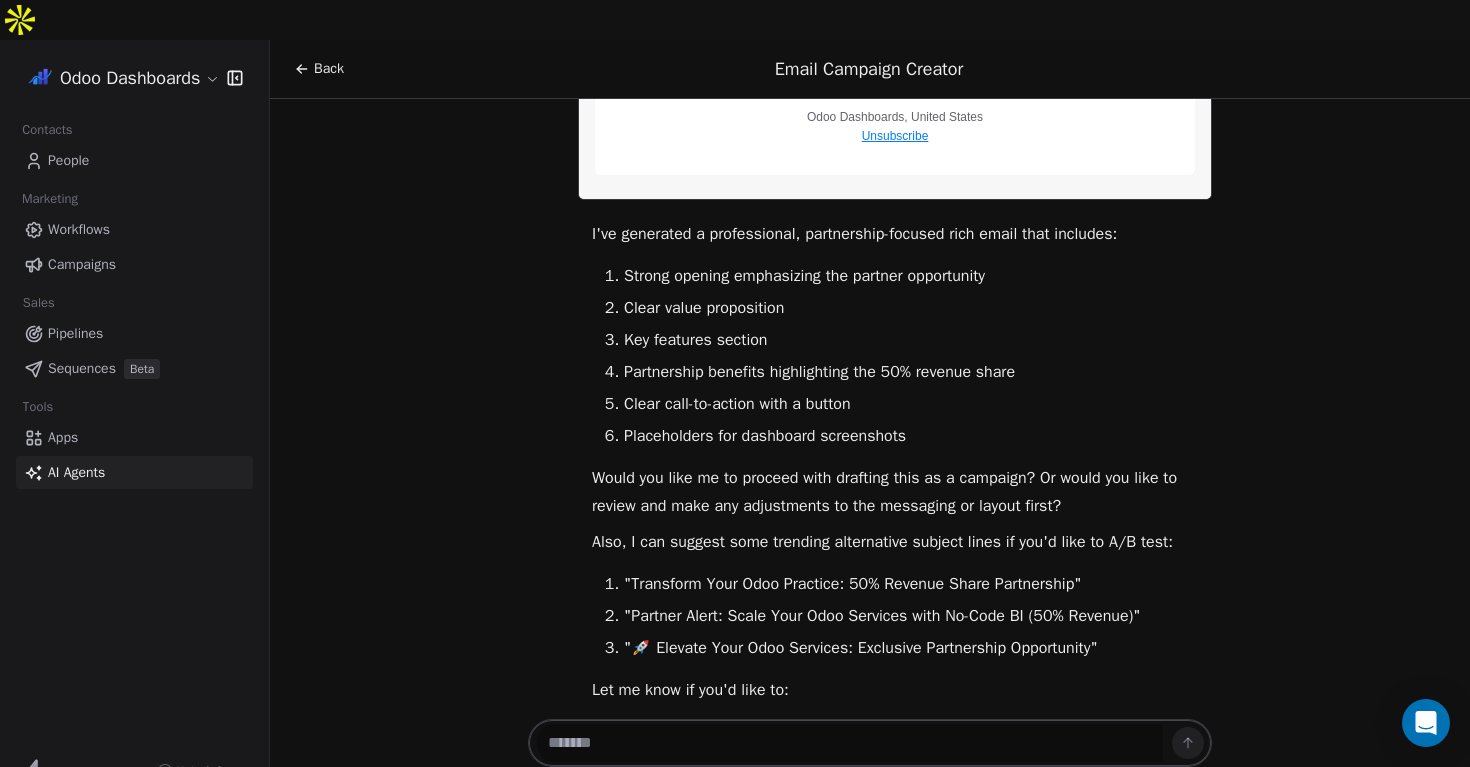 scroll, scrollTop: 2620, scrollLeft: 0, axis: vertical 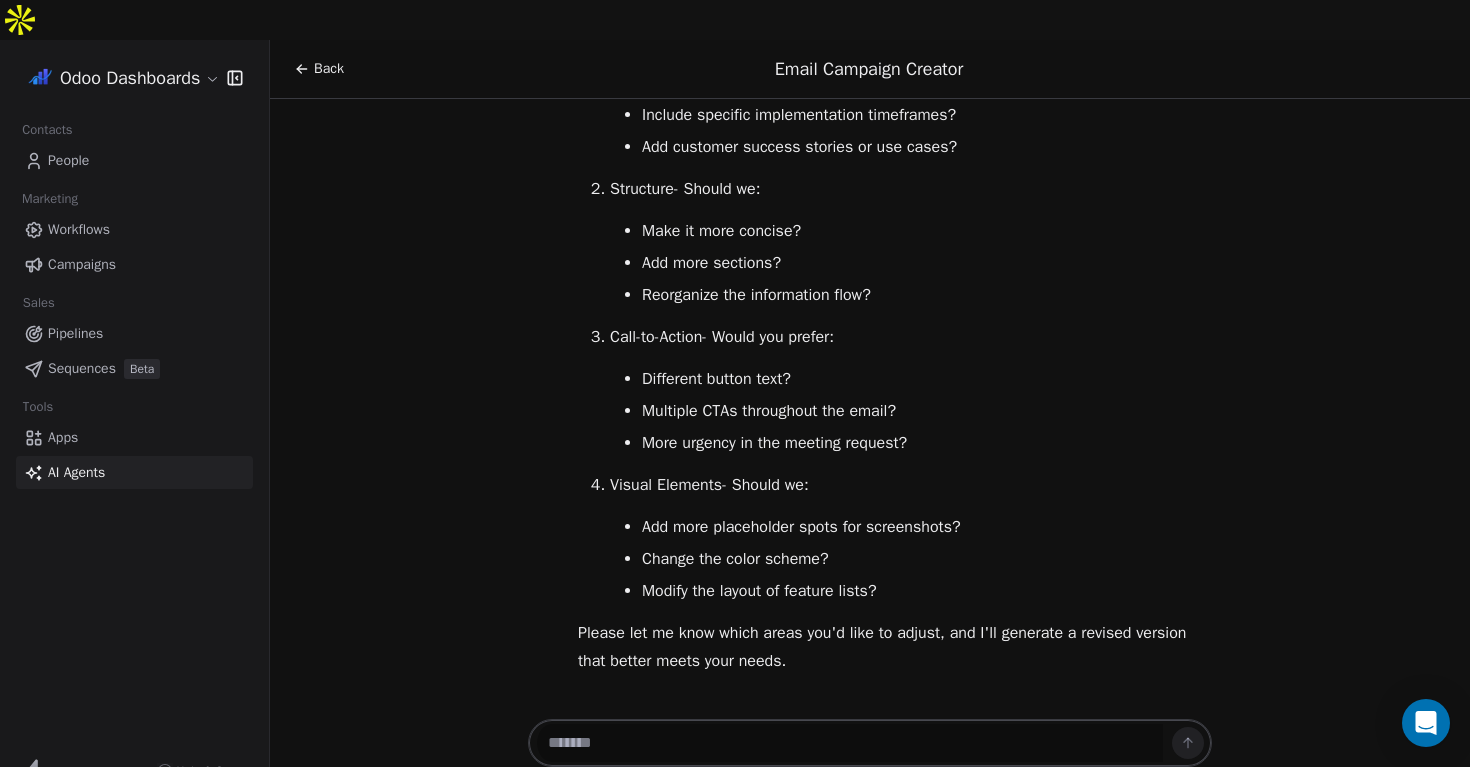 click on "Add more placeholder spots for screenshots?" at bounding box center (927, 527) 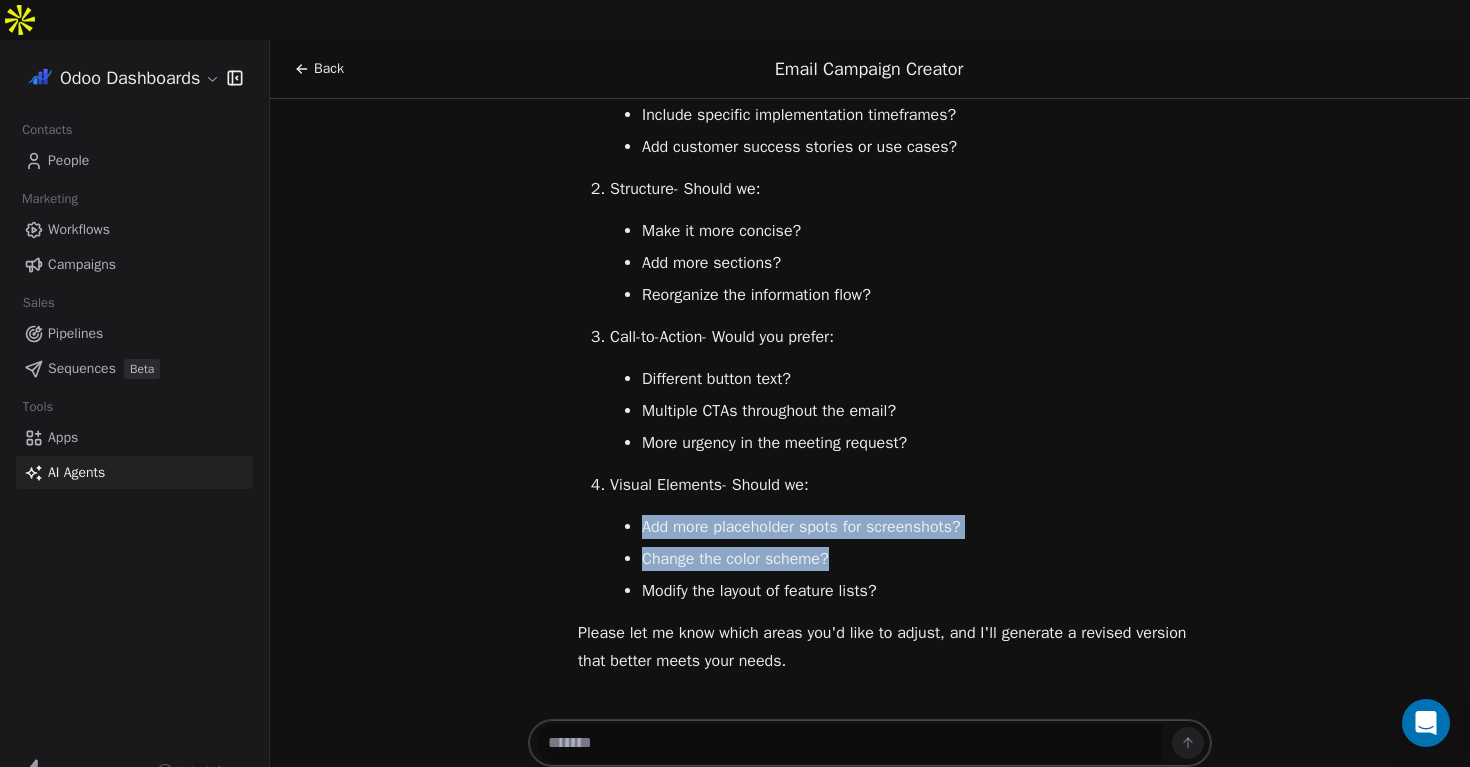 drag, startPoint x: 844, startPoint y: 518, endPoint x: 637, endPoint y: 496, distance: 208.1658 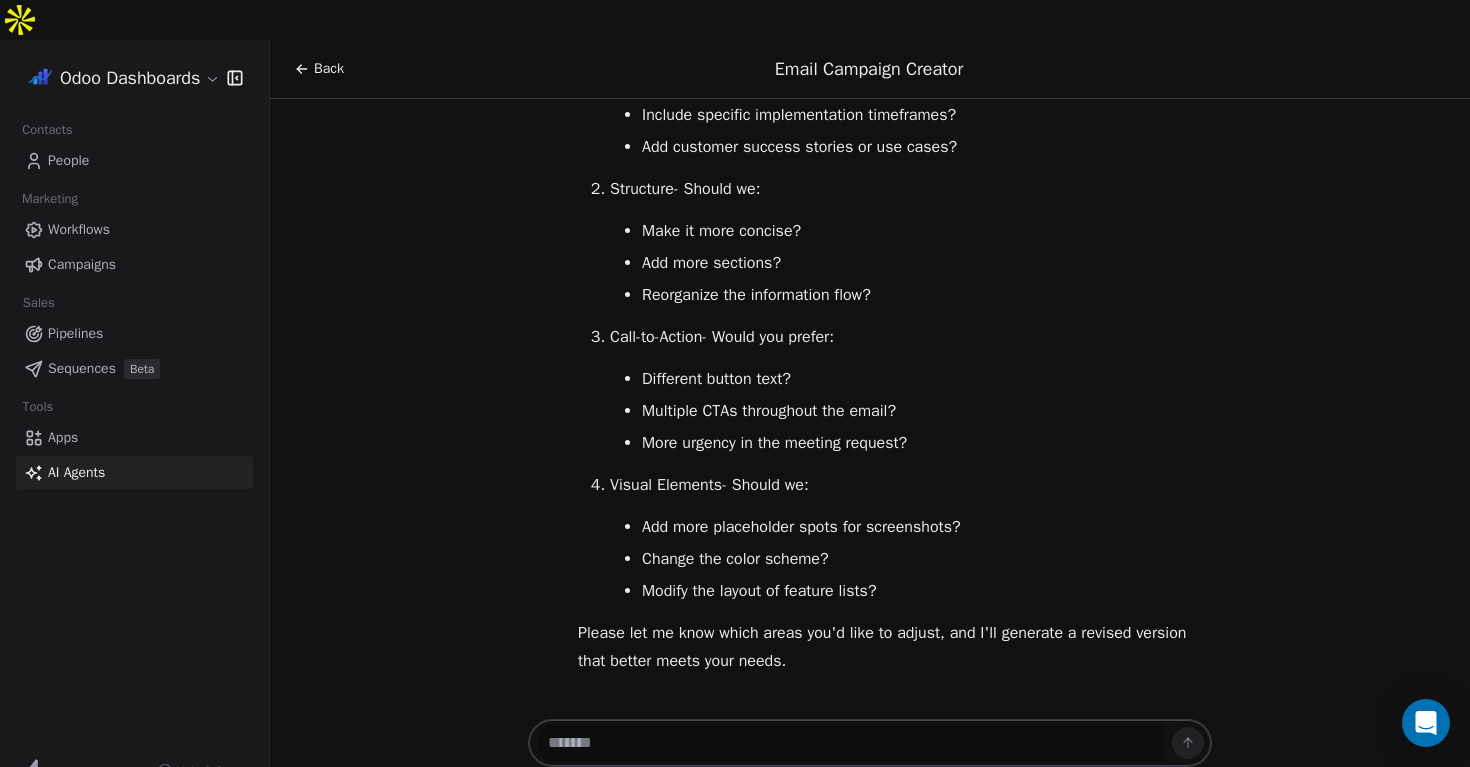 click at bounding box center (850, 743) 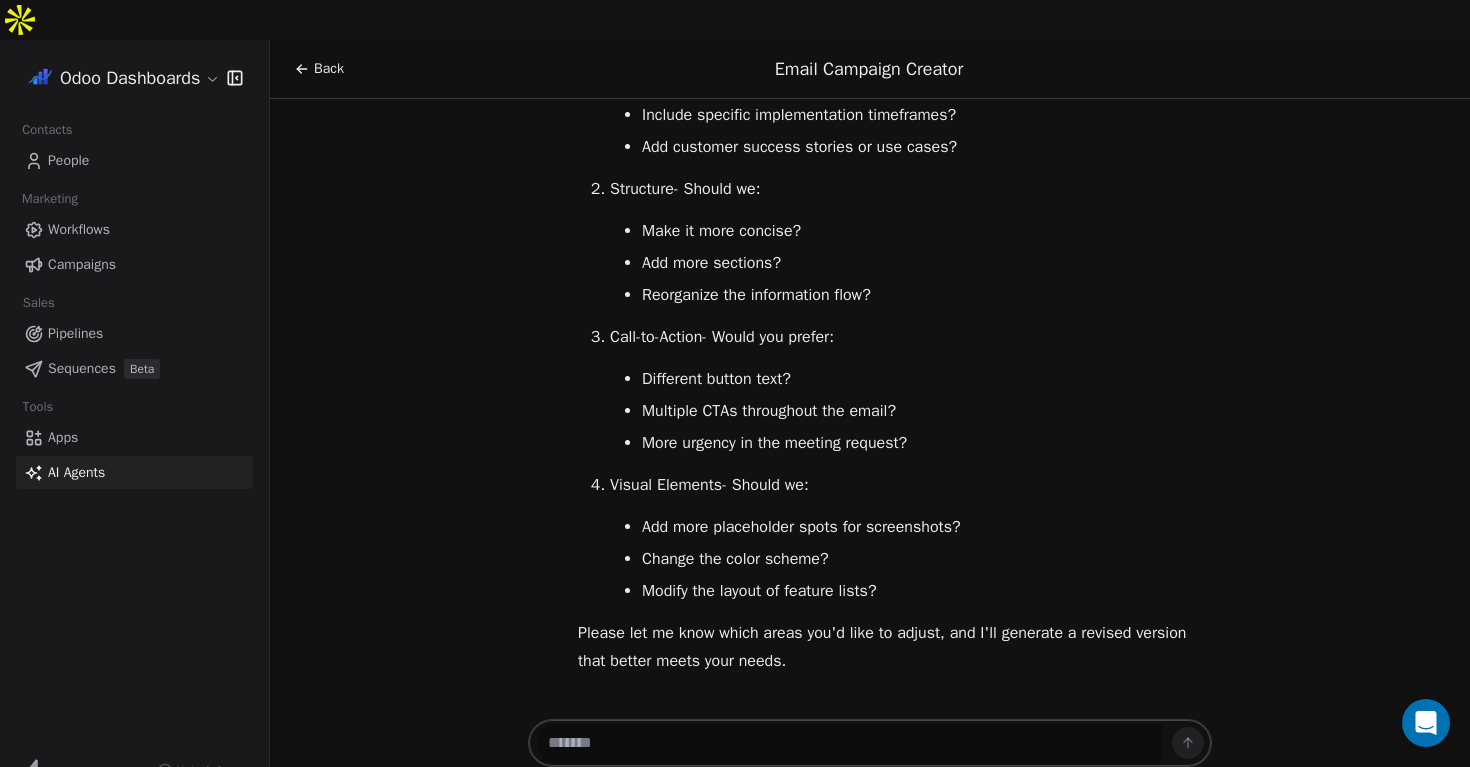 paste on "**********" 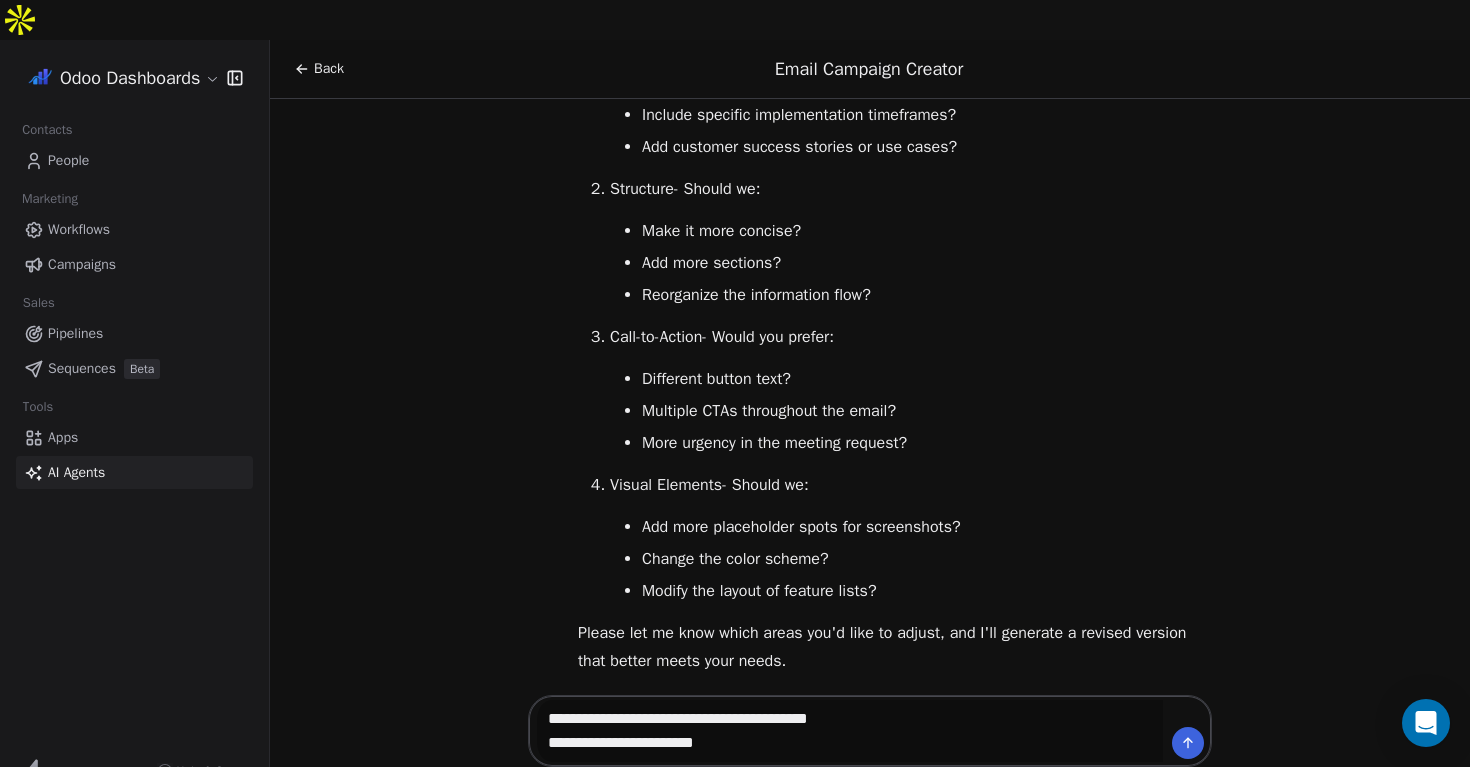 click on "**********" at bounding box center (850, 731) 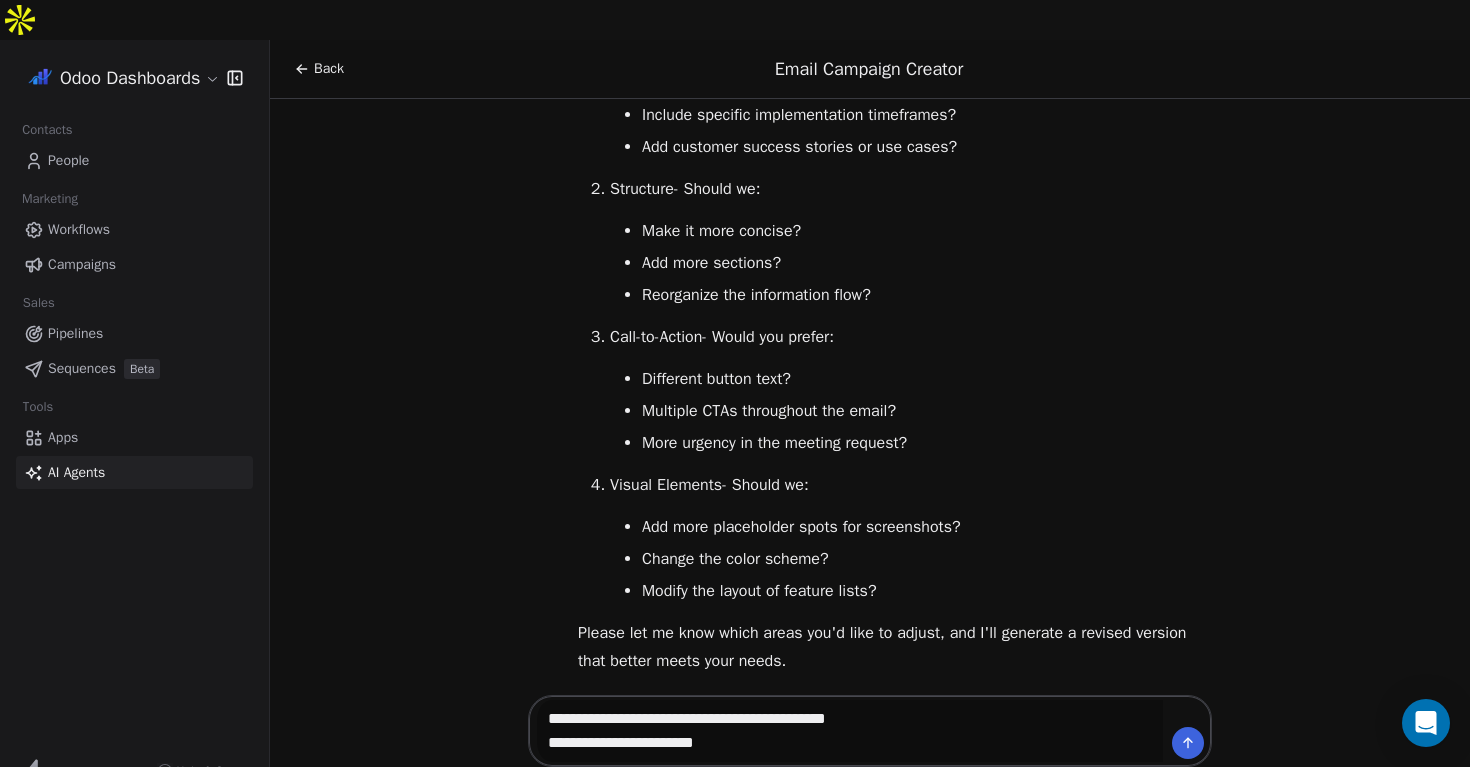 click on "**********" at bounding box center (850, 731) 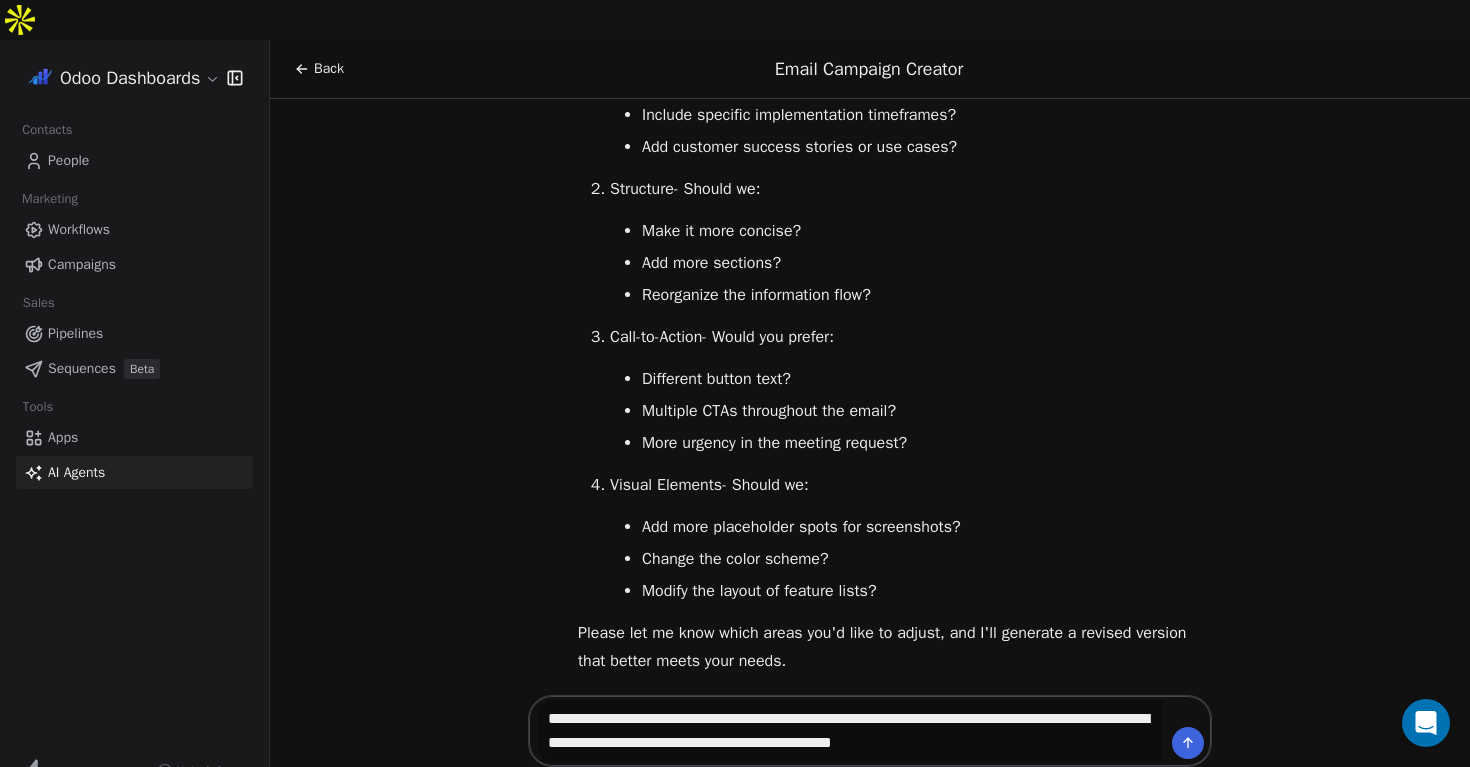 type on "**********" 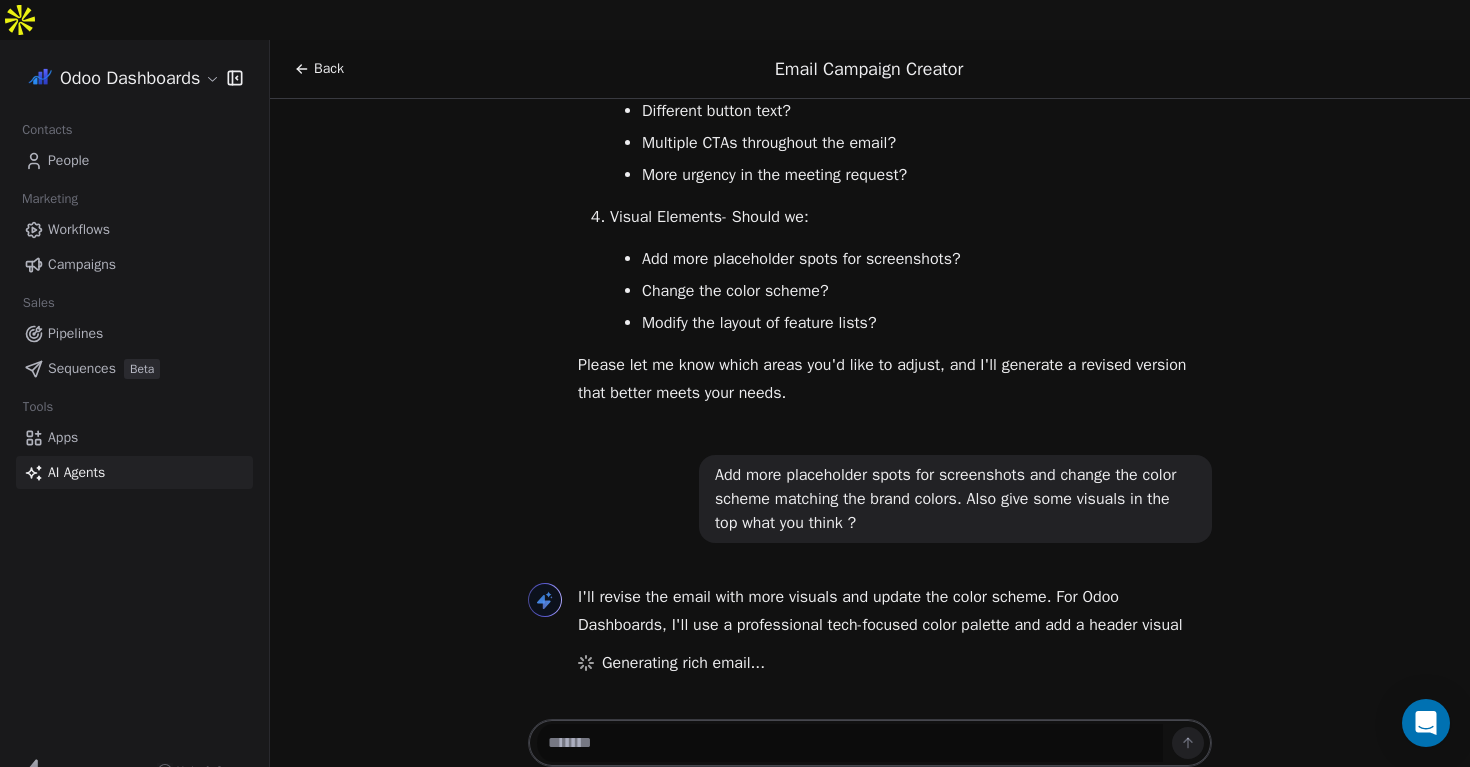 scroll, scrollTop: 4345, scrollLeft: 0, axis: vertical 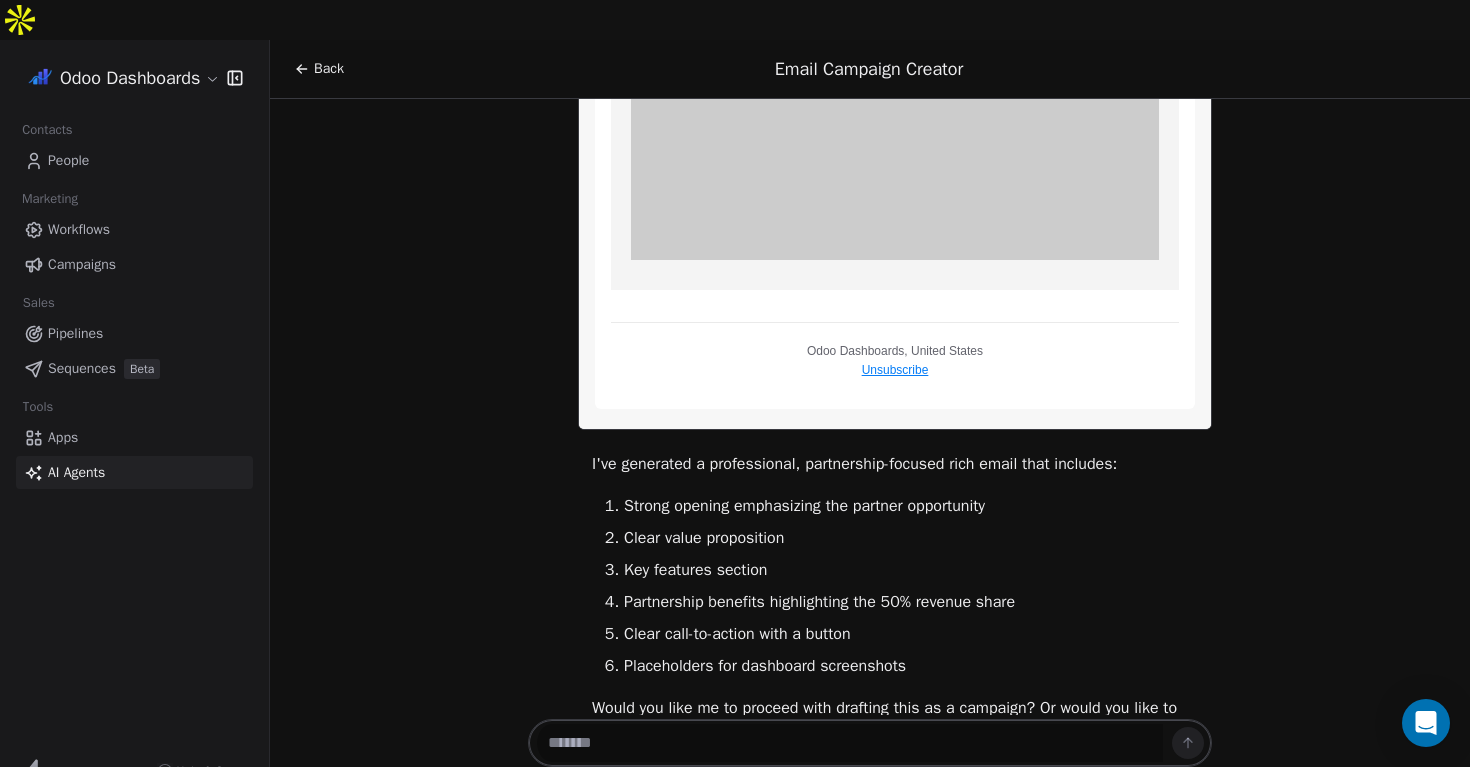 click at bounding box center [850, 743] 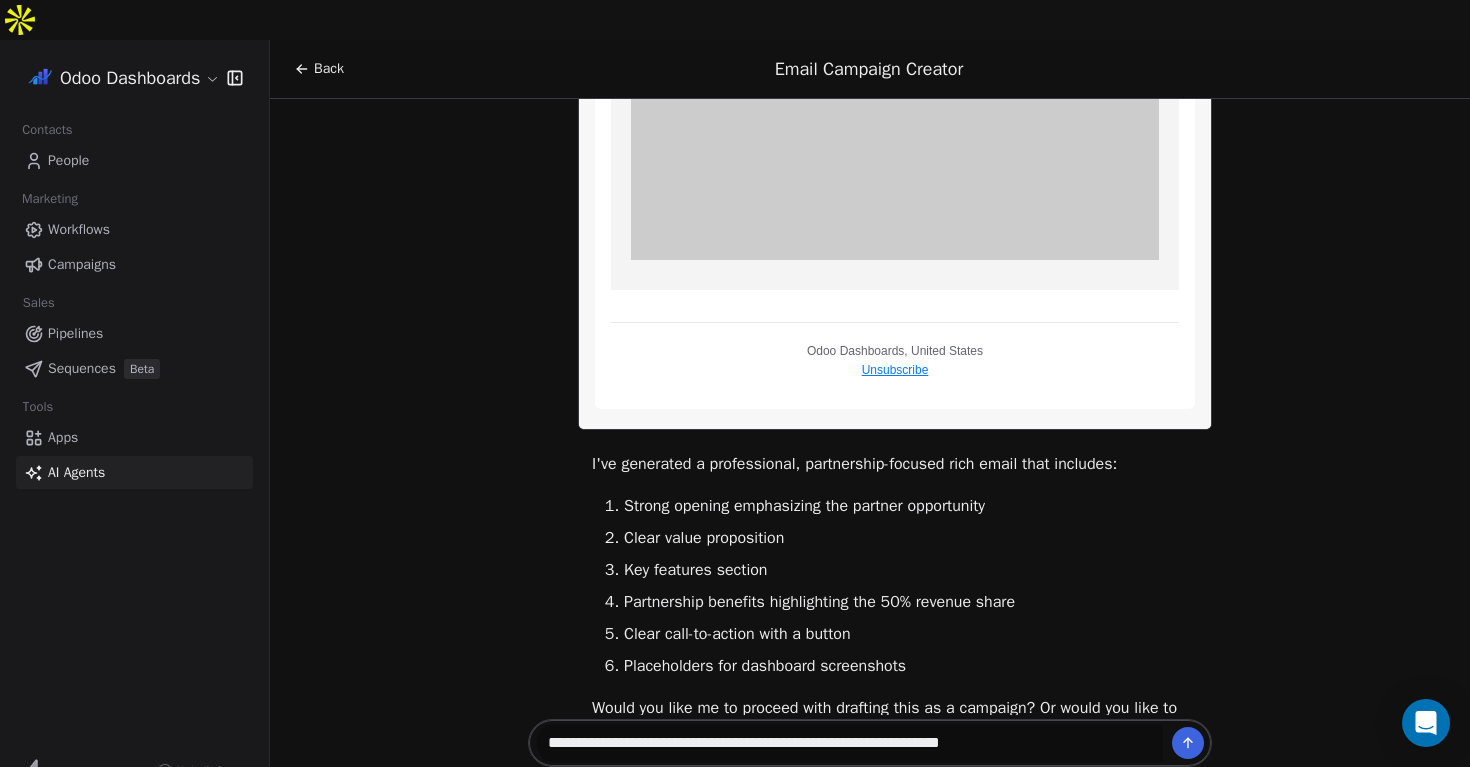 paste on "********" 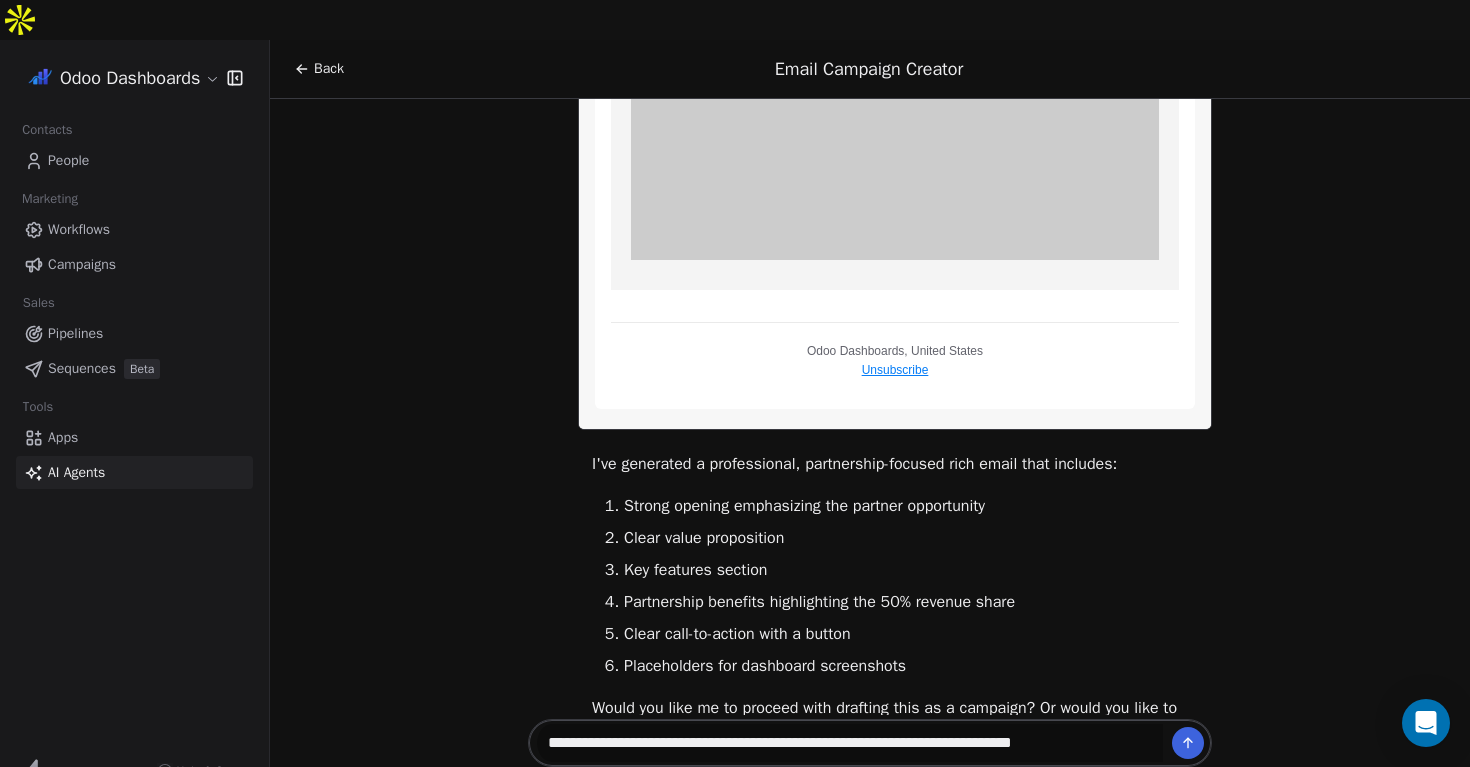 paste on "********" 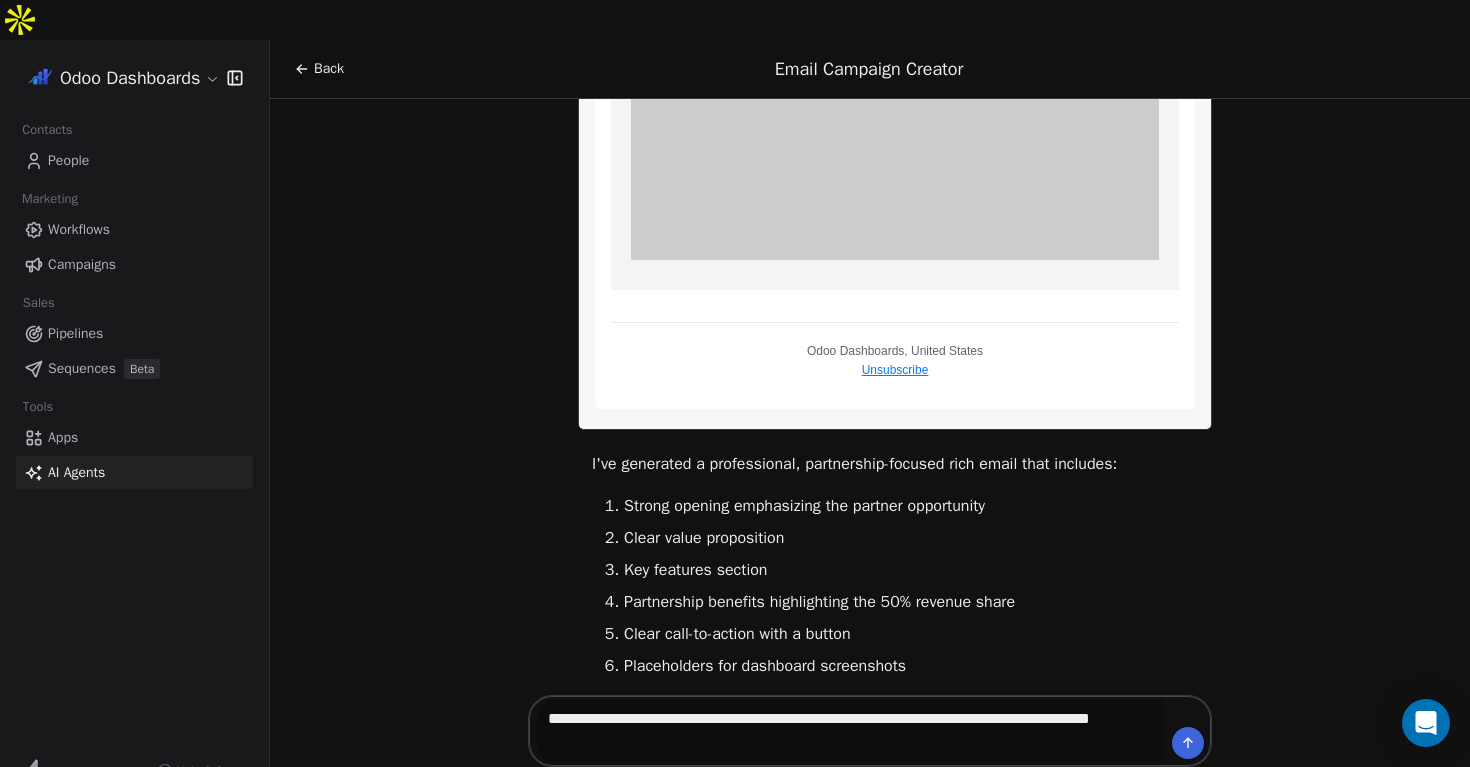 paste on "********" 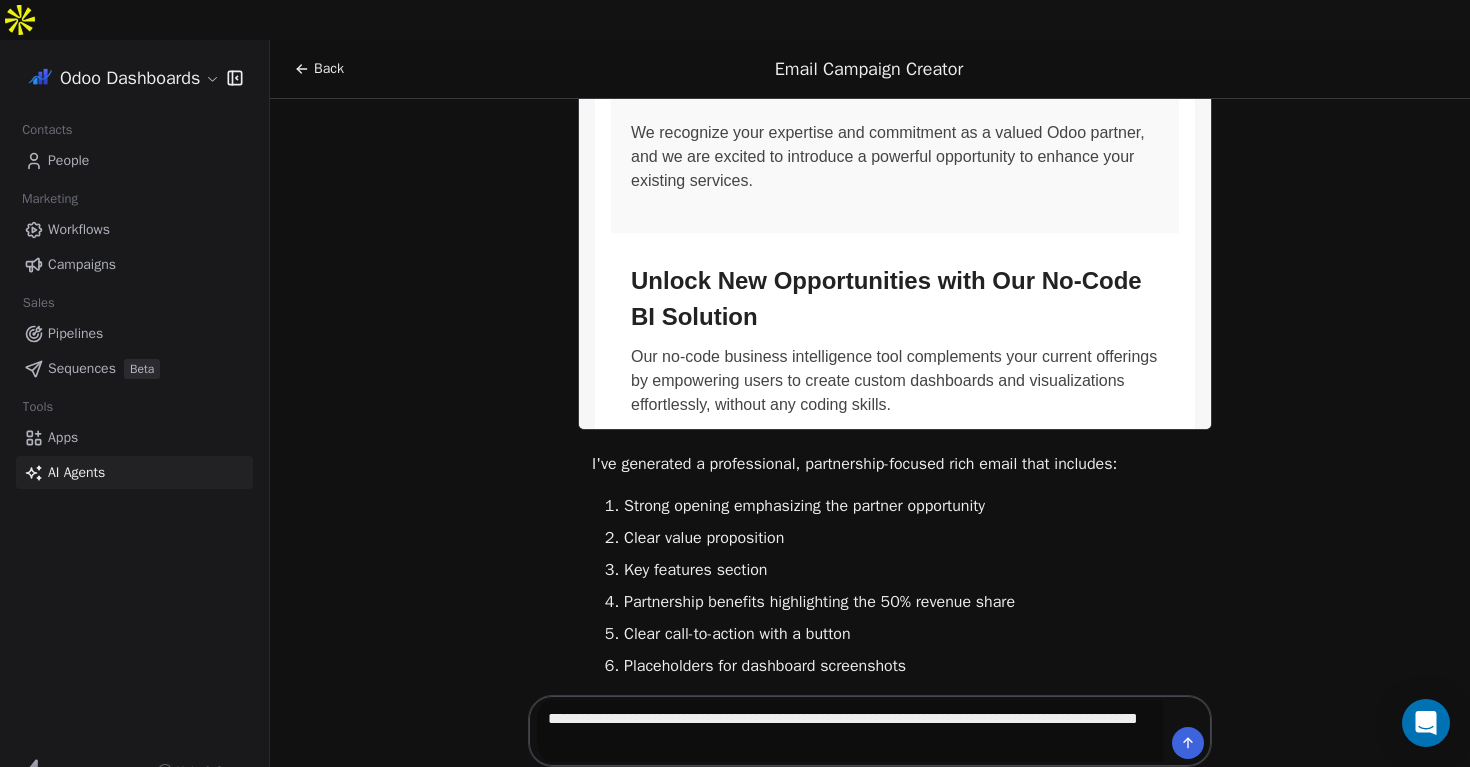 scroll, scrollTop: 0, scrollLeft: 0, axis: both 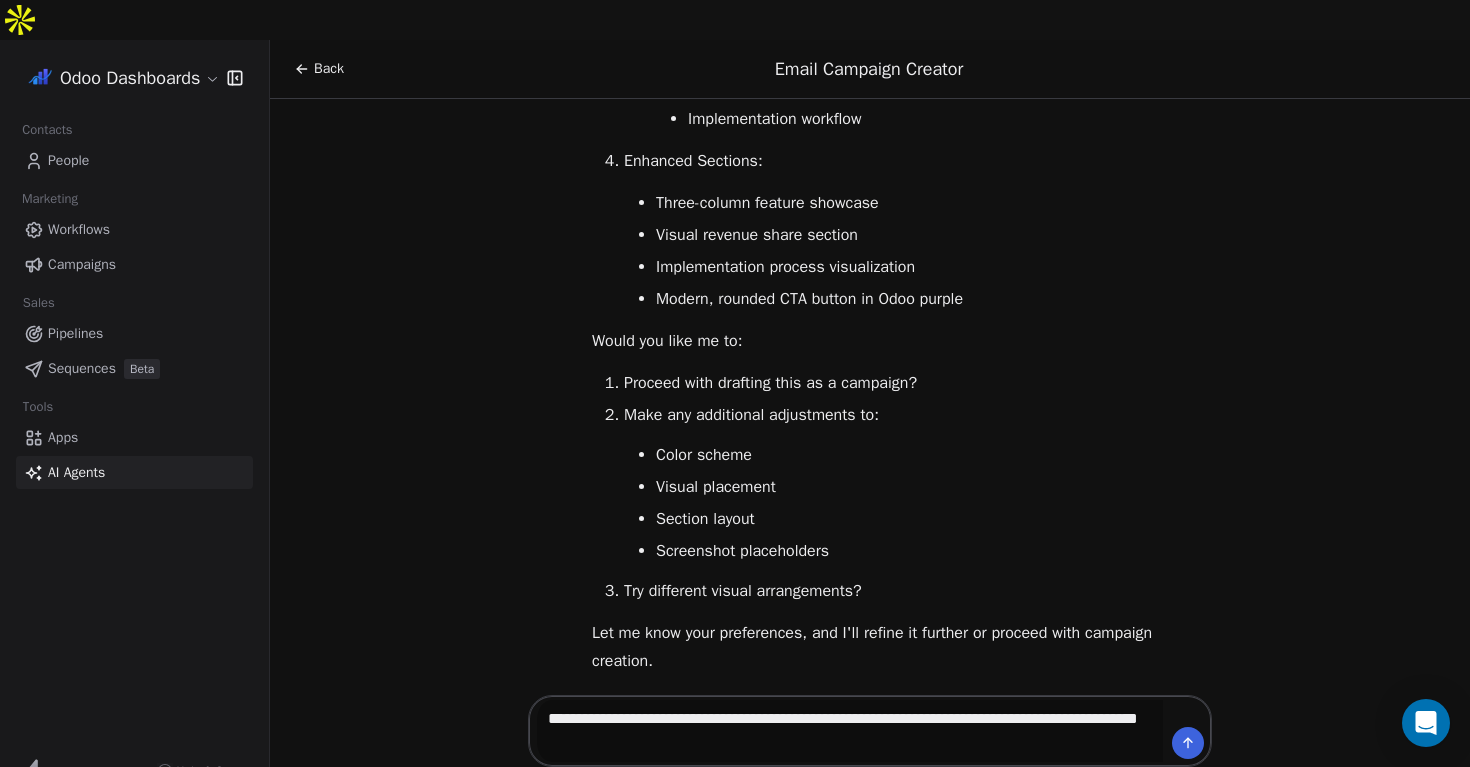 click on "**********" at bounding box center [850, 731] 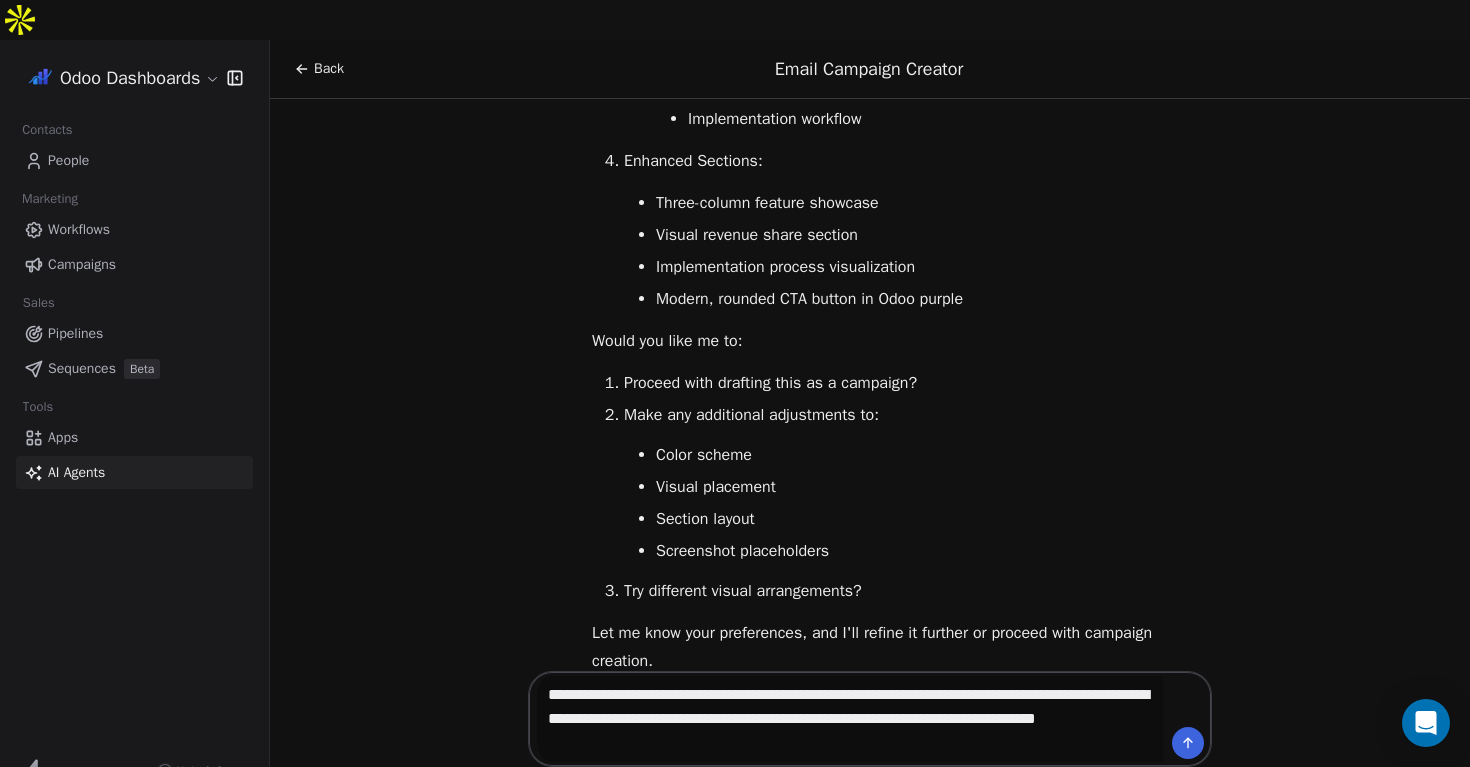 type on "**********" 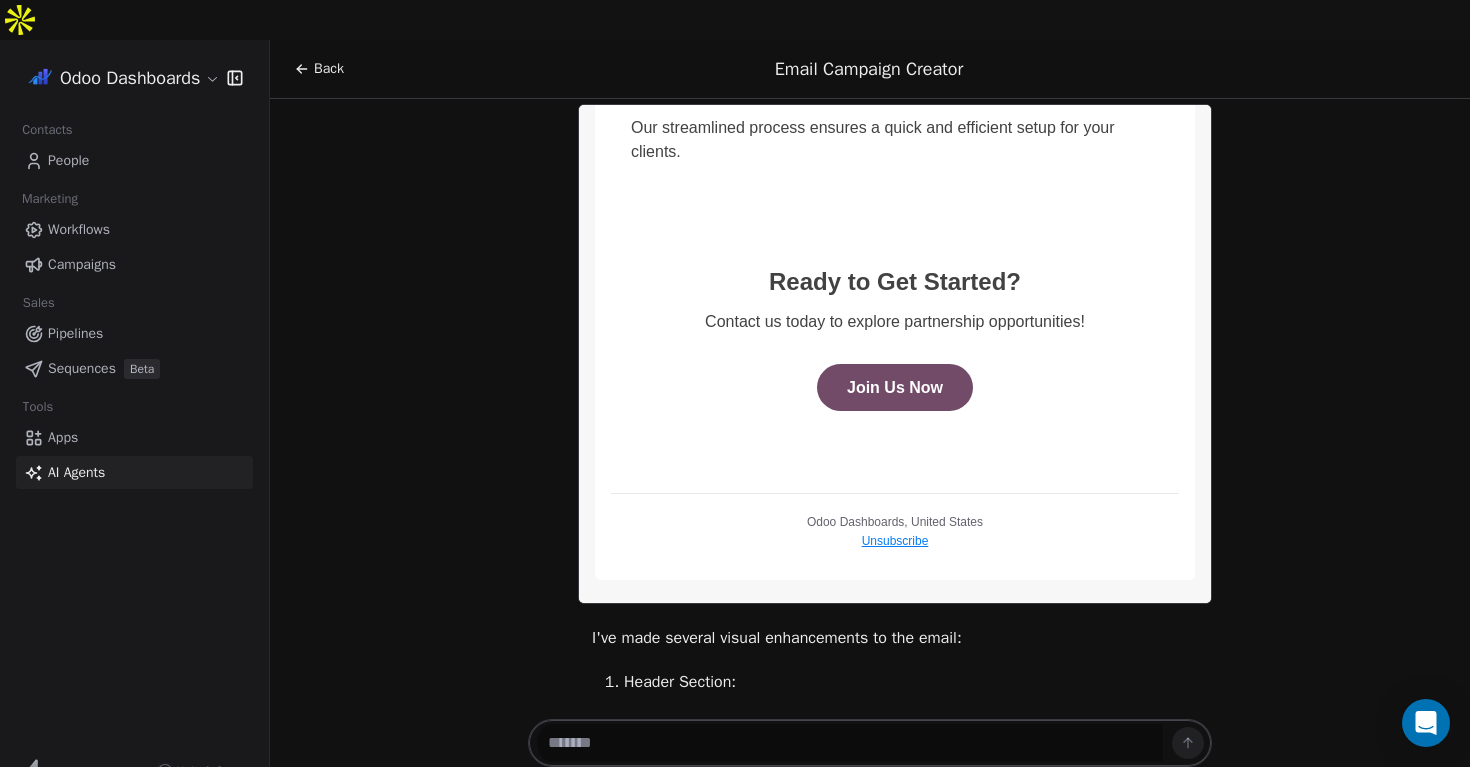 scroll, scrollTop: 4877, scrollLeft: 0, axis: vertical 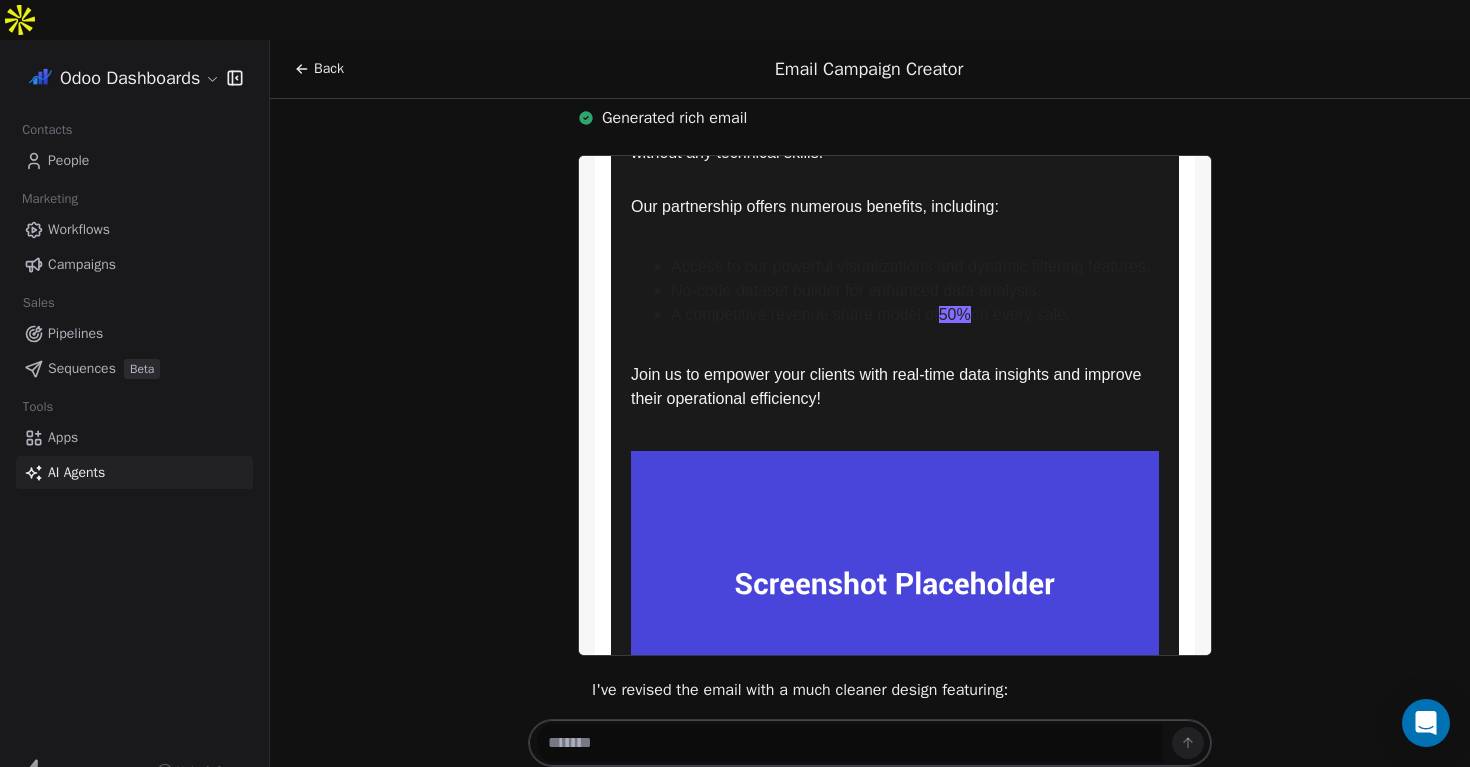click on "Join us to empower your clients with real-time data insights and improve their operational efficiency!" at bounding box center [895, 387] 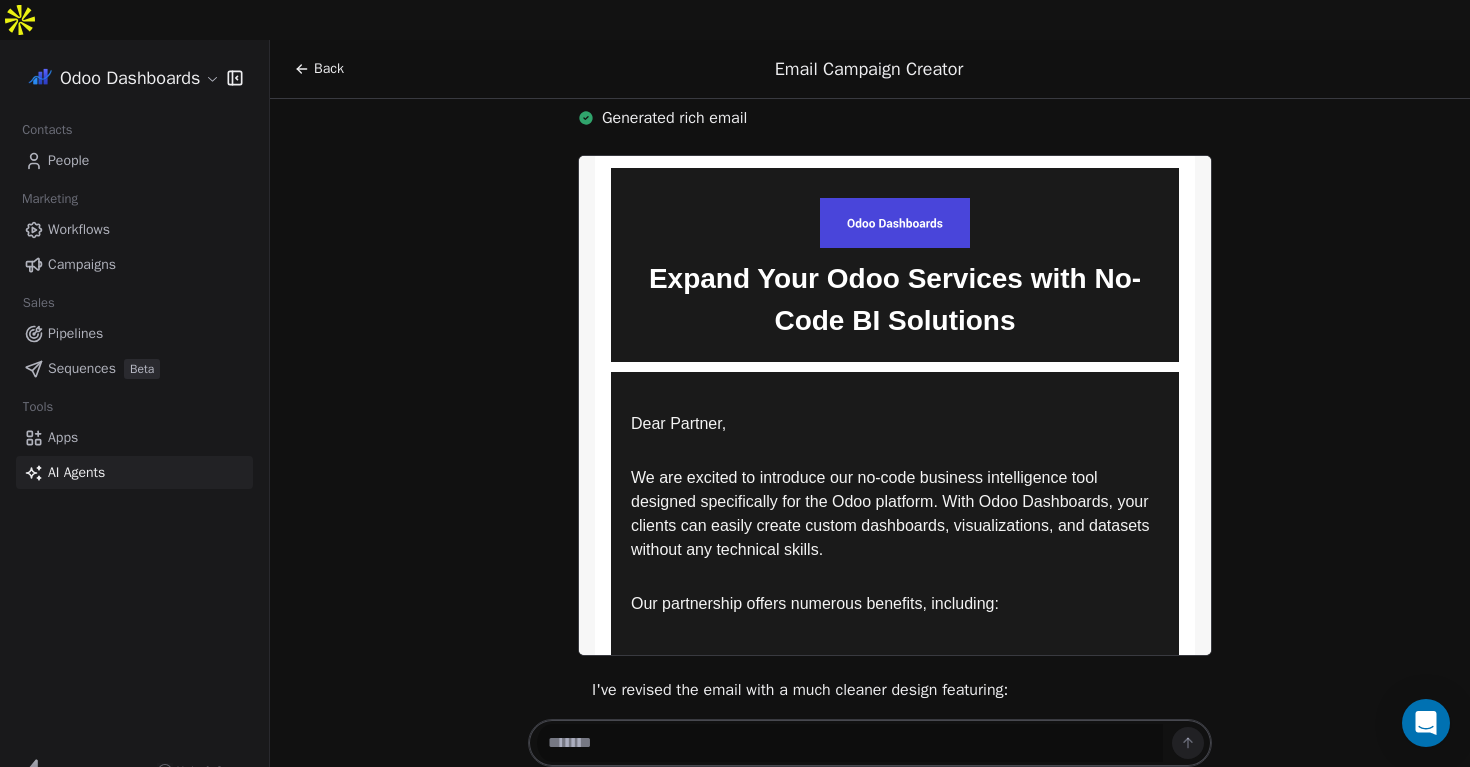scroll, scrollTop: 0, scrollLeft: 0, axis: both 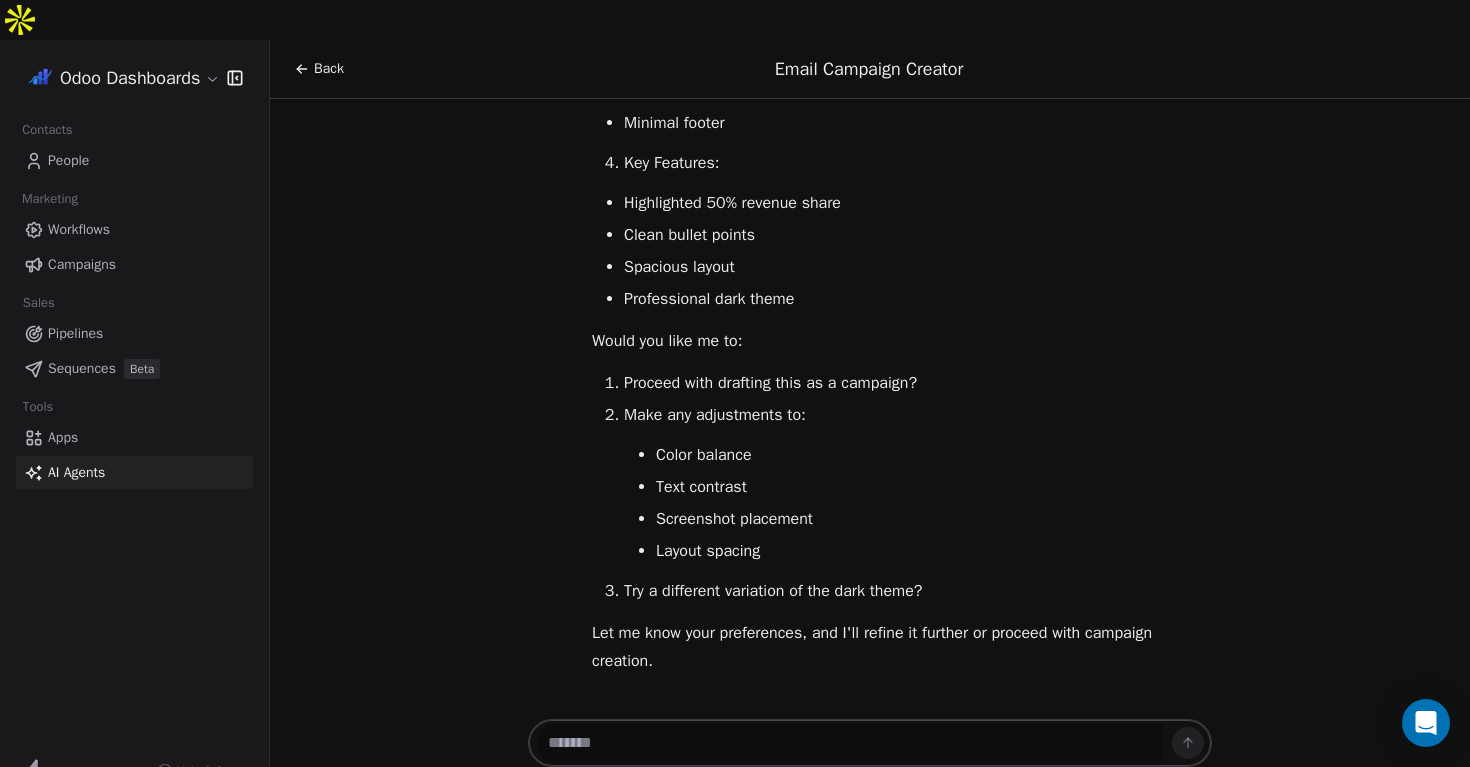 click at bounding box center (850, 743) 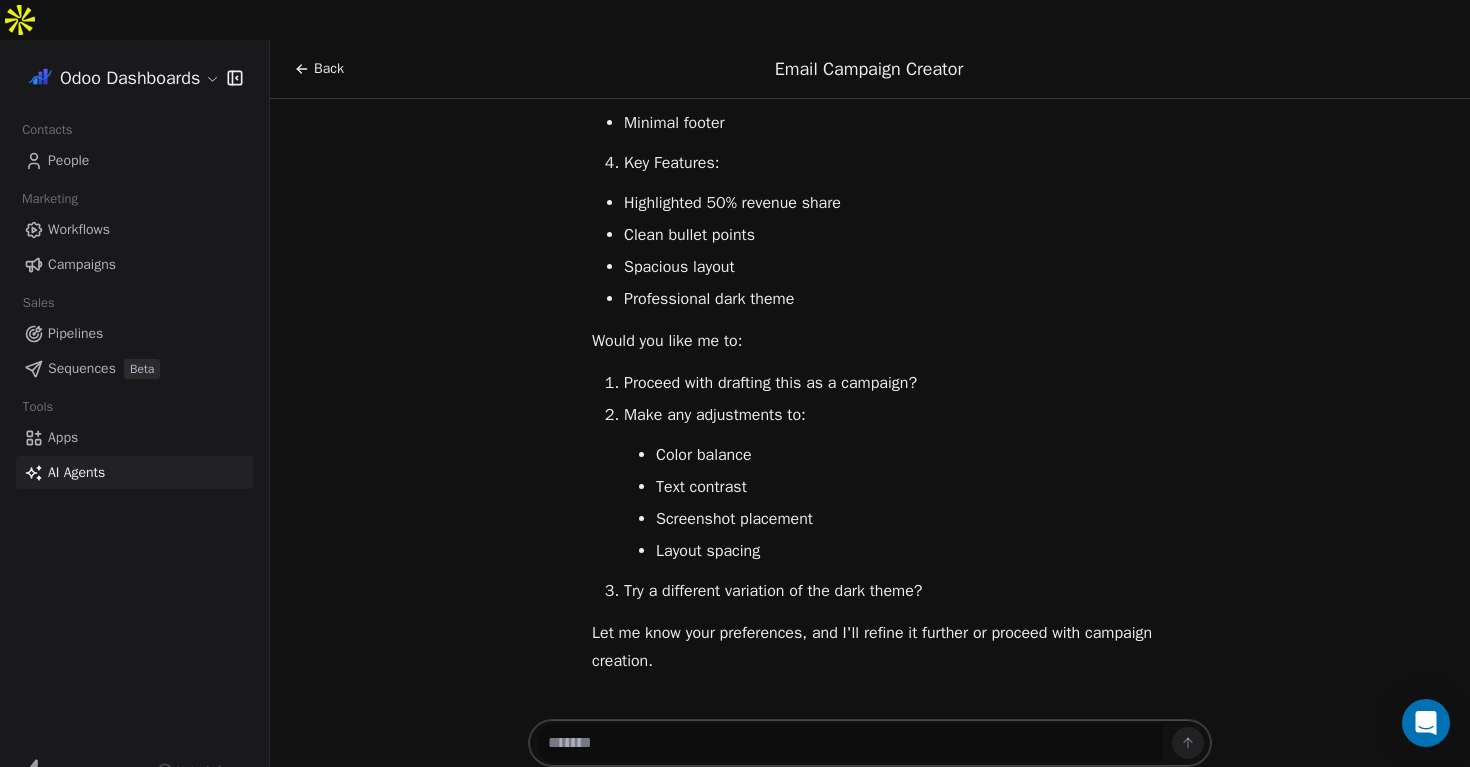 scroll, scrollTop: 8012, scrollLeft: 0, axis: vertical 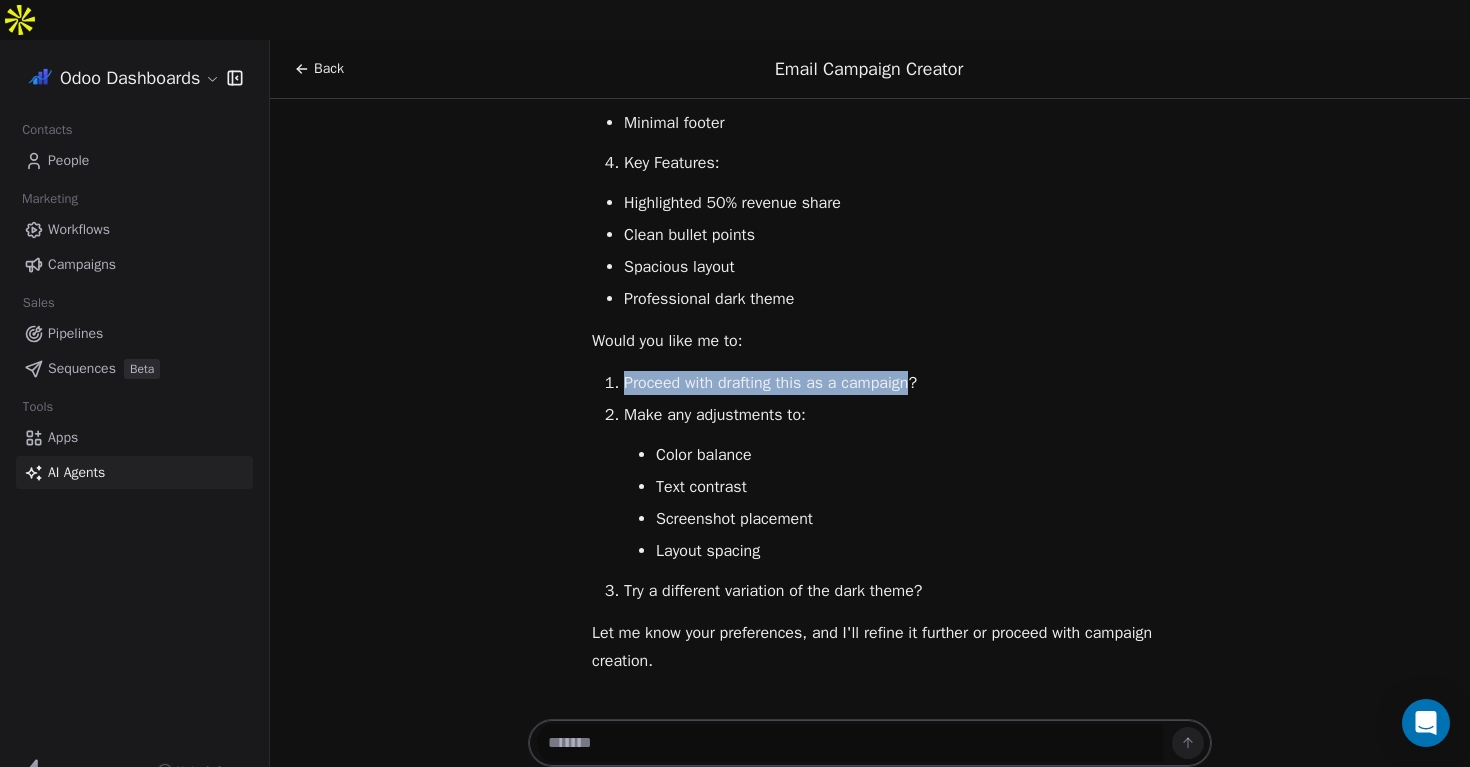 drag, startPoint x: 922, startPoint y: 343, endPoint x: 626, endPoint y: 342, distance: 296.00168 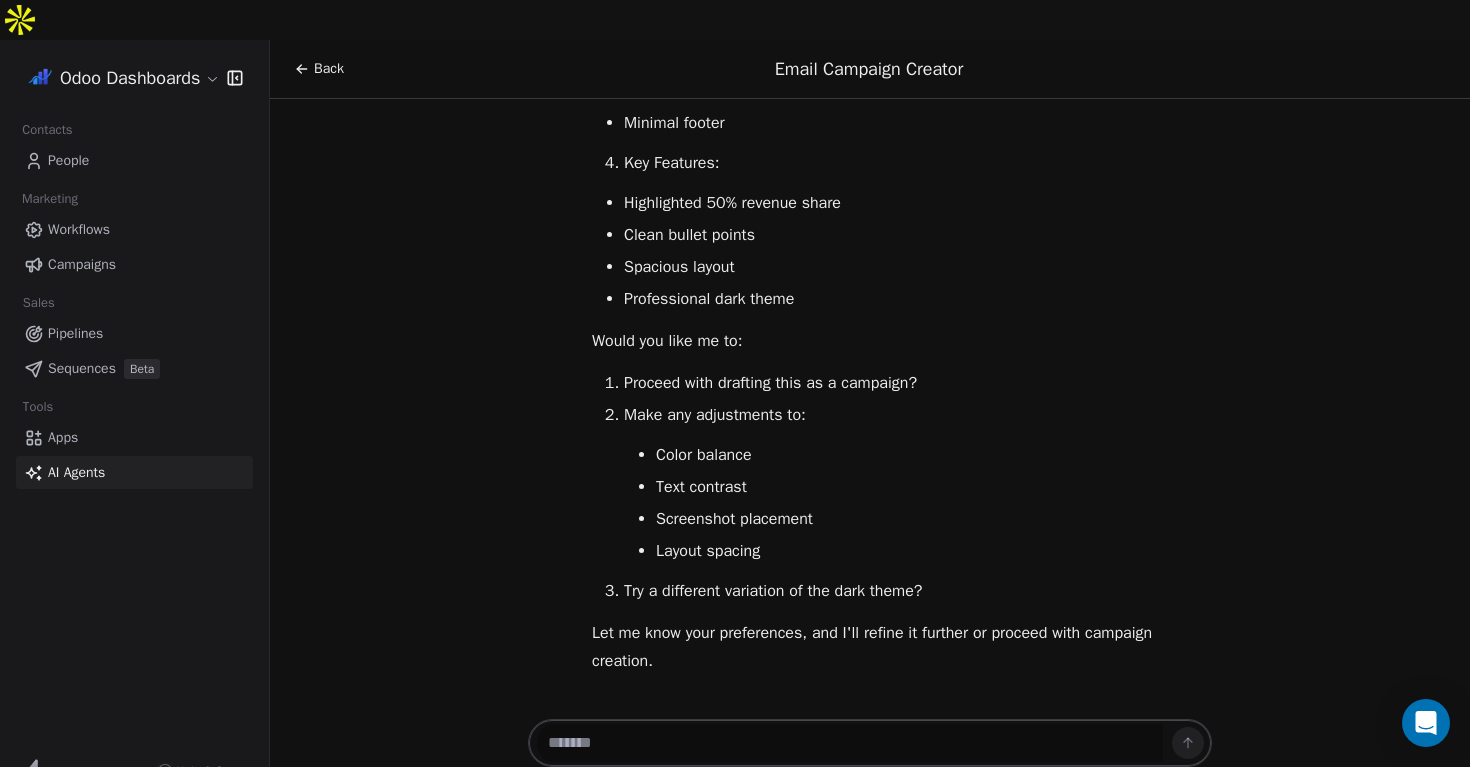 click at bounding box center (850, 743) 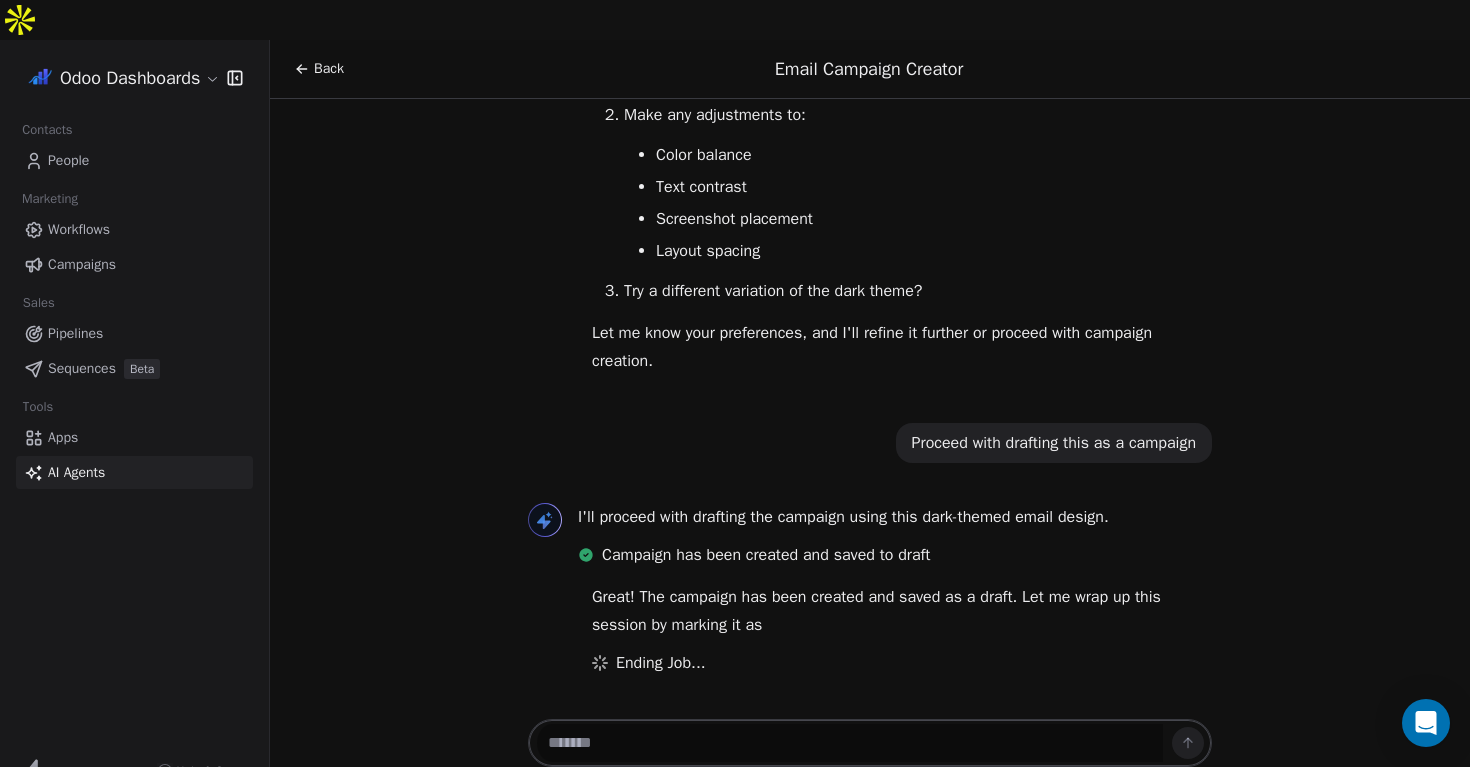 scroll, scrollTop: 8312, scrollLeft: 0, axis: vertical 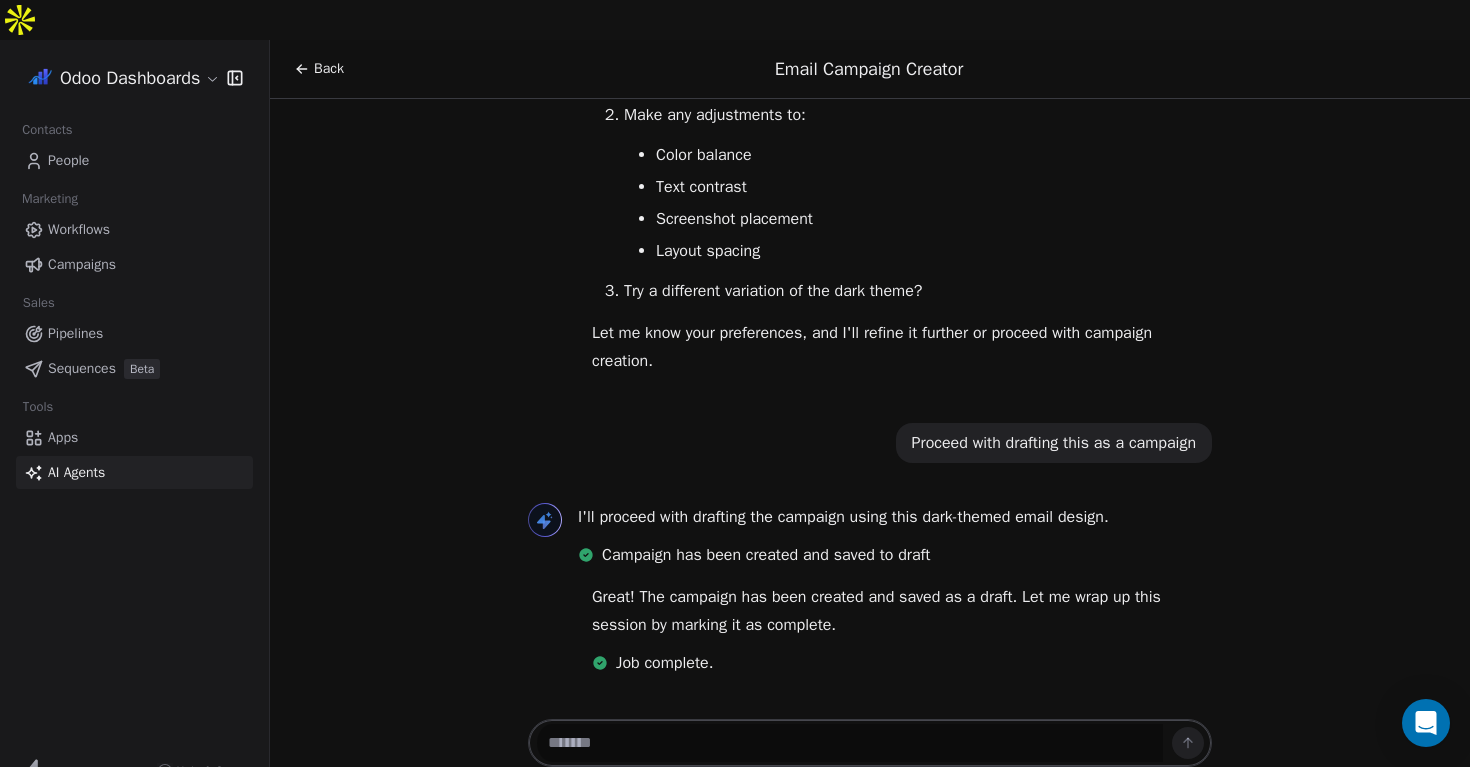 click at bounding box center (850, 743) 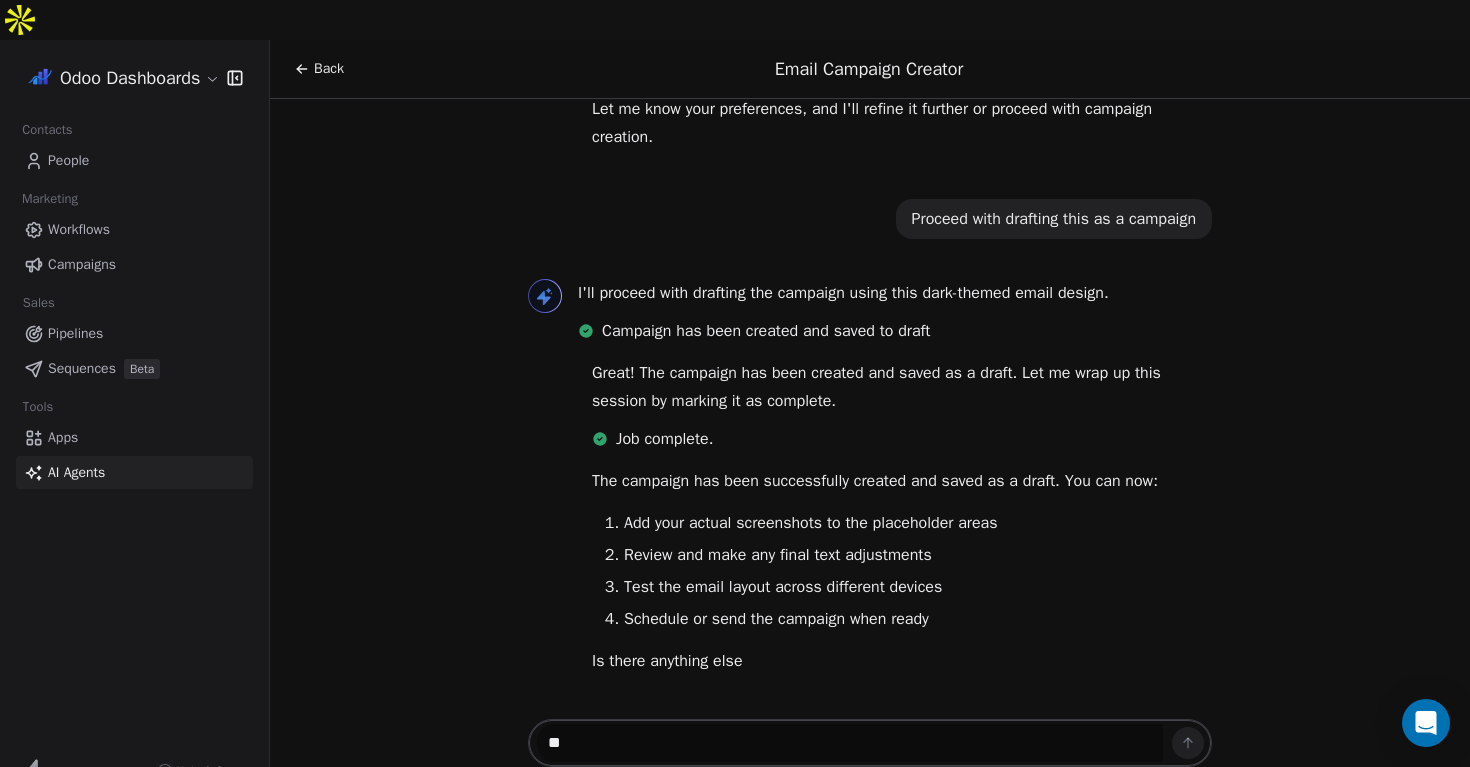 scroll, scrollTop: 8536, scrollLeft: 0, axis: vertical 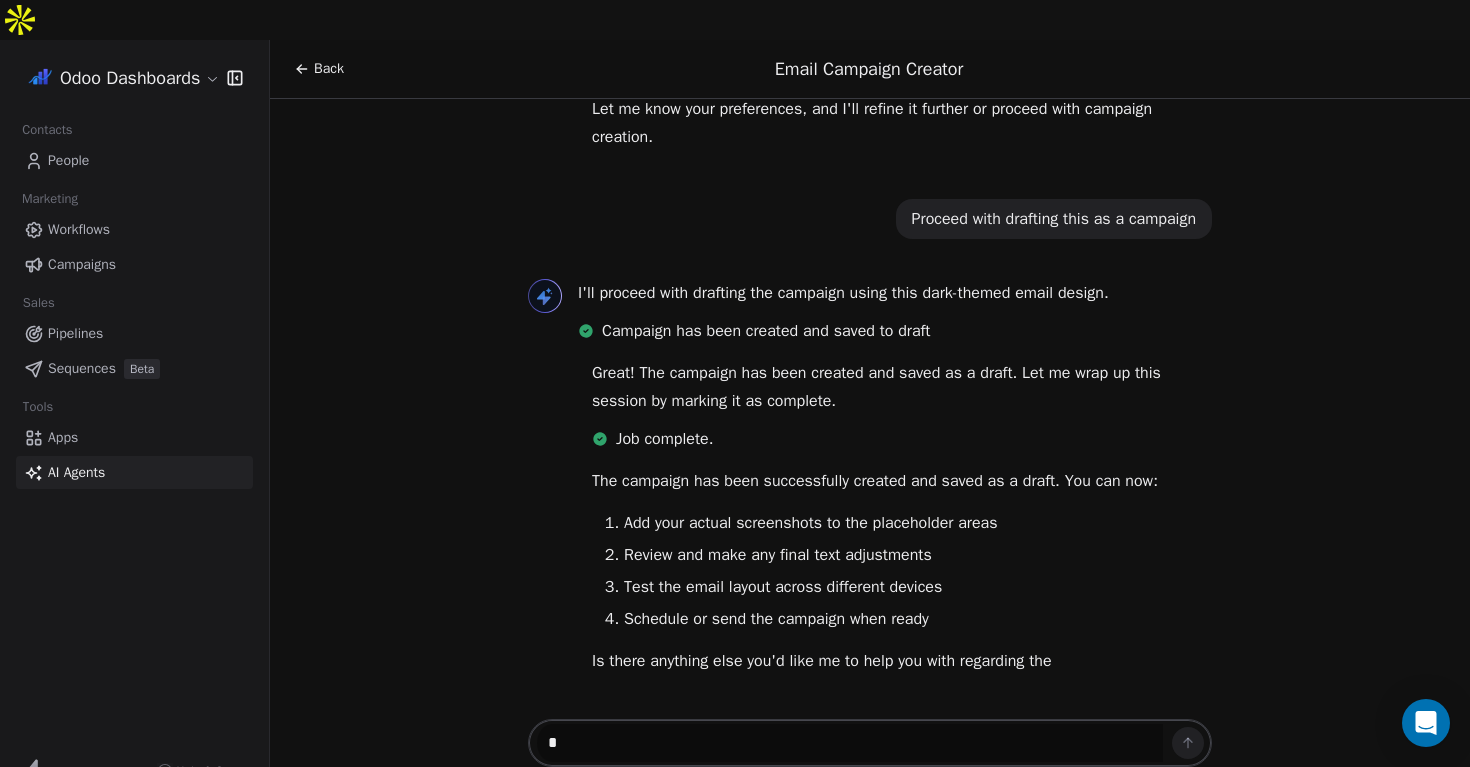 type on "*" 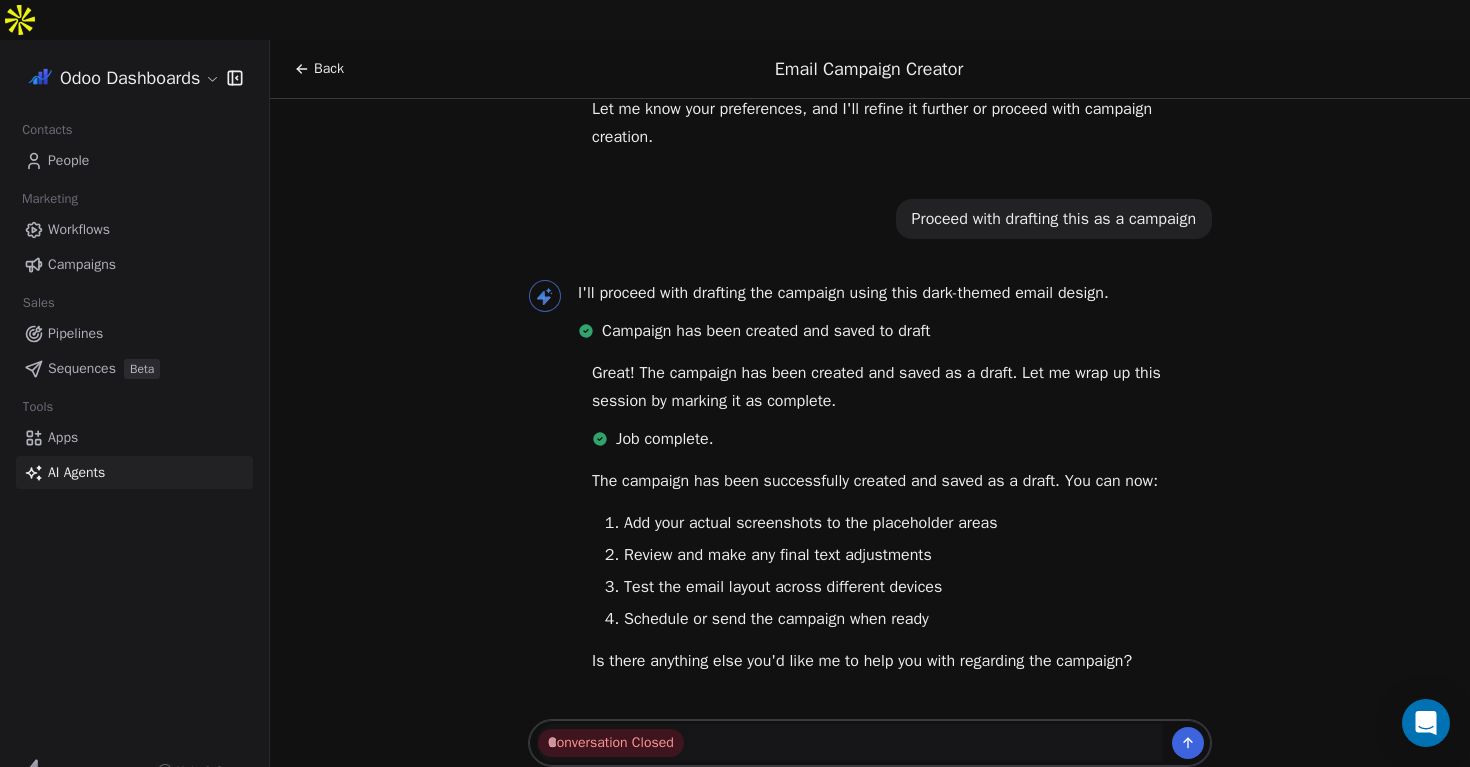click 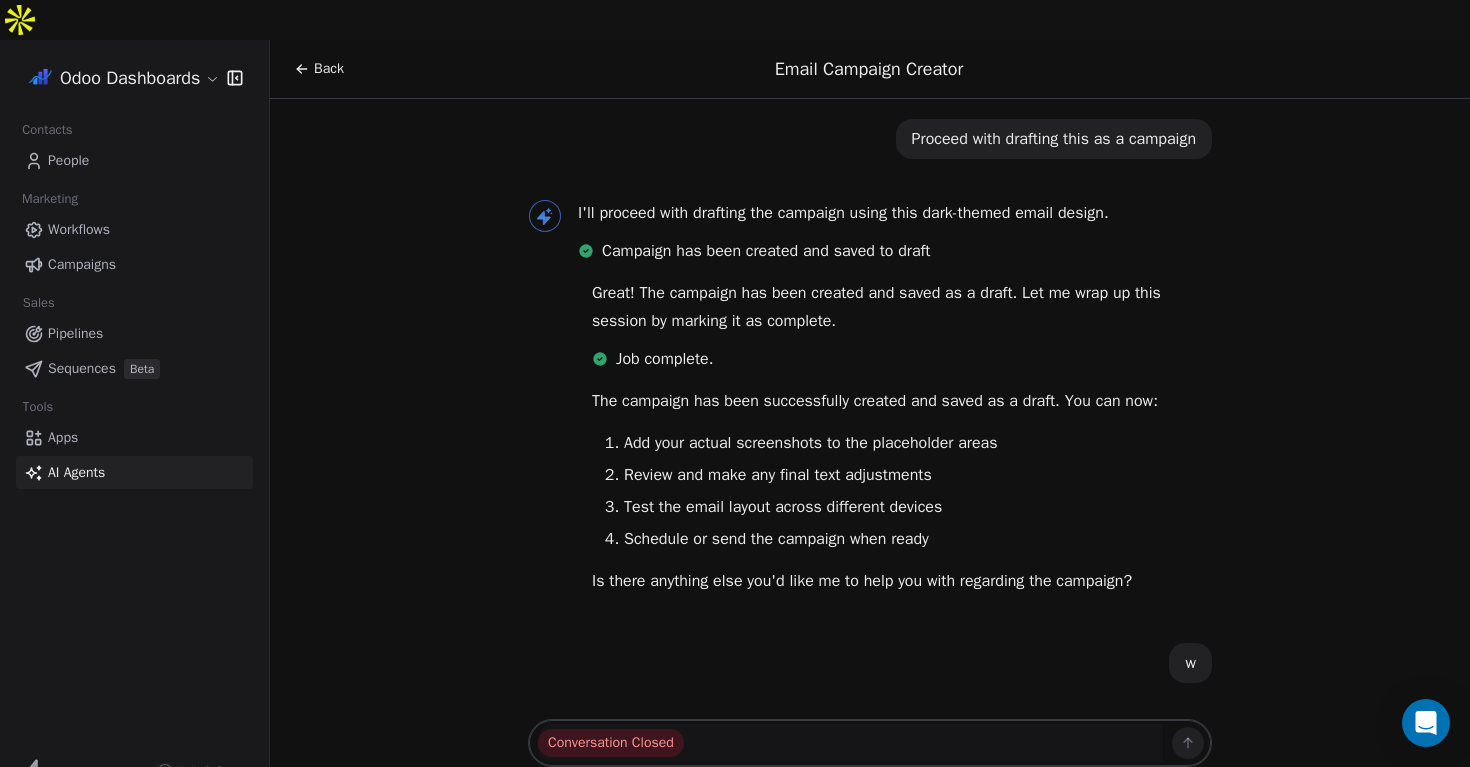 scroll, scrollTop: 8616, scrollLeft: 0, axis: vertical 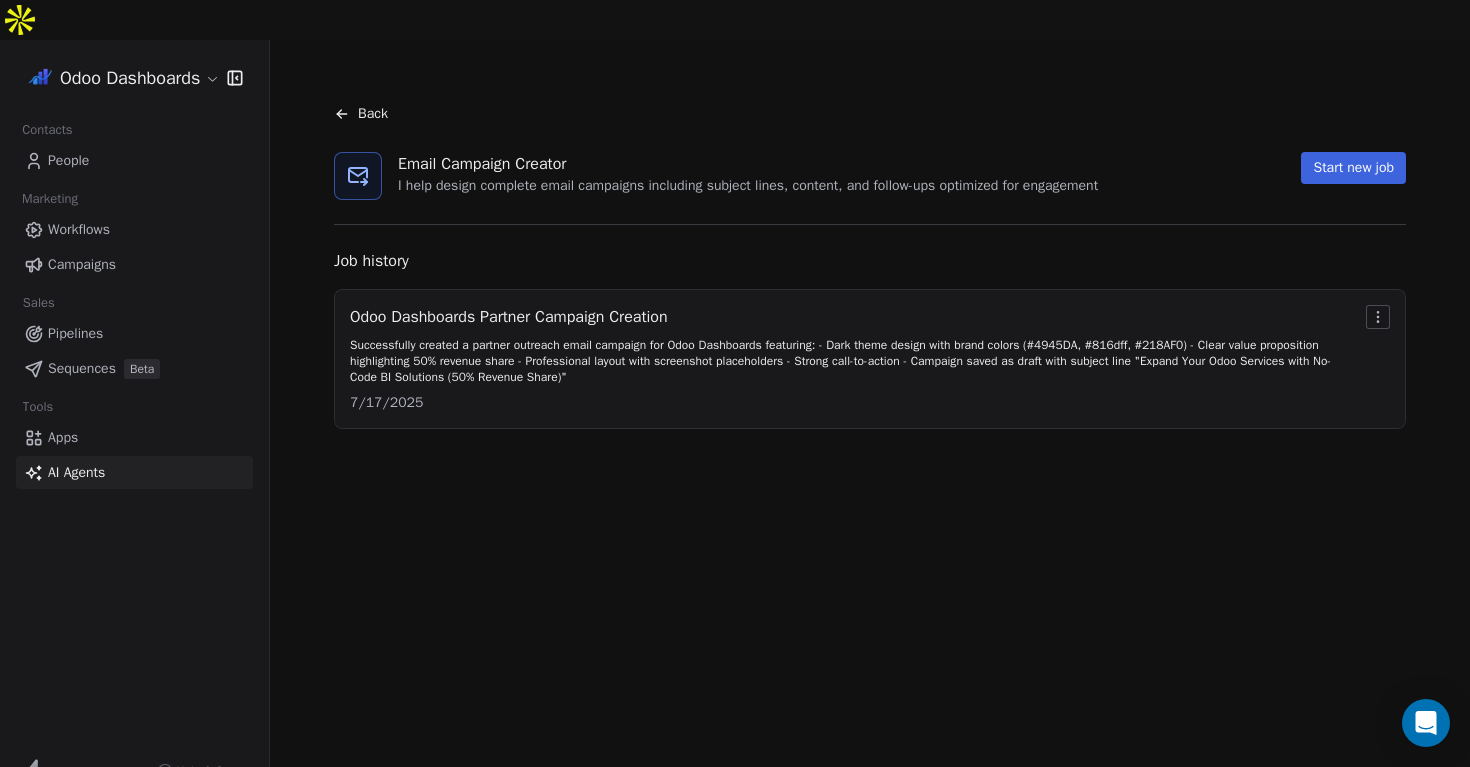 click on "Back" at bounding box center [373, 114] 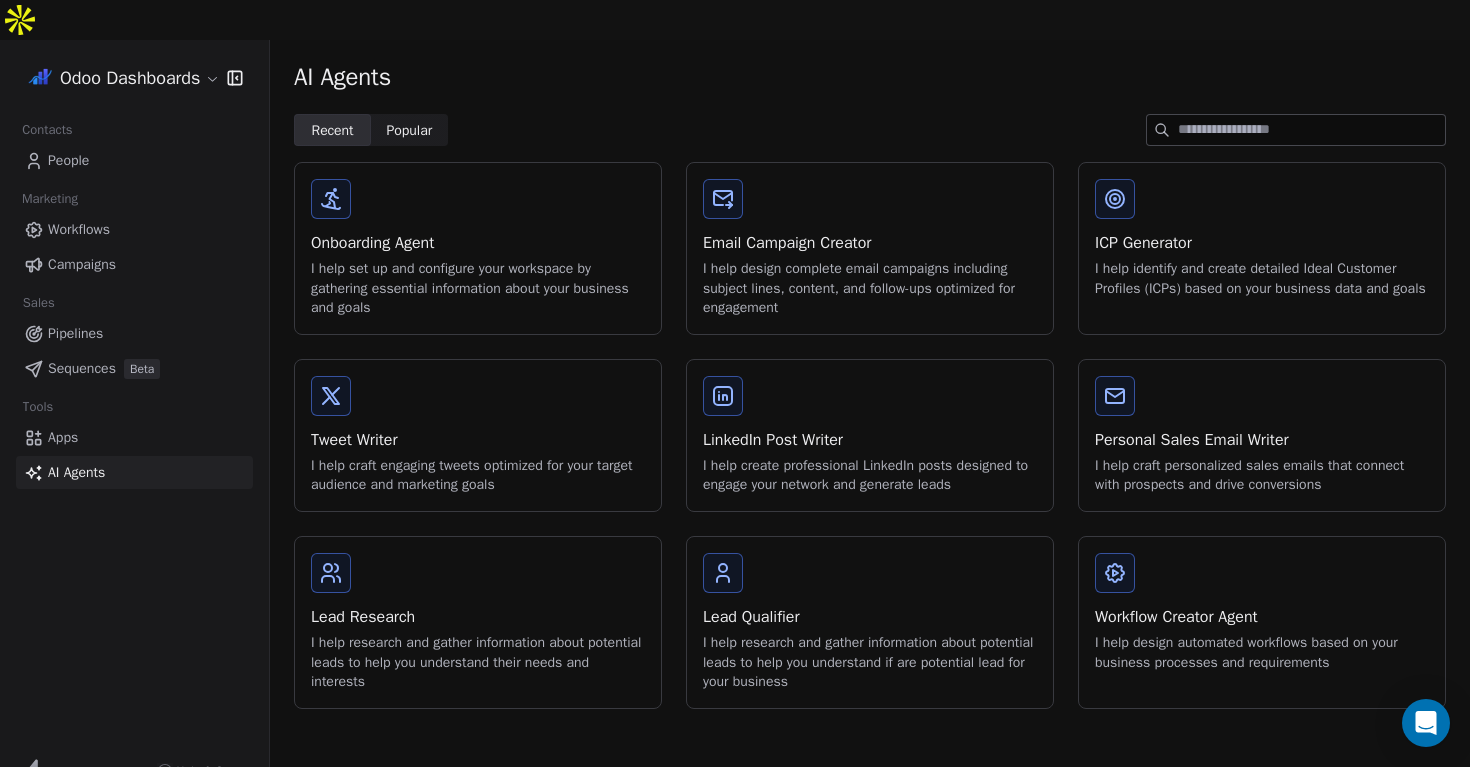 click on "Campaigns" at bounding box center [82, 264] 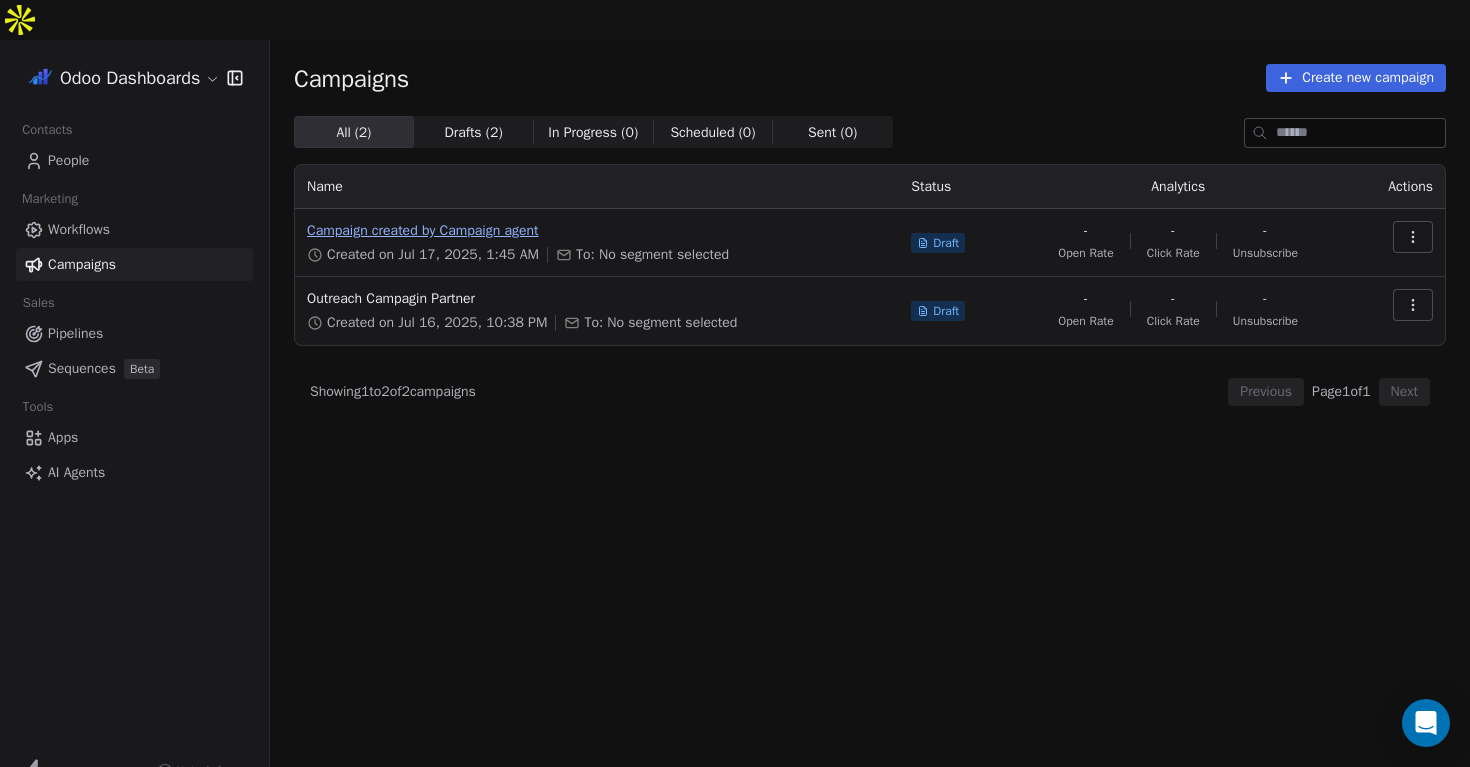 click on "Campaign created by Campaign agent" at bounding box center [597, 231] 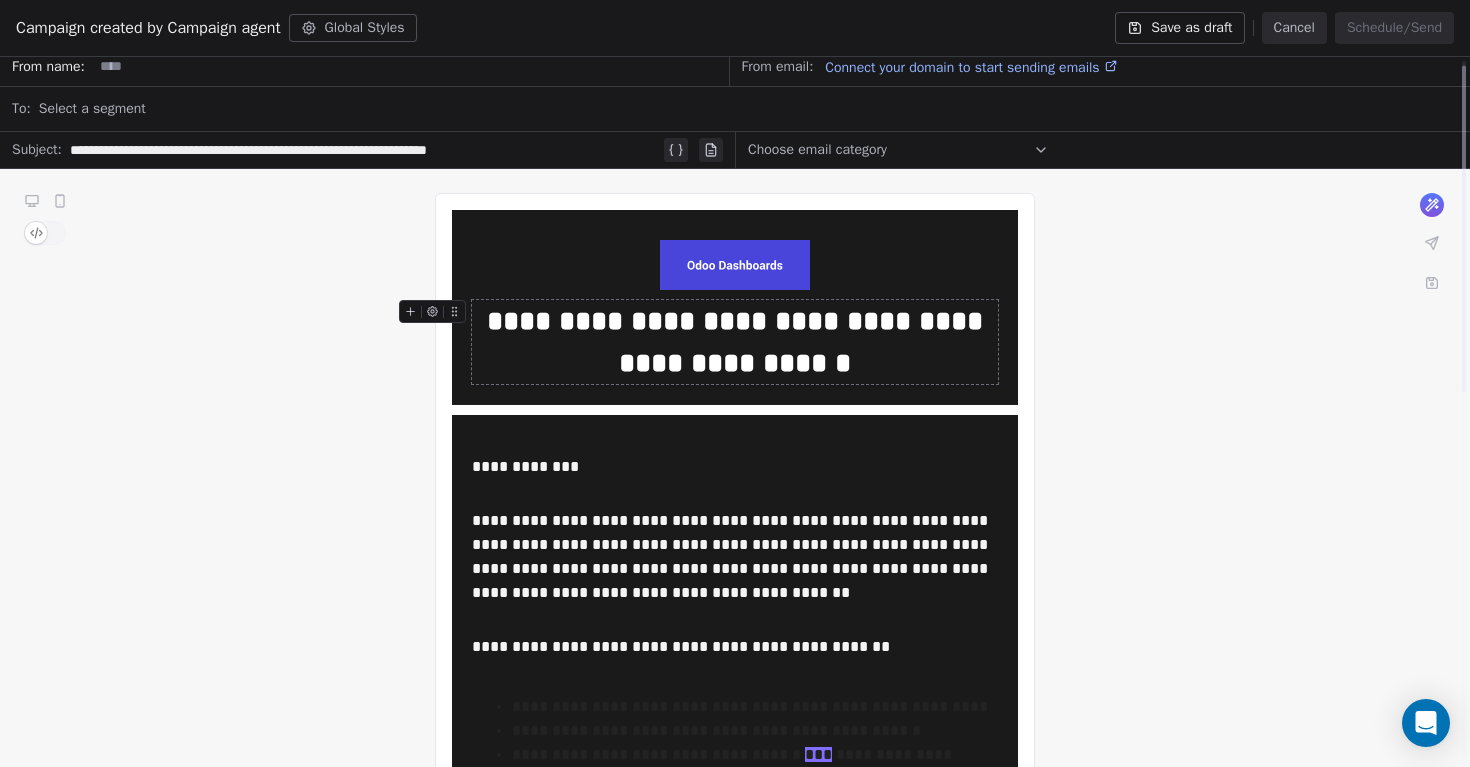 scroll, scrollTop: 5, scrollLeft: 0, axis: vertical 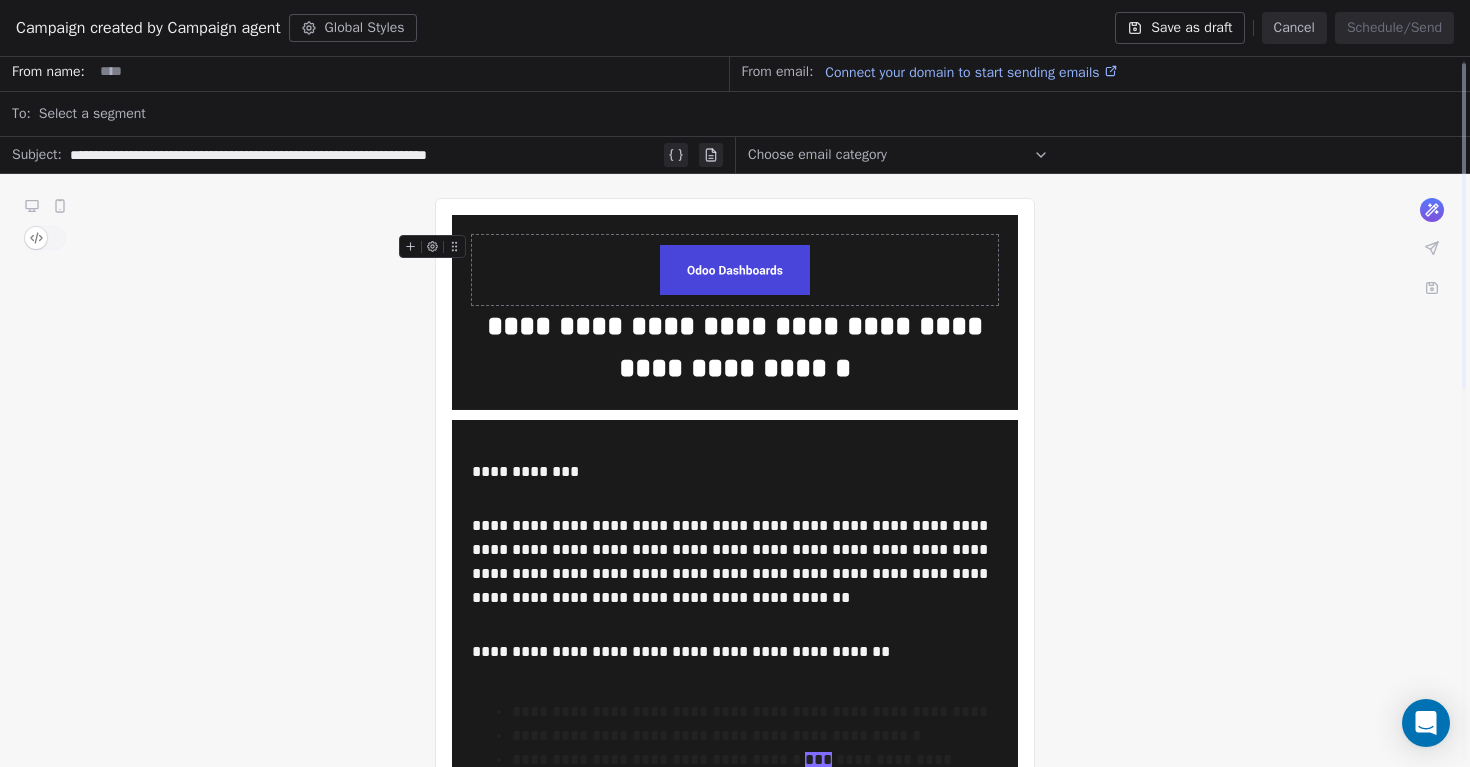 click at bounding box center (735, 270) 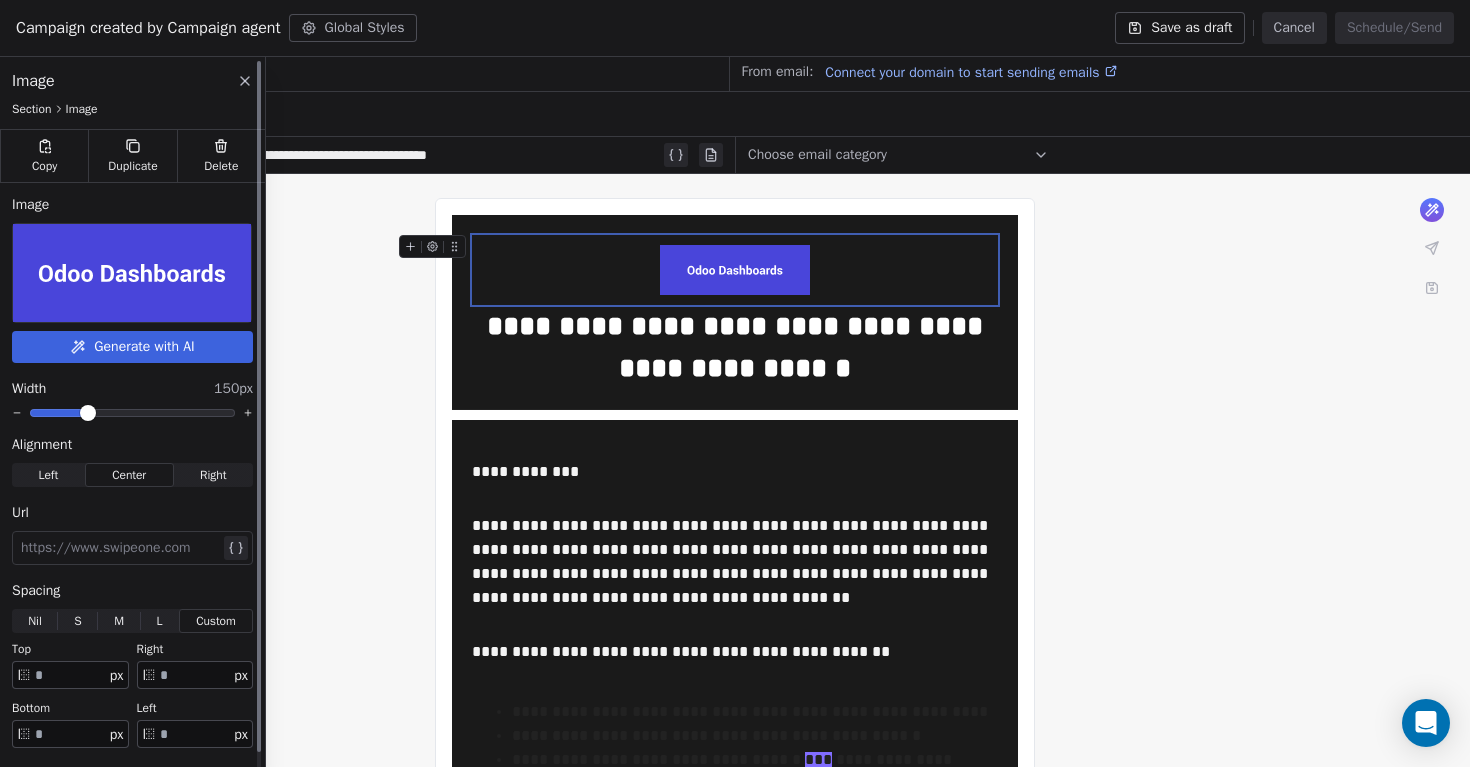 click at bounding box center [132, 273] 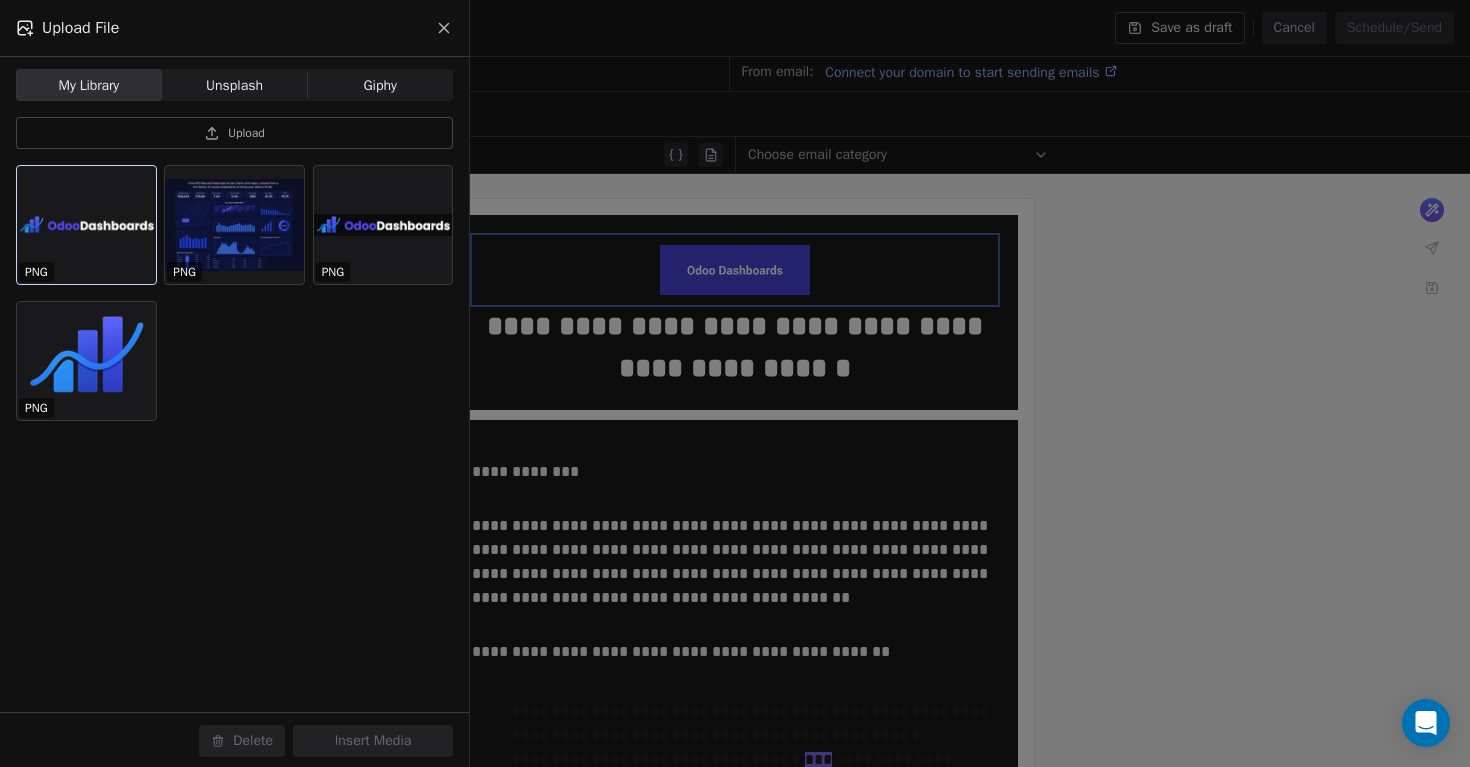 click at bounding box center (86, 225) 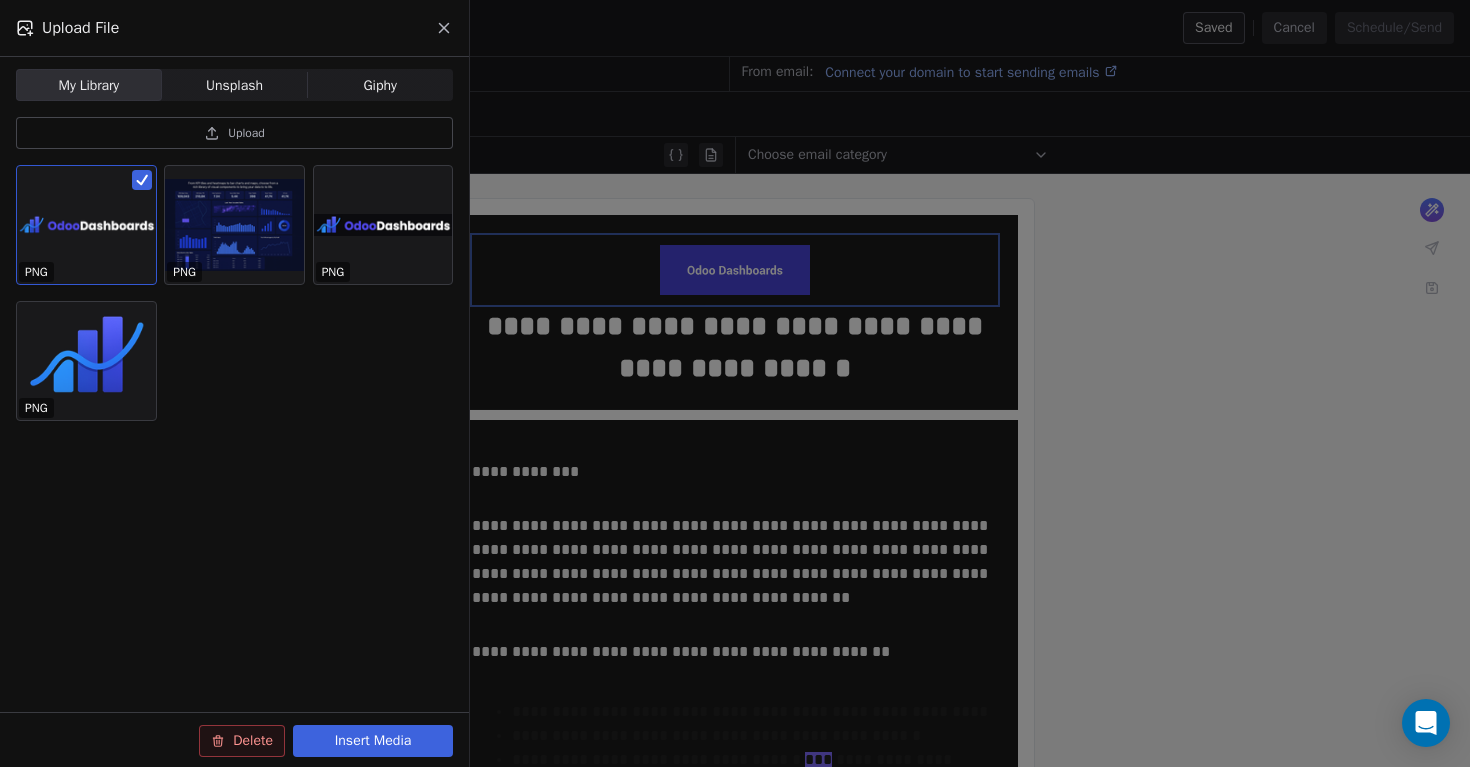 click on "Insert Media" at bounding box center [373, 741] 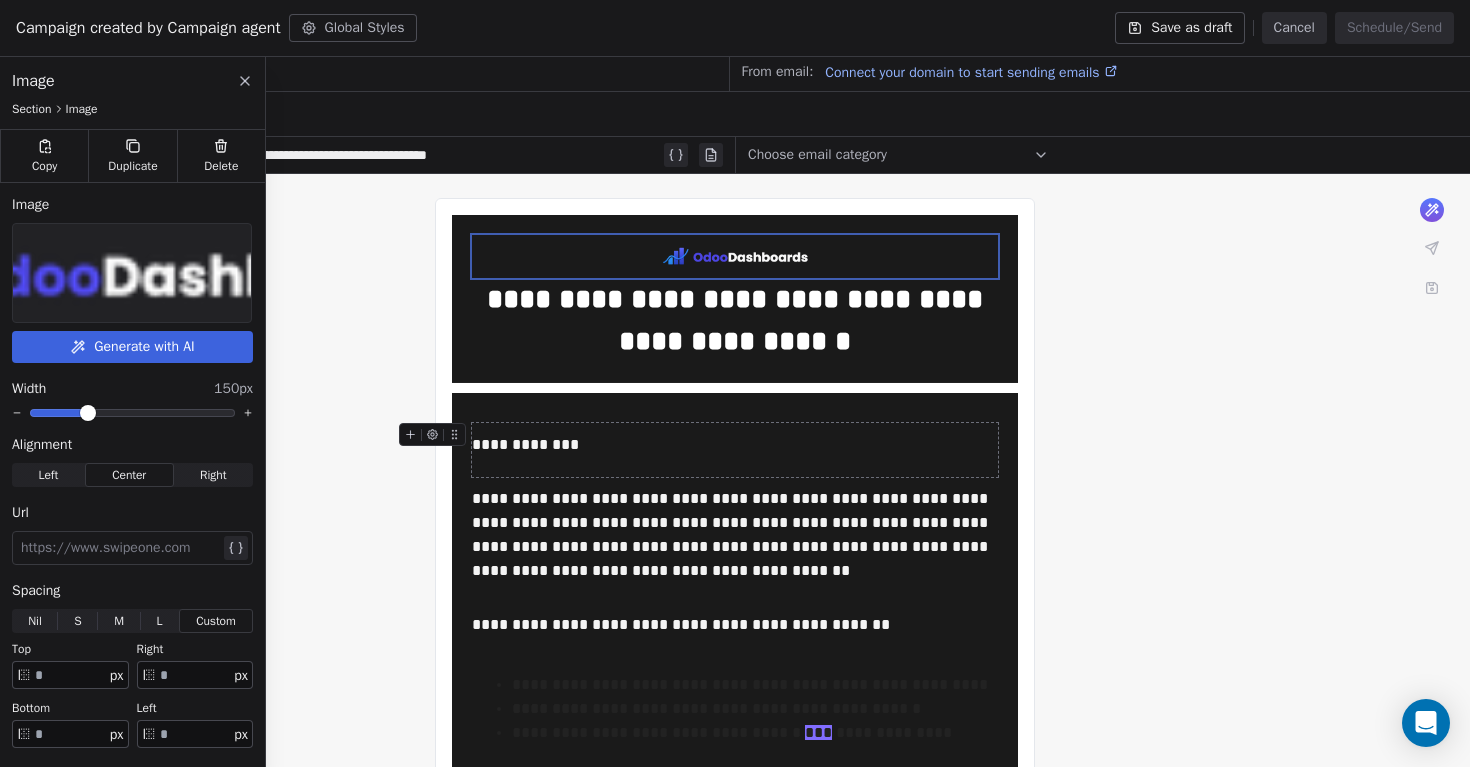 click on "**********" at bounding box center (735, 863) 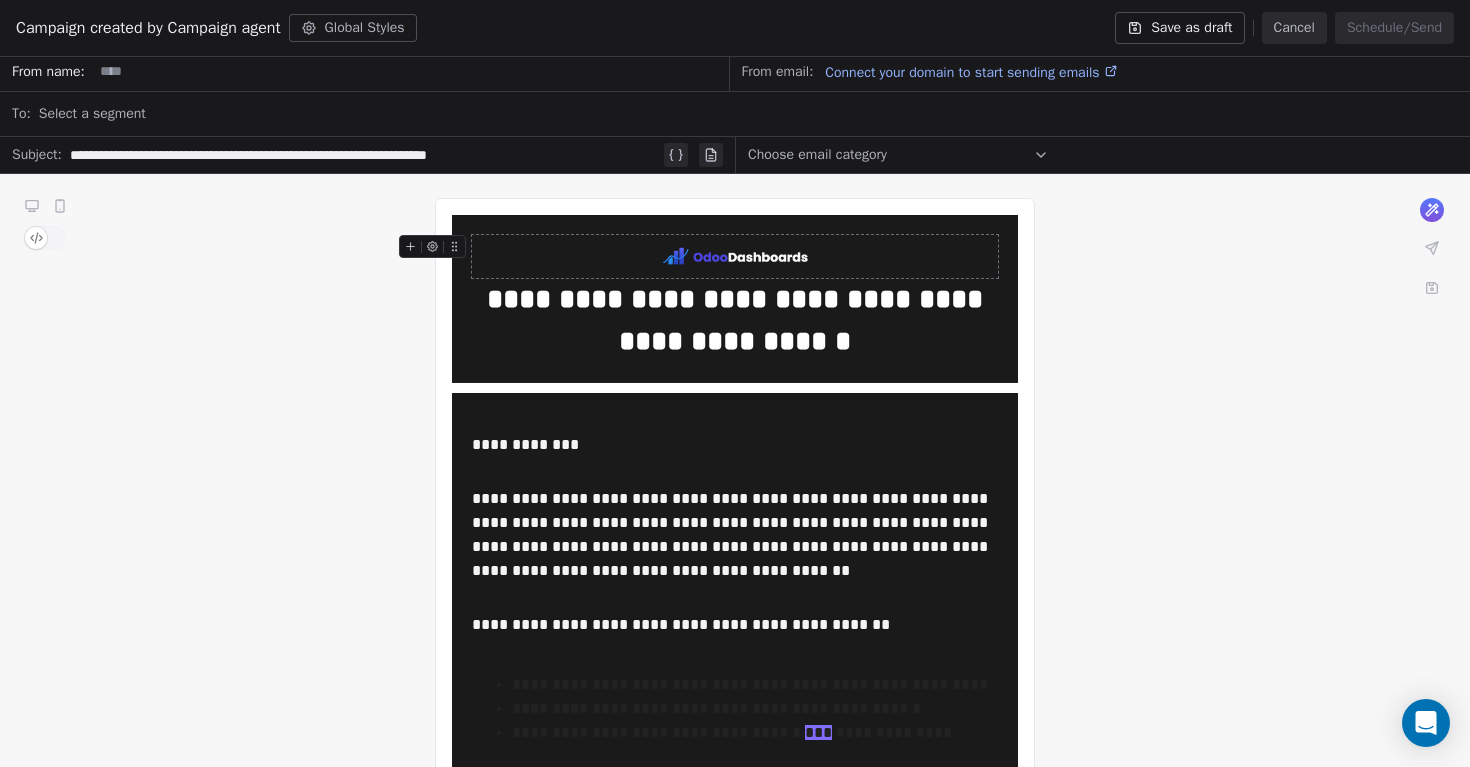 click at bounding box center [735, 256] 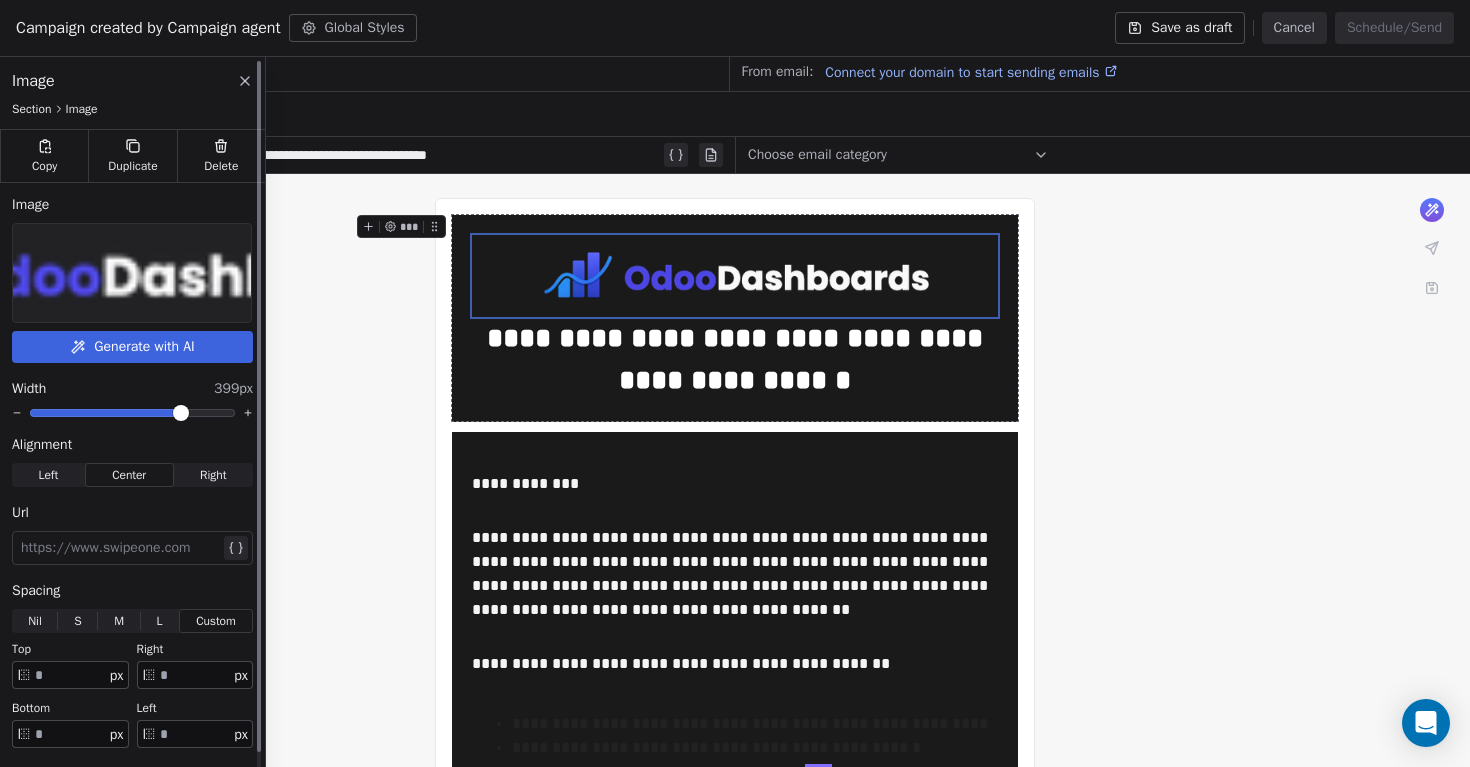 click at bounding box center (181, 413) 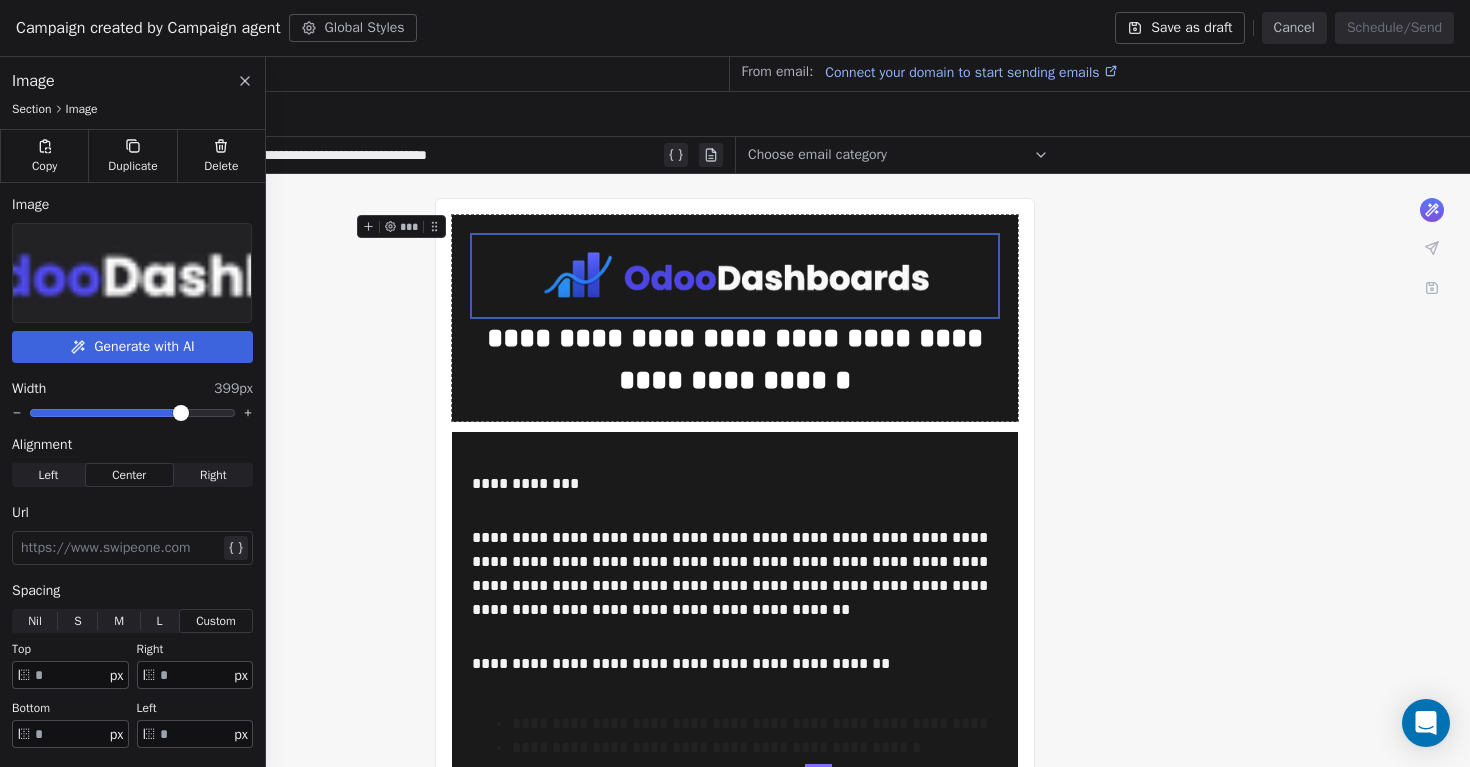 click on "**********" at bounding box center (735, 882) 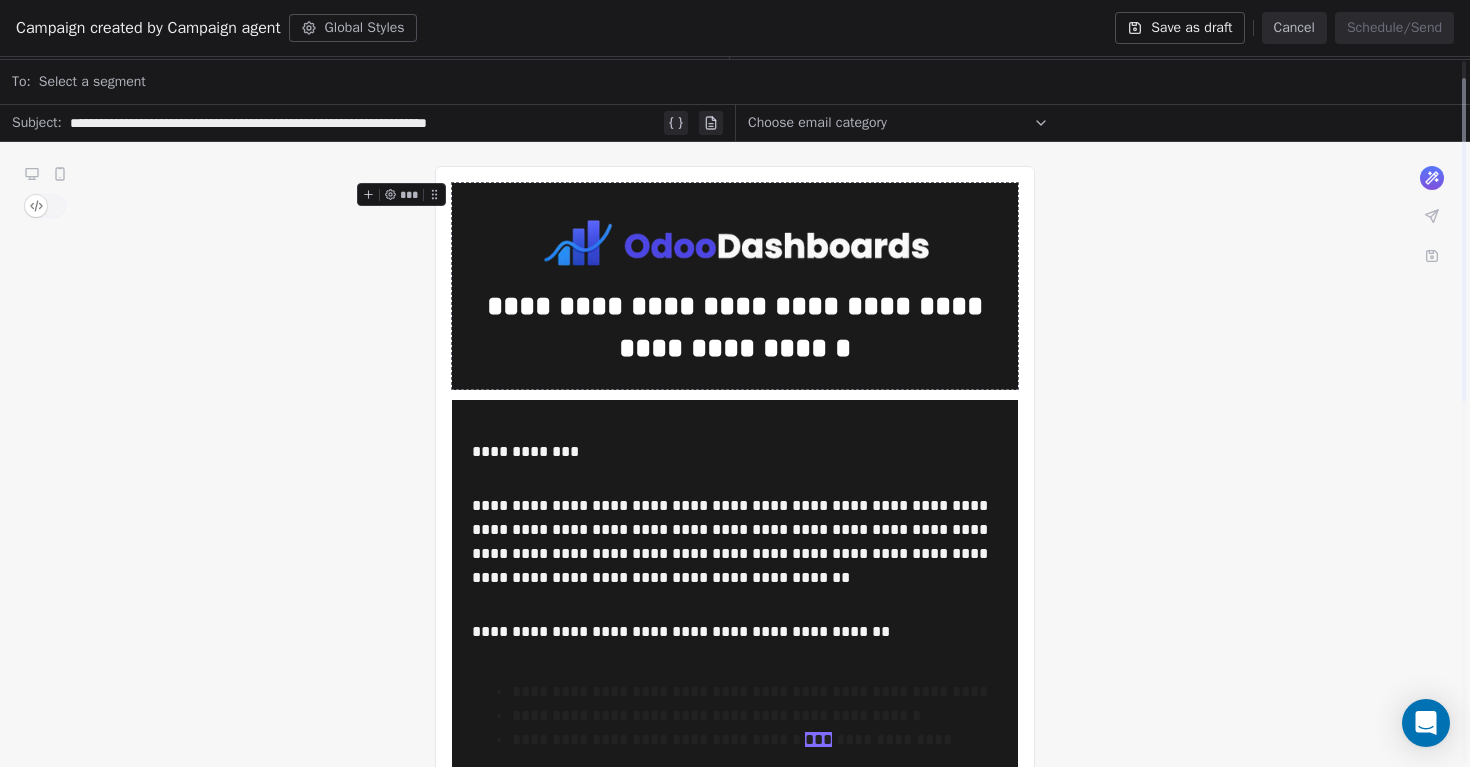 scroll, scrollTop: 51, scrollLeft: 0, axis: vertical 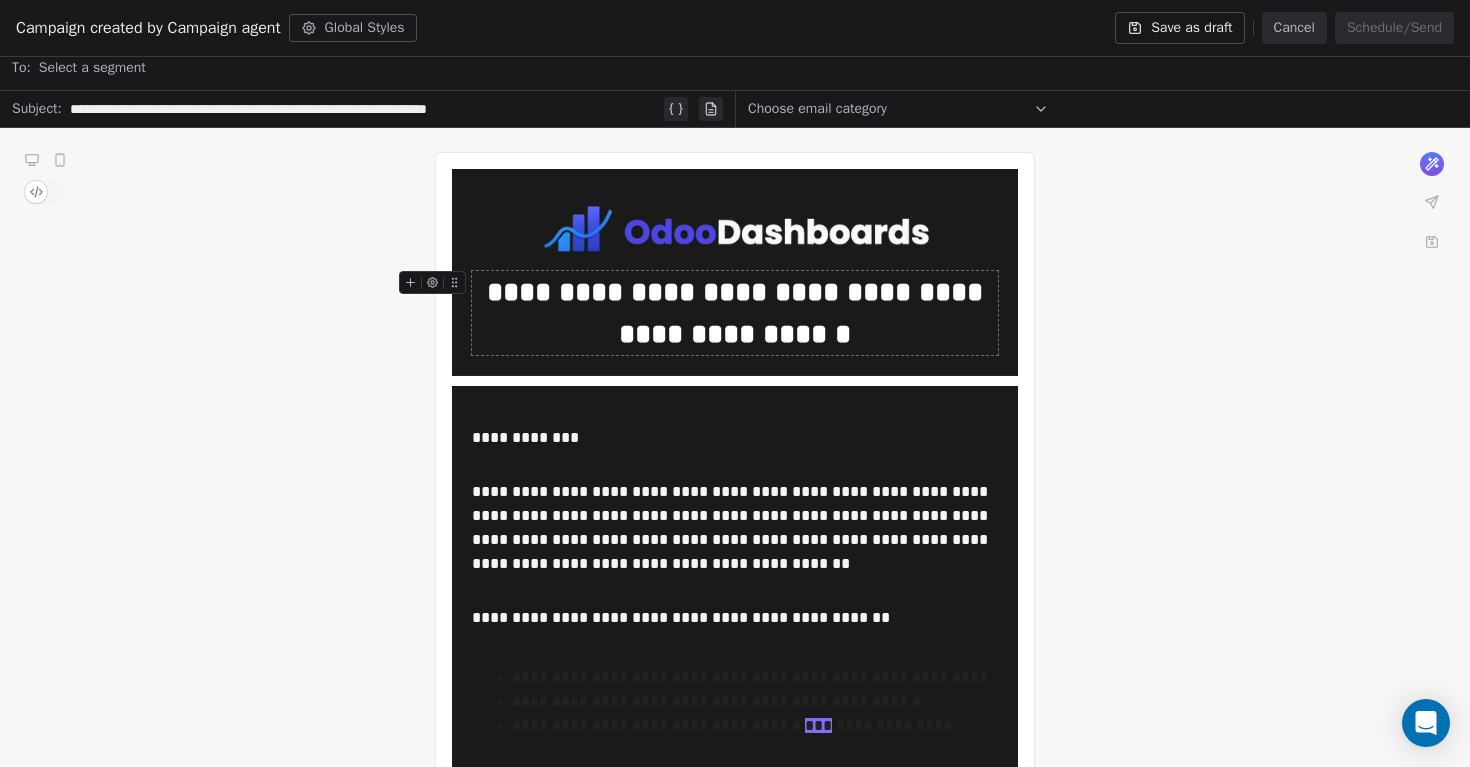 click on "**********" at bounding box center [735, 313] 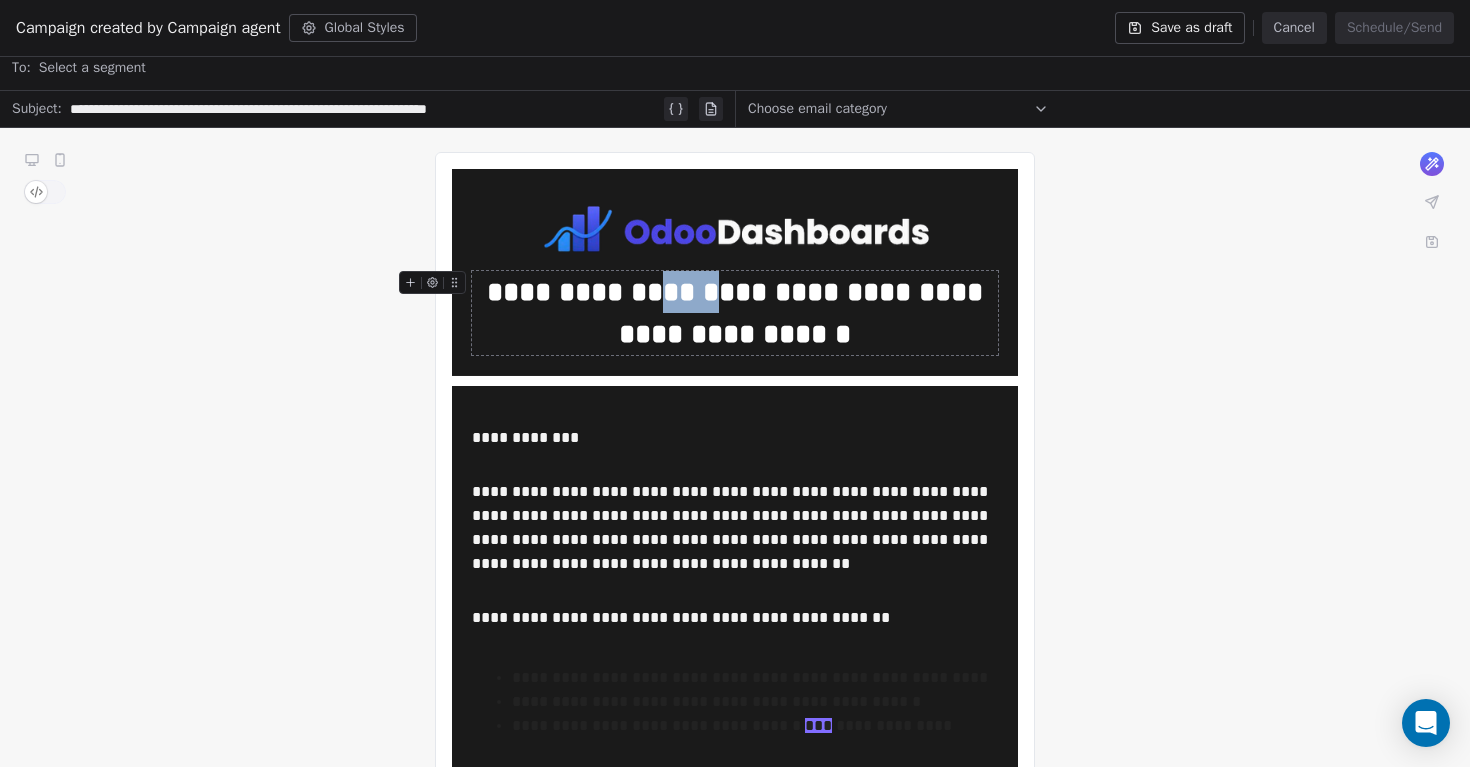 click on "**********" at bounding box center [735, 313] 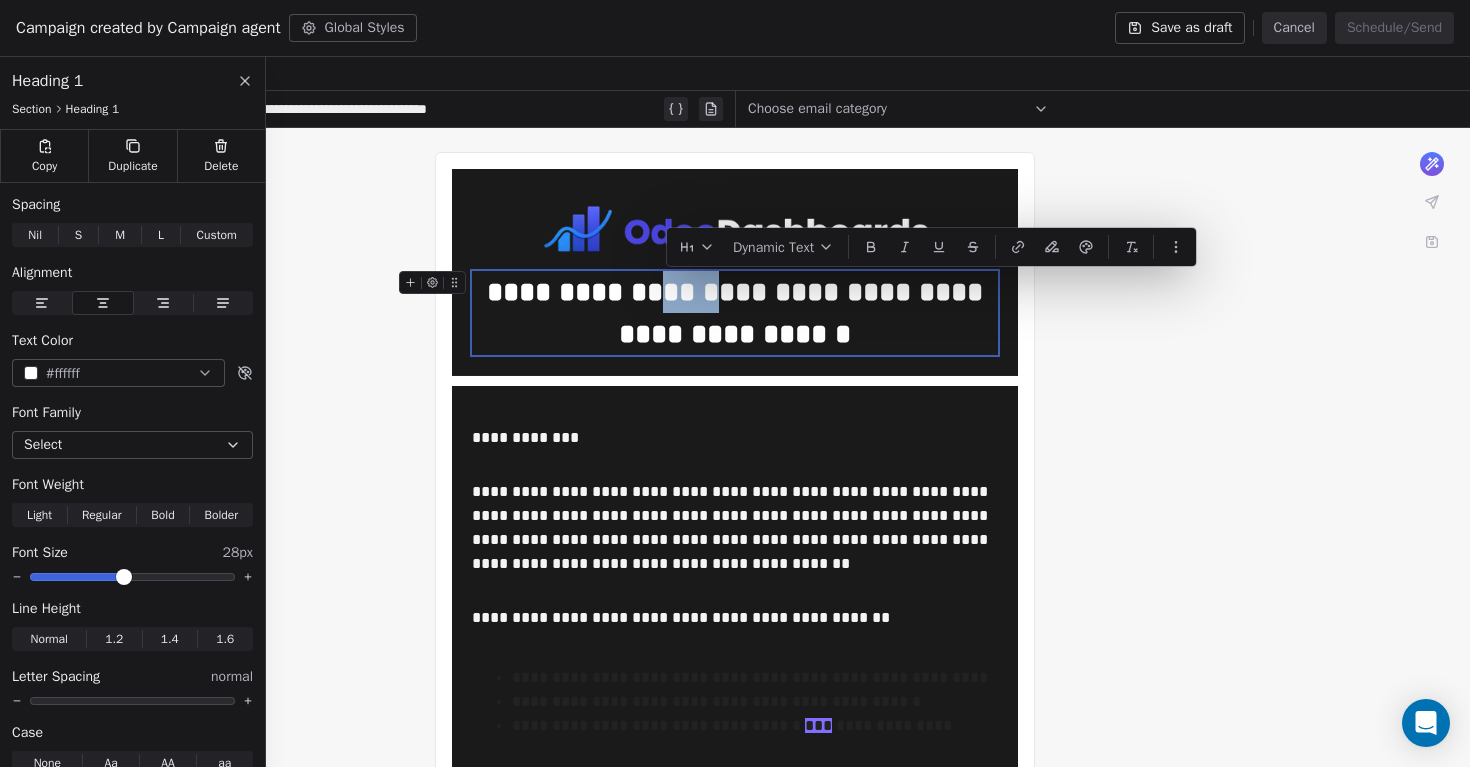 click on "**********" at bounding box center (735, 313) 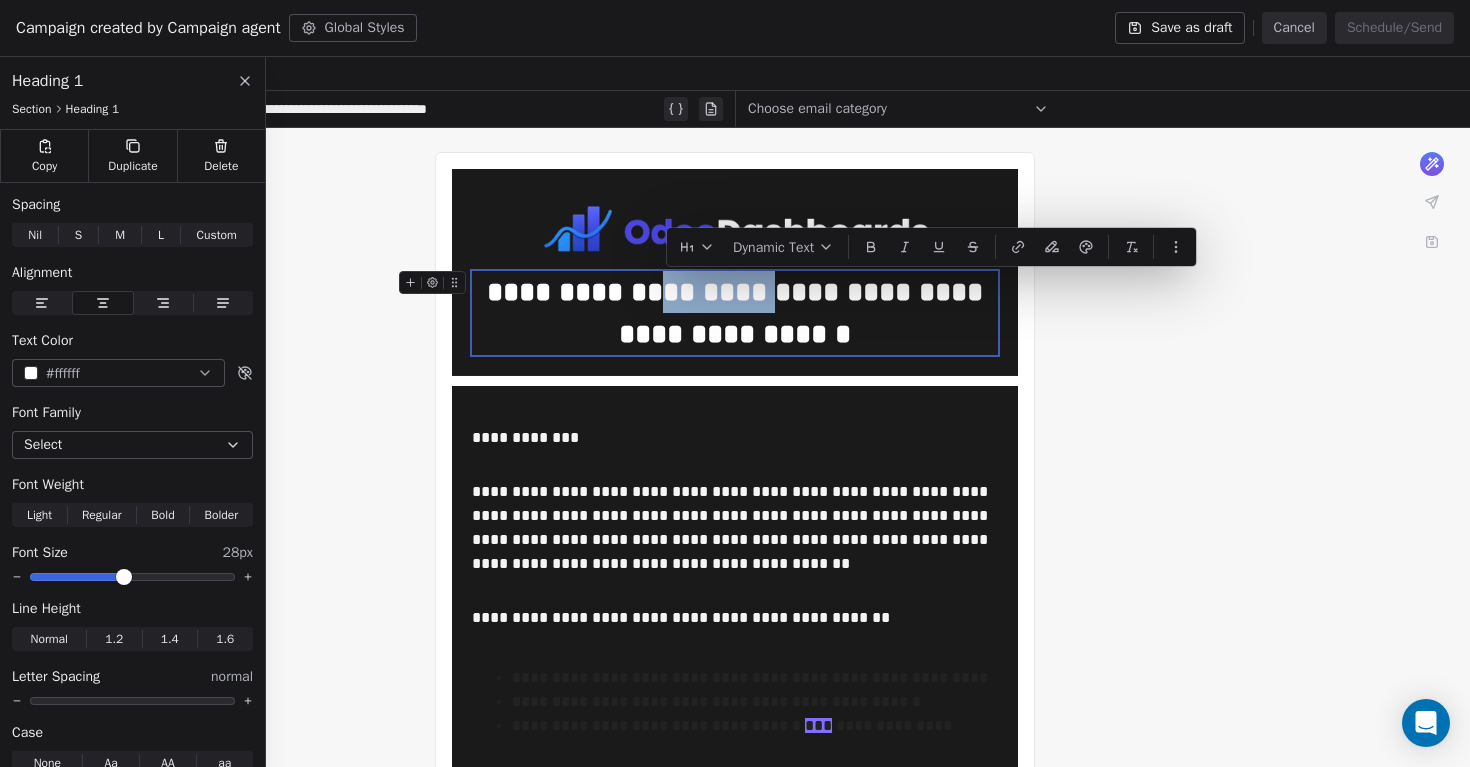 drag, startPoint x: 672, startPoint y: 290, endPoint x: 791, endPoint y: 288, distance: 119.01681 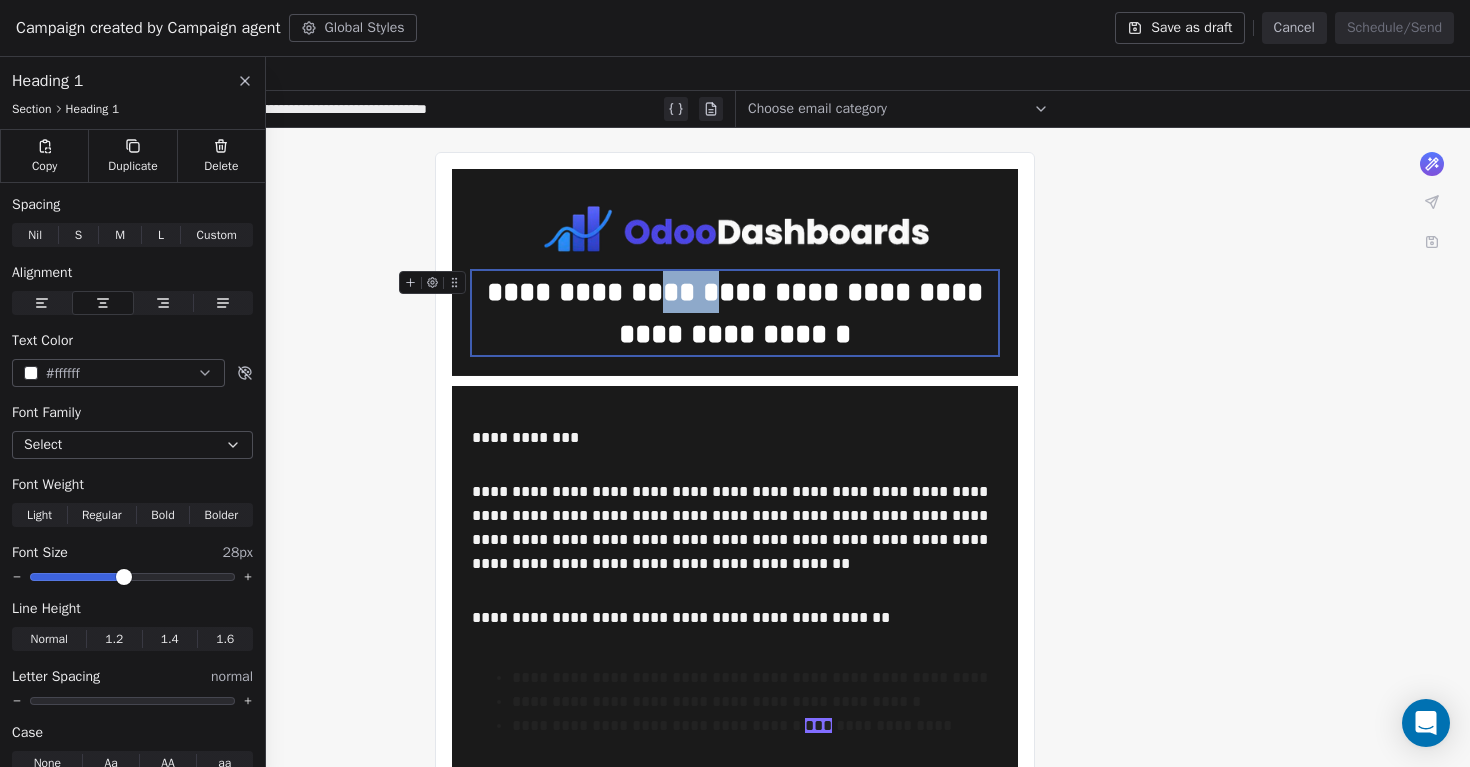 click on "**********" at bounding box center (735, 313) 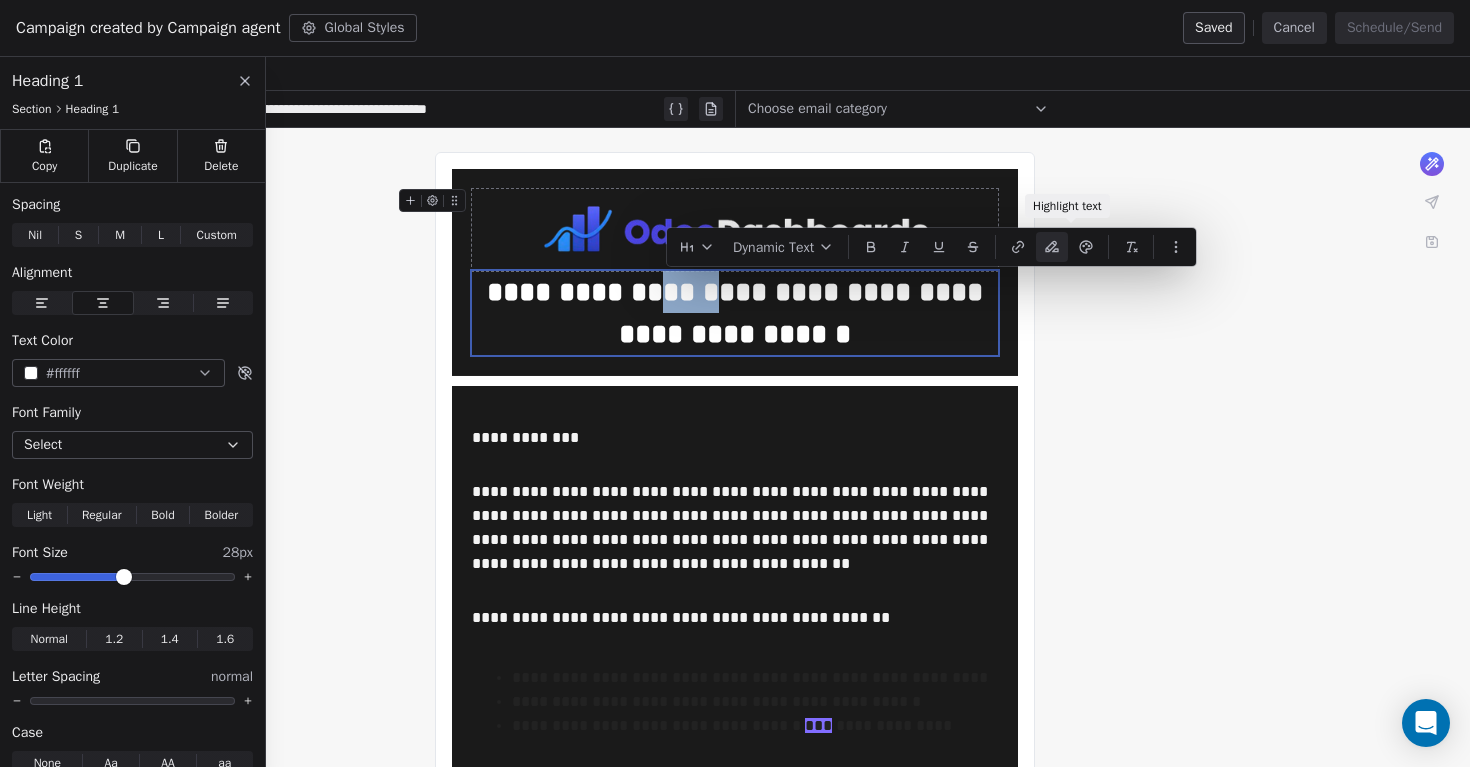 click at bounding box center [1052, 247] 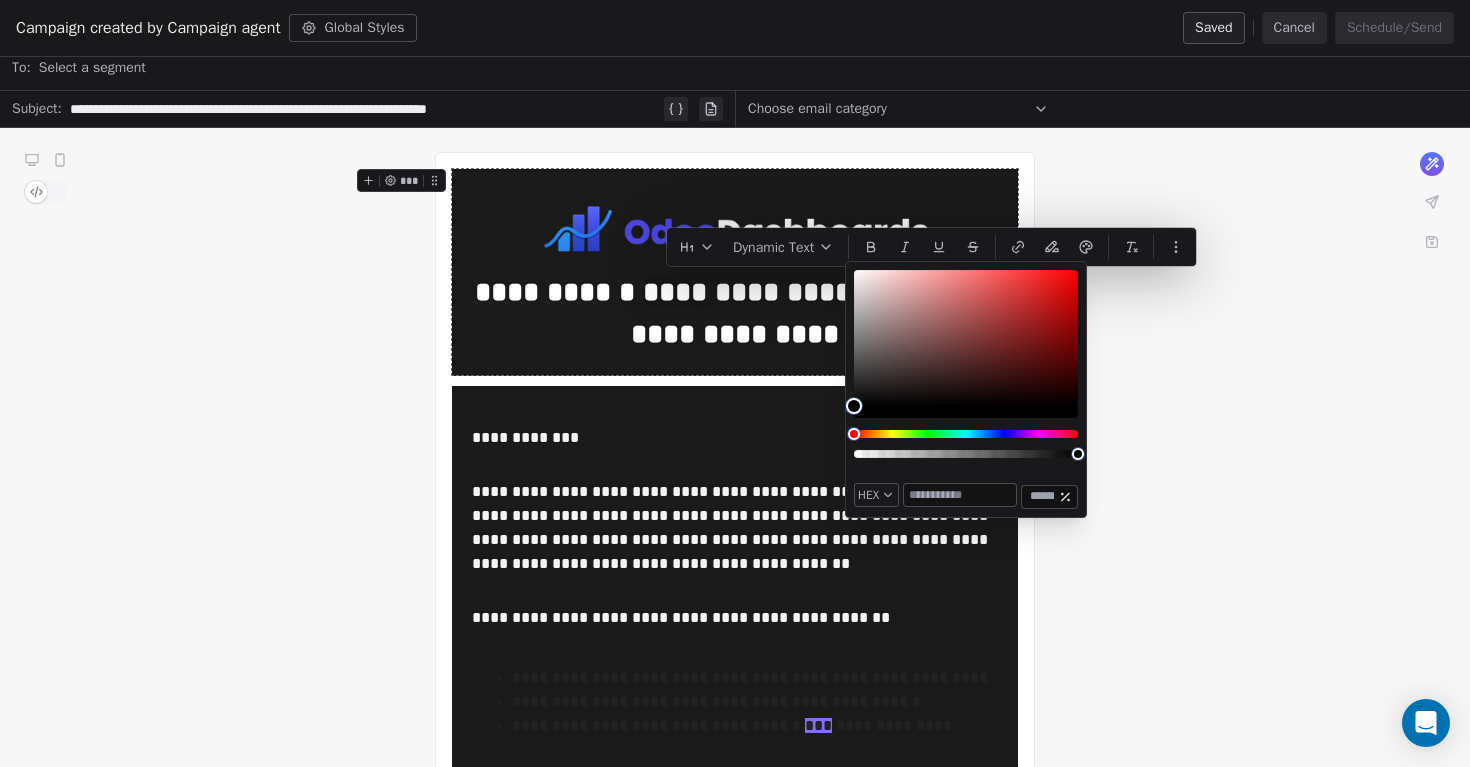 click at bounding box center [960, 495] 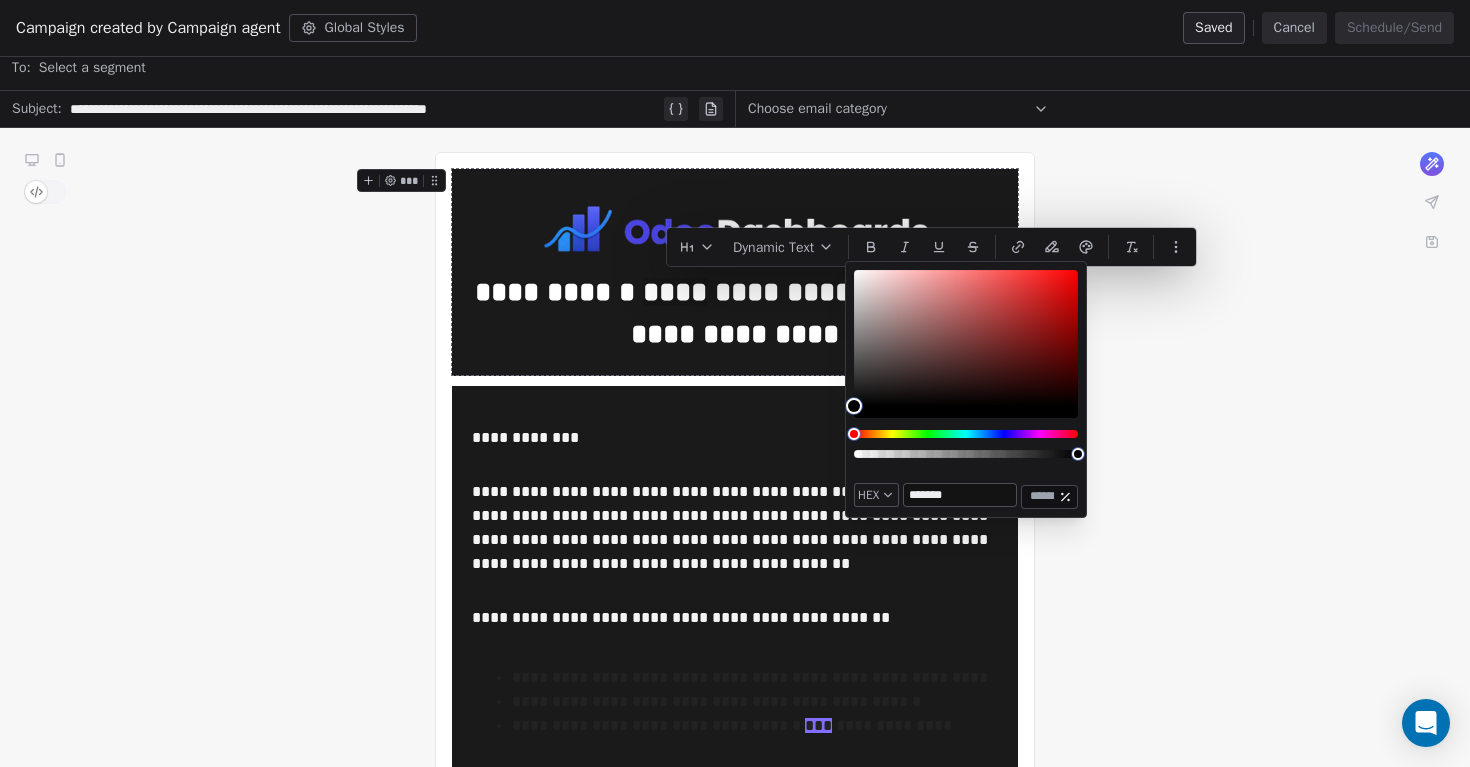 click on "HEX ******* ***" at bounding box center (966, 389) 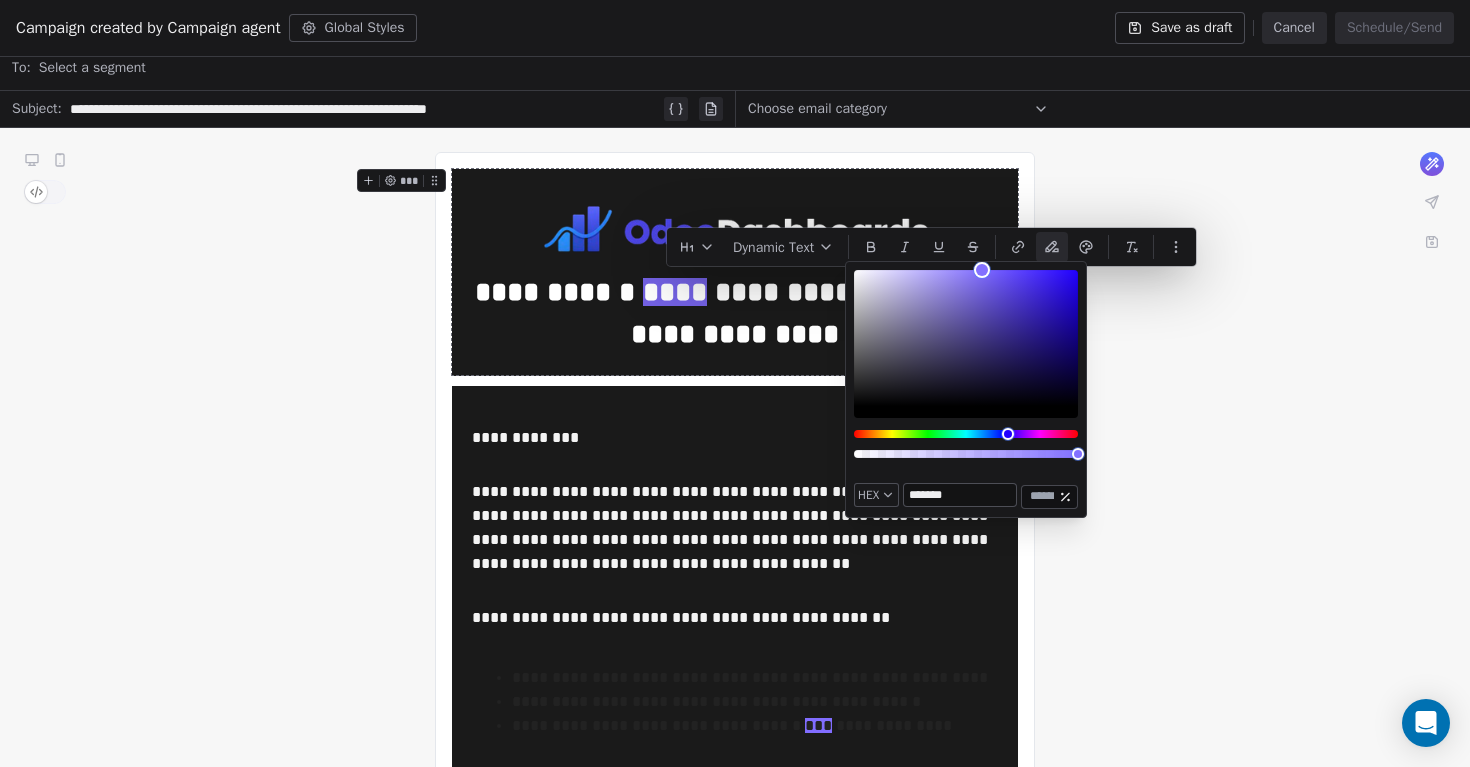 type on "*******" 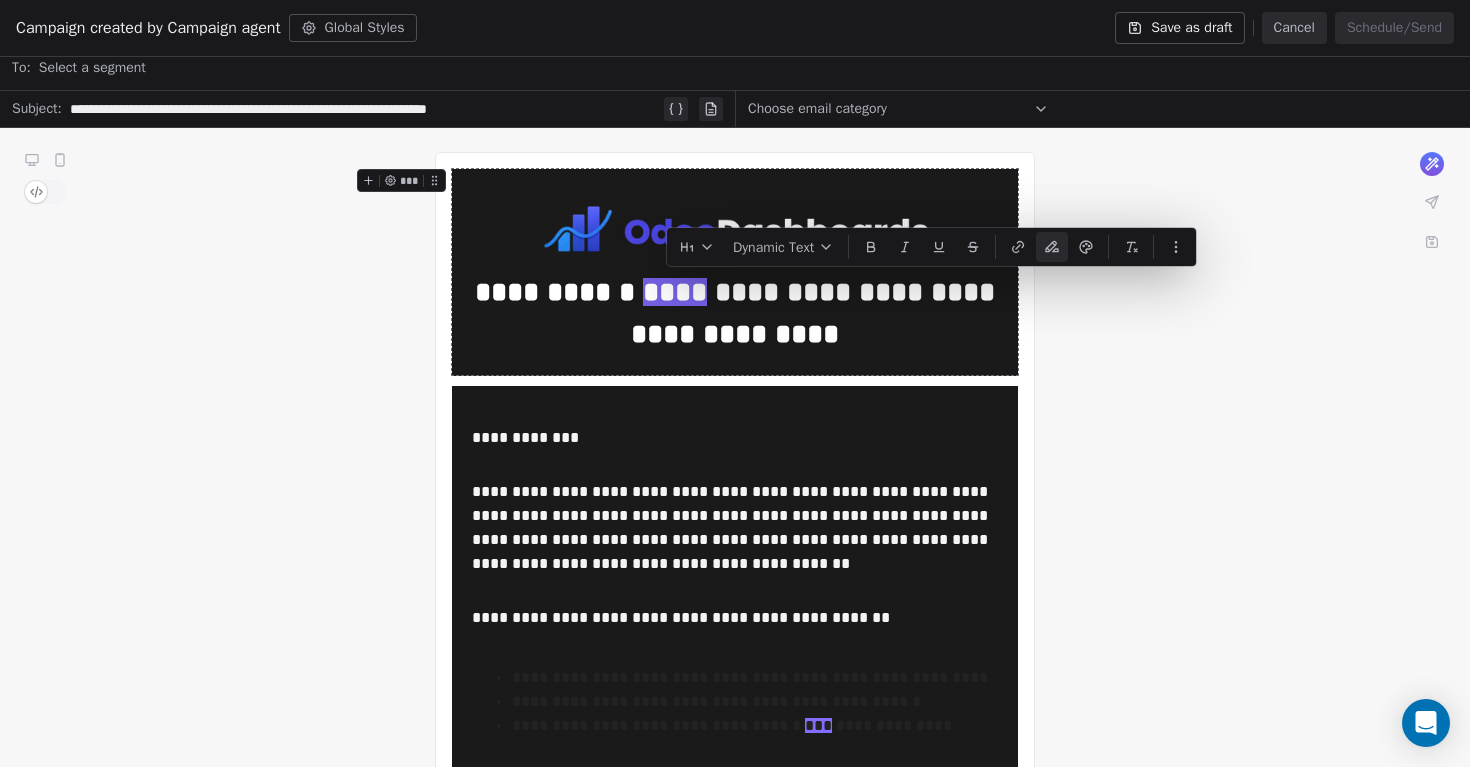 click on "**********" at bounding box center (735, 836) 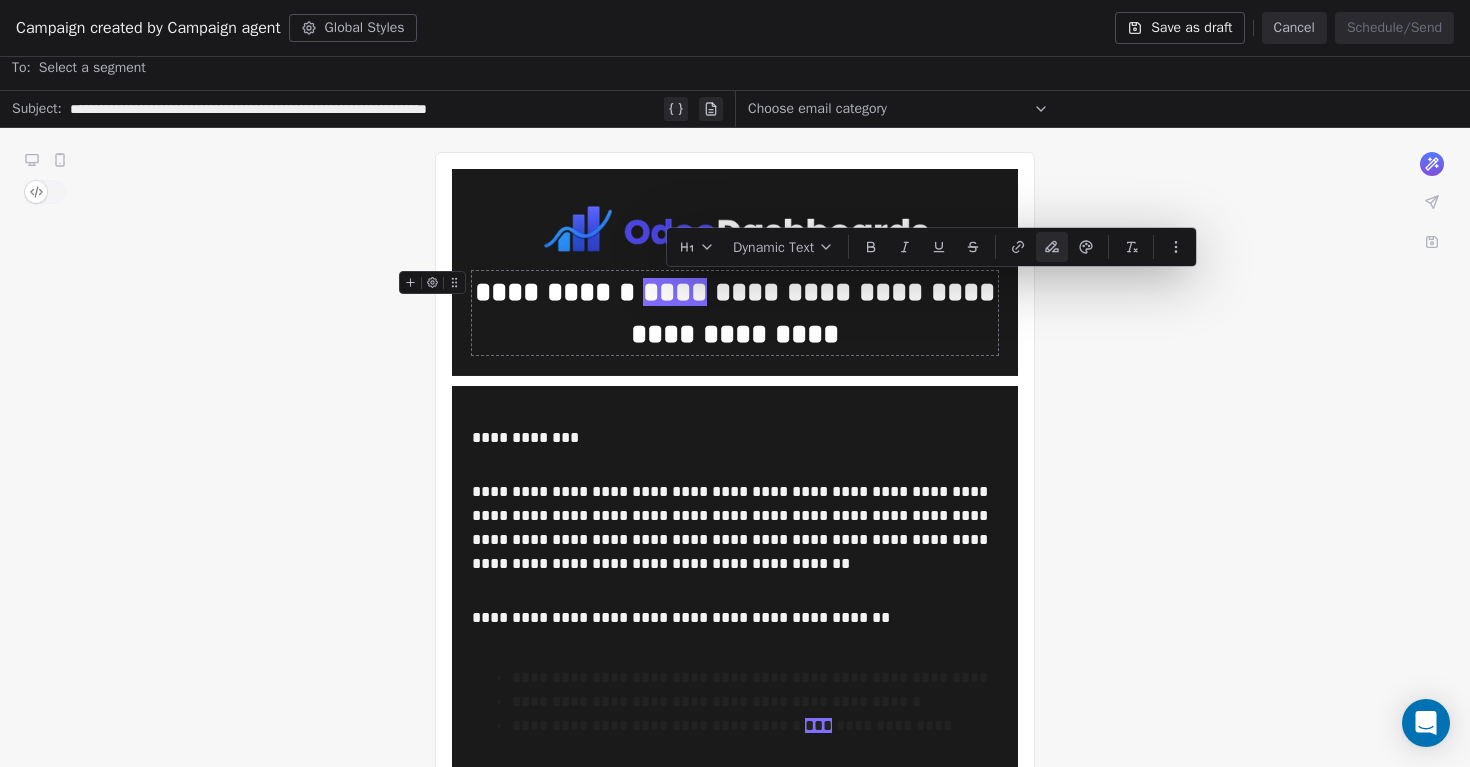 click on "**********" at bounding box center (735, 313) 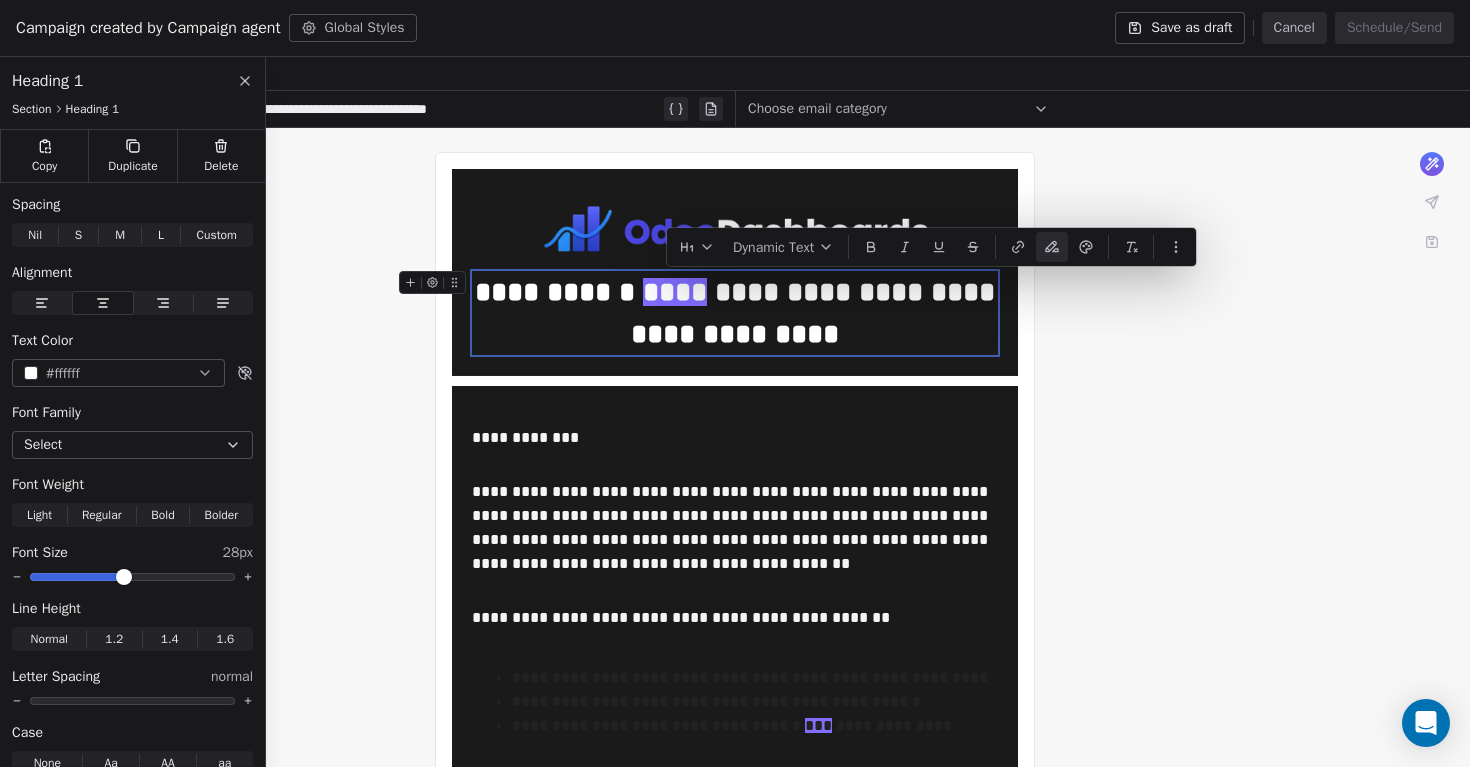 click on "**********" at bounding box center [735, 313] 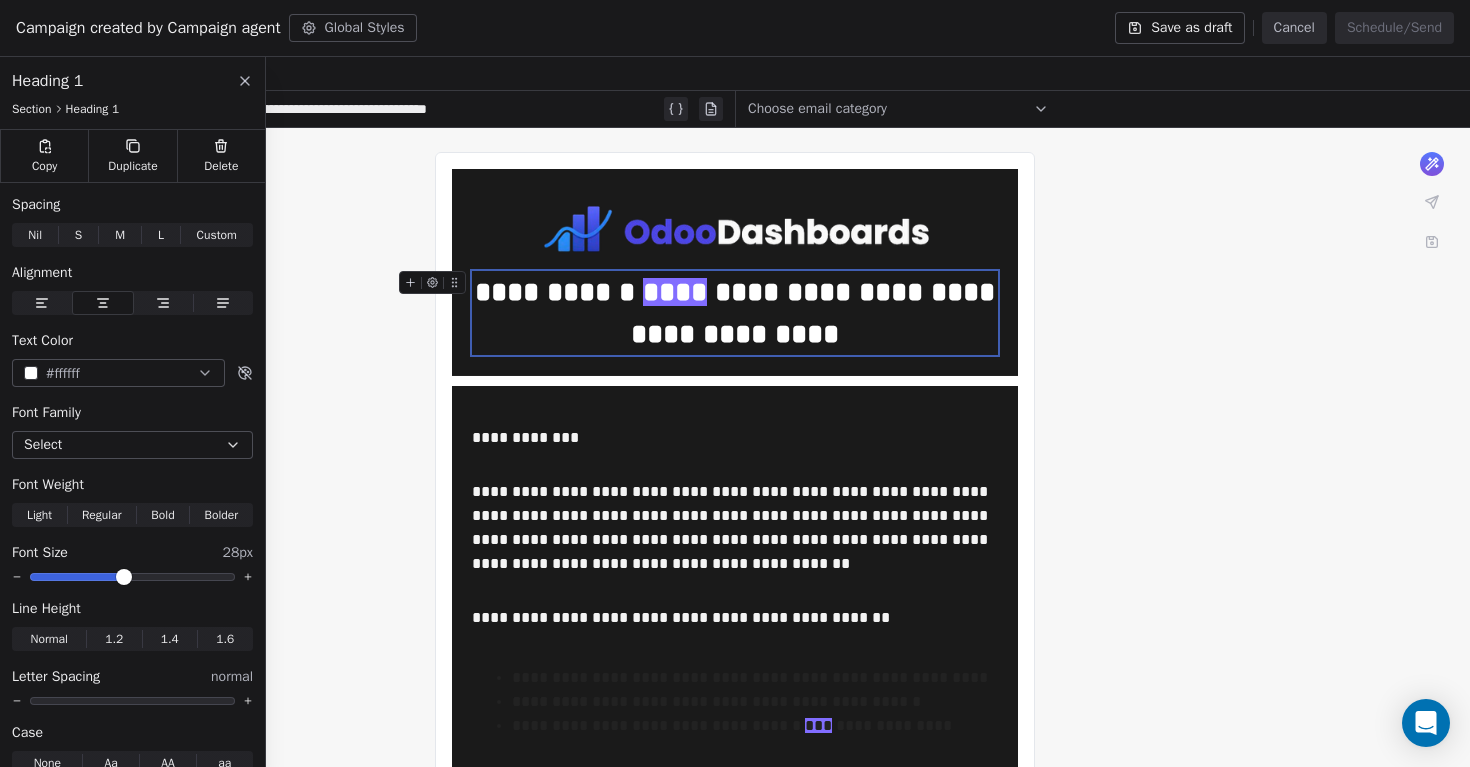 click on "****" at bounding box center [675, 292] 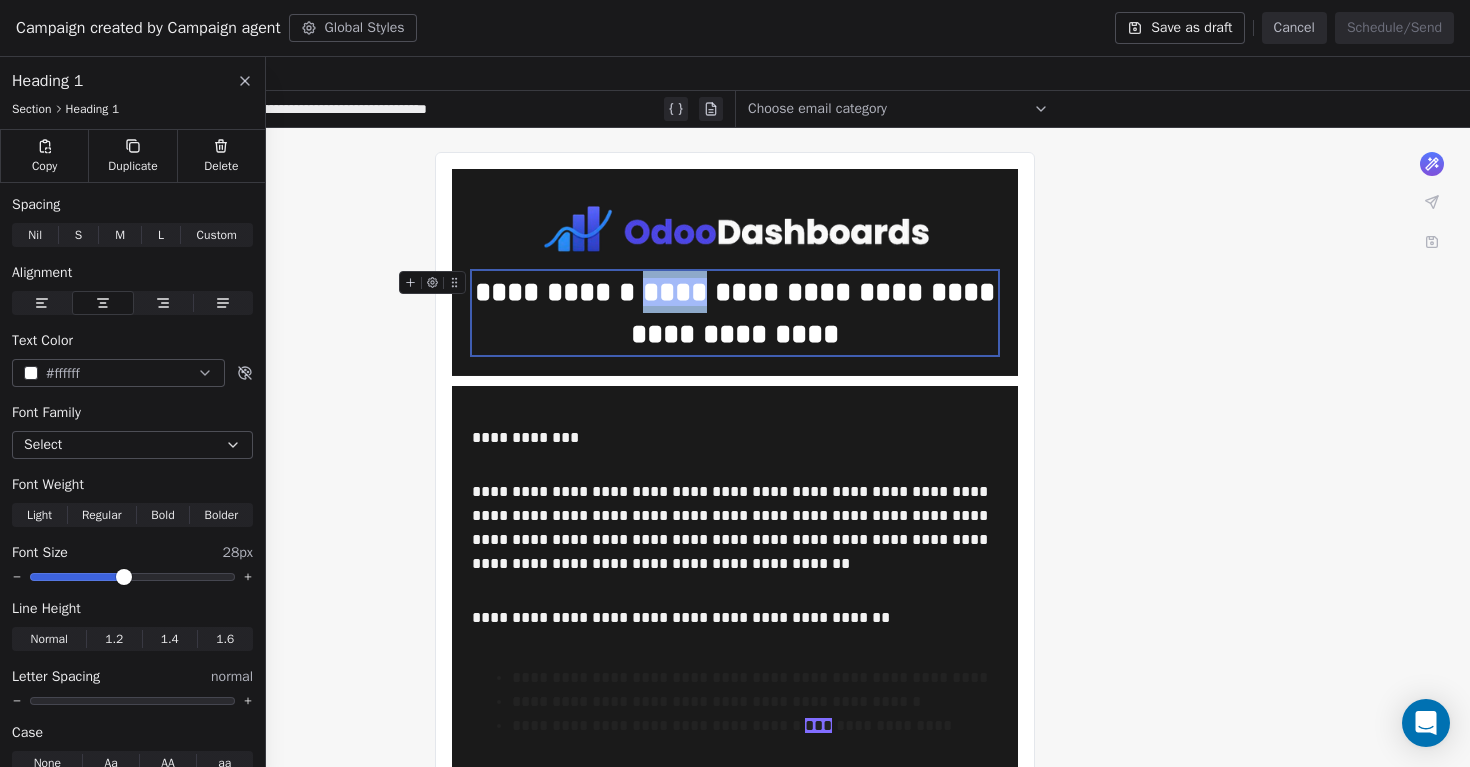 click on "****" at bounding box center (675, 292) 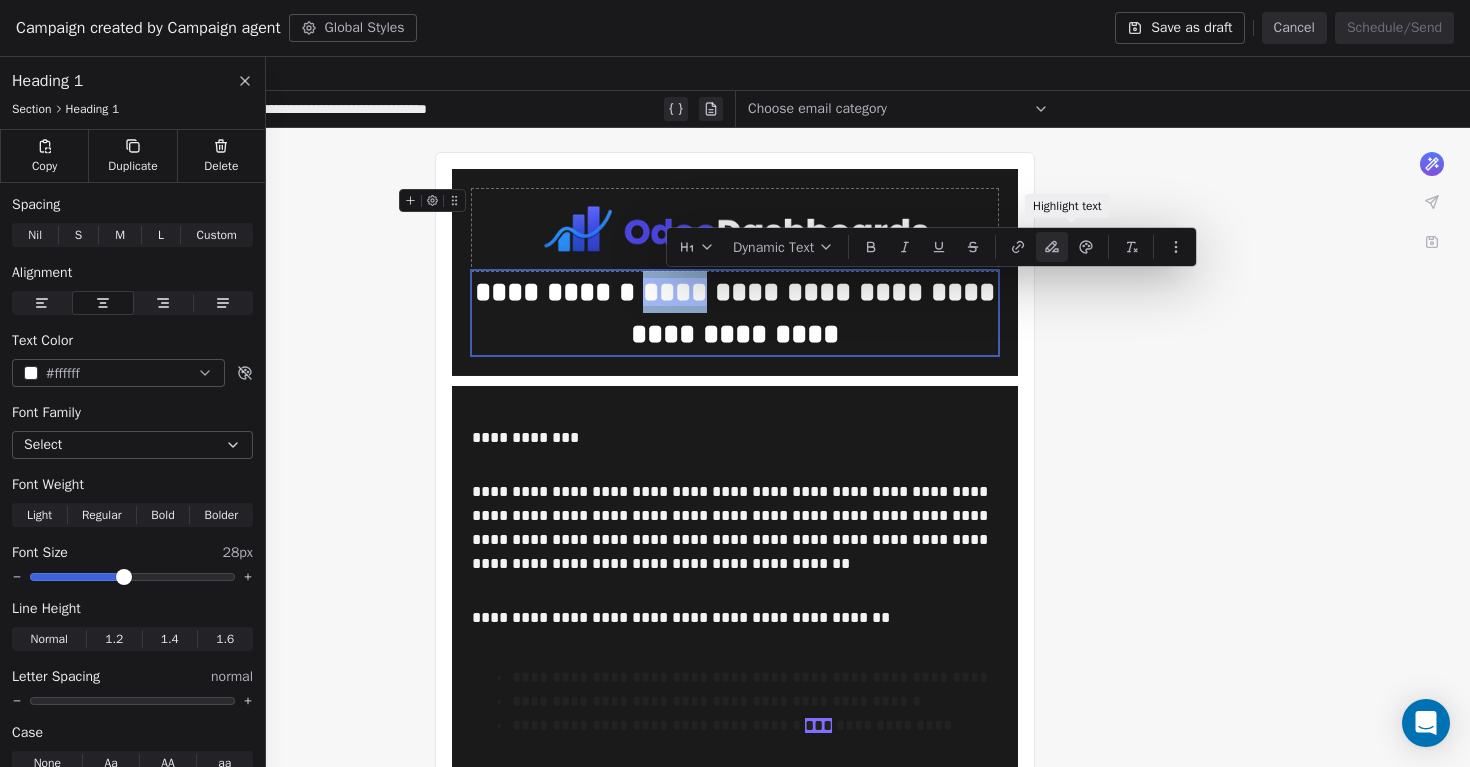 click at bounding box center [1052, 247] 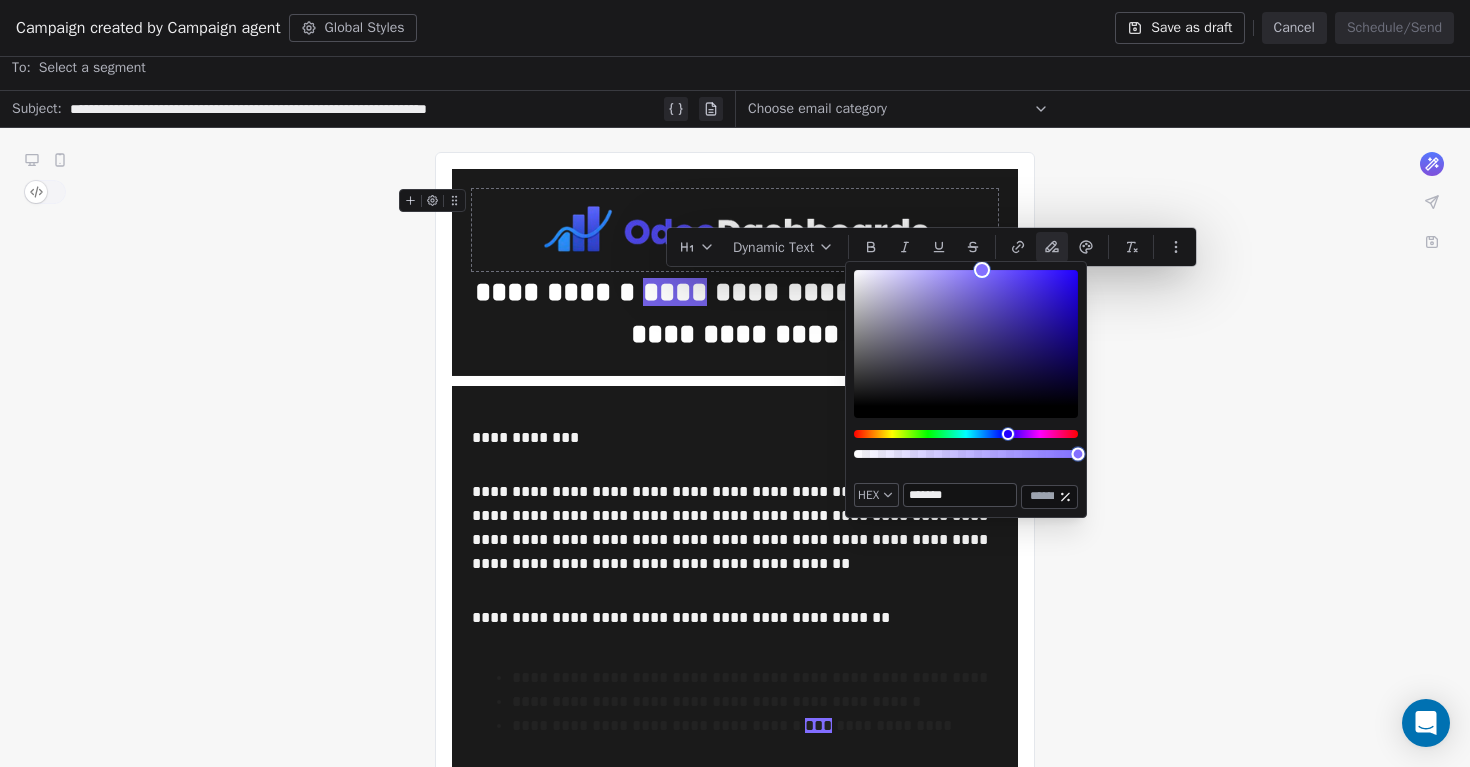 type on "*******" 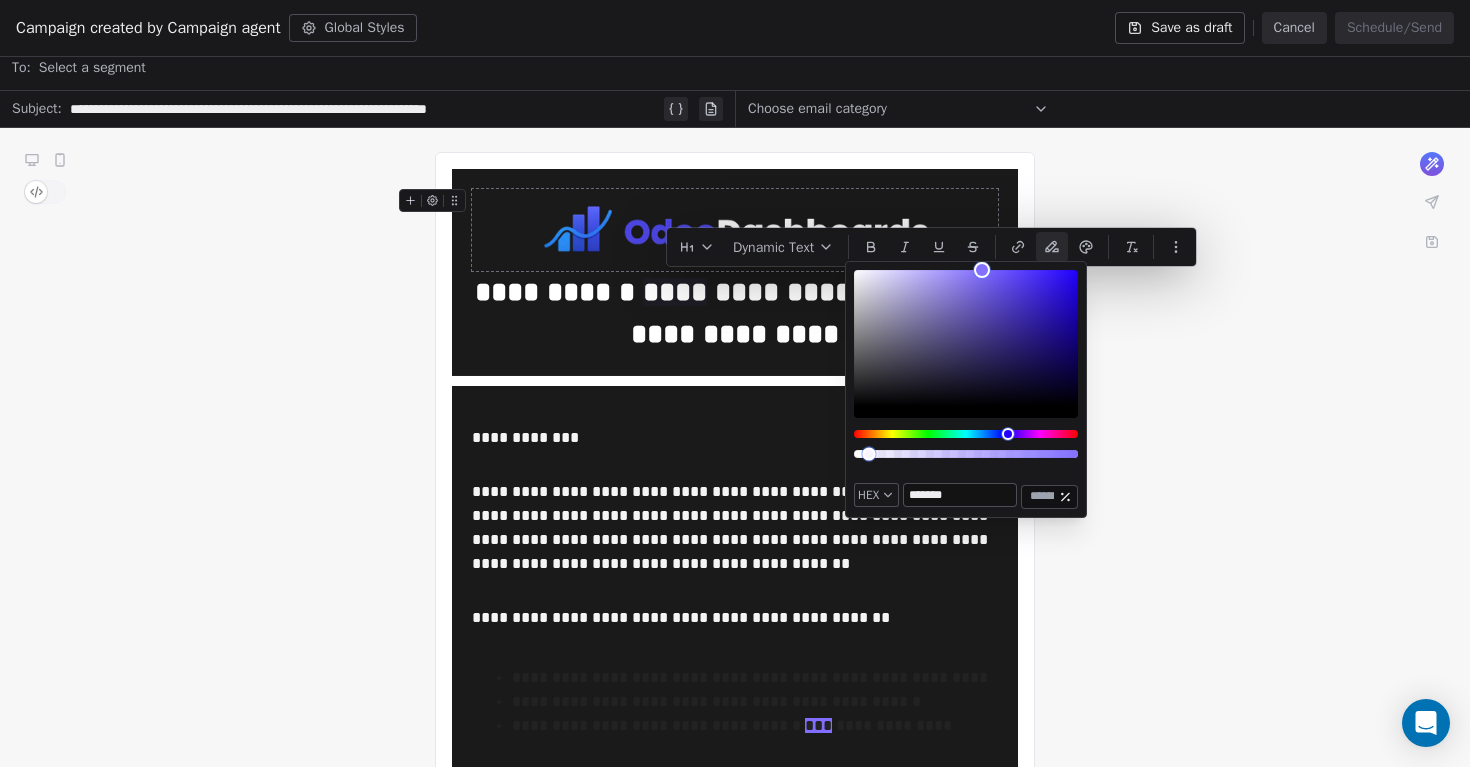 type on "*" 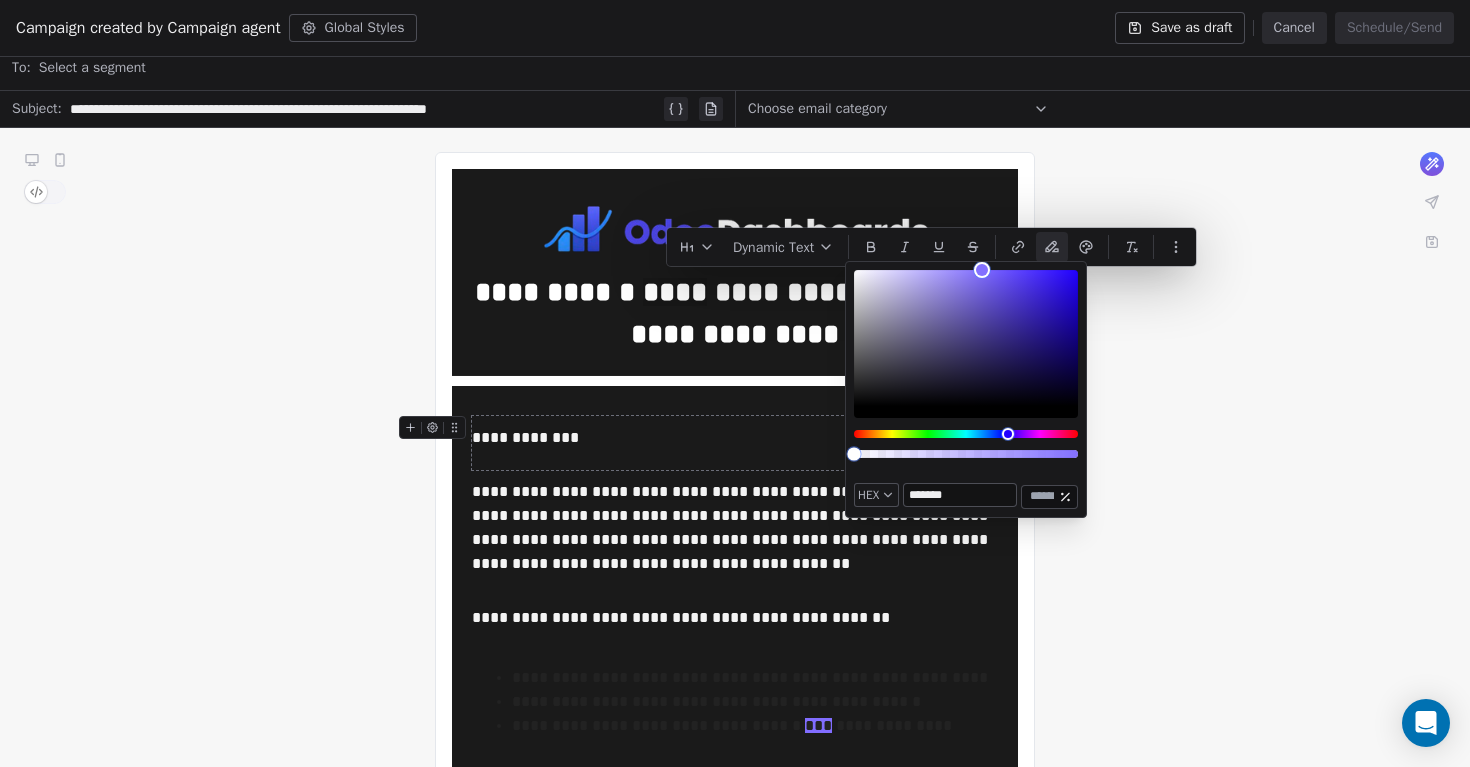 drag, startPoint x: 1075, startPoint y: 453, endPoint x: 819, endPoint y: 453, distance: 256 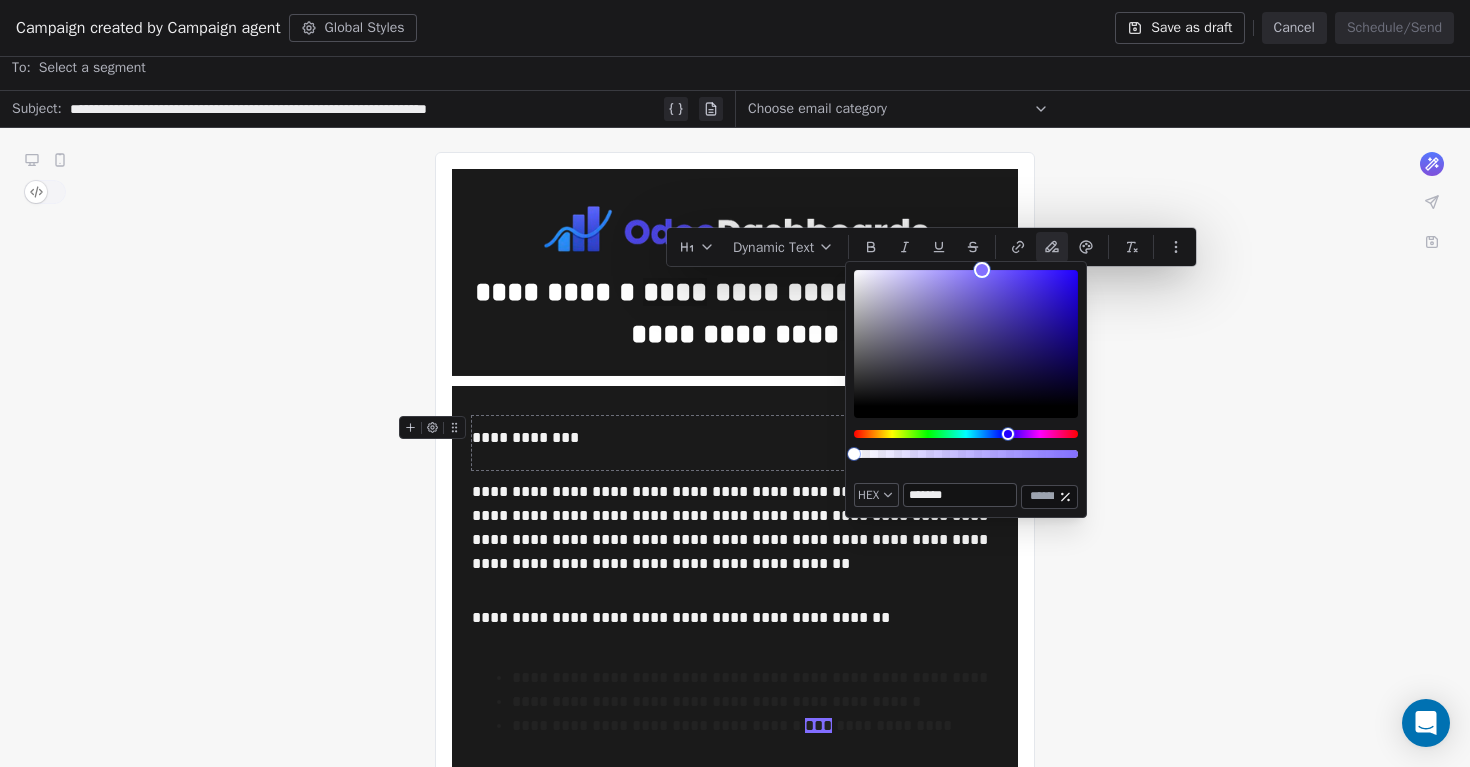 click on "**********" at bounding box center [735, 836] 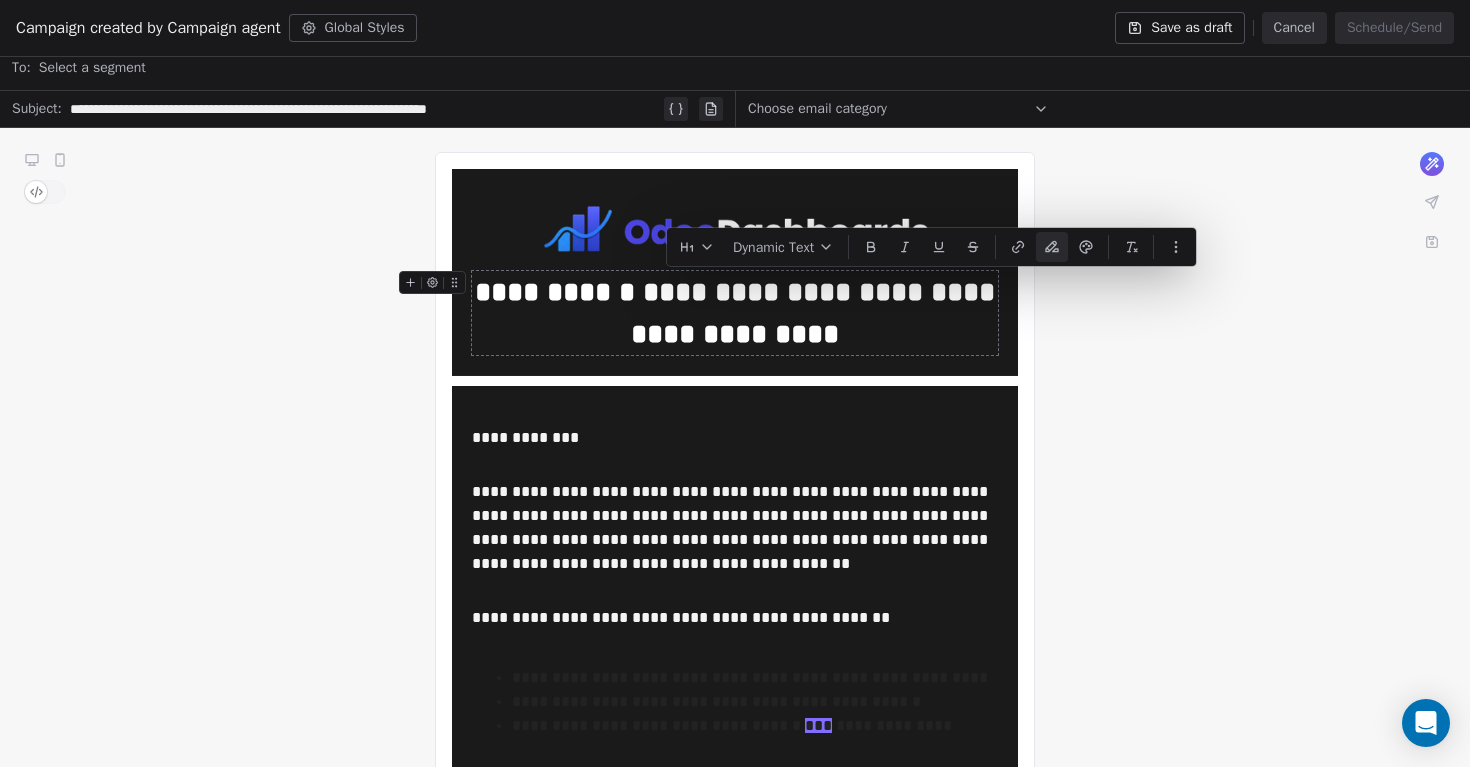 click on "****" at bounding box center (675, 292) 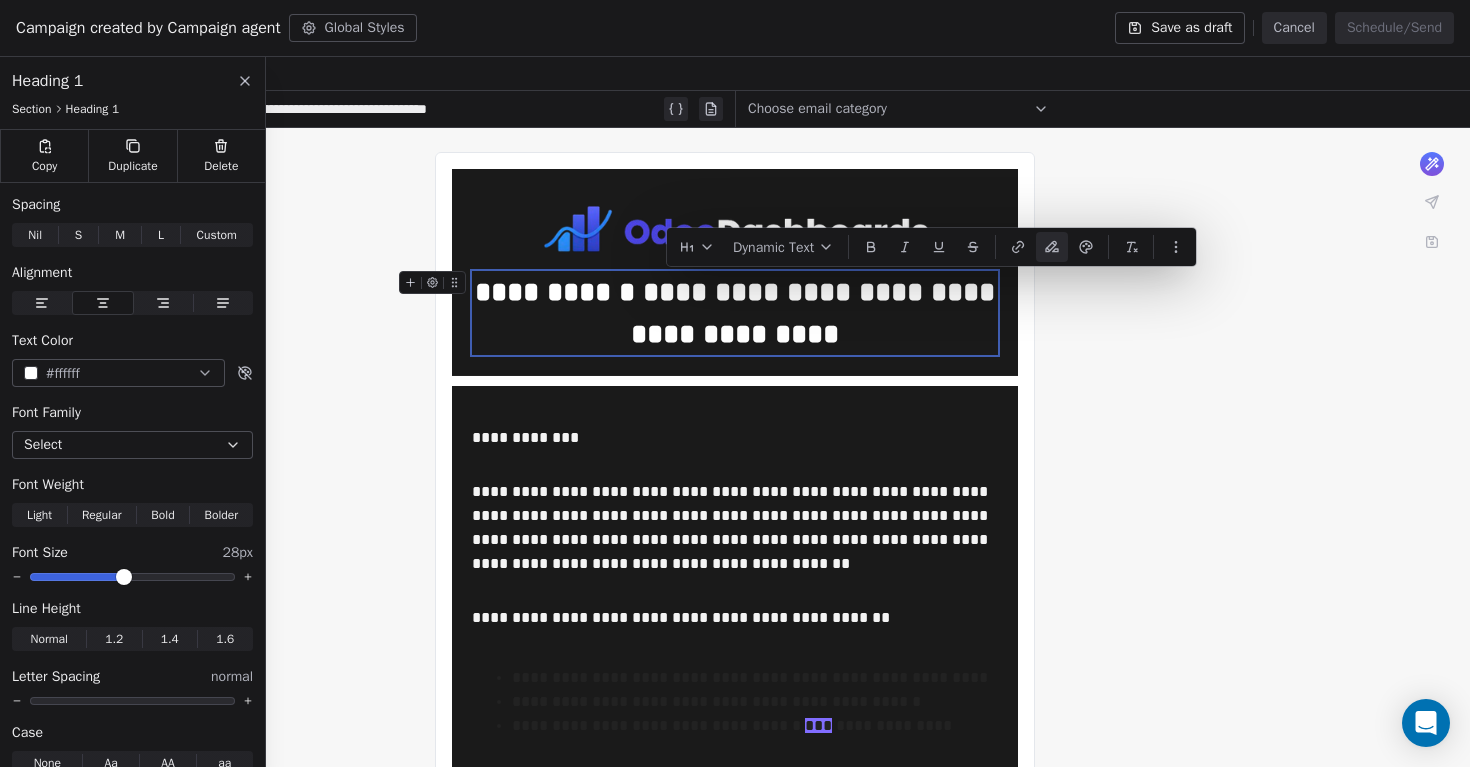 click on "****" at bounding box center [675, 292] 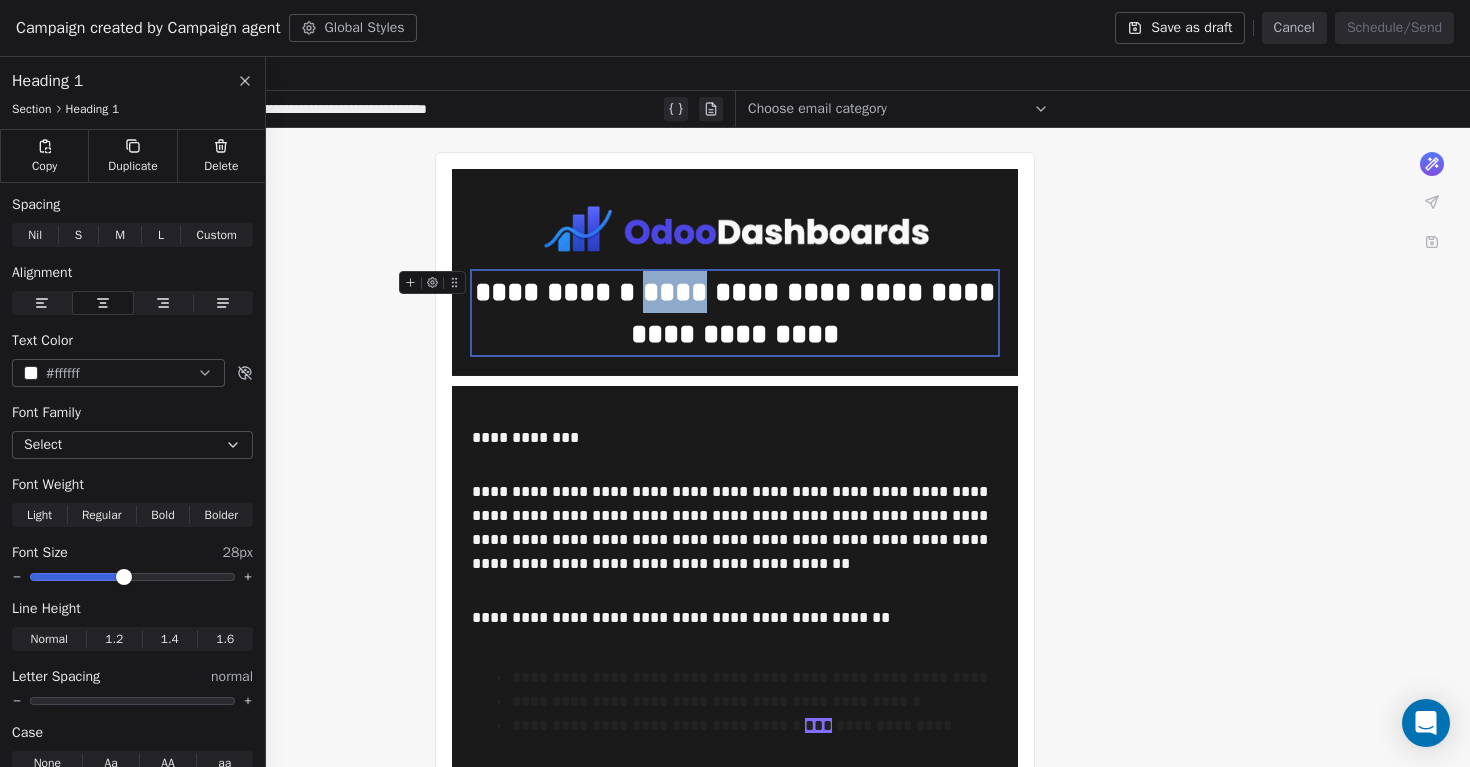 click on "****" at bounding box center (675, 292) 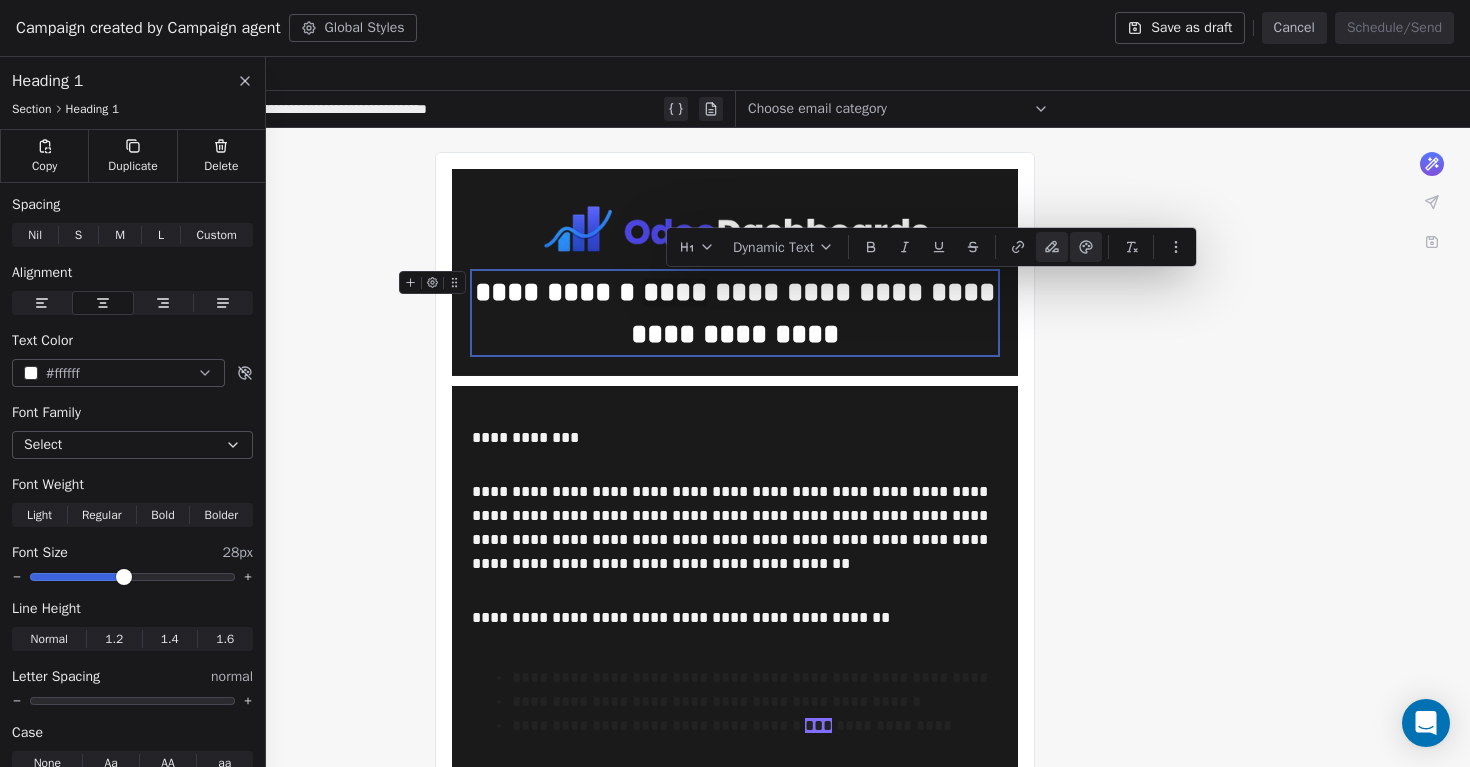 click 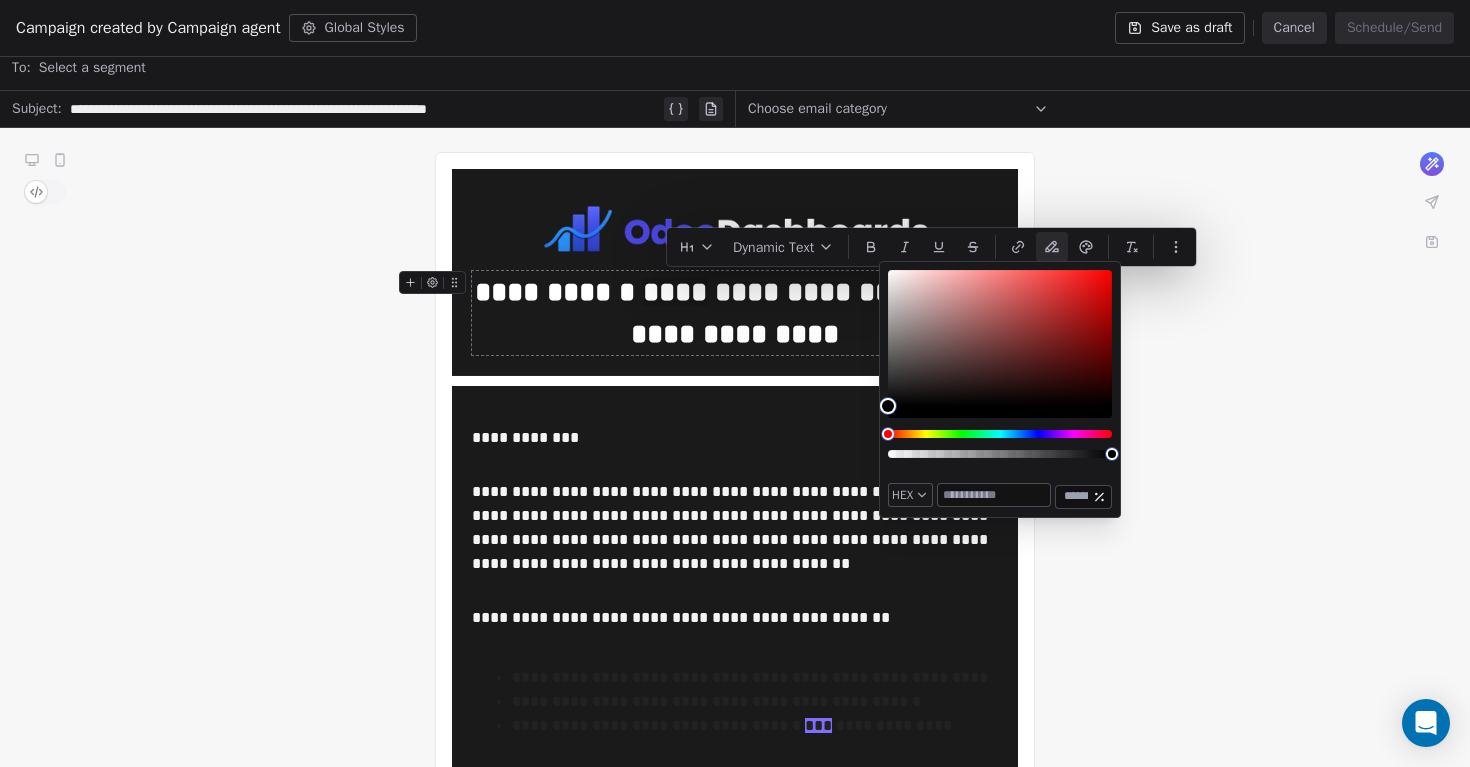 click at bounding box center (994, 495) 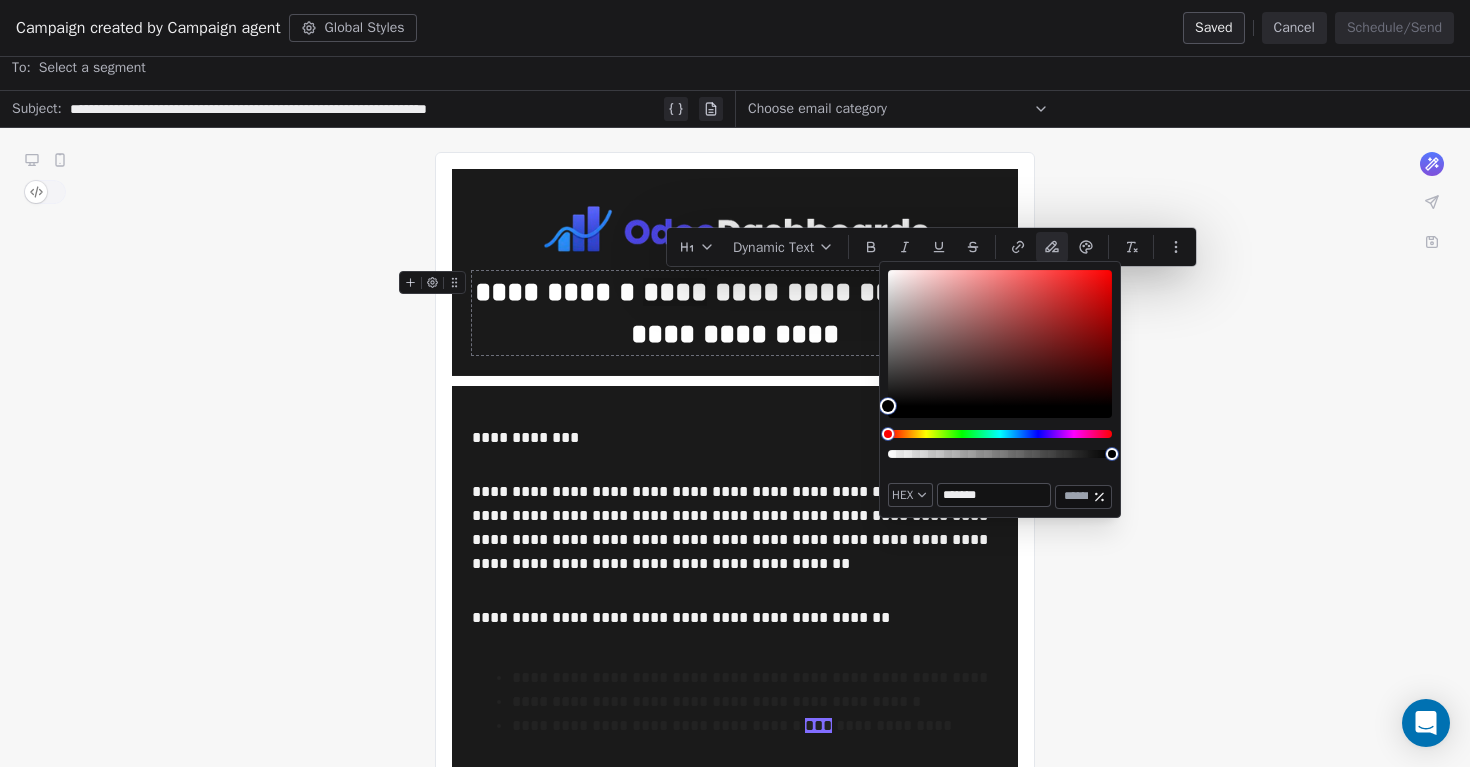 paste 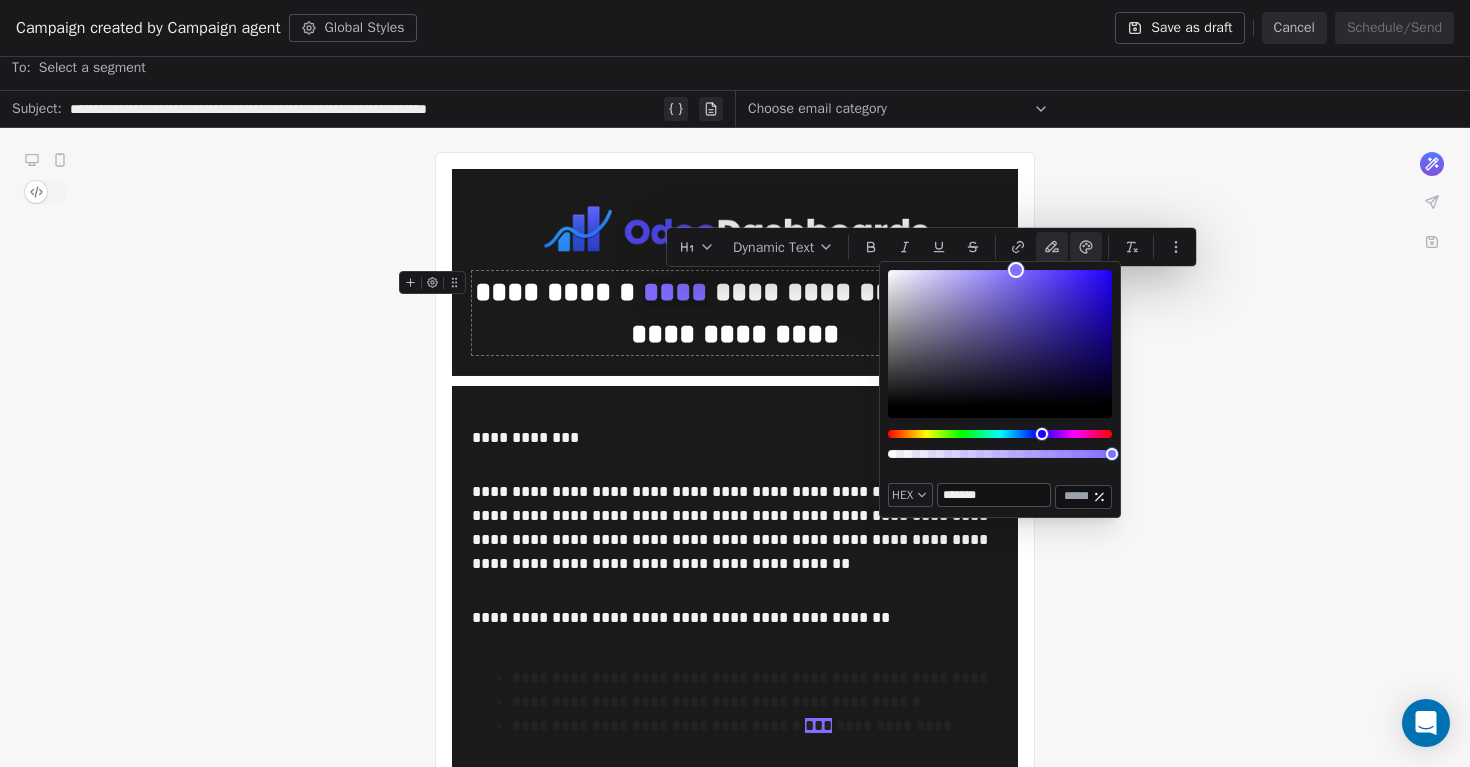 type on "*******" 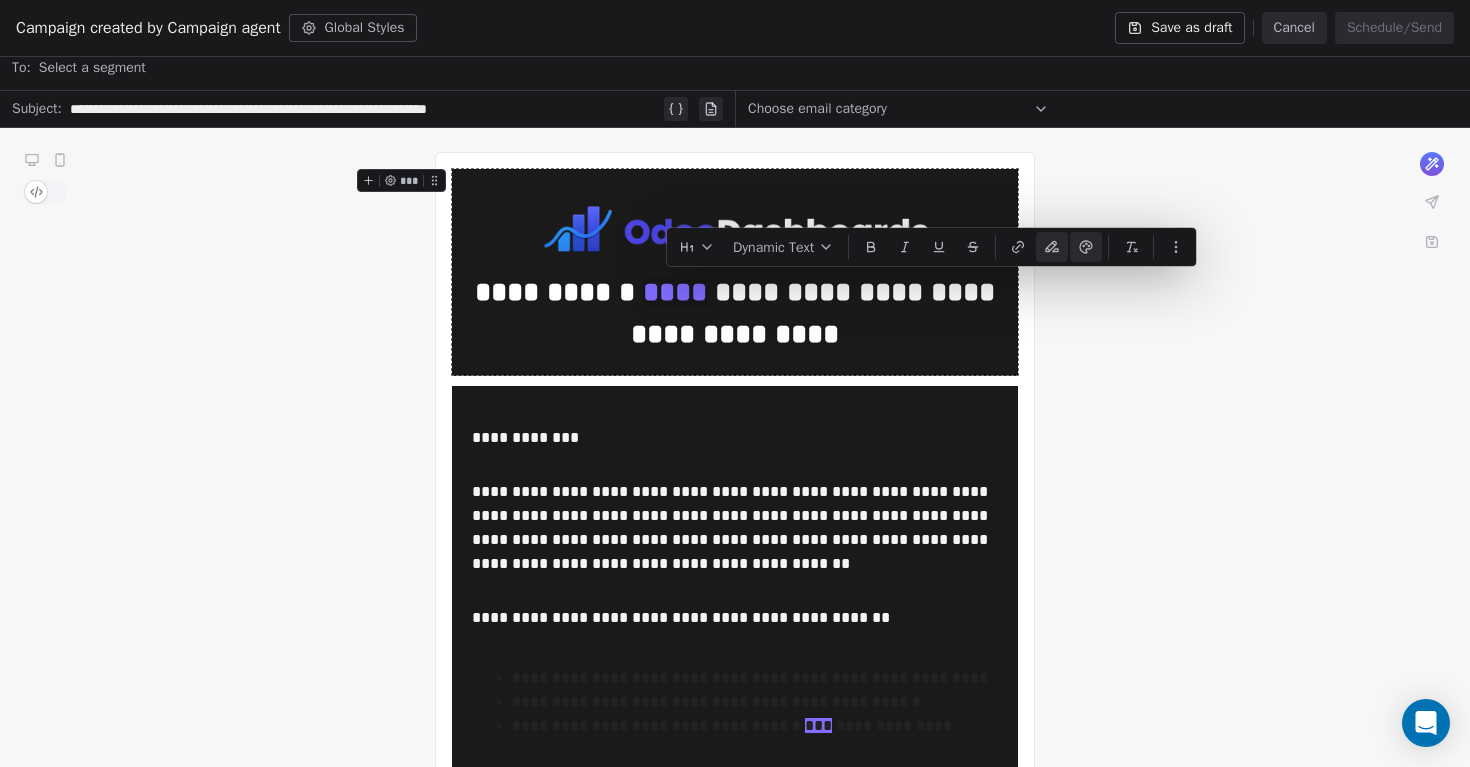 click on "**********" at bounding box center (735, 836) 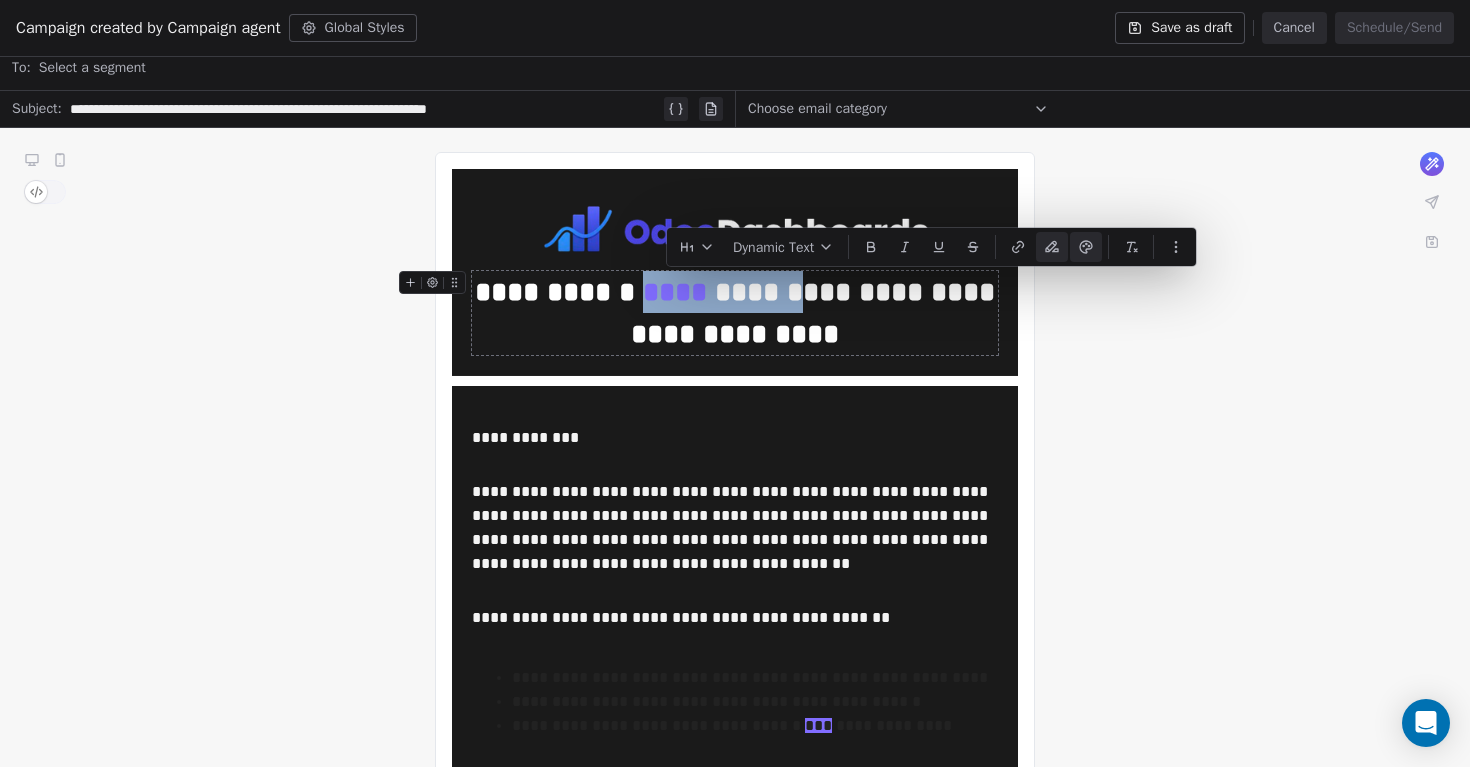 click on "**********" at bounding box center [735, 313] 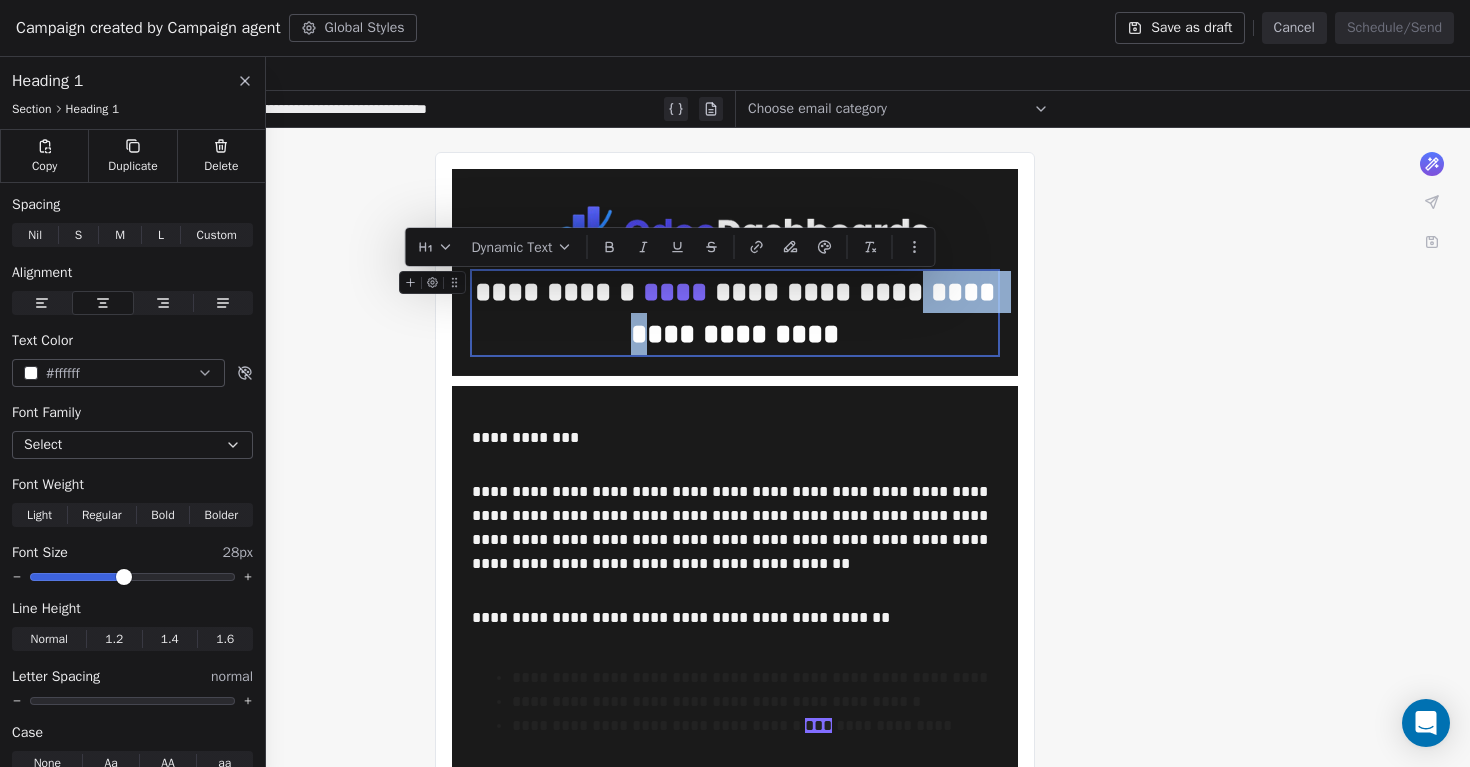 drag, startPoint x: 942, startPoint y: 290, endPoint x: 682, endPoint y: 337, distance: 264.21393 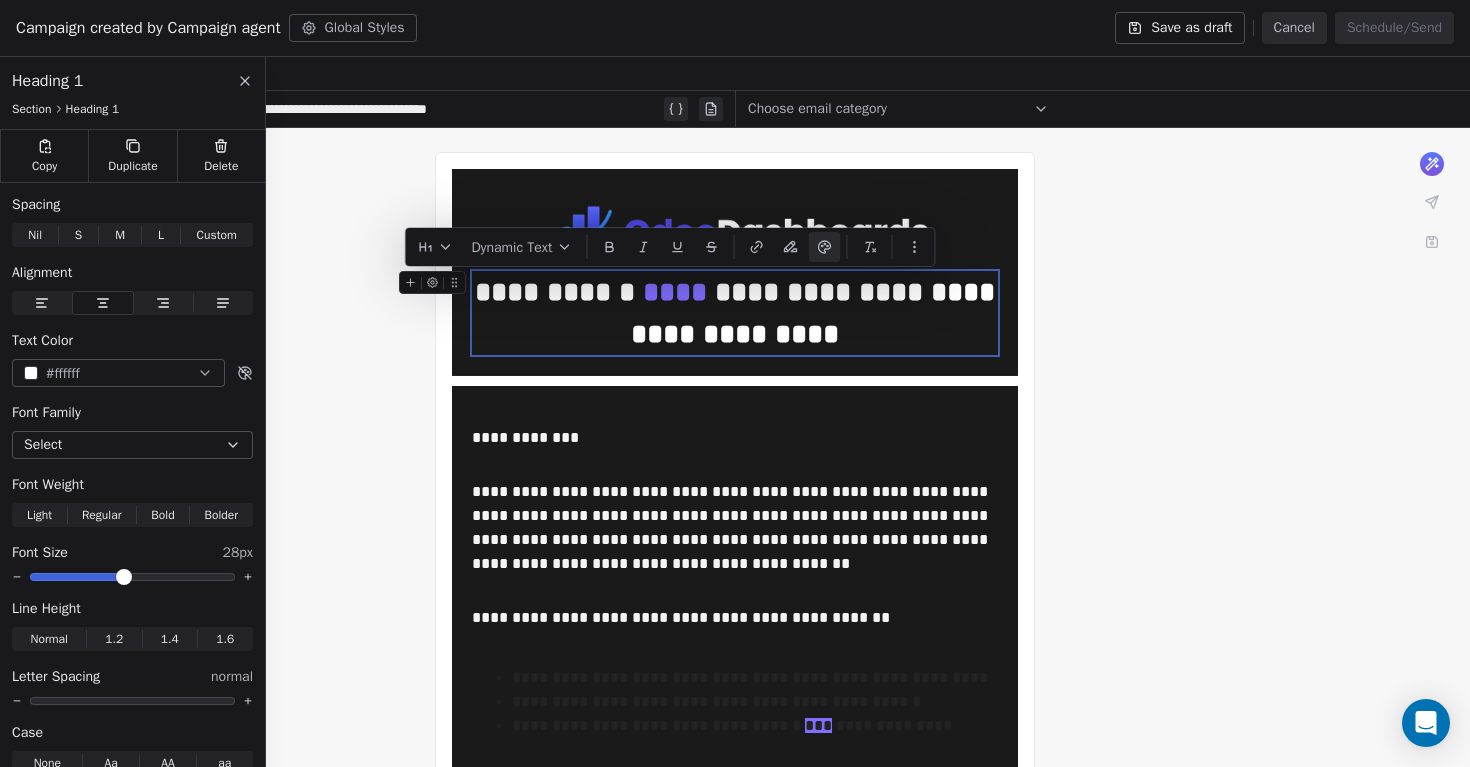 click 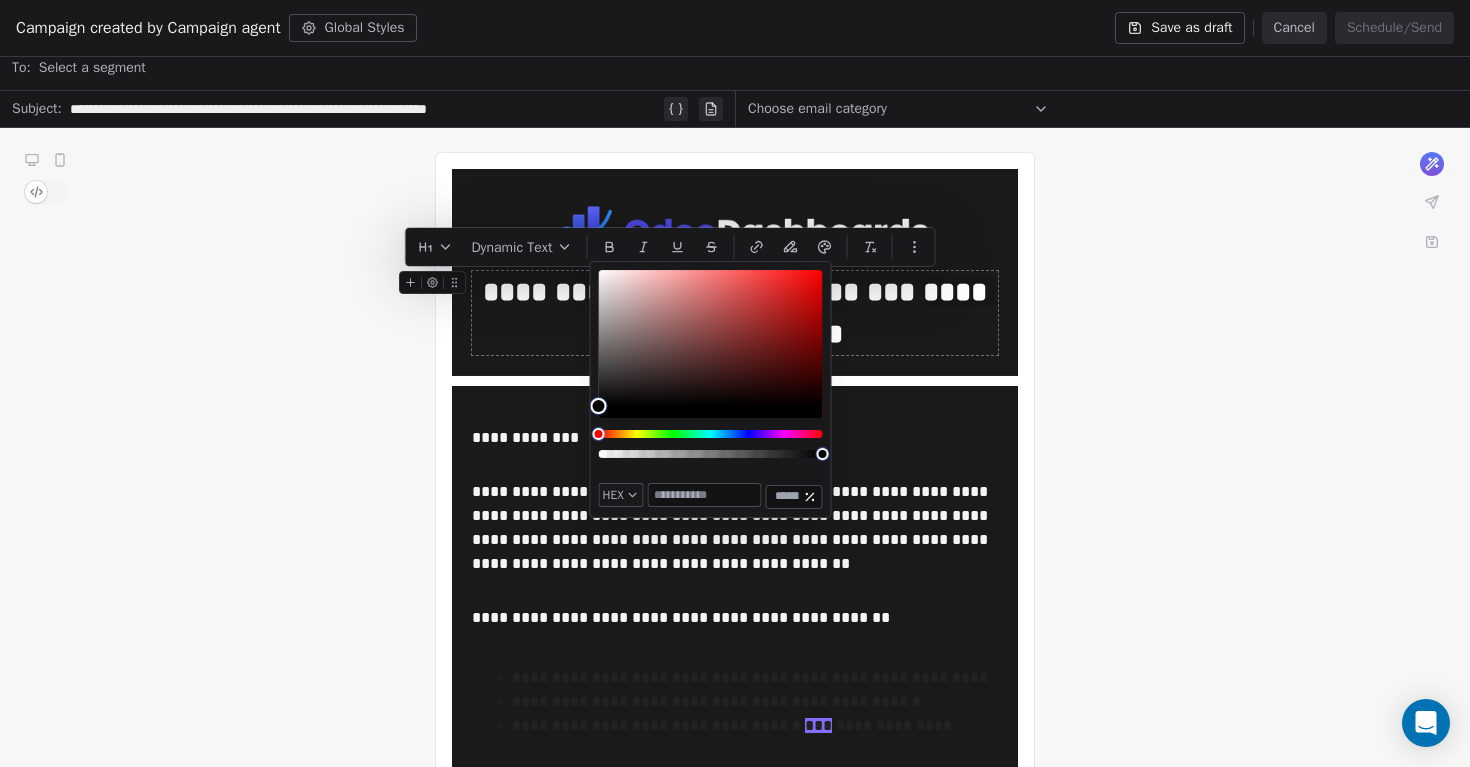 click at bounding box center (705, 495) 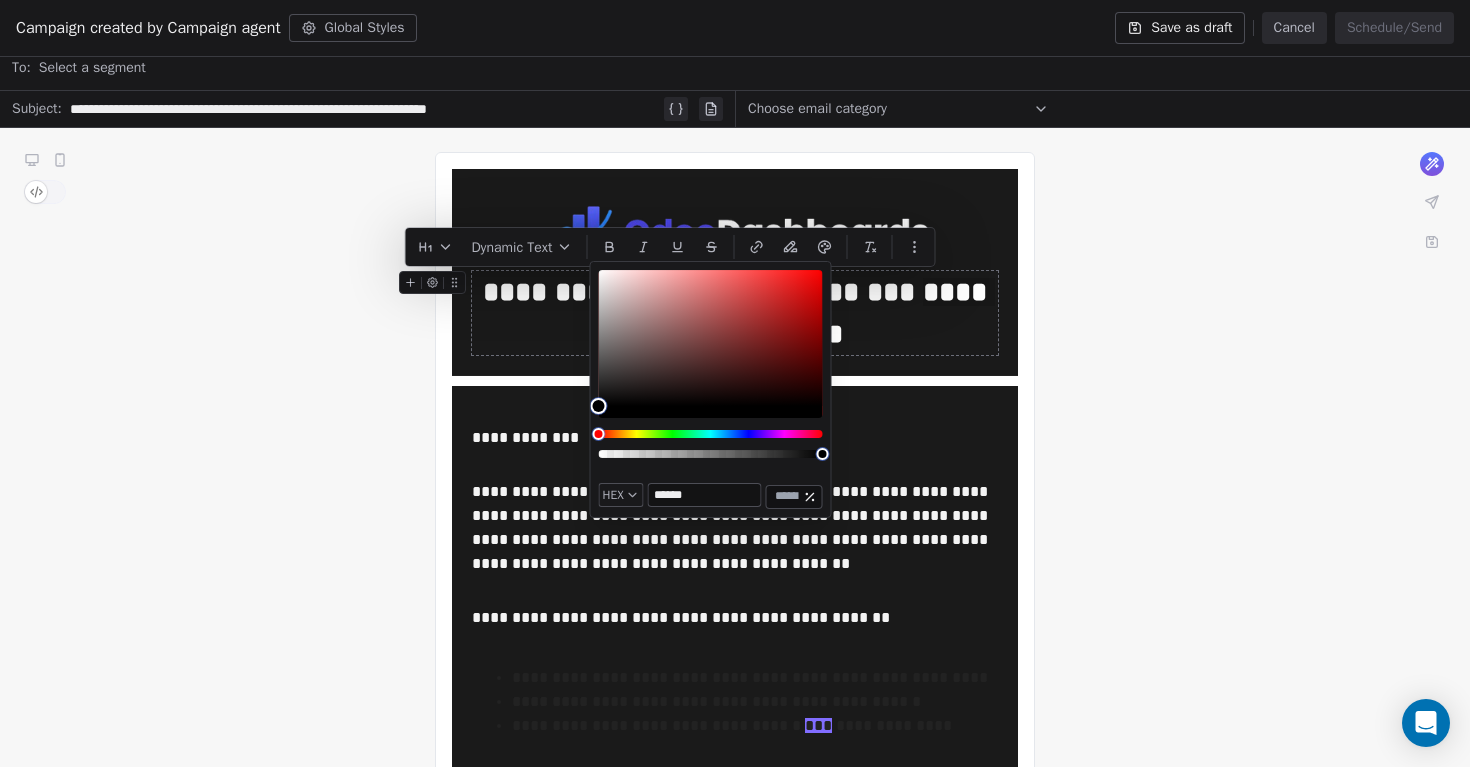 click on "******" at bounding box center (705, 495) 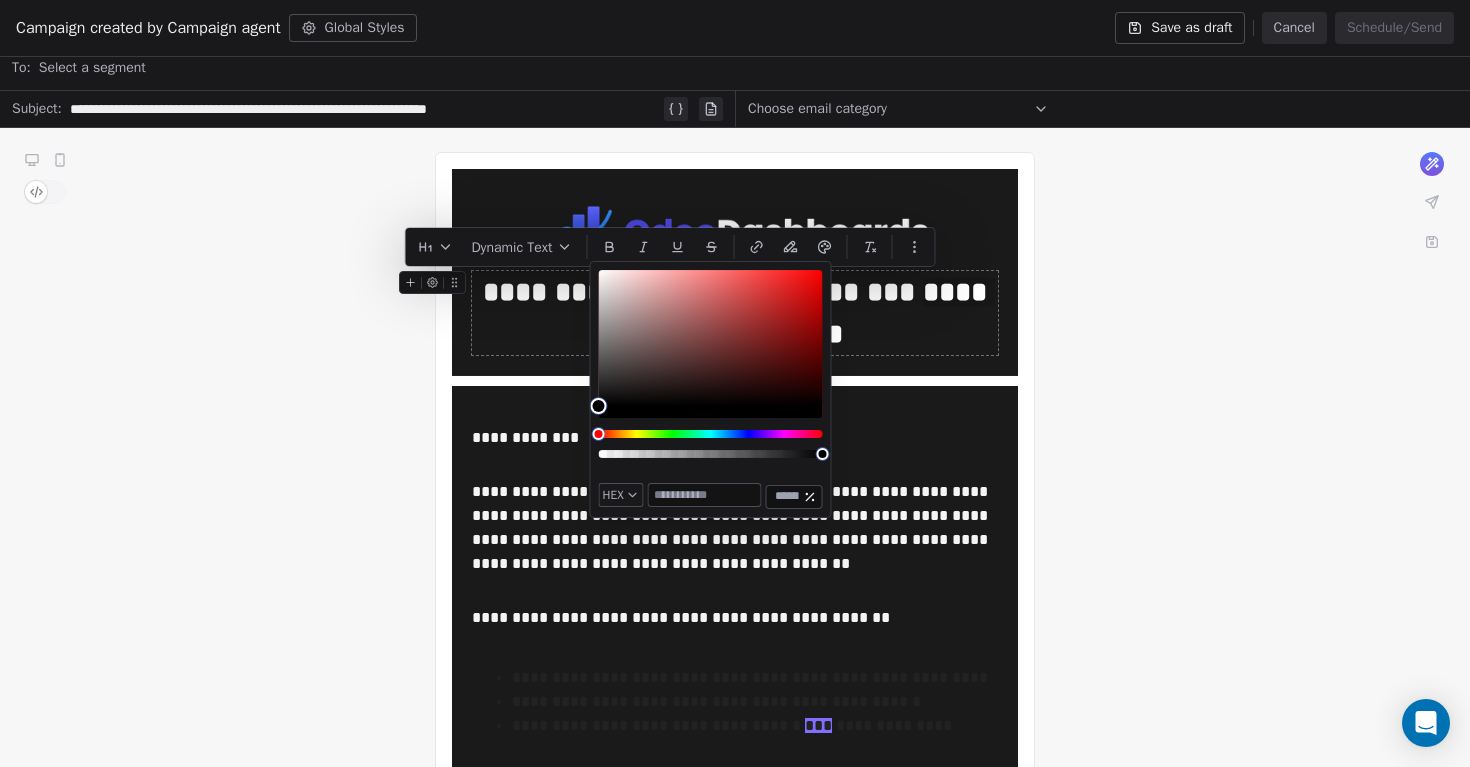 paste on "******" 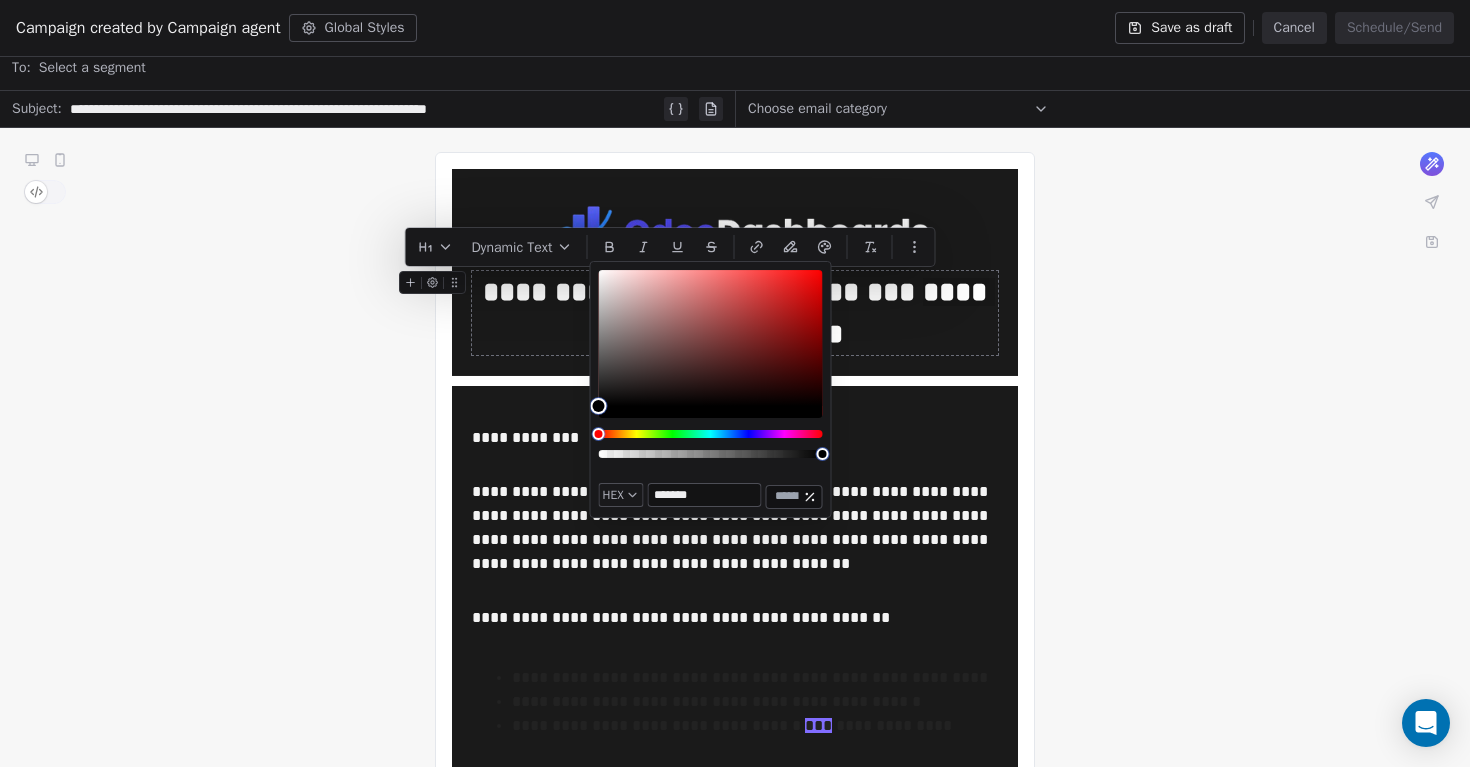 paste 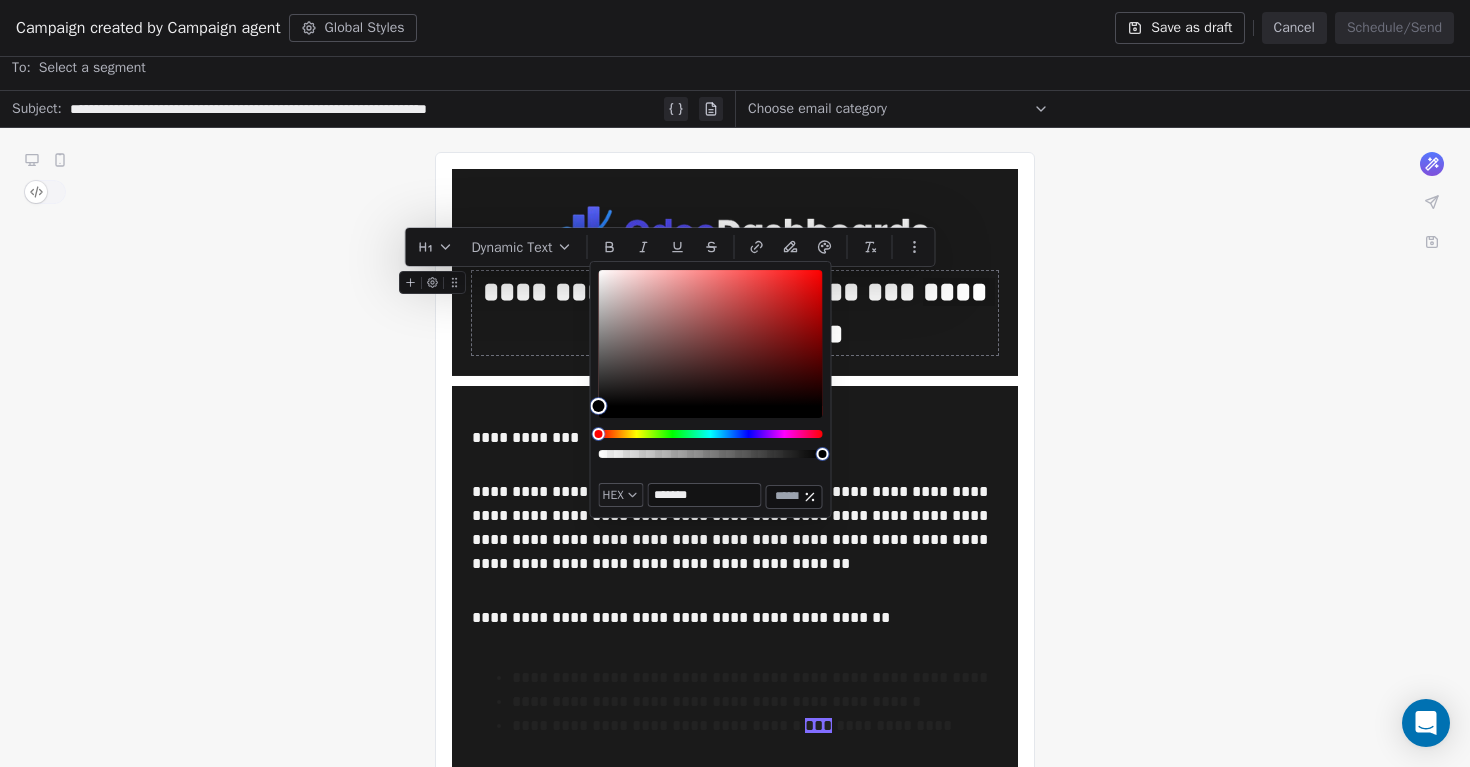 paste 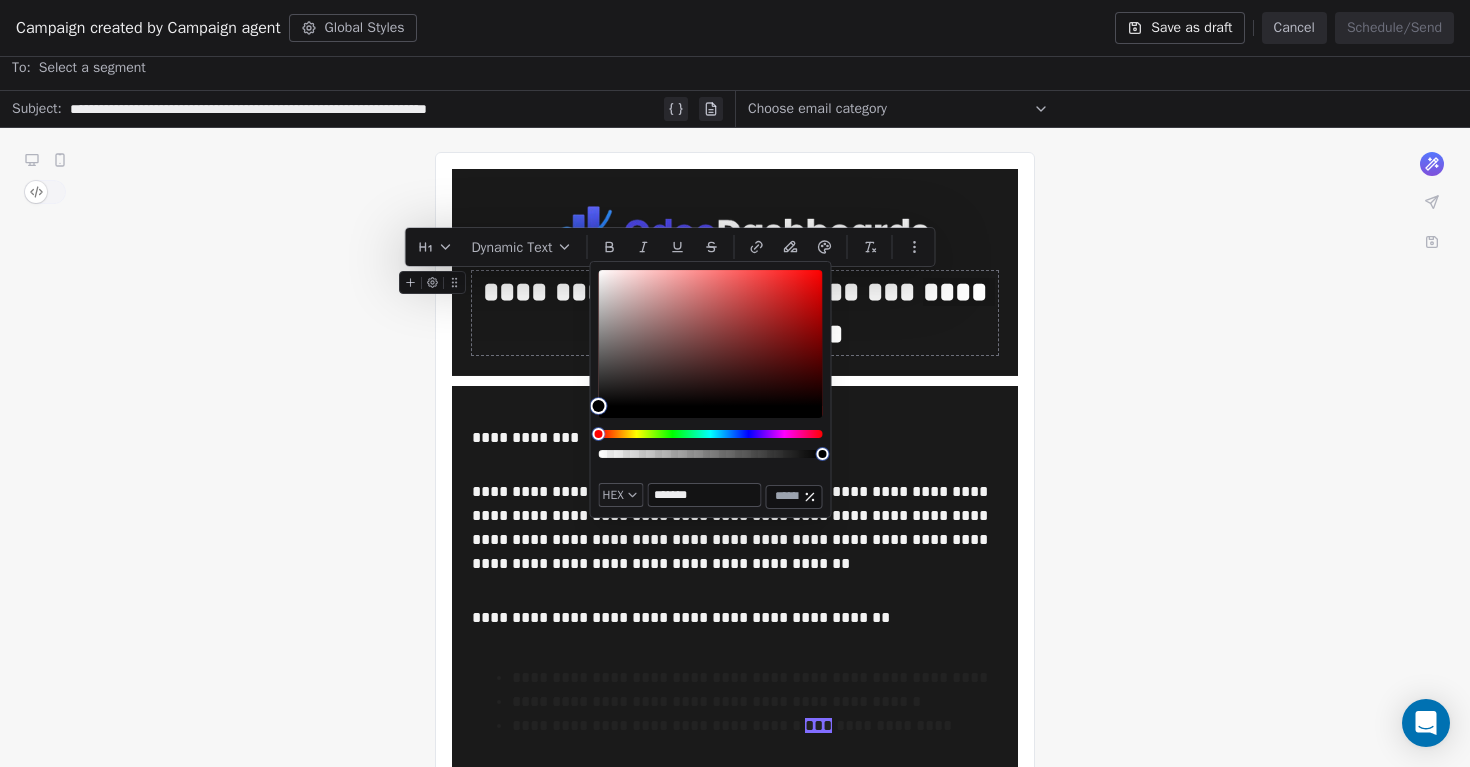 click on "HEX ******* ***" at bounding box center [711, 389] 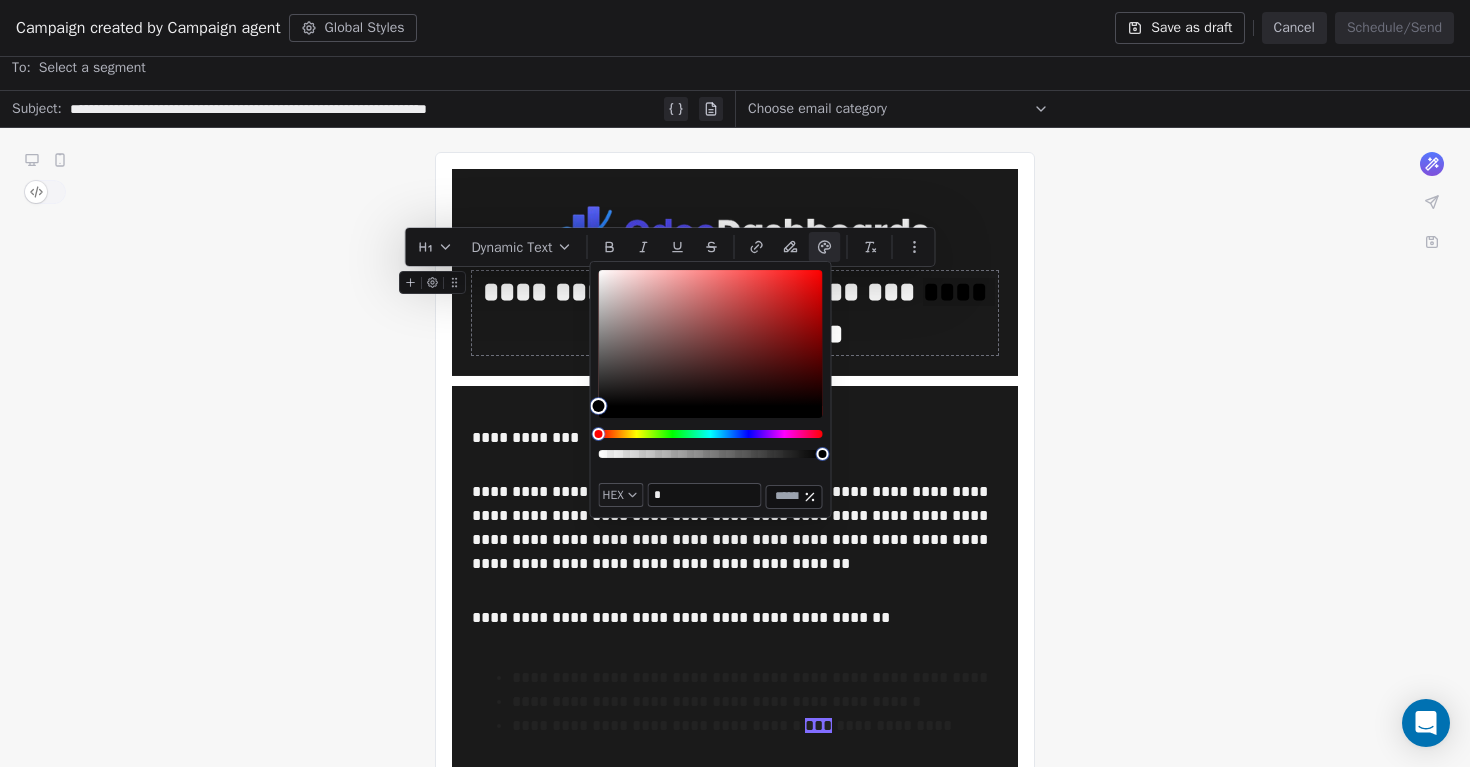 paste on "******" 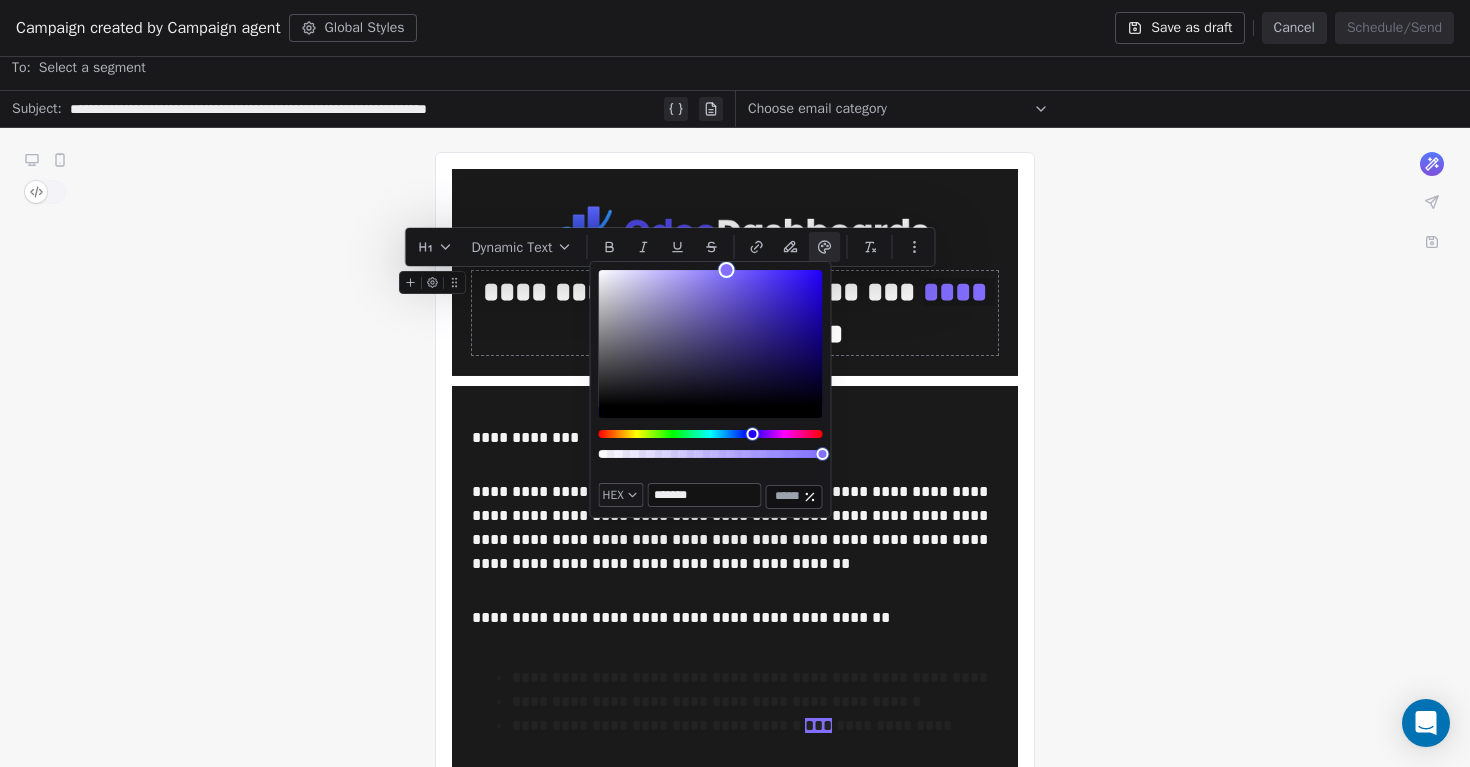 type on "*******" 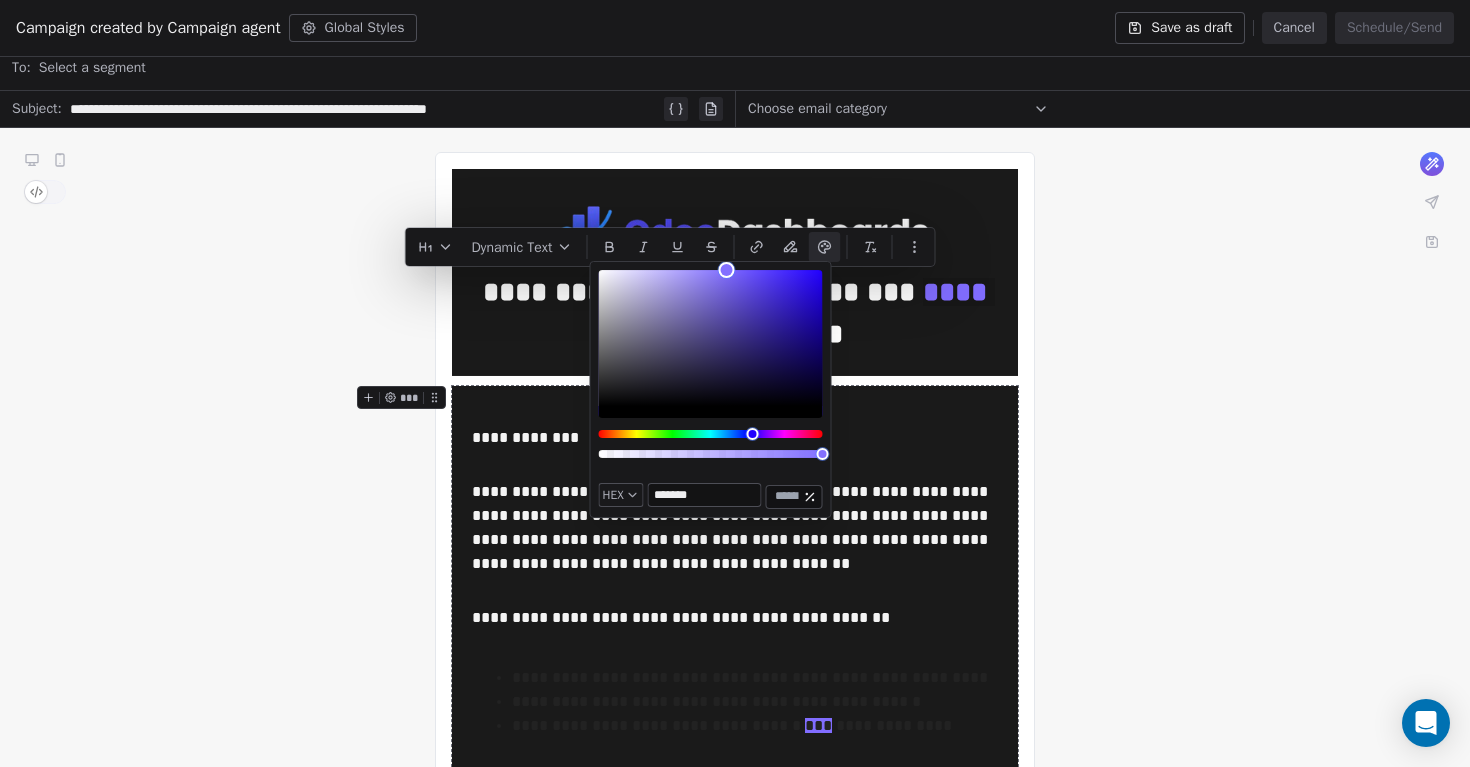 click on "**********" at bounding box center (735, 836) 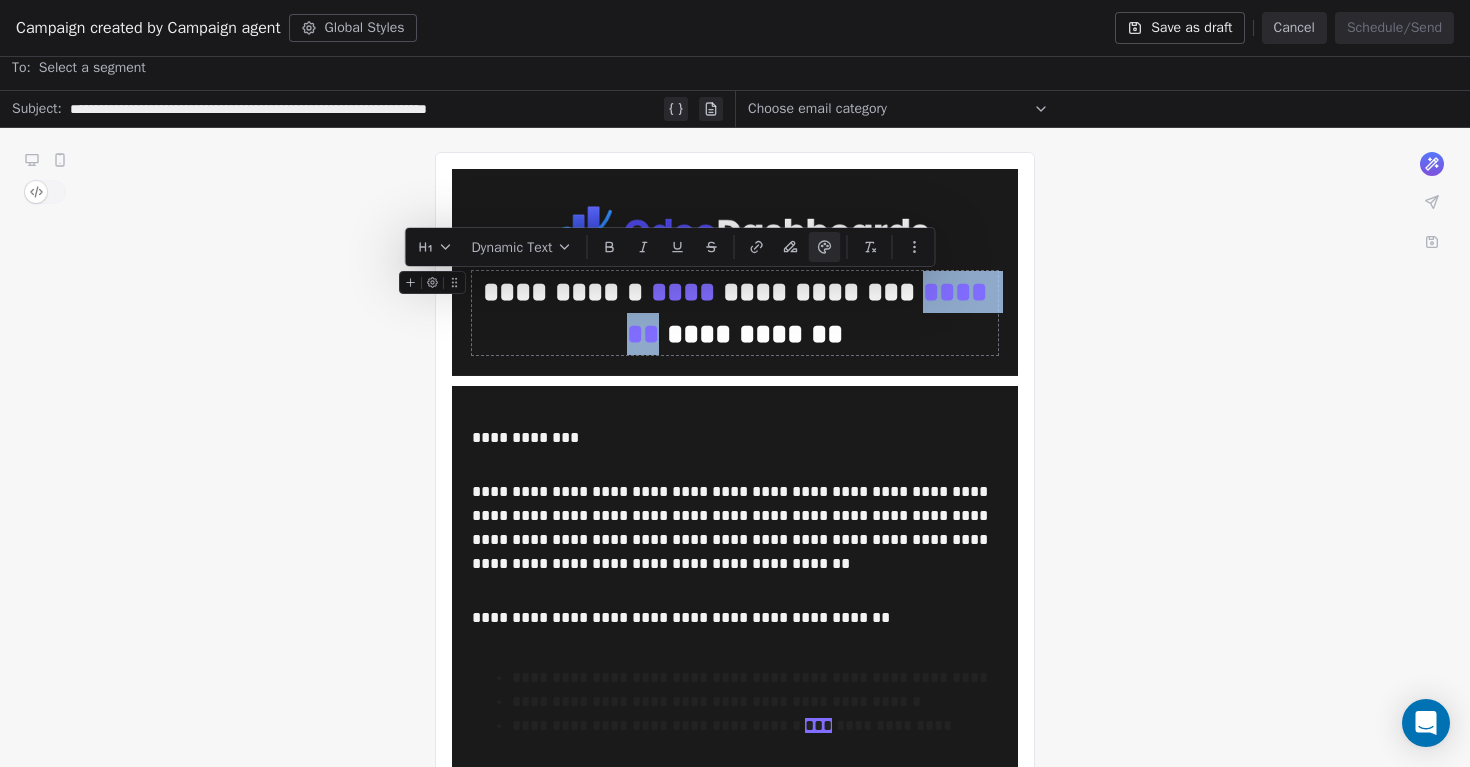 click on "**********" at bounding box center (735, 313) 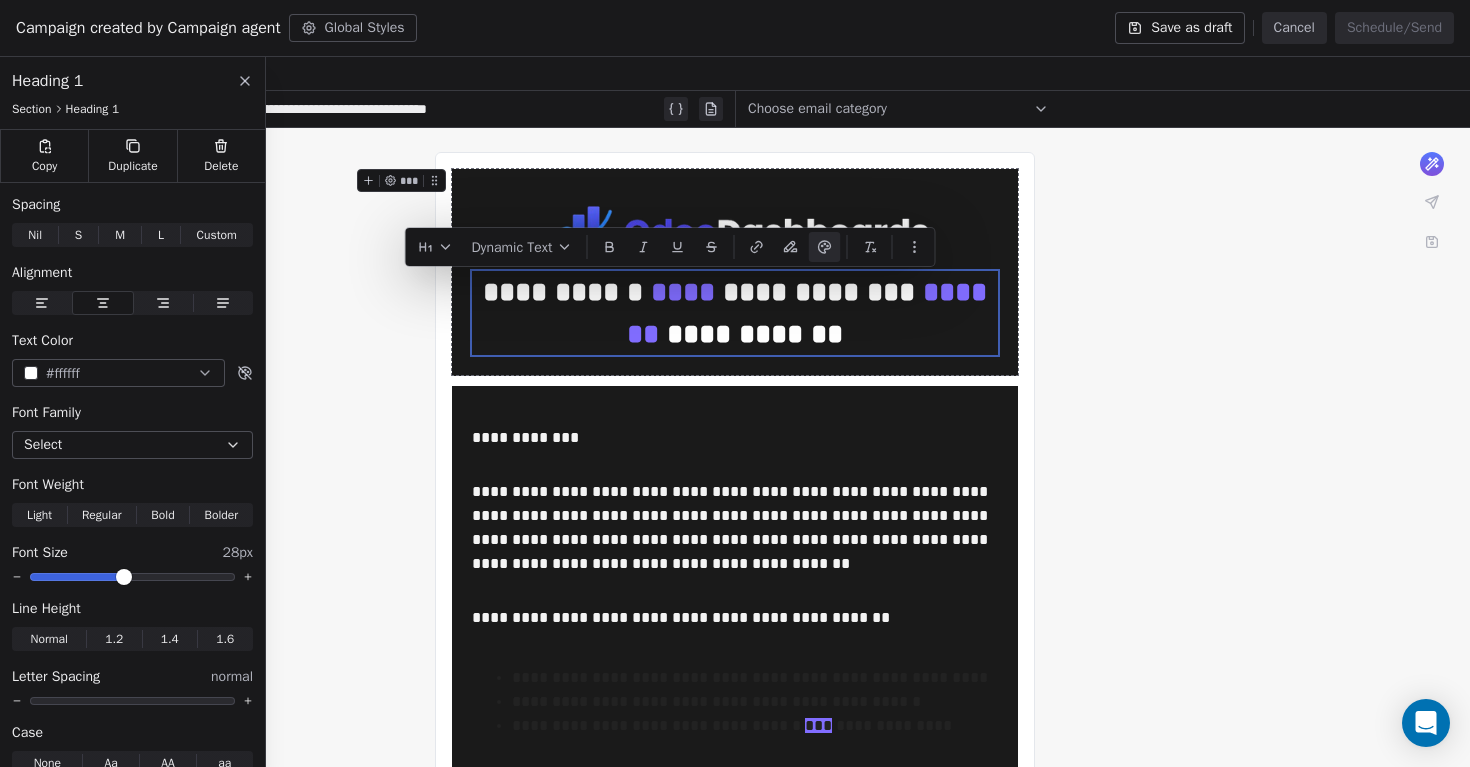 click on "**********" at bounding box center [735, 836] 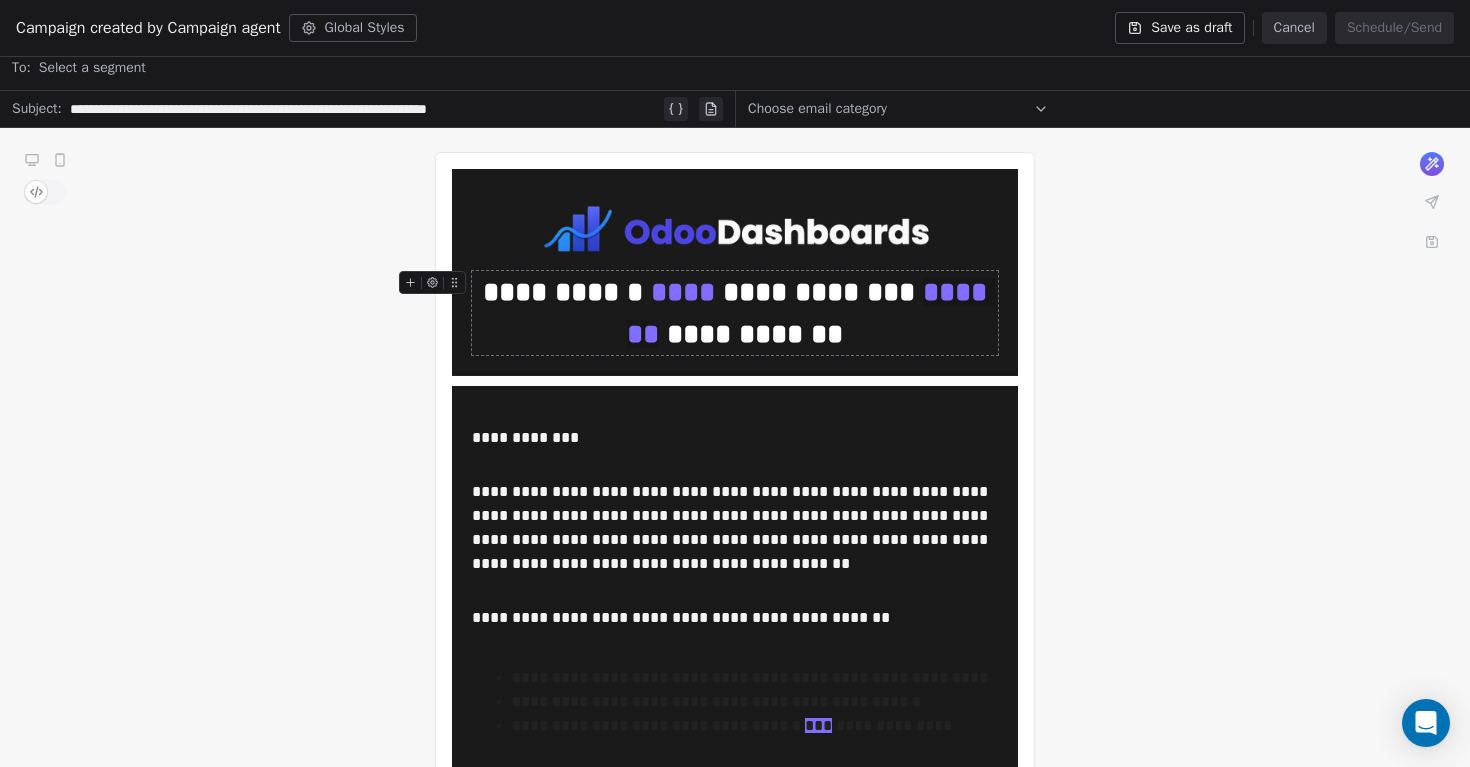click 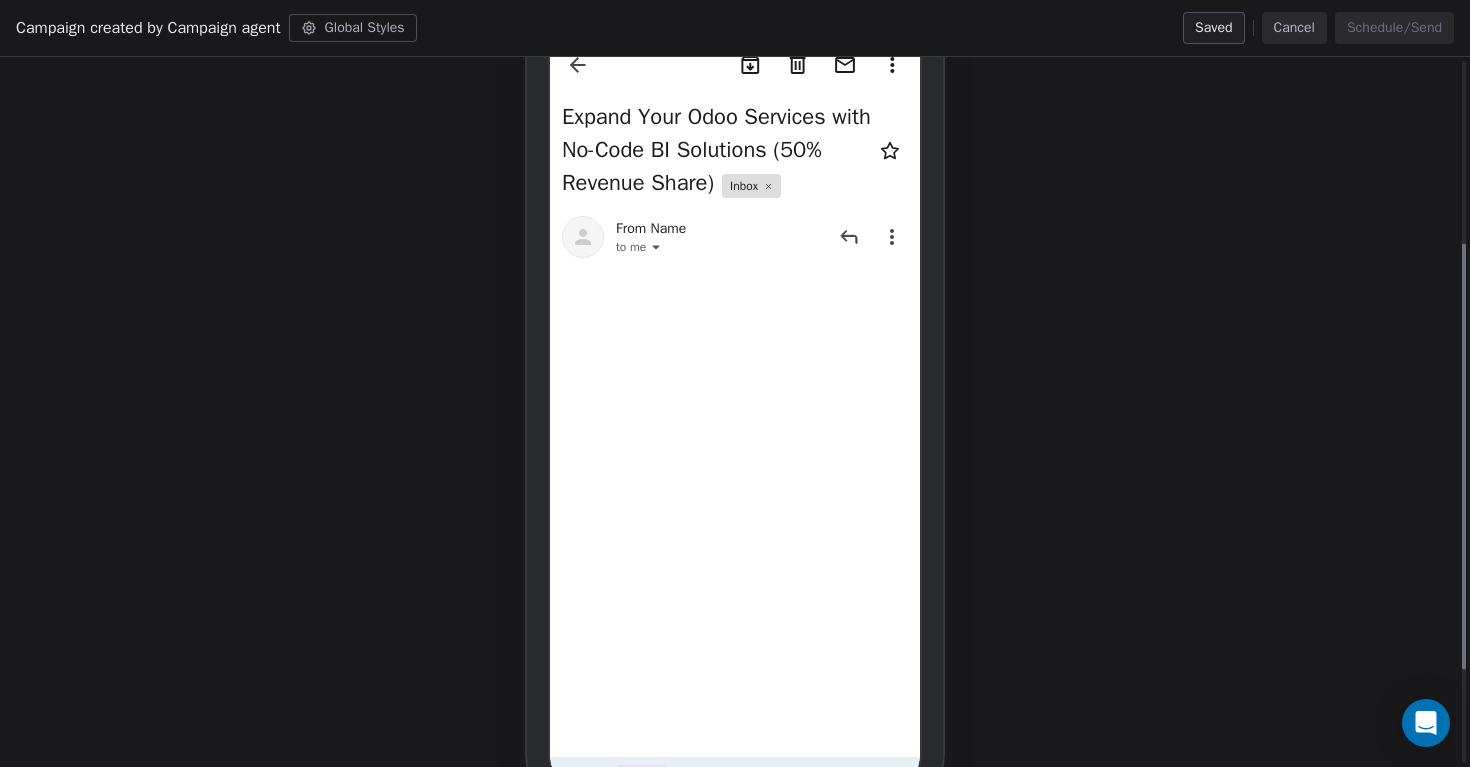 scroll, scrollTop: 269, scrollLeft: 0, axis: vertical 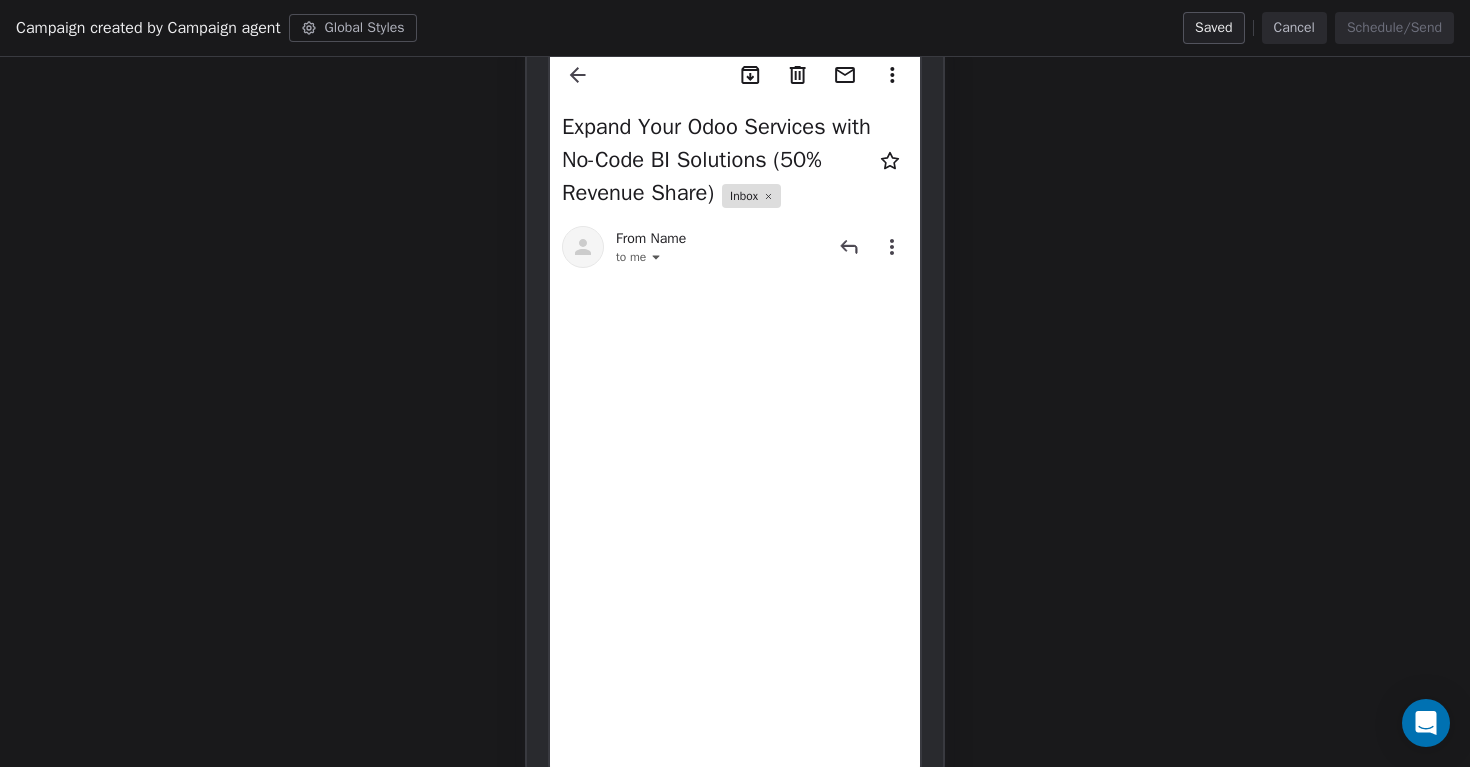 click on "Cancel" at bounding box center [1294, 28] 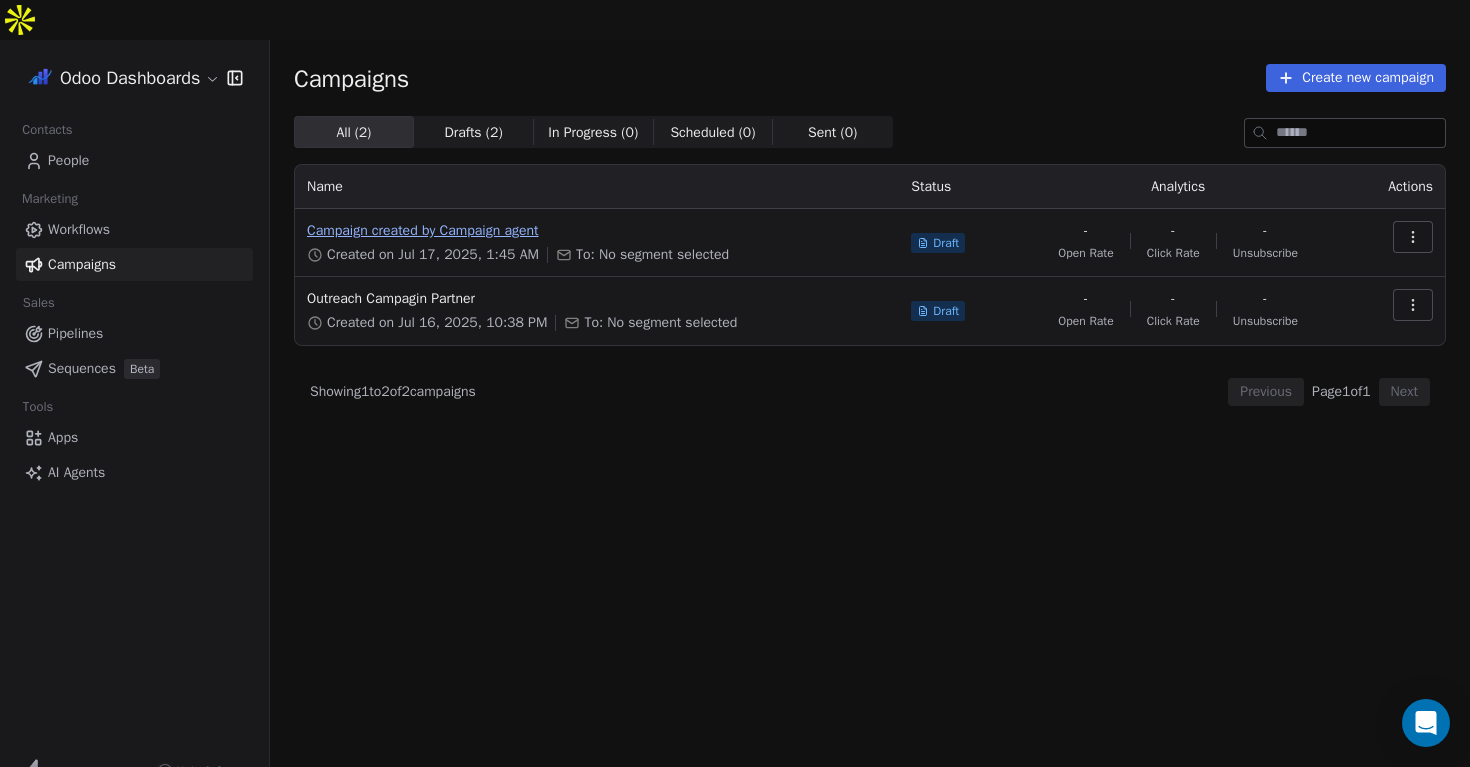 click on "Campaign created by Campaign agent" at bounding box center [597, 231] 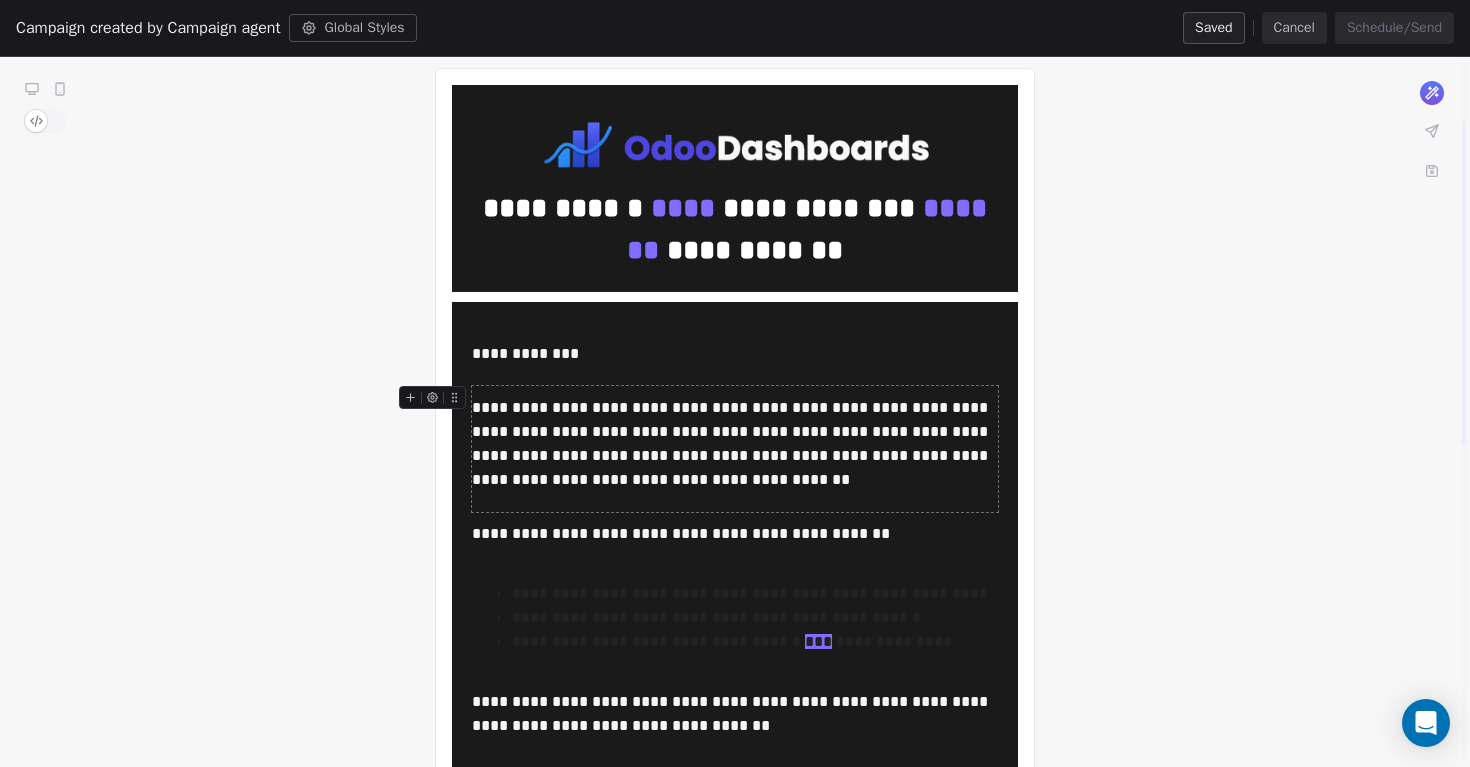 scroll, scrollTop: 136, scrollLeft: 0, axis: vertical 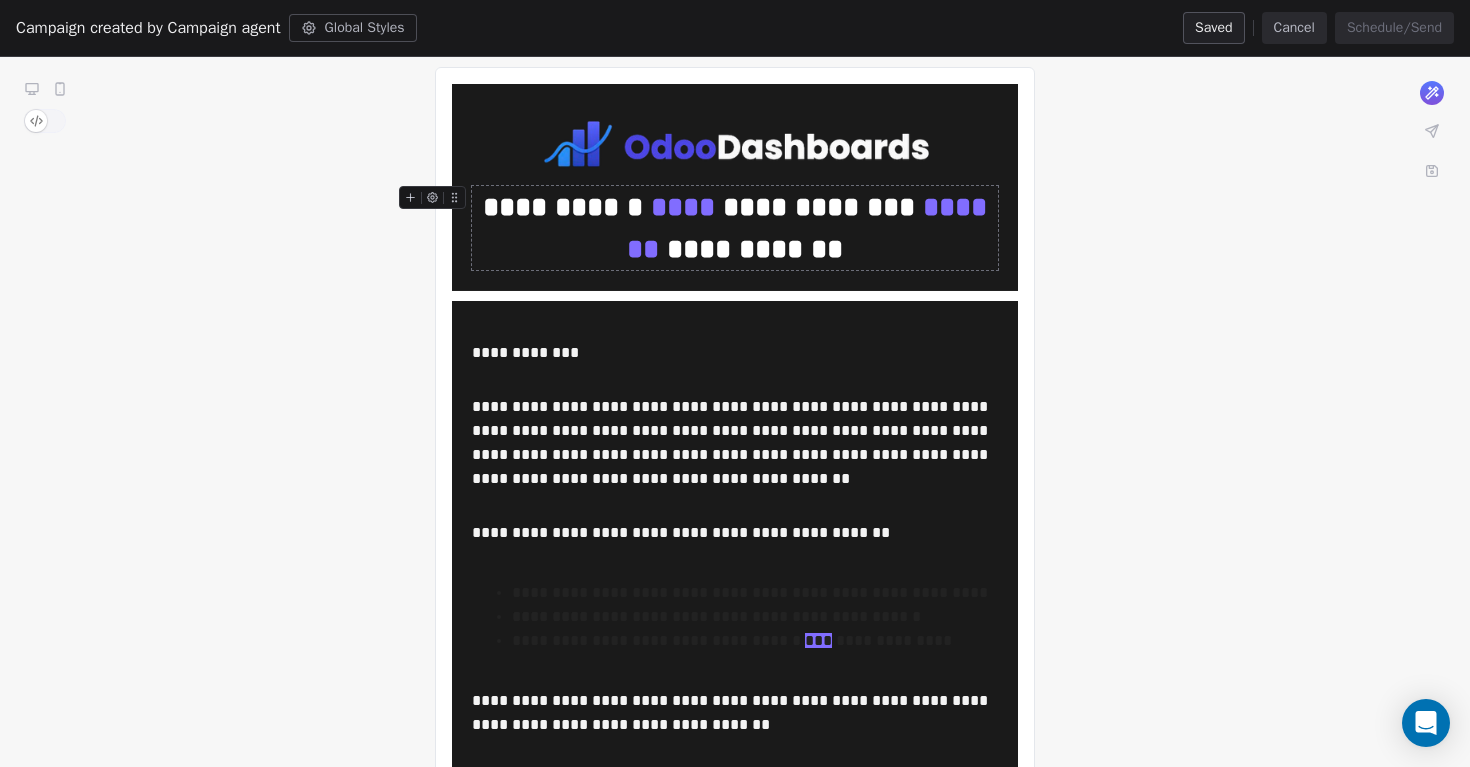 click on "**********" at bounding box center (735, 228) 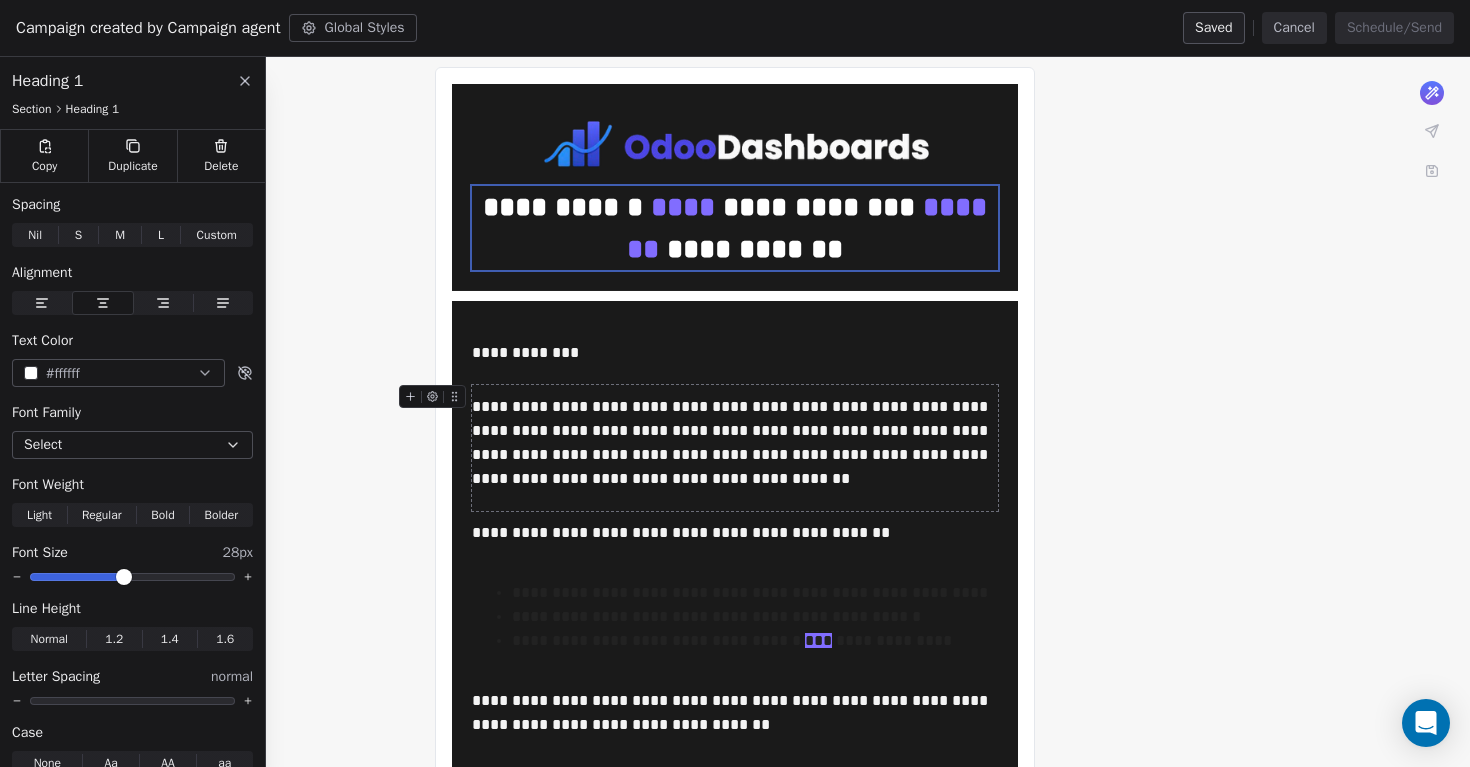 click on "**********" at bounding box center [735, 443] 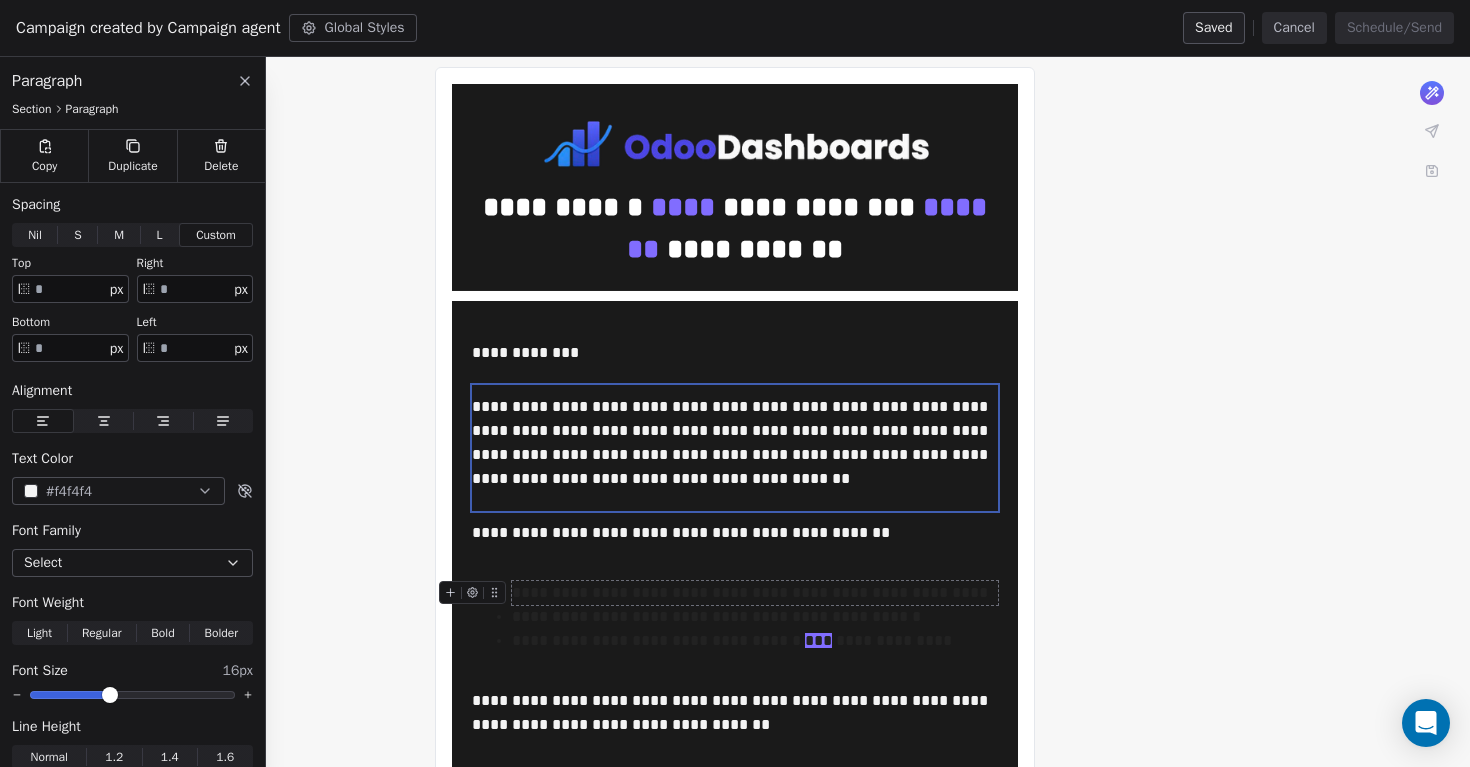 click on "**********" at bounding box center [755, 593] 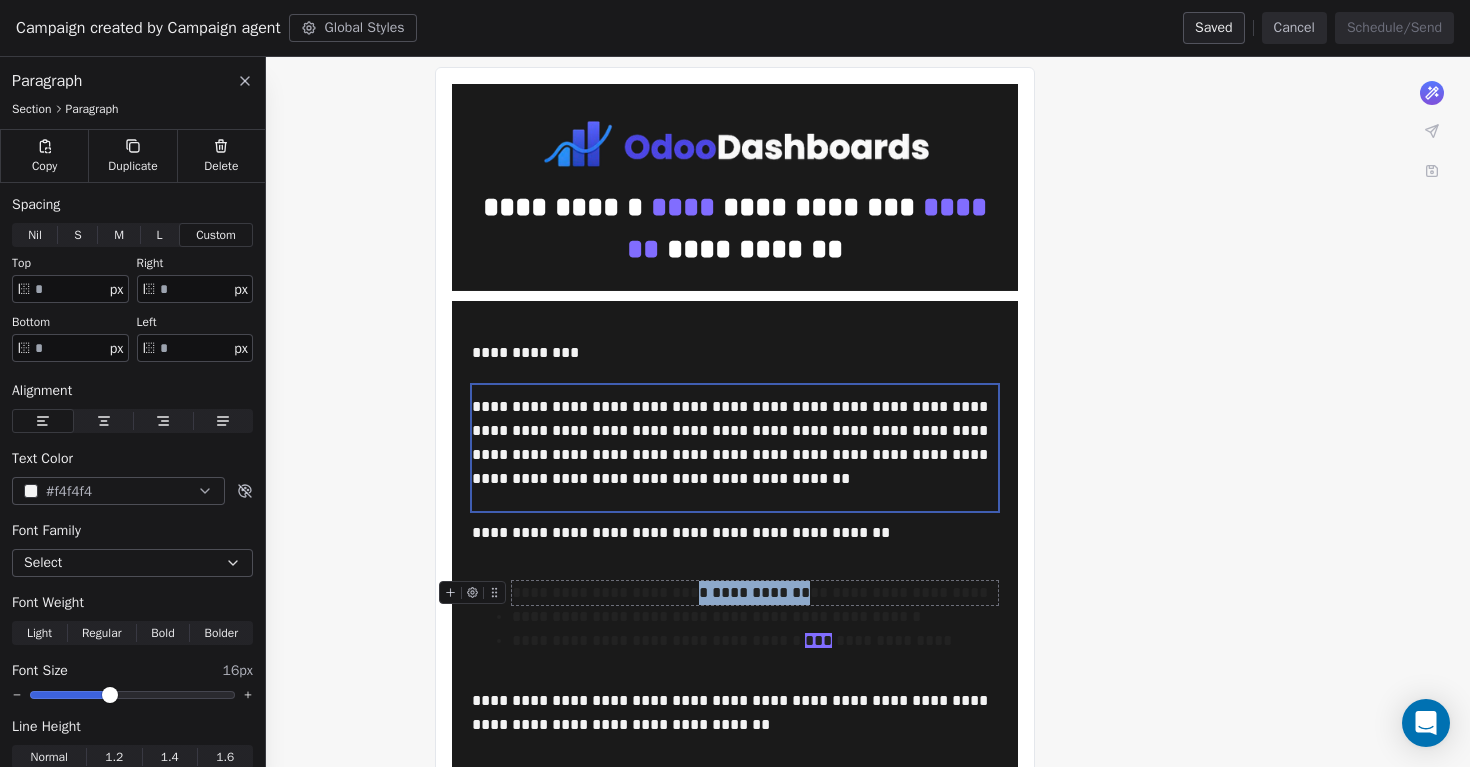 click on "**********" at bounding box center [755, 593] 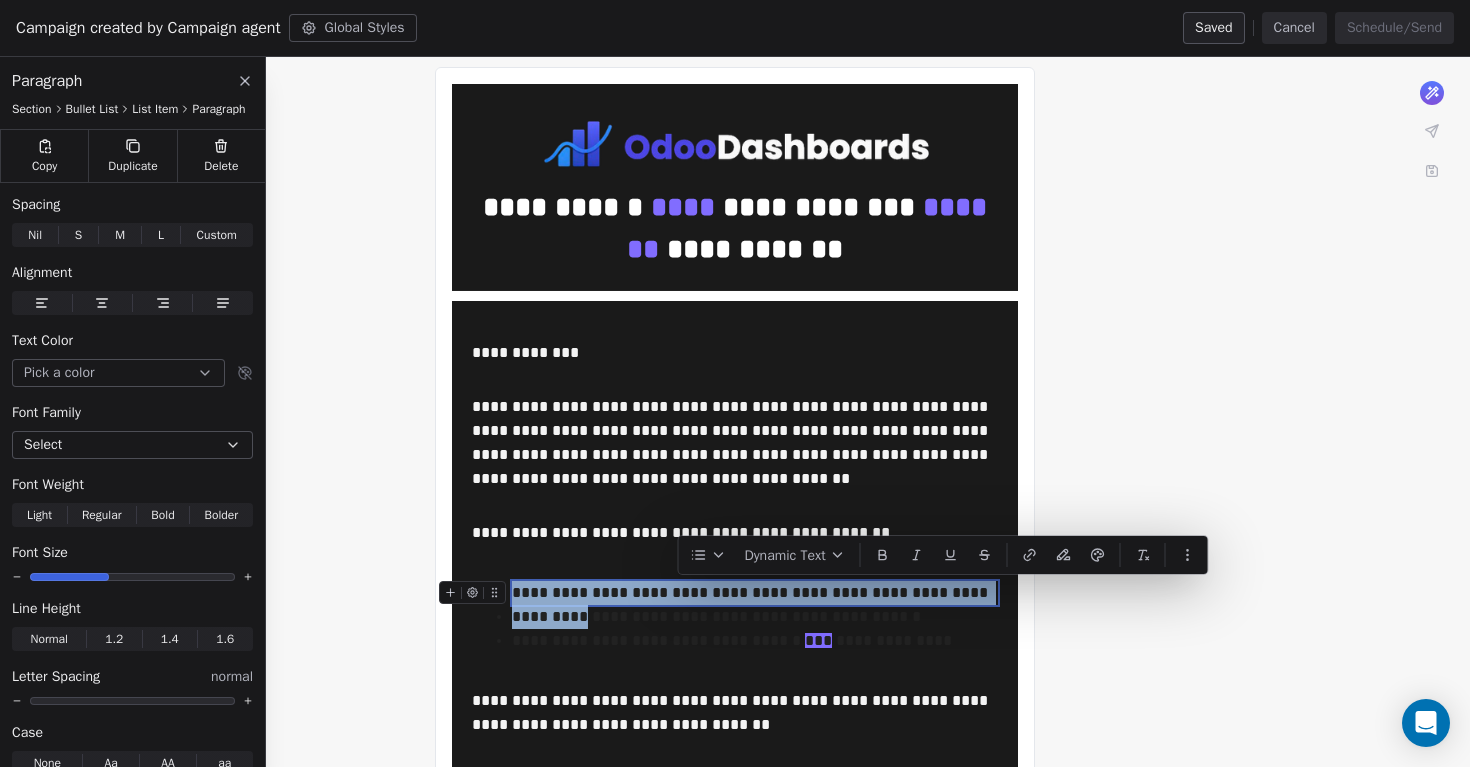 click on "**********" at bounding box center [755, 593] 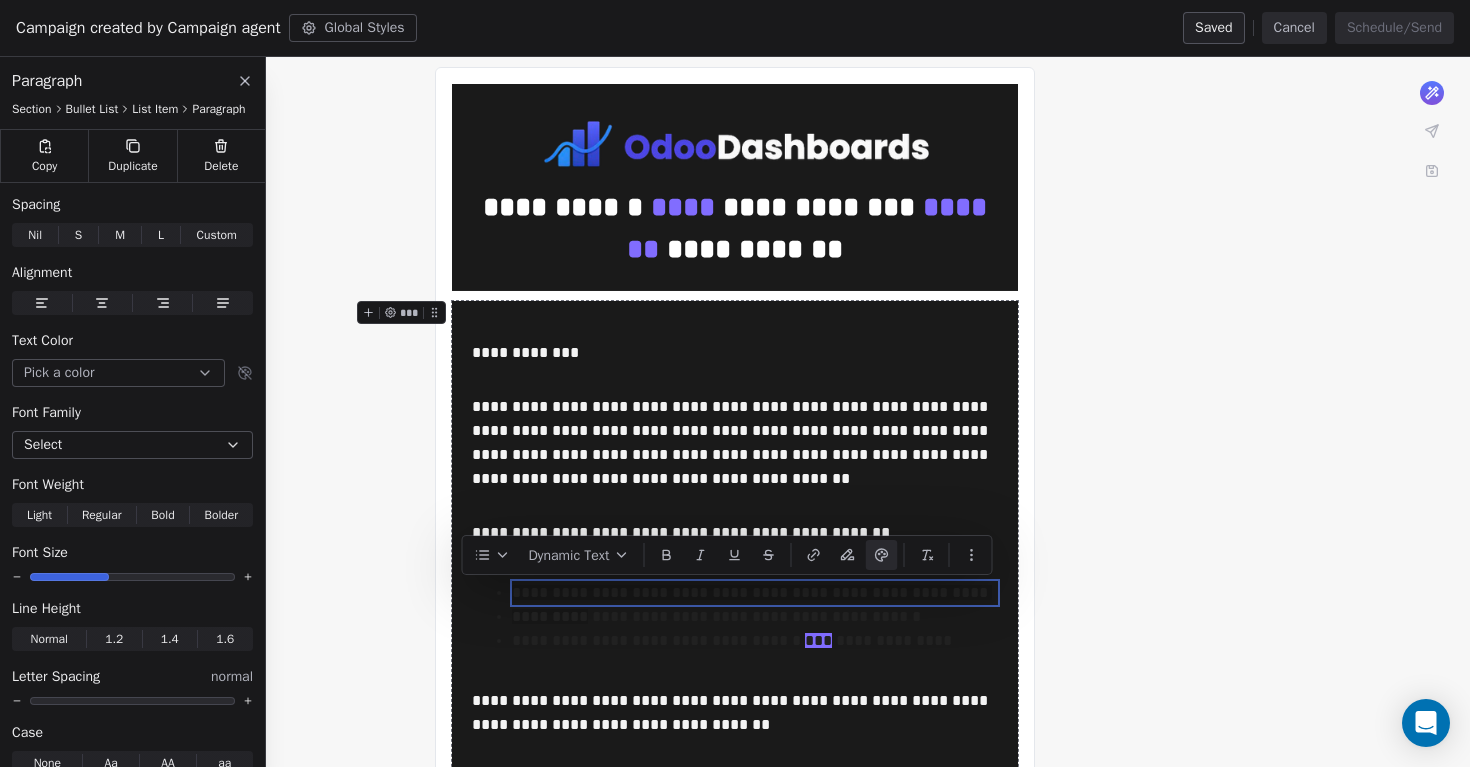 click 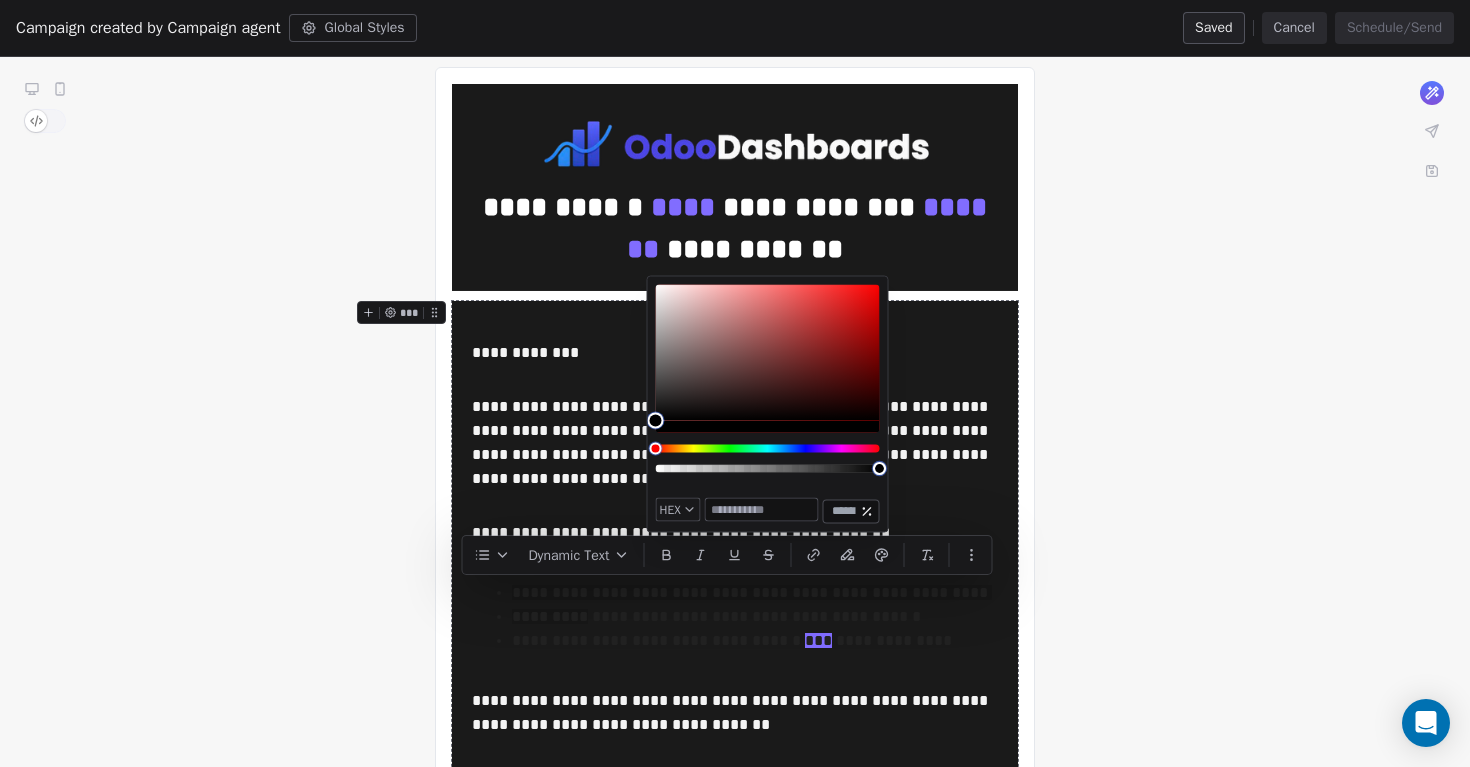 type on "*******" 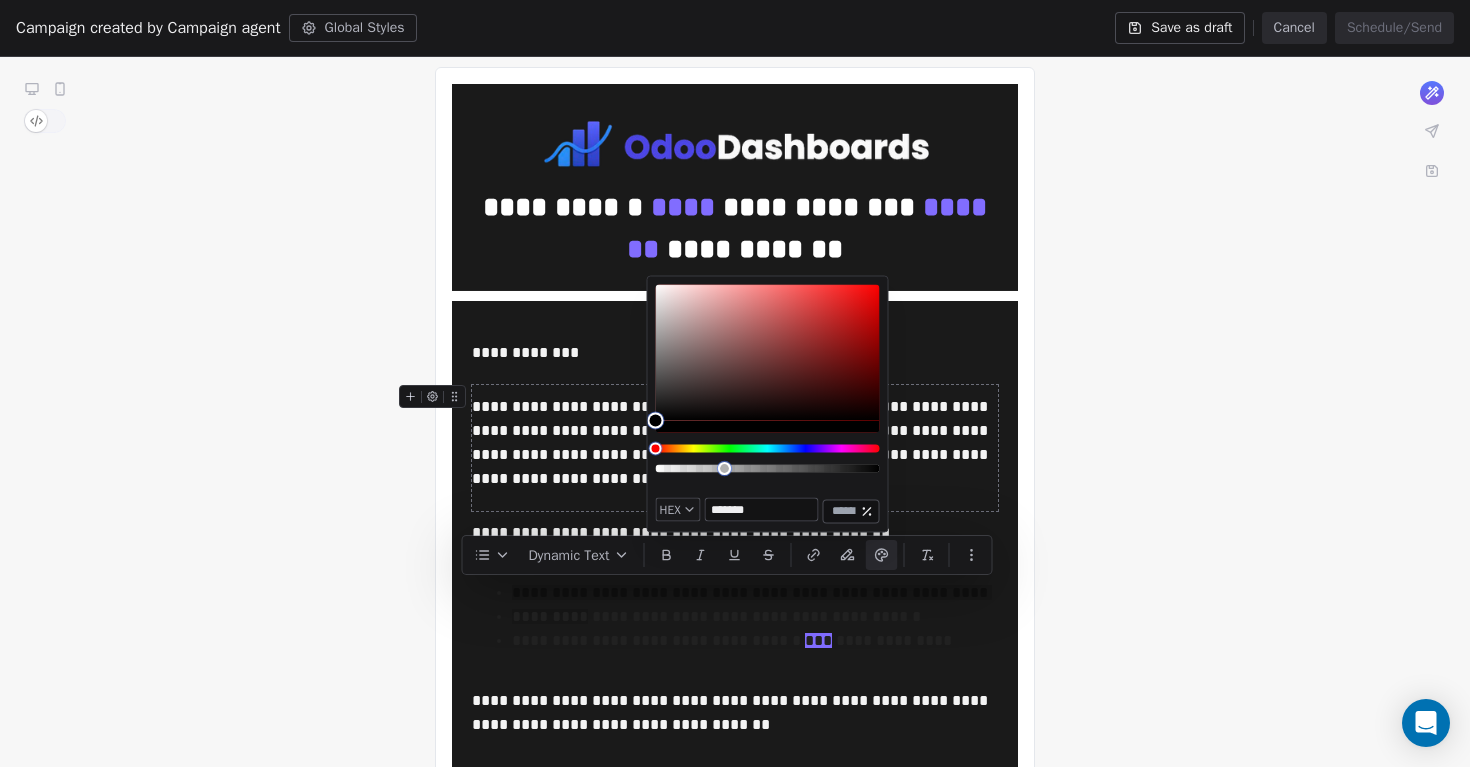 type on "***" 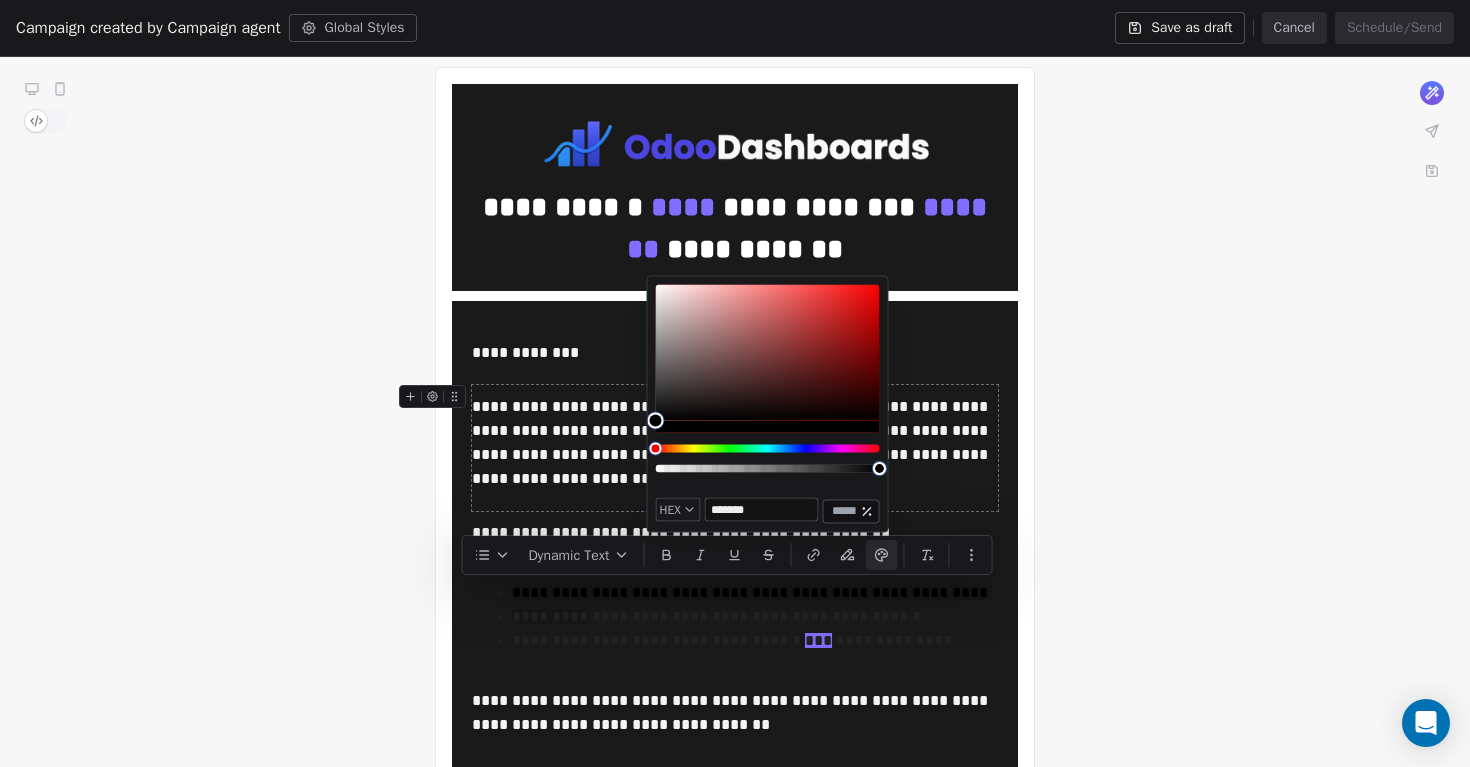 drag, startPoint x: 878, startPoint y: 468, endPoint x: 978, endPoint y: 490, distance: 102.3914 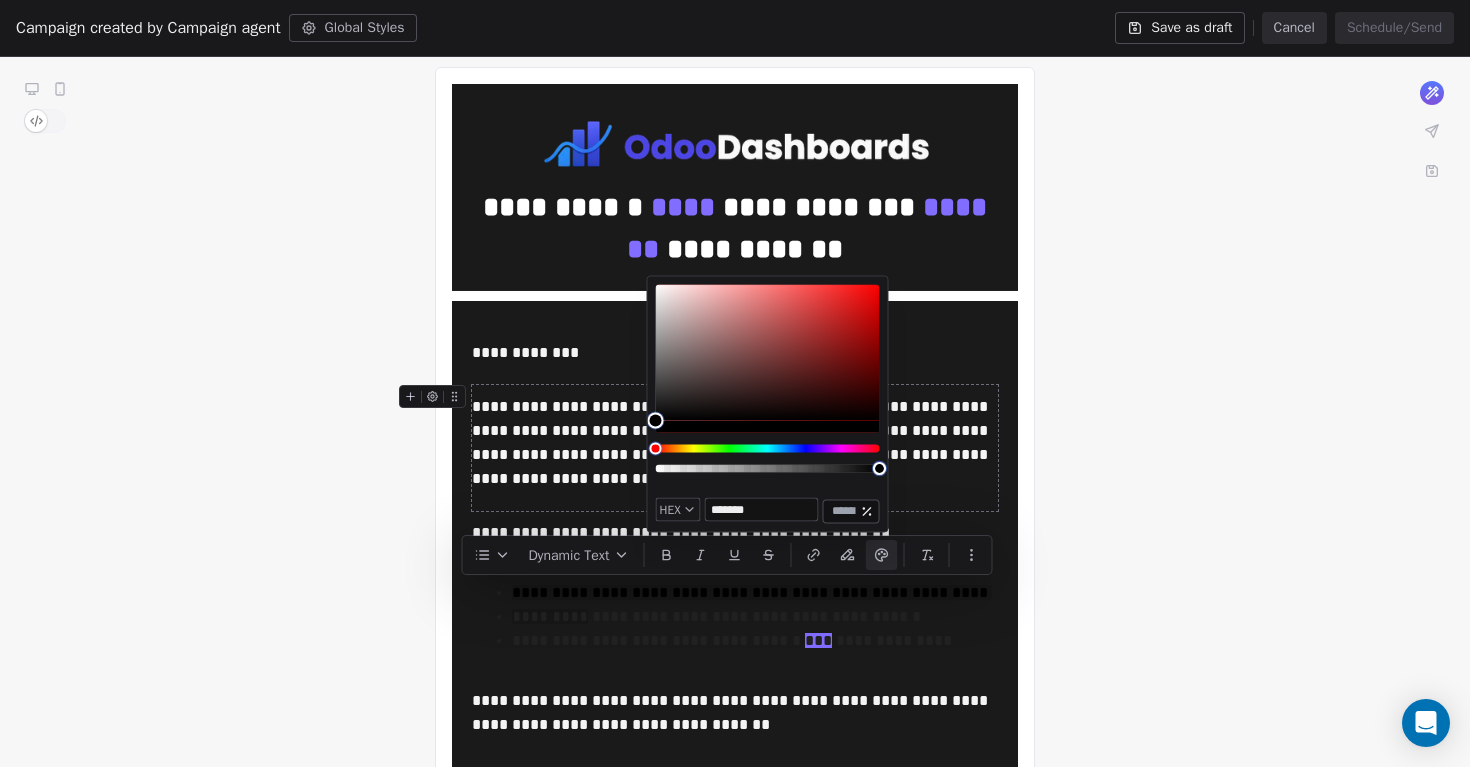 click on "**********" at bounding box center [735, 403] 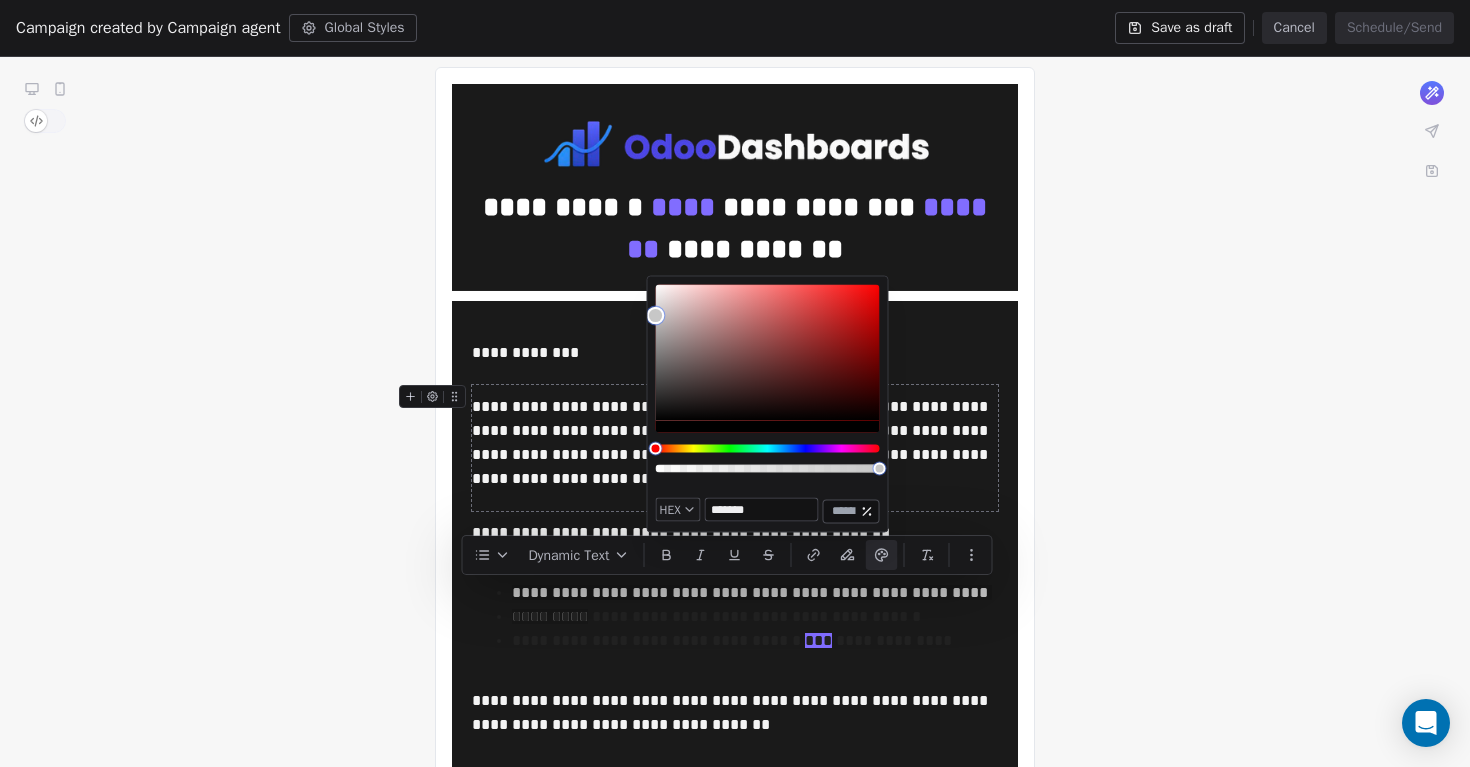 type on "*******" 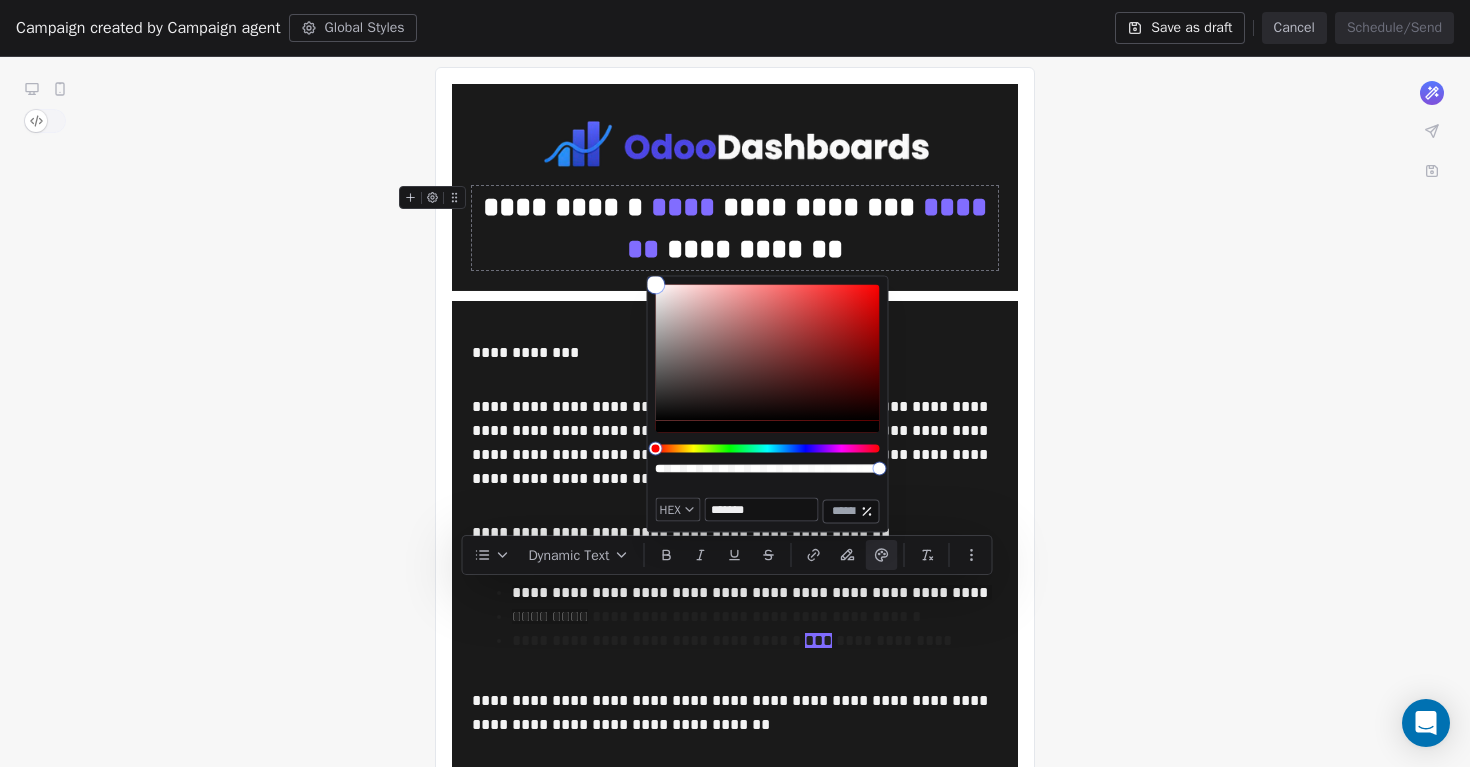 drag, startPoint x: 659, startPoint y: 413, endPoint x: 637, endPoint y: 243, distance: 171.41762 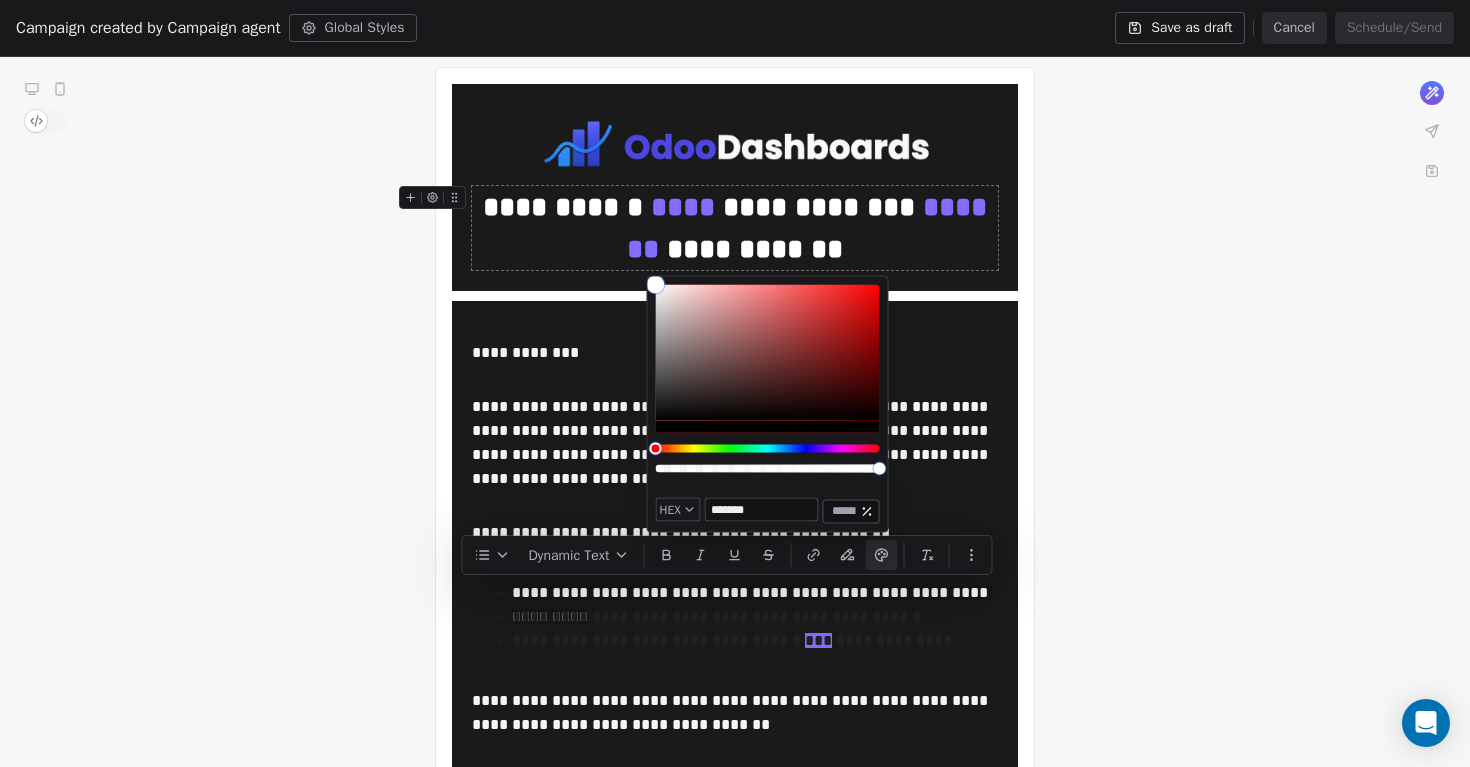 click on "**********" at bounding box center (735, 403) 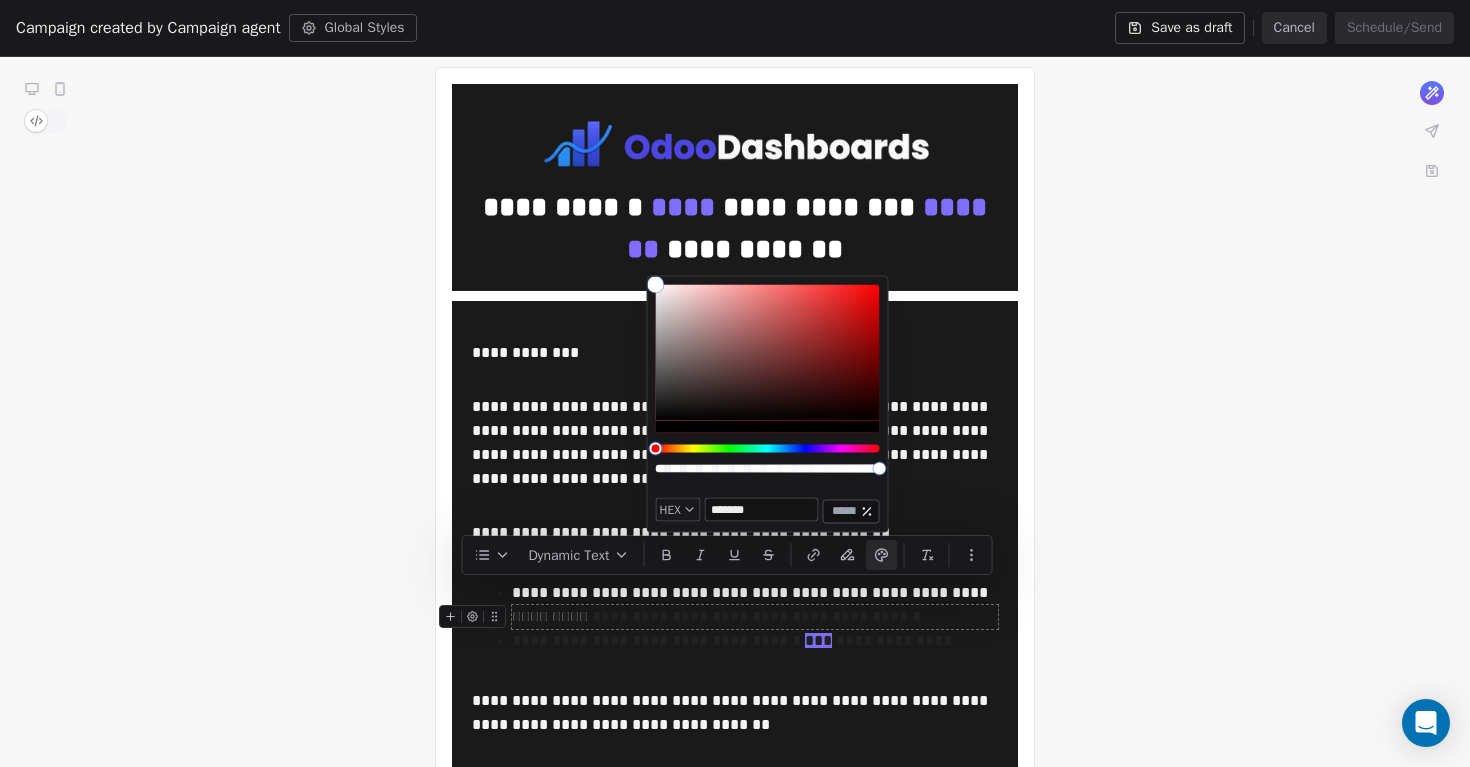 click on "**********" at bounding box center [755, 617] 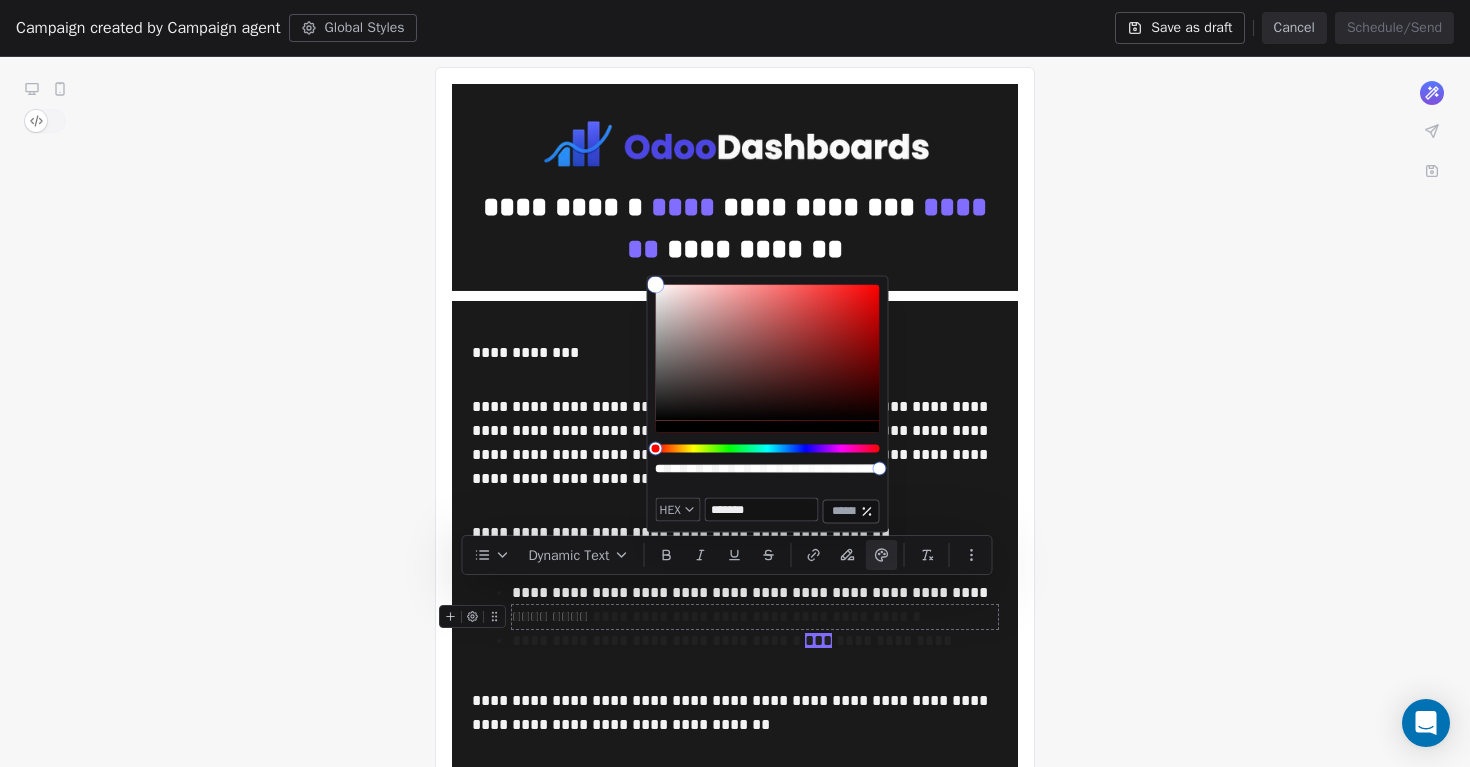 click on "**********" at bounding box center (755, 617) 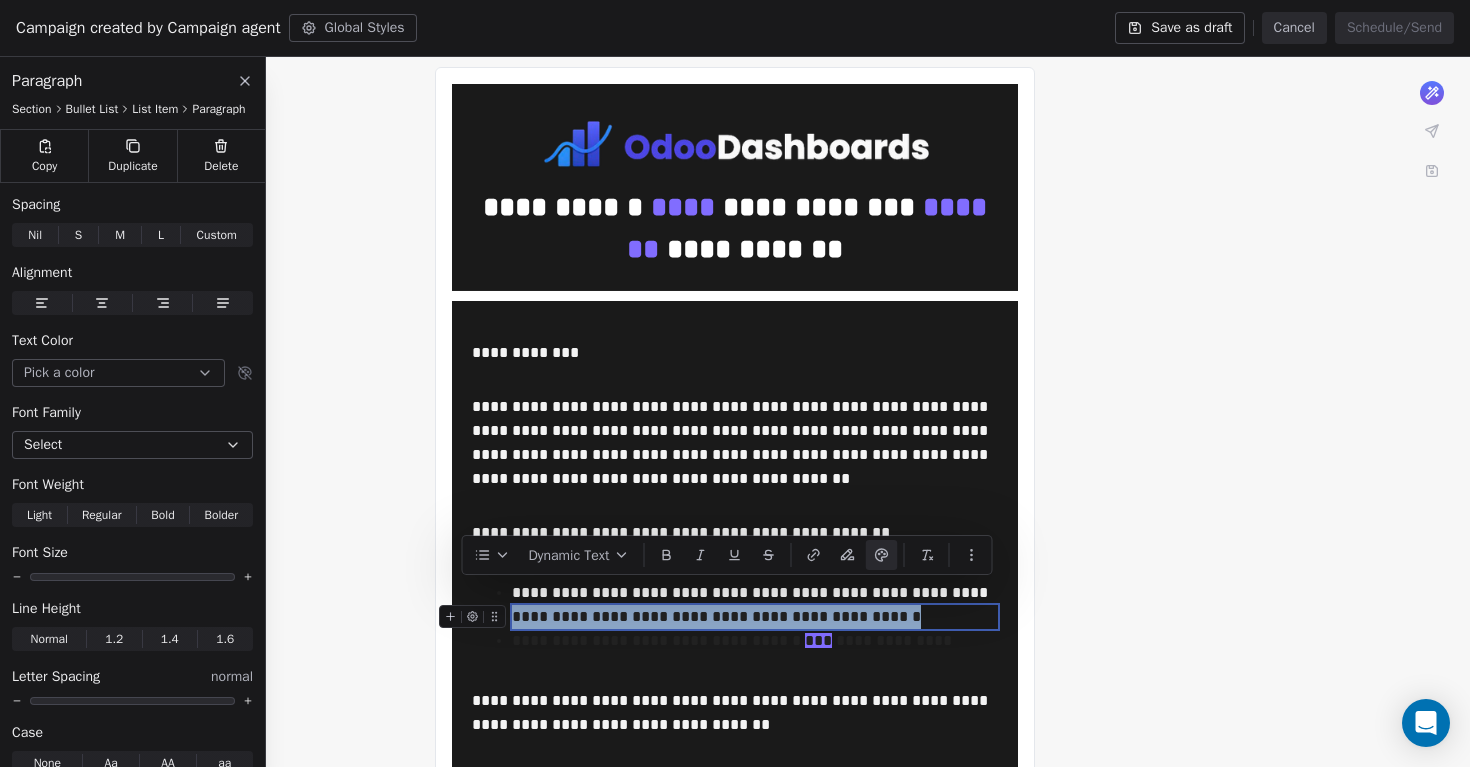 click on "**********" at bounding box center [755, 617] 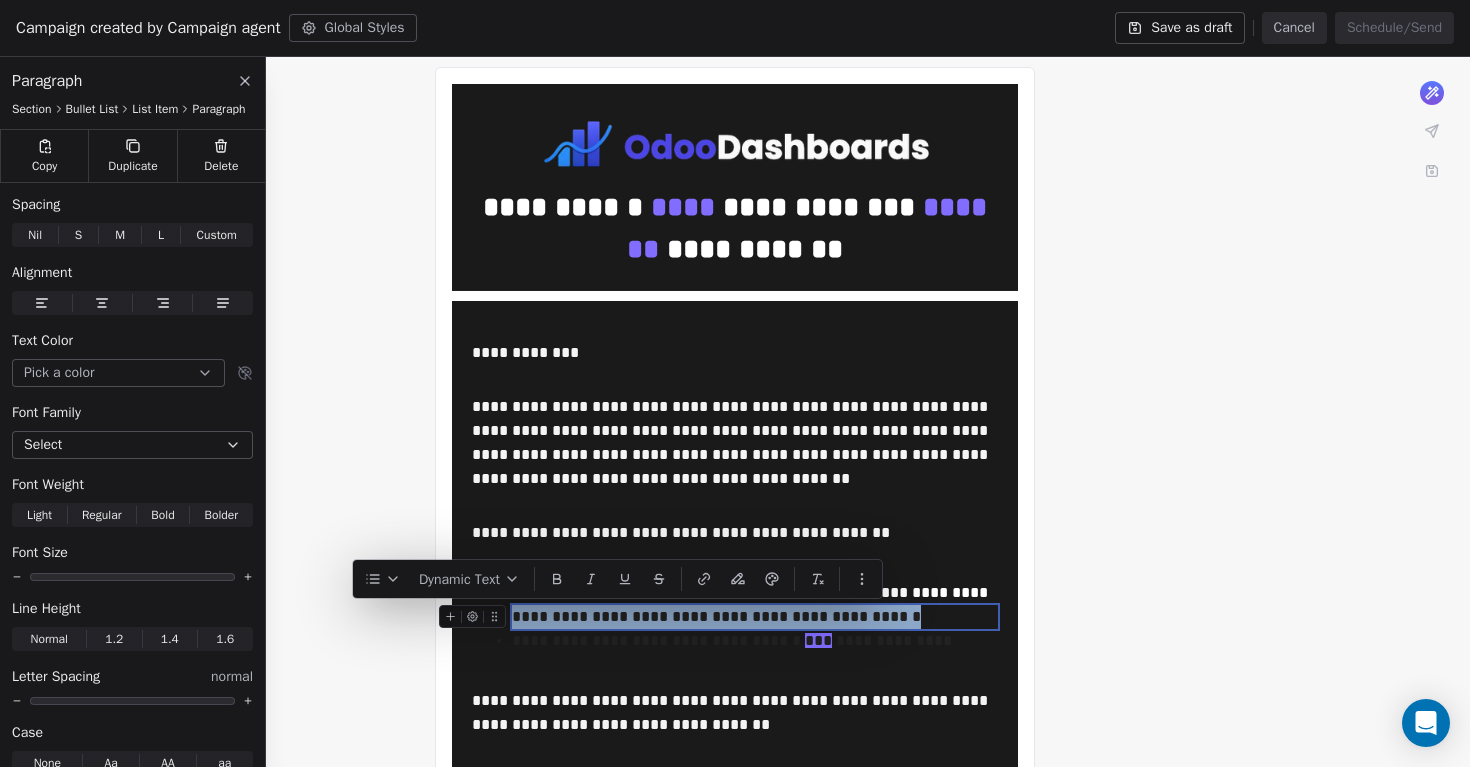 click on "**********" at bounding box center (755, 617) 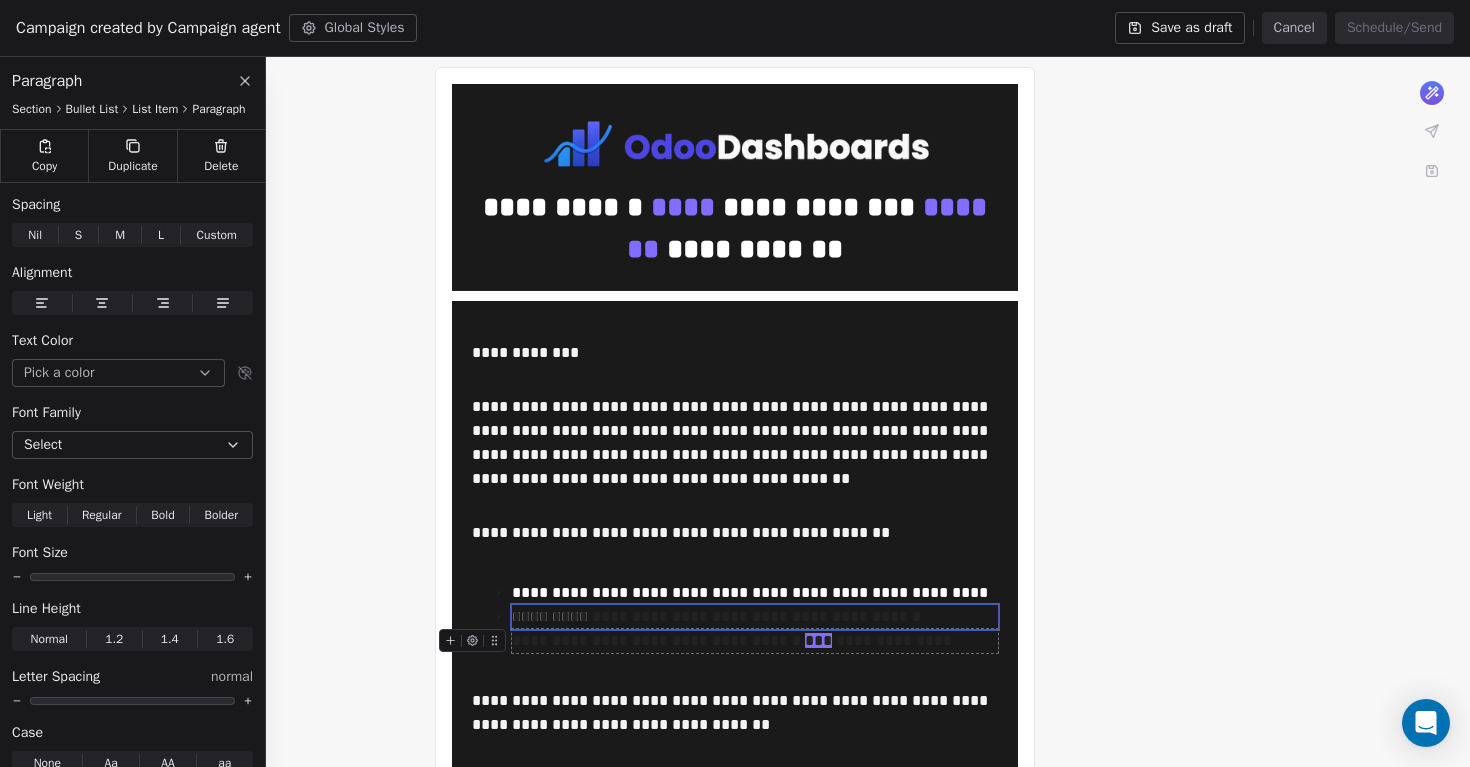 click on "**********" at bounding box center [755, 641] 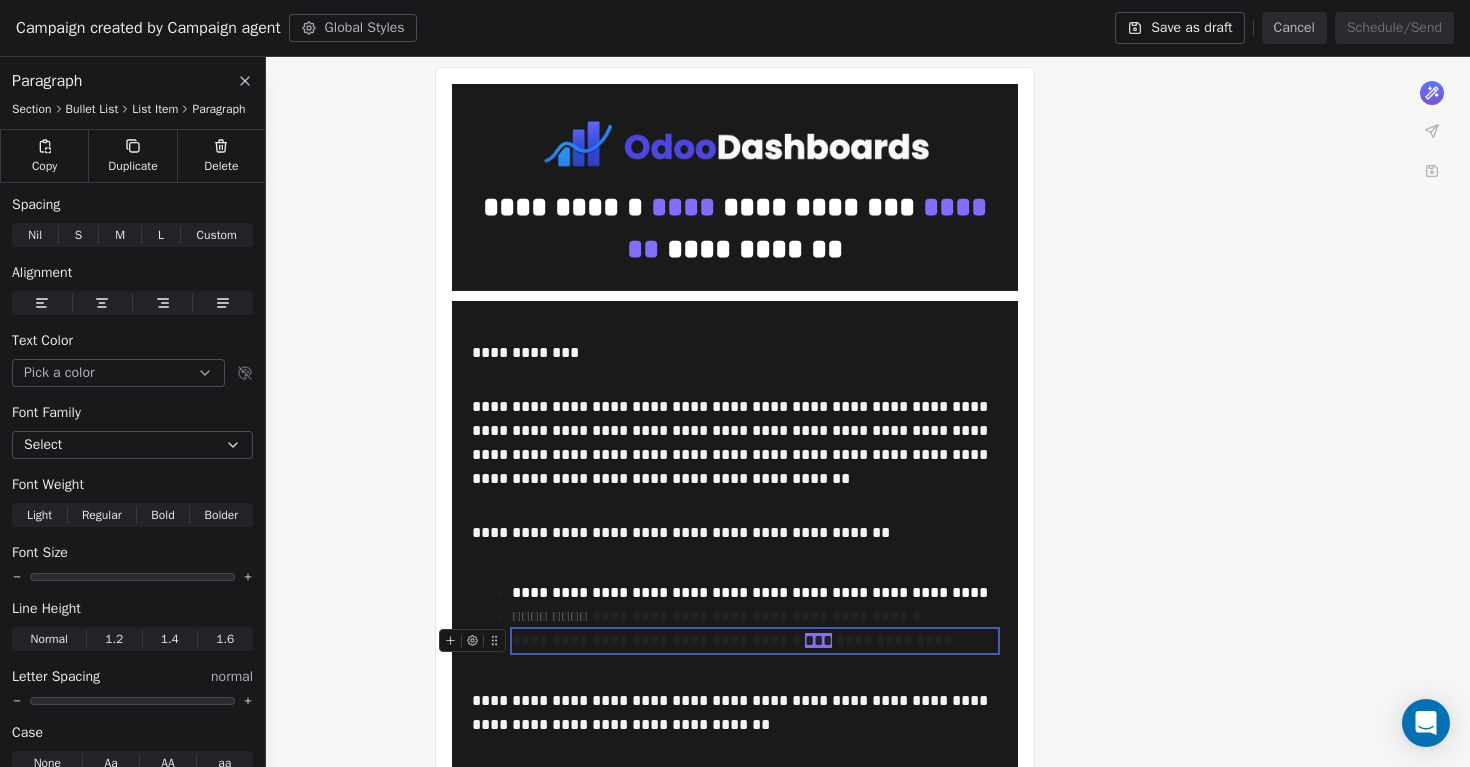 click on "**********" at bounding box center (755, 641) 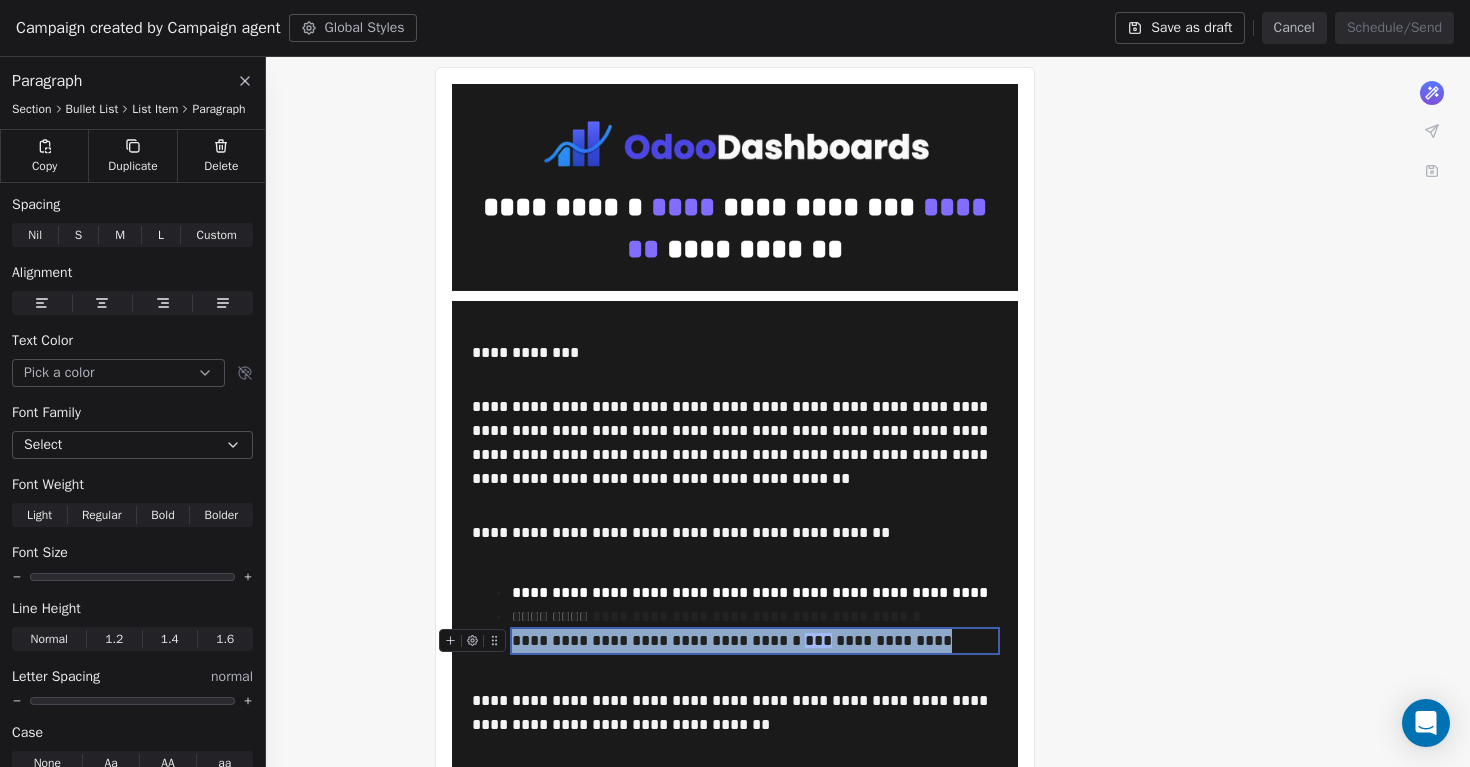 click on "**********" at bounding box center (755, 641) 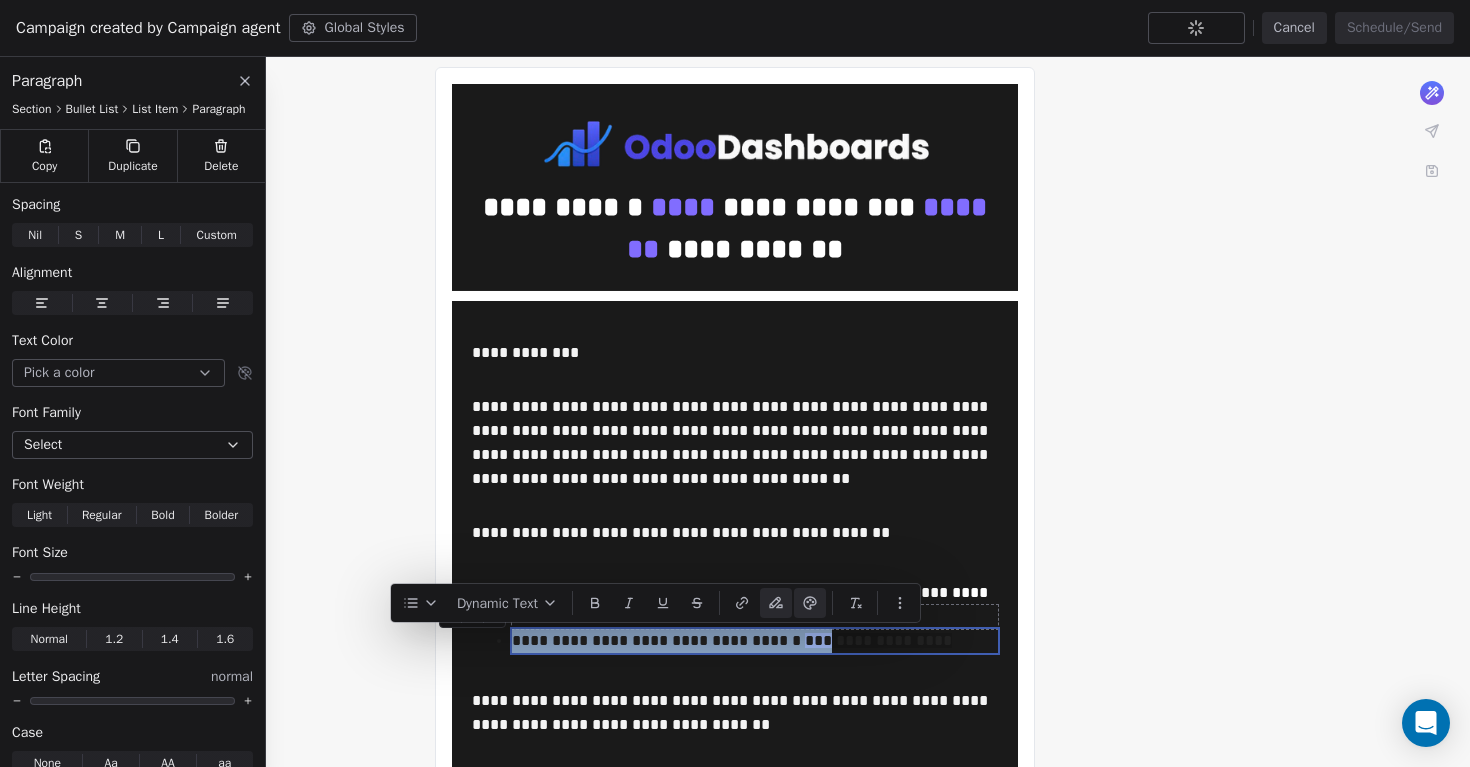 click 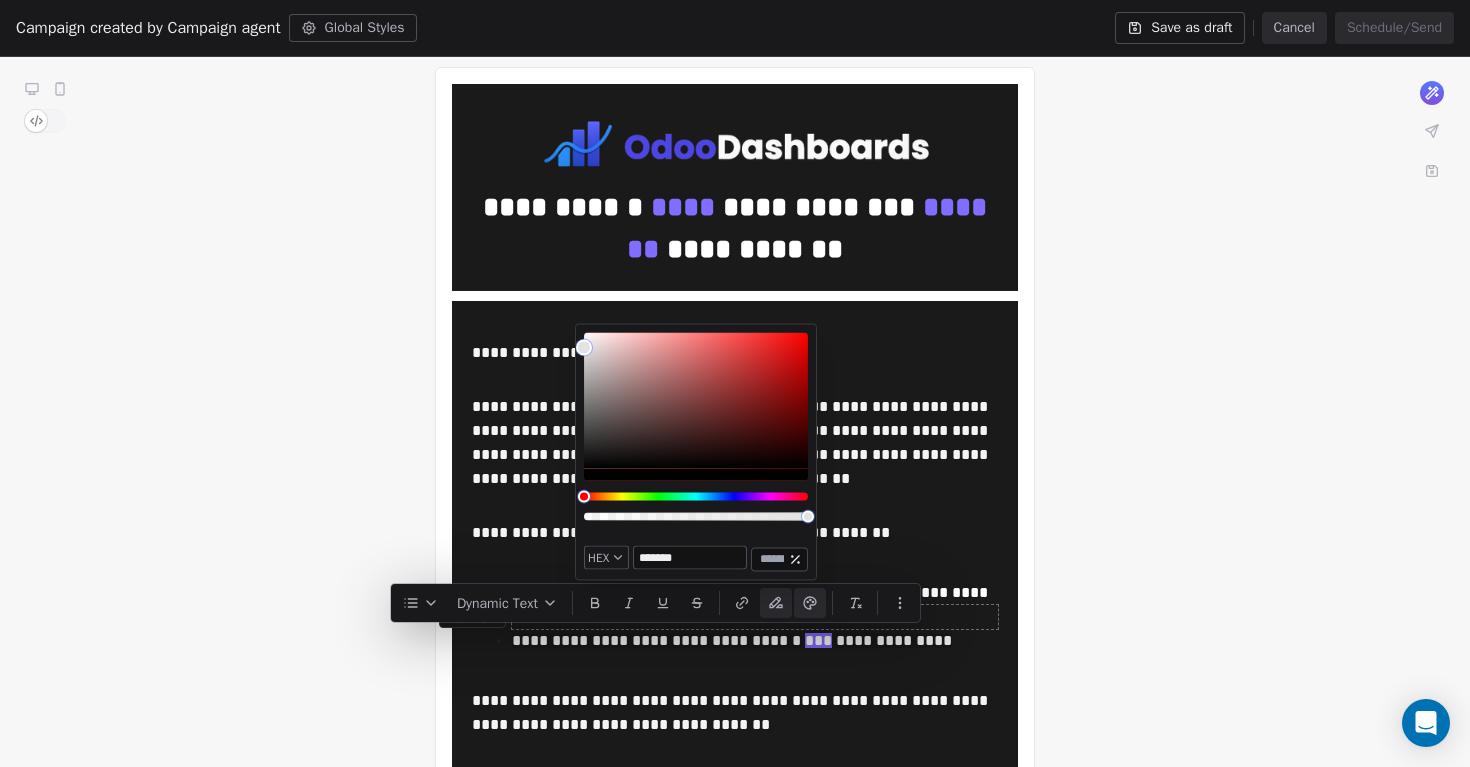 type on "*******" 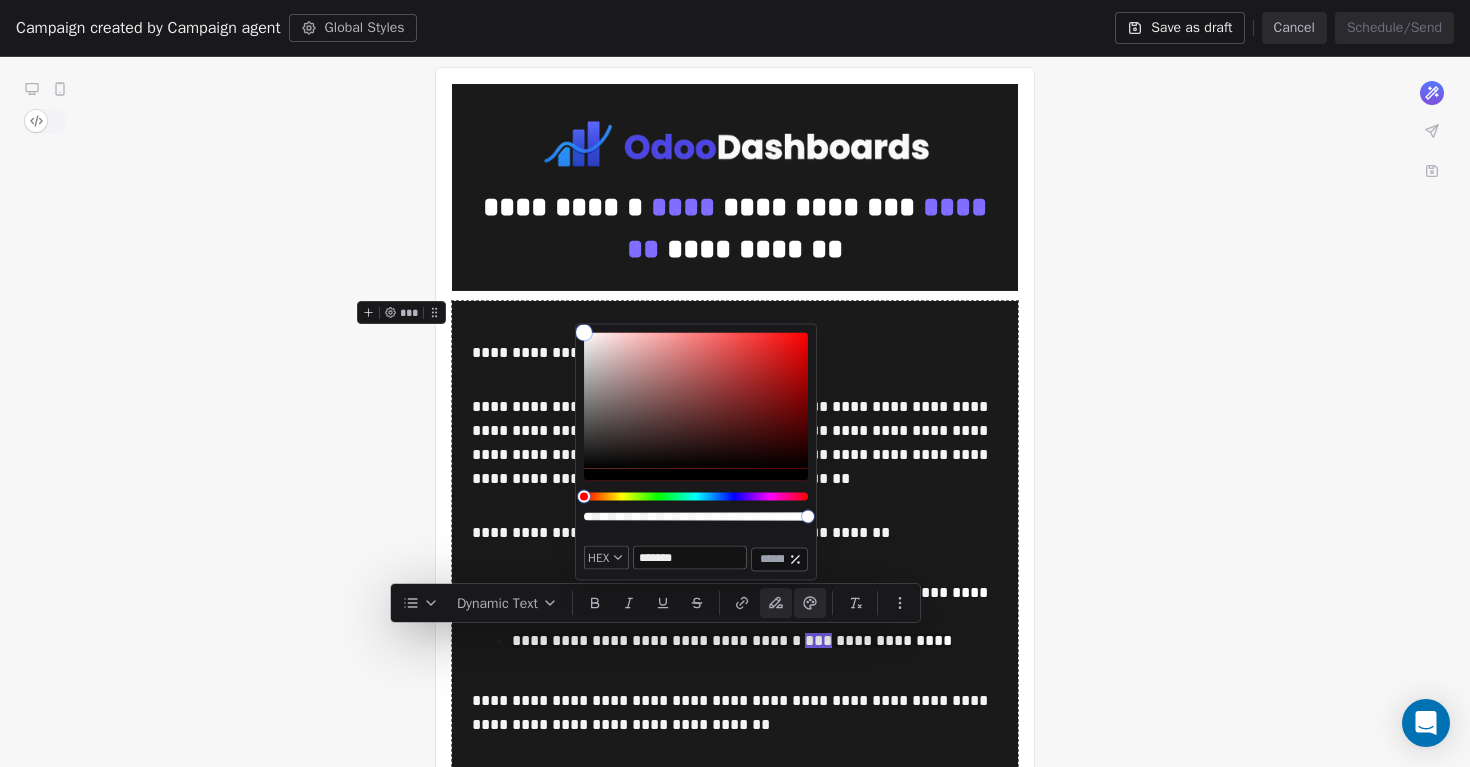 drag, startPoint x: 587, startPoint y: 465, endPoint x: 569, endPoint y: 305, distance: 161.00932 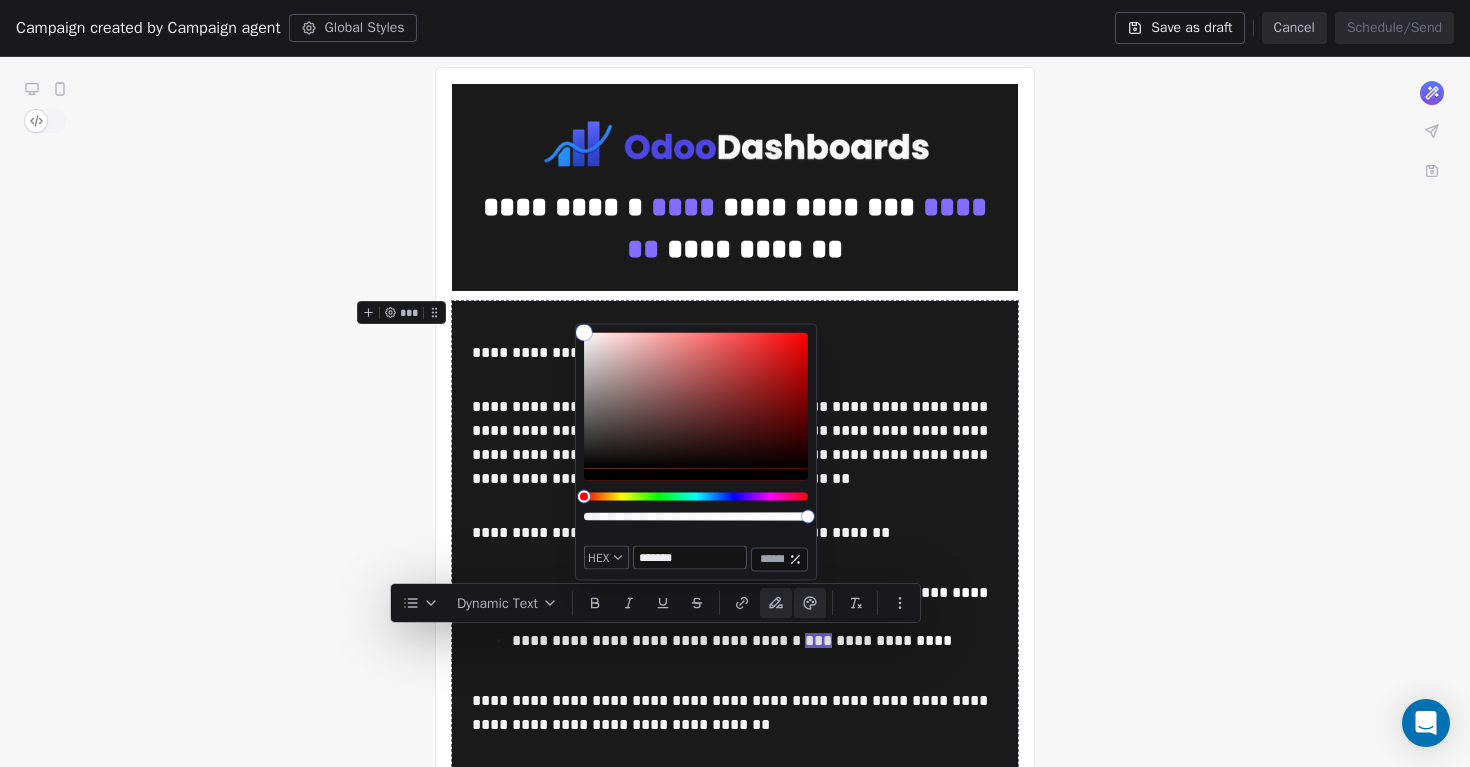 click on "**********" at bounding box center (735, 403) 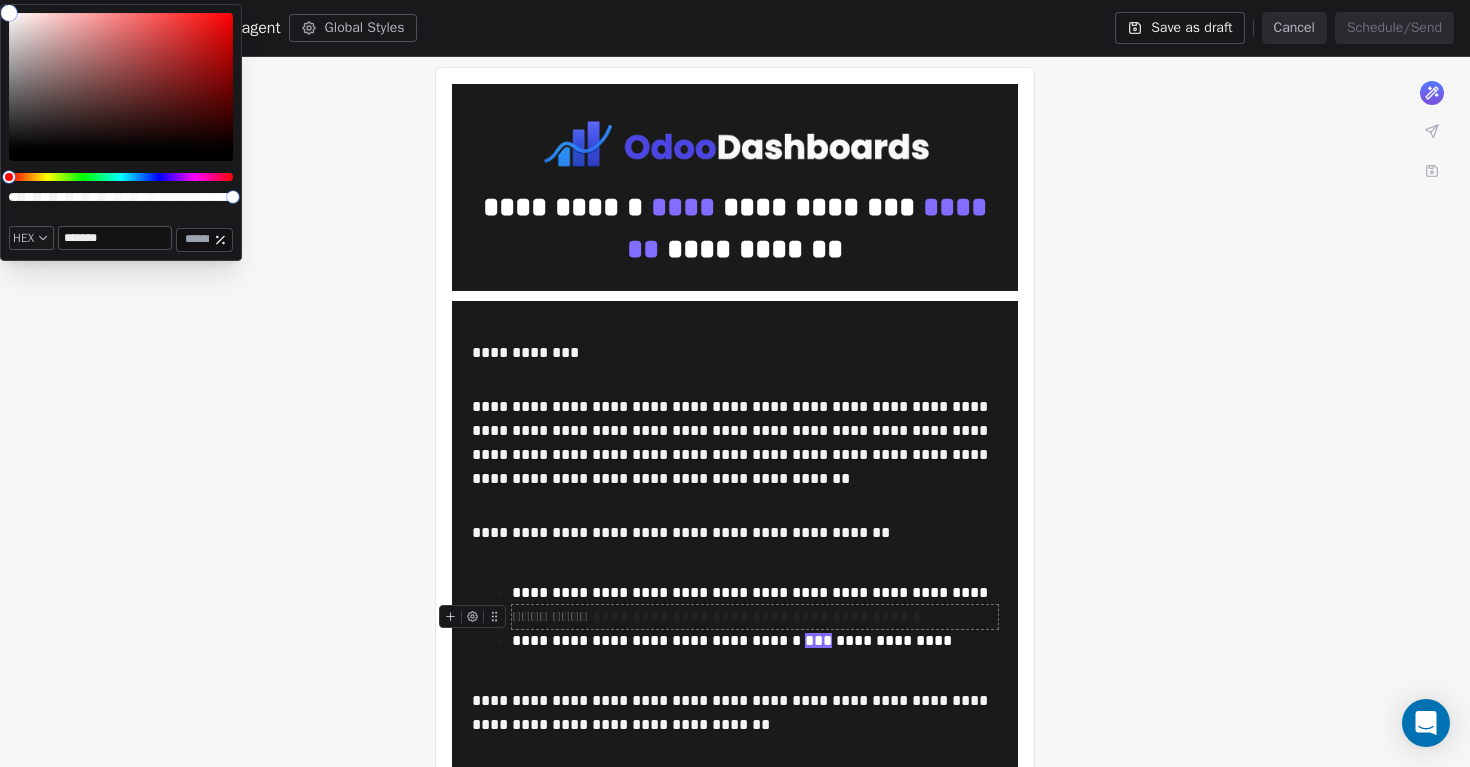 click on "**********" at bounding box center [755, 617] 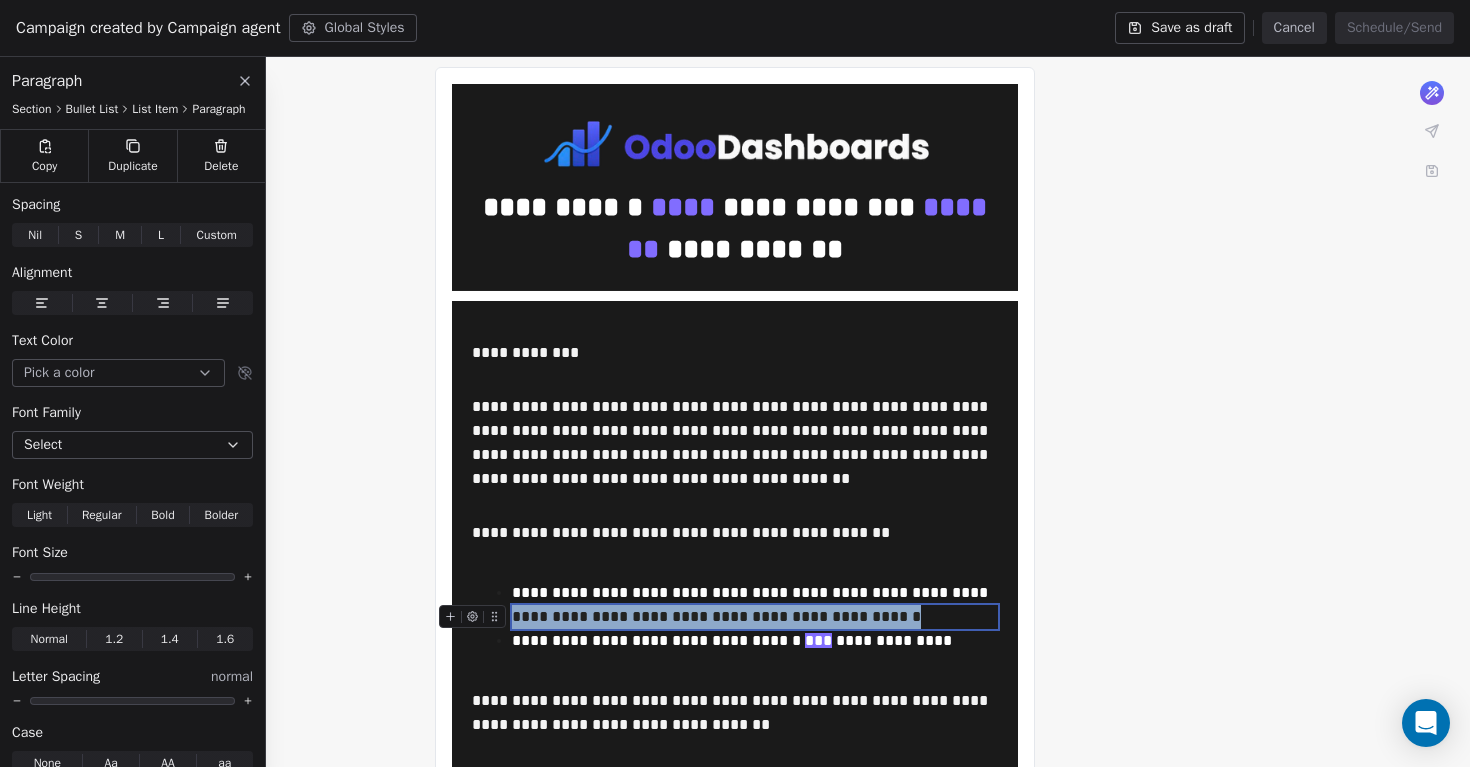 click on "**********" at bounding box center [755, 617] 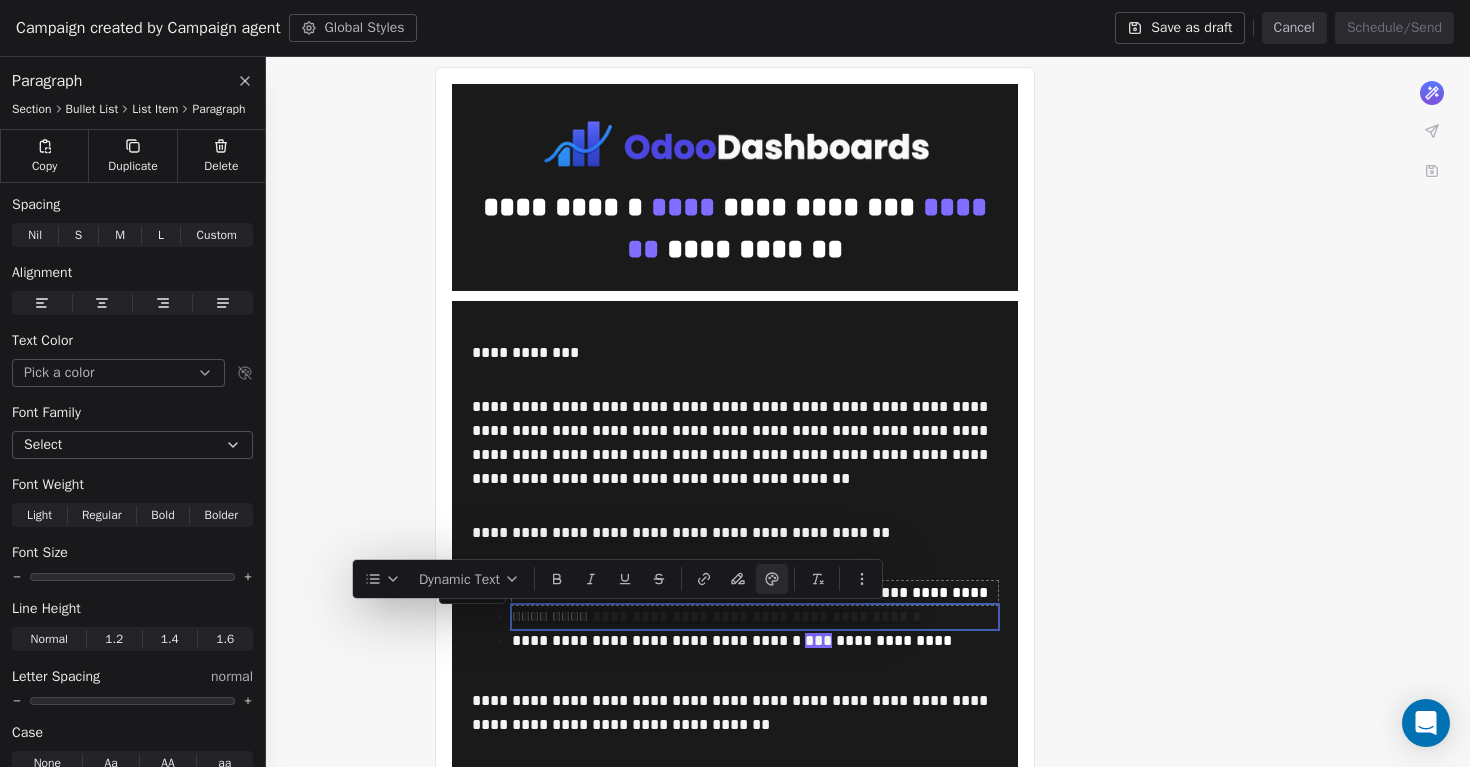 click at bounding box center (772, 579) 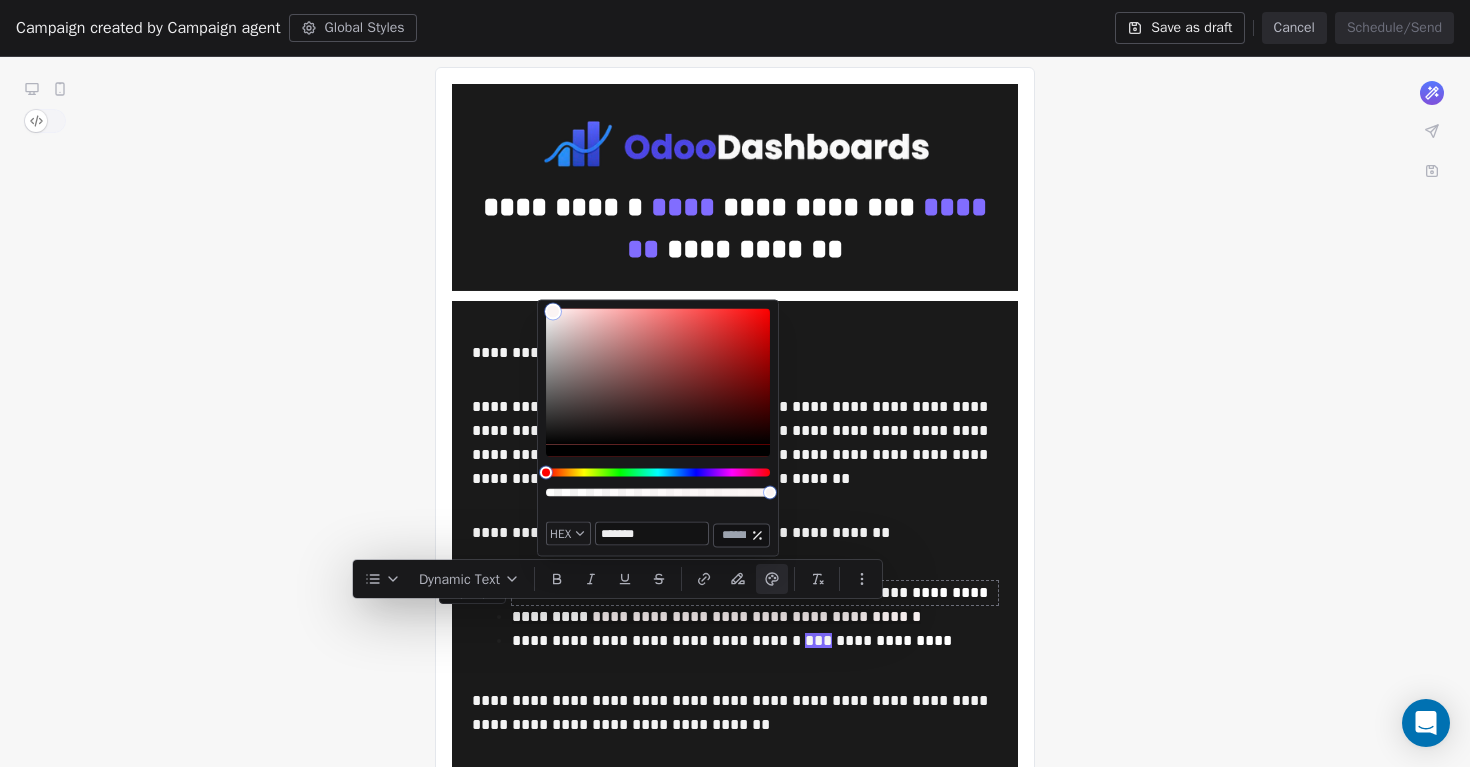 type on "*******" 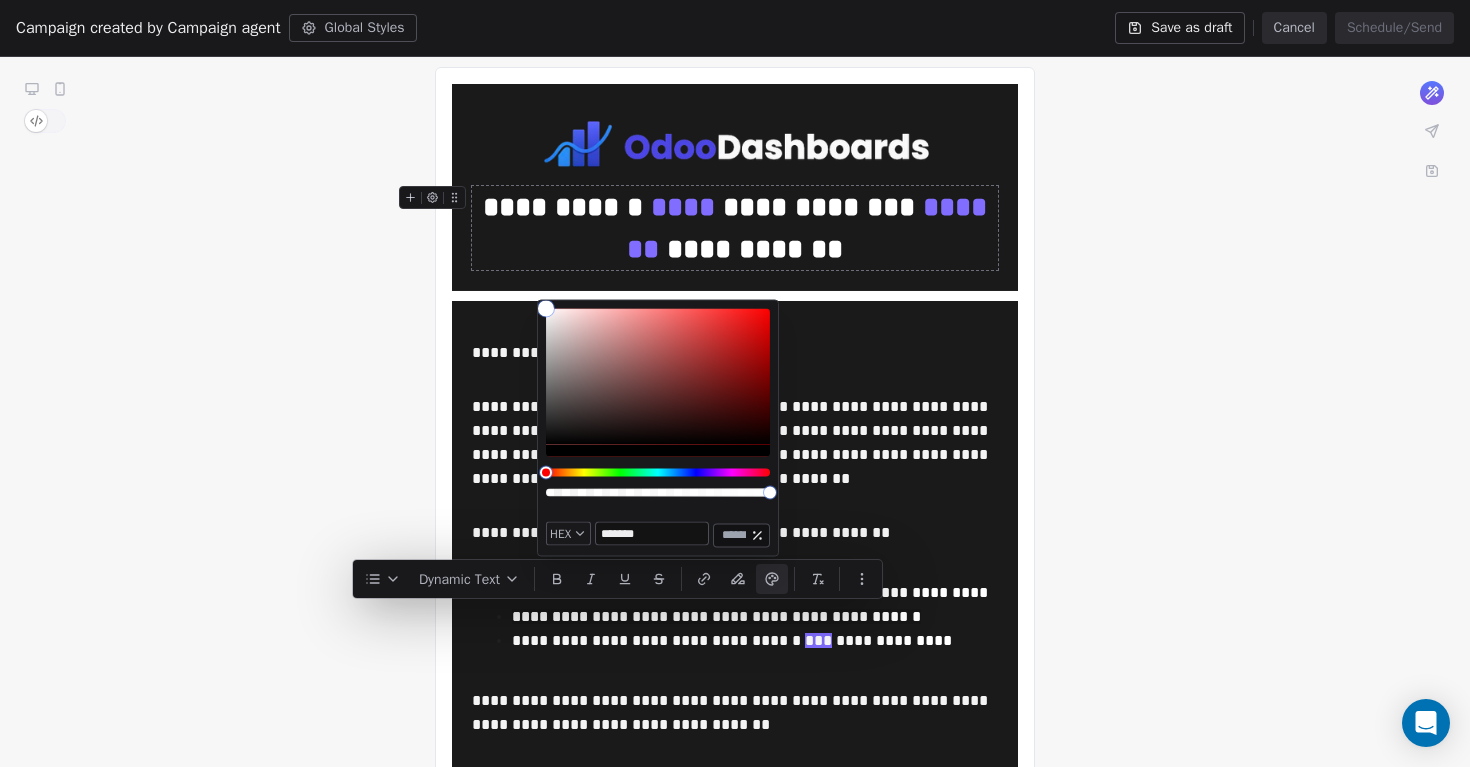 drag, startPoint x: 550, startPoint y: 435, endPoint x: 536, endPoint y: 258, distance: 177.55281 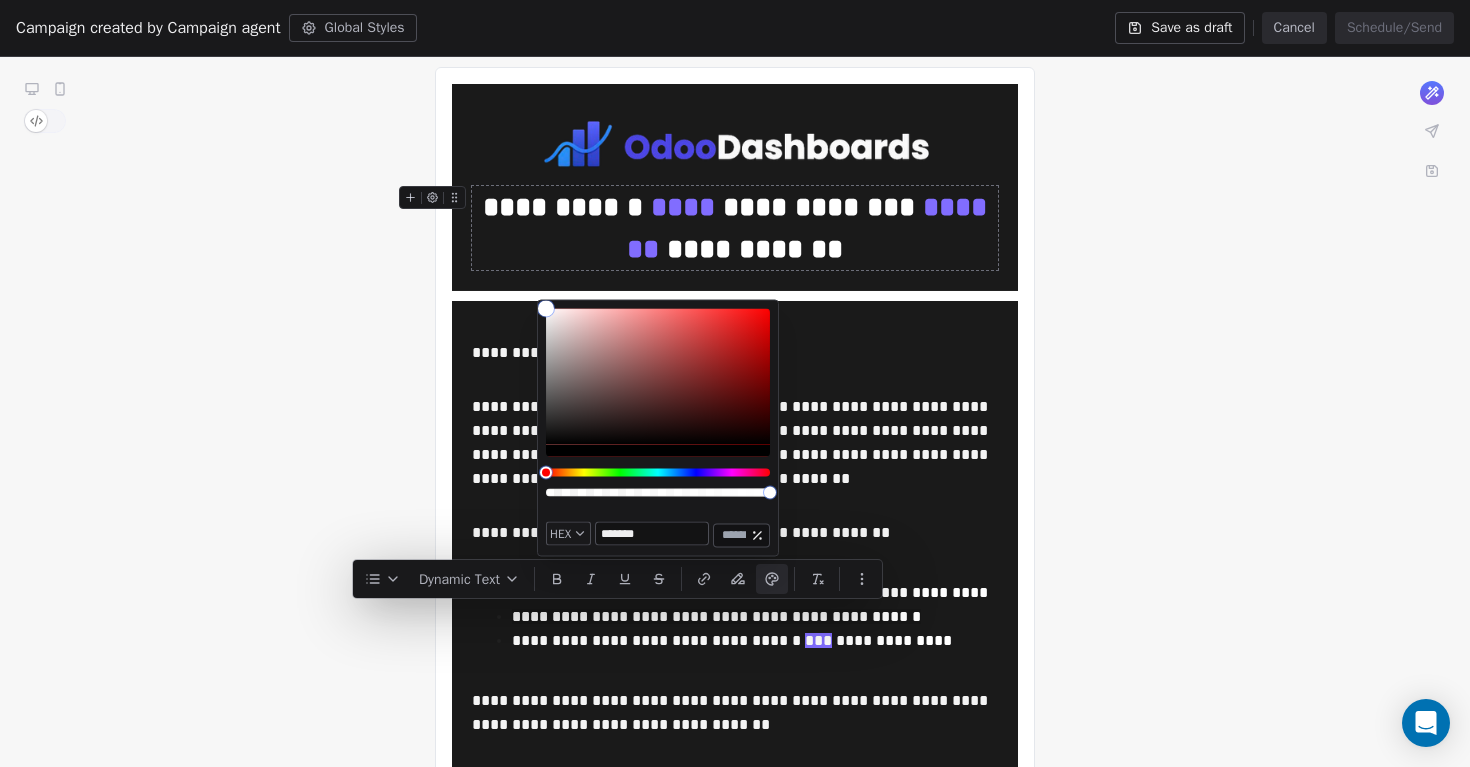 click on "**********" at bounding box center [735, 403] 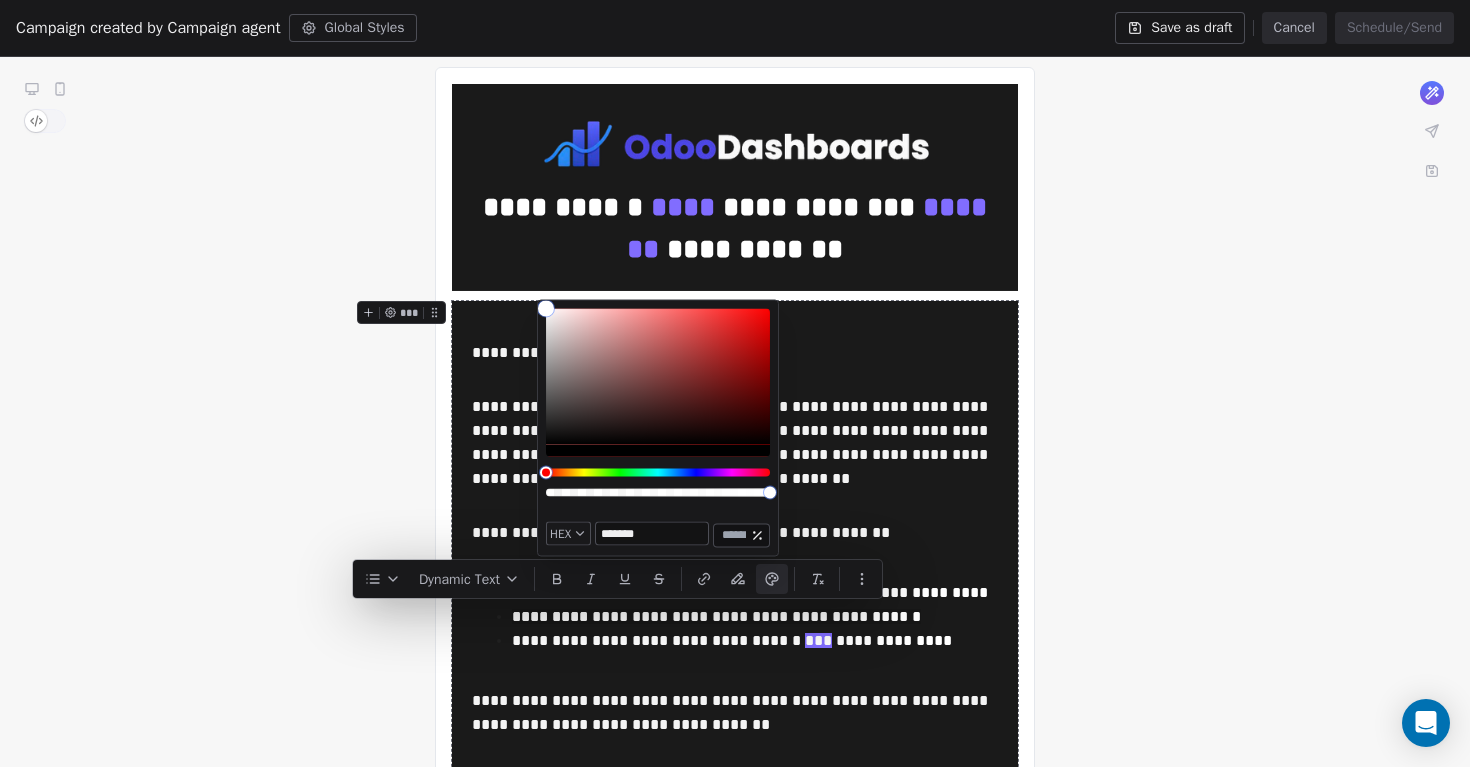click on "**********" at bounding box center (735, 751) 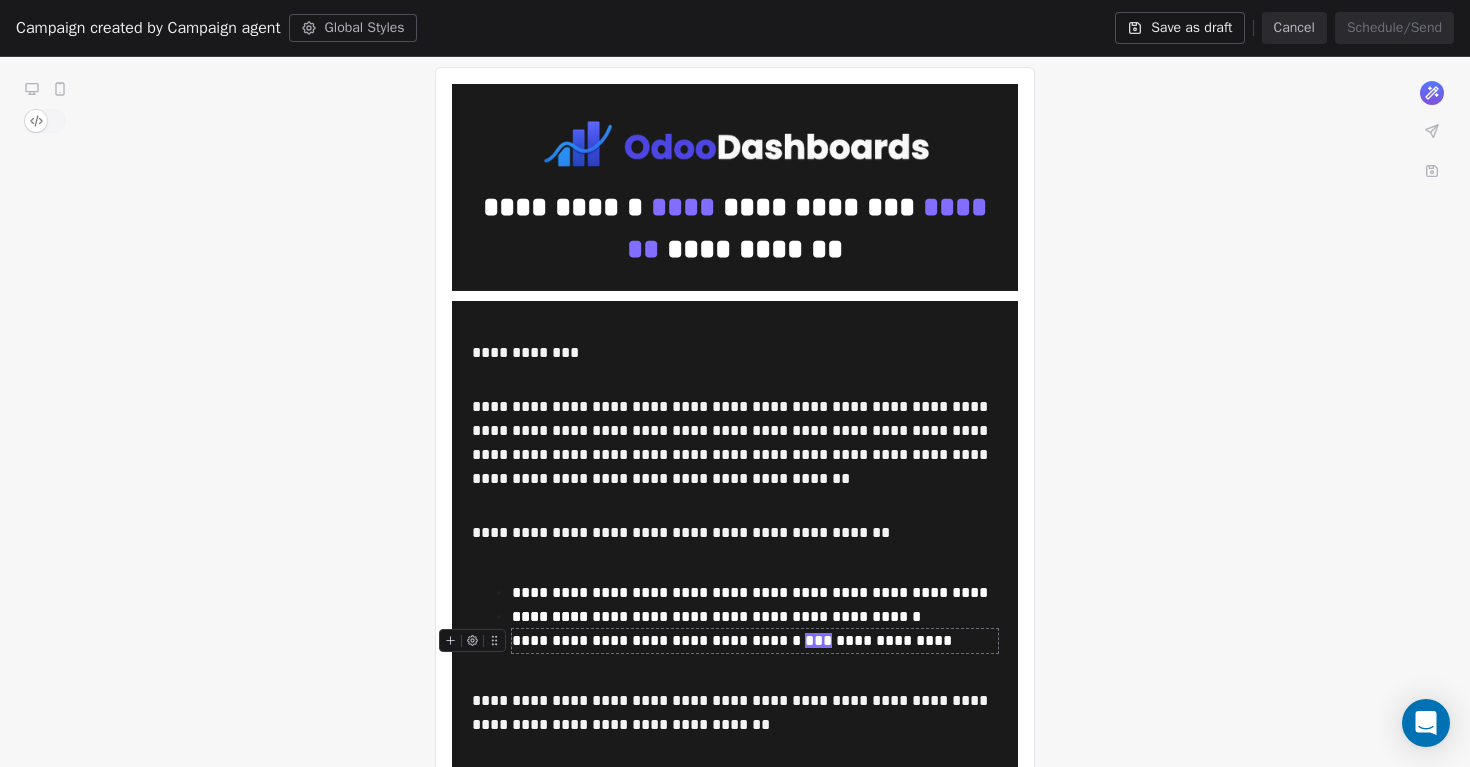 click on "***" at bounding box center [818, 640] 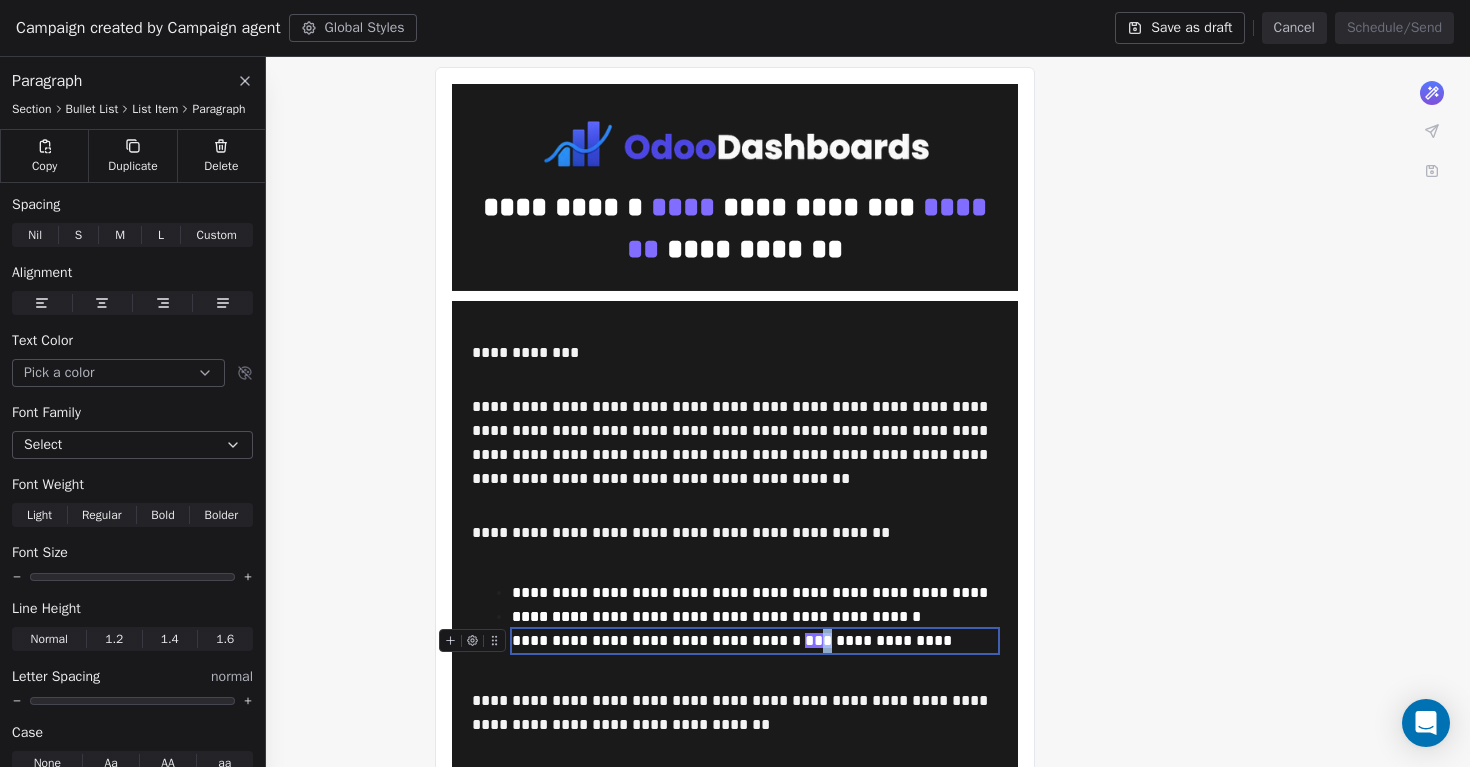 click on "***" at bounding box center (818, 640) 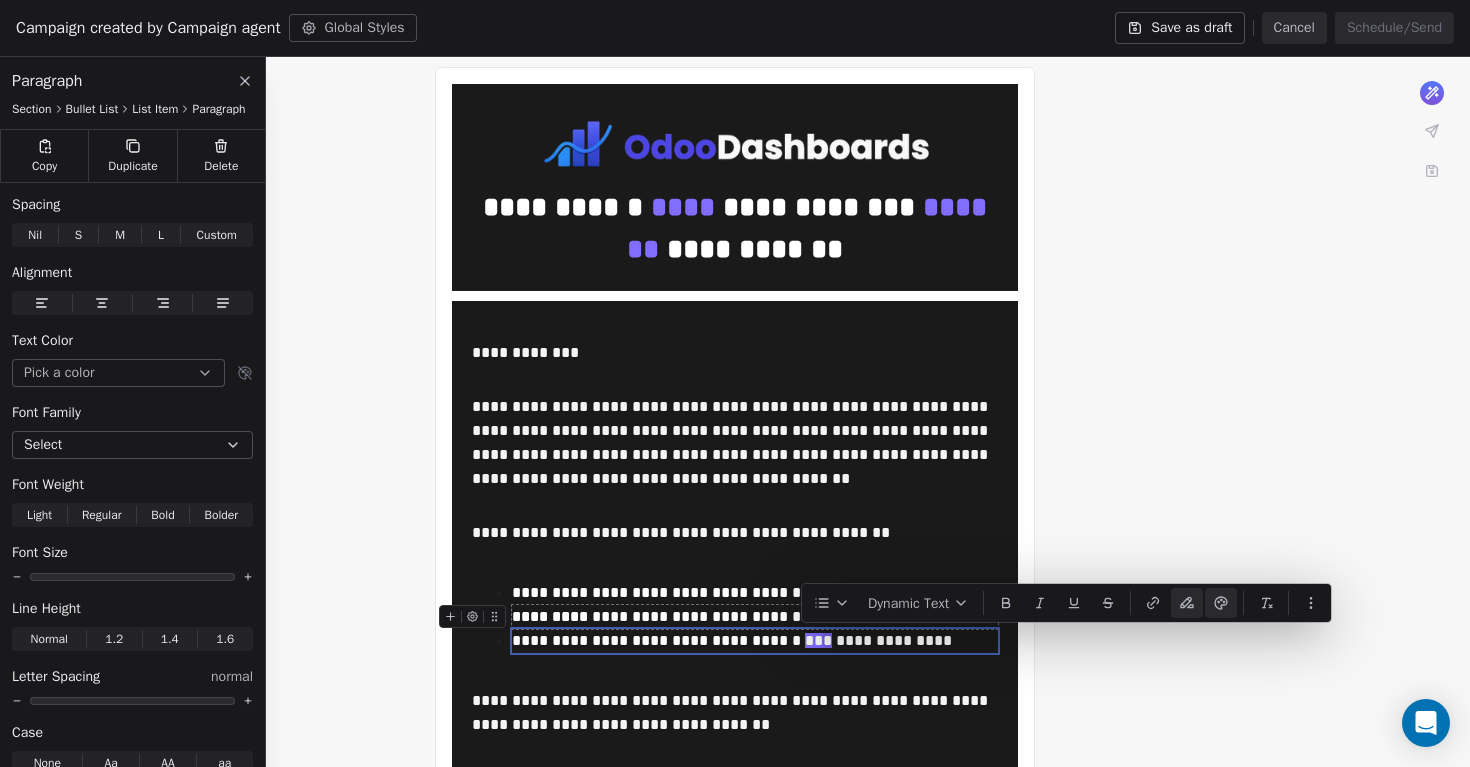 click 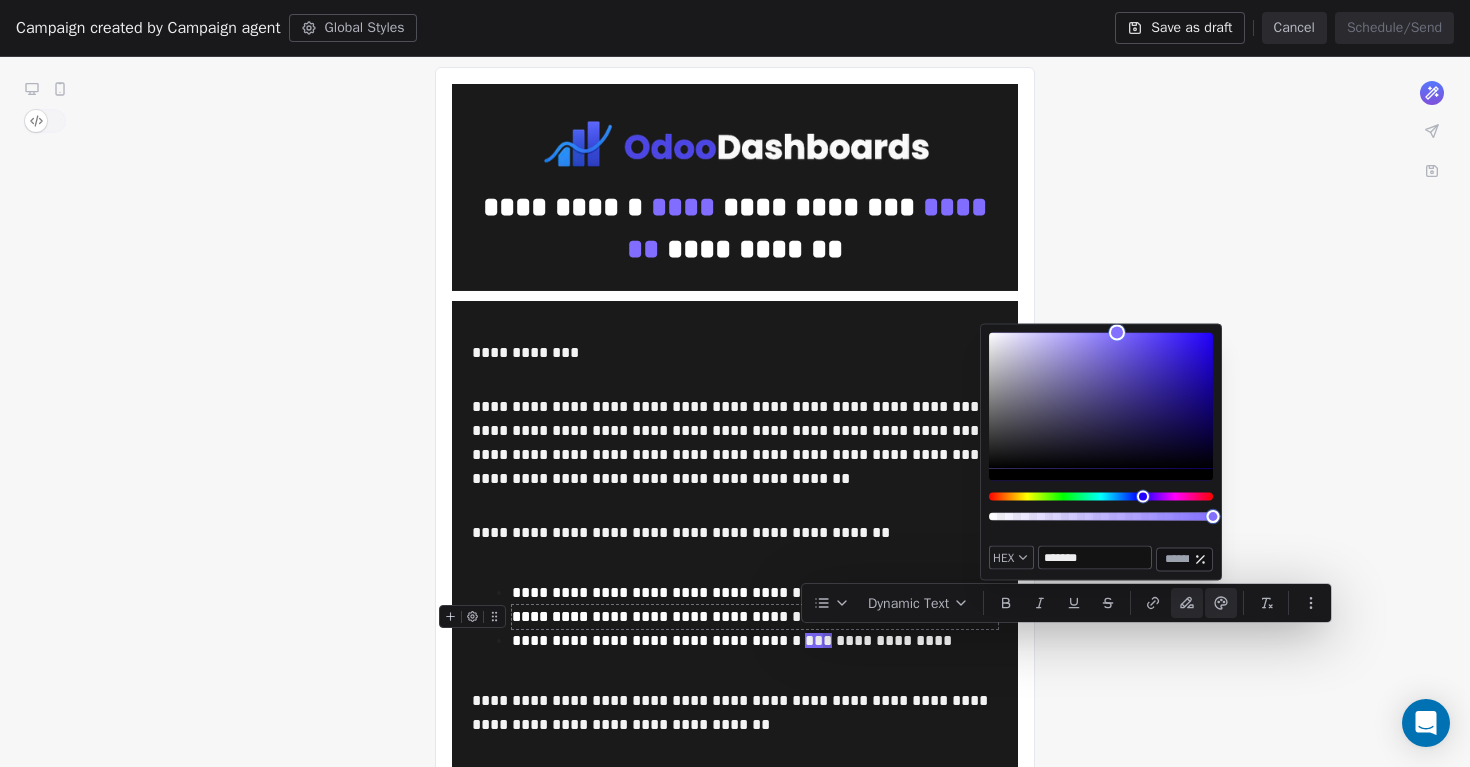 type on "*******" 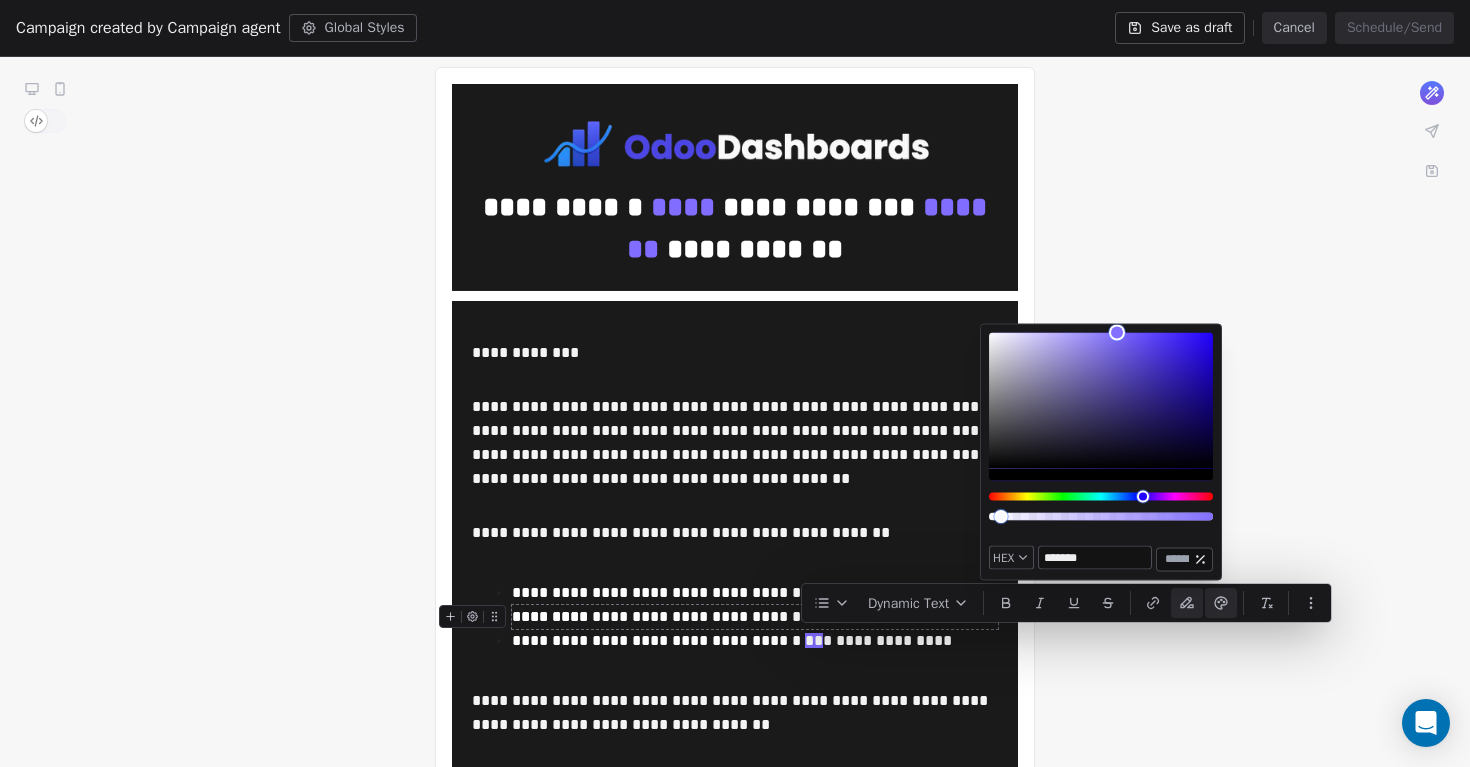 type on "*" 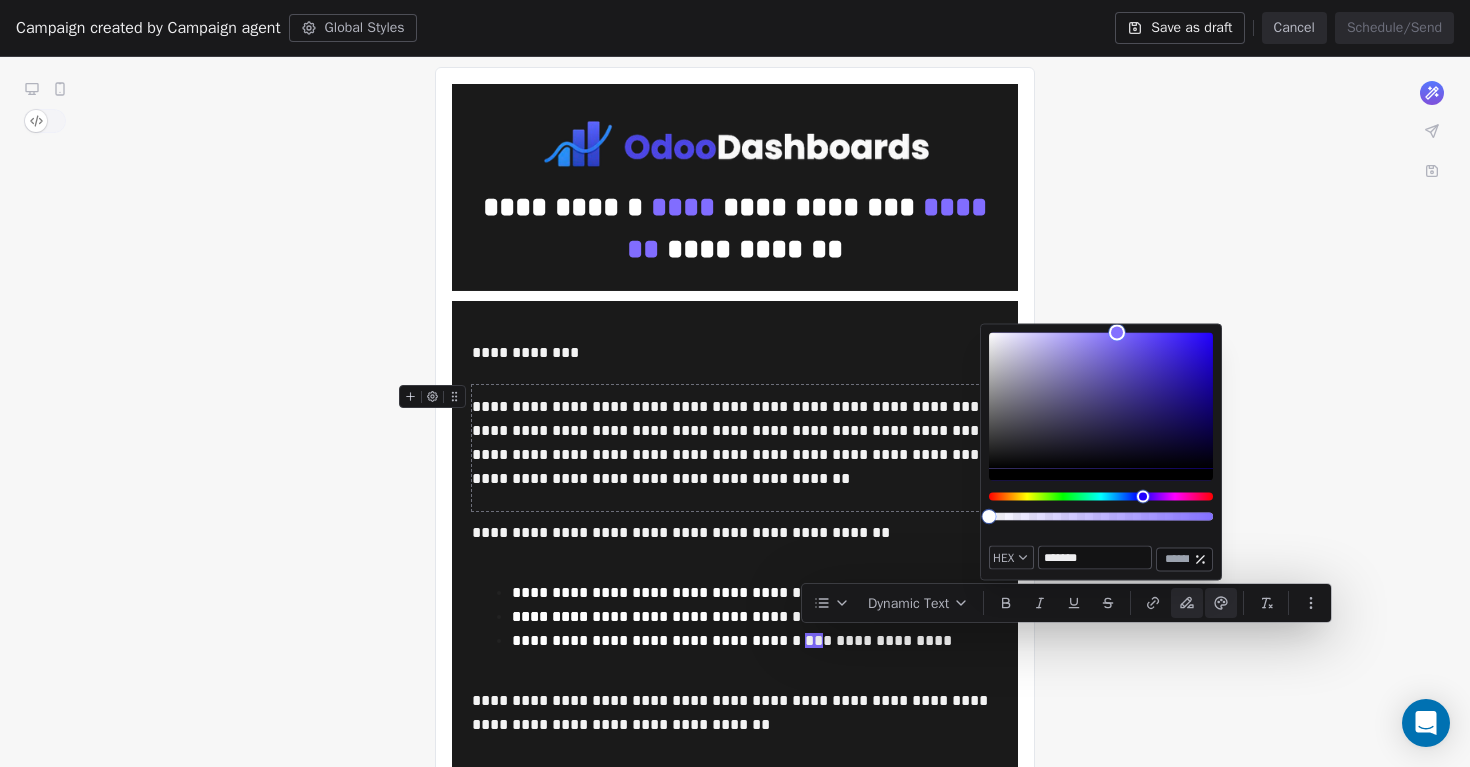 drag, startPoint x: 1212, startPoint y: 516, endPoint x: 886, endPoint y: 502, distance: 326.30048 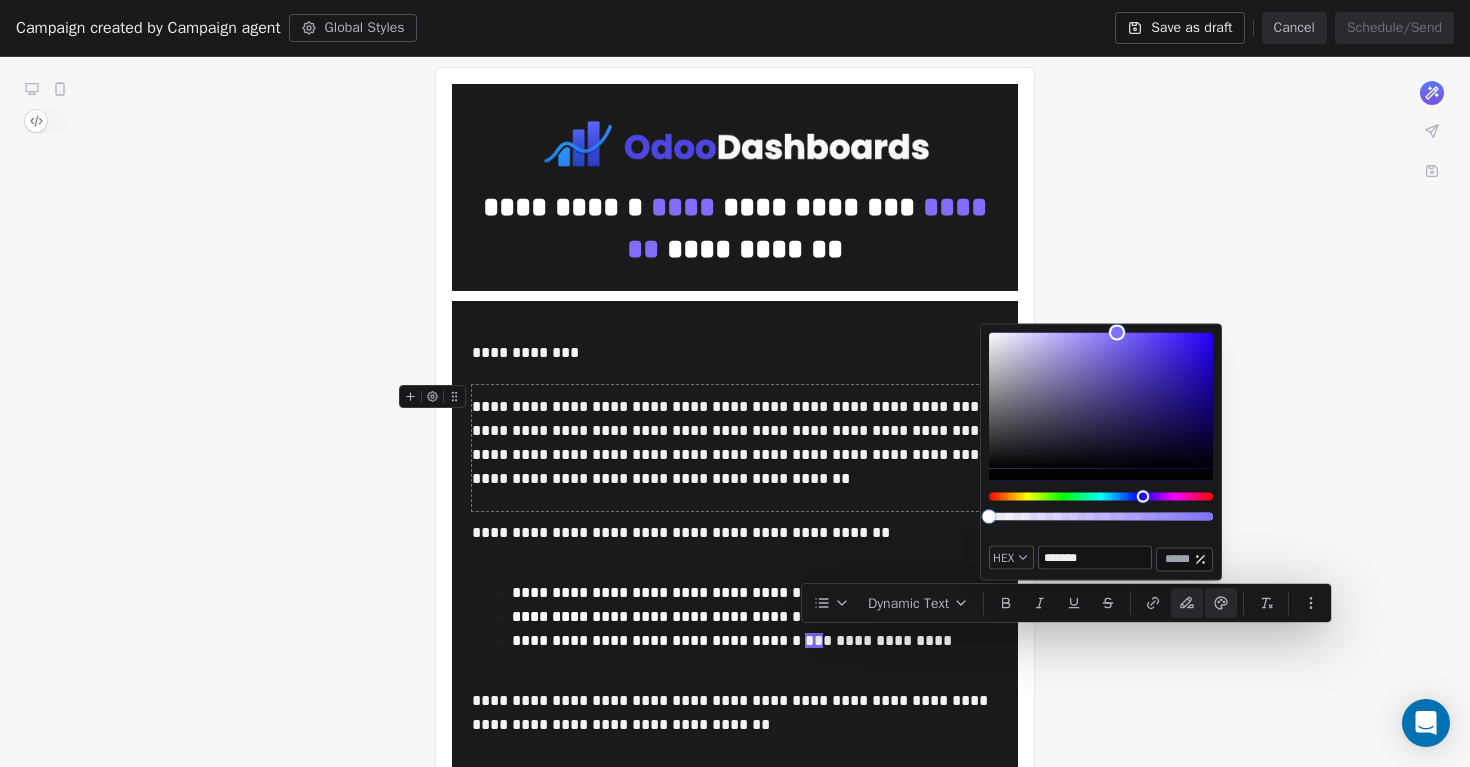 click on "**********" at bounding box center [735, 403] 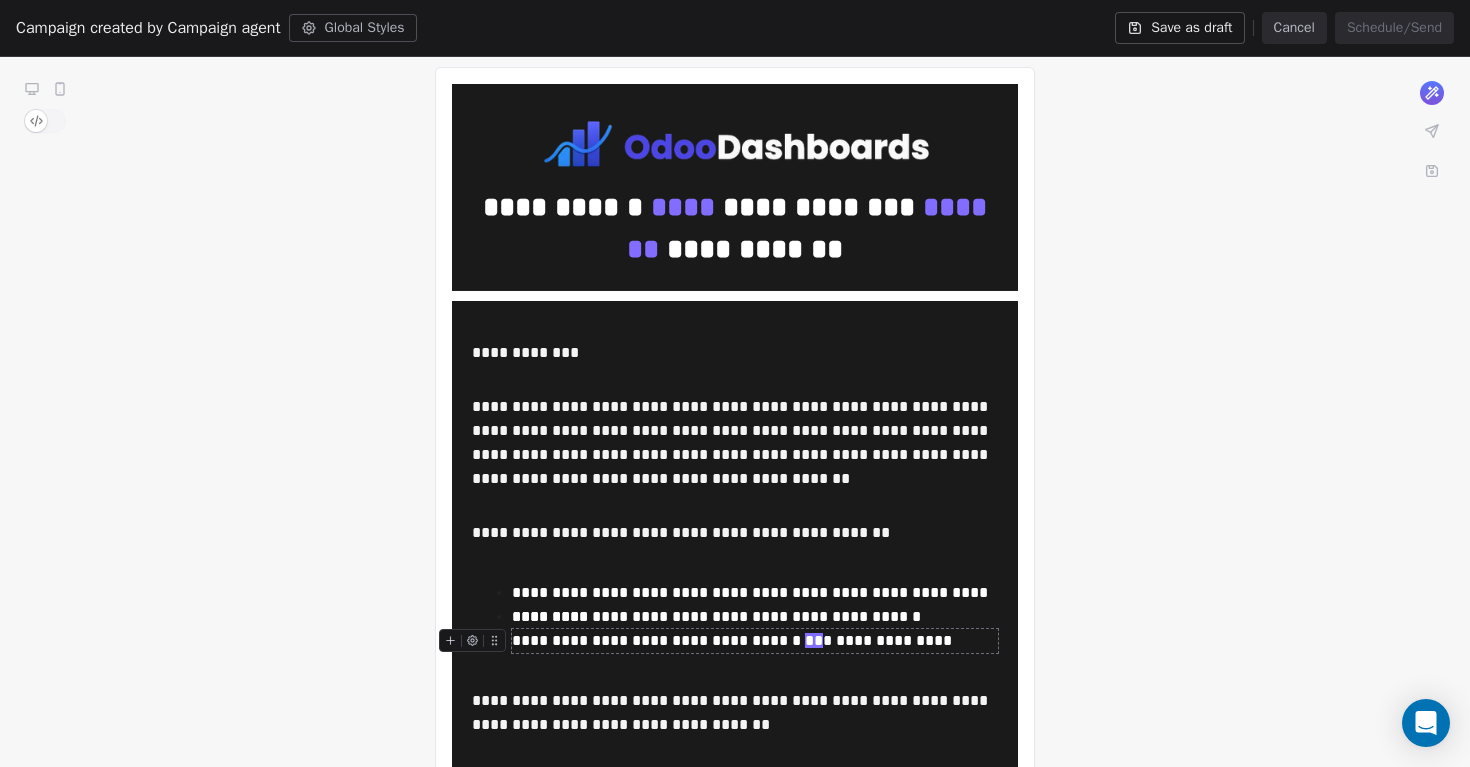 click on "**" at bounding box center [814, 640] 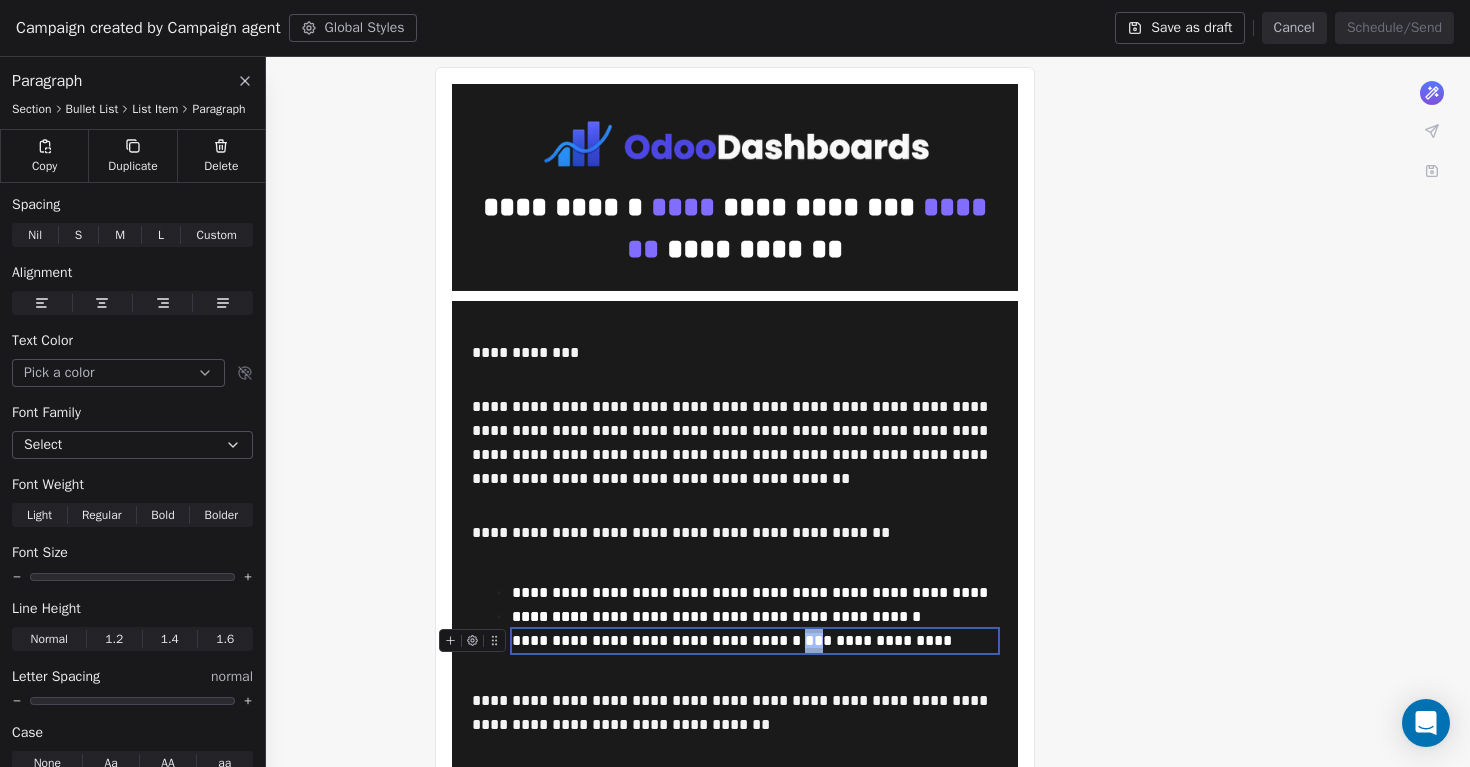 click on "**" at bounding box center (814, 640) 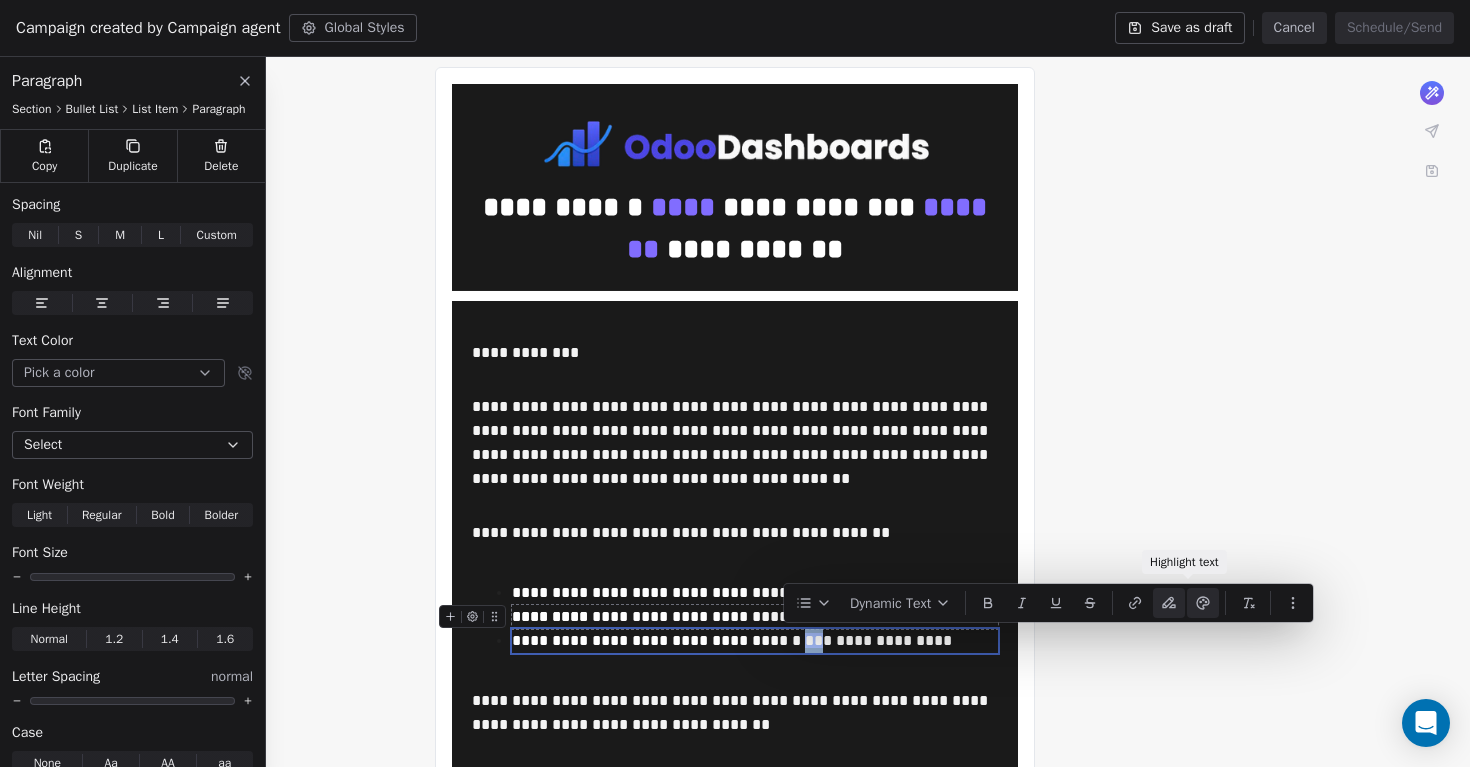 click 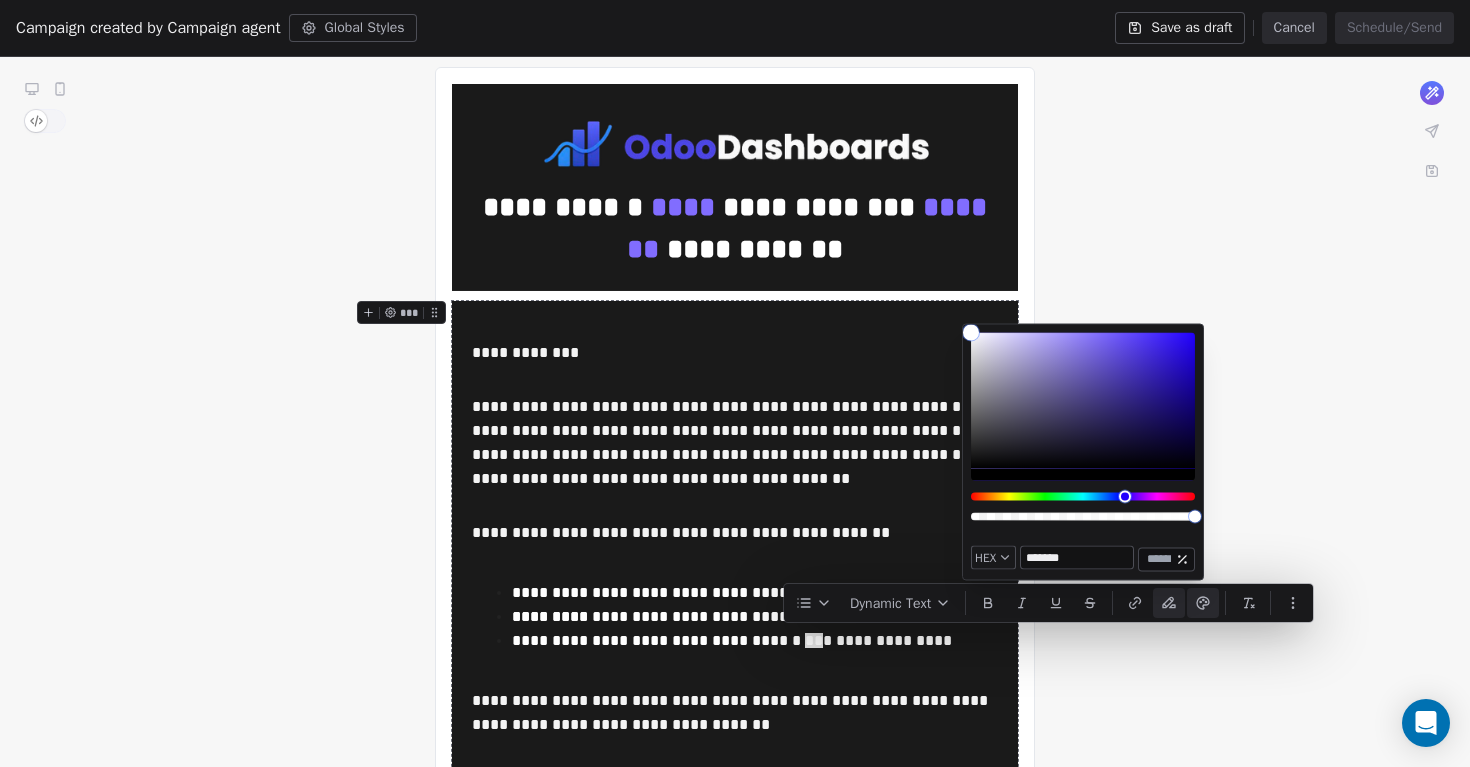 drag, startPoint x: 1097, startPoint y: 335, endPoint x: 948, endPoint y: 327, distance: 149.21461 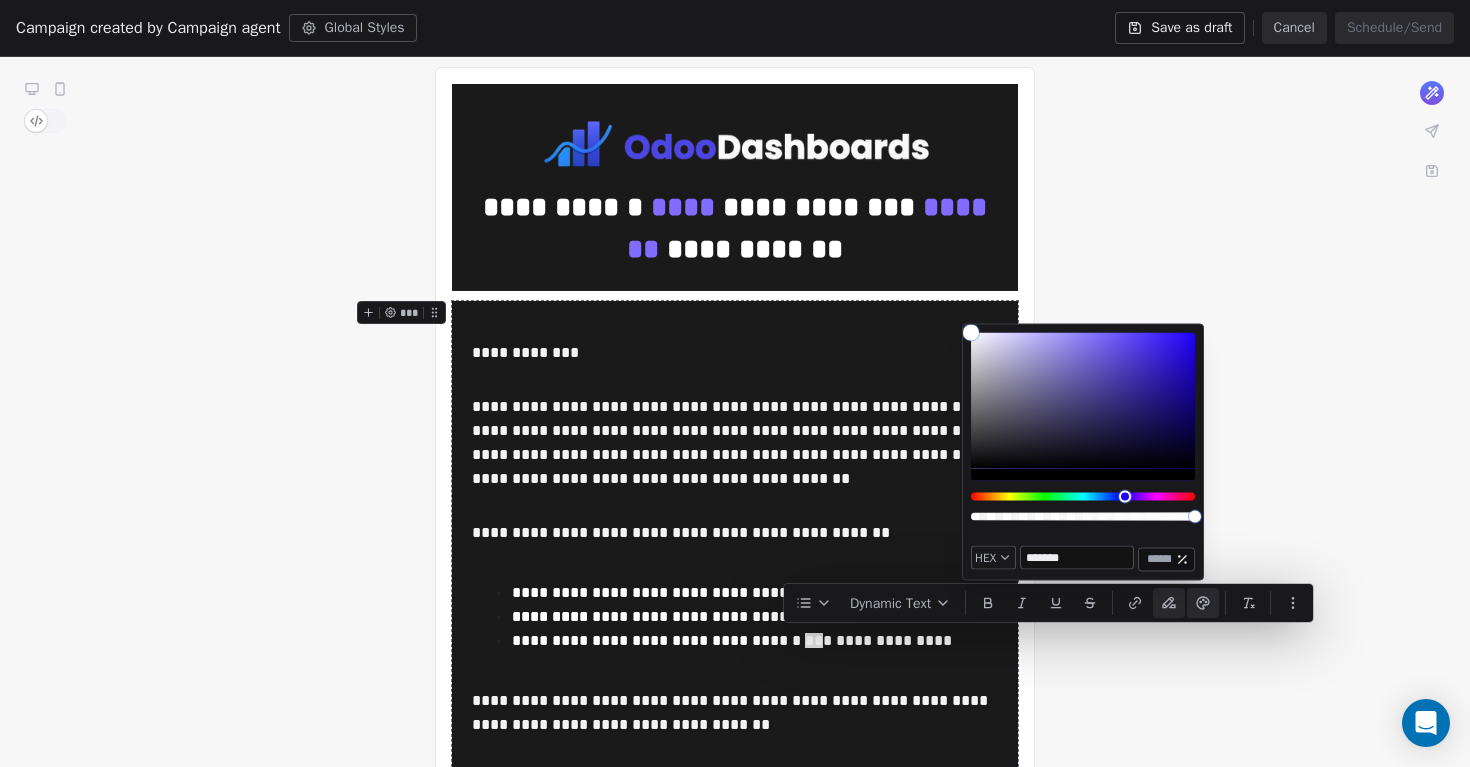 click on "**********" at bounding box center (735, 403) 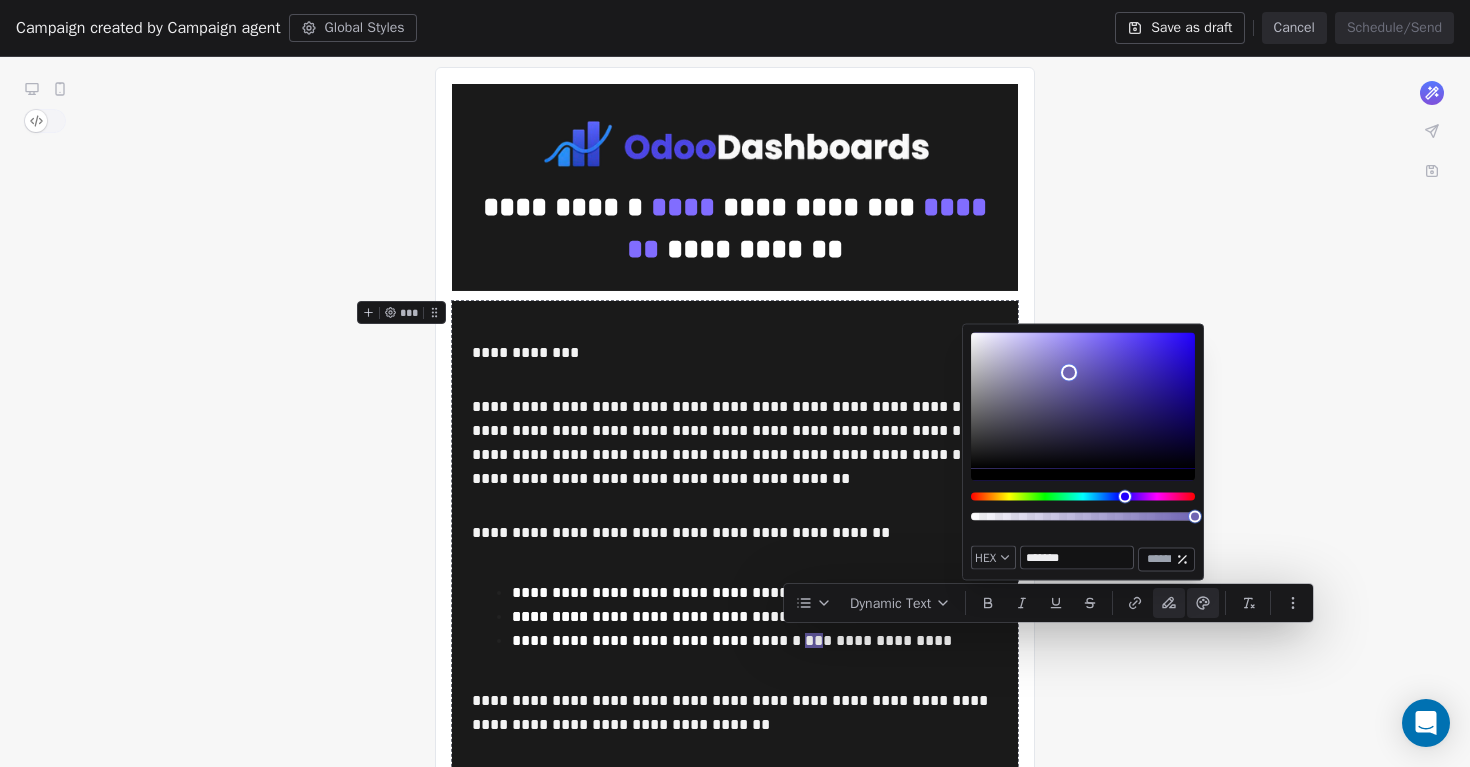 type on "*******" 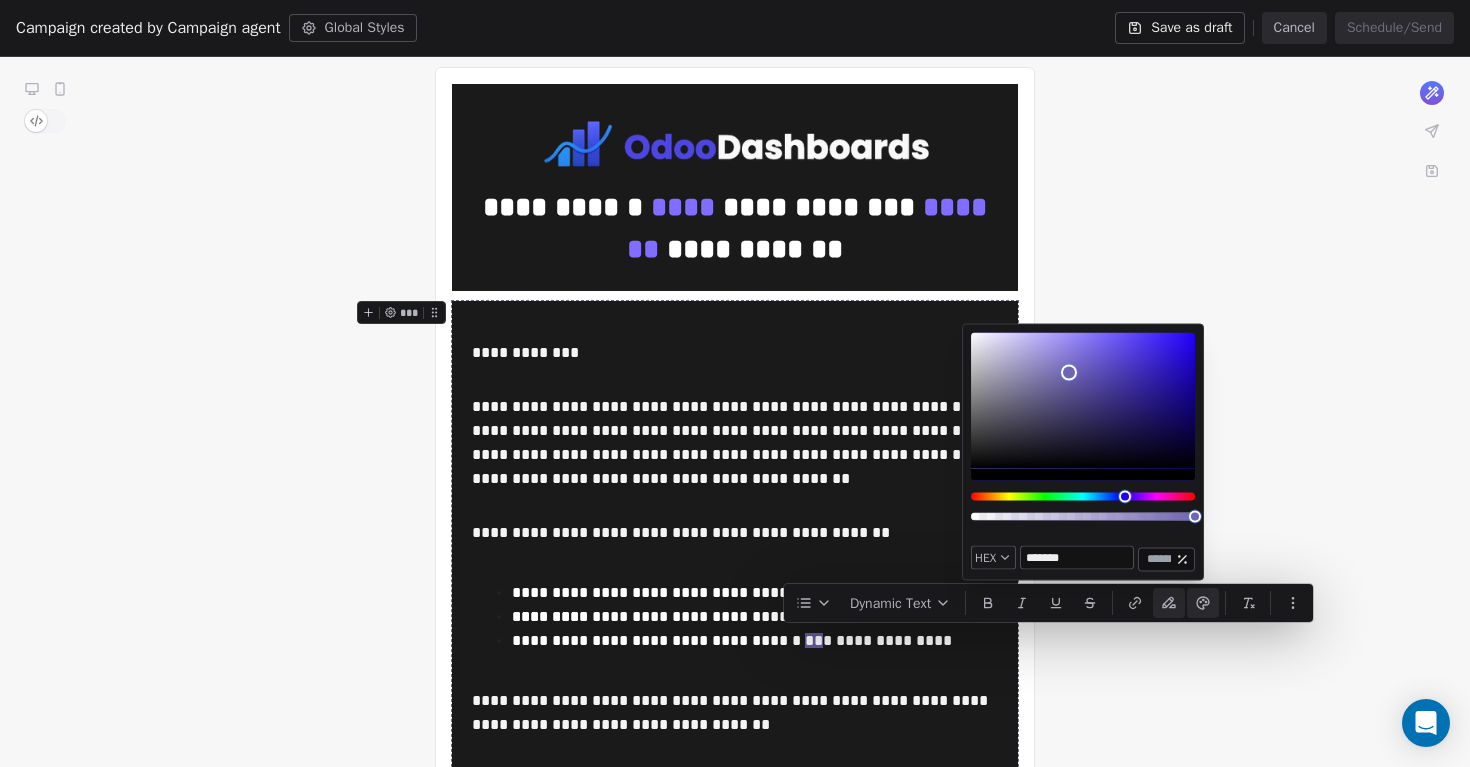 drag, startPoint x: 969, startPoint y: 328, endPoint x: 1070, endPoint y: 373, distance: 110.57124 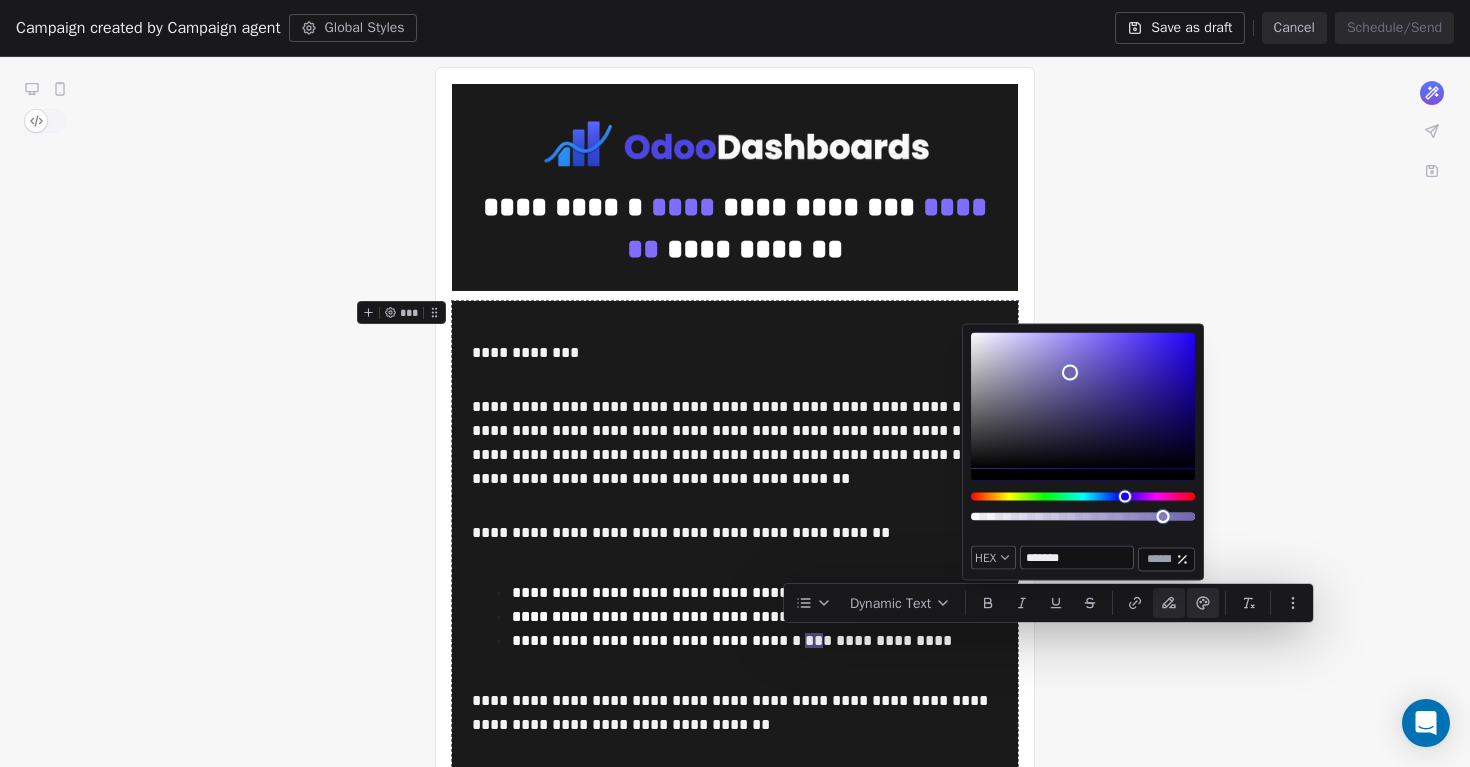 type on "*" 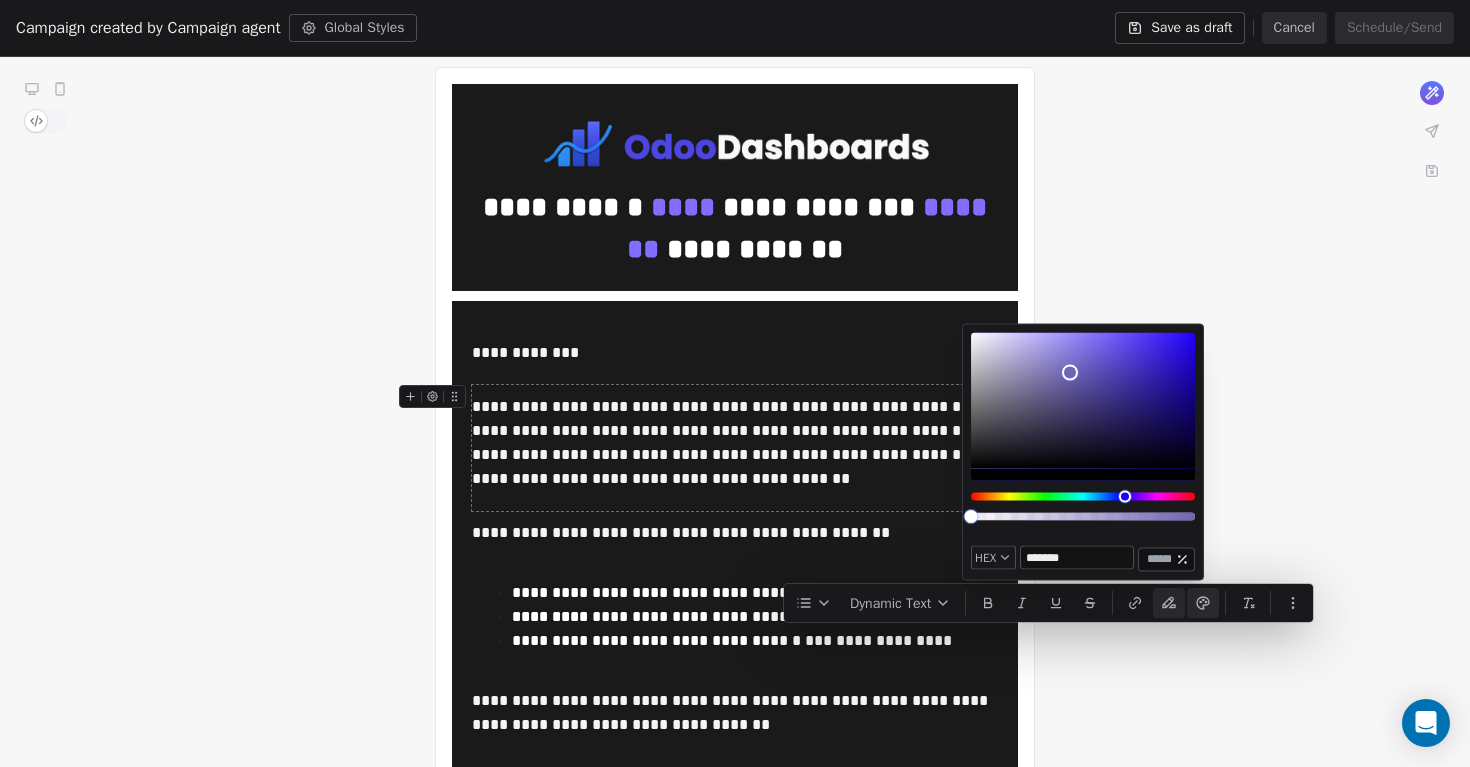 drag, startPoint x: 1193, startPoint y: 518, endPoint x: 921, endPoint y: 508, distance: 272.18375 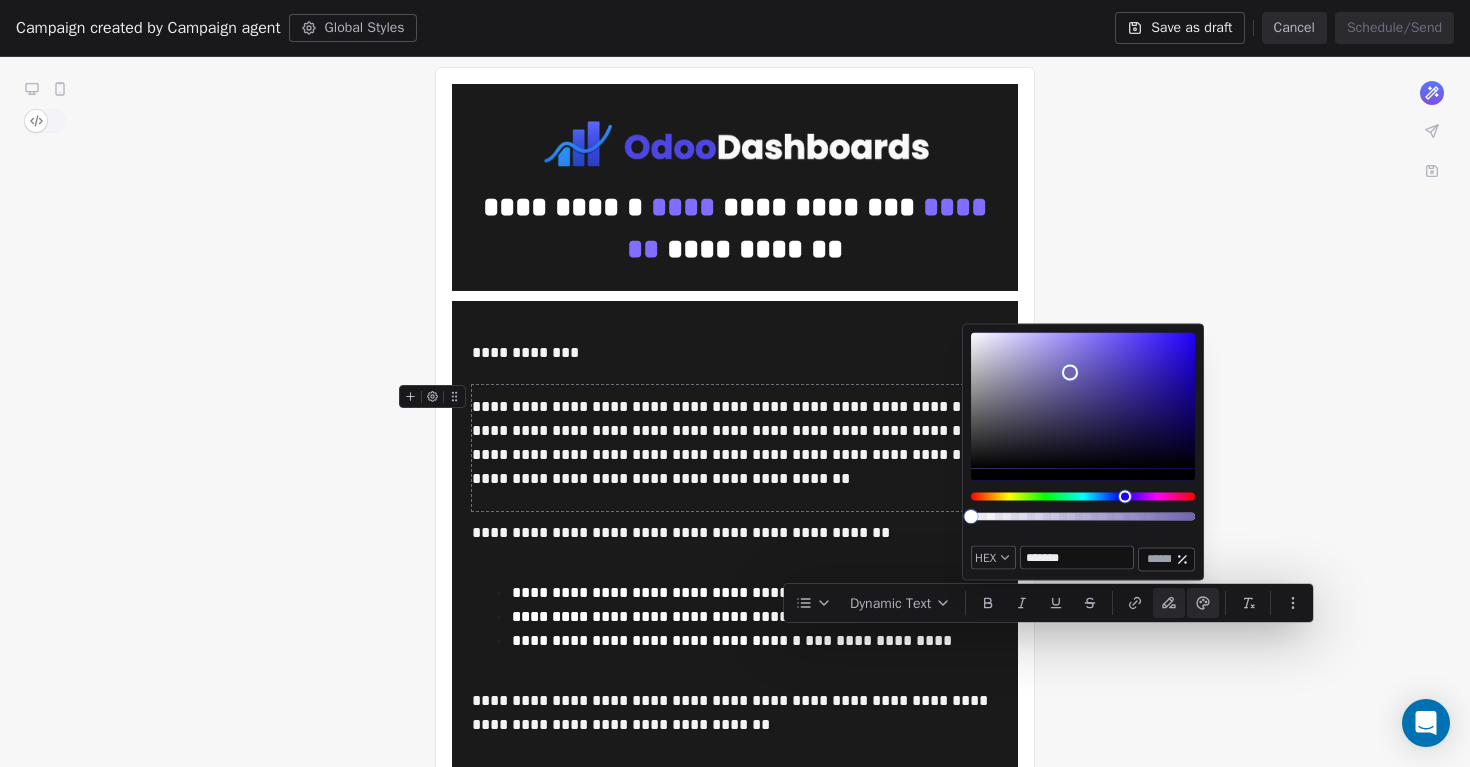 click on "**********" at bounding box center [735, 403] 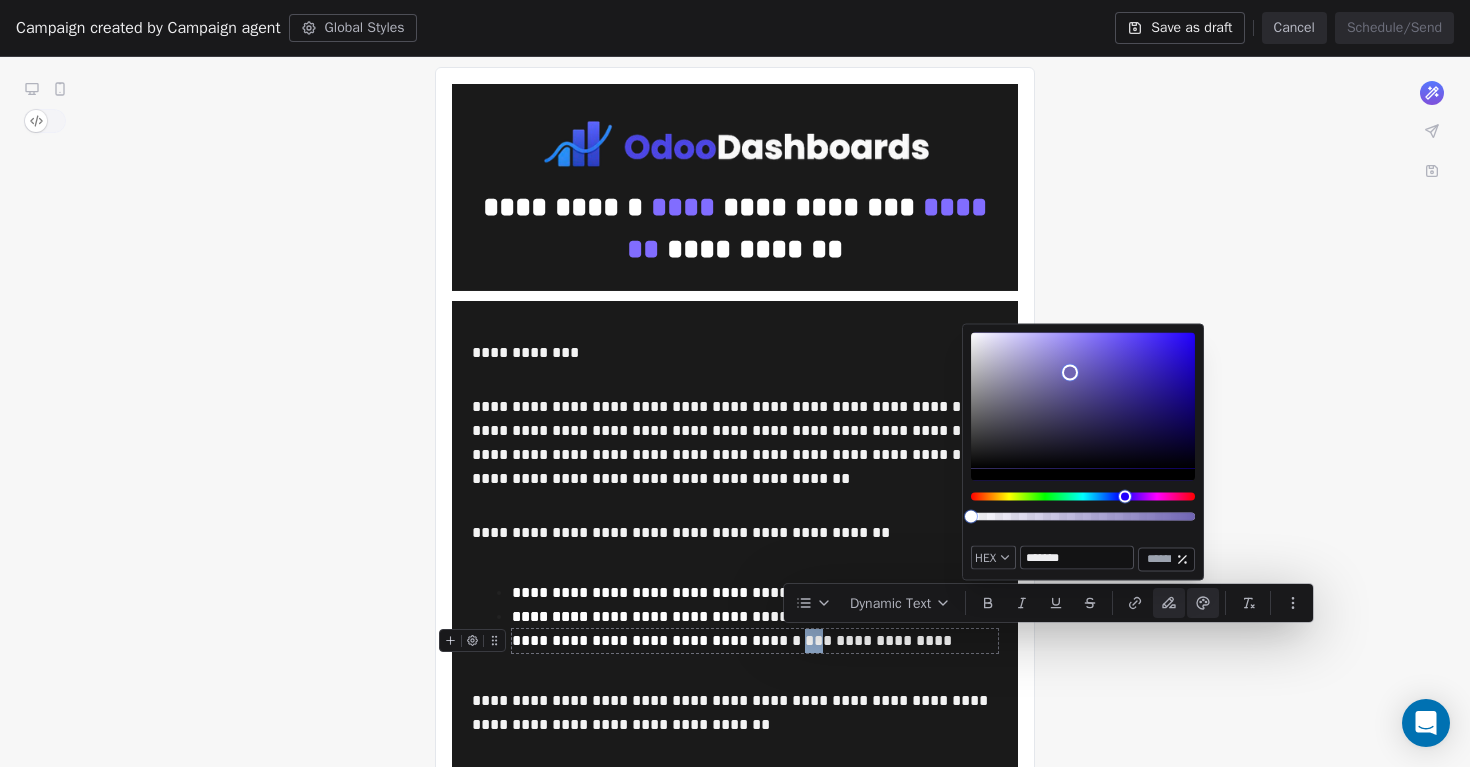 click on "**********" at bounding box center (755, 641) 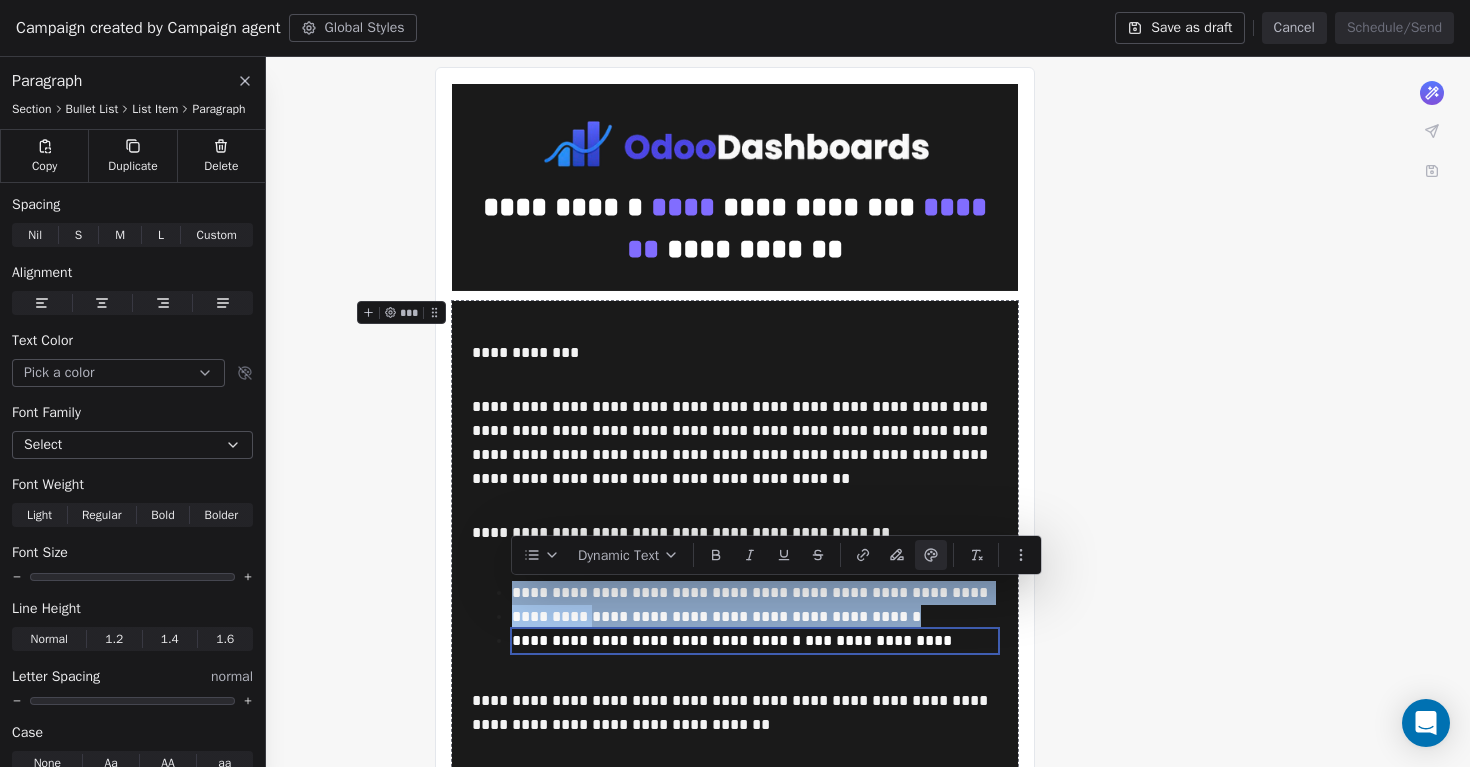 drag, startPoint x: 489, startPoint y: 596, endPoint x: 504, endPoint y: 650, distance: 56.044624 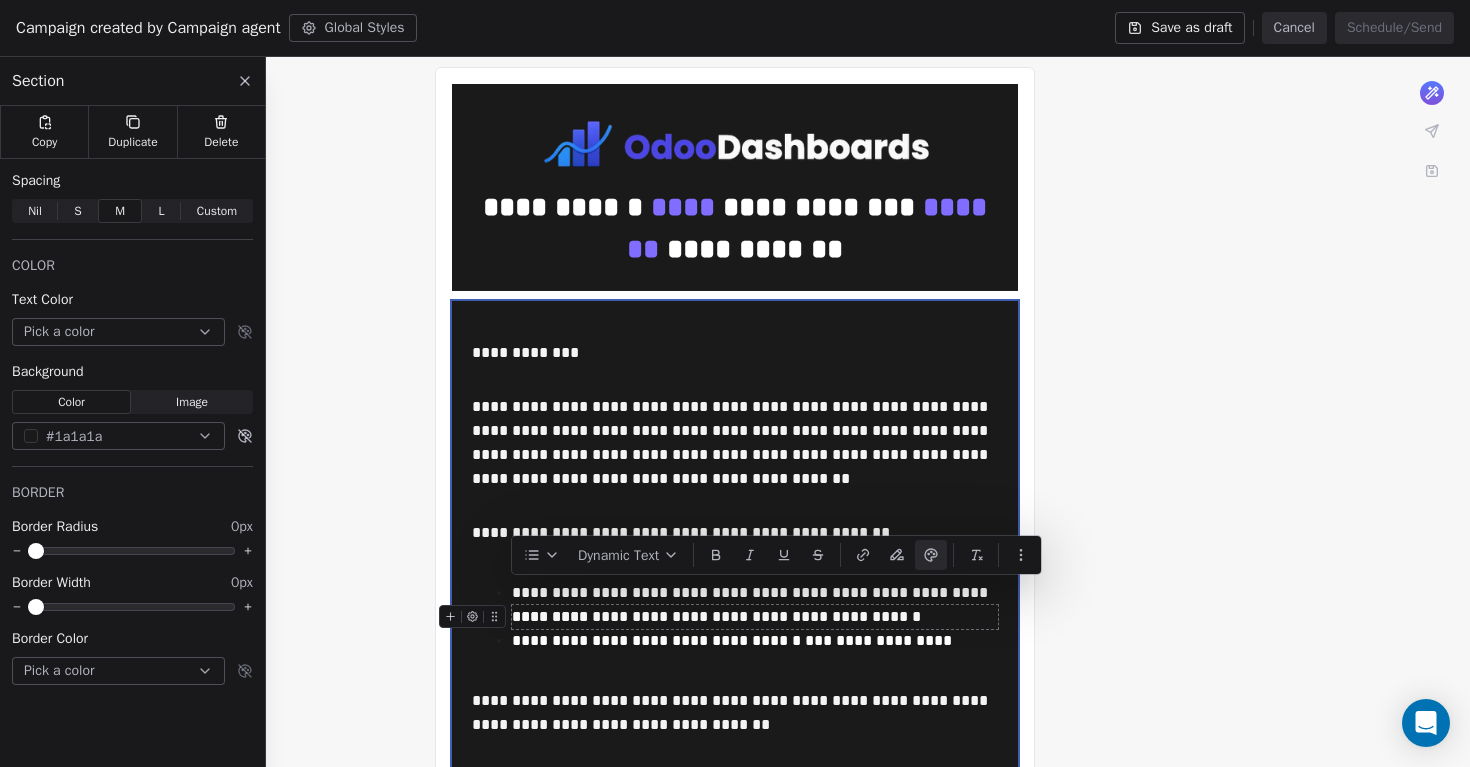click on "**********" at bounding box center [735, 751] 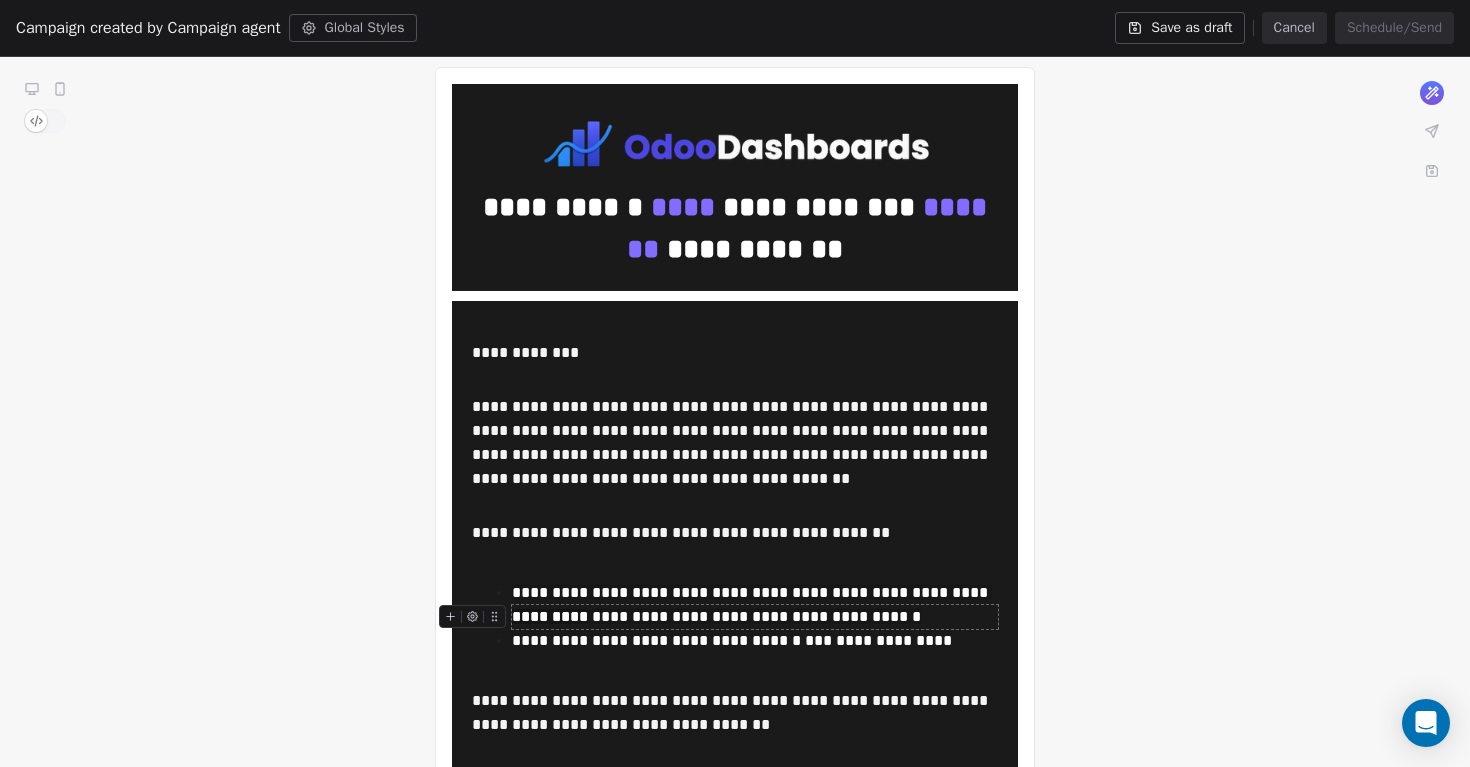 click on "**********" at bounding box center [735, 751] 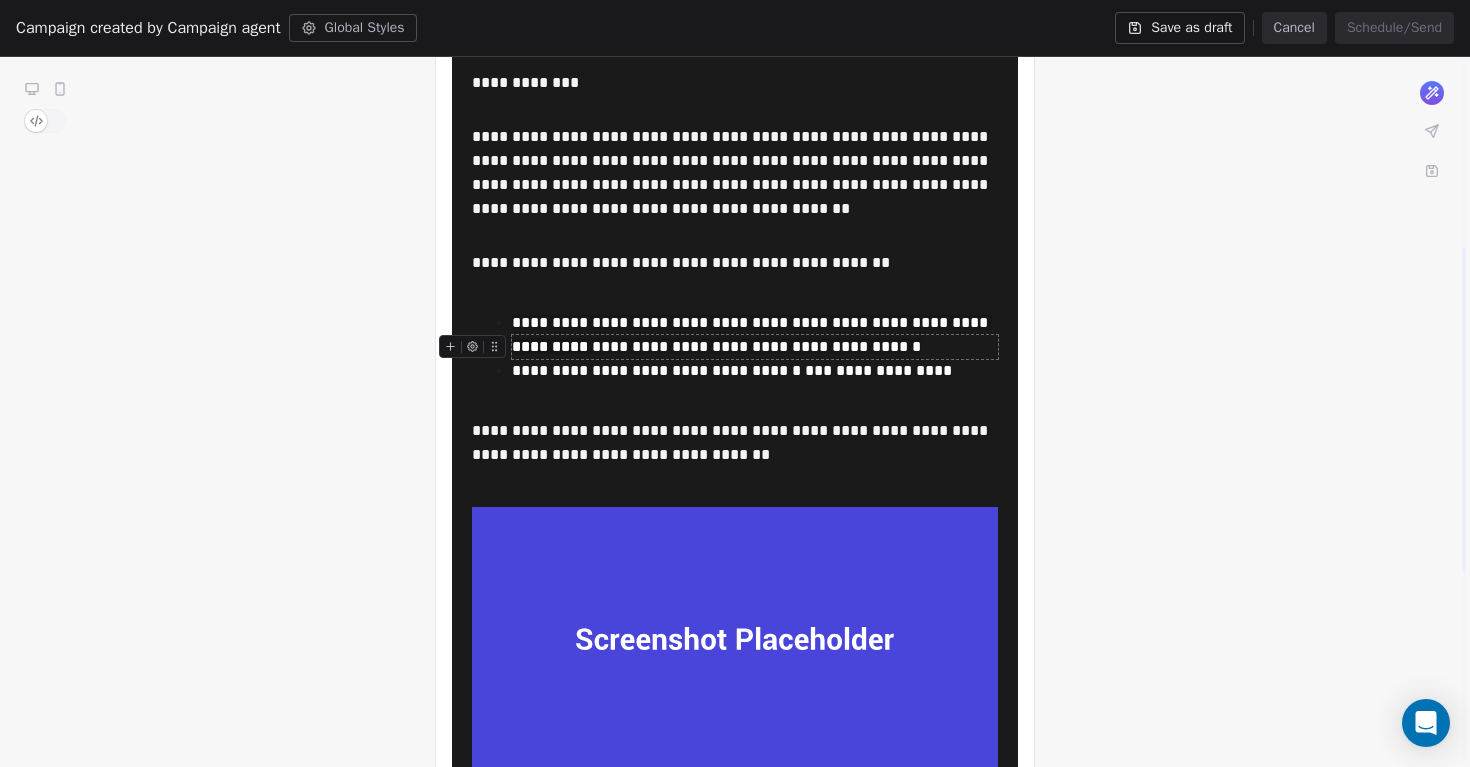 scroll, scrollTop: 409, scrollLeft: 0, axis: vertical 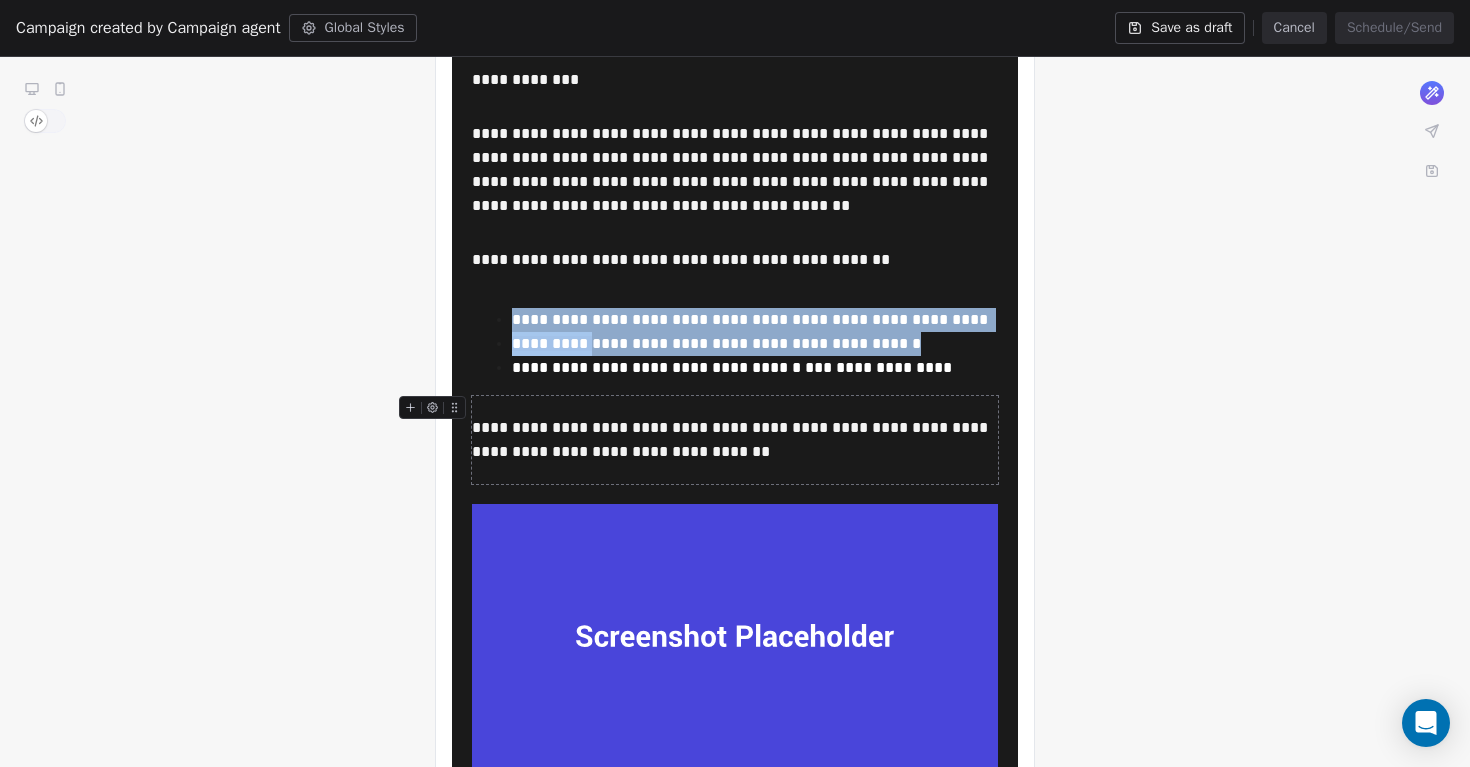 click on "**********" at bounding box center (735, 440) 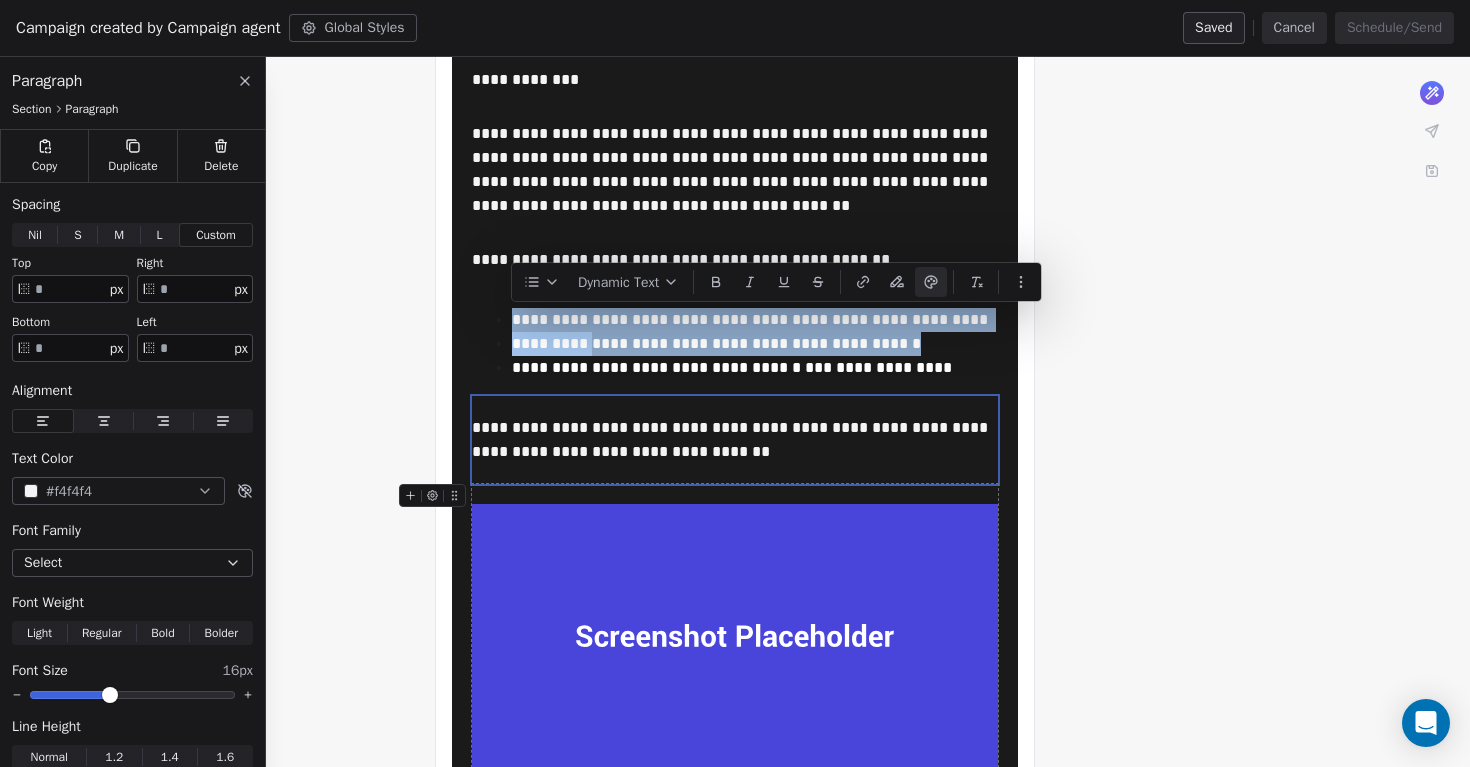 click at bounding box center [735, 635] 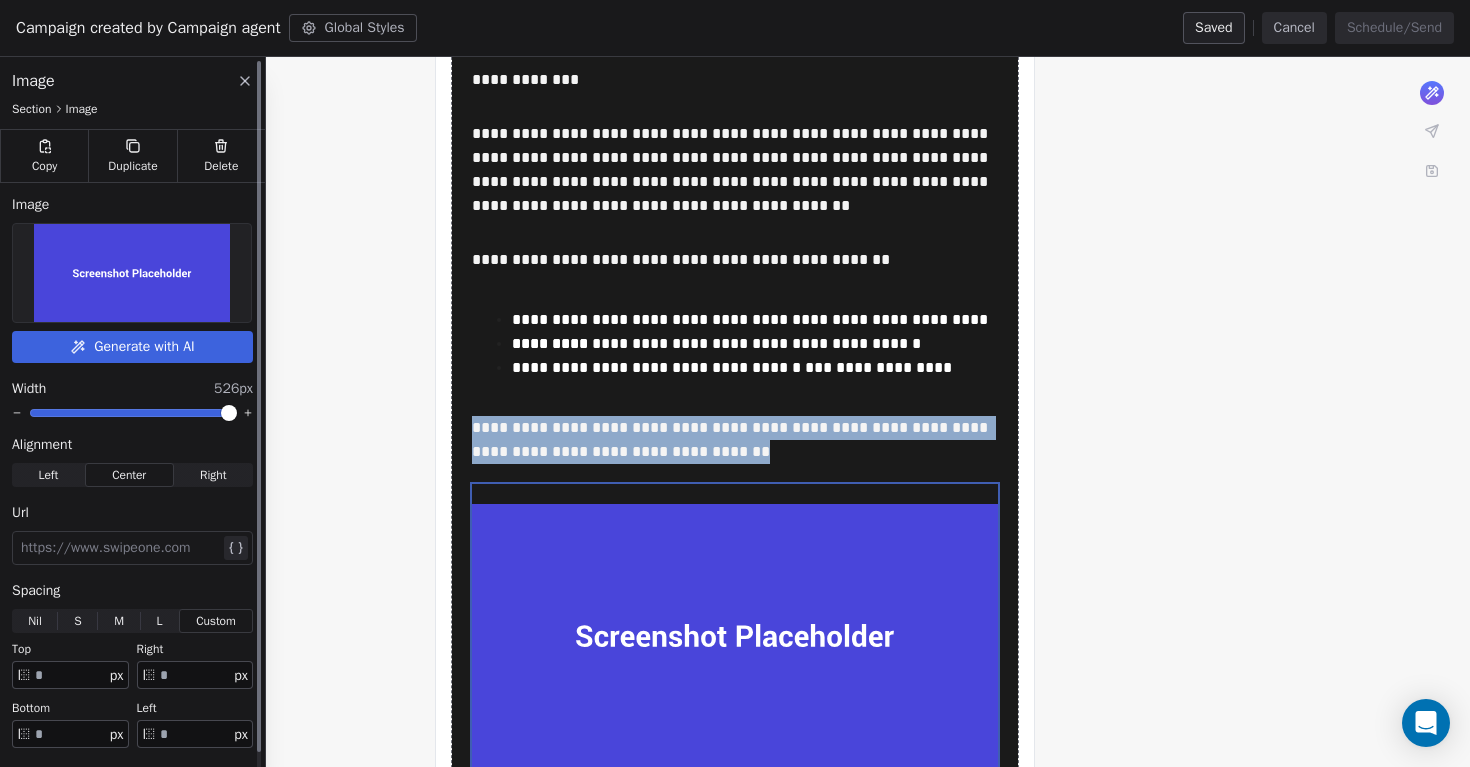 click at bounding box center [132, 273] 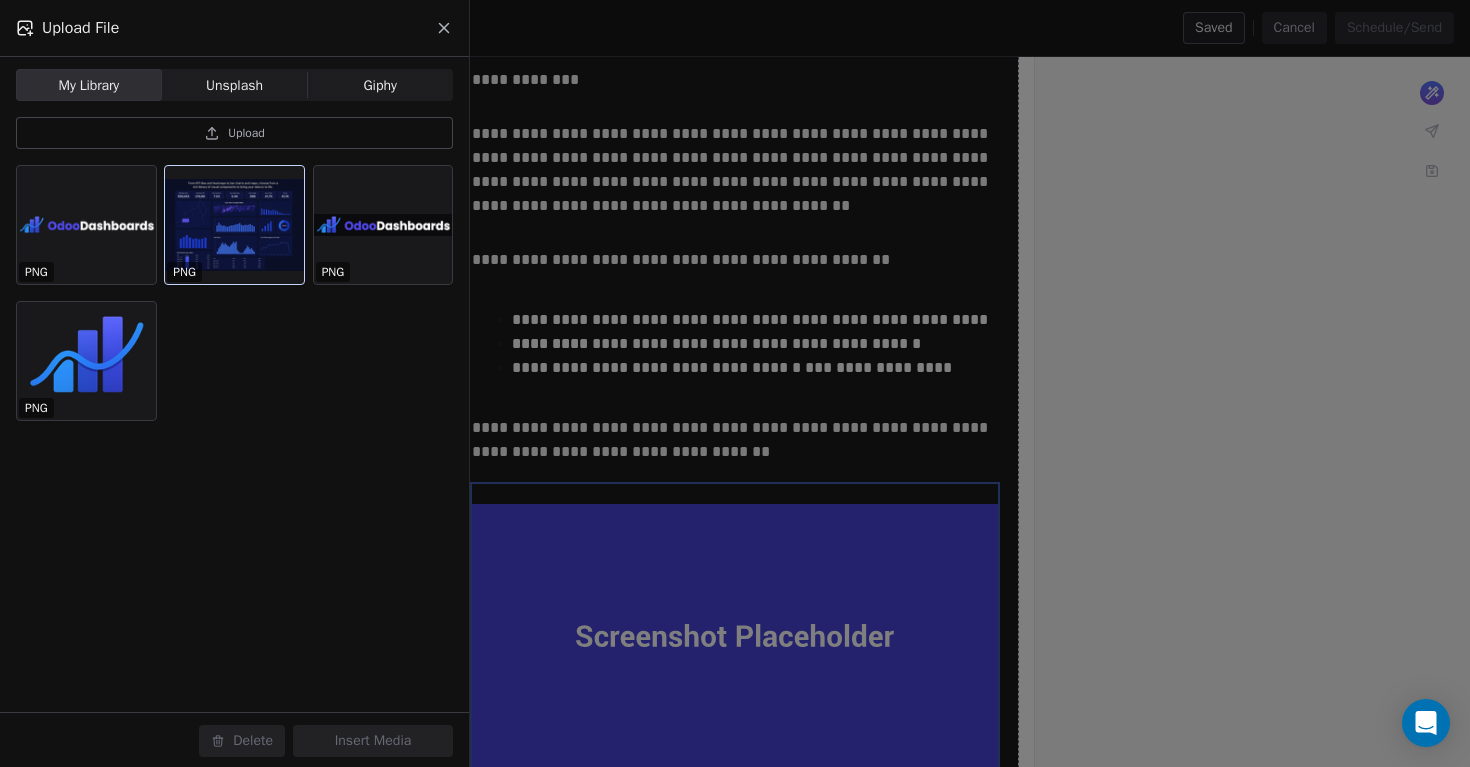 click at bounding box center [234, 225] 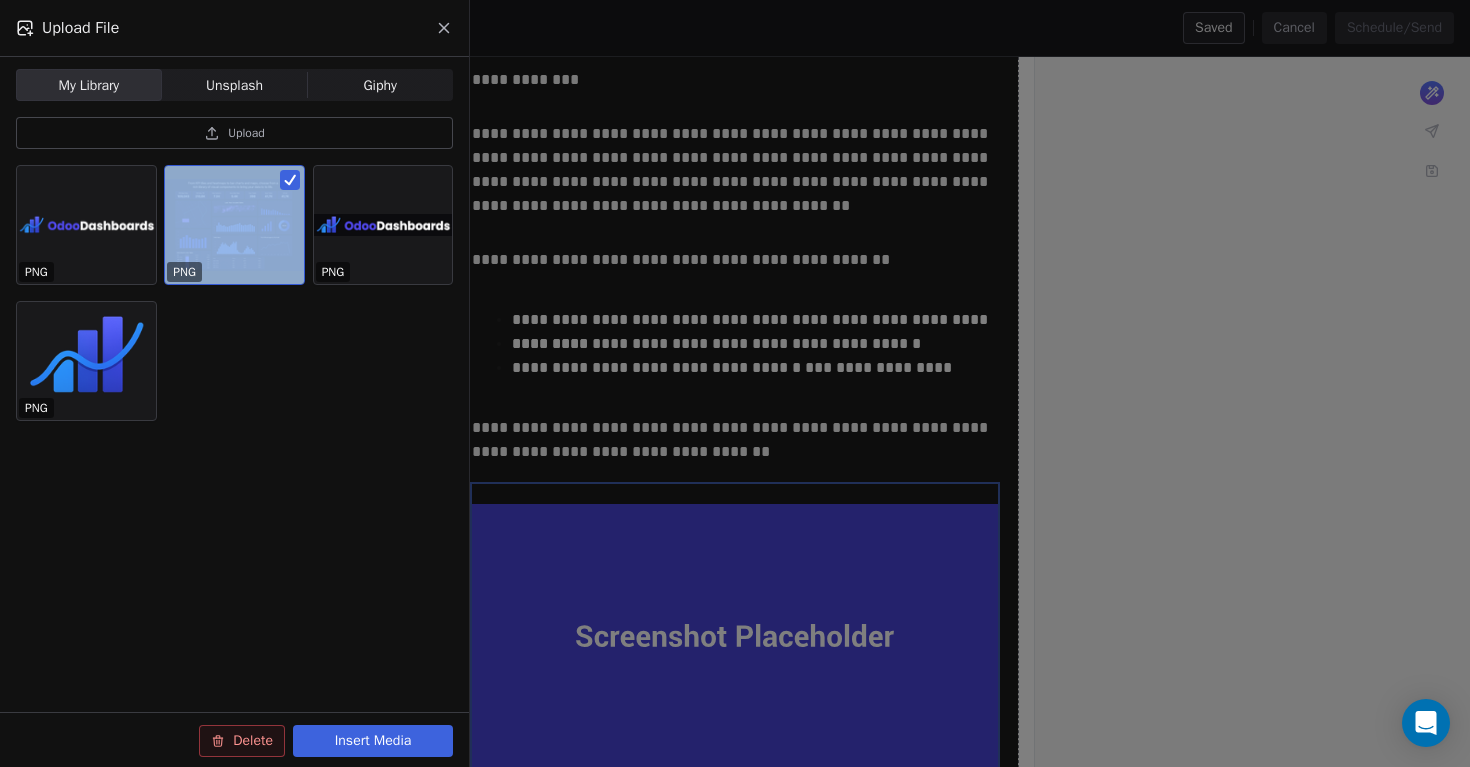 click at bounding box center (234, 225) 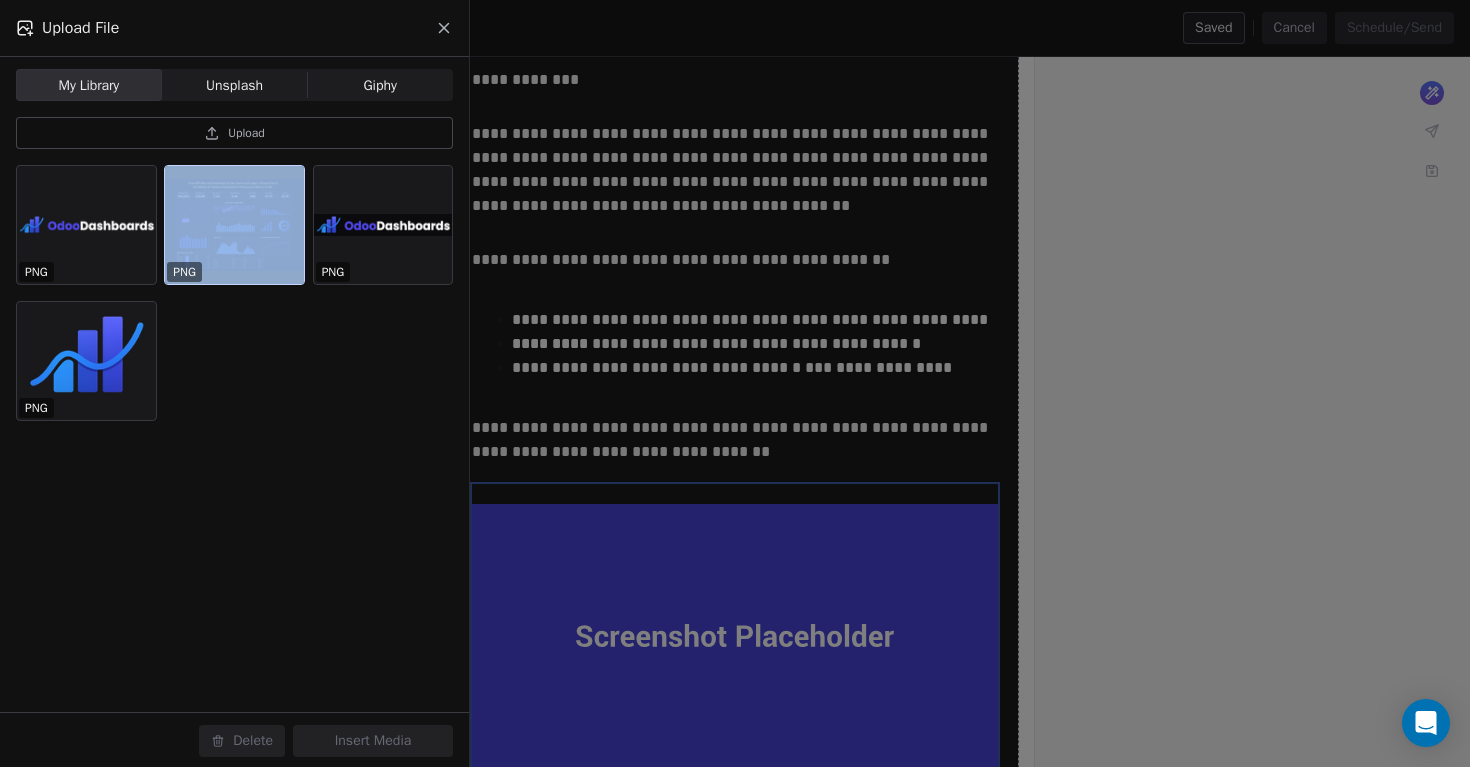 click at bounding box center [234, 225] 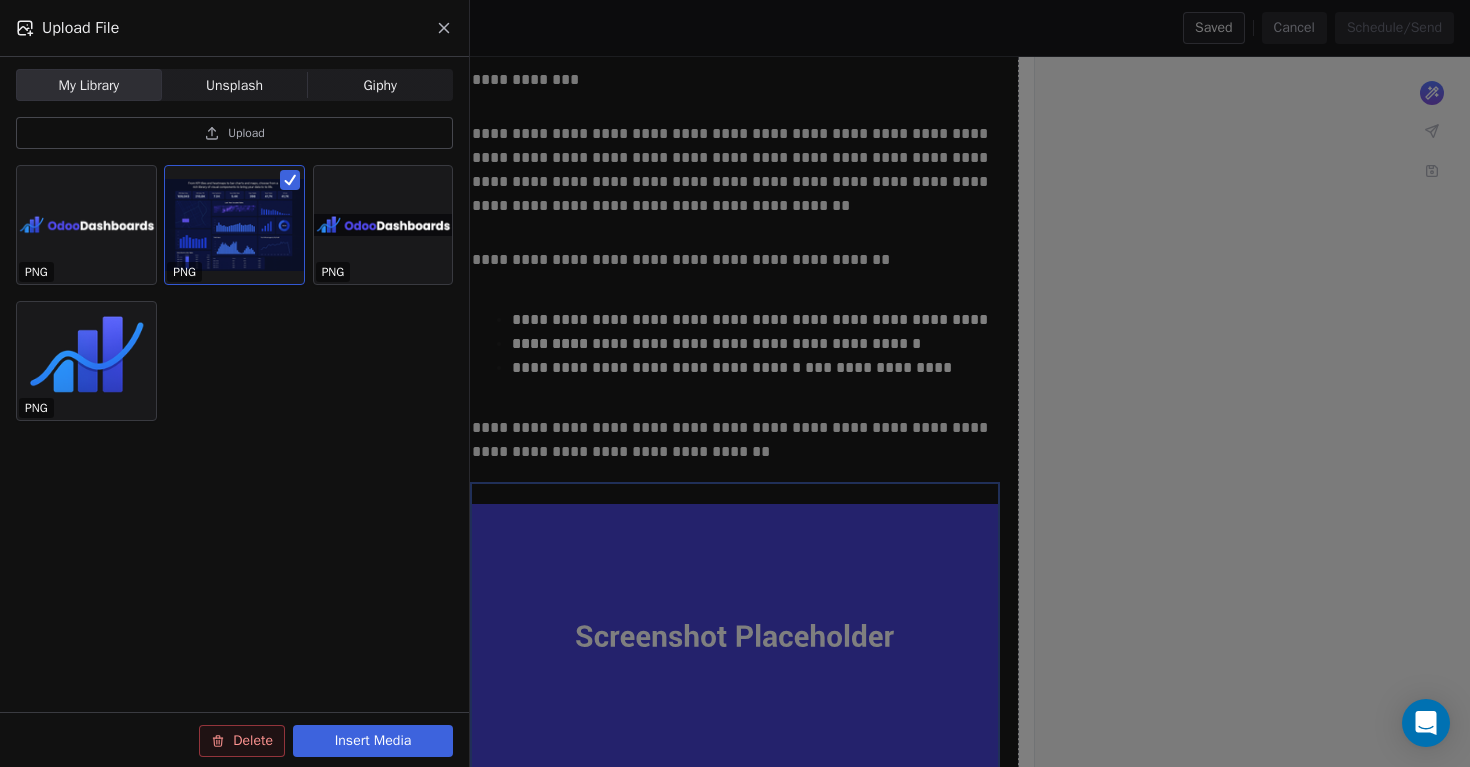 click on "Insert Media" at bounding box center [373, 741] 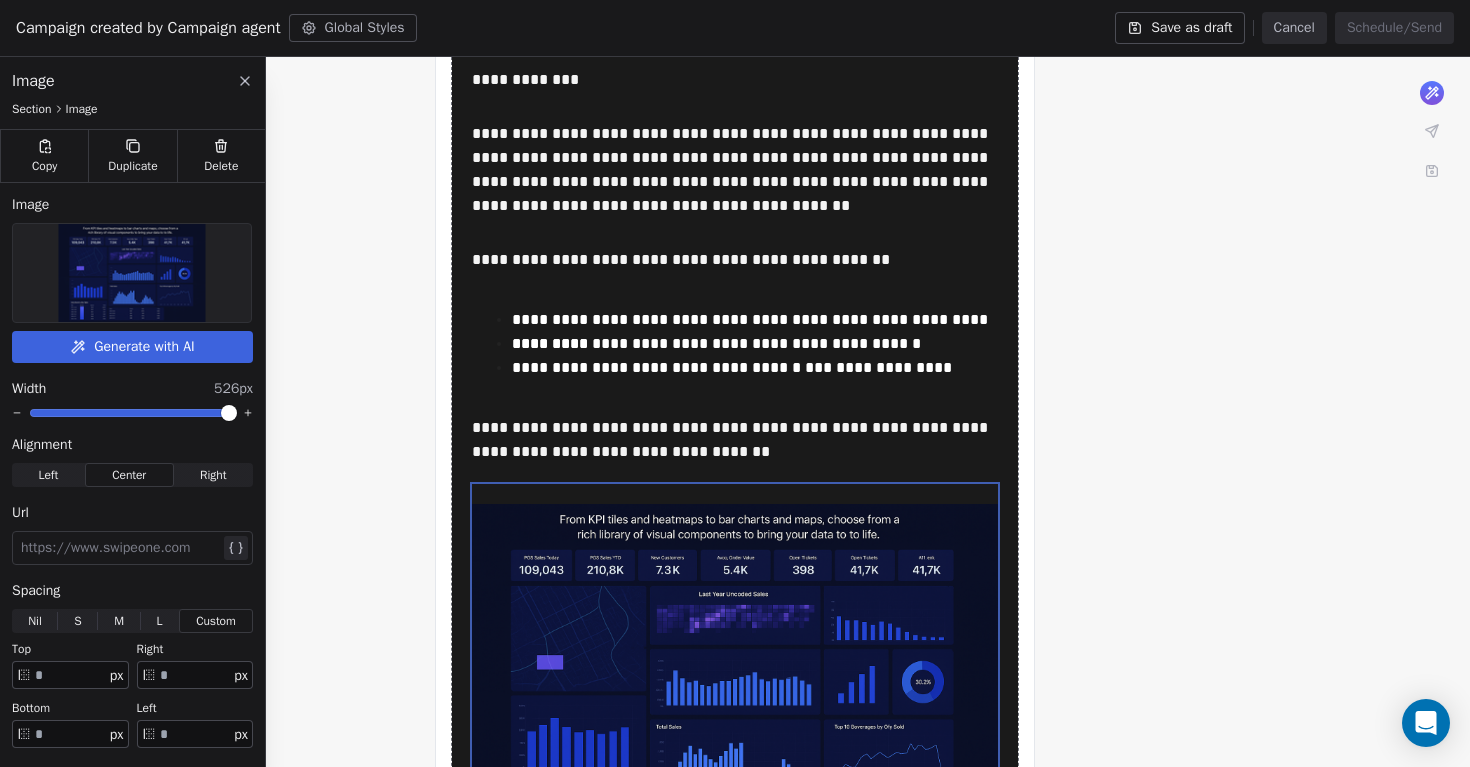 click on "**********" at bounding box center [735, 522] 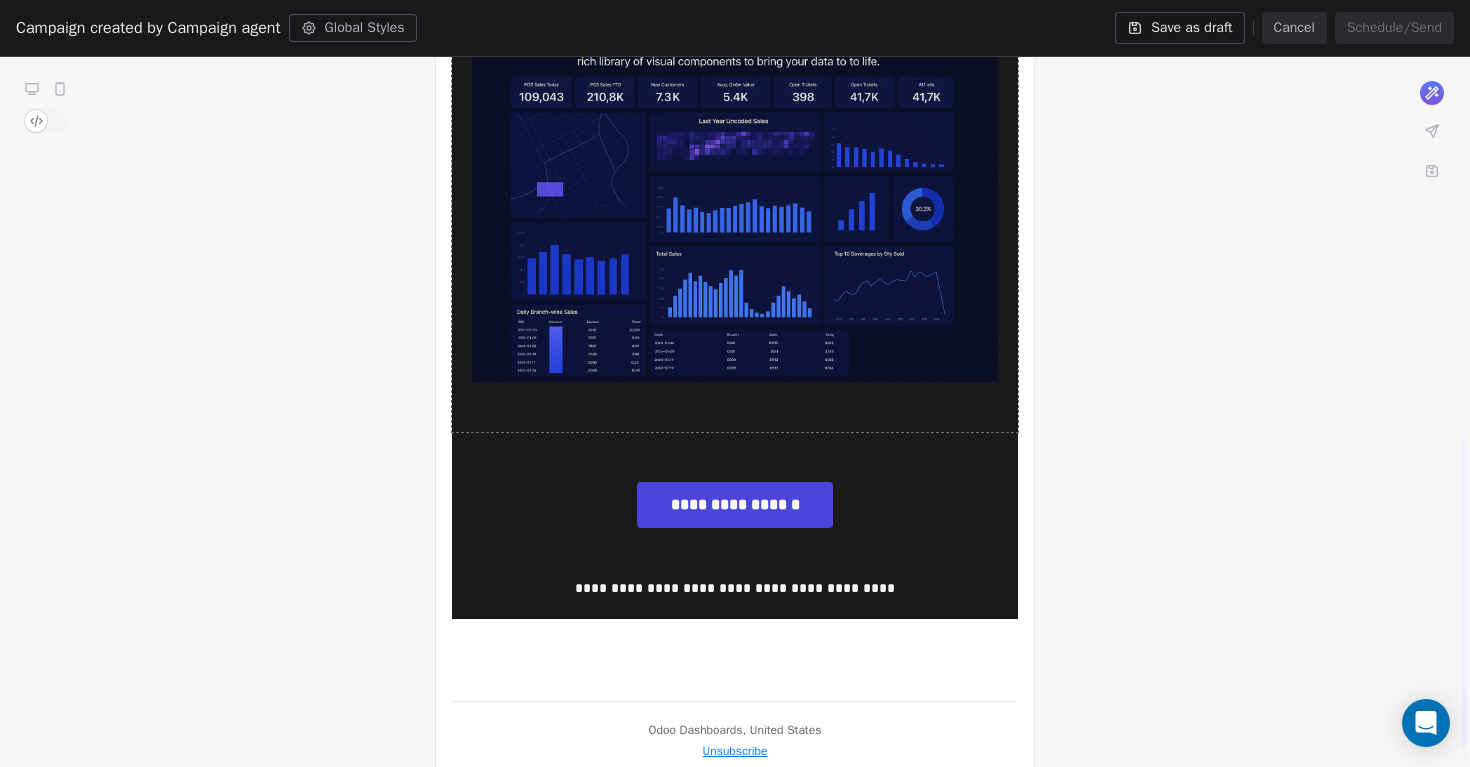 scroll, scrollTop: 884, scrollLeft: 0, axis: vertical 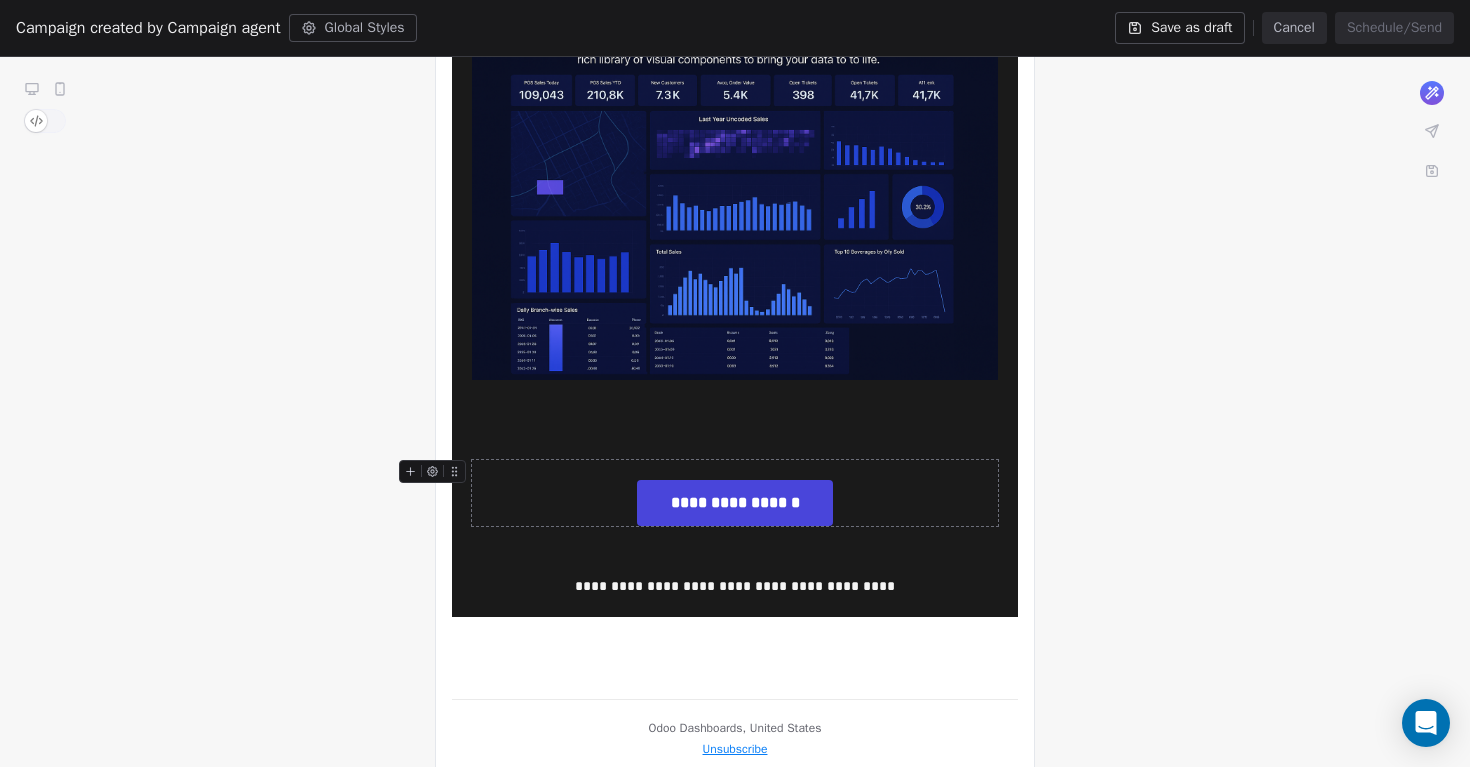 click on "**********" at bounding box center [735, 503] 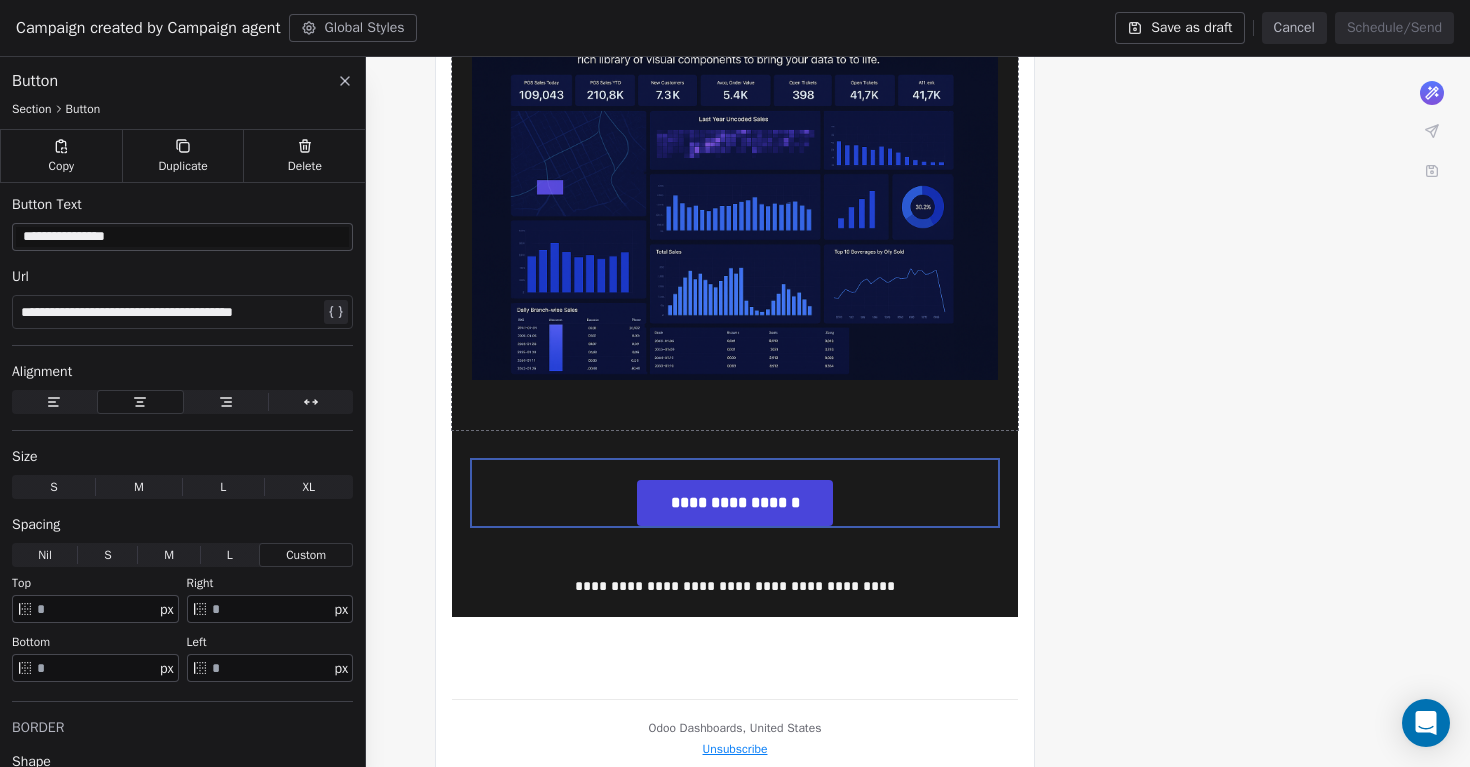 click on "**********" at bounding box center [735, 47] 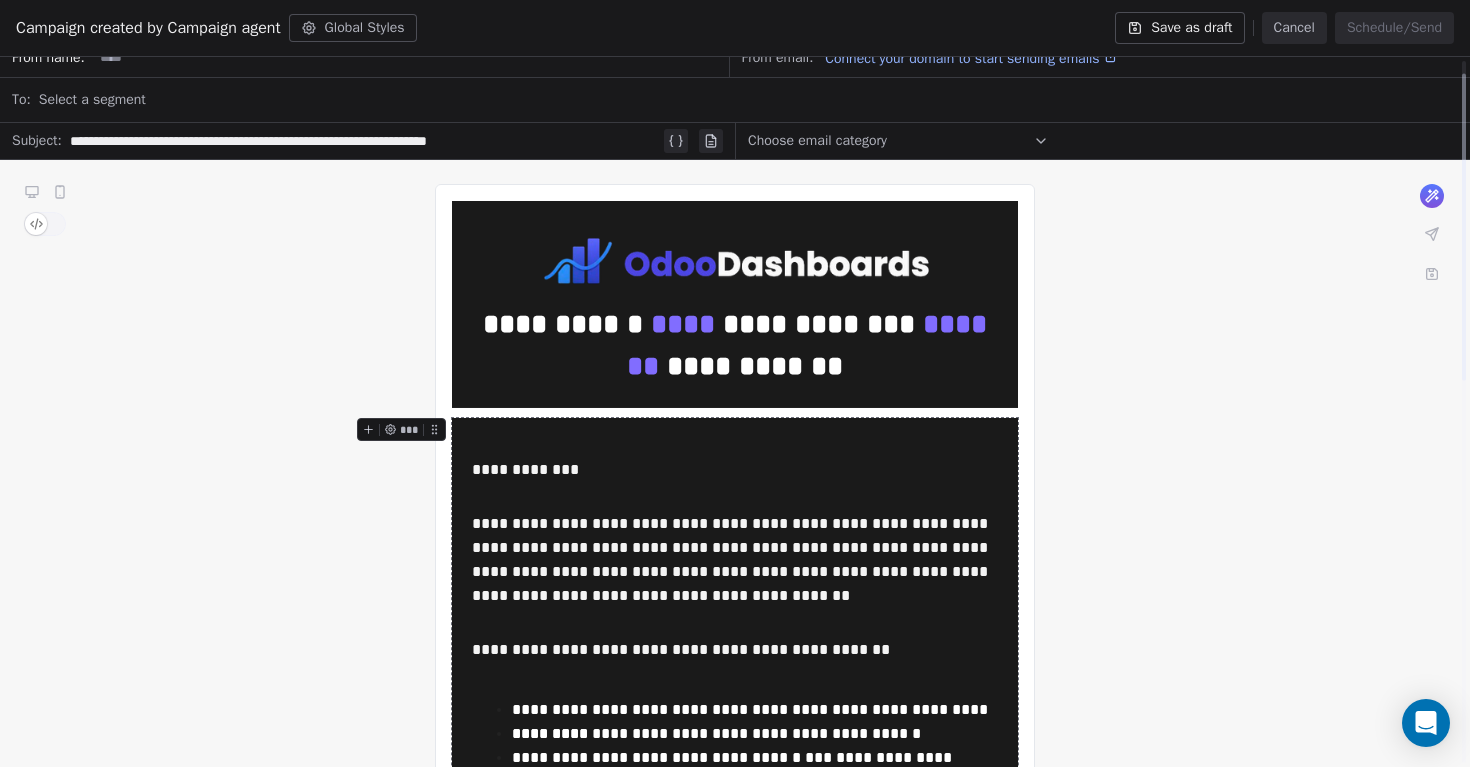 scroll, scrollTop: 16, scrollLeft: 0, axis: vertical 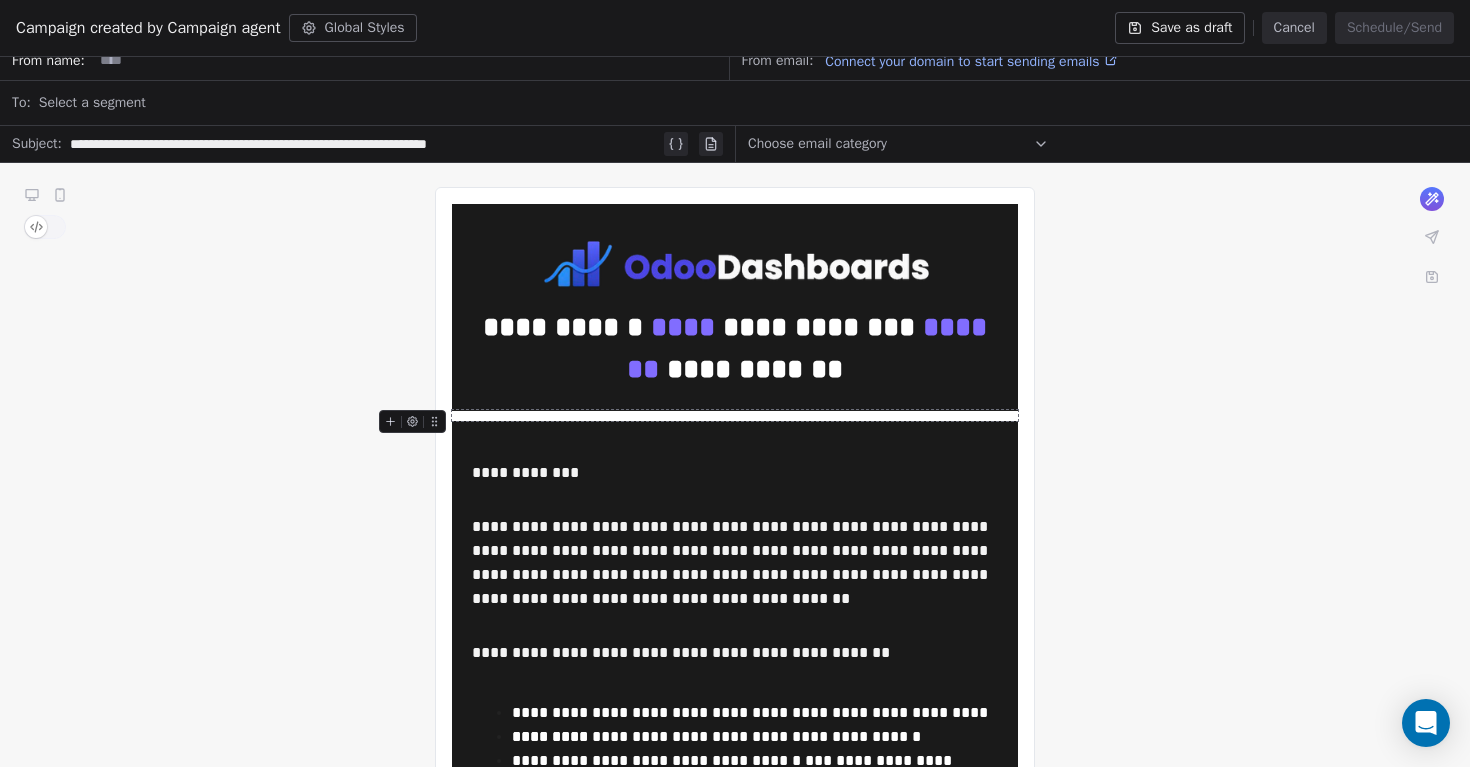 click at bounding box center [735, 415] 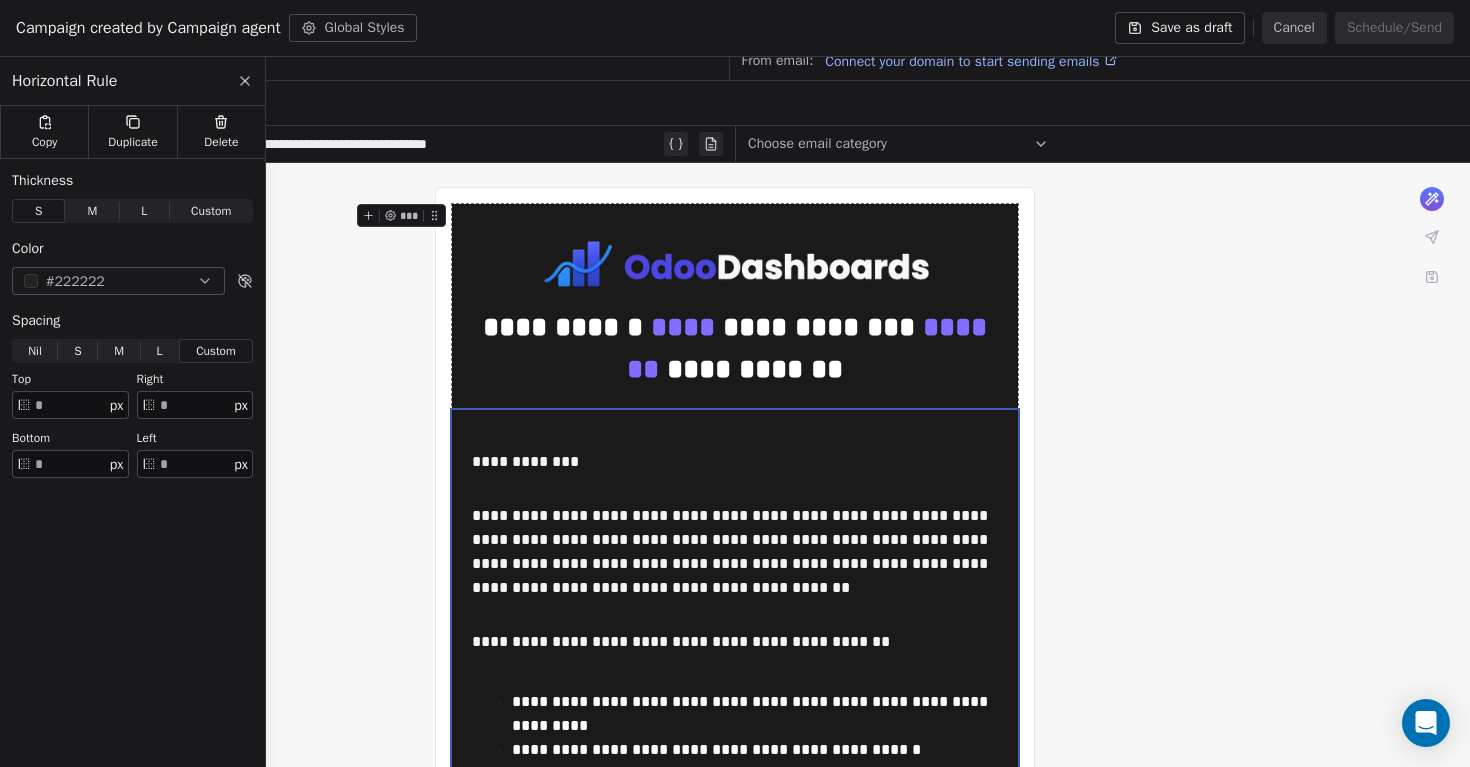click on "**********" at bounding box center (735, 921) 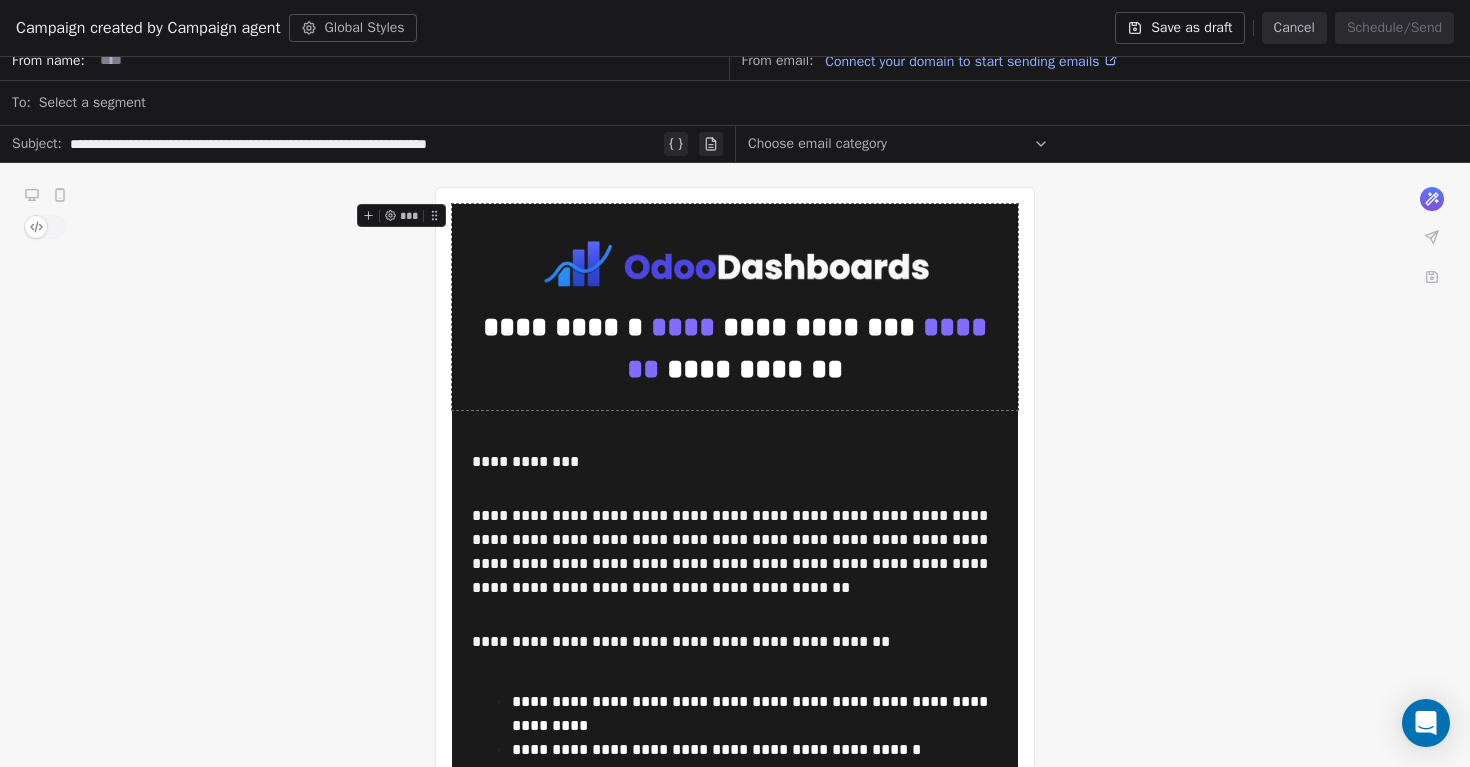 click on "**********" at bounding box center [735, 921] 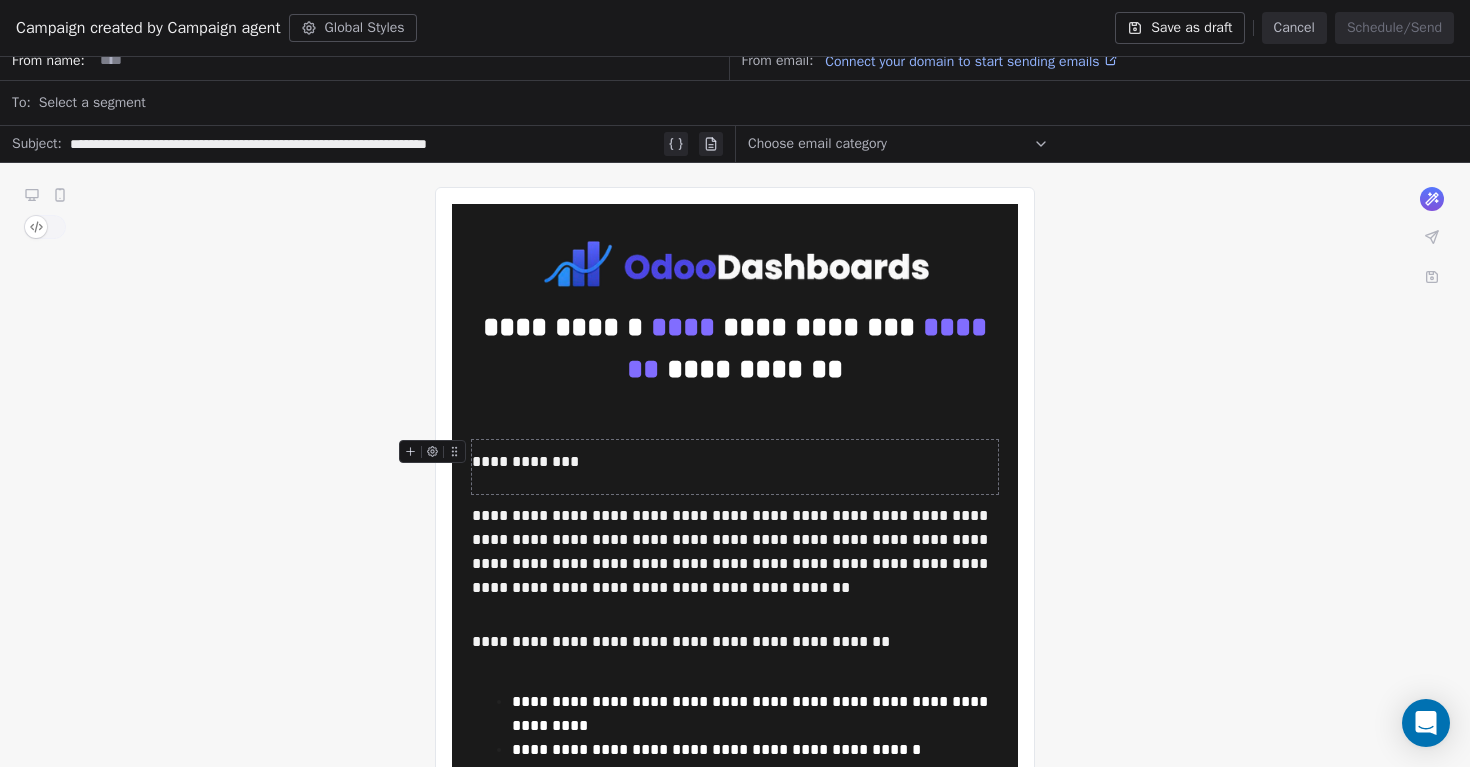 click on "**********" at bounding box center (735, 467) 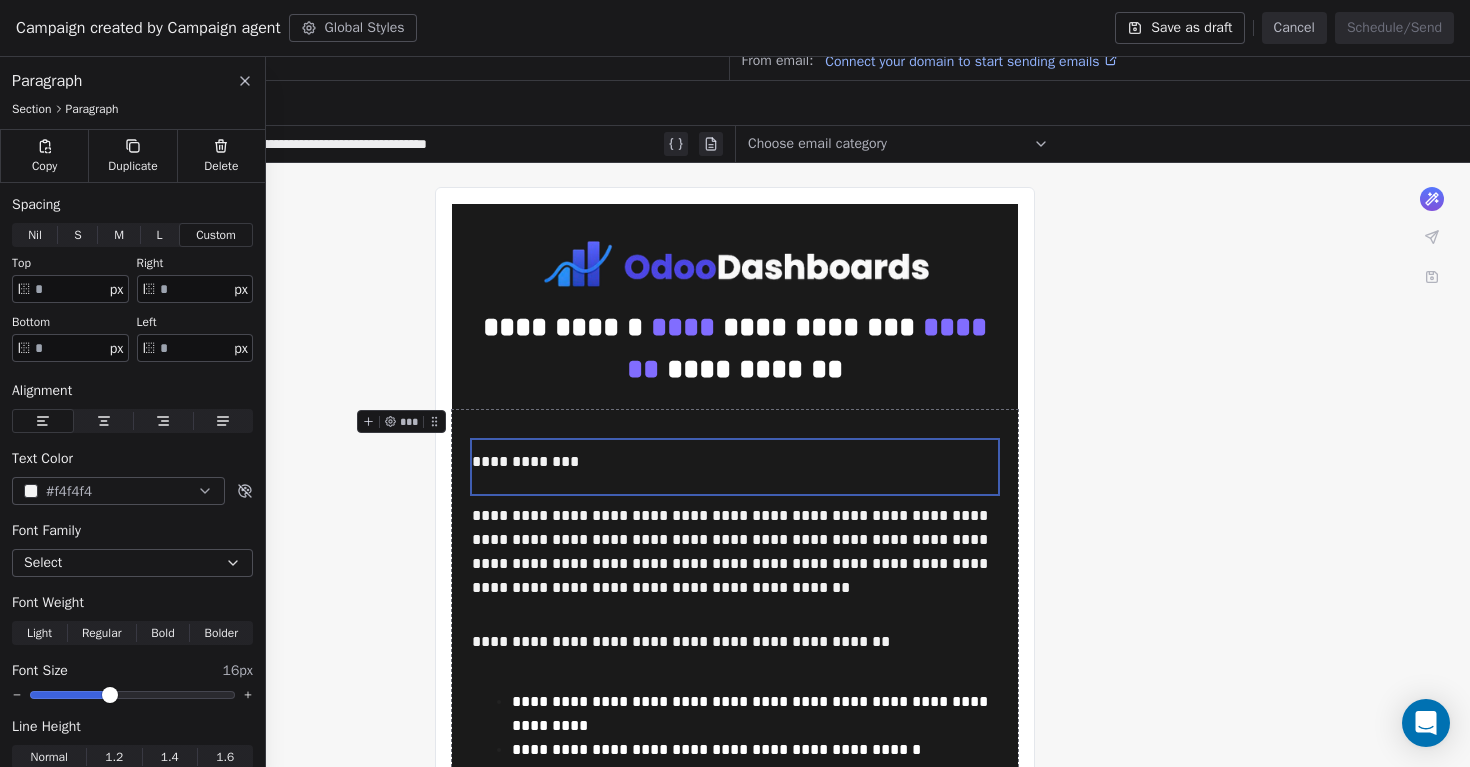 click on "**********" at bounding box center [735, 921] 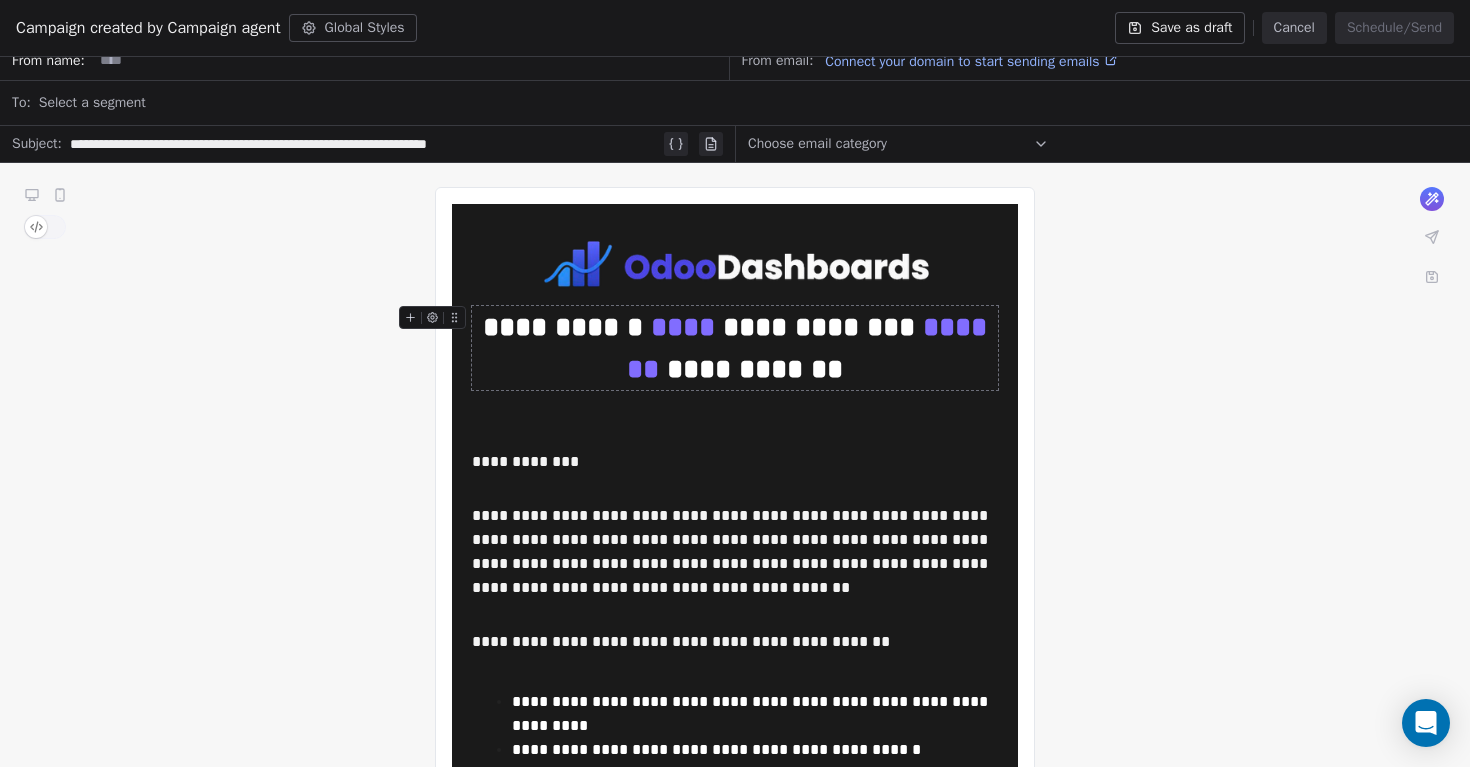 click on "**********" at bounding box center [735, 921] 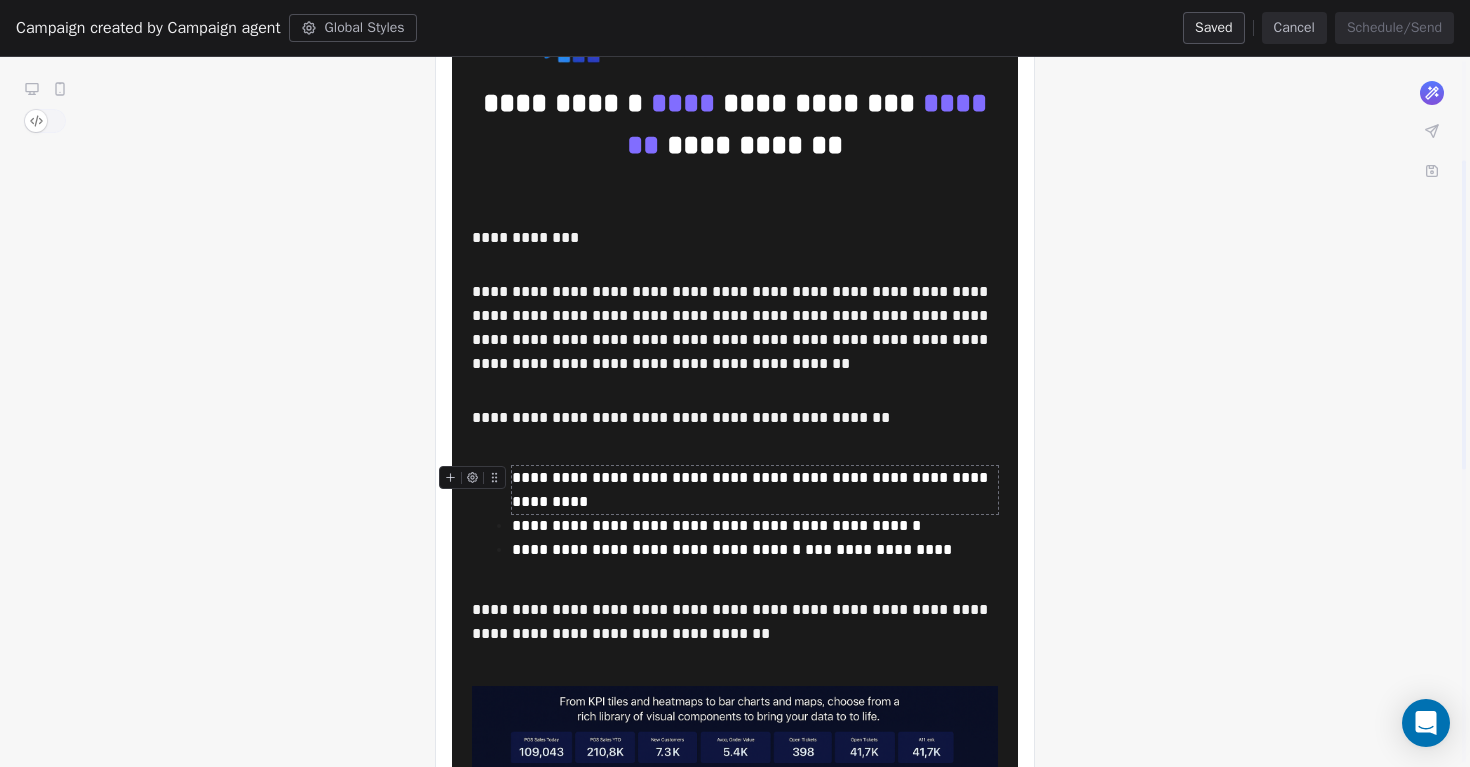 scroll, scrollTop: 260, scrollLeft: 0, axis: vertical 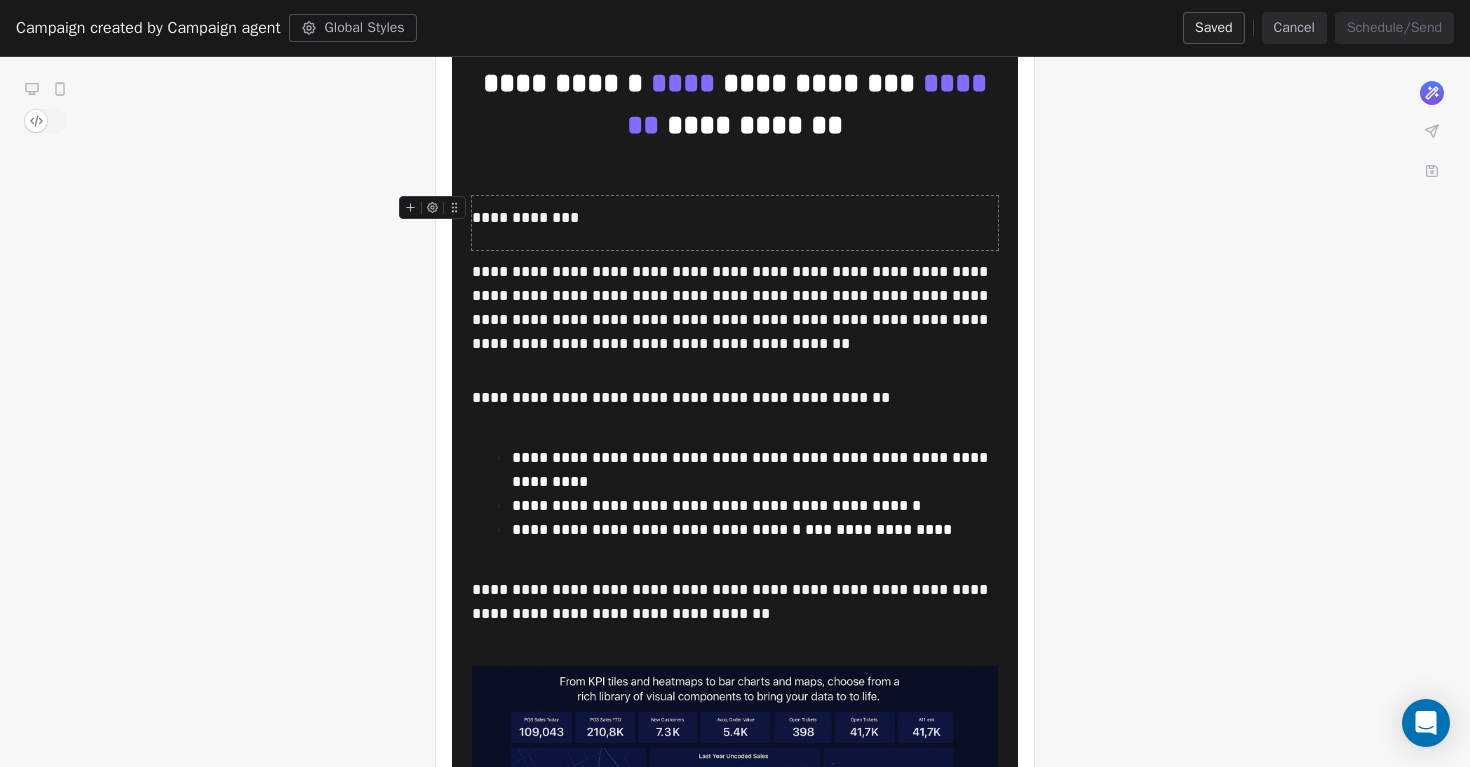click on "**********" at bounding box center (735, 218) 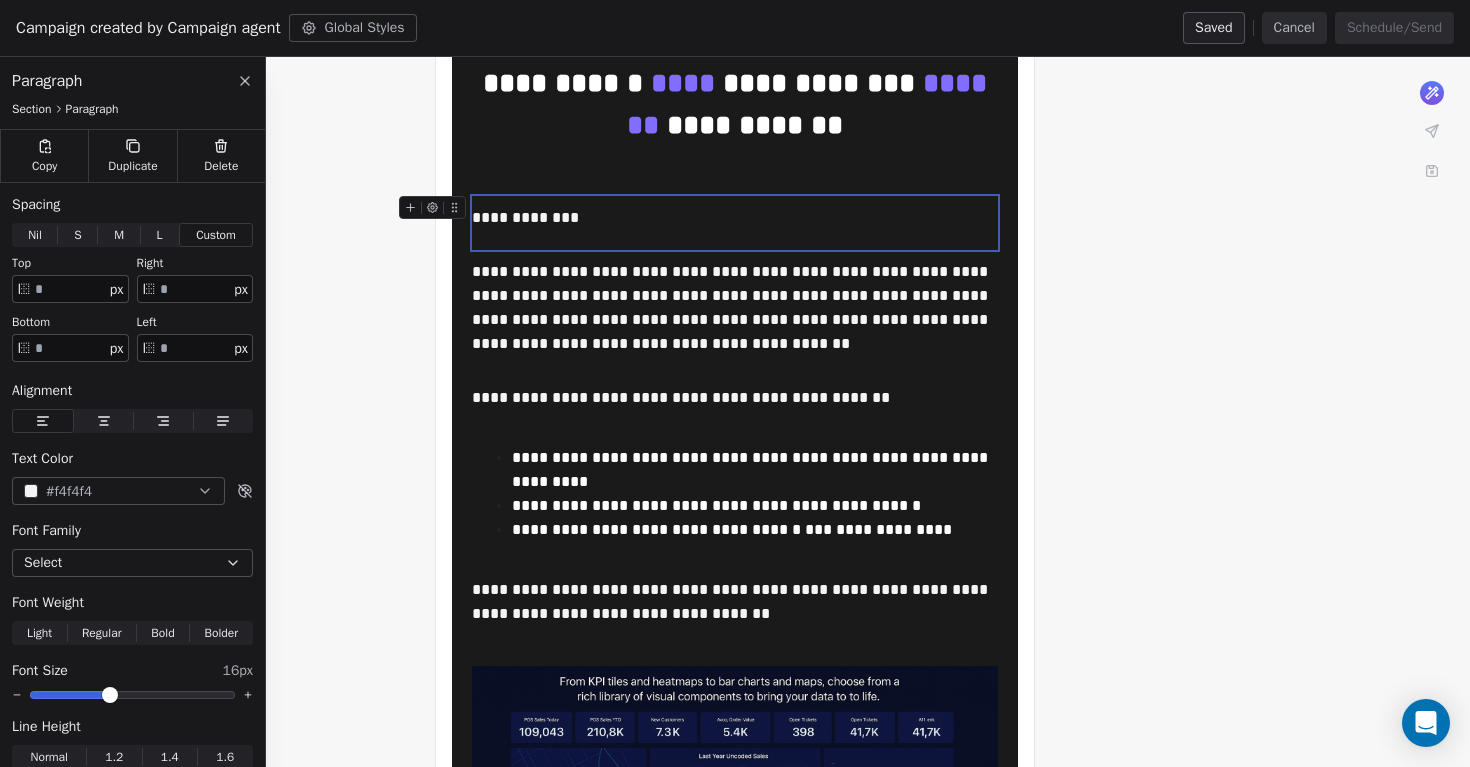type 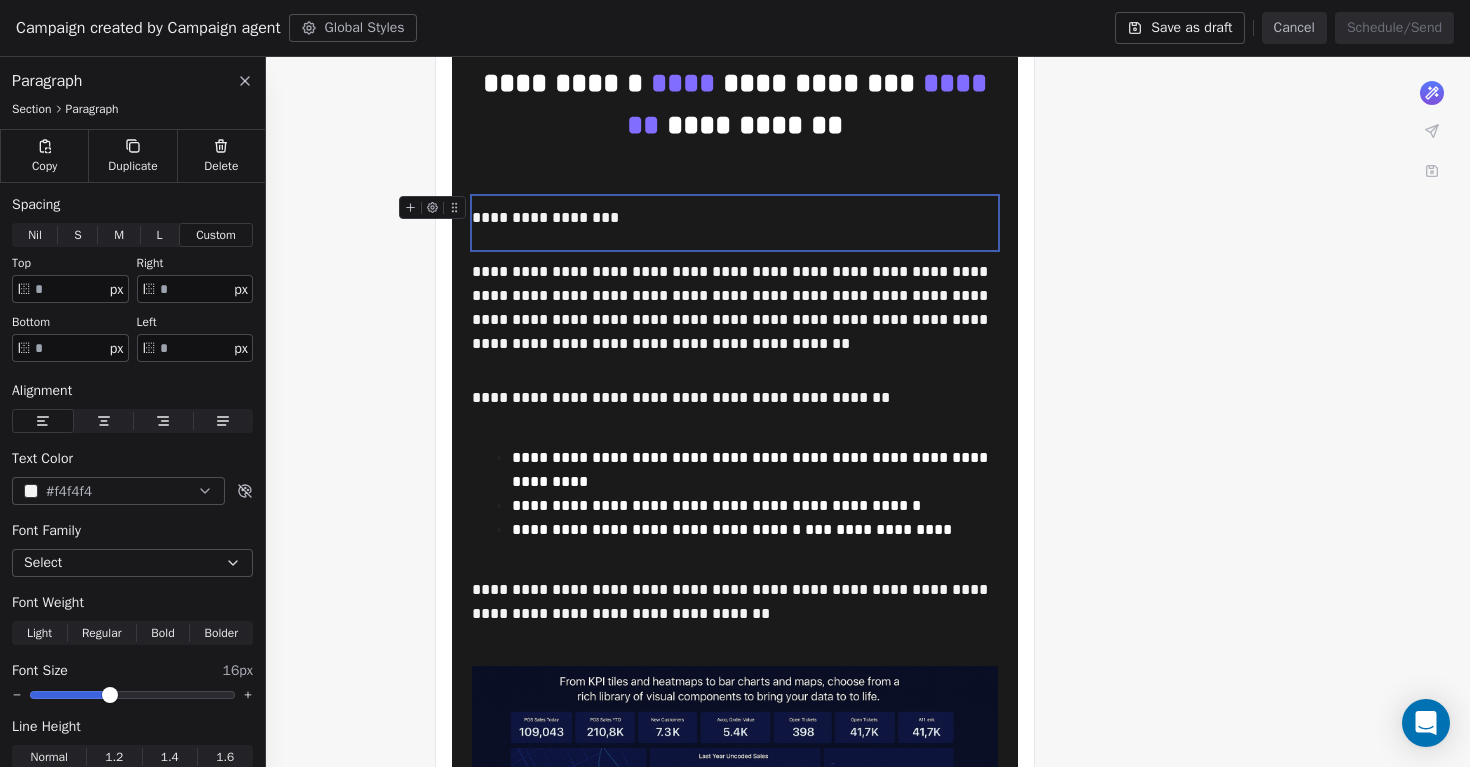click on "**********" at bounding box center [735, 677] 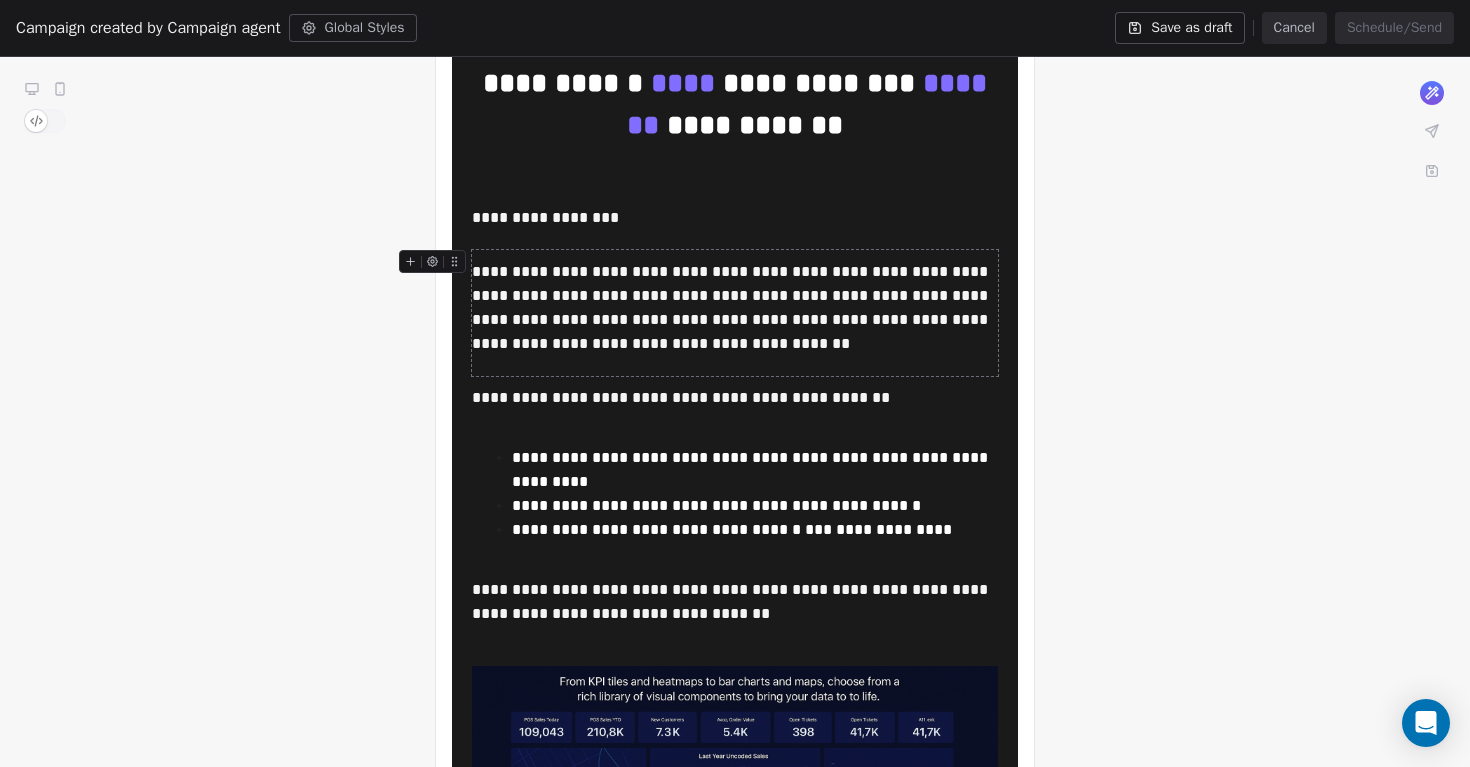click on "**********" at bounding box center [735, 308] 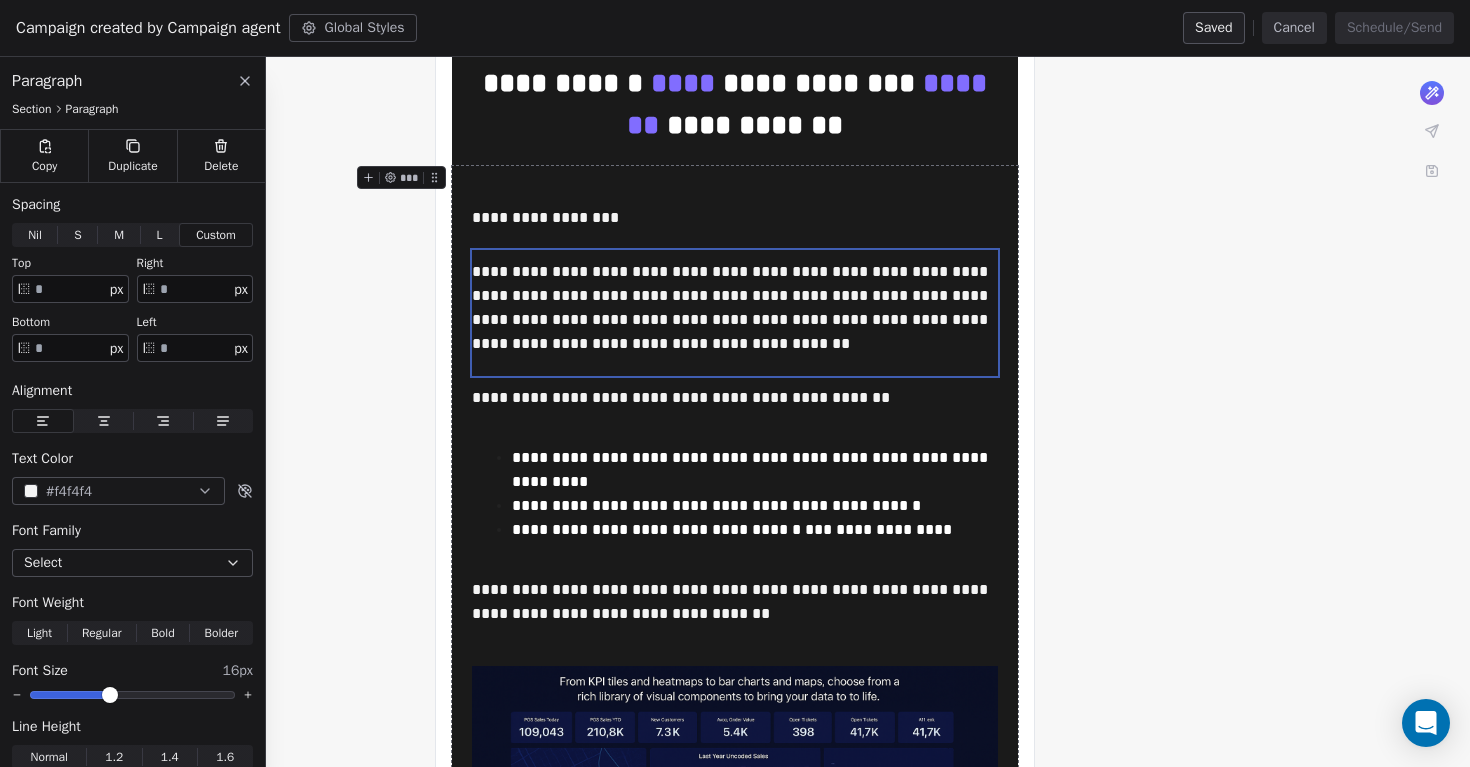 click on "**********" at bounding box center (735, 677) 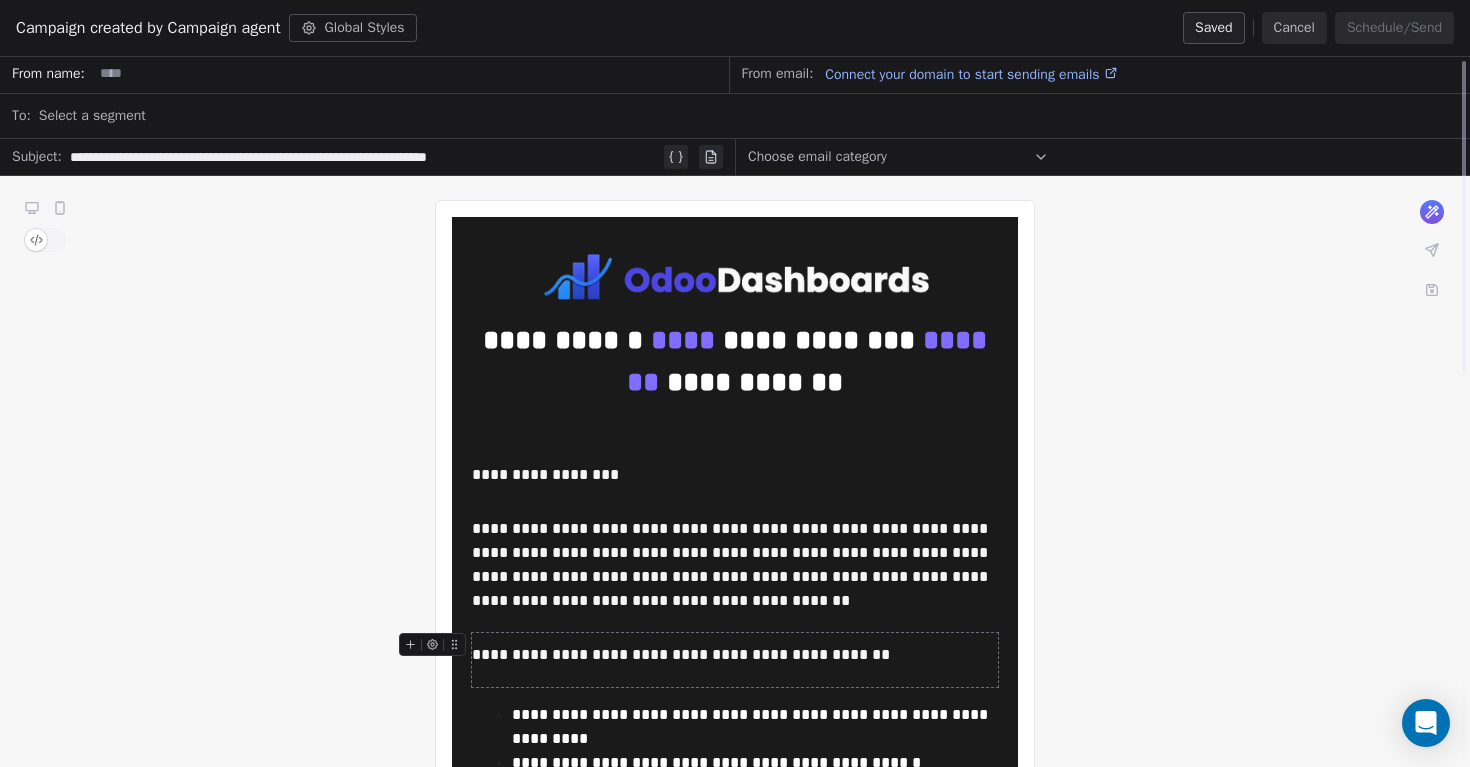 scroll, scrollTop: 0, scrollLeft: 0, axis: both 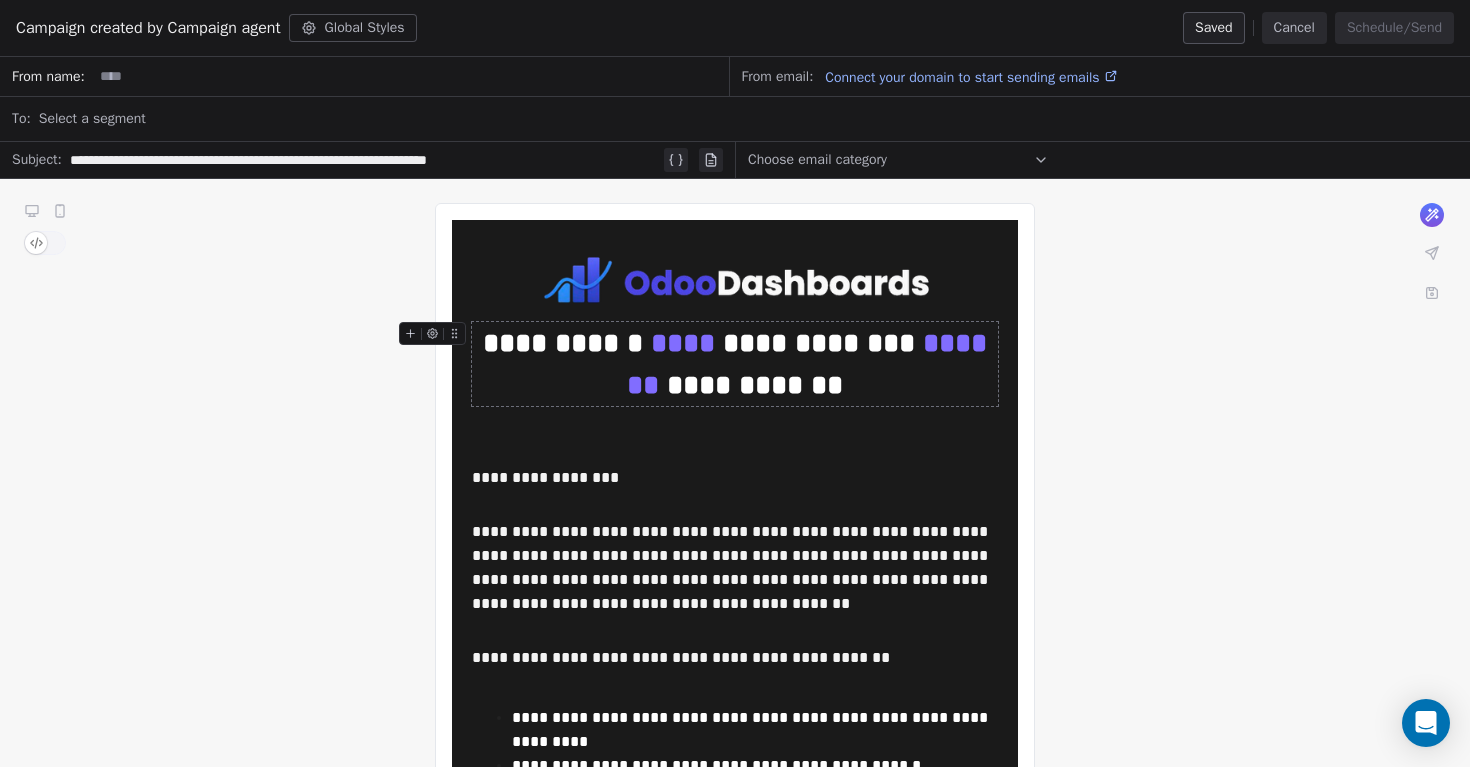 click on "**********" at bounding box center [735, 937] 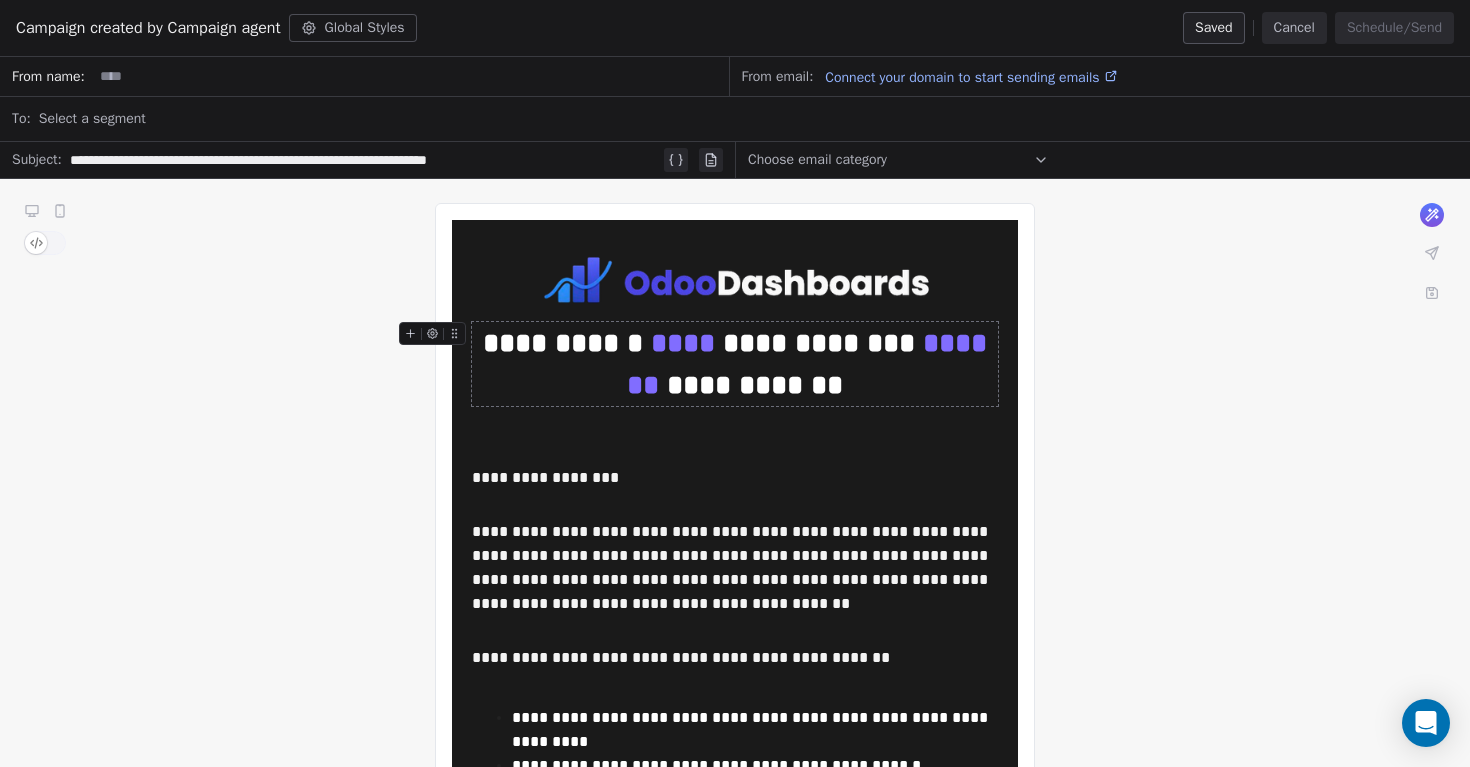 click 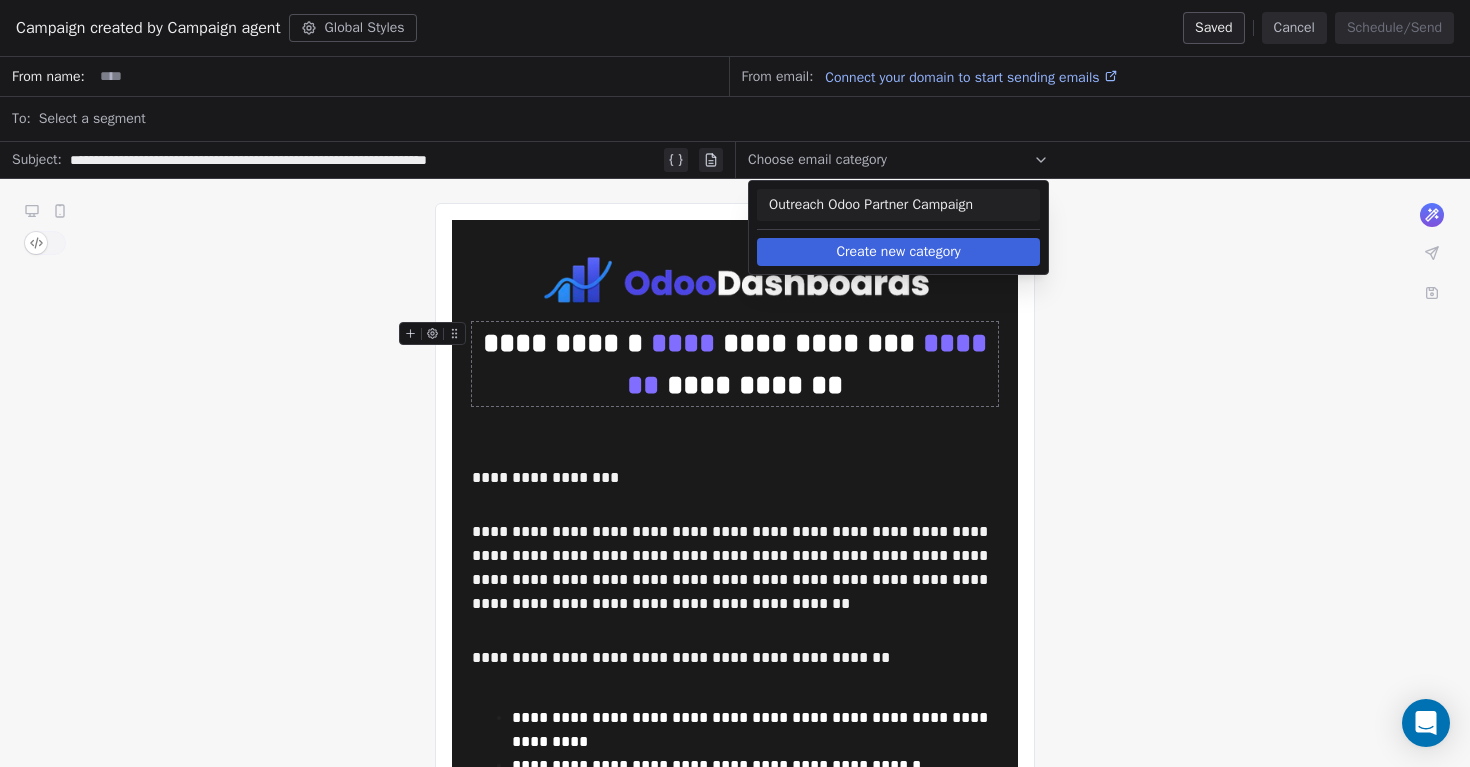 click on "**********" at bounding box center [735, 937] 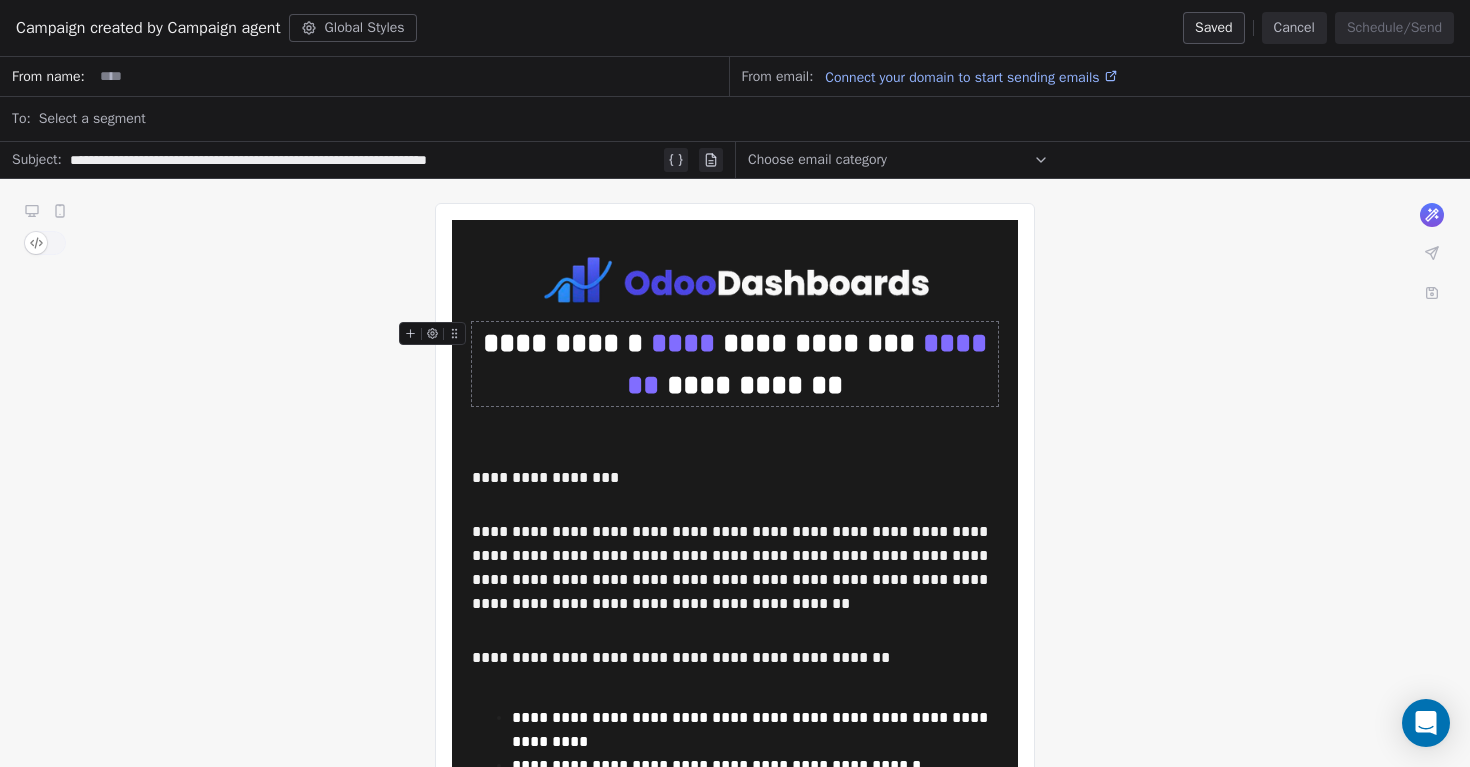click on "Choose email category" at bounding box center [898, 160] 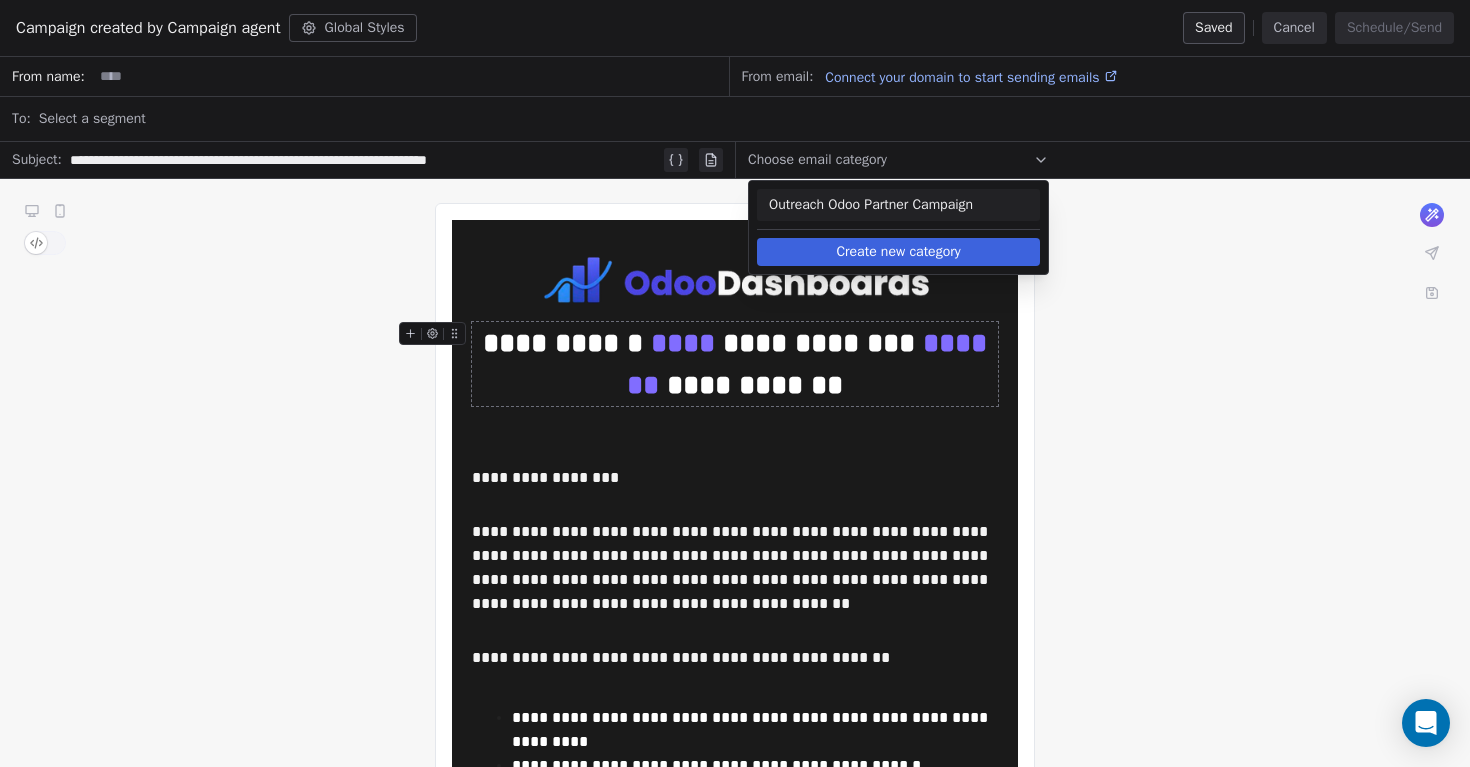 click on "Outreach Odoo Partner Campaign" at bounding box center (898, 205) 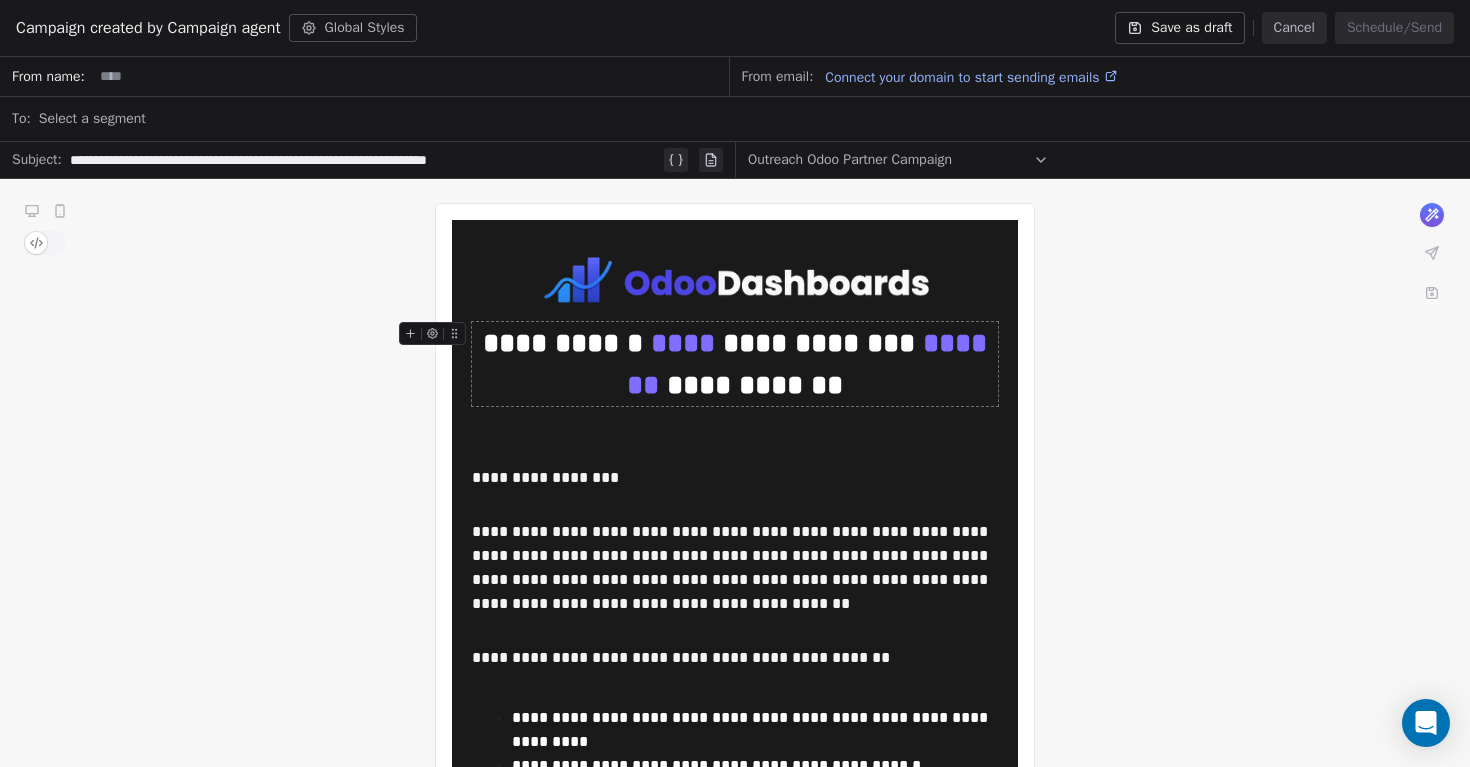 click on "**********" at bounding box center (735, 937) 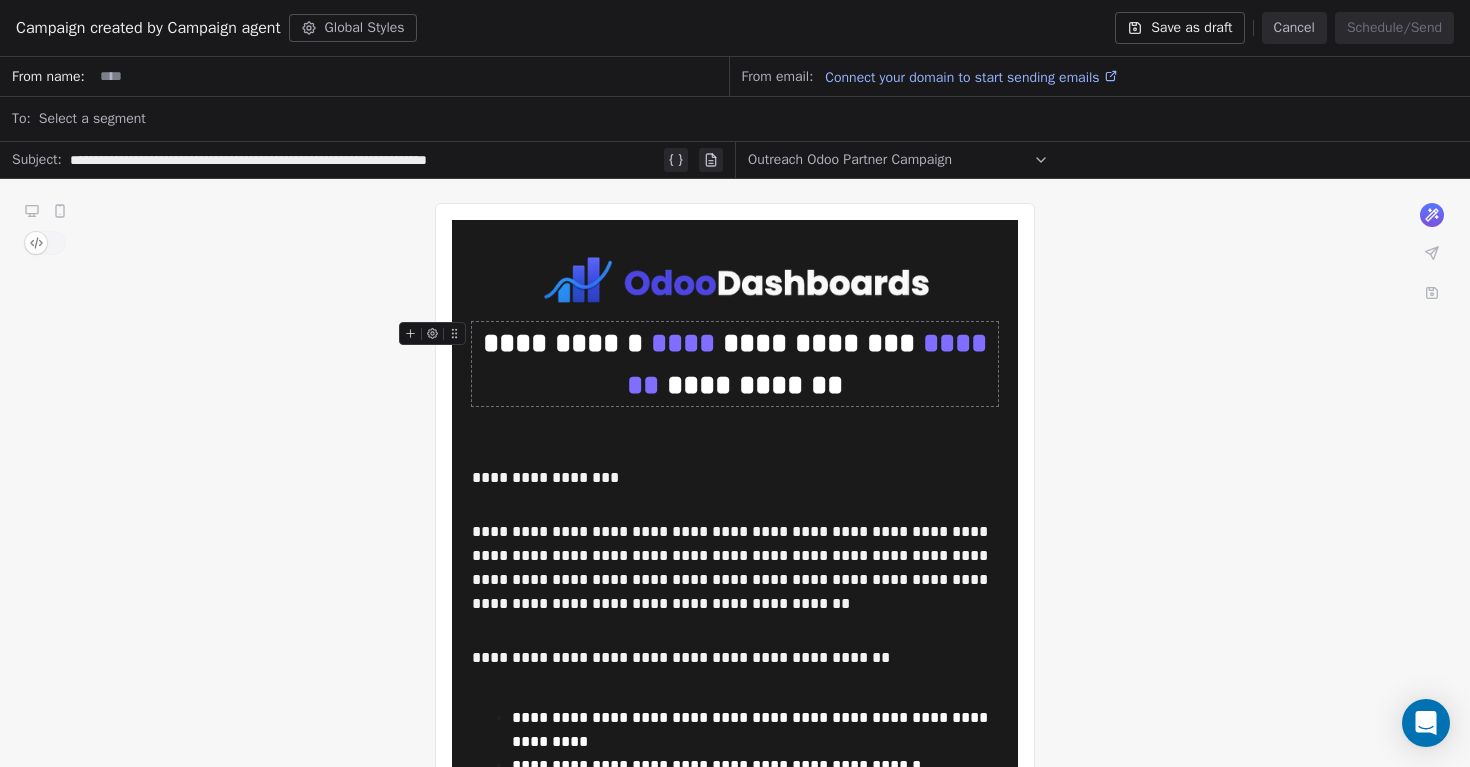click on "Save as draft" at bounding box center [1179, 28] 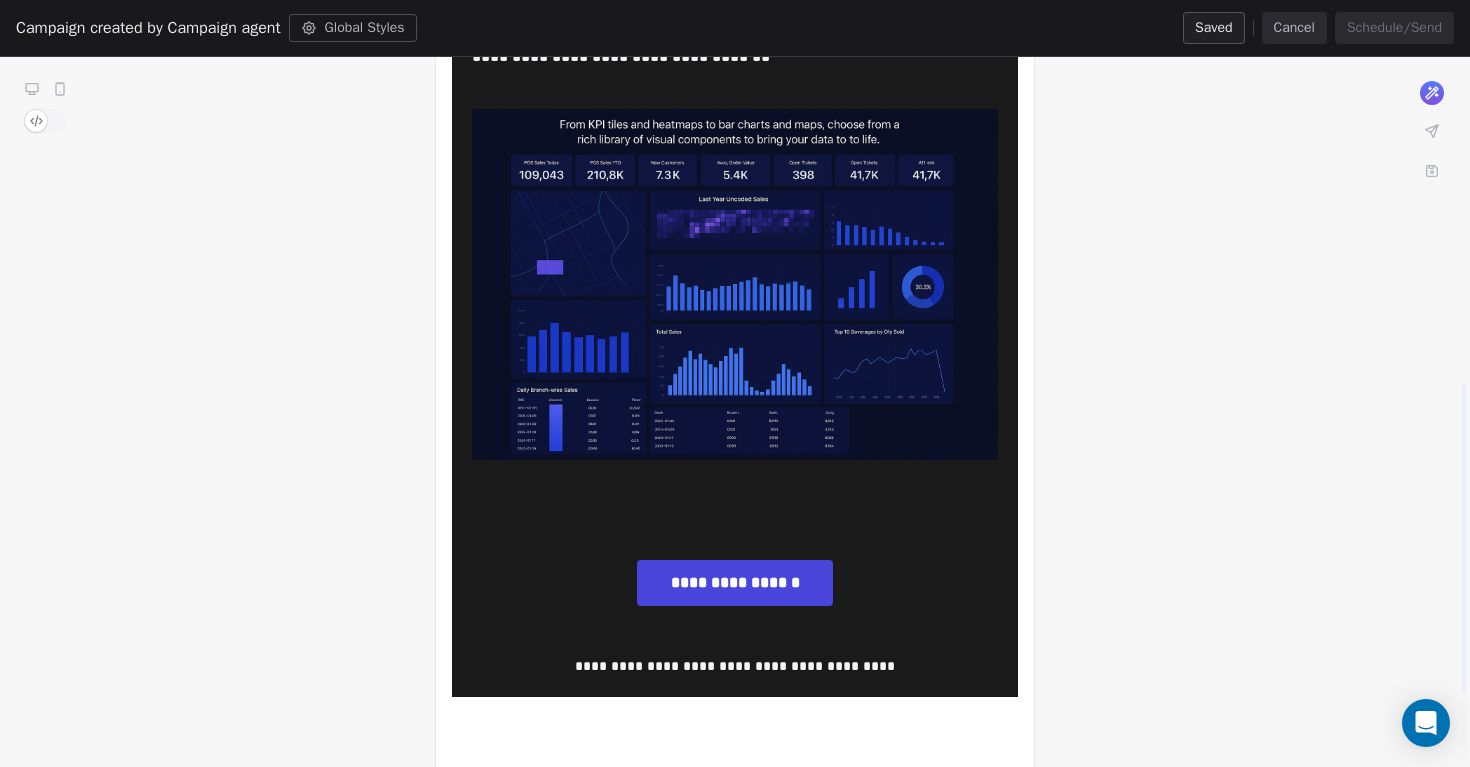 scroll, scrollTop: 905, scrollLeft: 0, axis: vertical 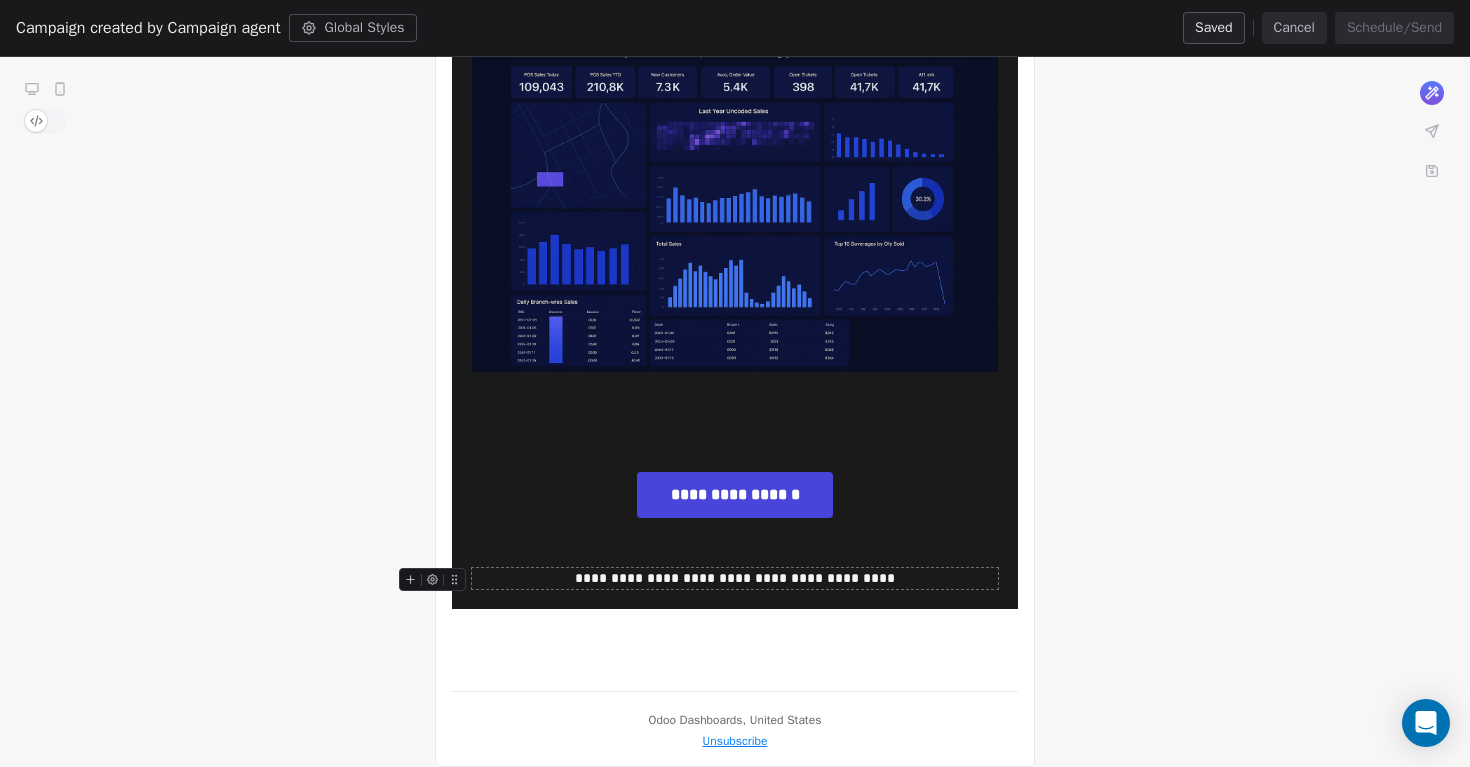 click on "**********" at bounding box center [735, 578] 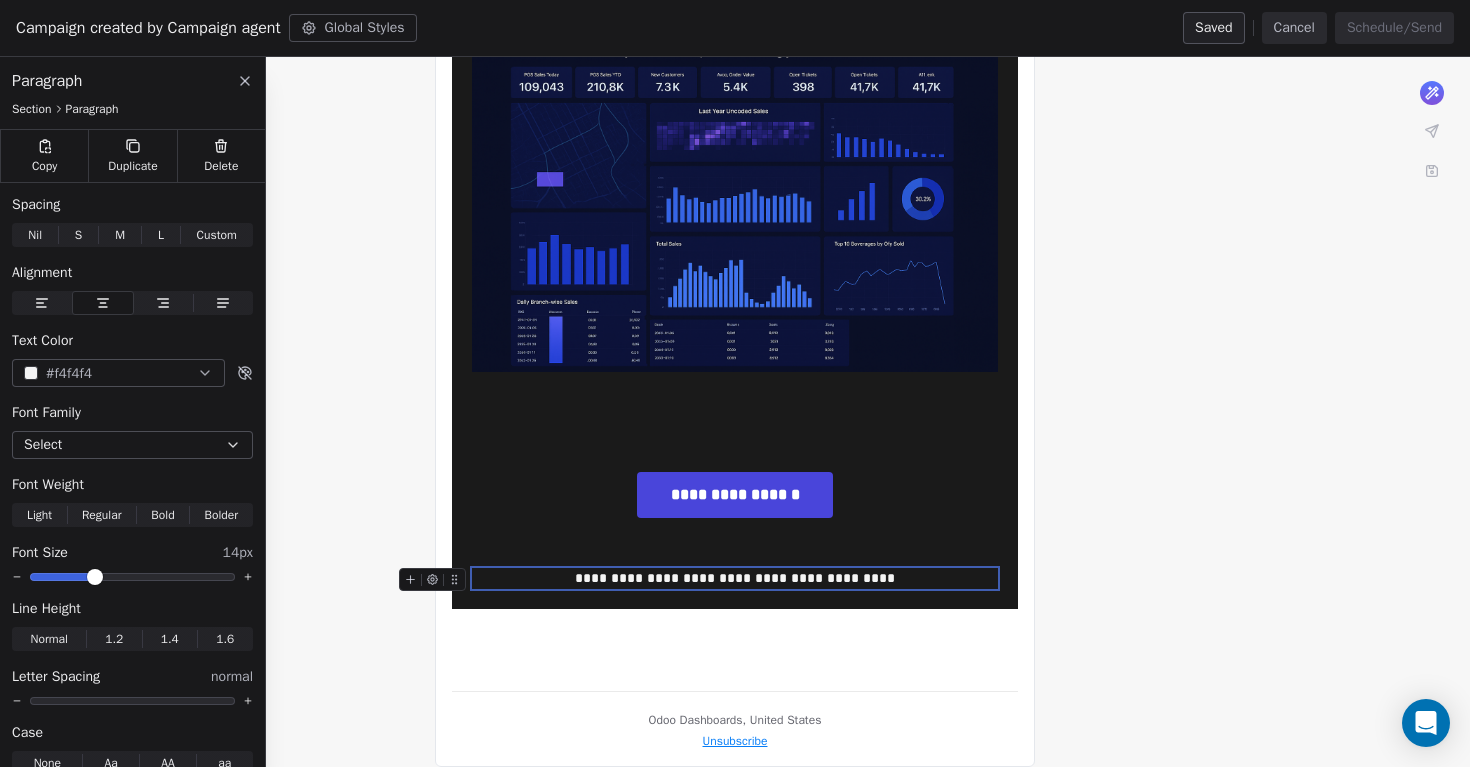 click on "**********" at bounding box center (735, 578) 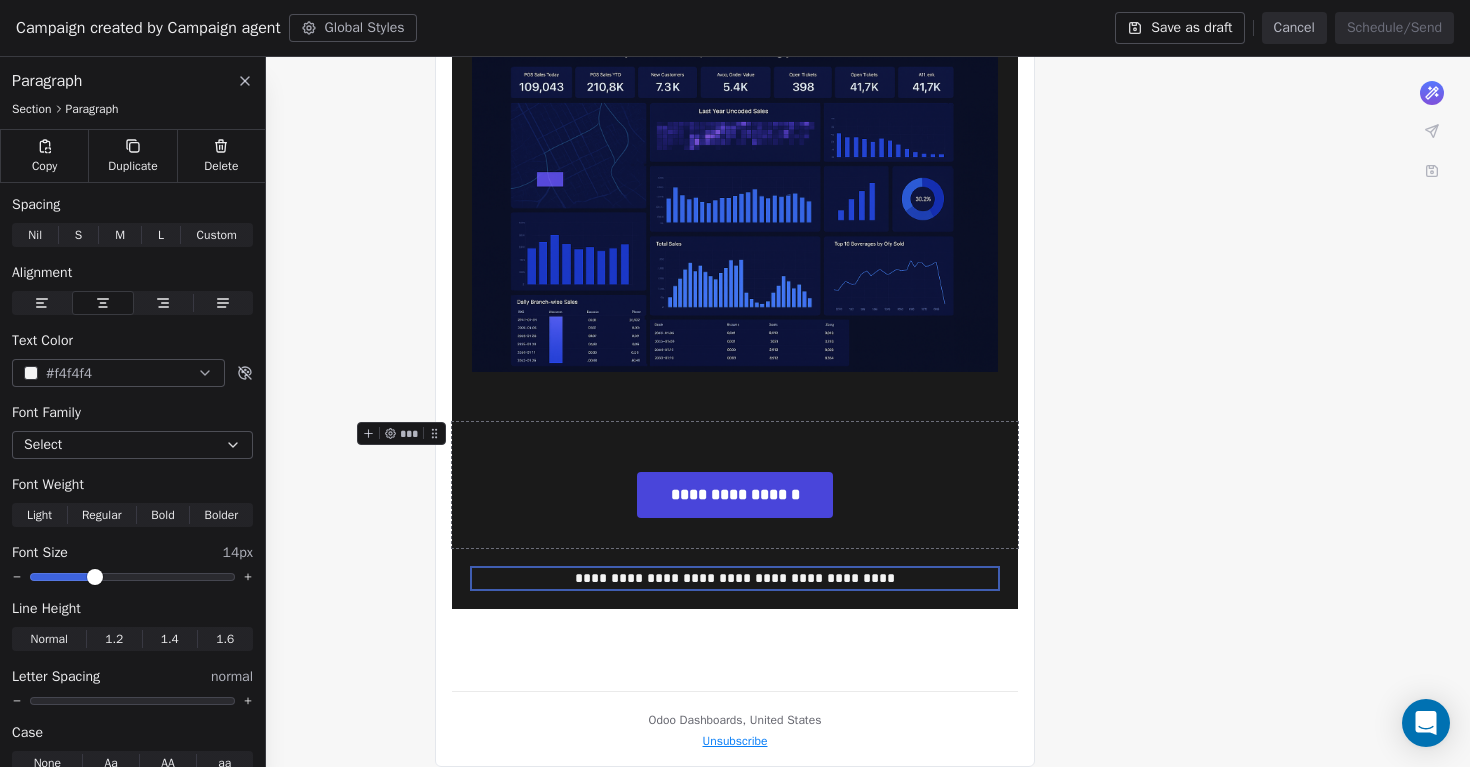 click on "**********" at bounding box center (735, 32) 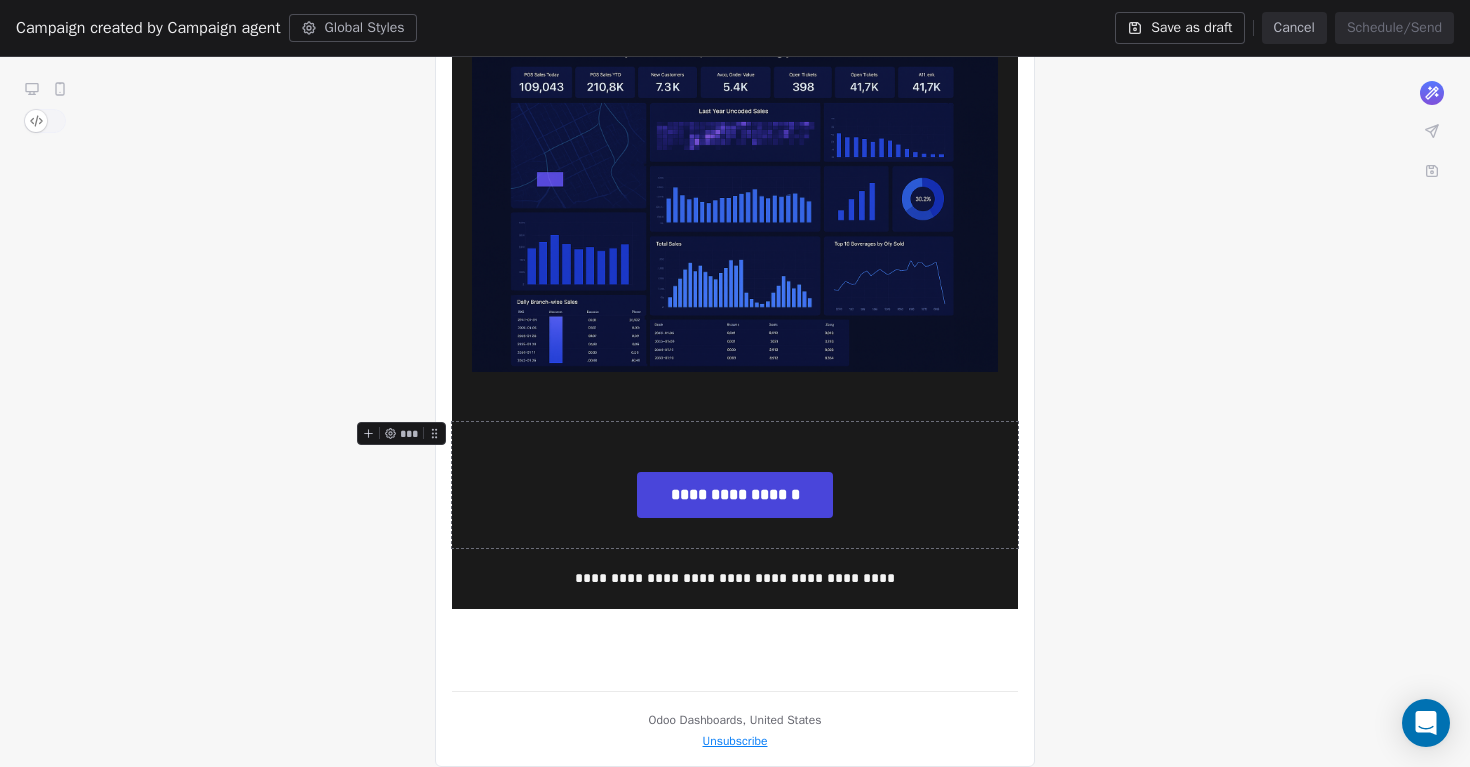 click on "**********" at bounding box center (735, 32) 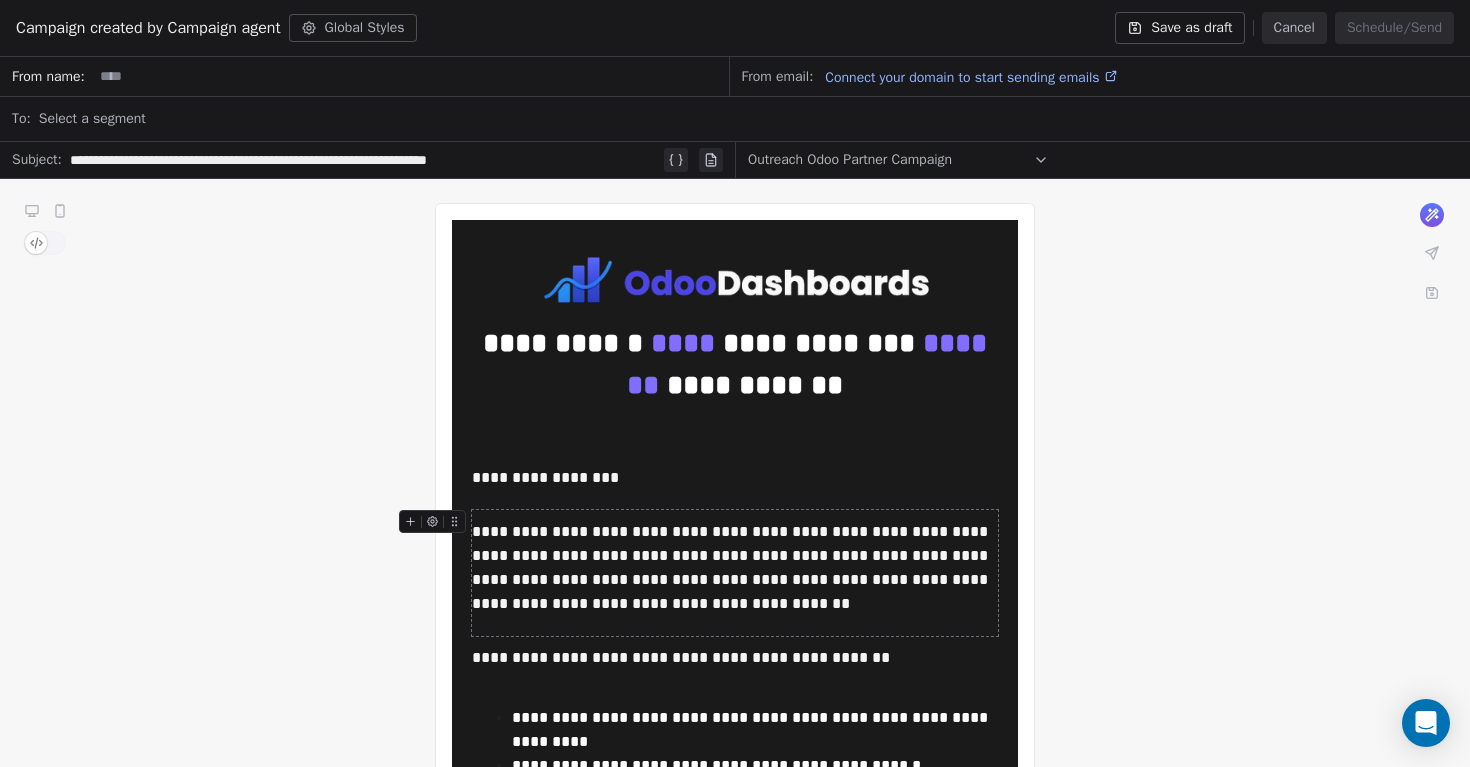 scroll, scrollTop: 905, scrollLeft: 0, axis: vertical 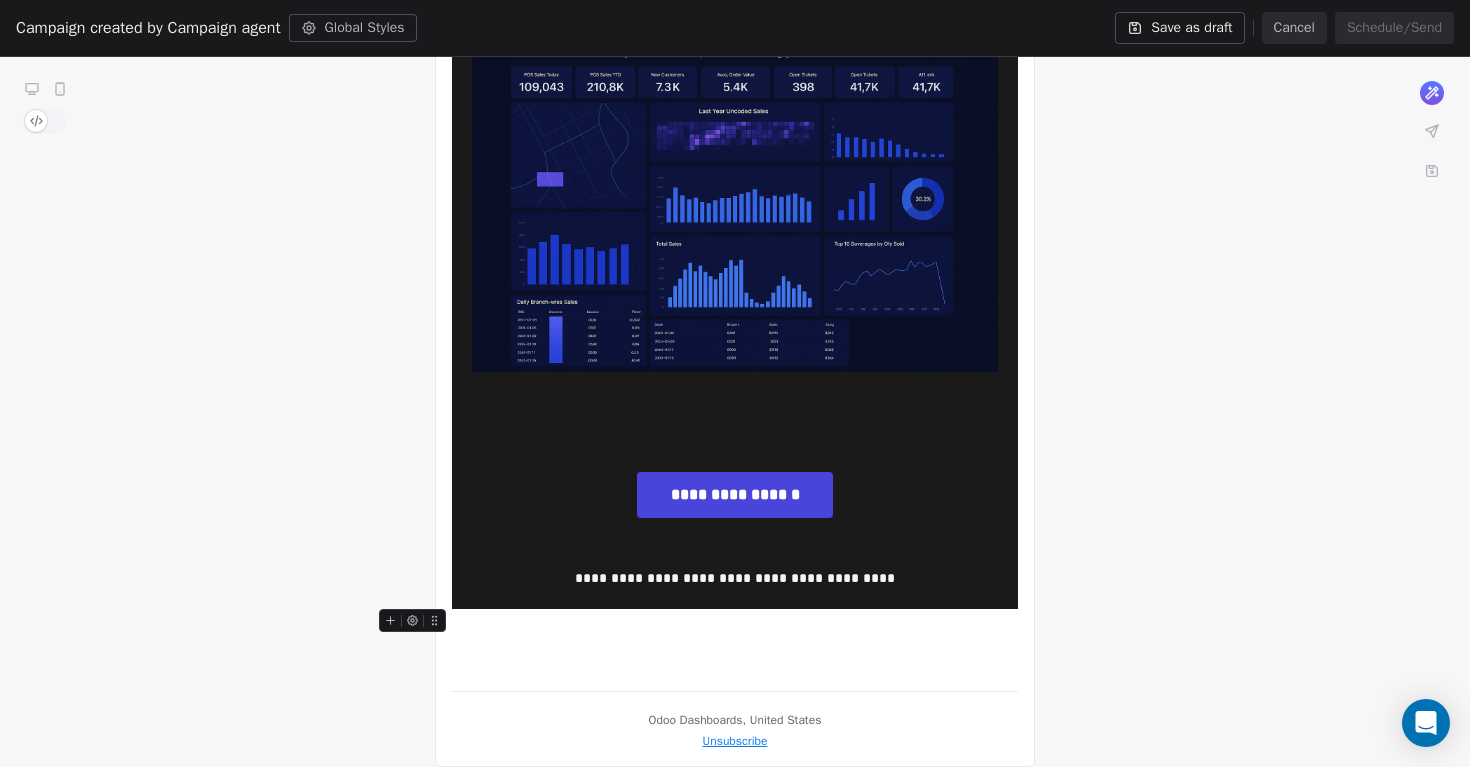 click on "**********" at bounding box center [735, 32] 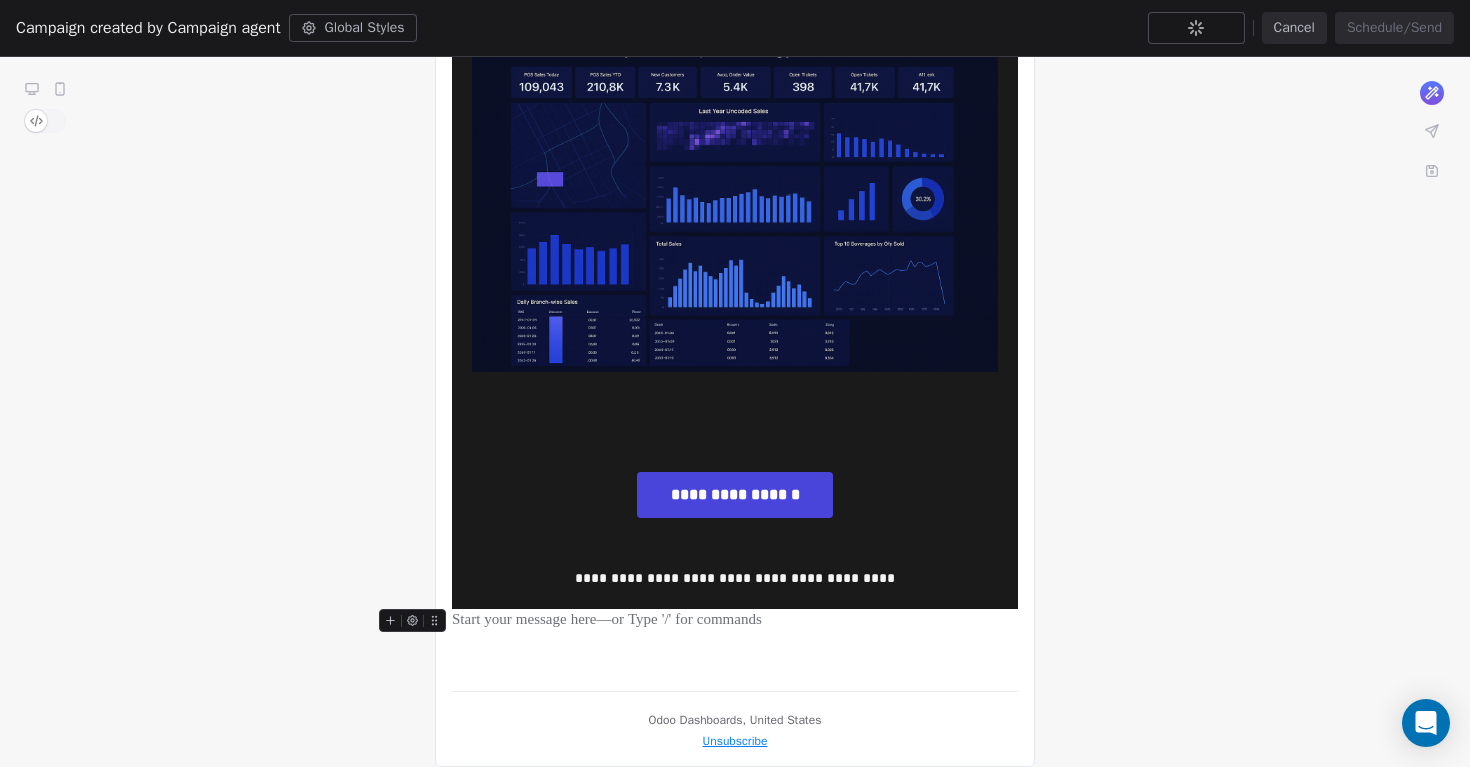 click on "**********" at bounding box center (735, -5) 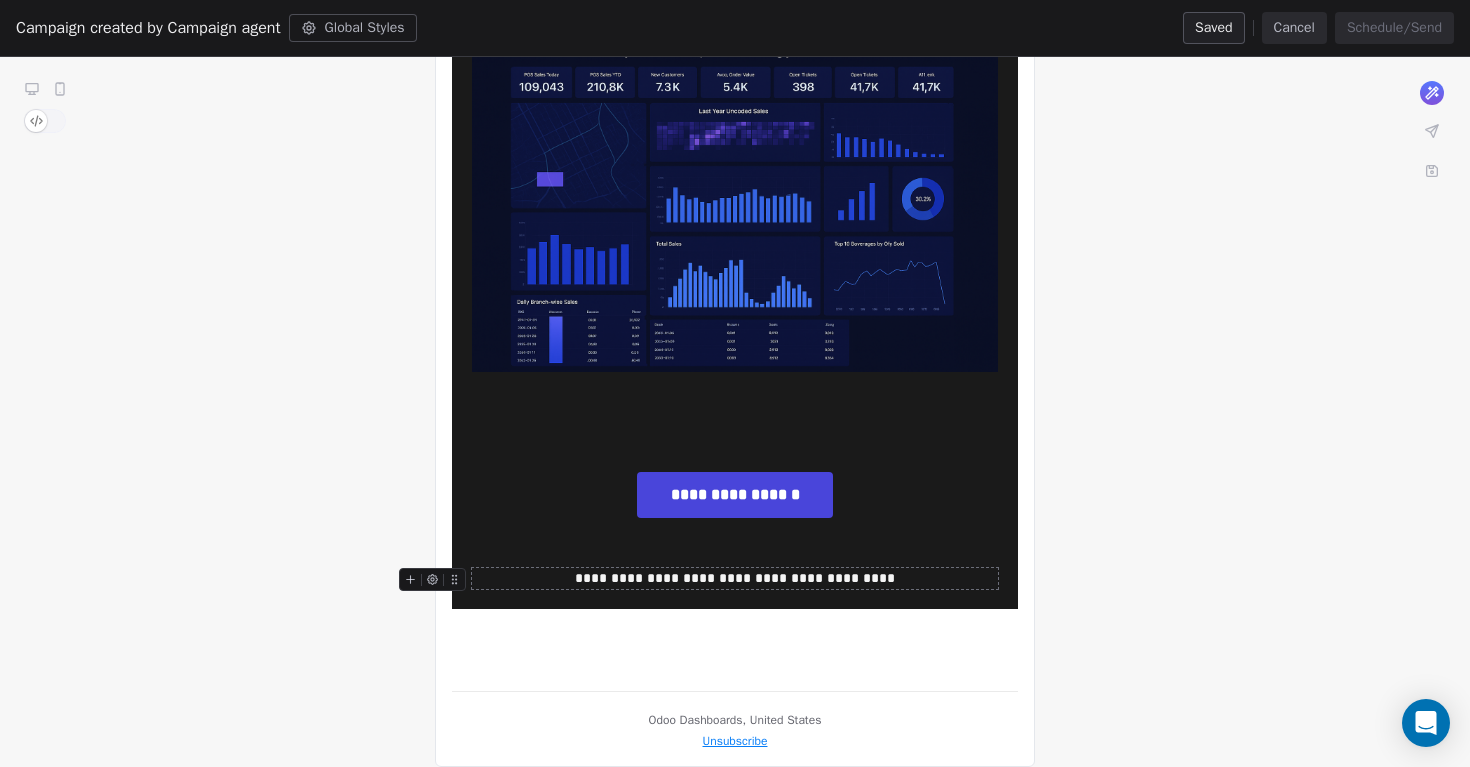 click on "**********" at bounding box center (735, 578) 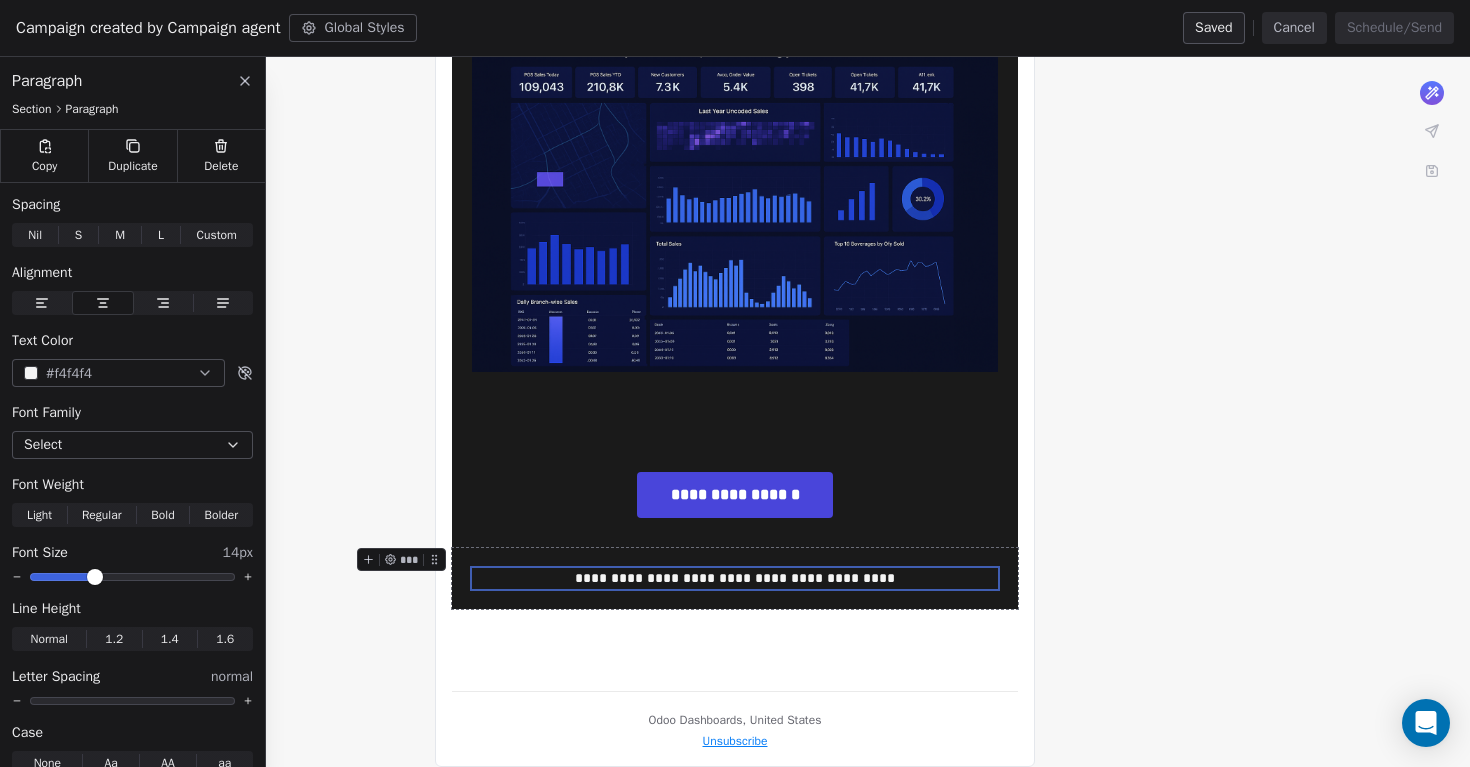 click on "**********" at bounding box center (735, 578) 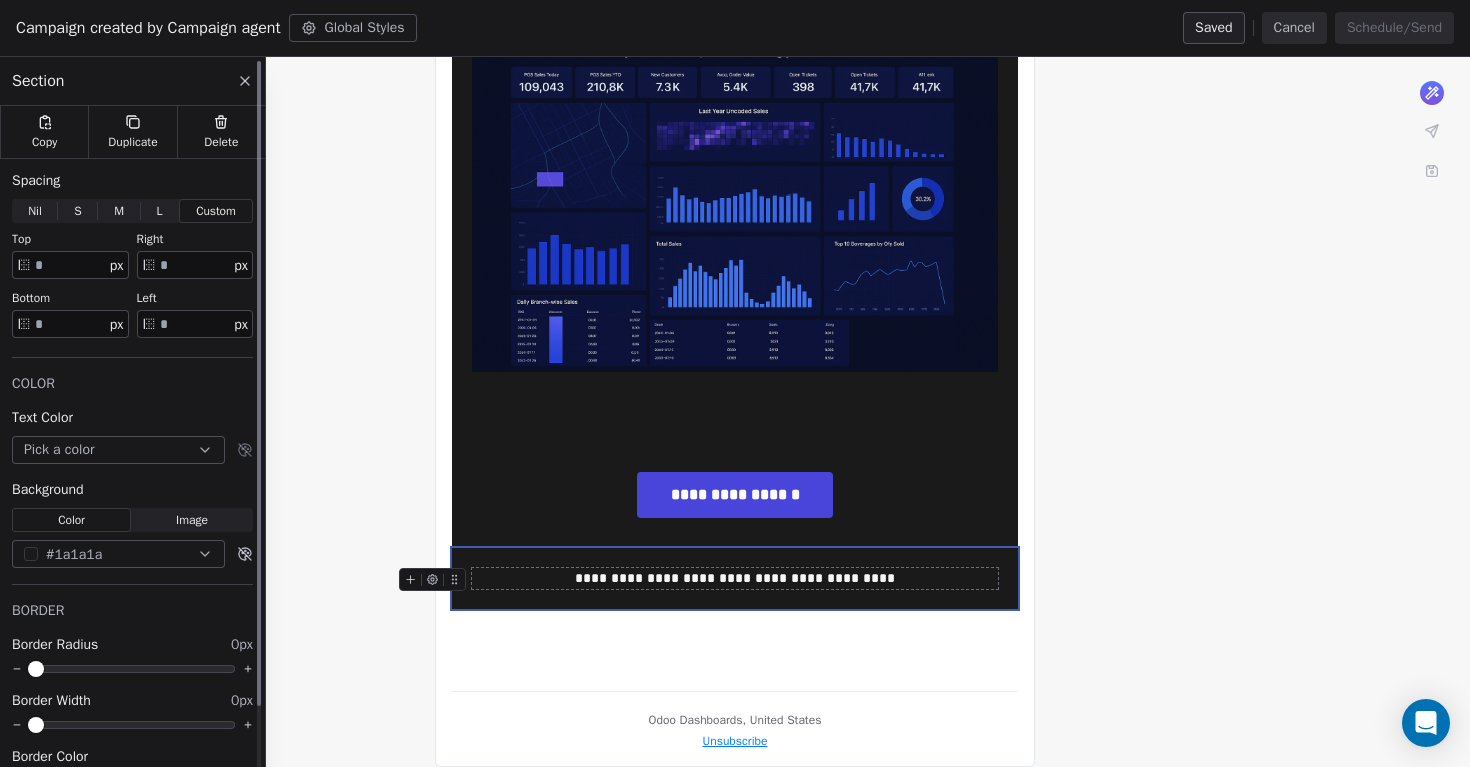 click 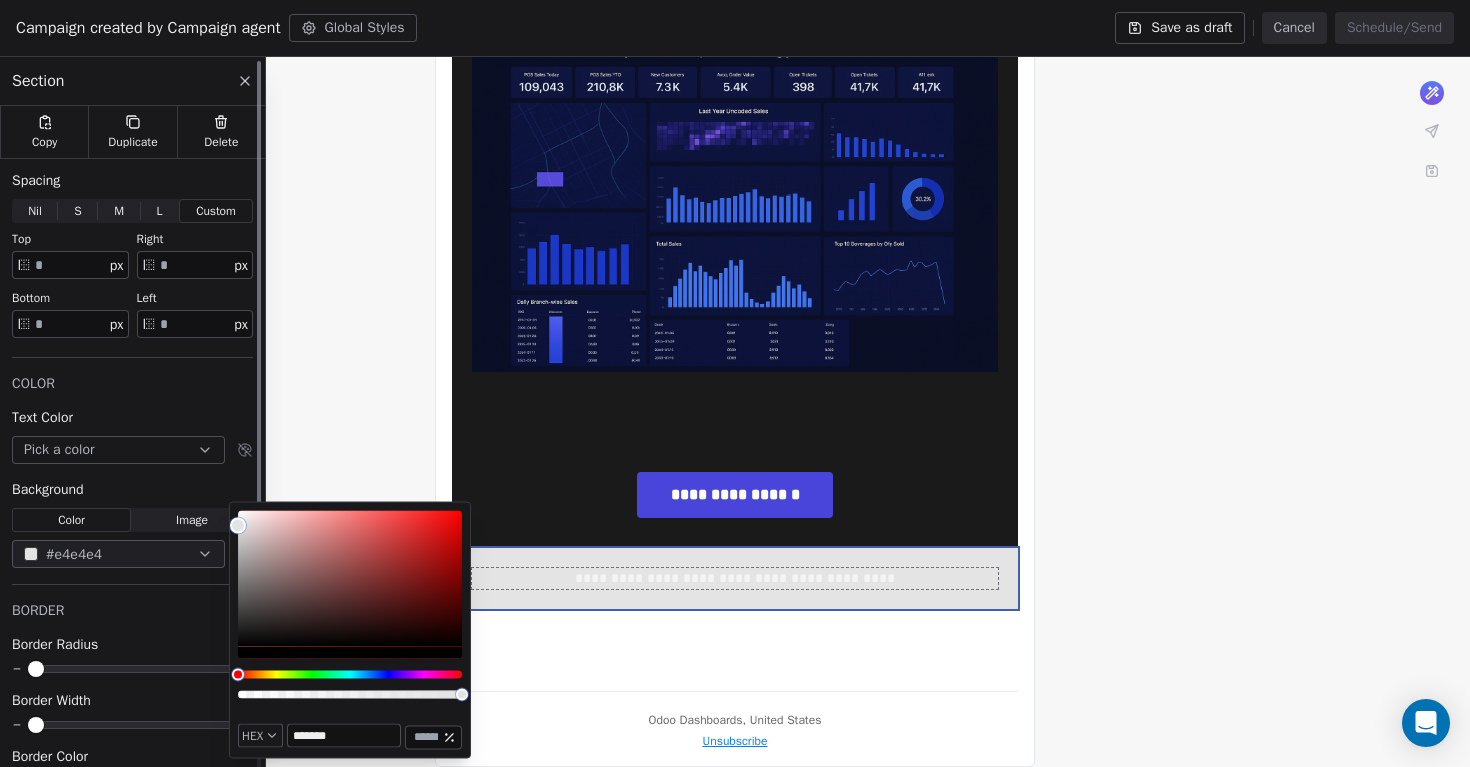 type on "*******" 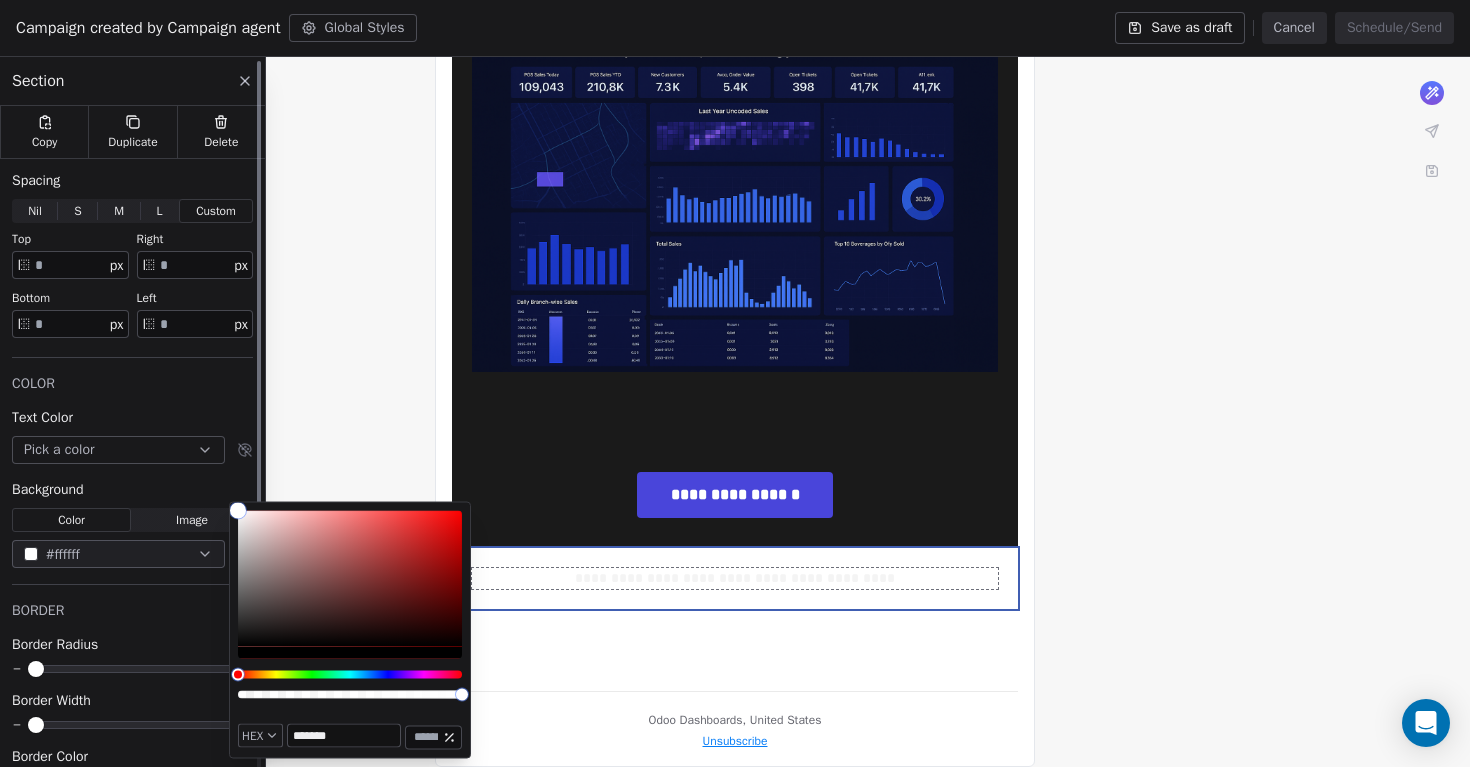 drag, startPoint x: 243, startPoint y: 629, endPoint x: 206, endPoint y: 486, distance: 147.70917 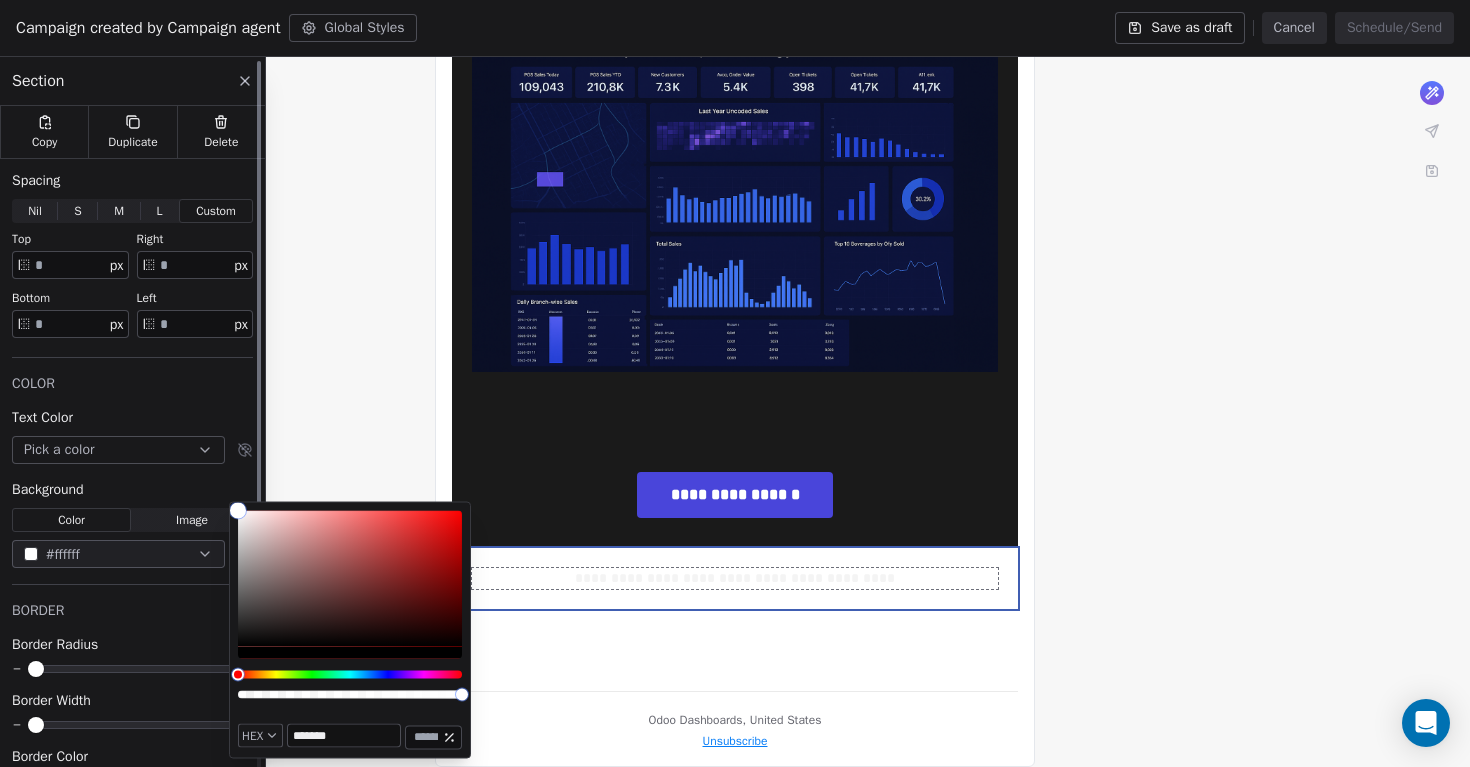 click on "Odoo Dashboards Contacts People Marketing Workflows Campaigns Sales Pipelines Sequences Beta Tools Apps AI Agents Help & Support Campaigns Create new campaign All ( 2 ) All ( 2 ) Drafts ( 2 ) Drafts ( 2 ) In Progress ( 0 ) In Progress ( 0 ) Scheduled ( 0 ) Scheduled ( 0 ) Sent ( 0 ) Sent ( 0 ) Name Status Analytics Actions Campaign created by Campaign agent Created on [DATE], [TIME] To: No segment selected Draft - Open Rate - Click Rate - Unsubscribe Outreach Campagin Partner Created on [DATE], [TIME] To: No segment selected Draft - Open Rate - Click Rate - Unsubscribe Showing 1 to 2 of 2 campaigns Previous Page 1 of 1 Next Campaign created by Campaign agent Global Styles Save as draft Cancel Schedule/Send Section Copy Duplicate Delete Spacing Nil Nil S S M M L L Custom Custom top ** px right ** px bottom ** px left ** px COLOR Text Color Pick a color Background Color Color Image Image #ffffff BORDER Border Radius 0px Border Width 0px Border Color Pick a color From name: To: or ***" at bounding box center [735, 403] 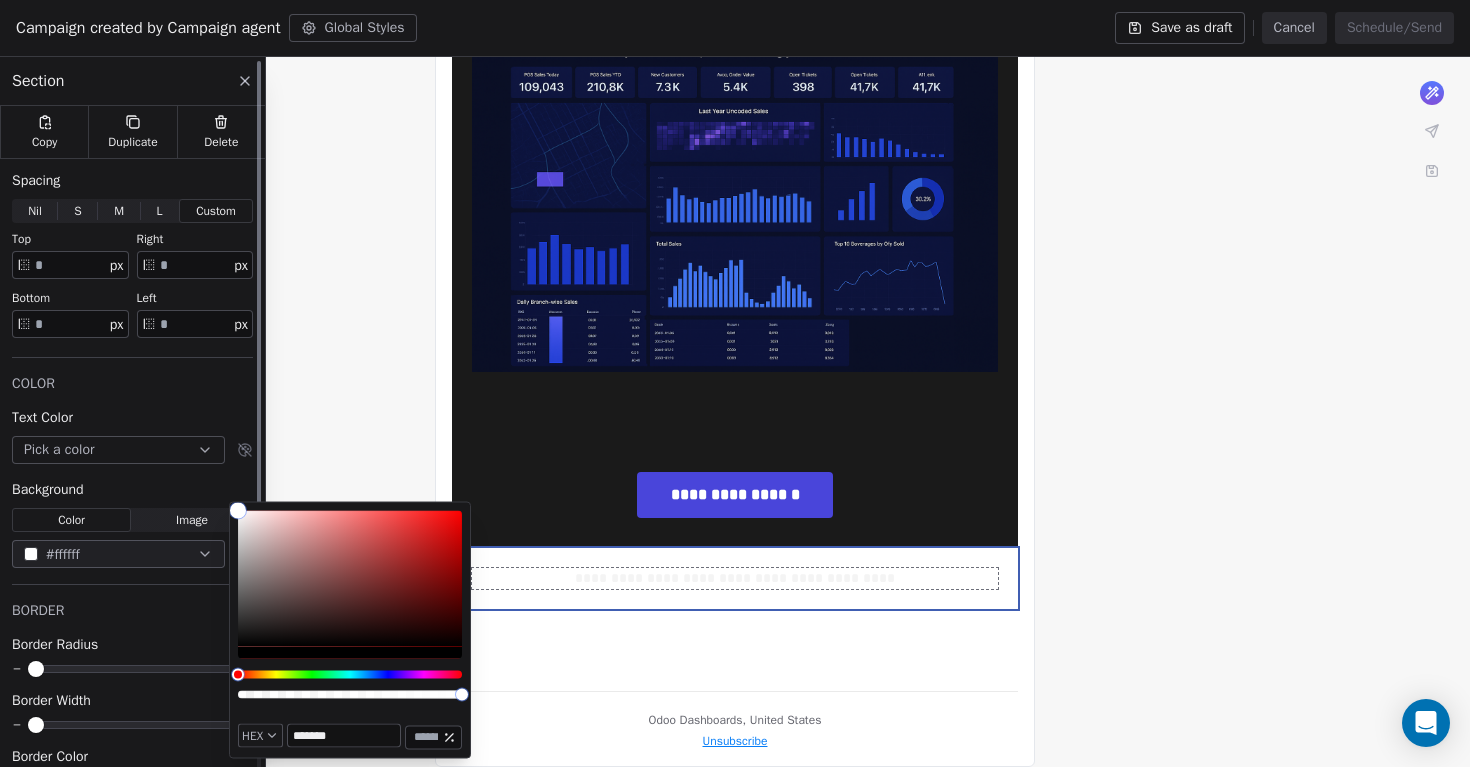 click on "Background" at bounding box center [132, 490] 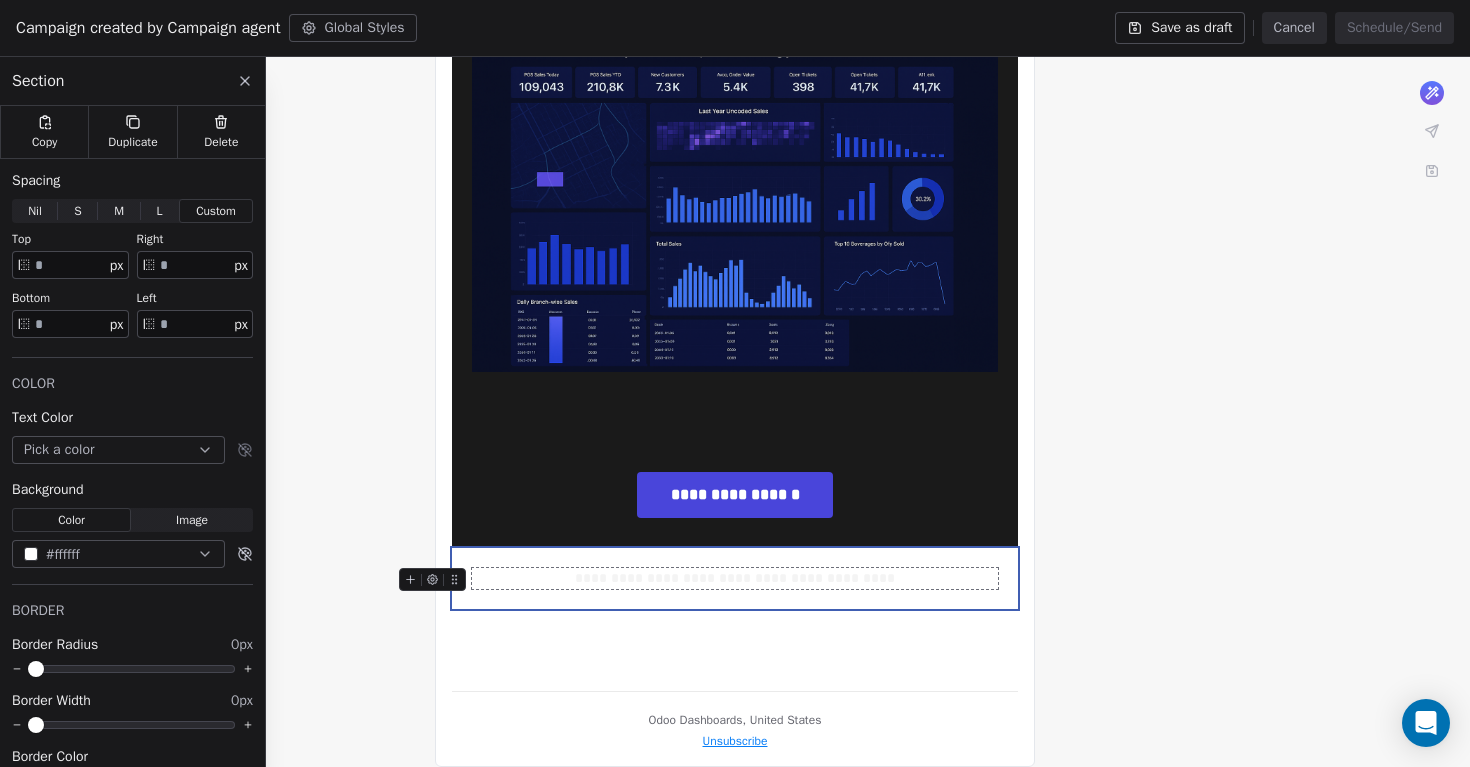 click on "**********" at bounding box center [735, 578] 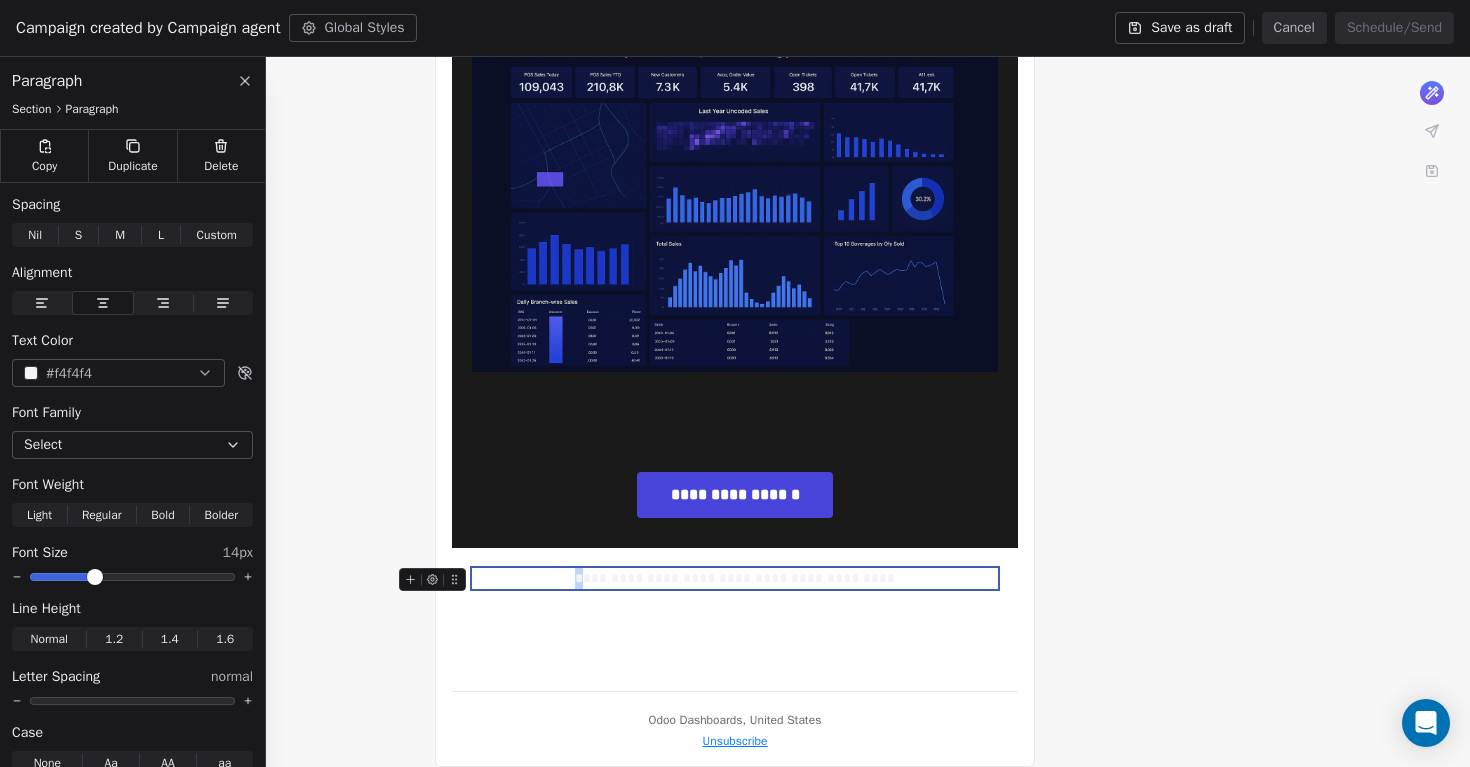 click on "**********" at bounding box center (735, 578) 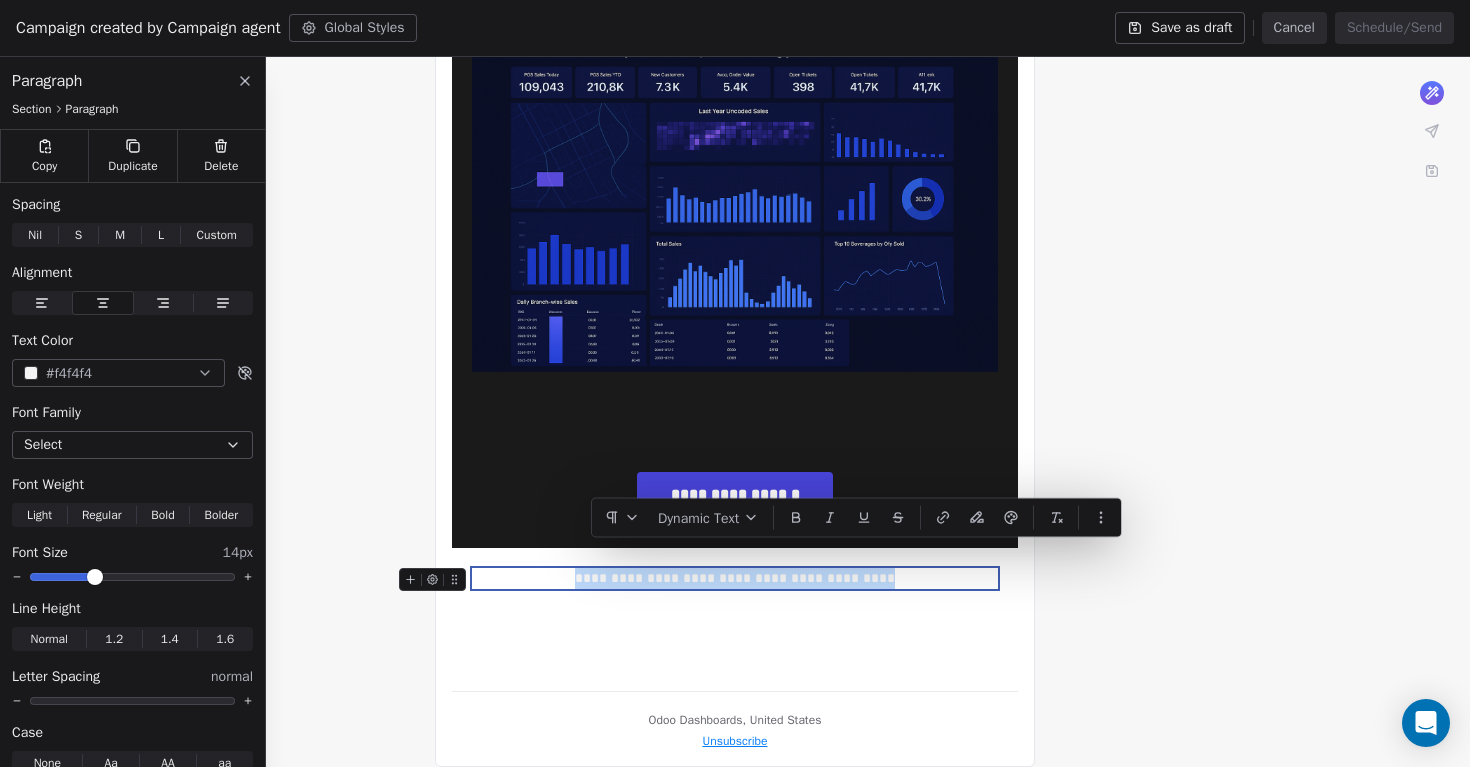 click on "**********" at bounding box center (735, 578) 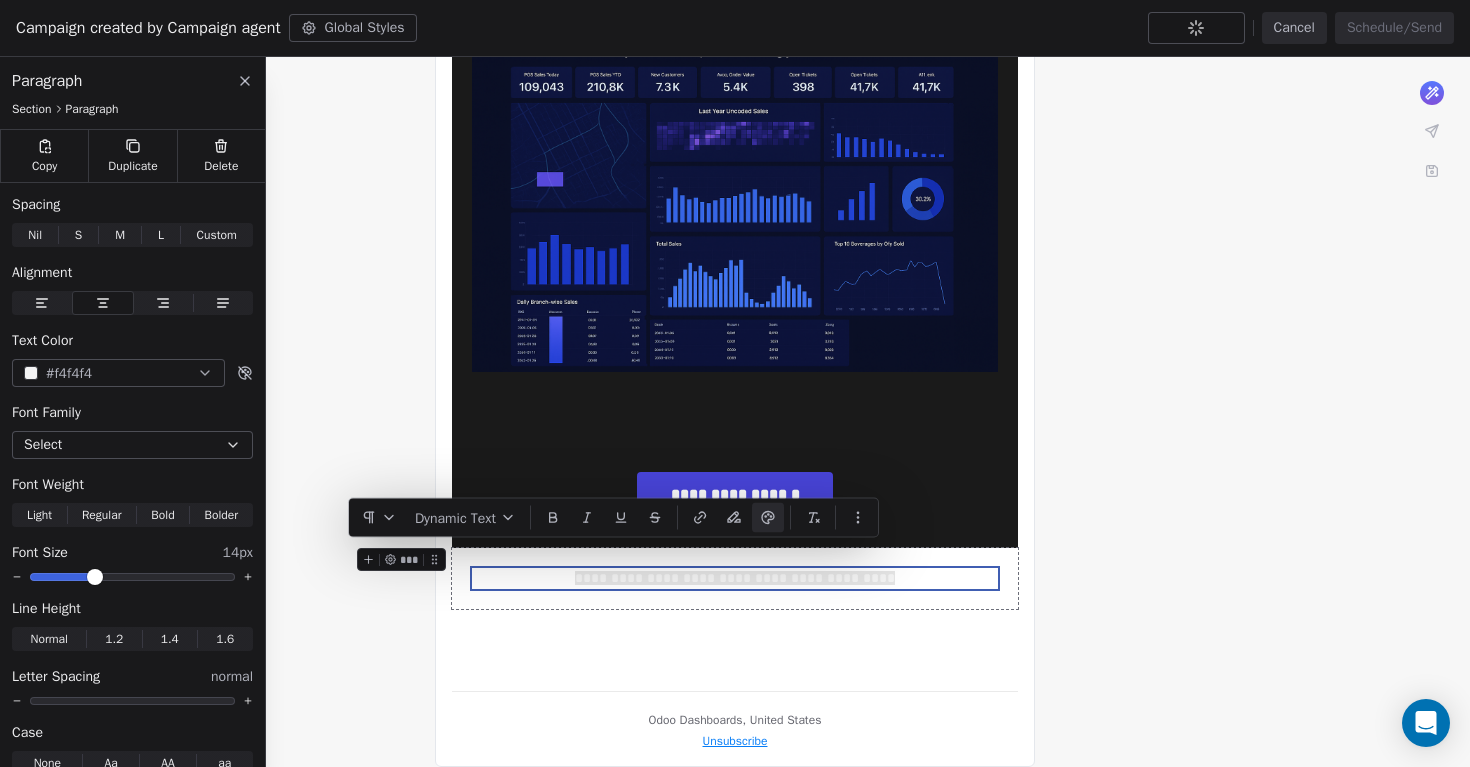 click 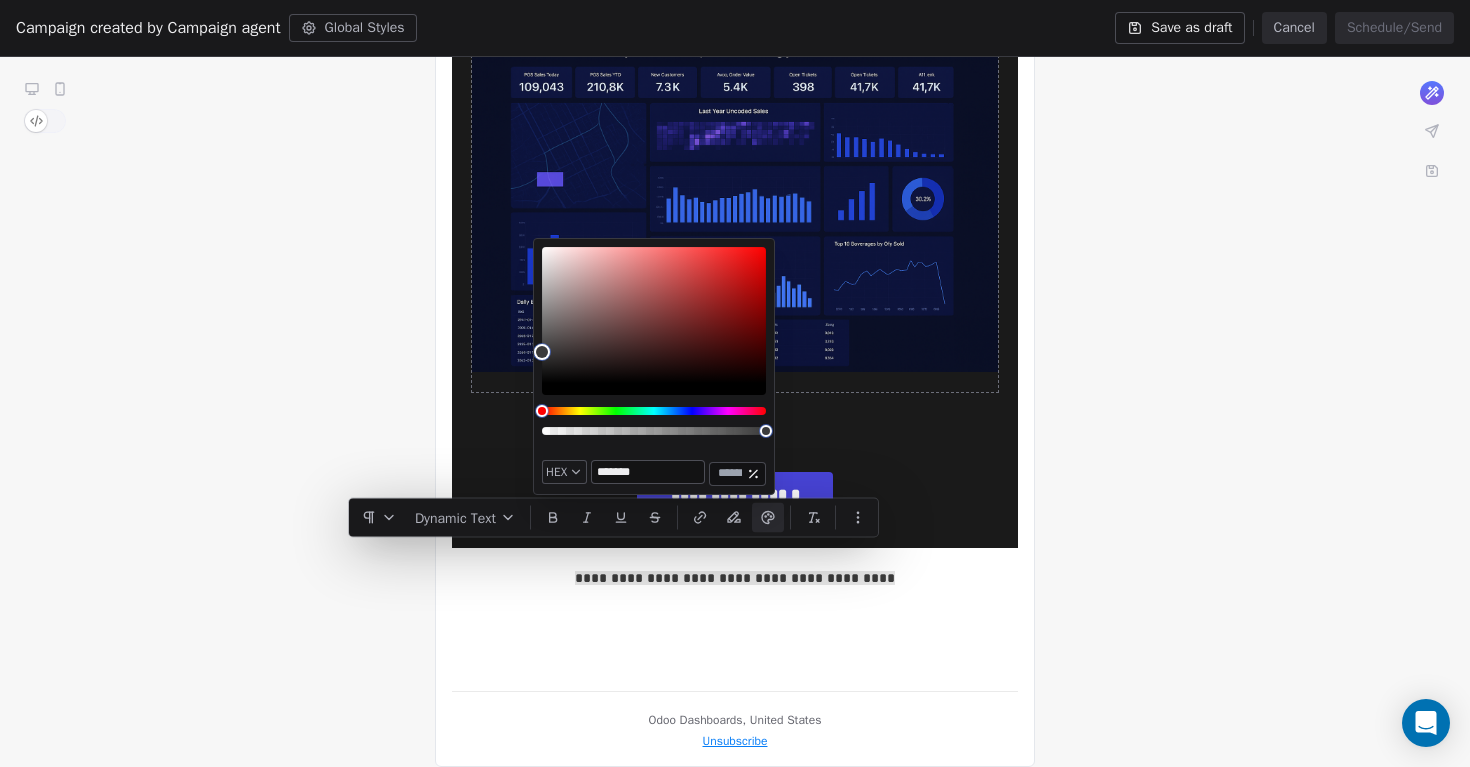 type on "*******" 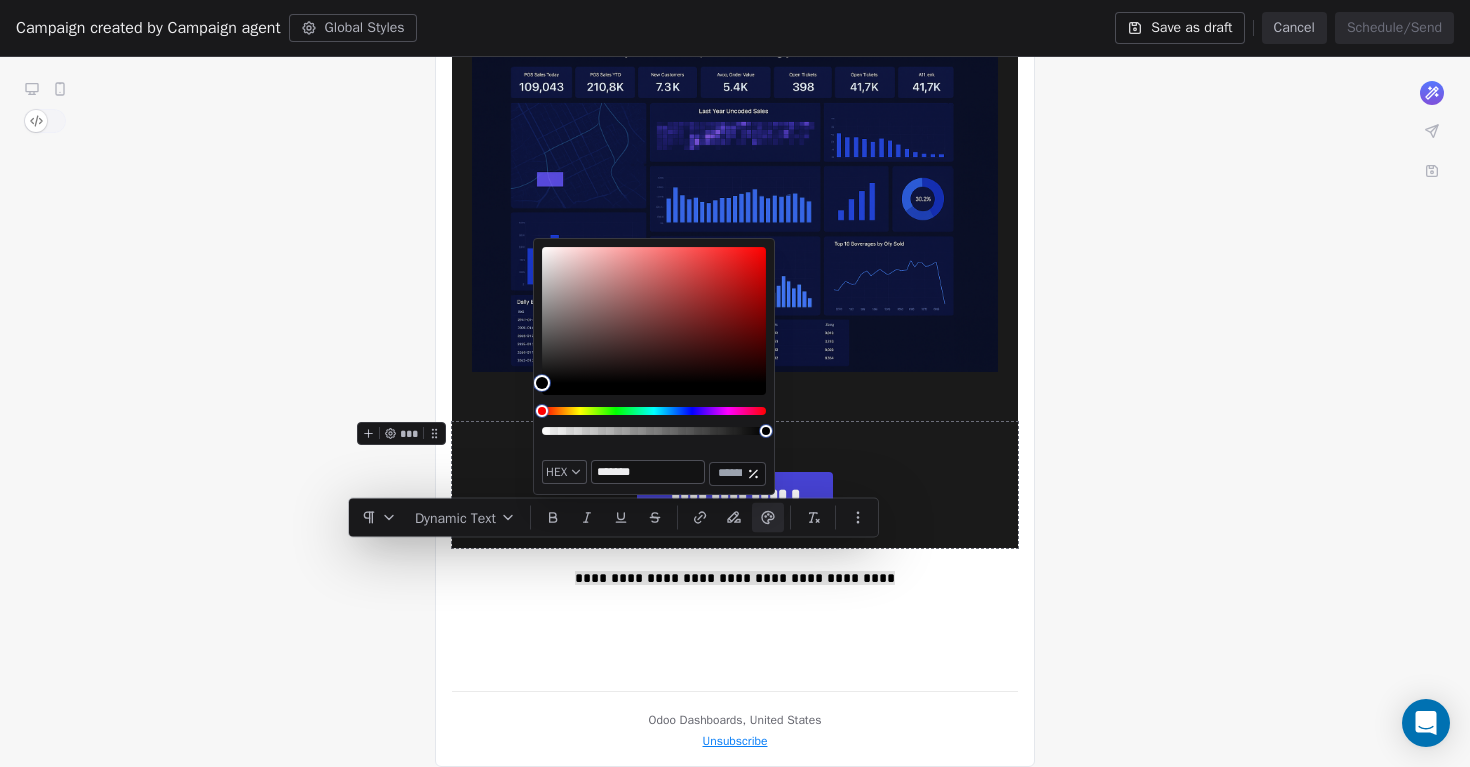 drag, startPoint x: 543, startPoint y: 381, endPoint x: 507, endPoint y: 410, distance: 46.227695 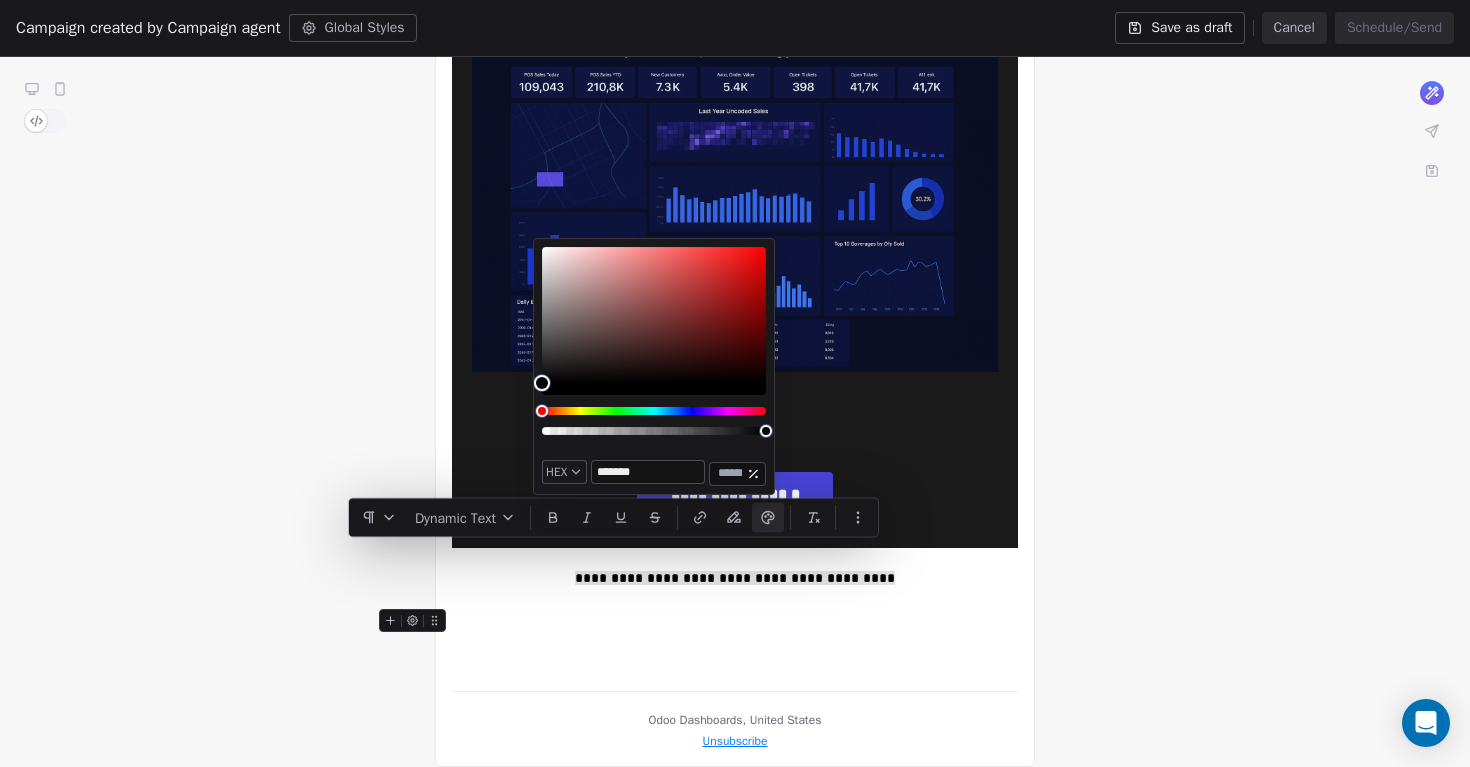click on "**********" at bounding box center (735, 32) 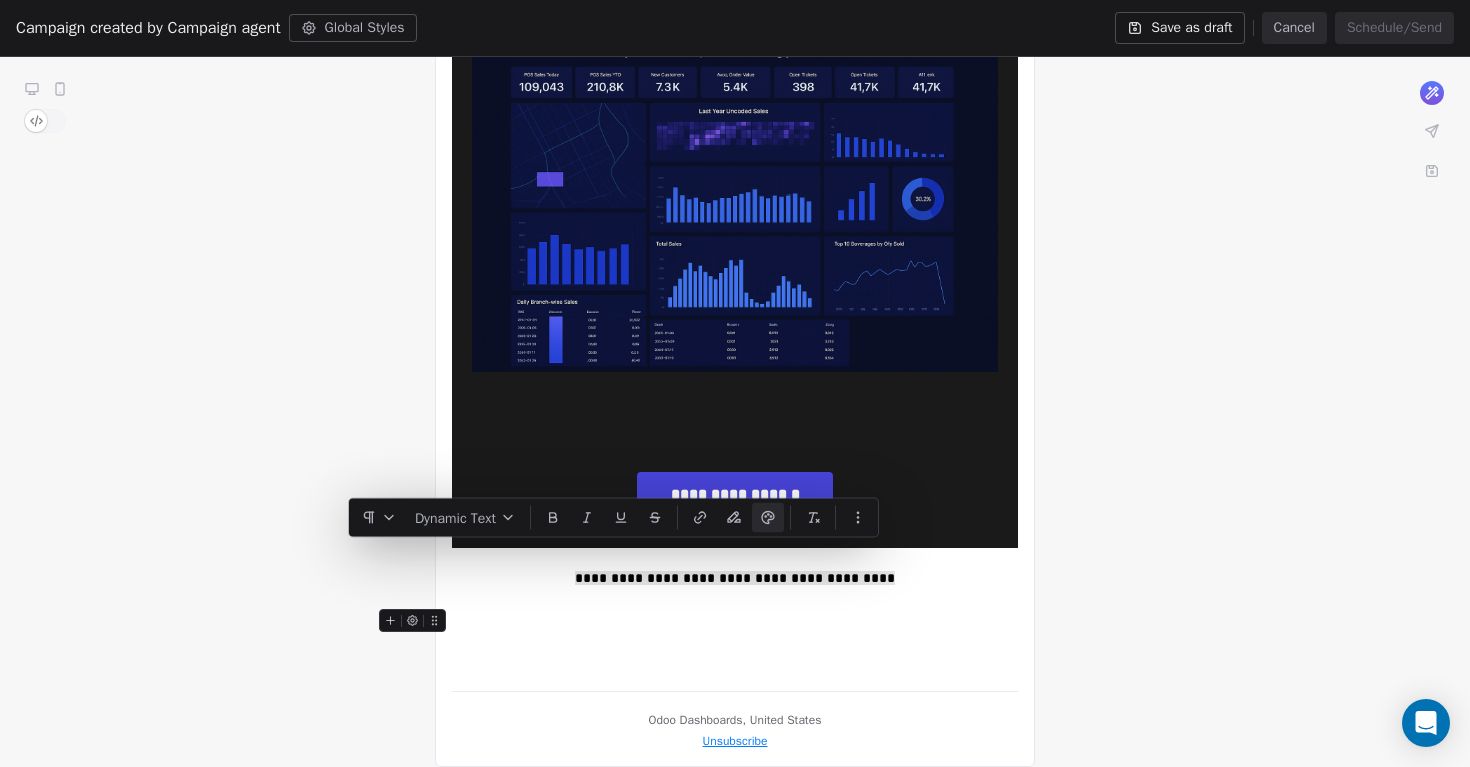 click on "**********" at bounding box center [735, 32] 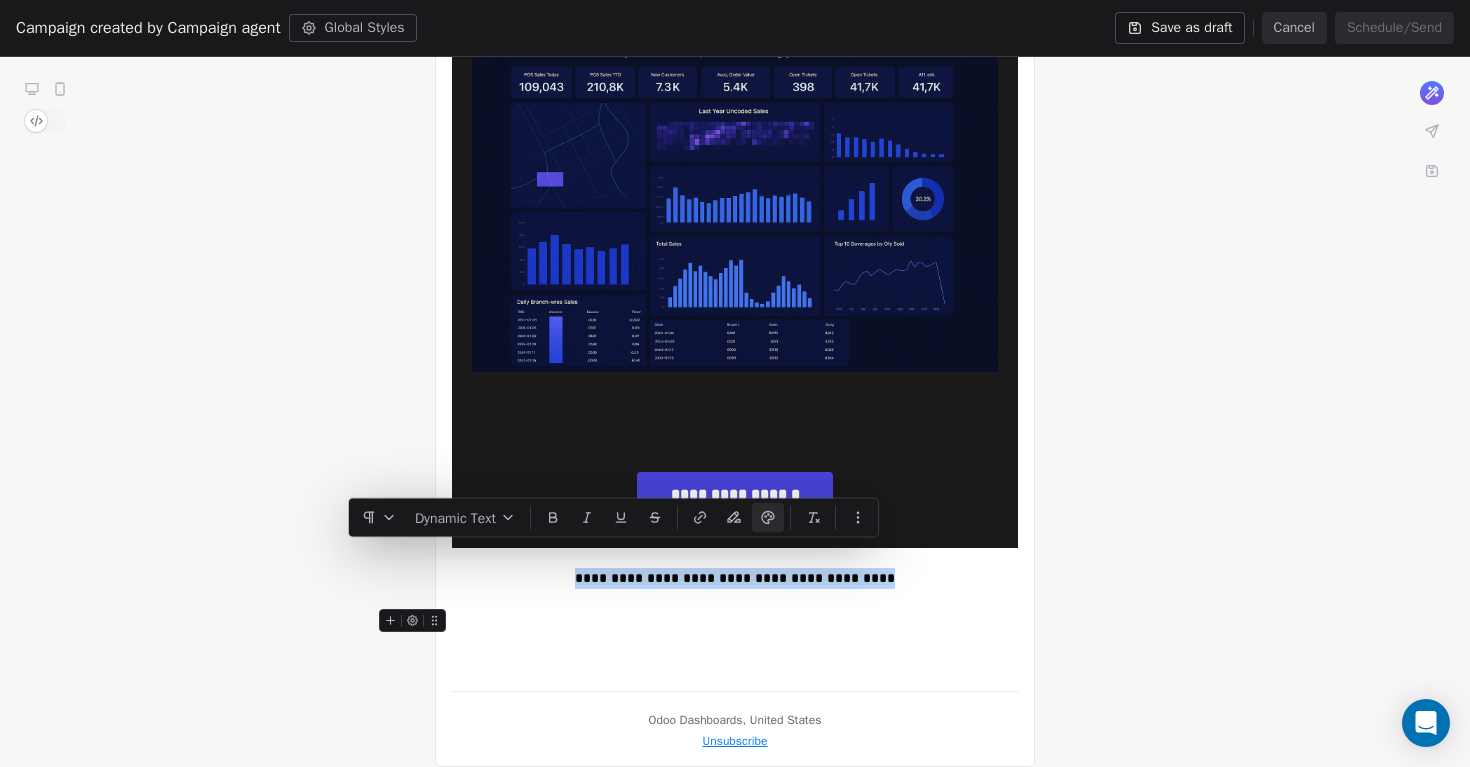 click at bounding box center (735, 621) 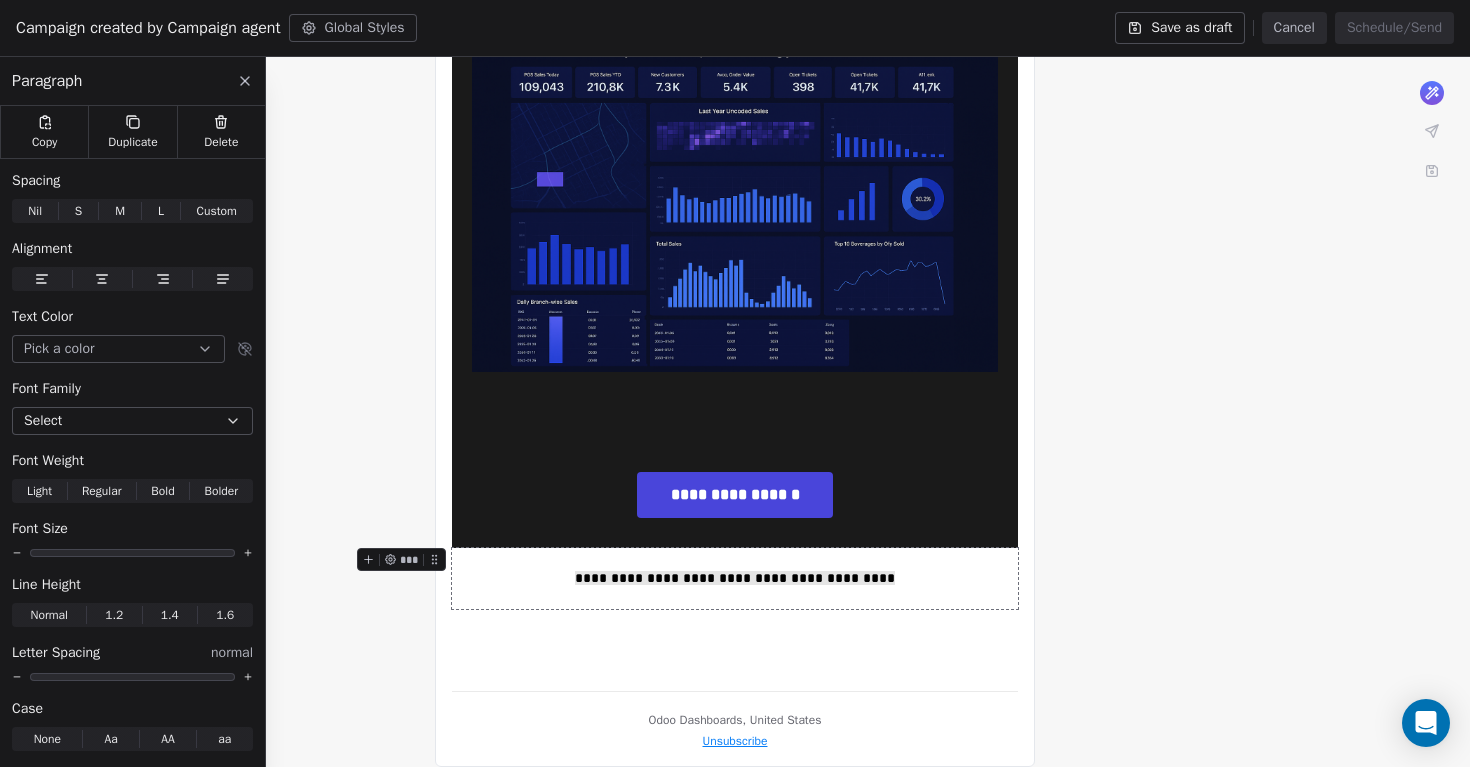 click on "**********" at bounding box center [735, 32] 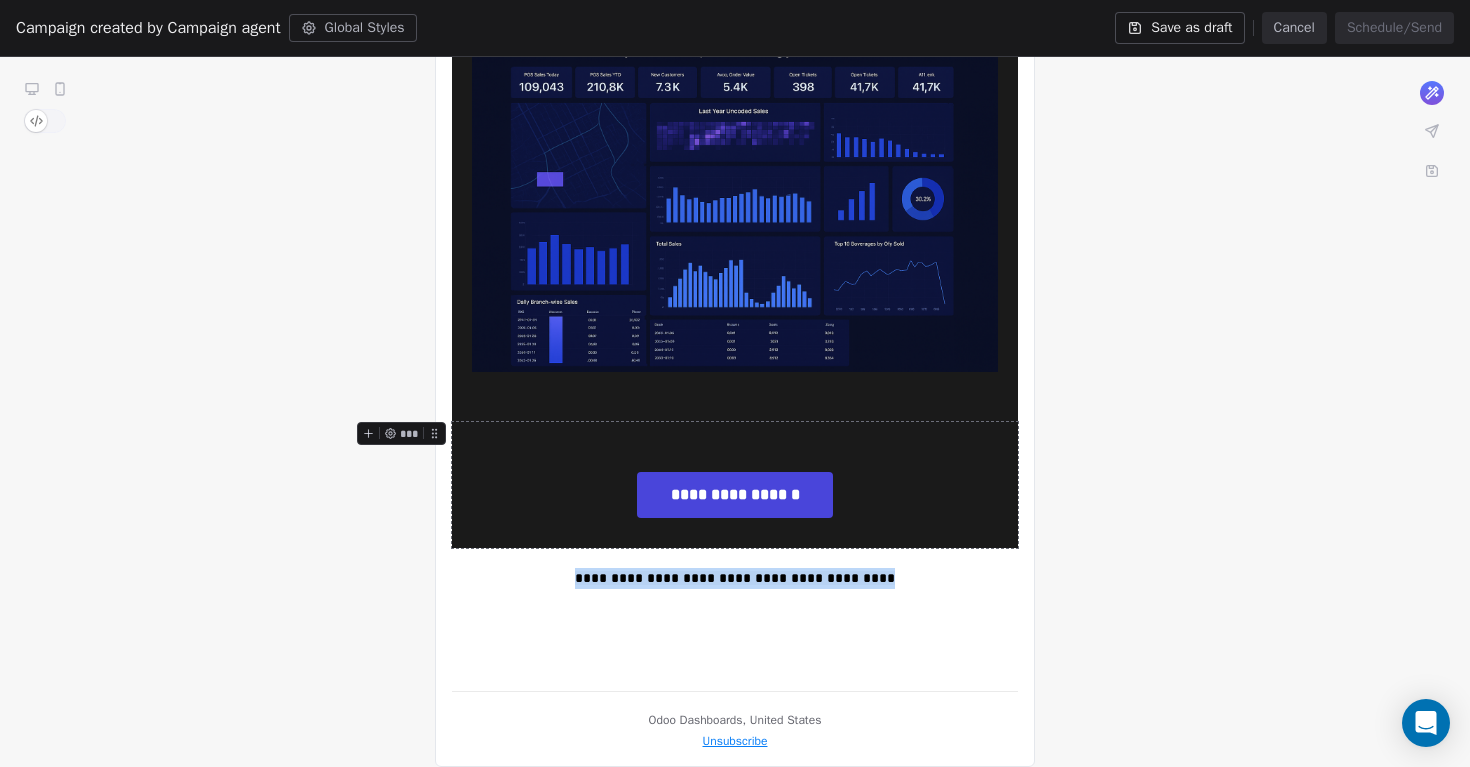 click on "**********" at bounding box center (735, 485) 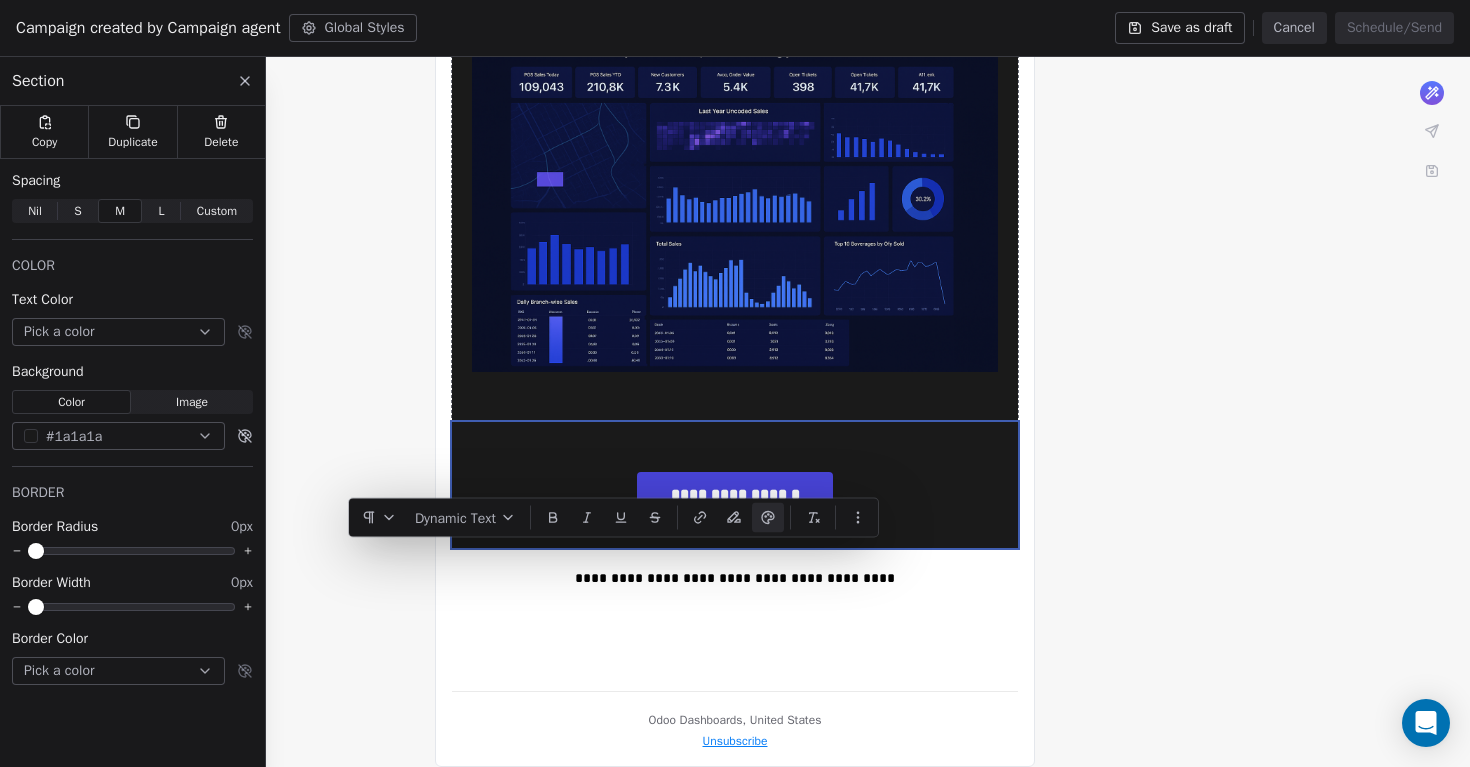 click on "#1a1a1a" at bounding box center (118, 436) 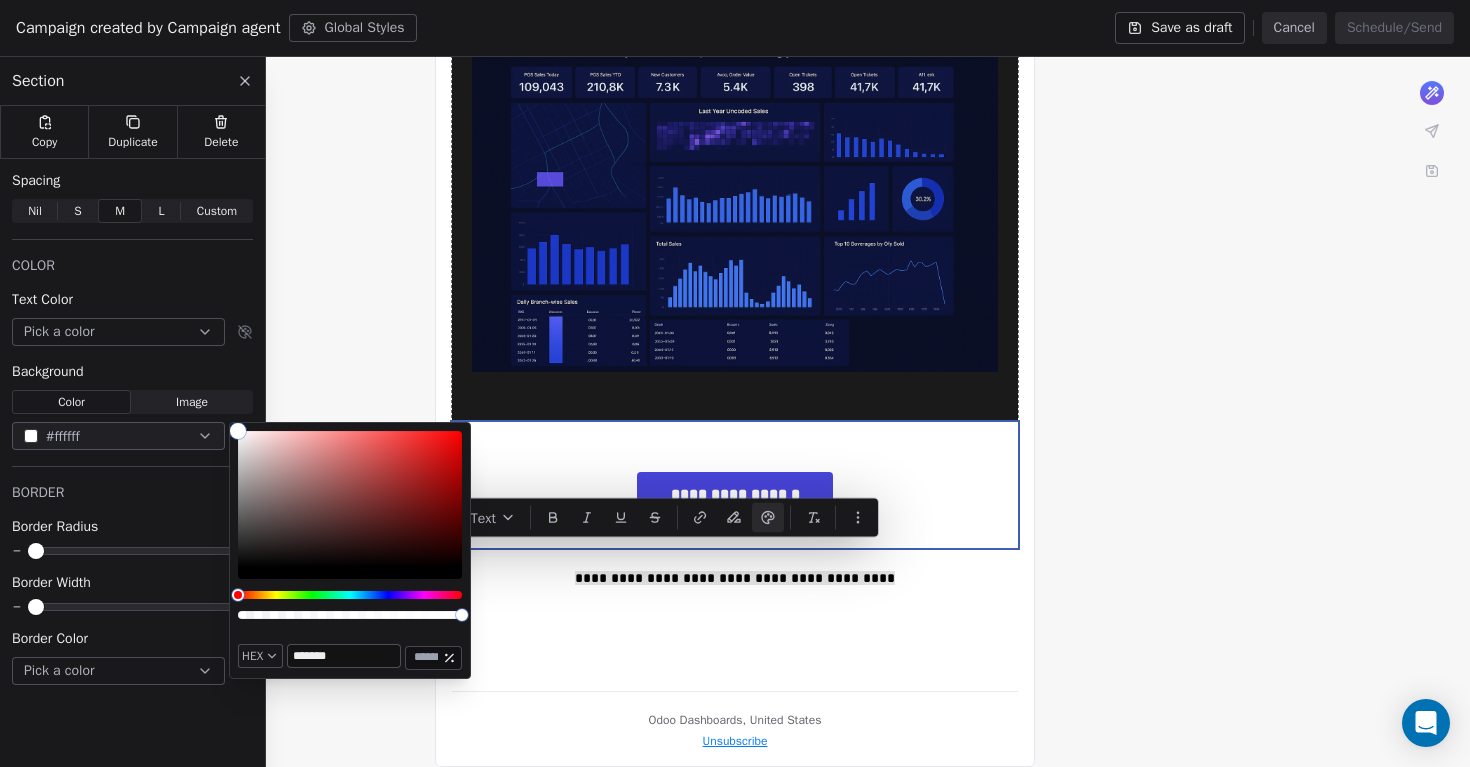 type on "*******" 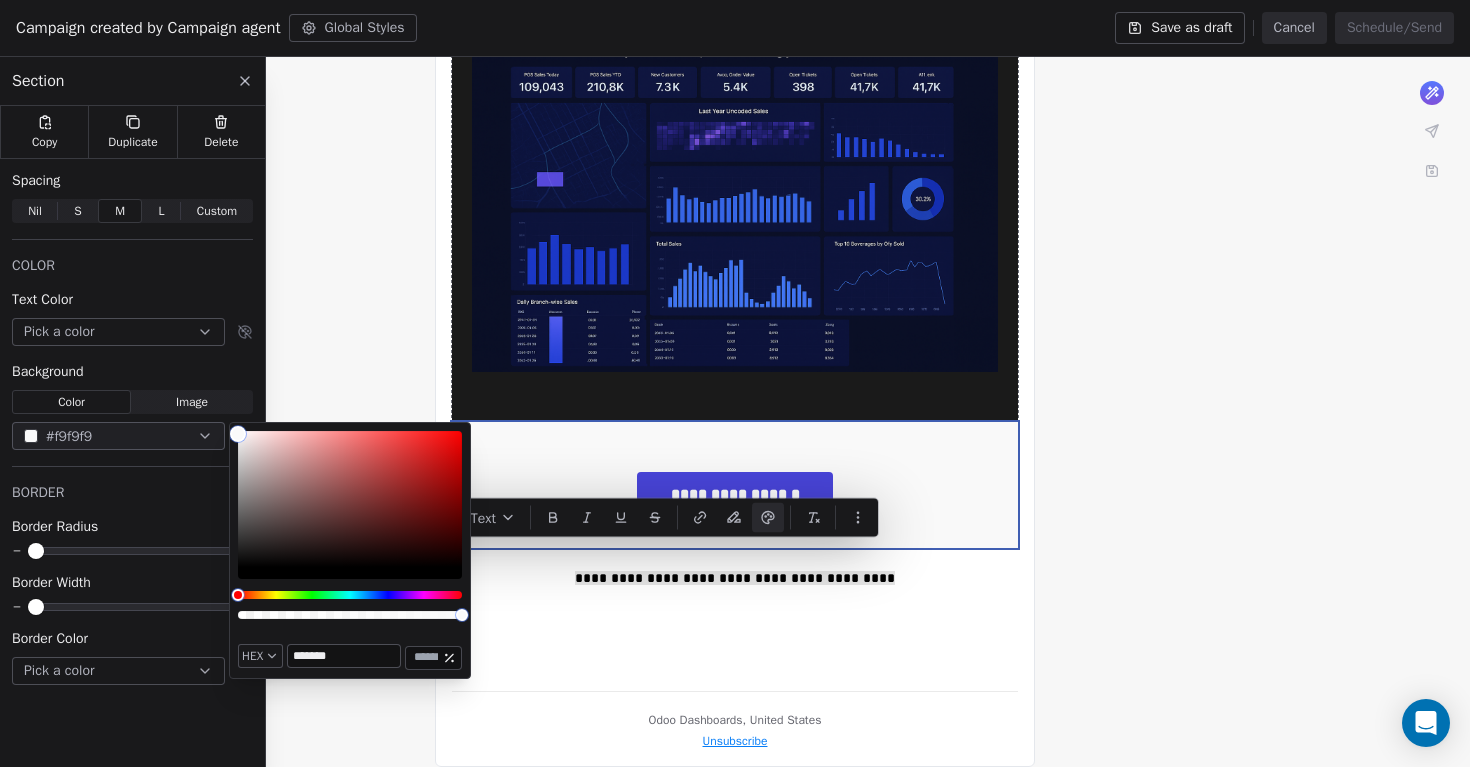 drag, startPoint x: 244, startPoint y: 548, endPoint x: 221, endPoint y: 434, distance: 116.297035 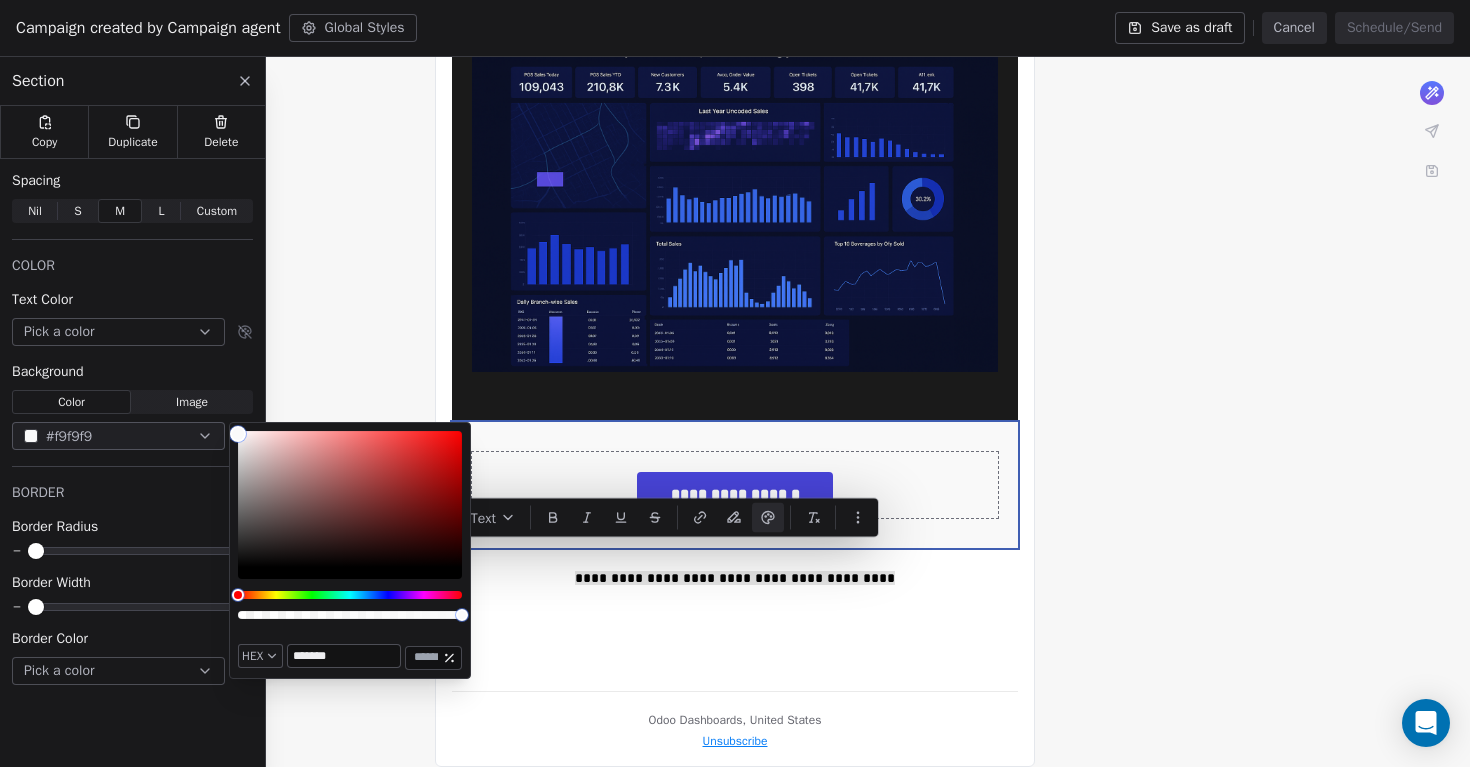 click on "**********" at bounding box center (735, 32) 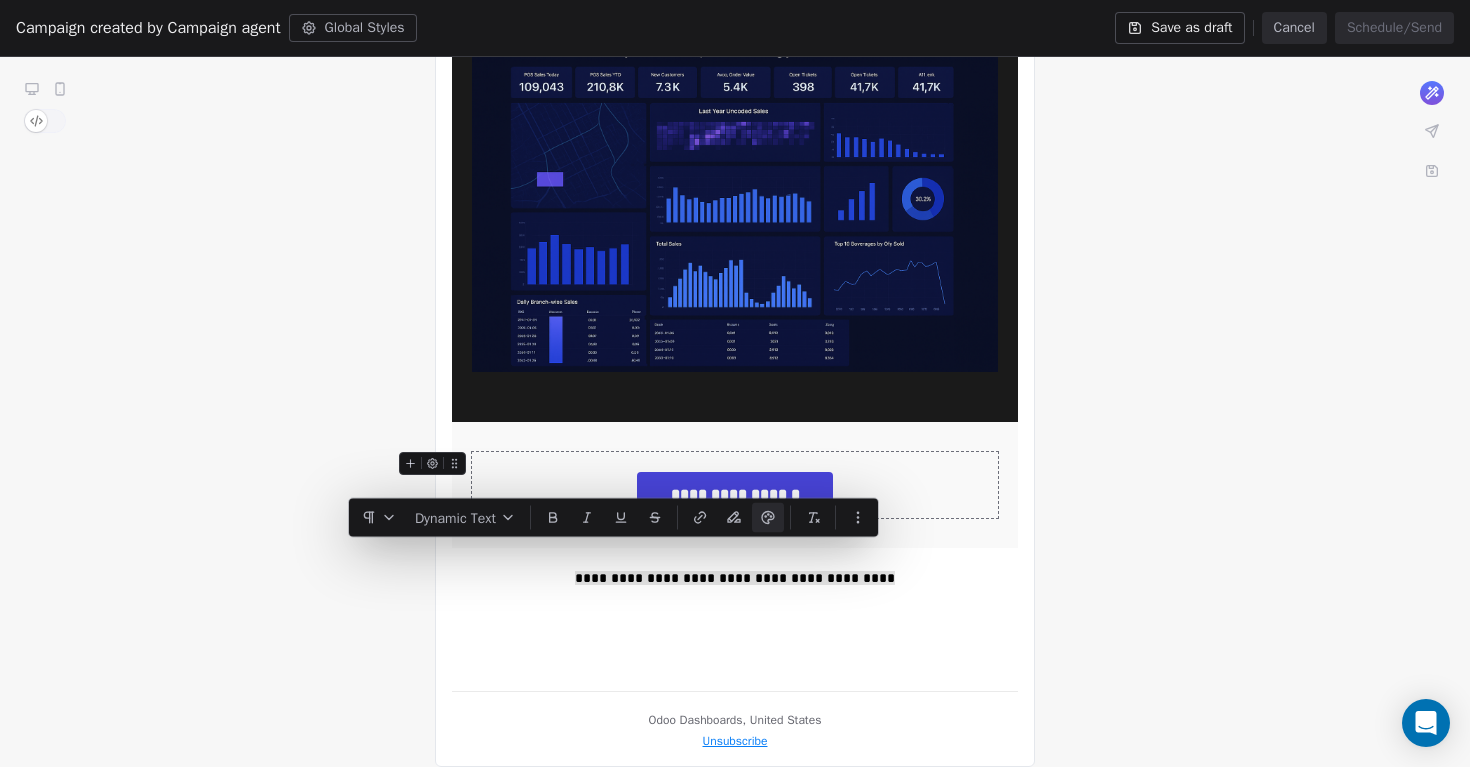 click on "**********" at bounding box center (735, 32) 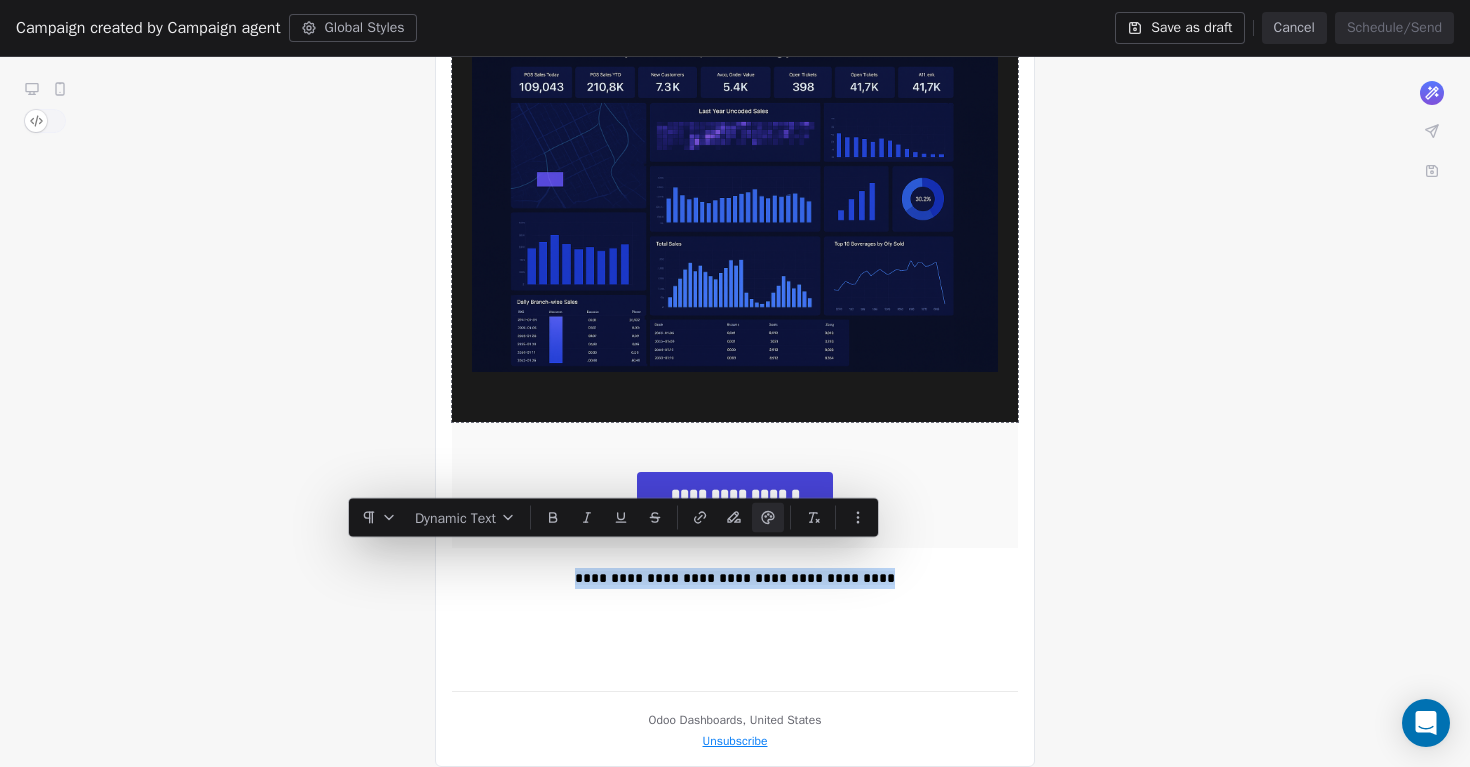 click on "**********" at bounding box center [735, -29] 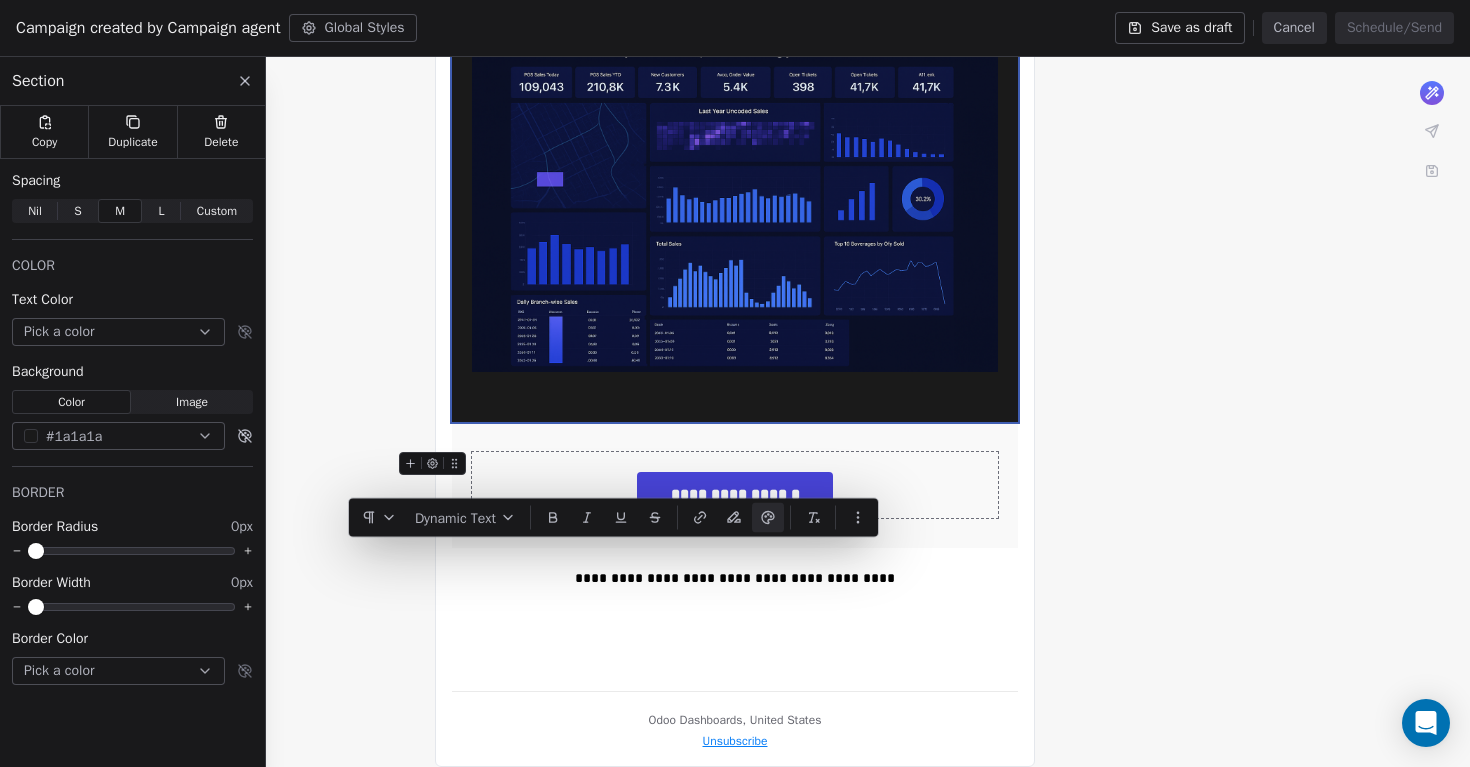 click on "**********" at bounding box center (735, 485) 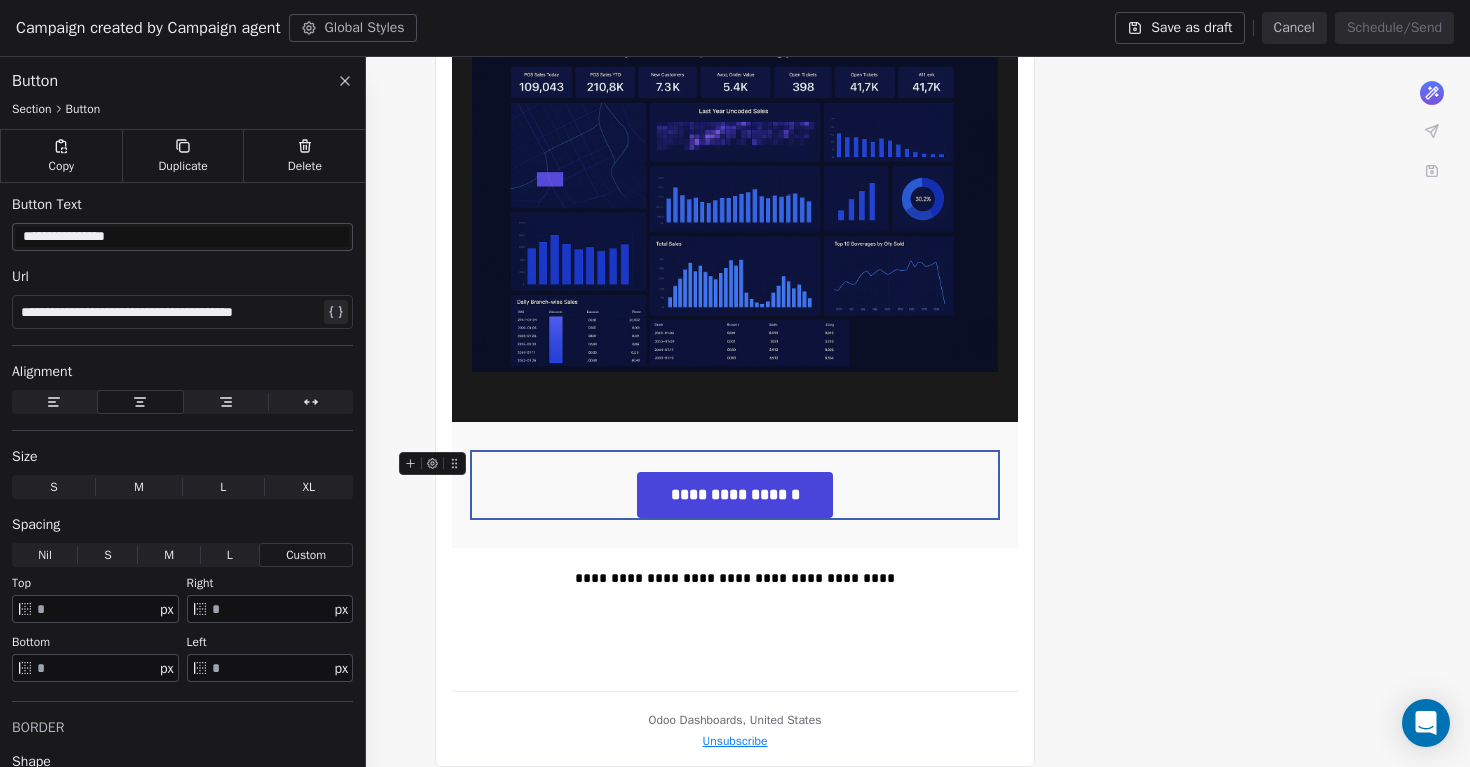 click at bounding box center (436, 469) 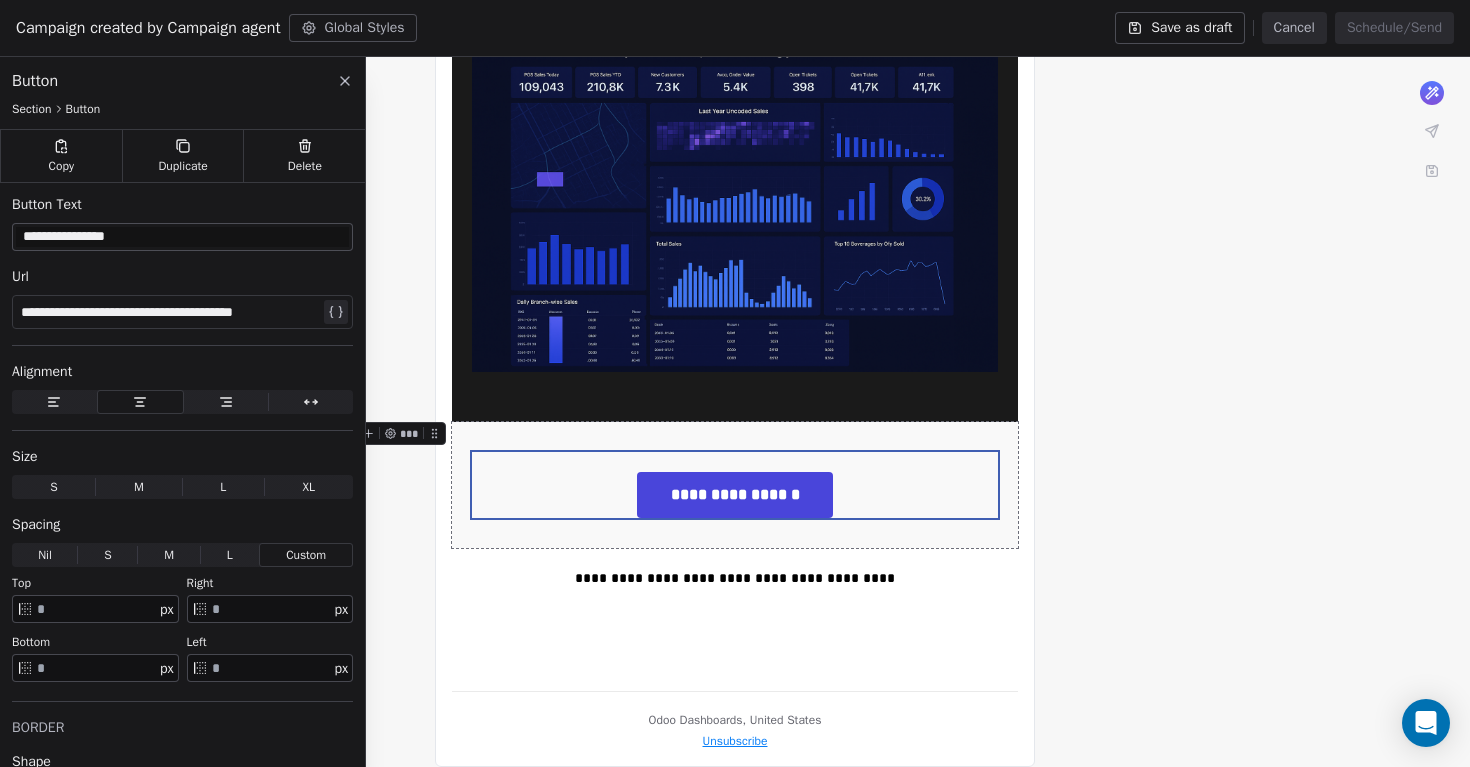 click on "**********" at bounding box center [735, 485] 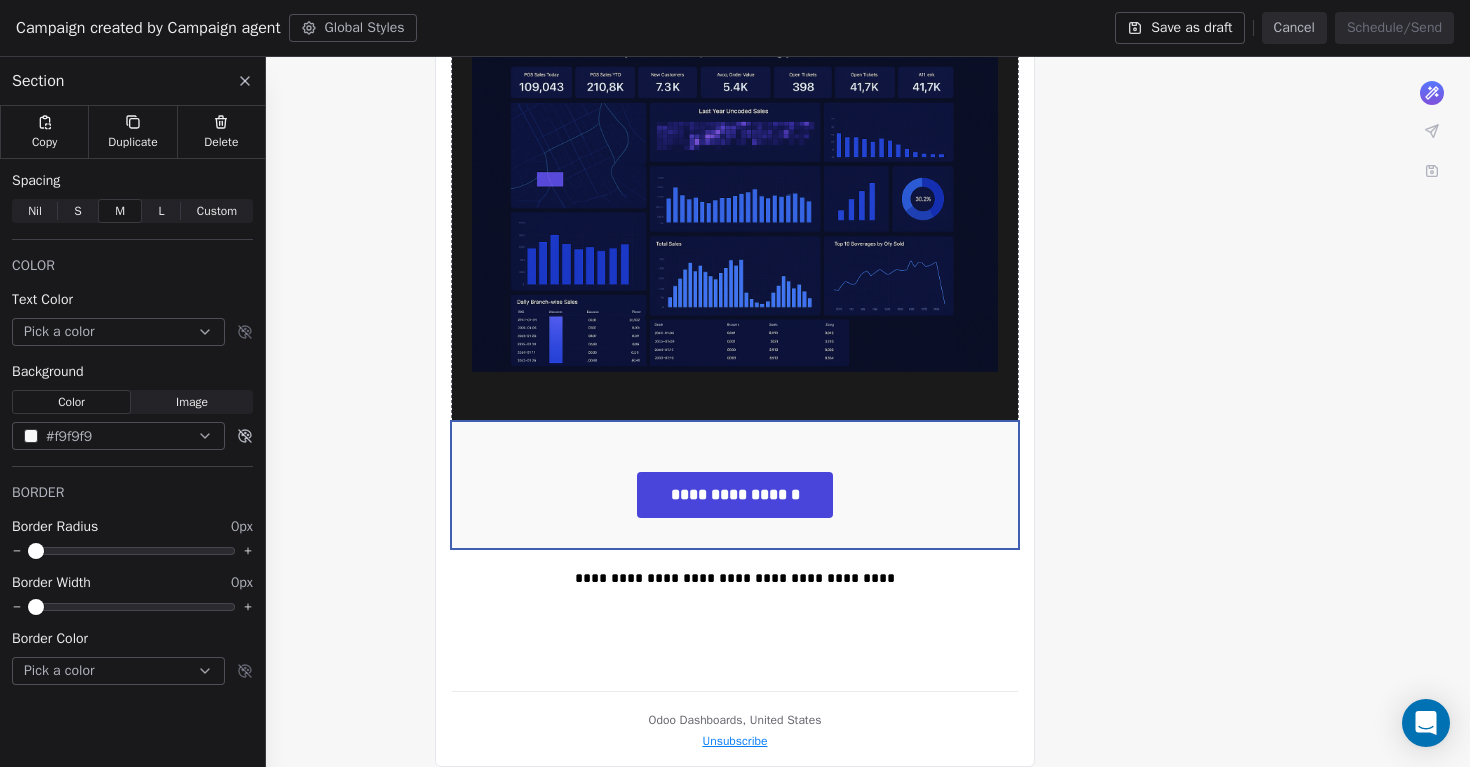 click on "**********" at bounding box center (735, -29) 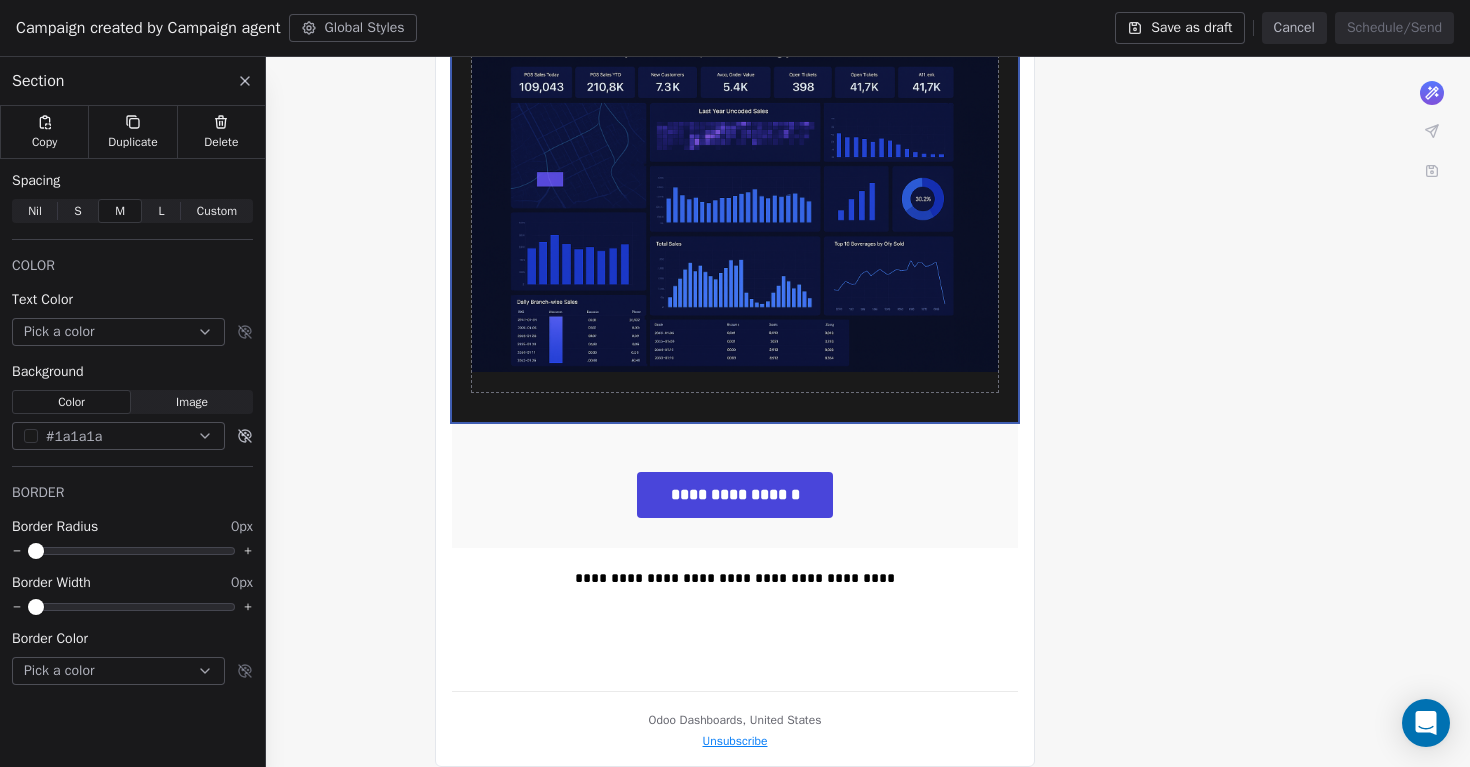 click on "#1a1a1a" at bounding box center [74, 436] 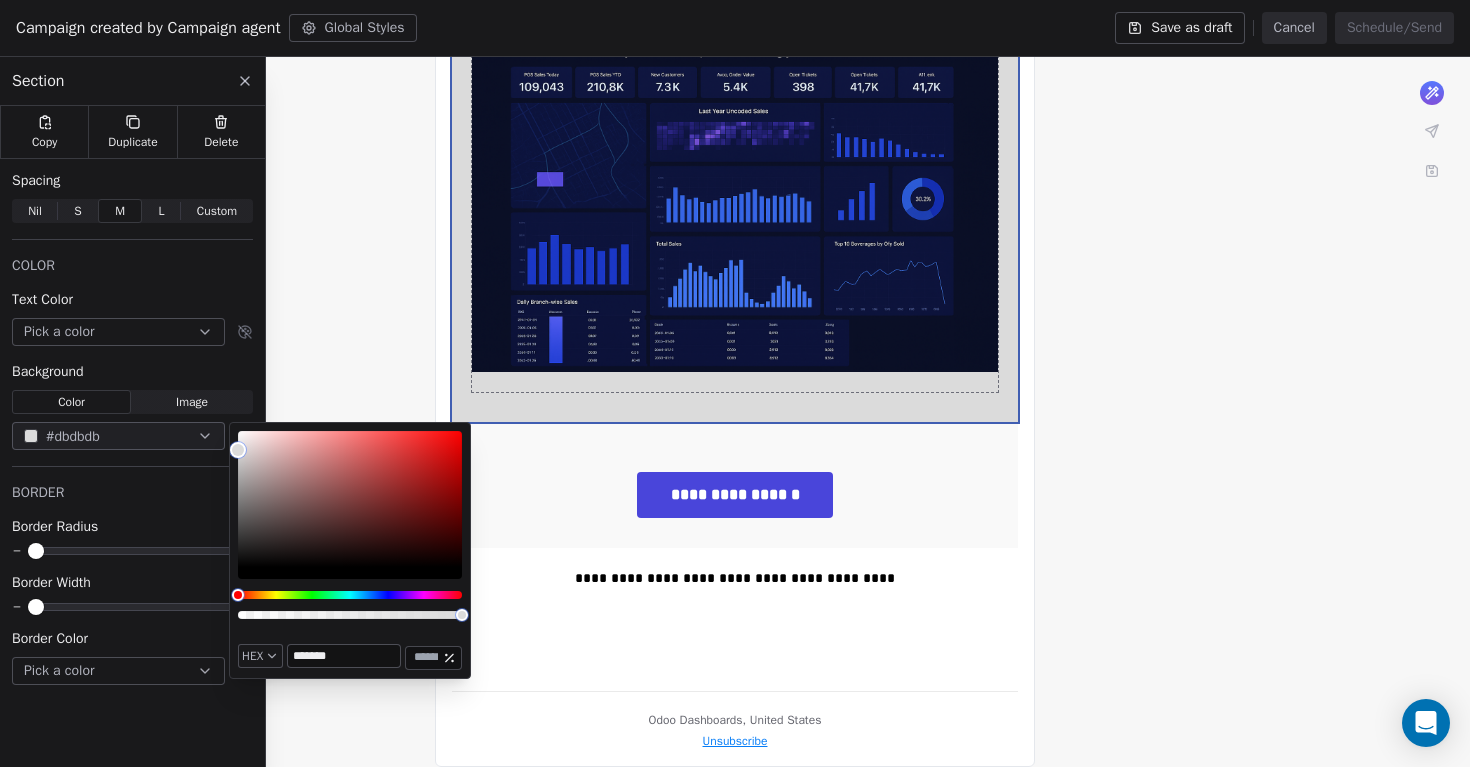 type on "*******" 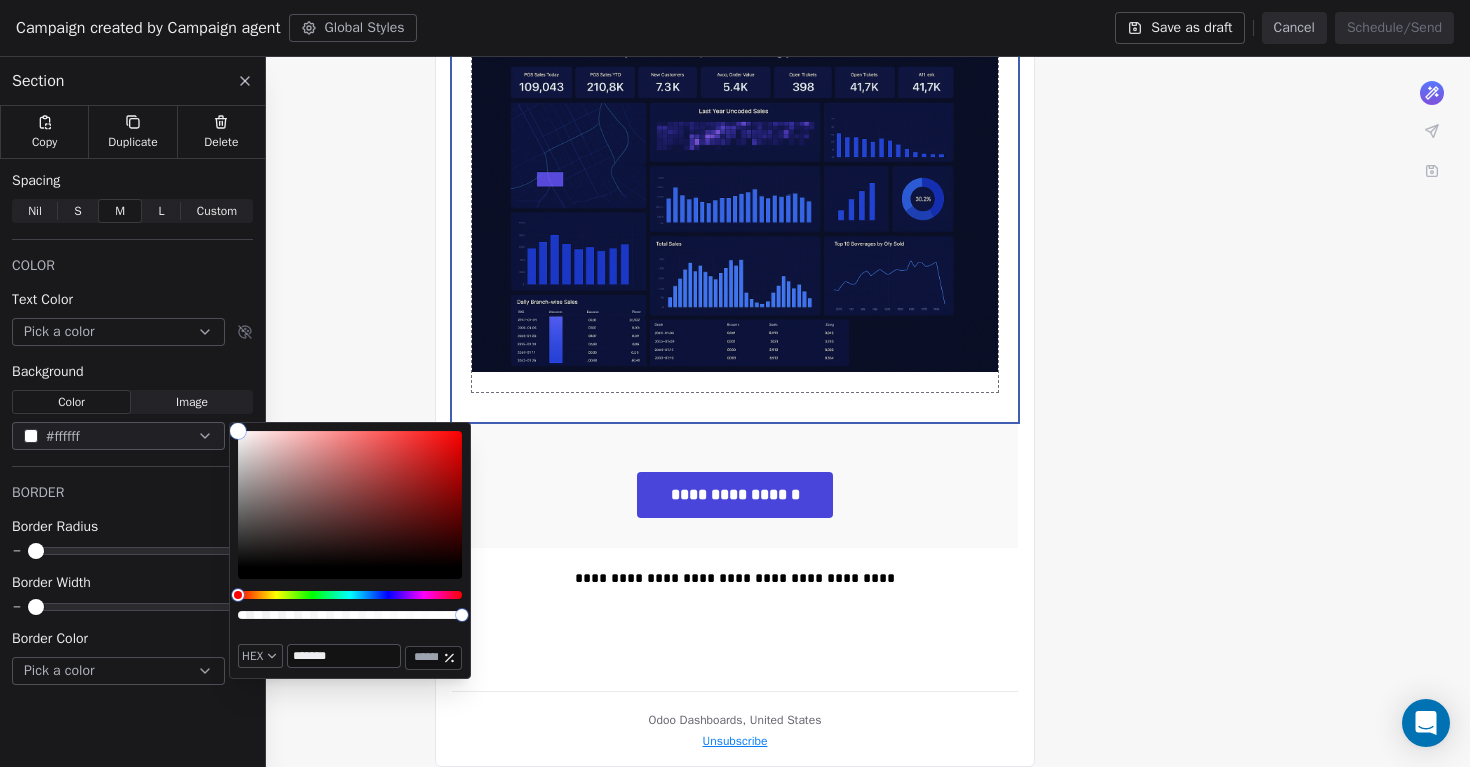 drag, startPoint x: 242, startPoint y: 554, endPoint x: 191, endPoint y: 401, distance: 161.27615 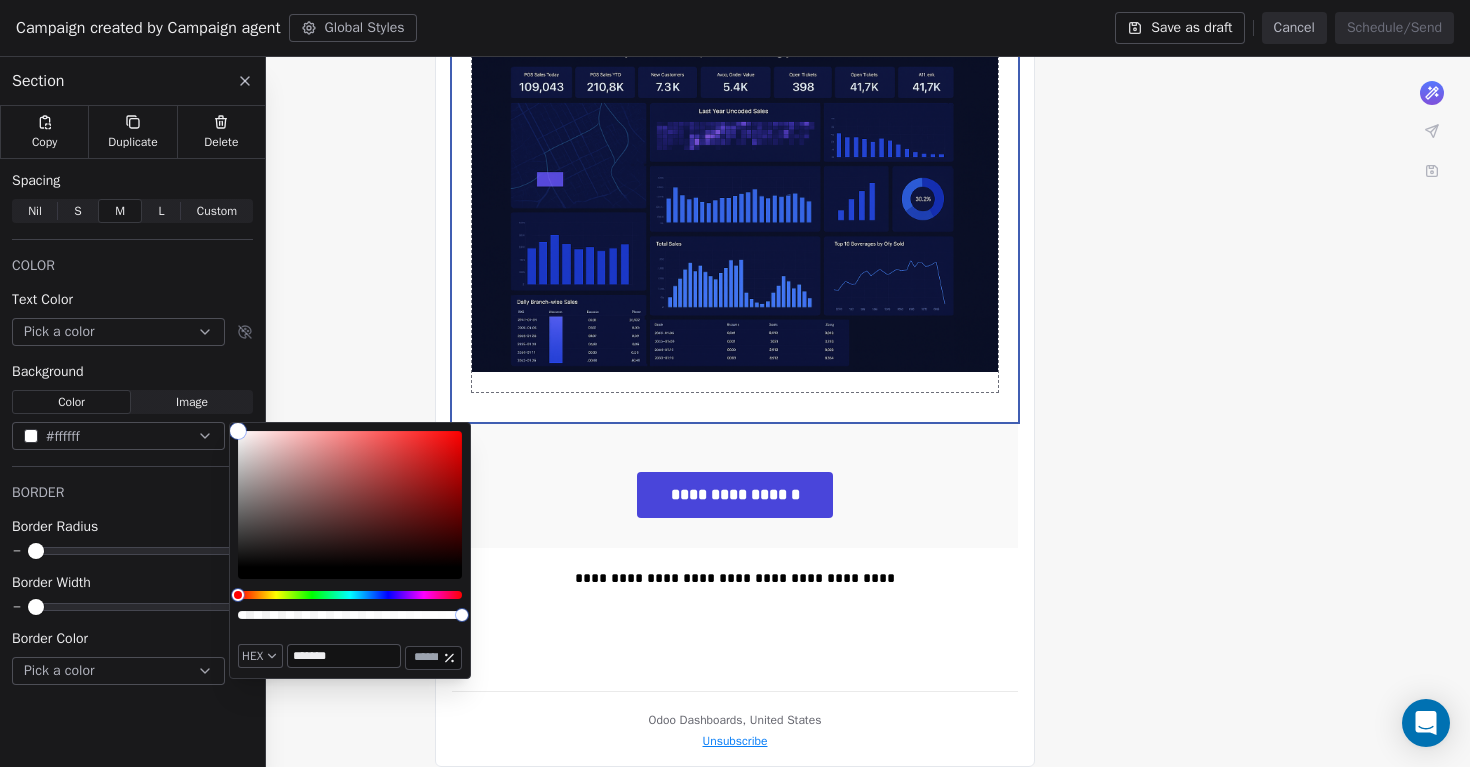 click on "**********" at bounding box center (735, 32) 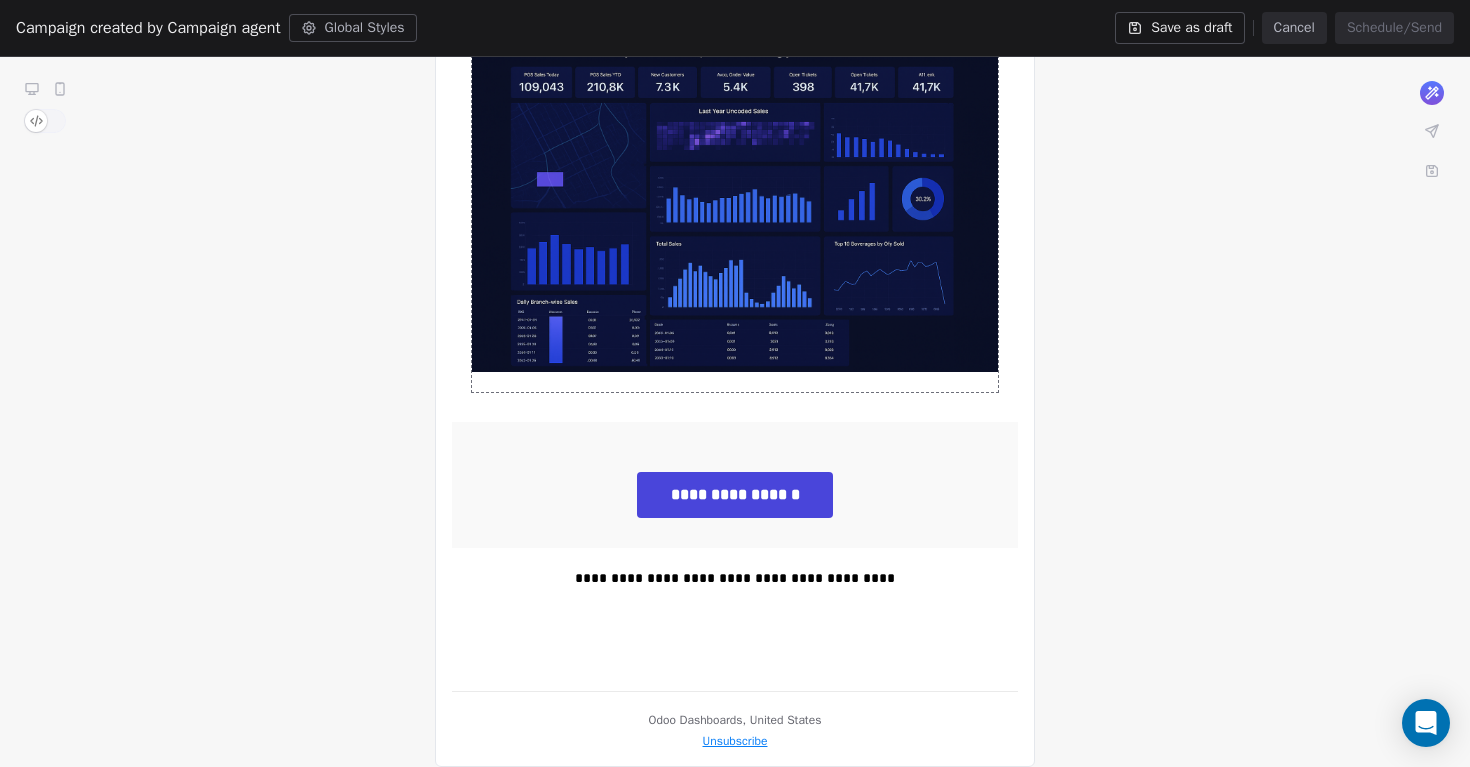 click on "**********" at bounding box center [735, 32] 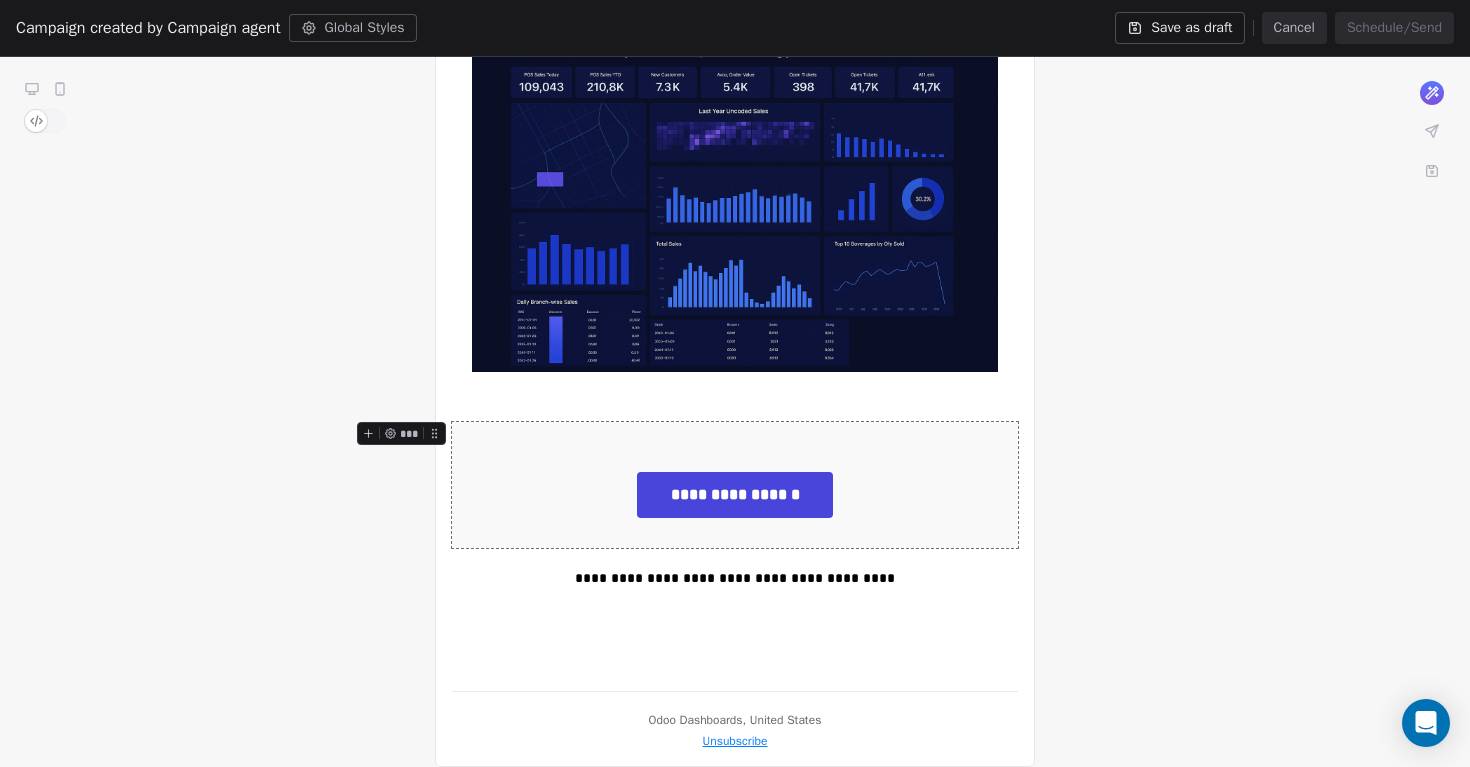 click on "**********" at bounding box center [735, 485] 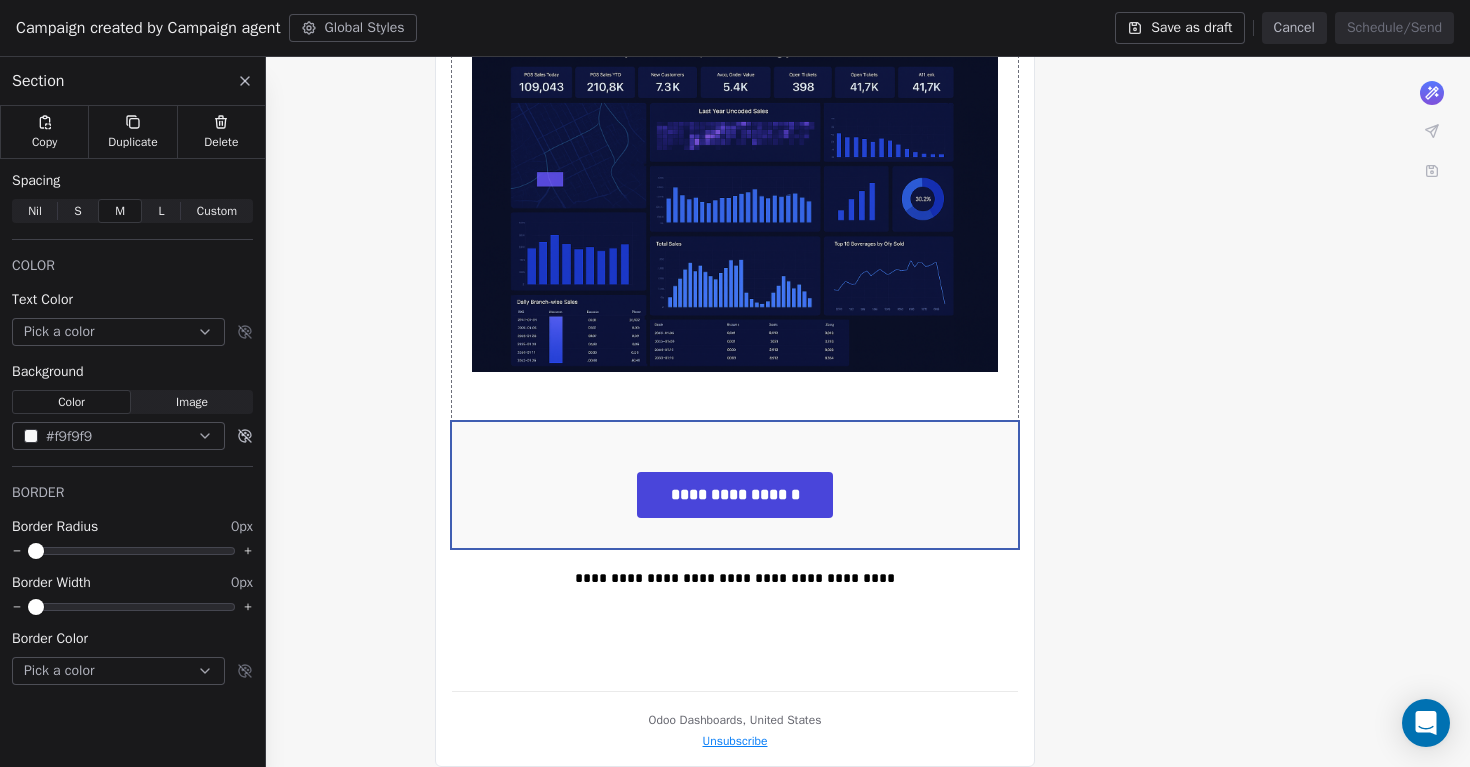 click 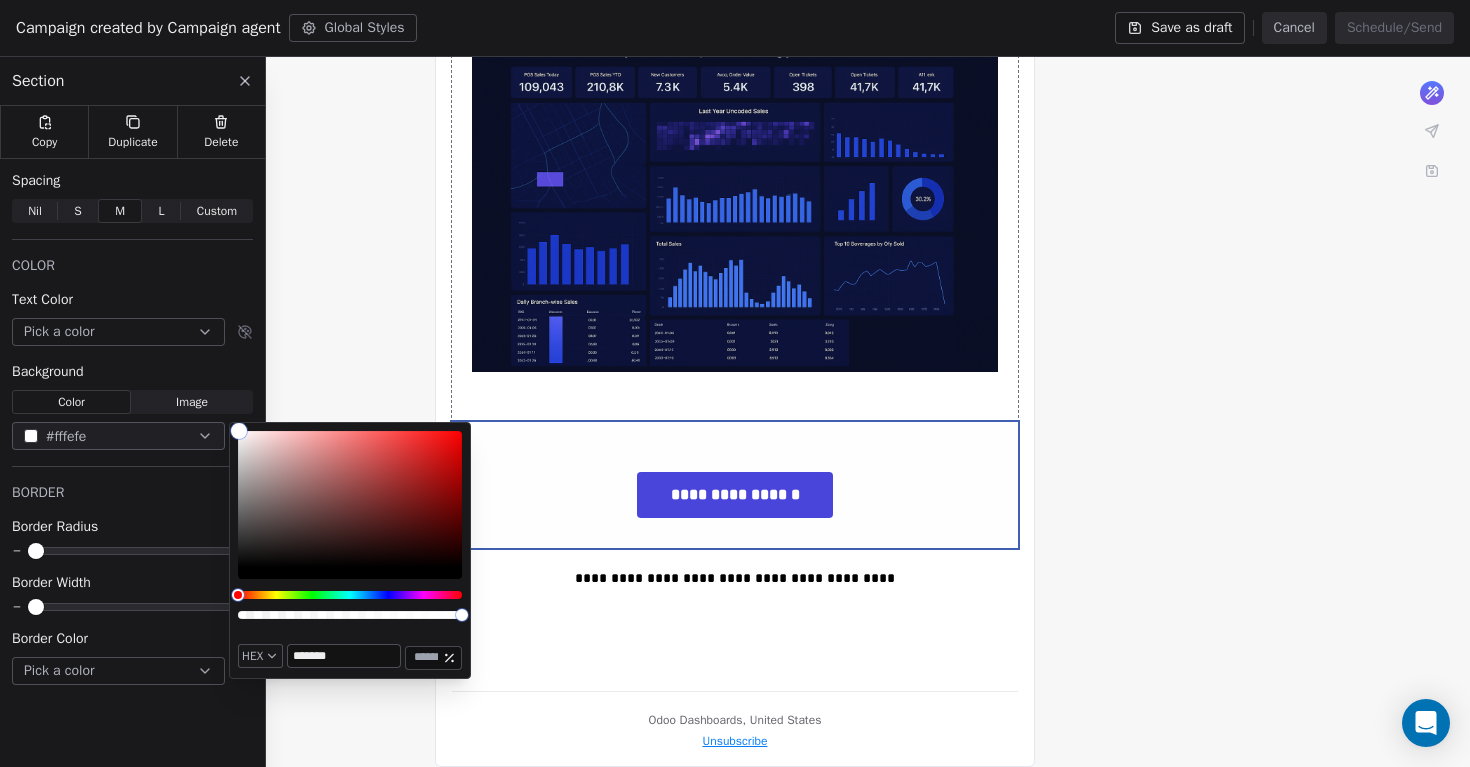 type on "*******" 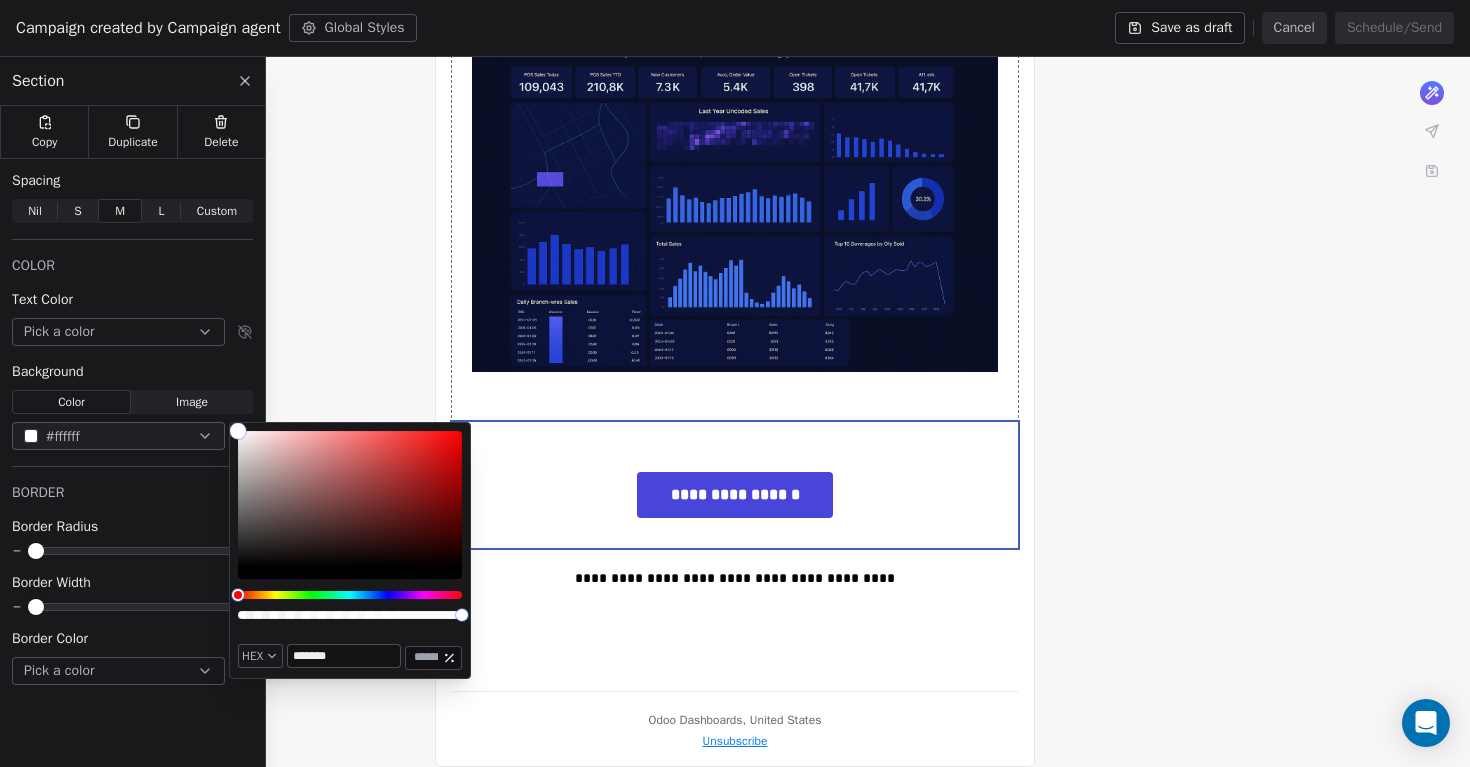 drag, startPoint x: 239, startPoint y: 431, endPoint x: 224, endPoint y: 406, distance: 29.15476 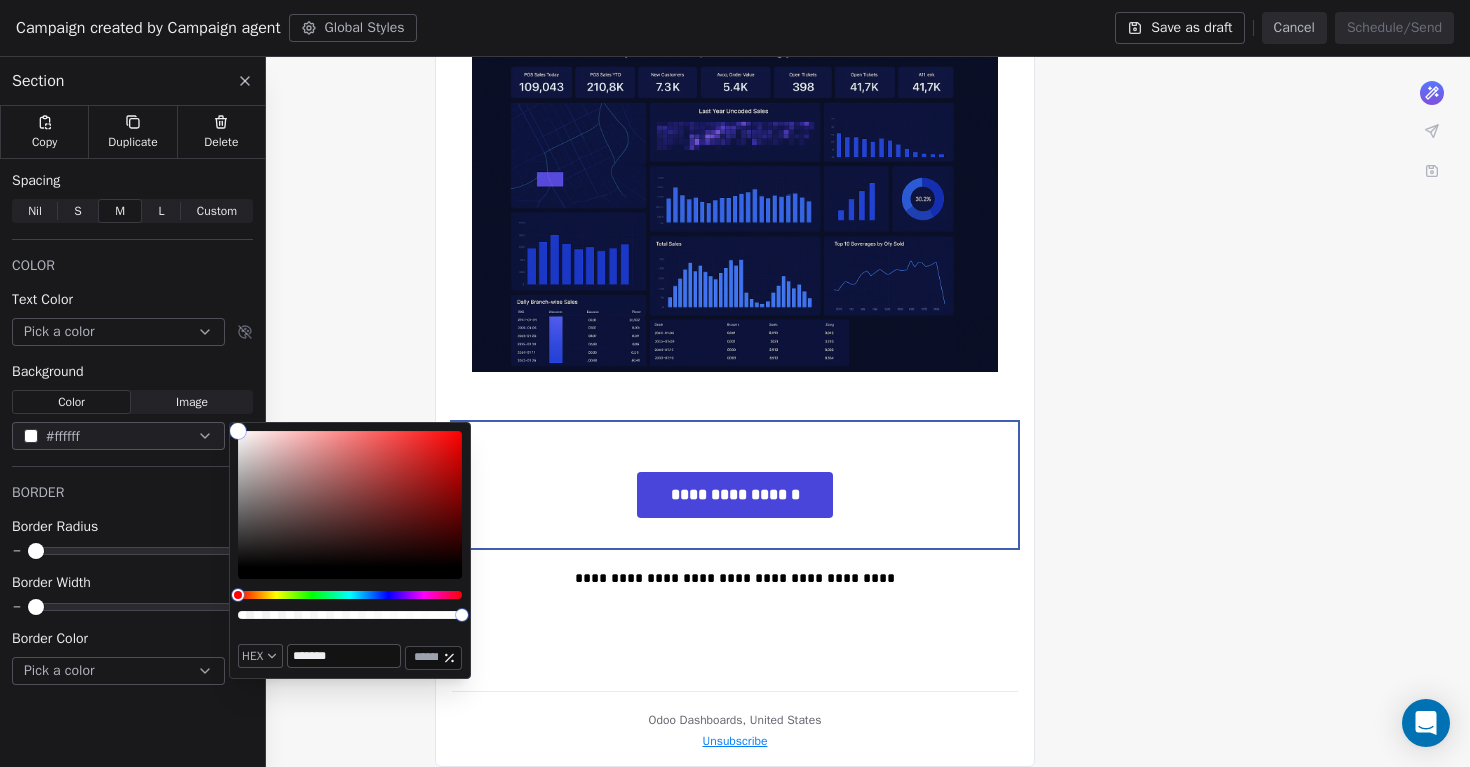 click on "**********" at bounding box center (735, 32) 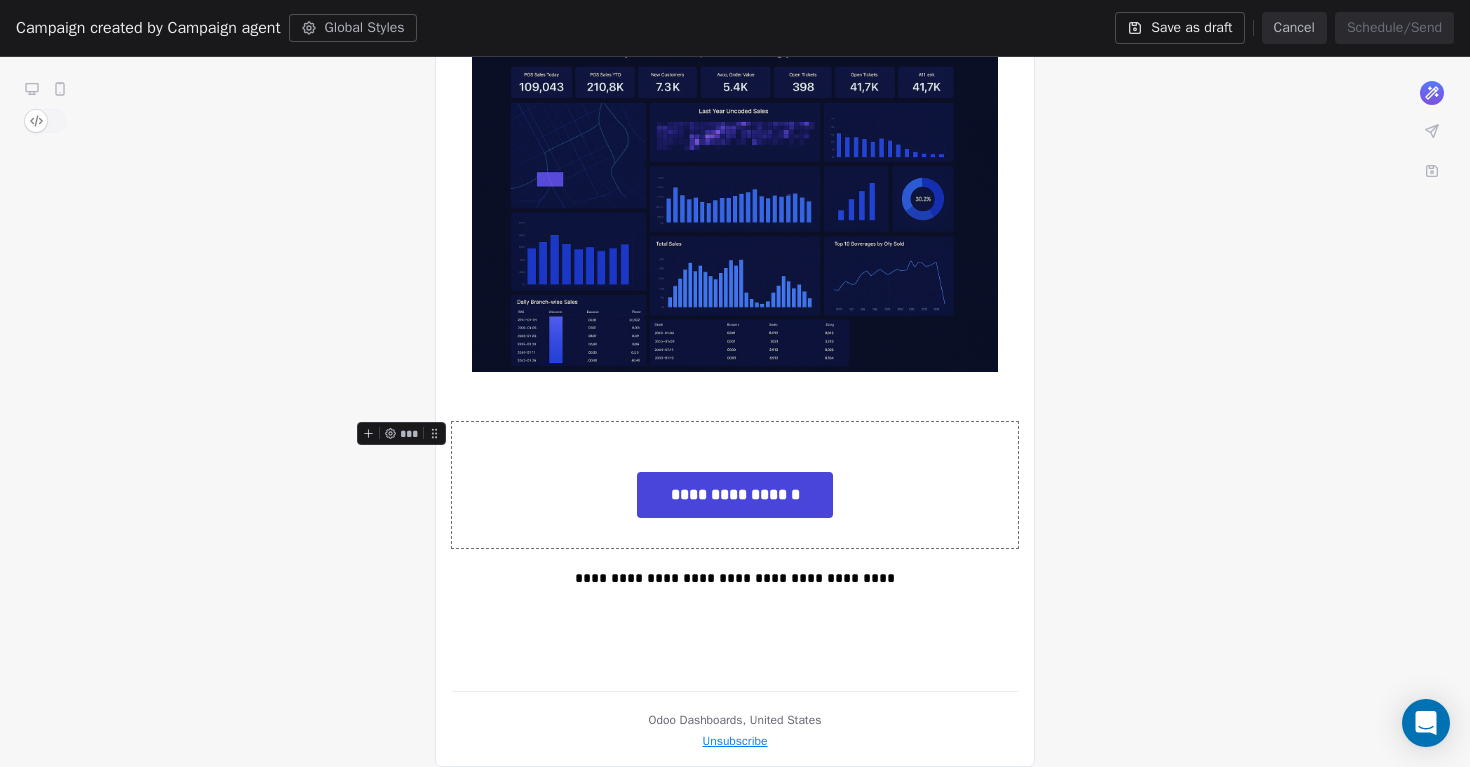 click on "**********" at bounding box center [735, 32] 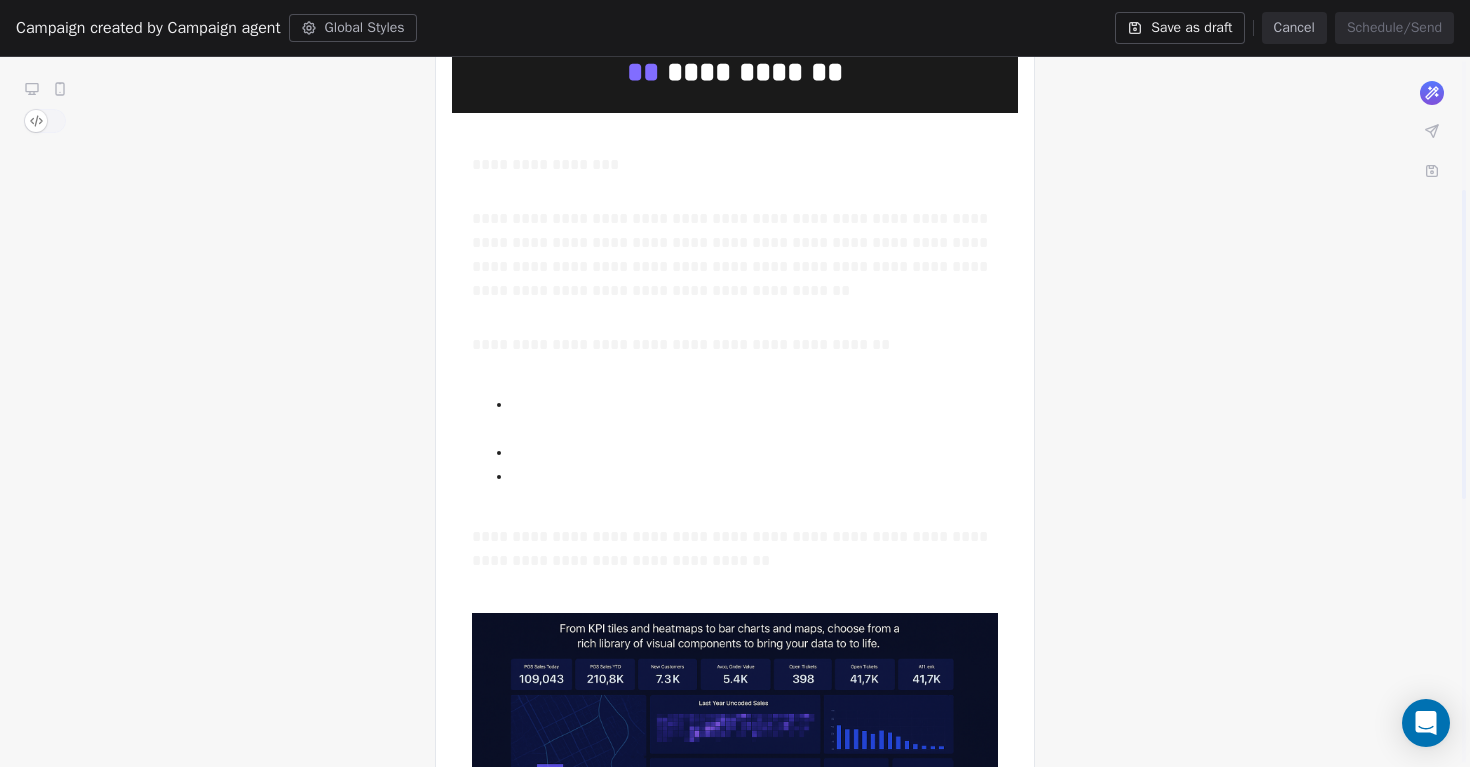 scroll, scrollTop: 314, scrollLeft: 0, axis: vertical 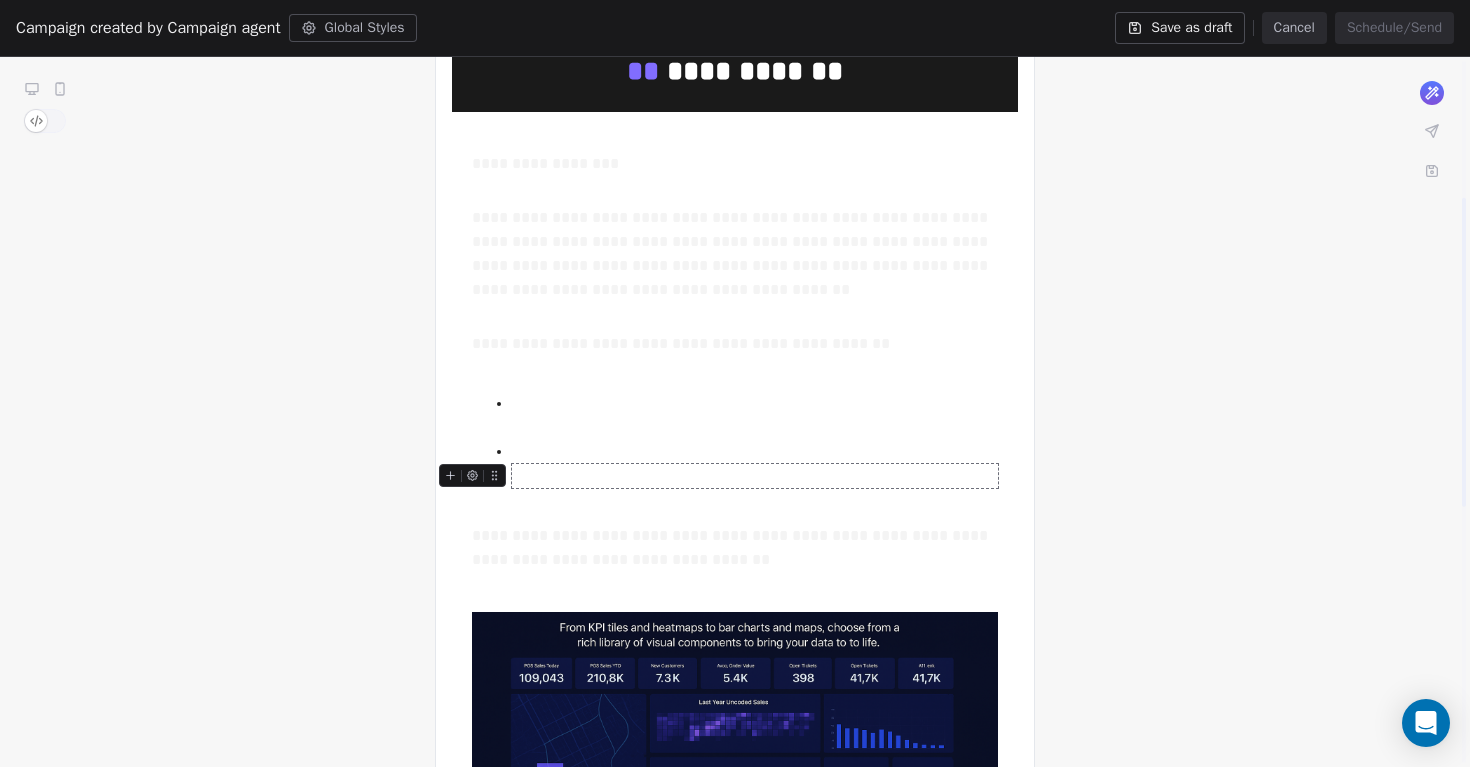 click on "**********" at bounding box center [755, 476] 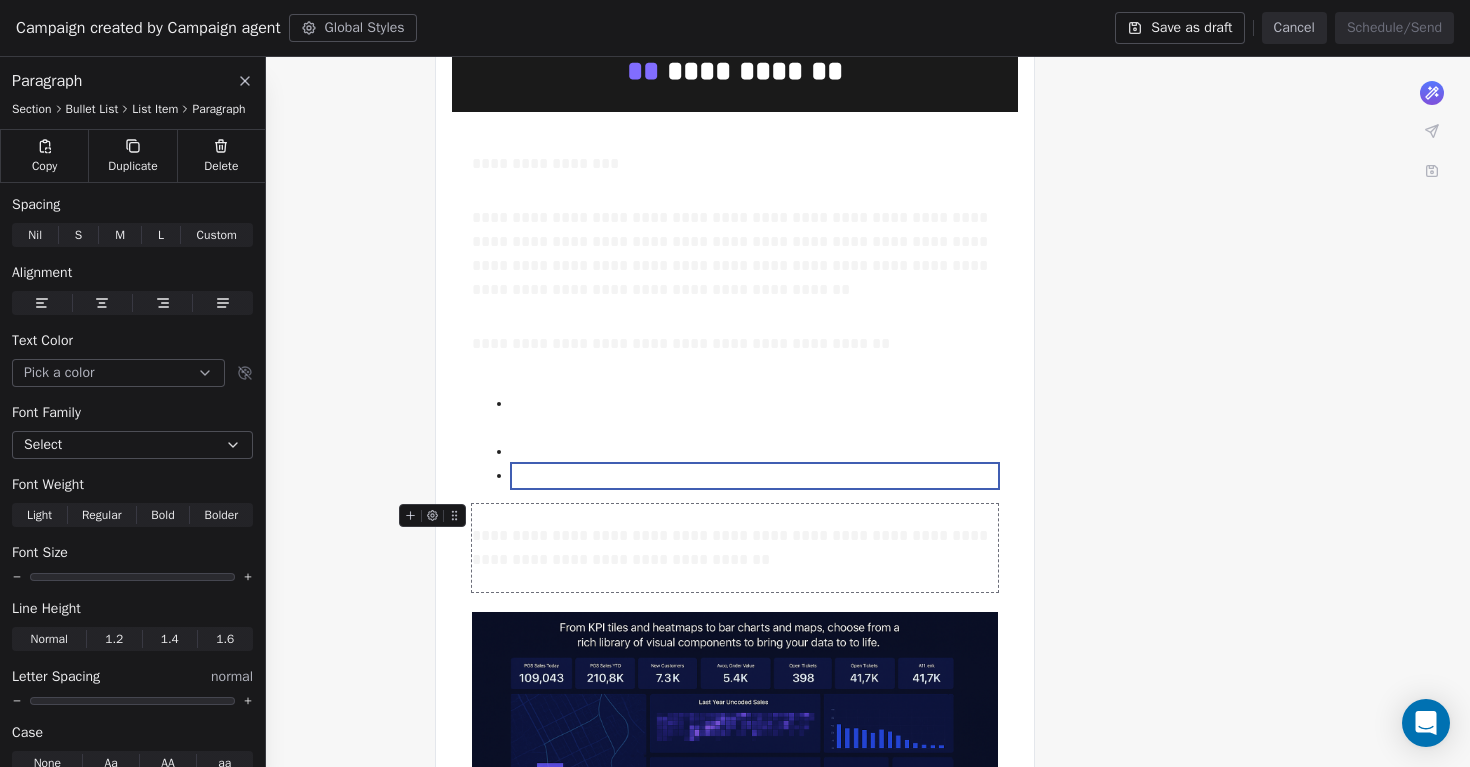 click on "**********" at bounding box center [735, 548] 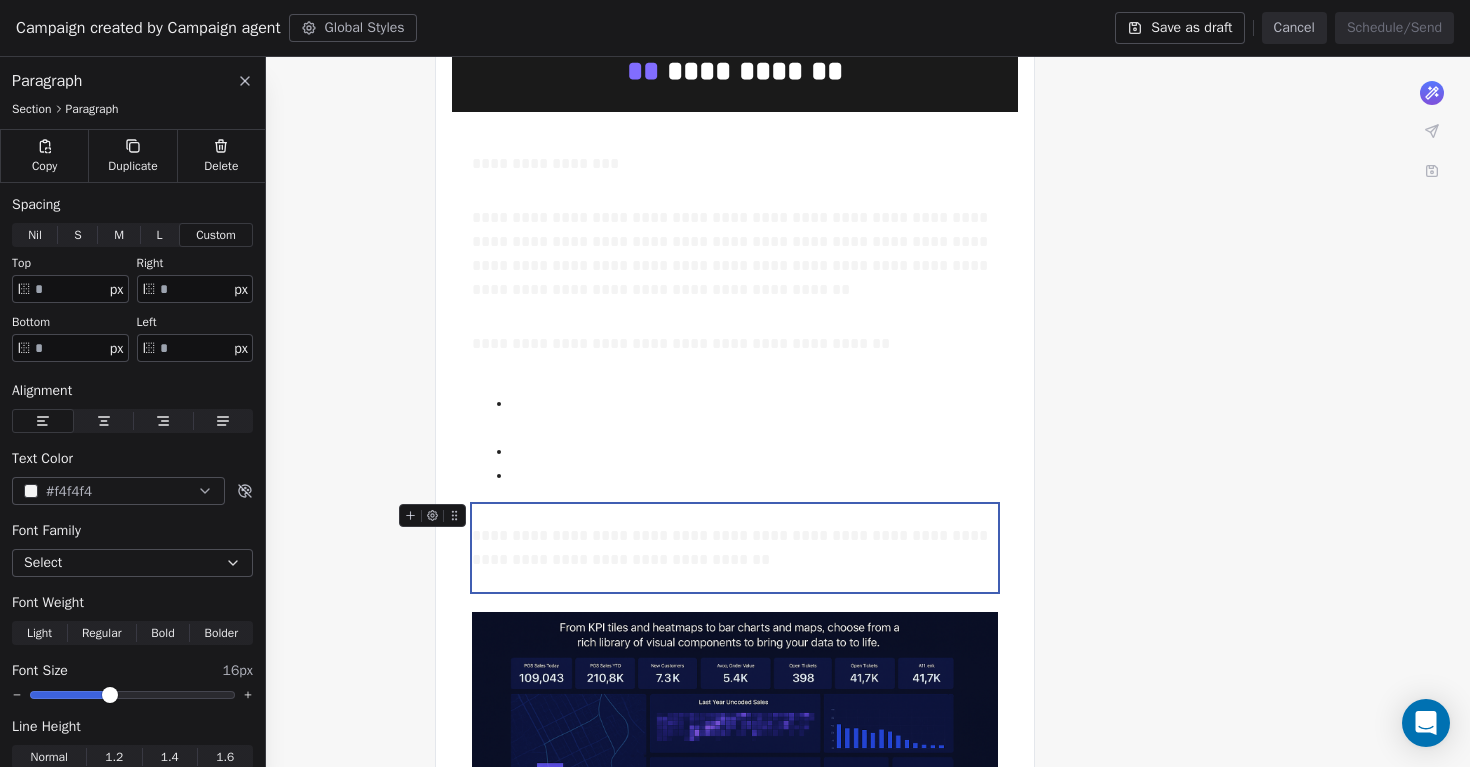 click on "**********" at bounding box center [735, 548] 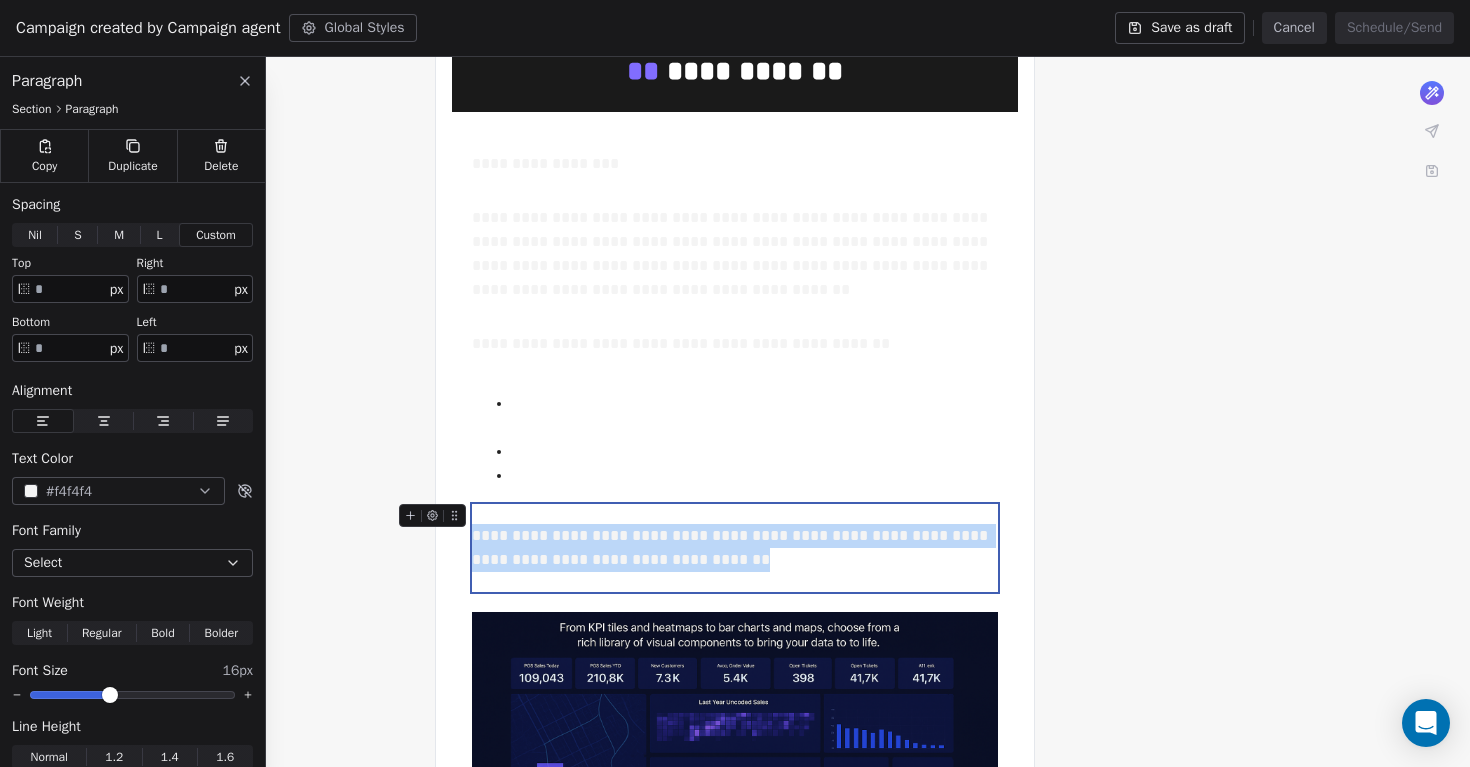 click on "**********" at bounding box center (735, 548) 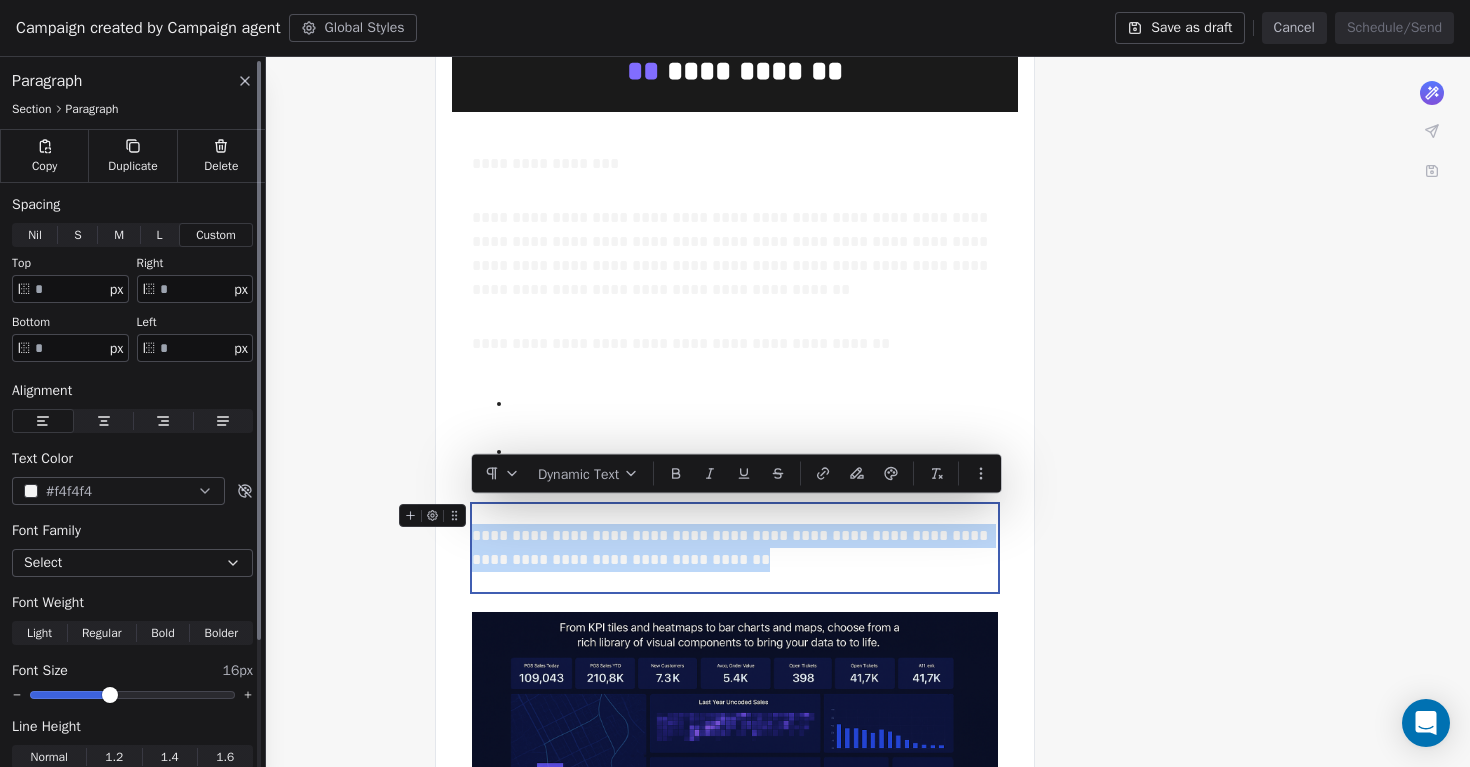 click 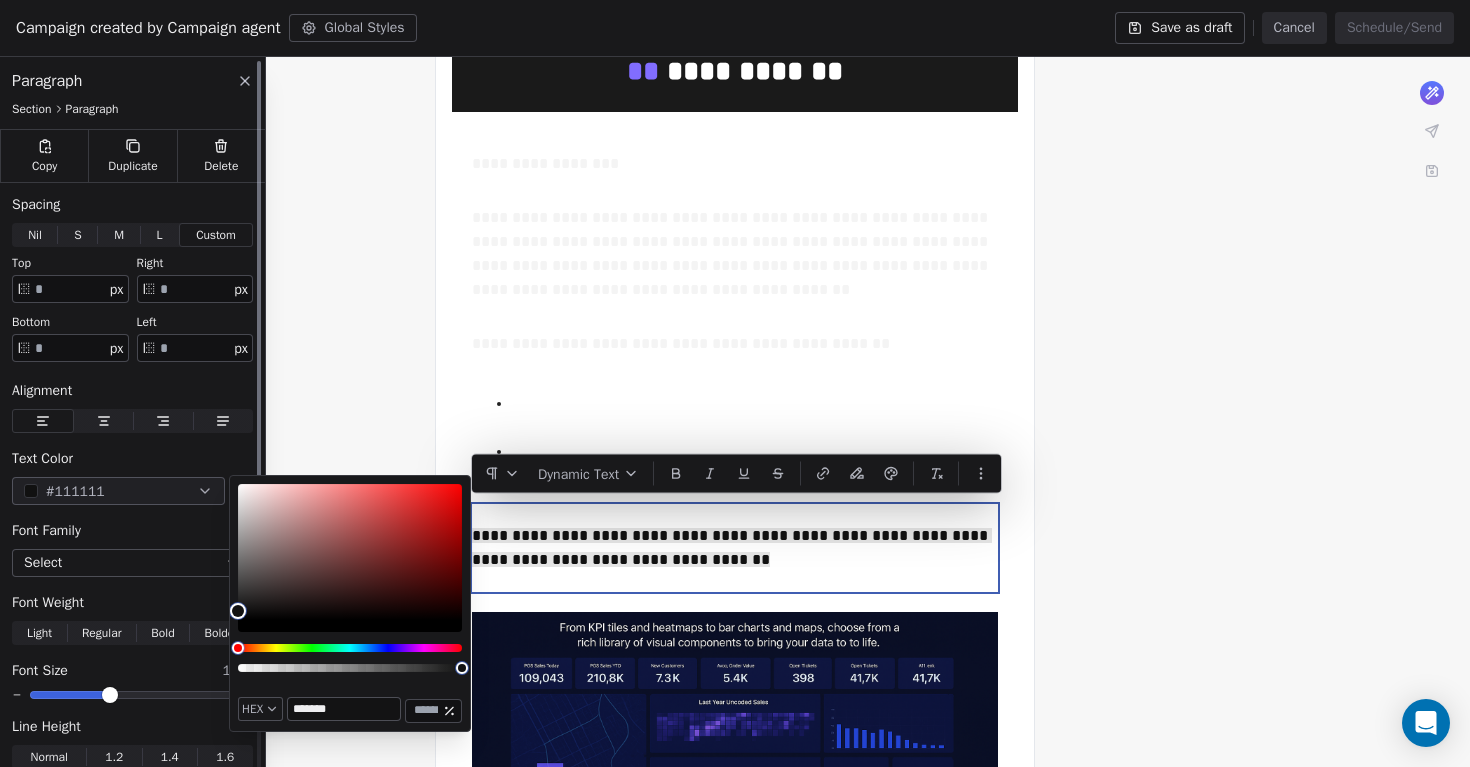 type on "*******" 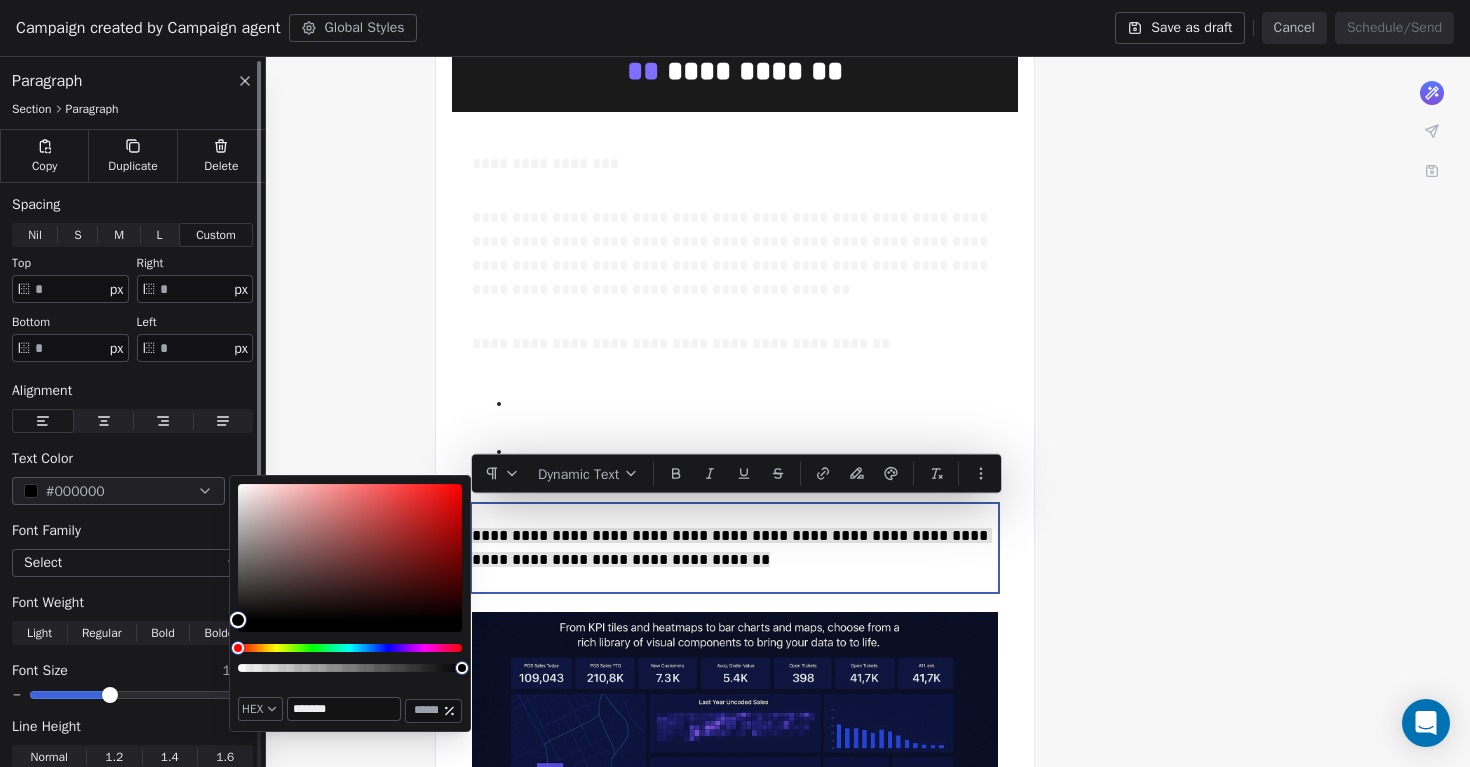 drag, startPoint x: 236, startPoint y: 489, endPoint x: 204, endPoint y: 646, distance: 160.22797 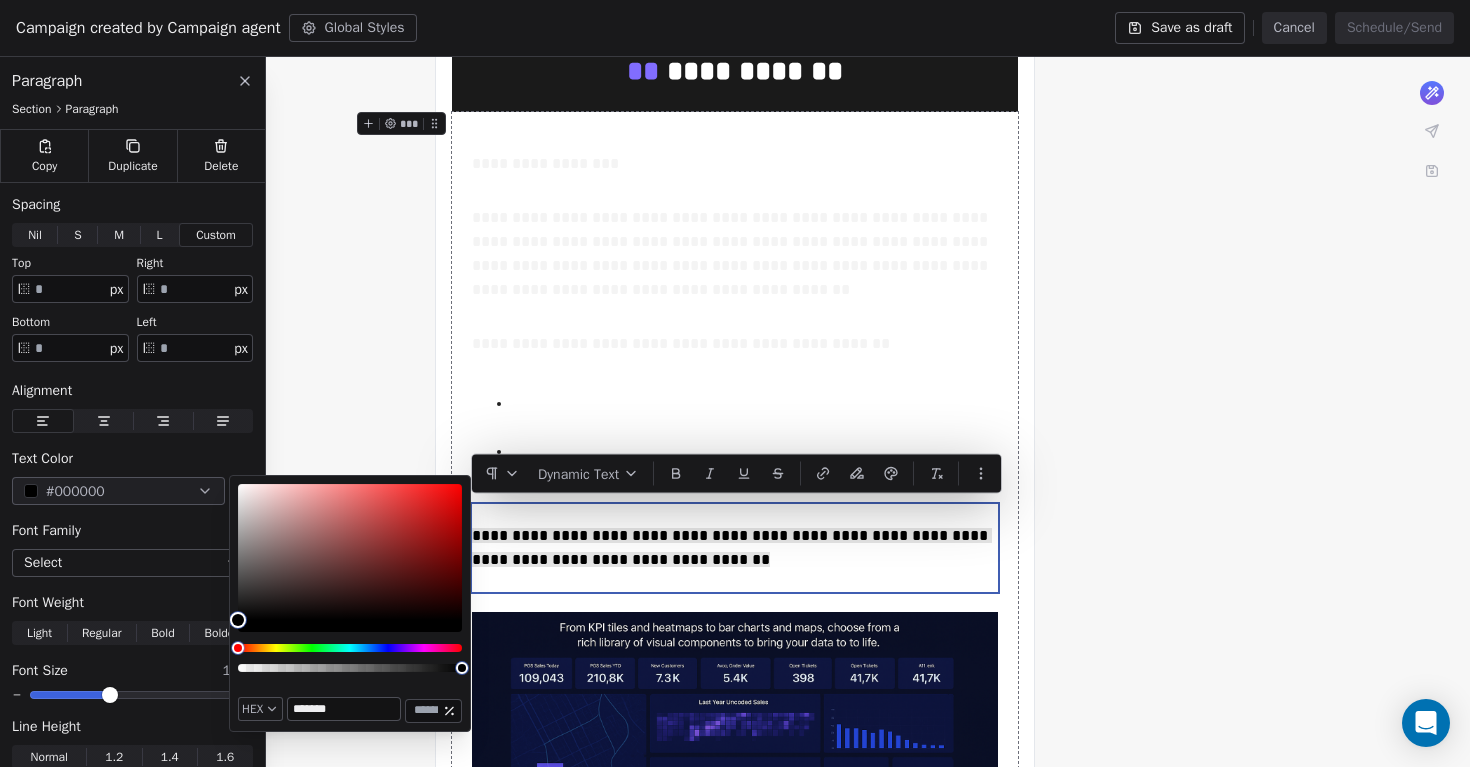 click on "**********" at bounding box center (735, 623) 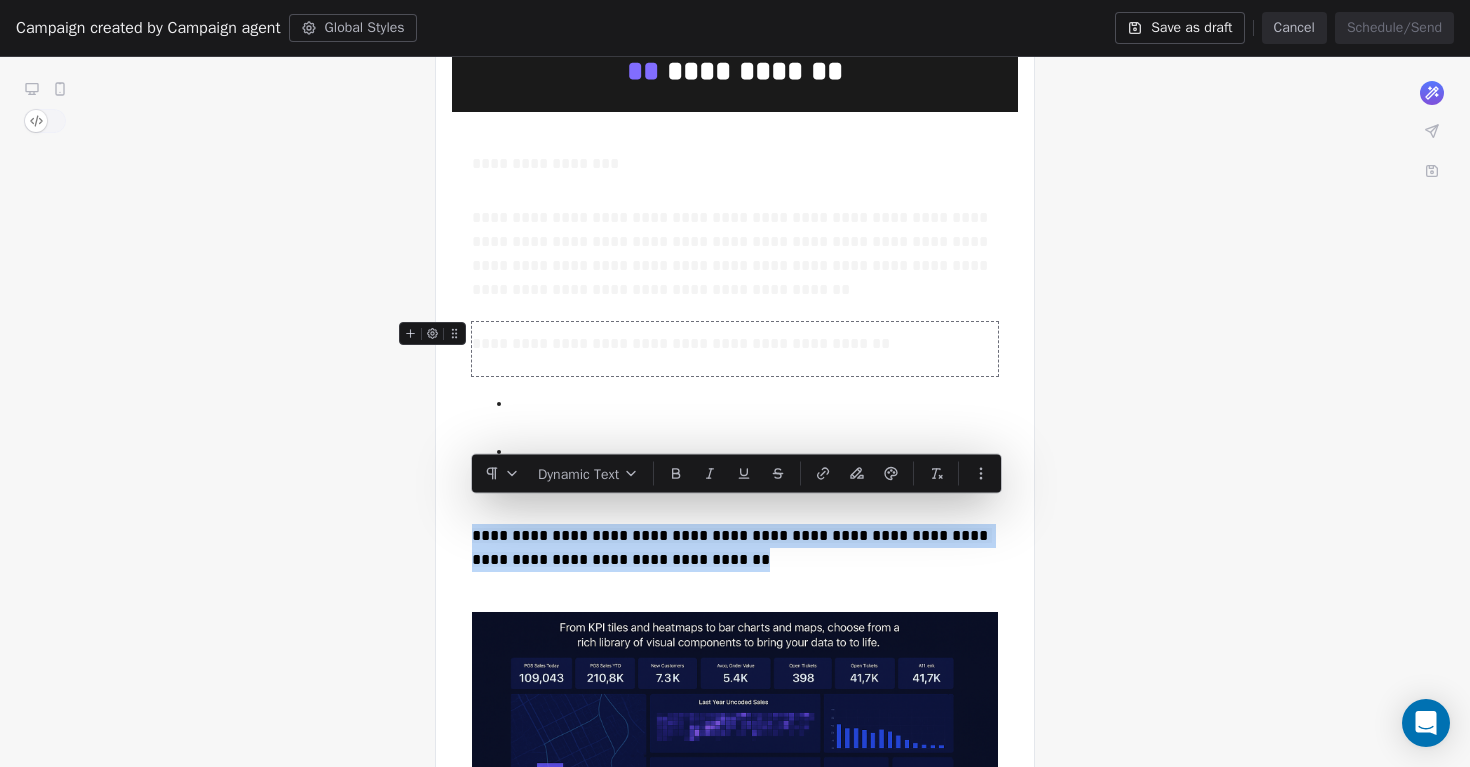 click on "**********" at bounding box center (735, 344) 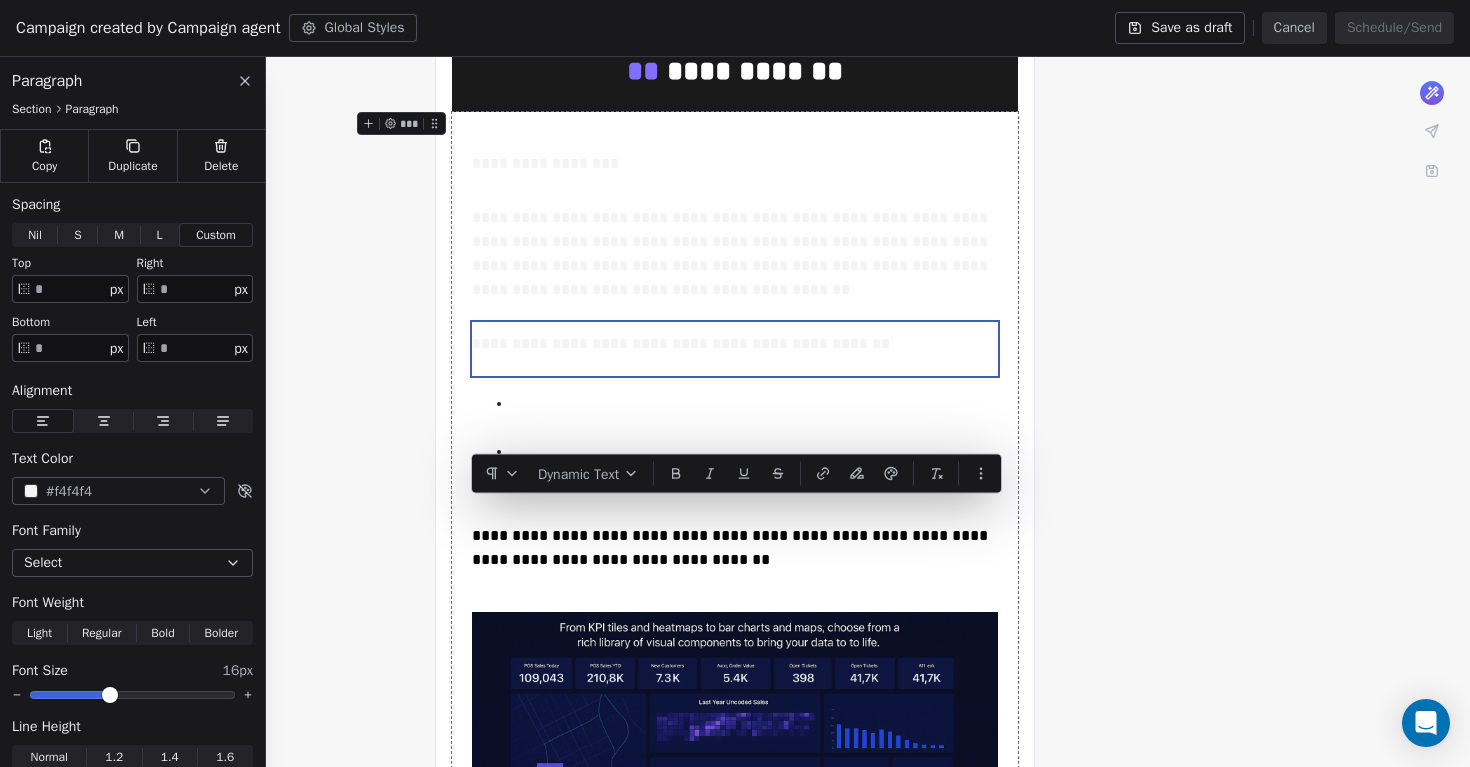 click on "**********" at bounding box center (735, 623) 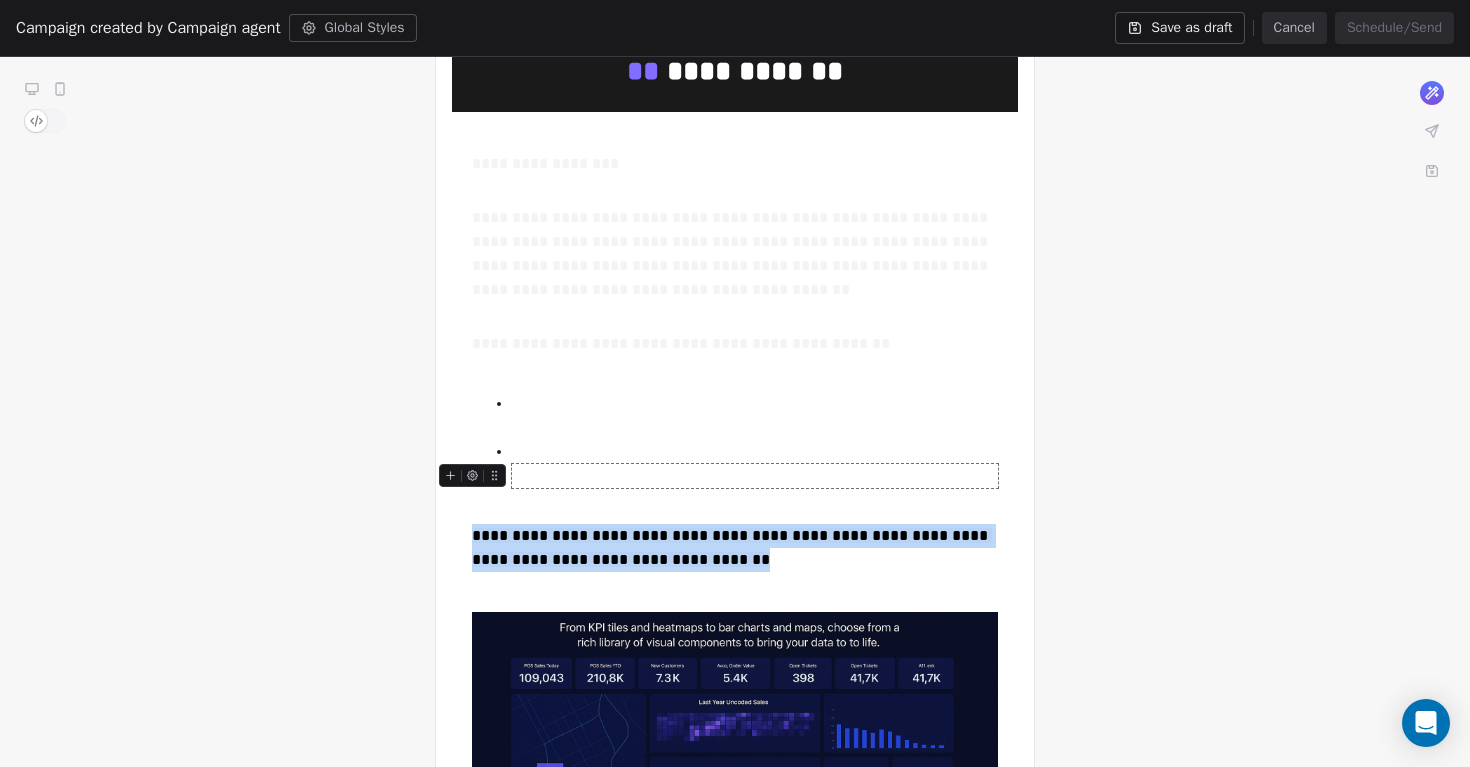 click on "**********" at bounding box center (755, 476) 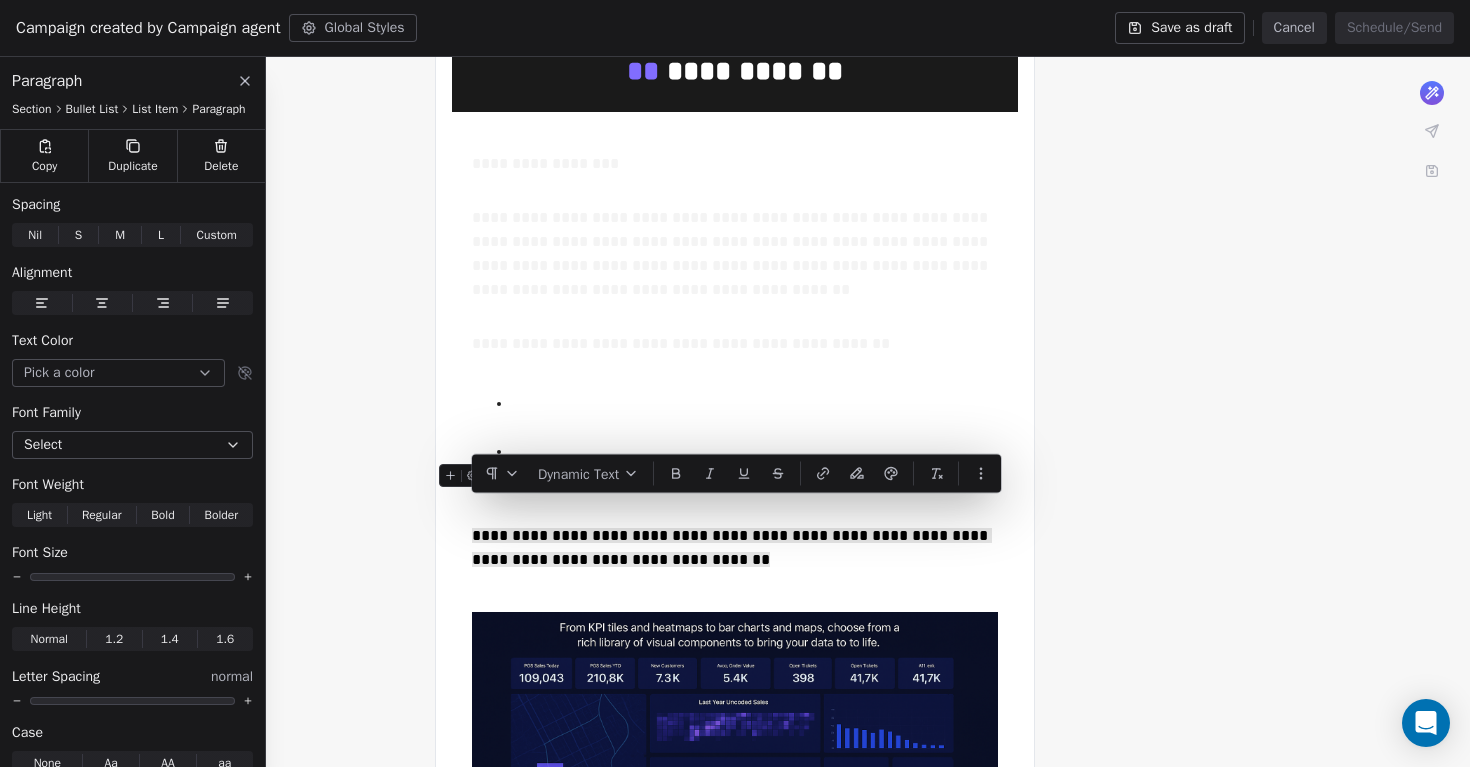 click at bounding box center (936, 474) 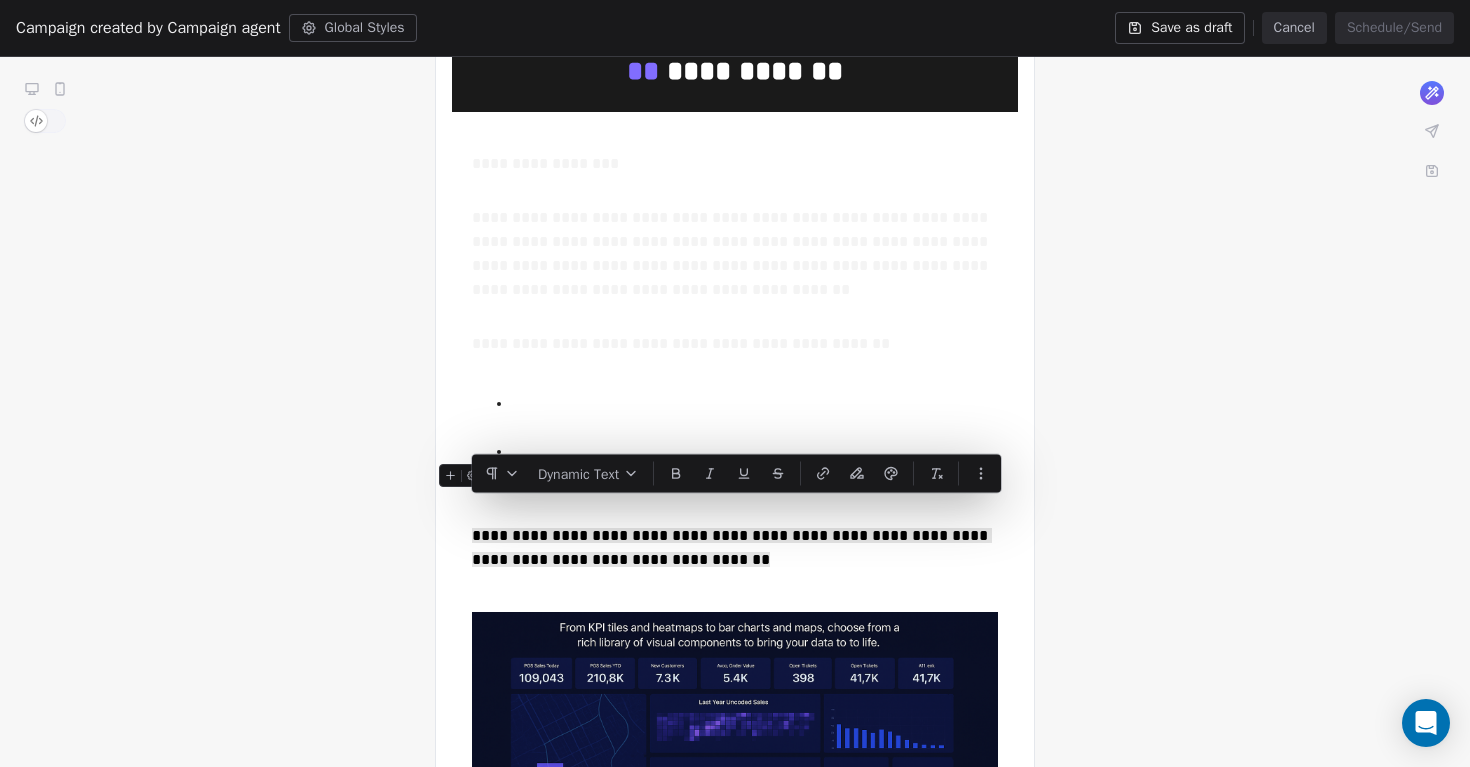 click at bounding box center [936, 474] 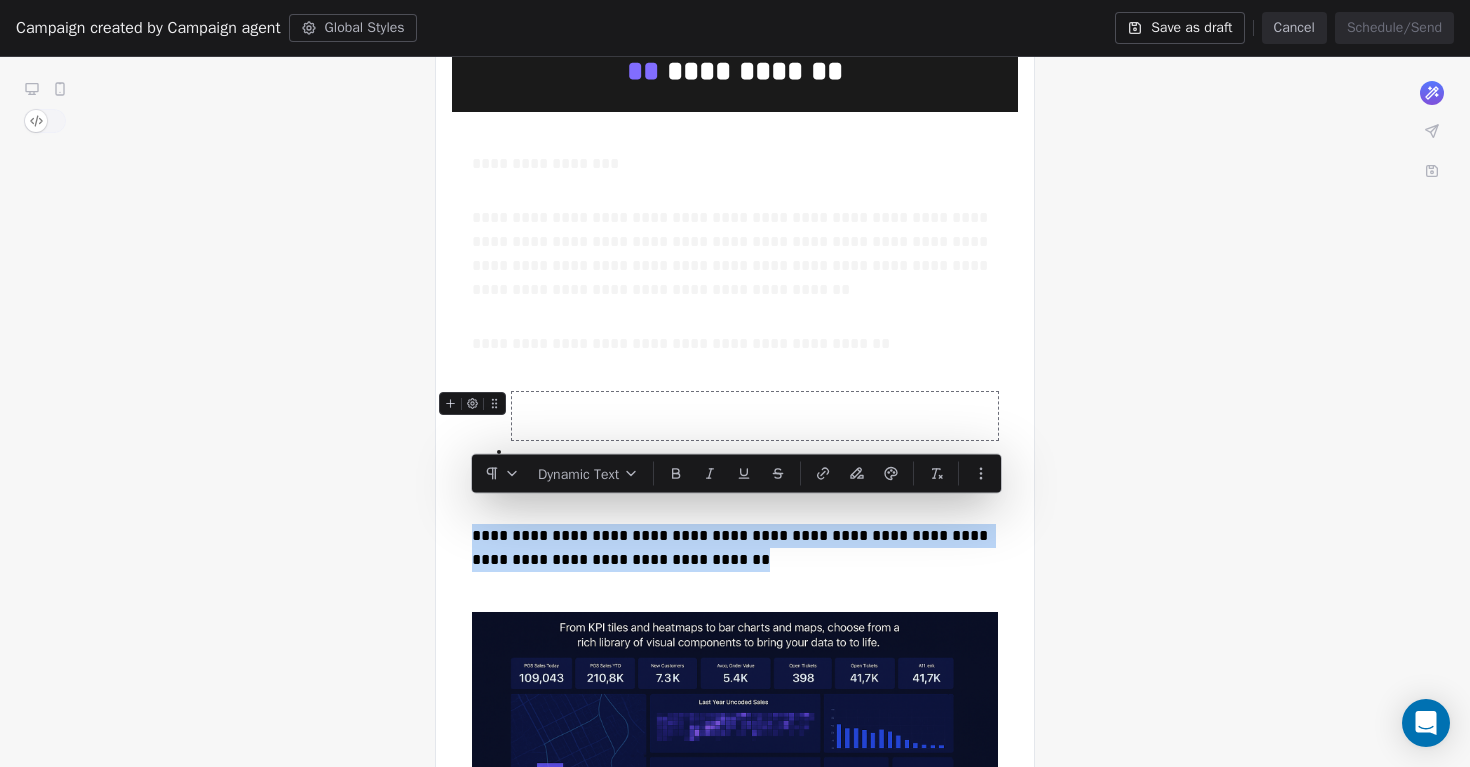 click on "**********" at bounding box center (752, 415) 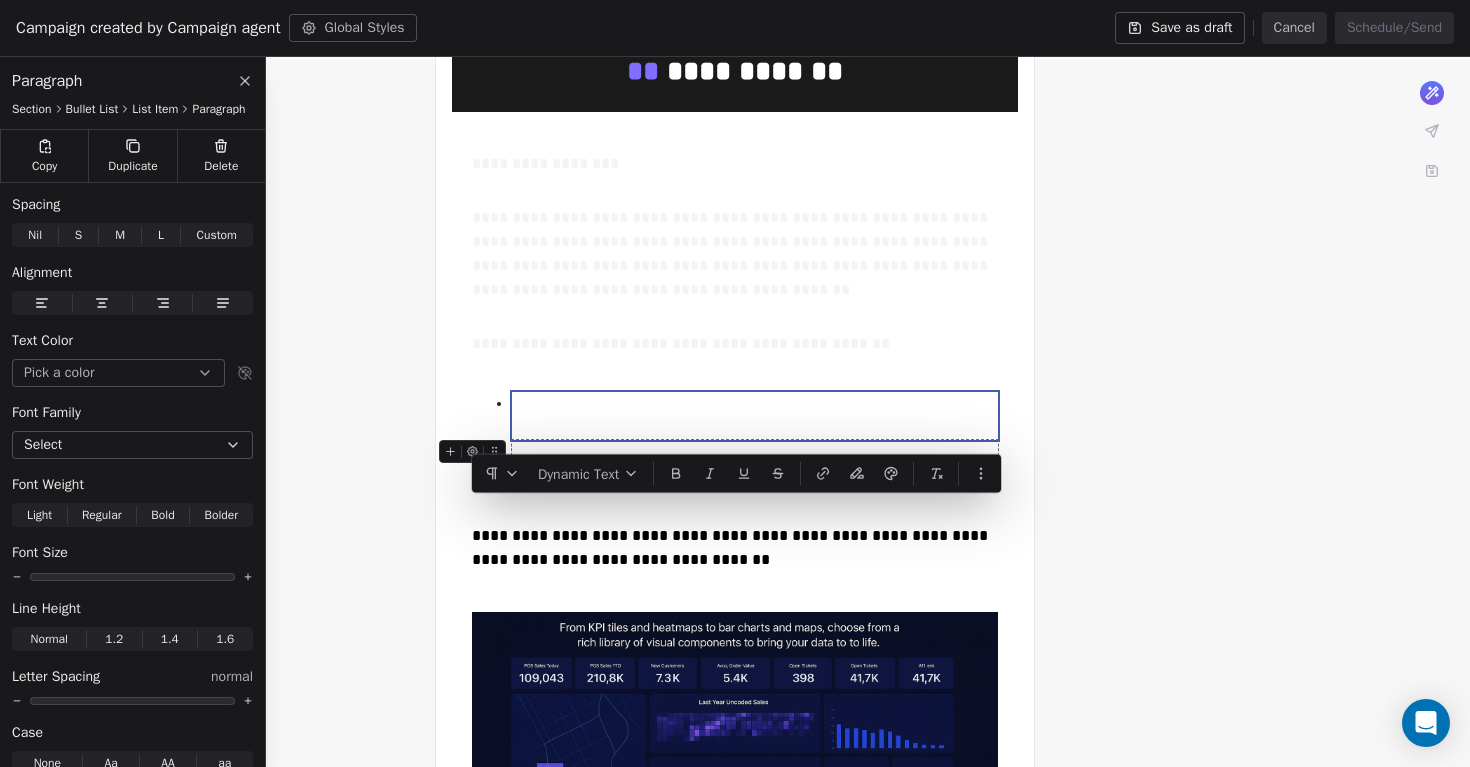 click on "**********" at bounding box center (735, 623) 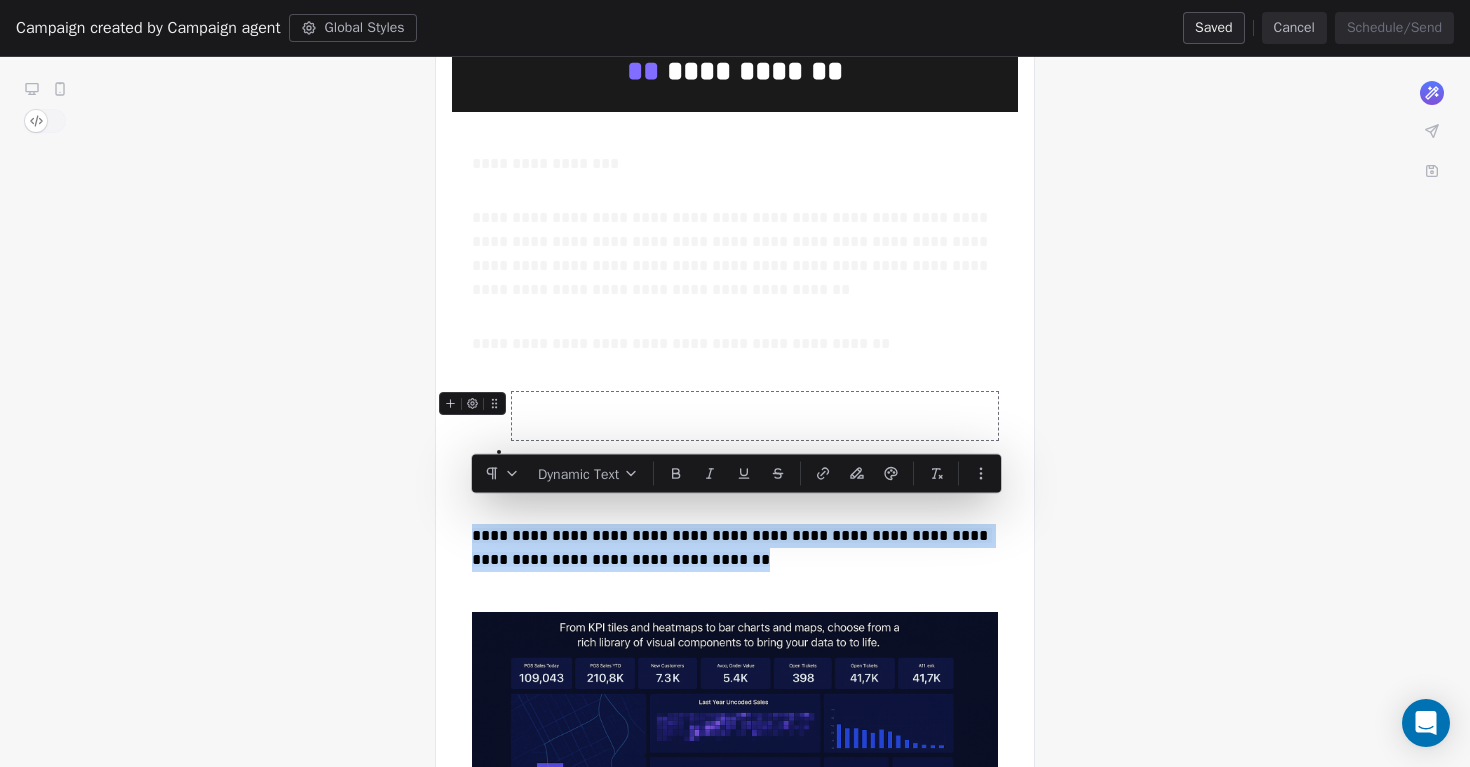 click on "**********" at bounding box center (752, 415) 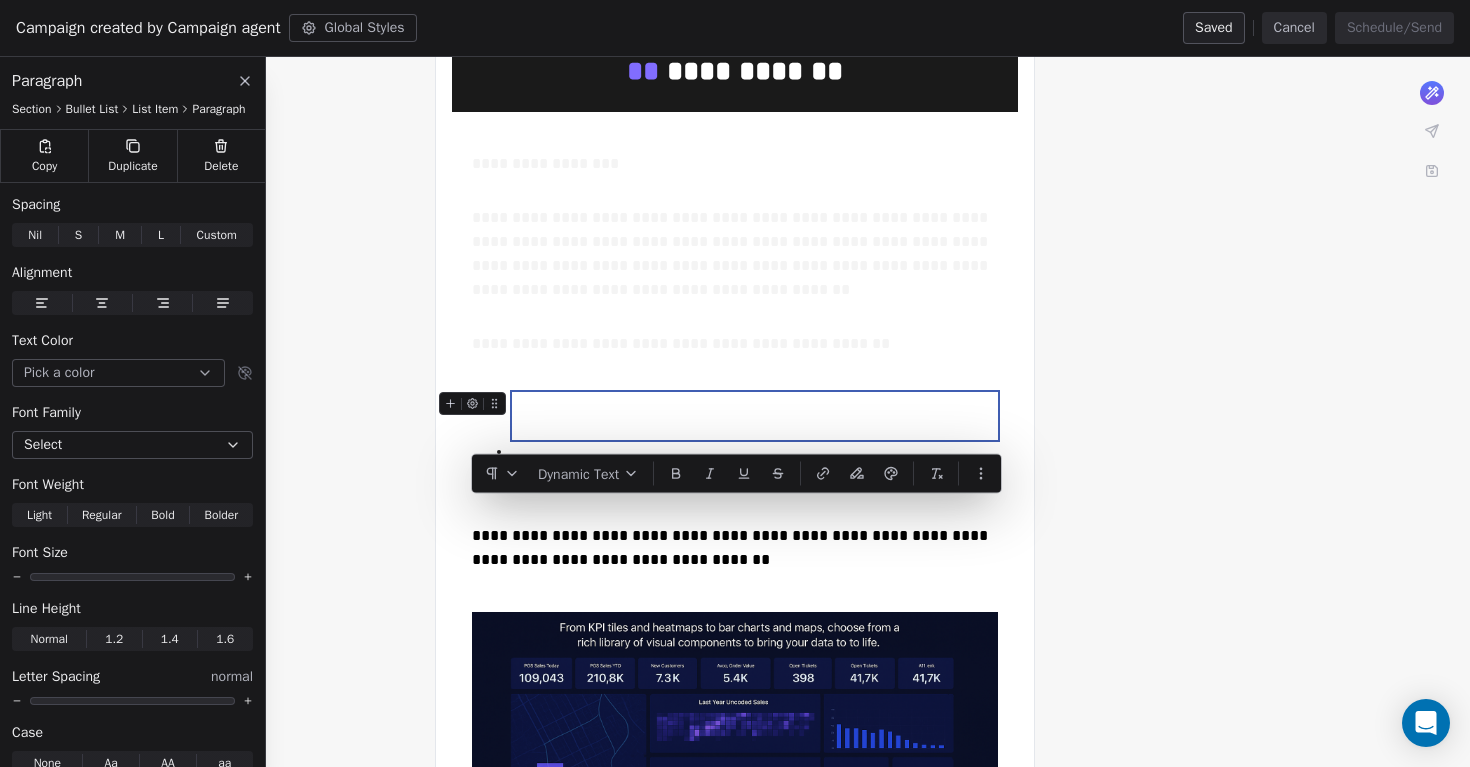 click on "**********" at bounding box center [752, 415] 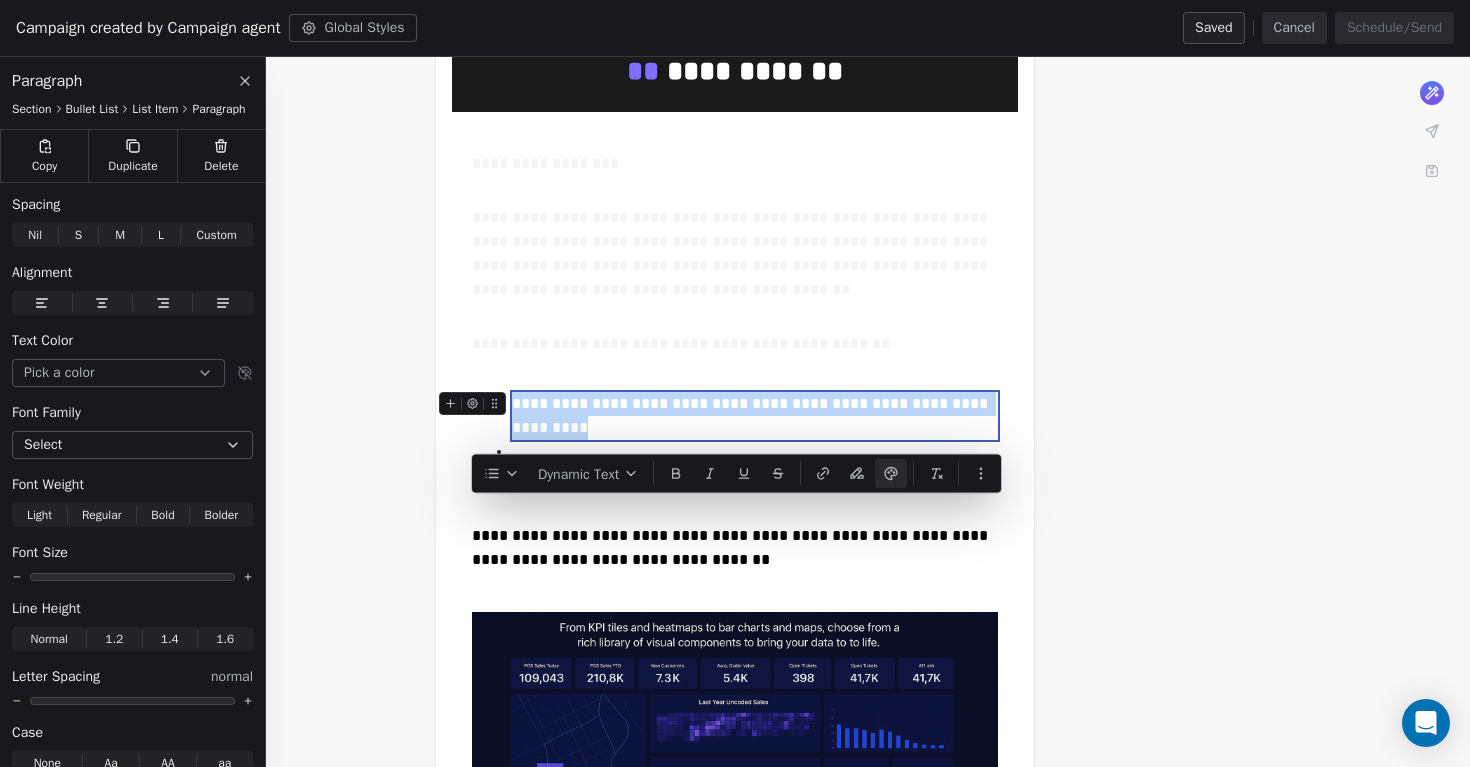 click on "**********" at bounding box center [752, 415] 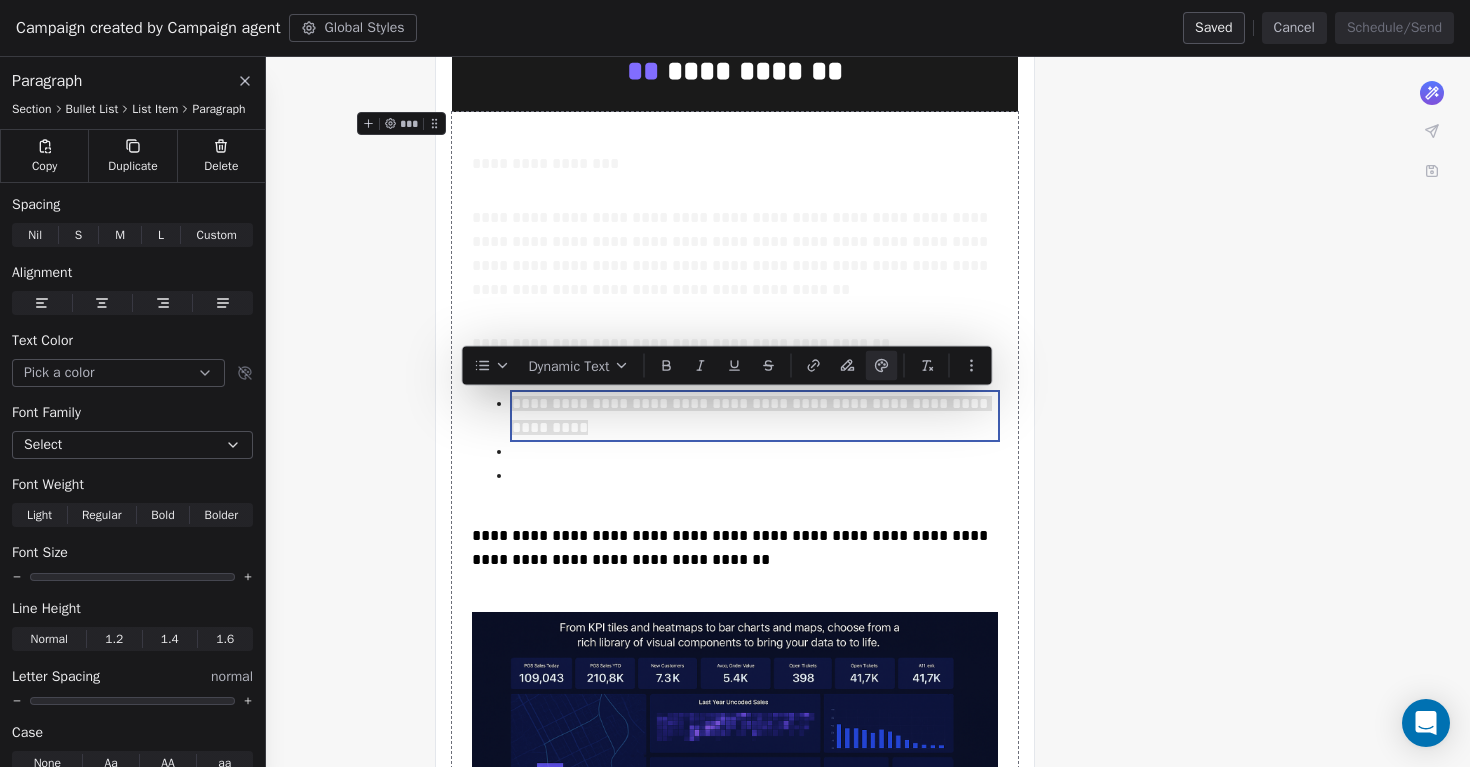 click at bounding box center [882, 366] 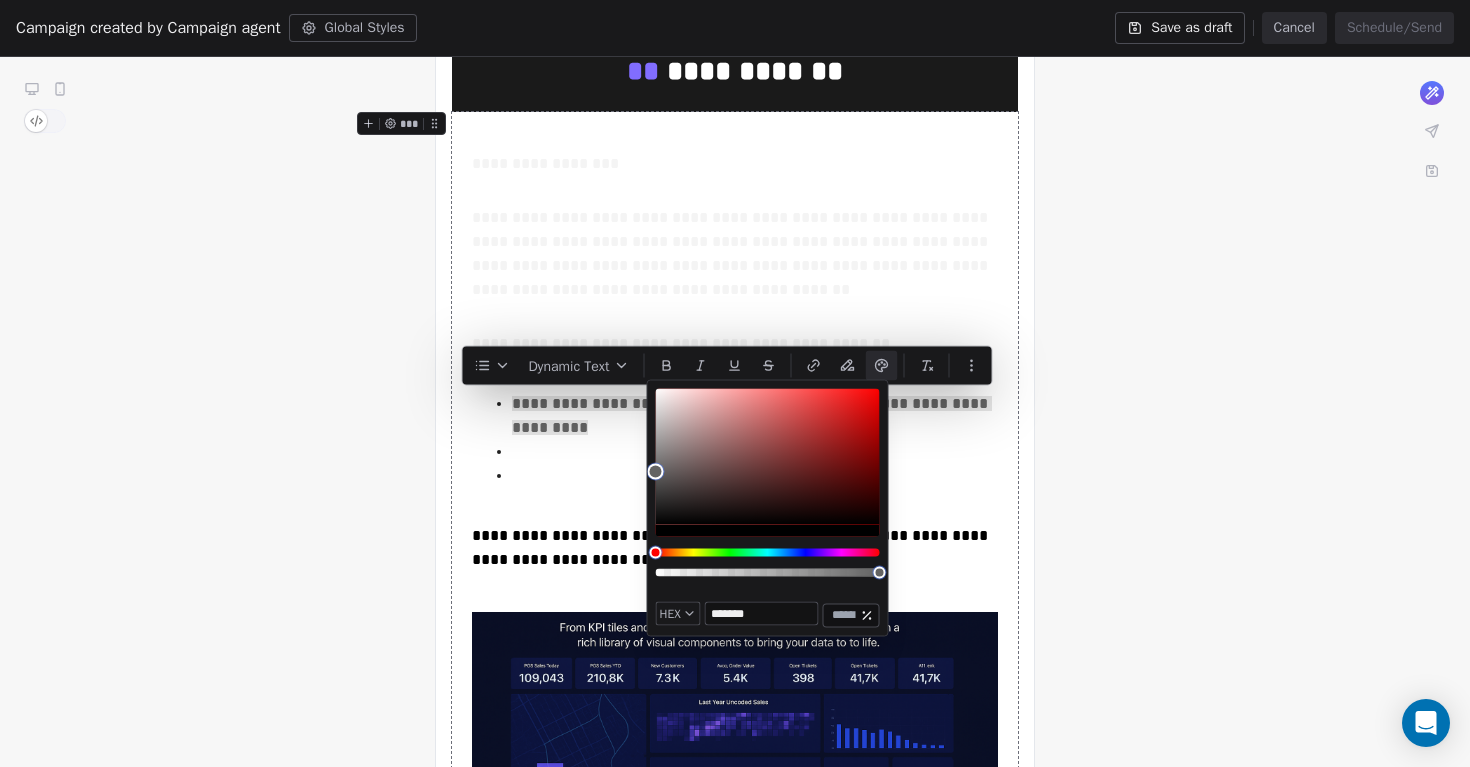 type on "*******" 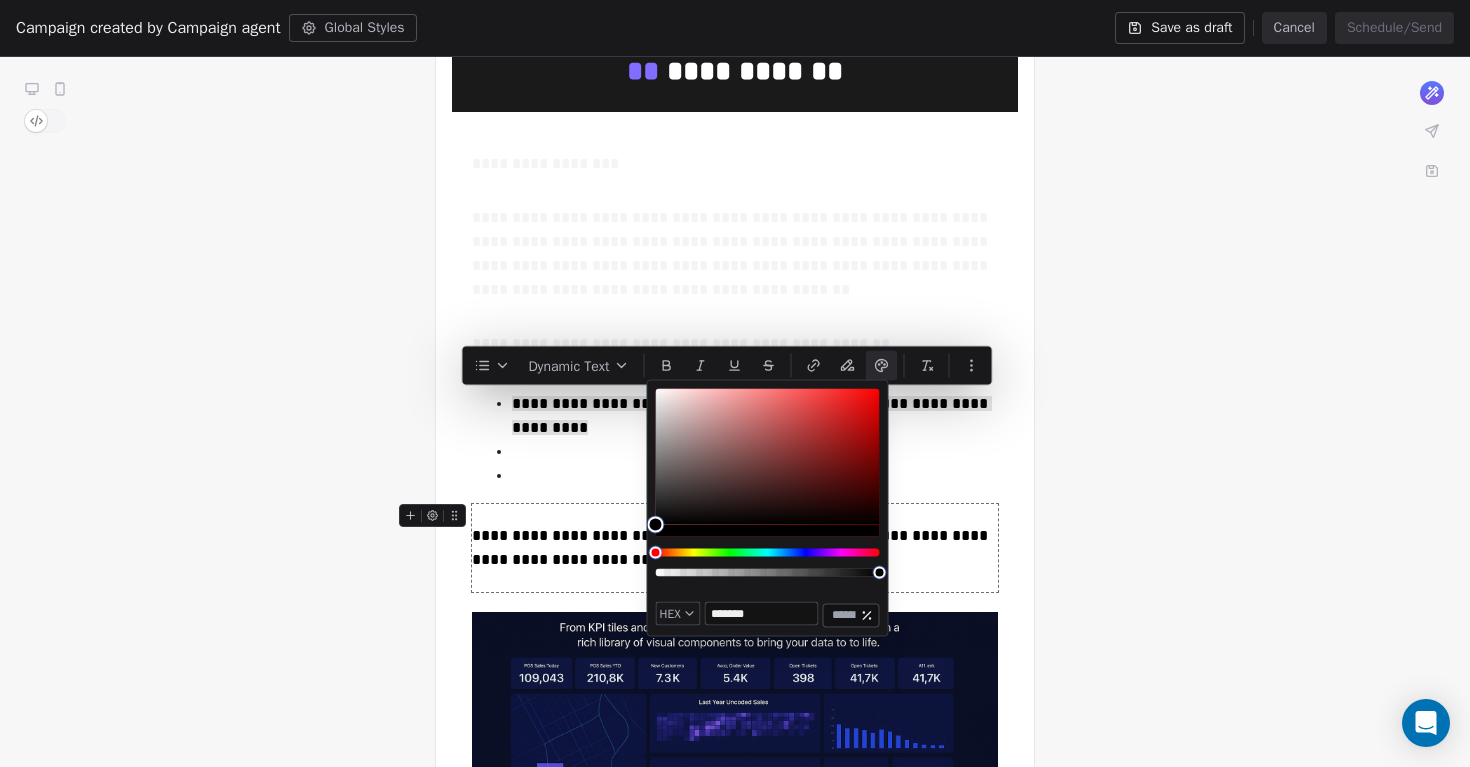 drag, startPoint x: 654, startPoint y: 388, endPoint x: 576, endPoint y: 600, distance: 225.89378 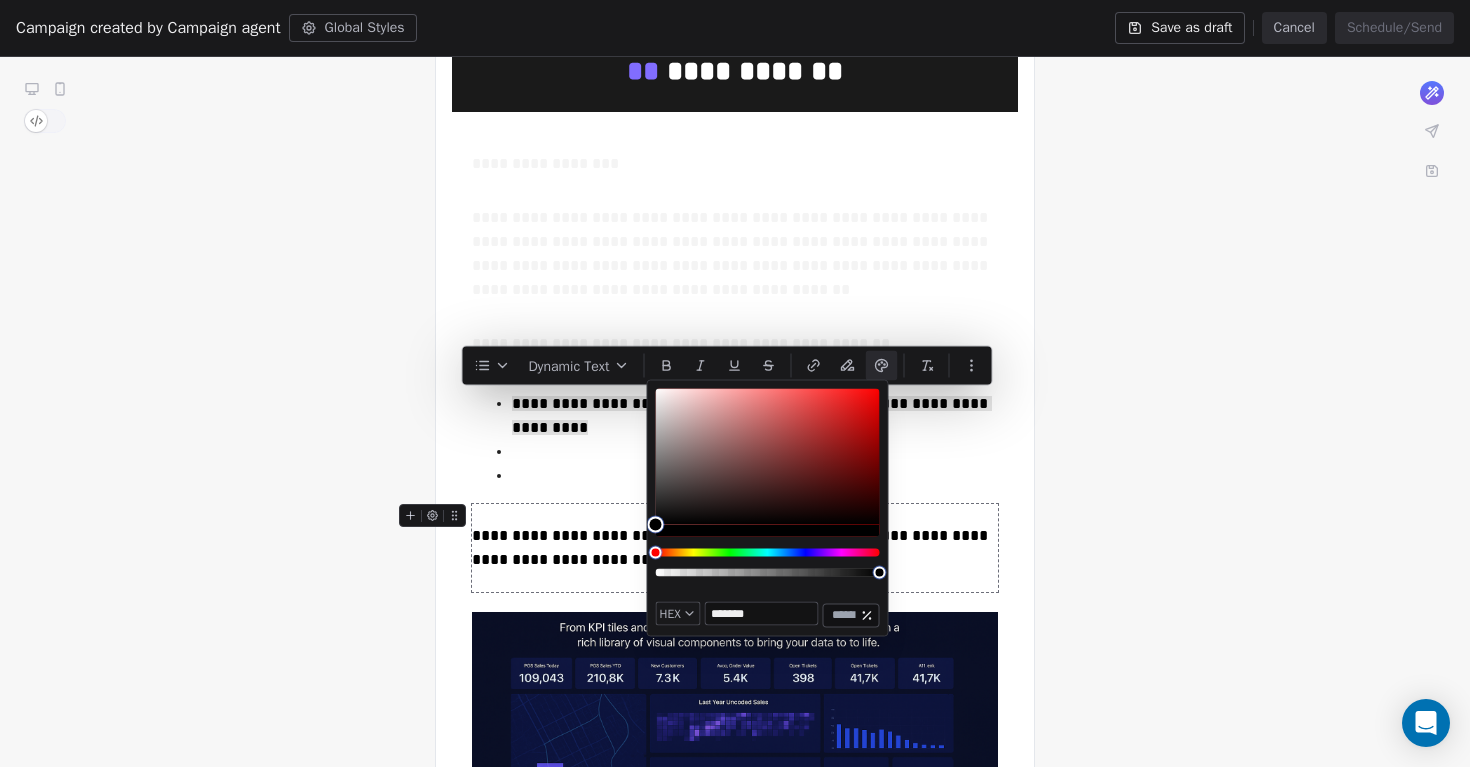 click on "**********" at bounding box center [735, 403] 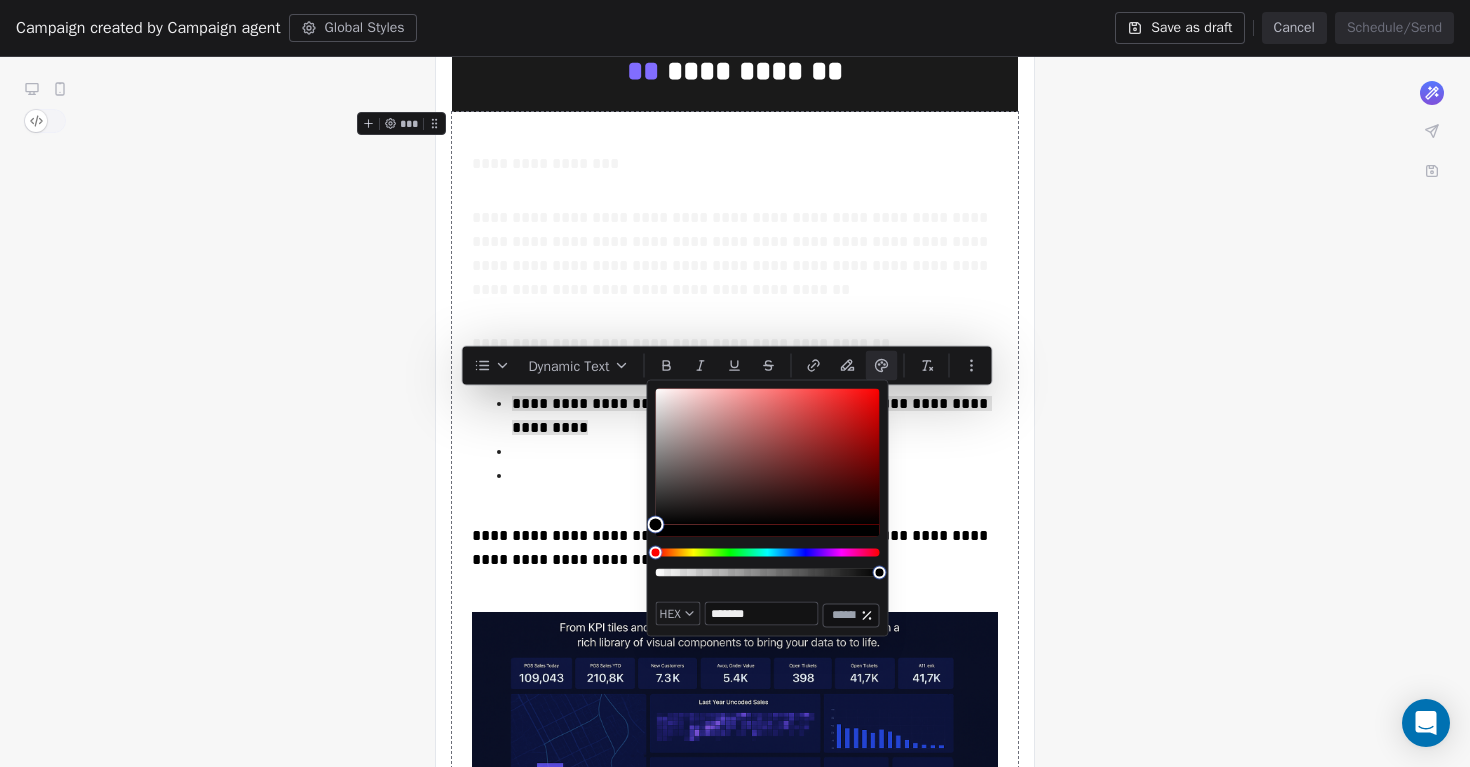 click on "**********" at bounding box center (735, 623) 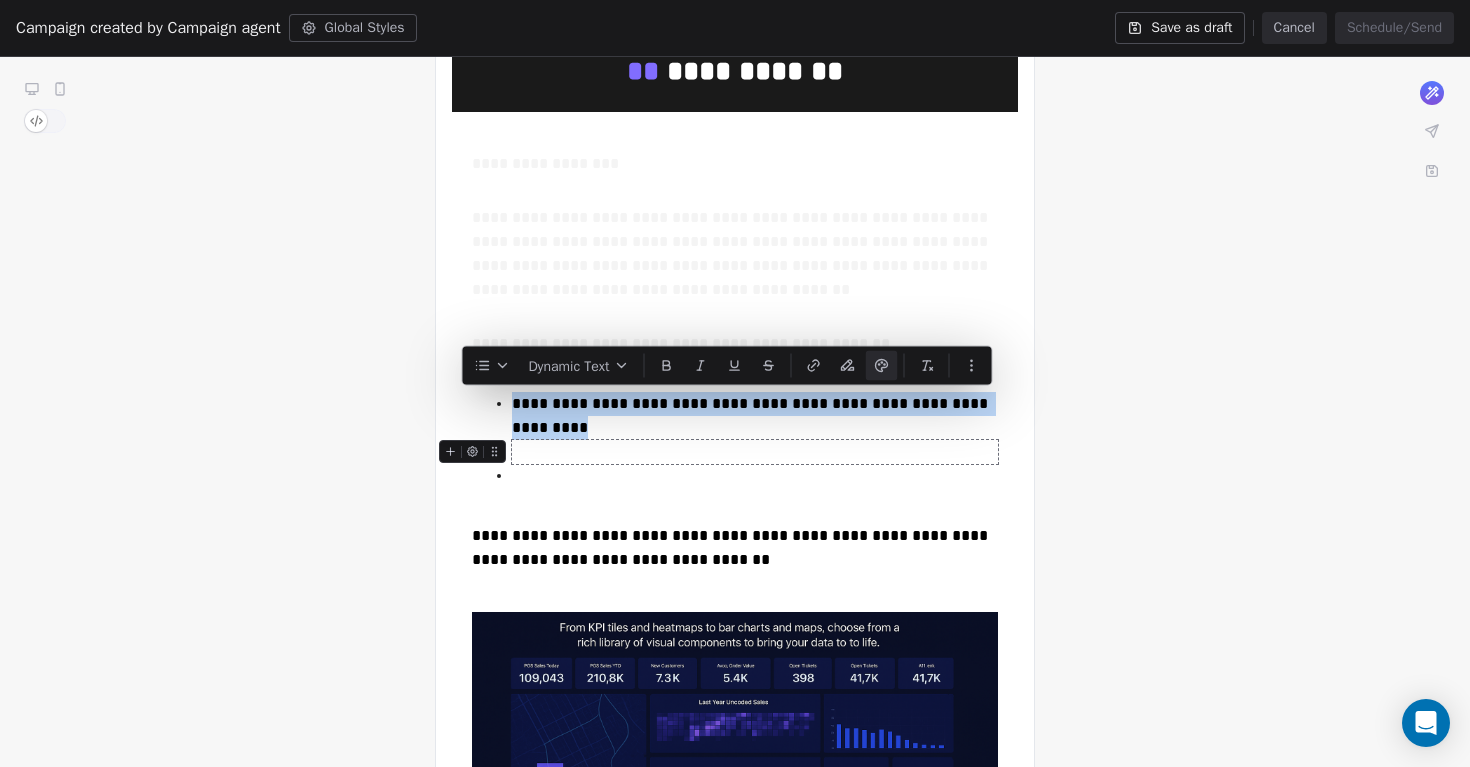 click on "**********" at bounding box center (716, 451) 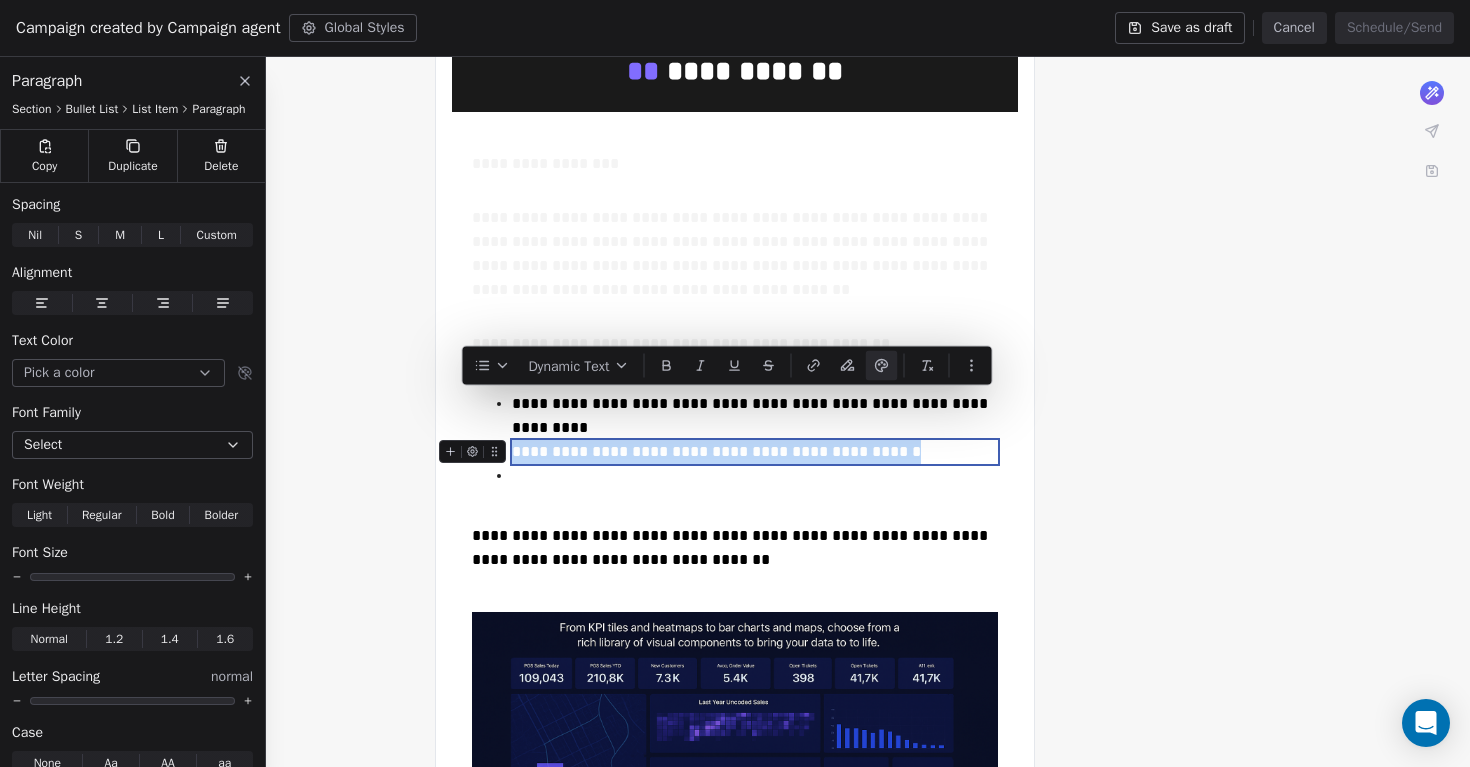 click on "**********" at bounding box center [716, 451] 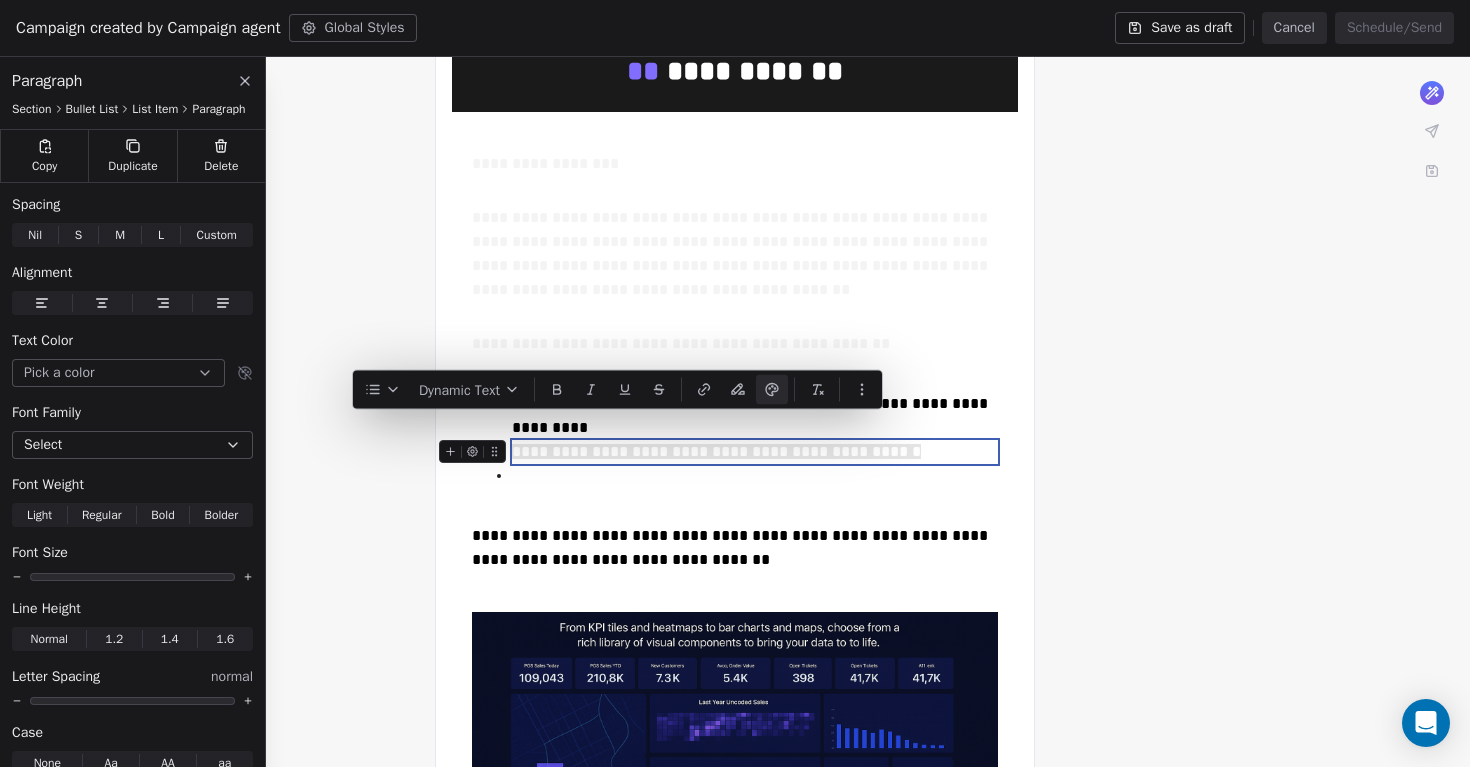 click 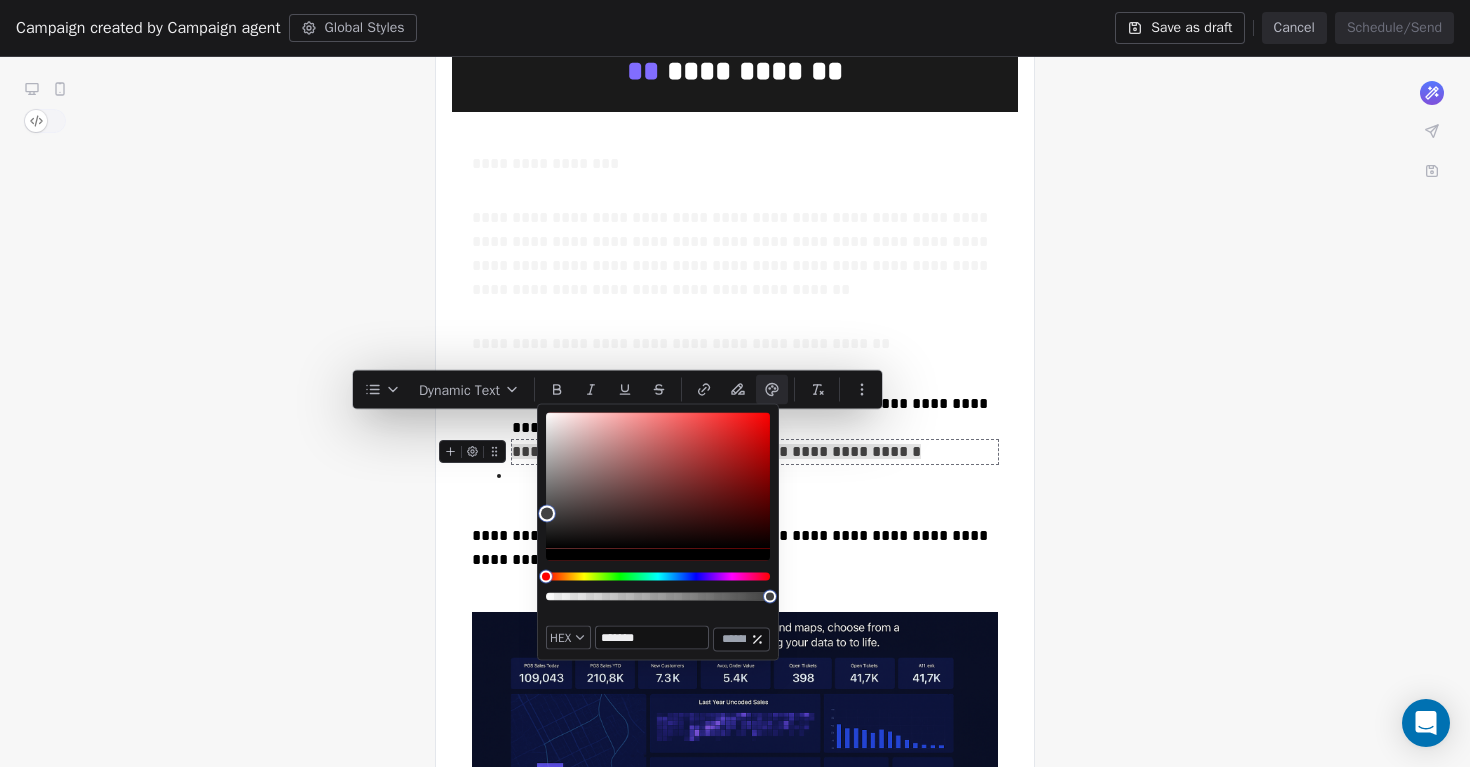 type on "*******" 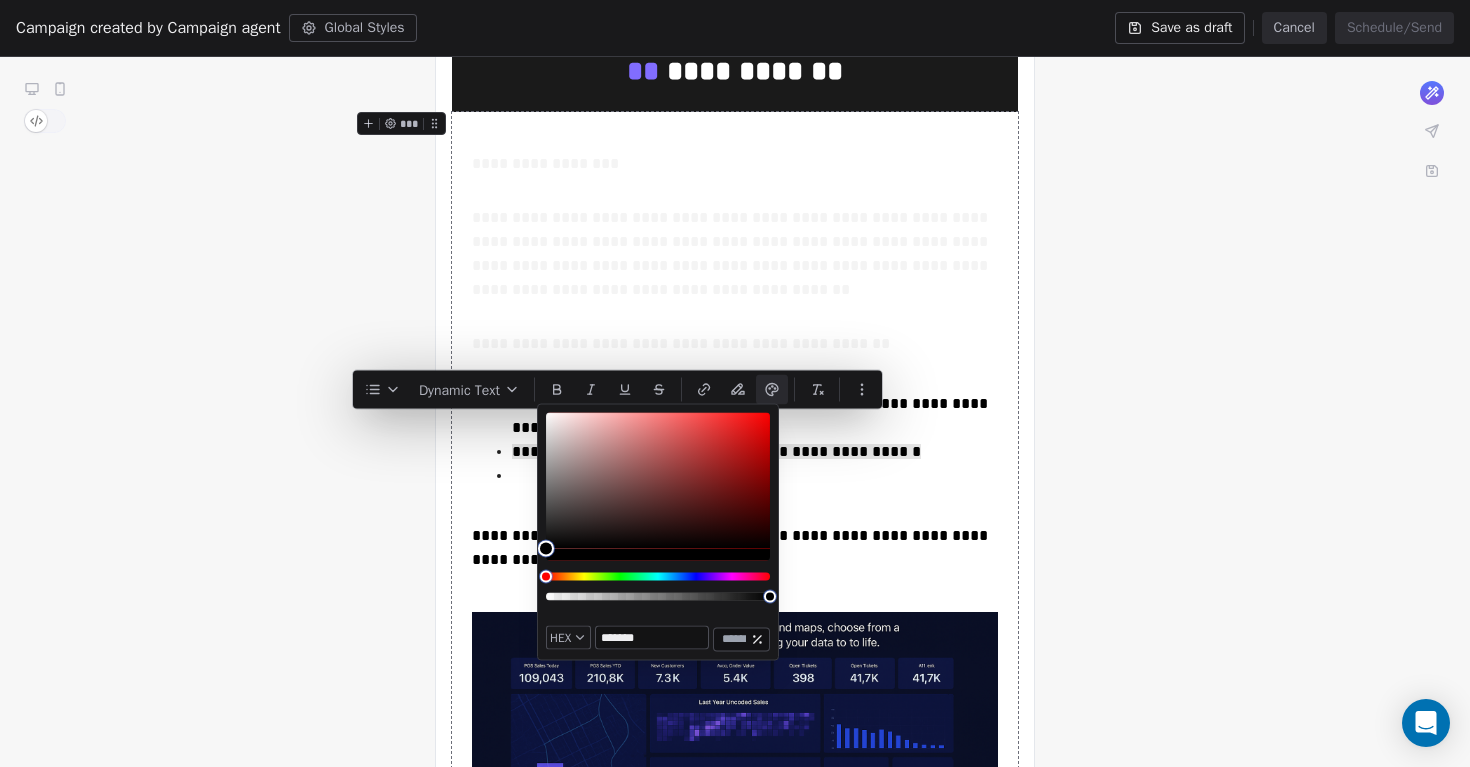 drag, startPoint x: 554, startPoint y: 410, endPoint x: 469, endPoint y: 615, distance: 221.92342 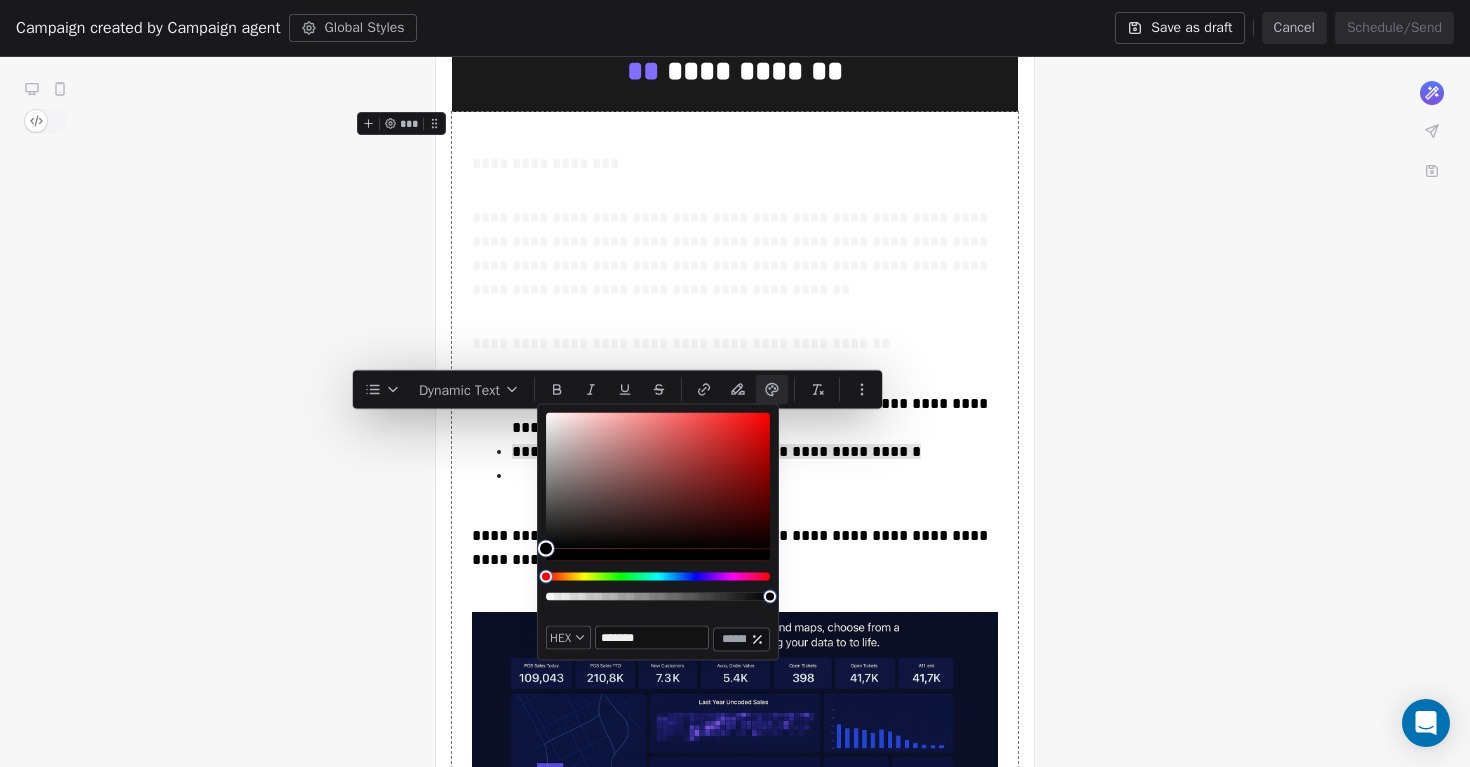 click on "**********" at bounding box center (735, 403) 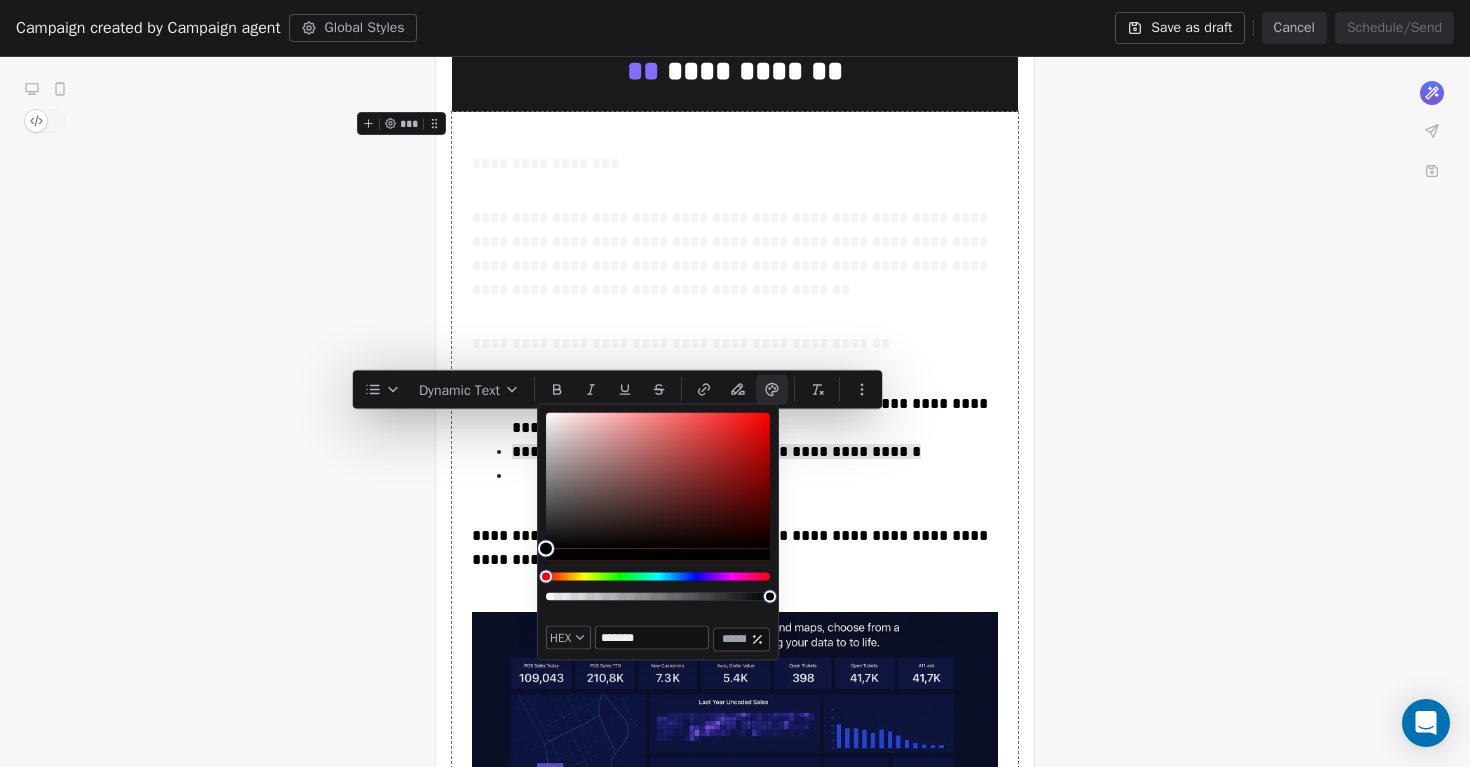 click on "**********" at bounding box center (735, 623) 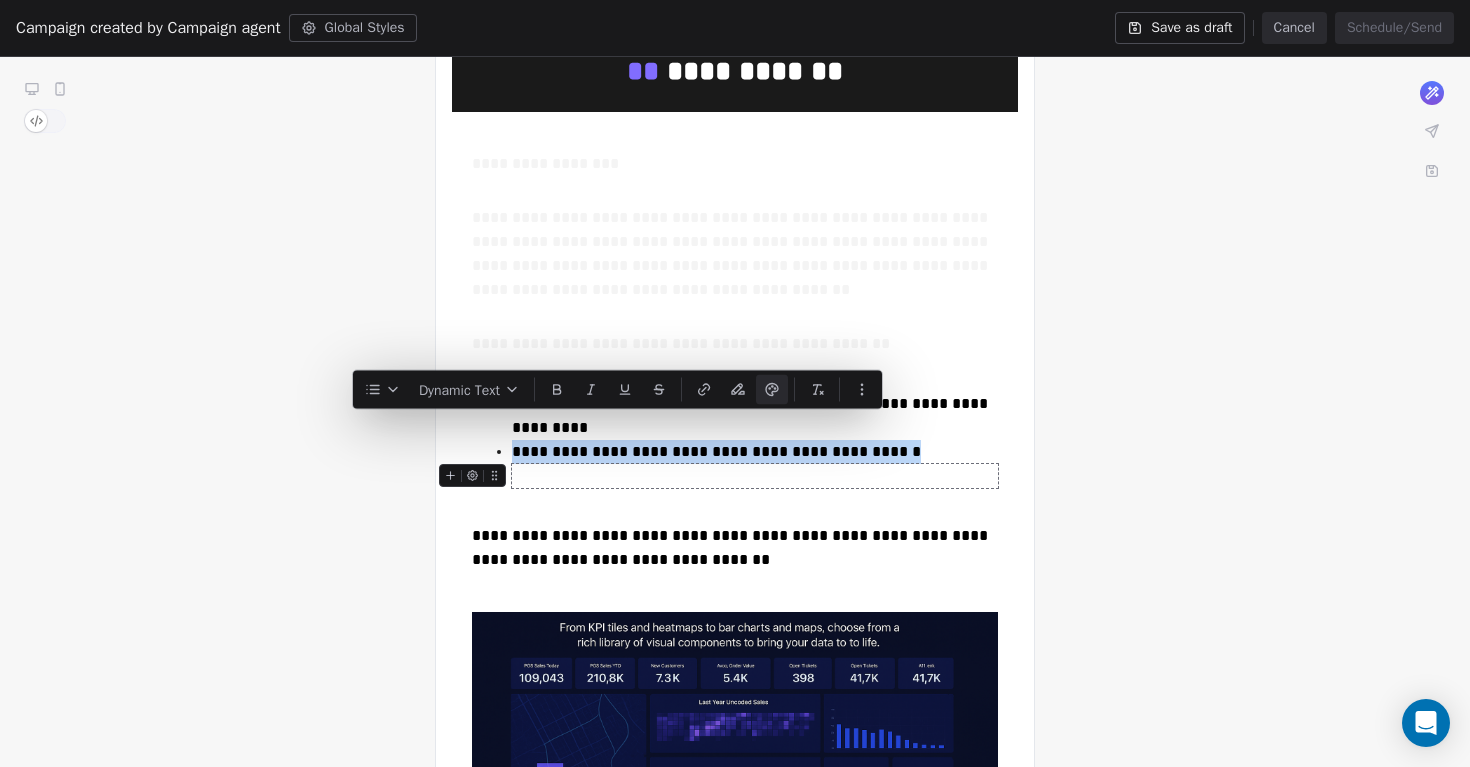 click on "**********" at bounding box center [732, 475] 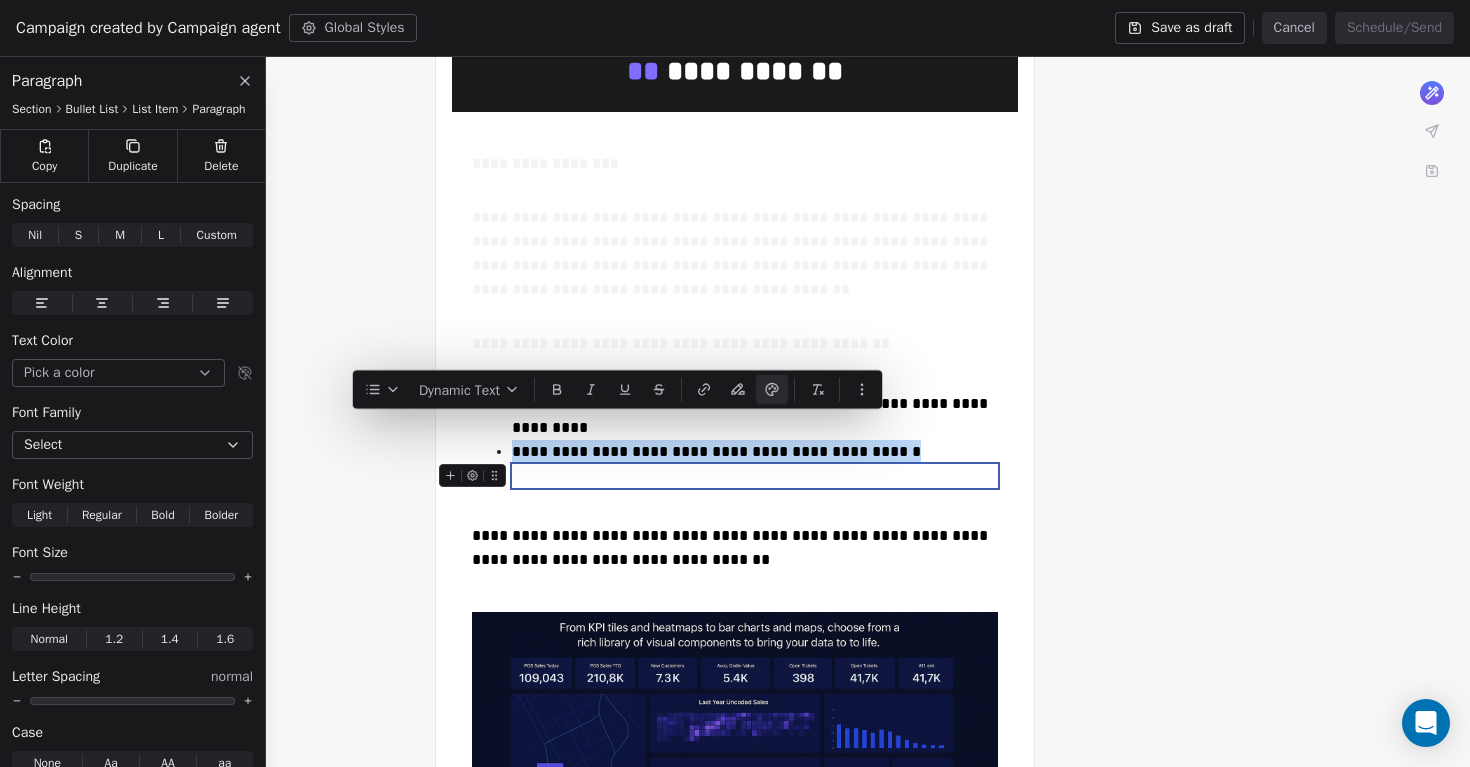 click at bounding box center [740, 438] 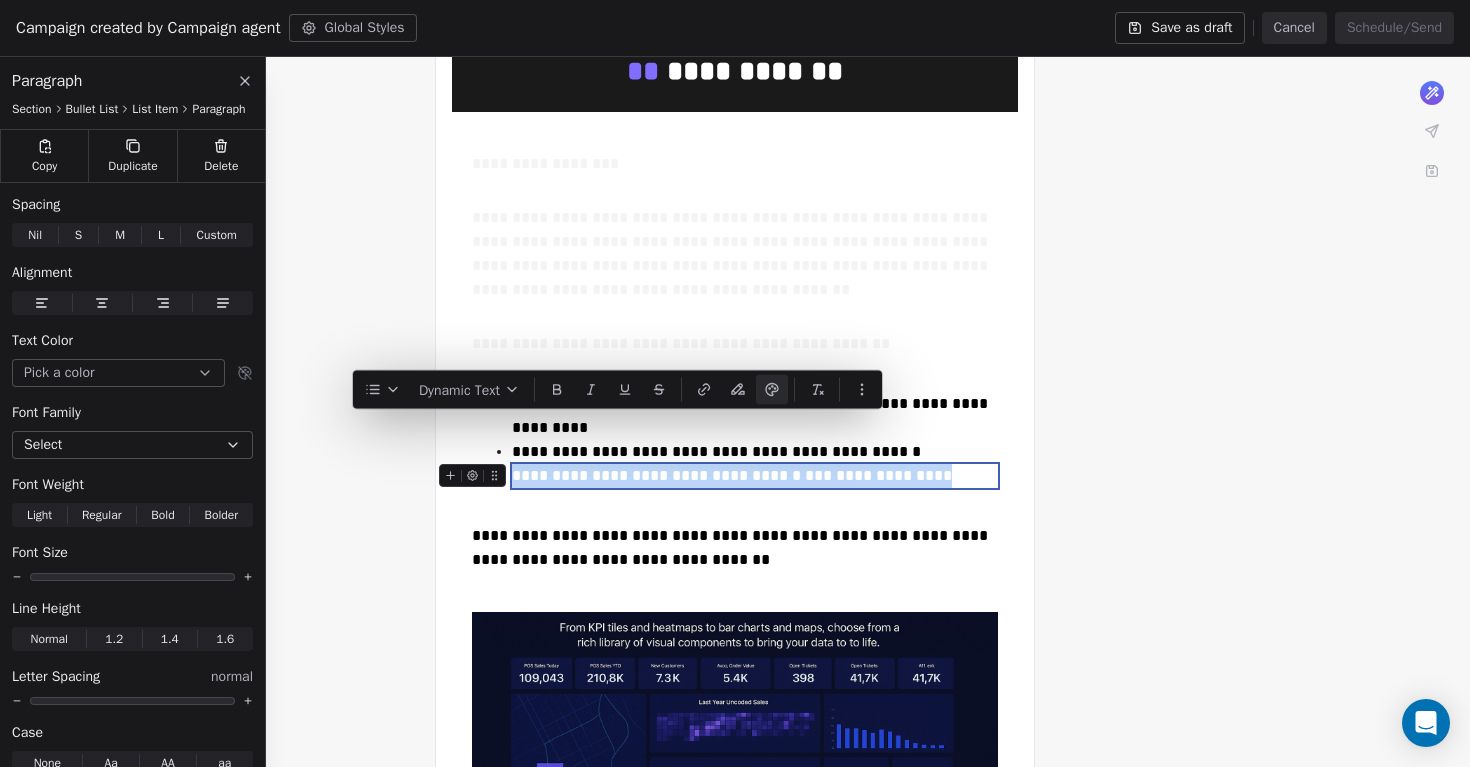 click on "**********" at bounding box center (732, 475) 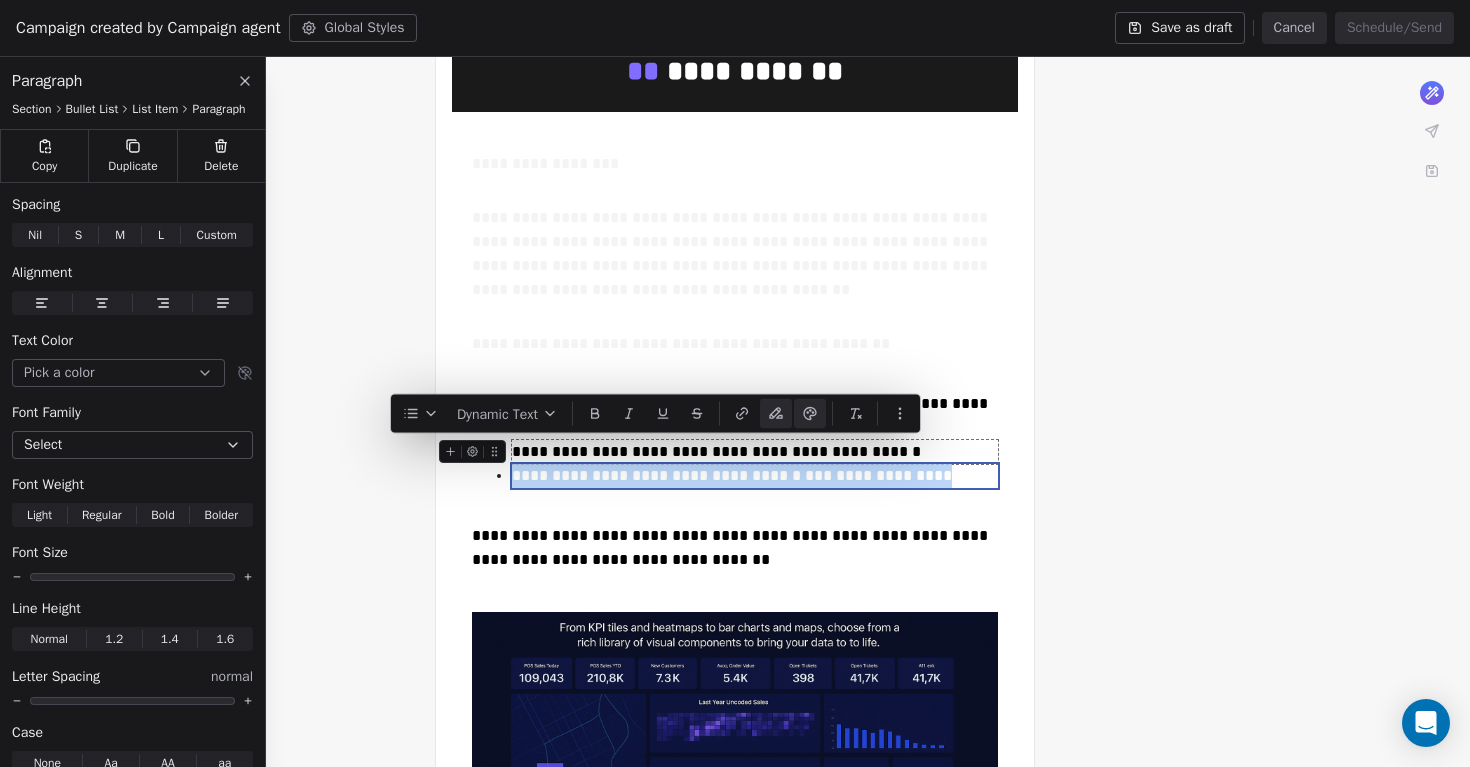 click at bounding box center [735, 807] 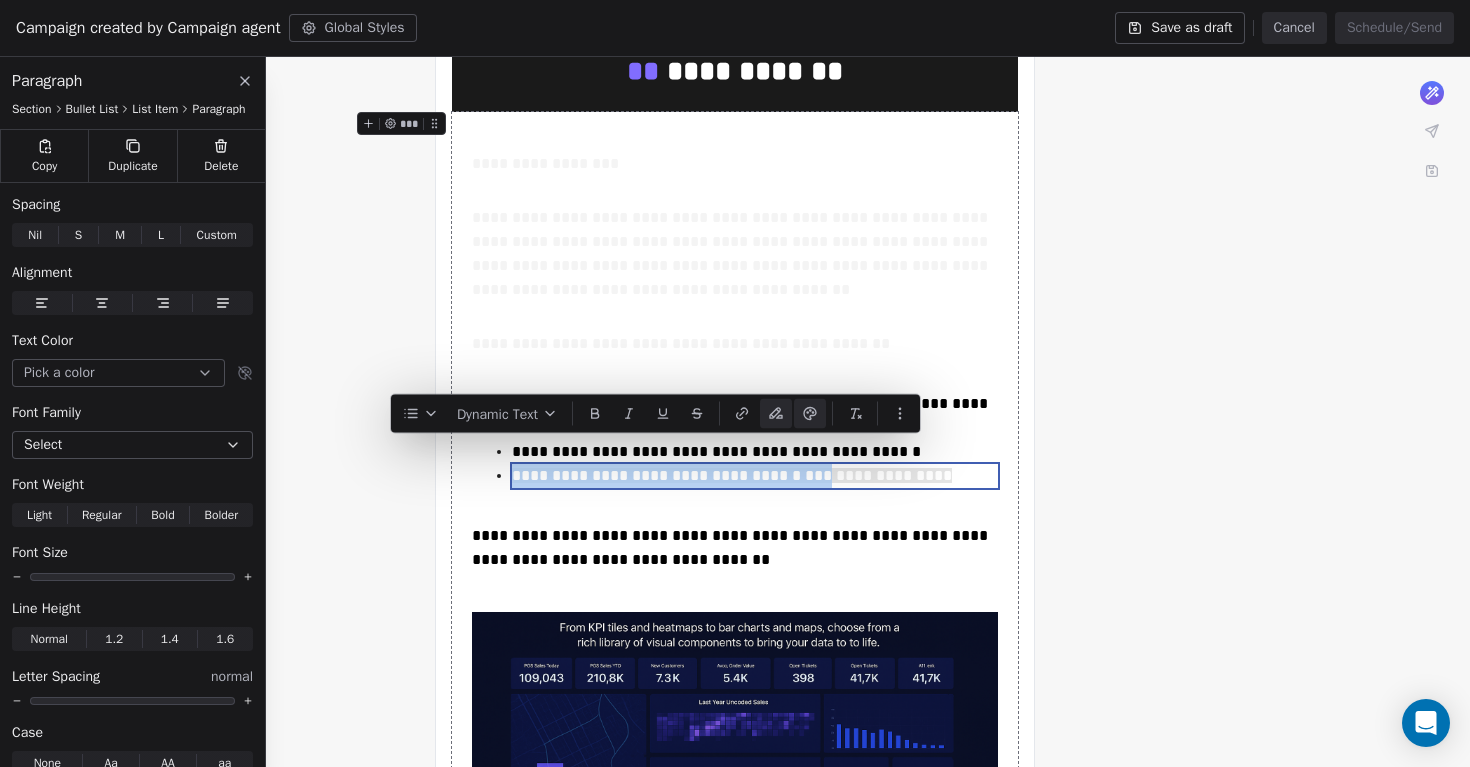 click 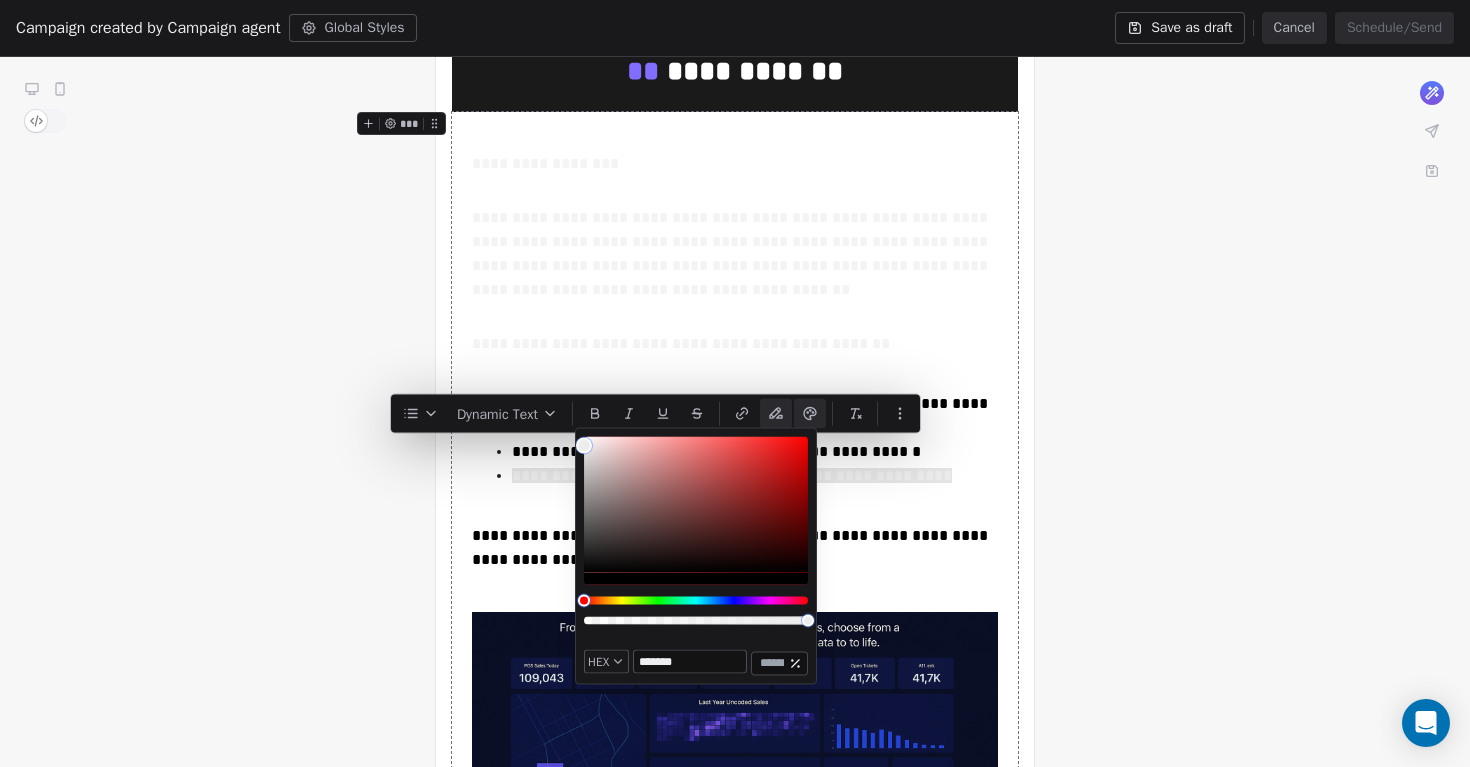 type on "*******" 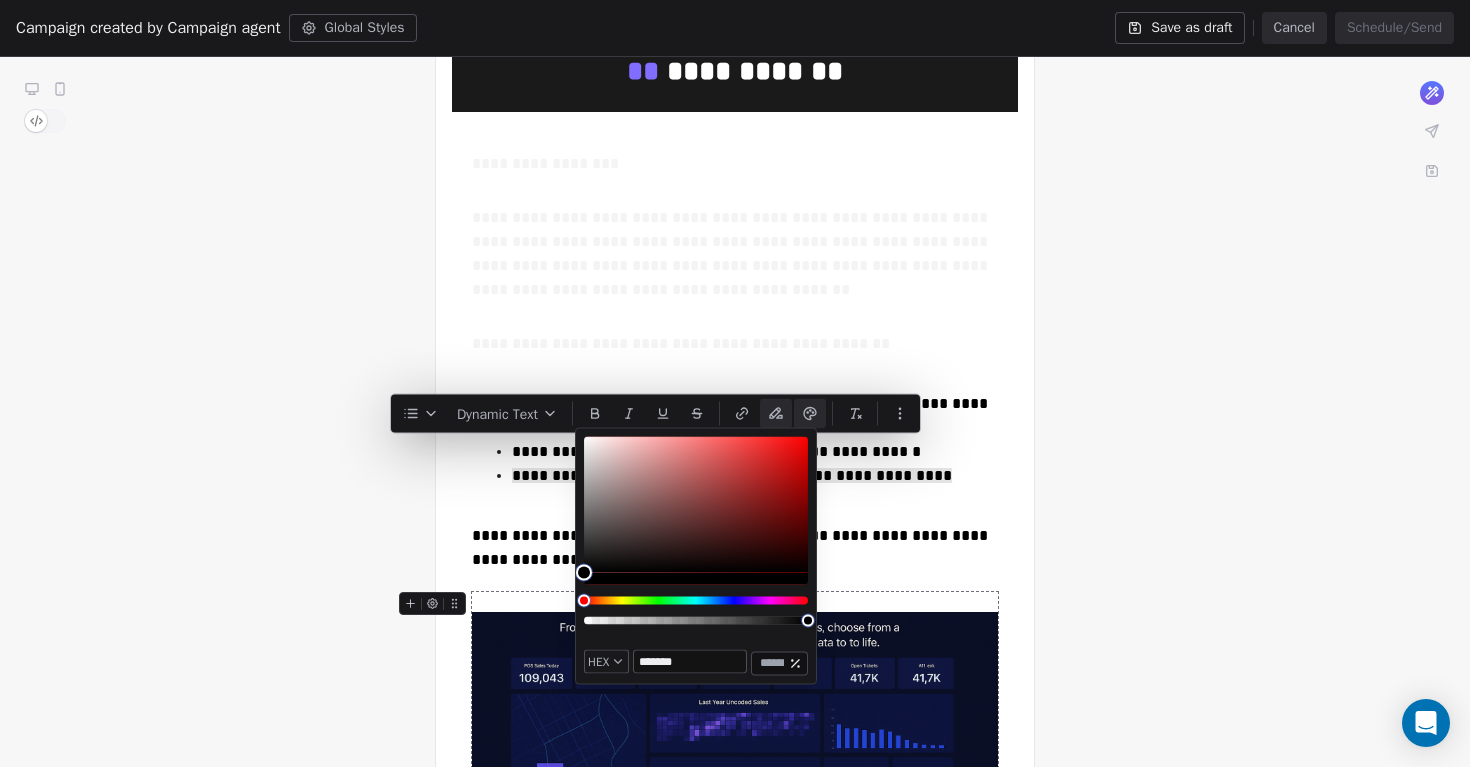 drag, startPoint x: 585, startPoint y: 439, endPoint x: 519, endPoint y: 631, distance: 203.02708 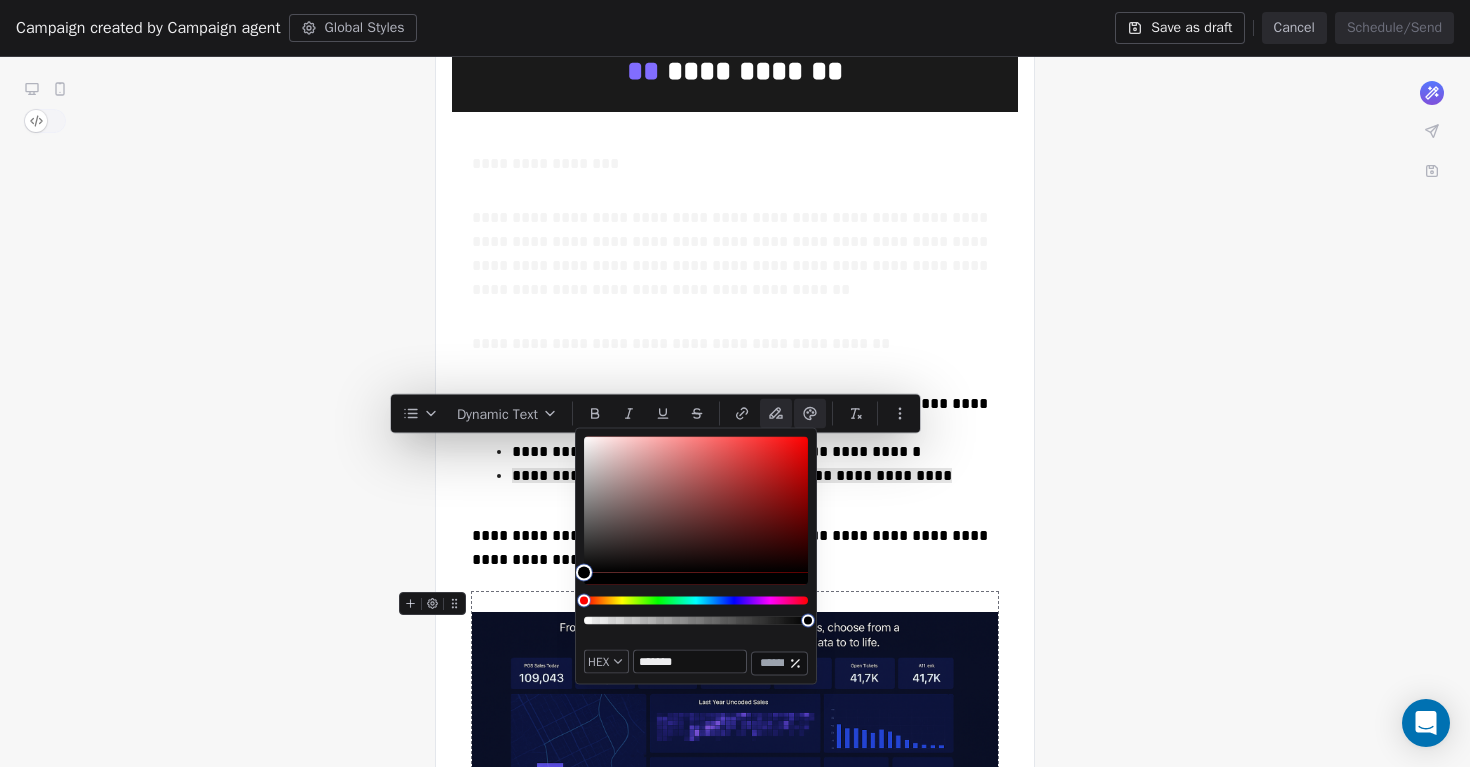 click on "**********" at bounding box center (735, 403) 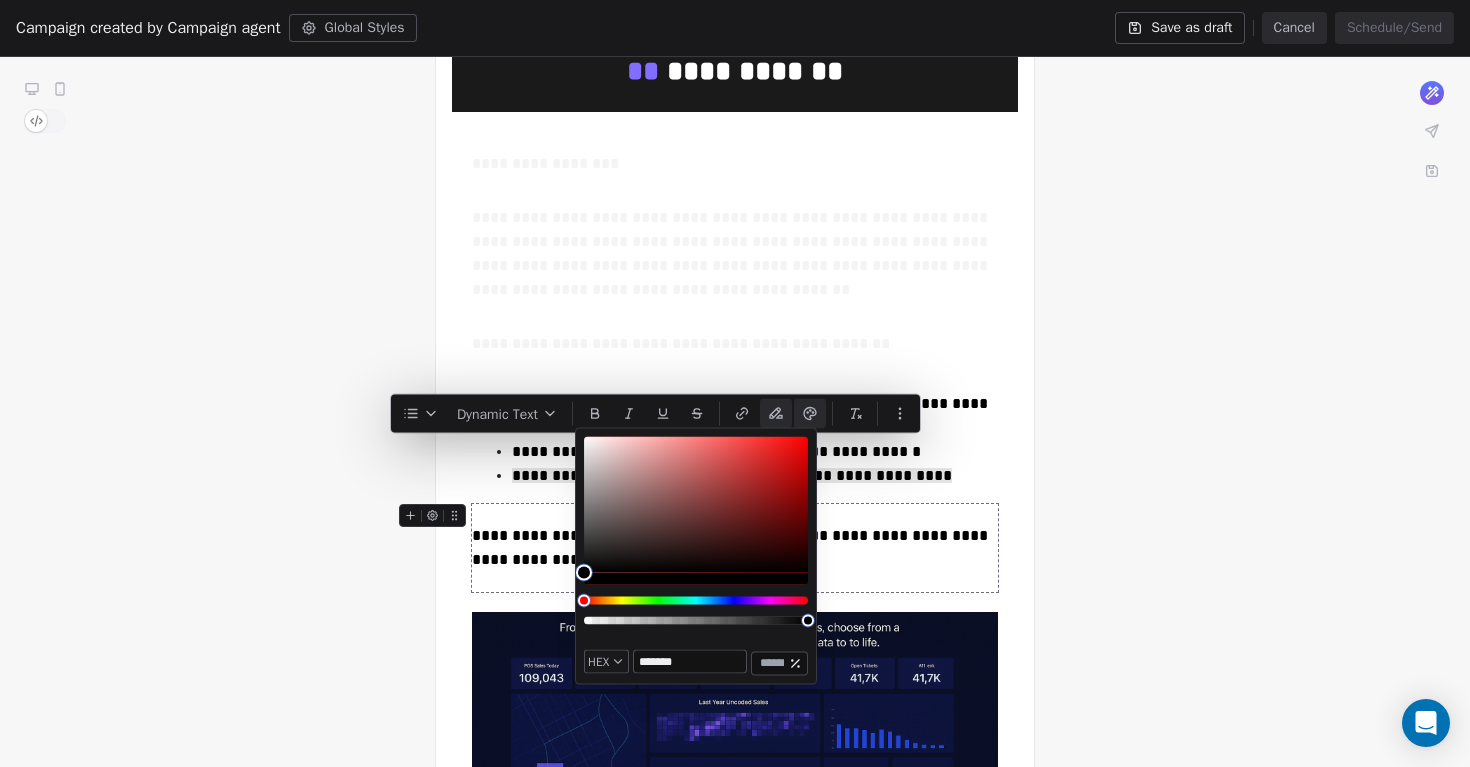 click on "**********" at bounding box center [735, 623] 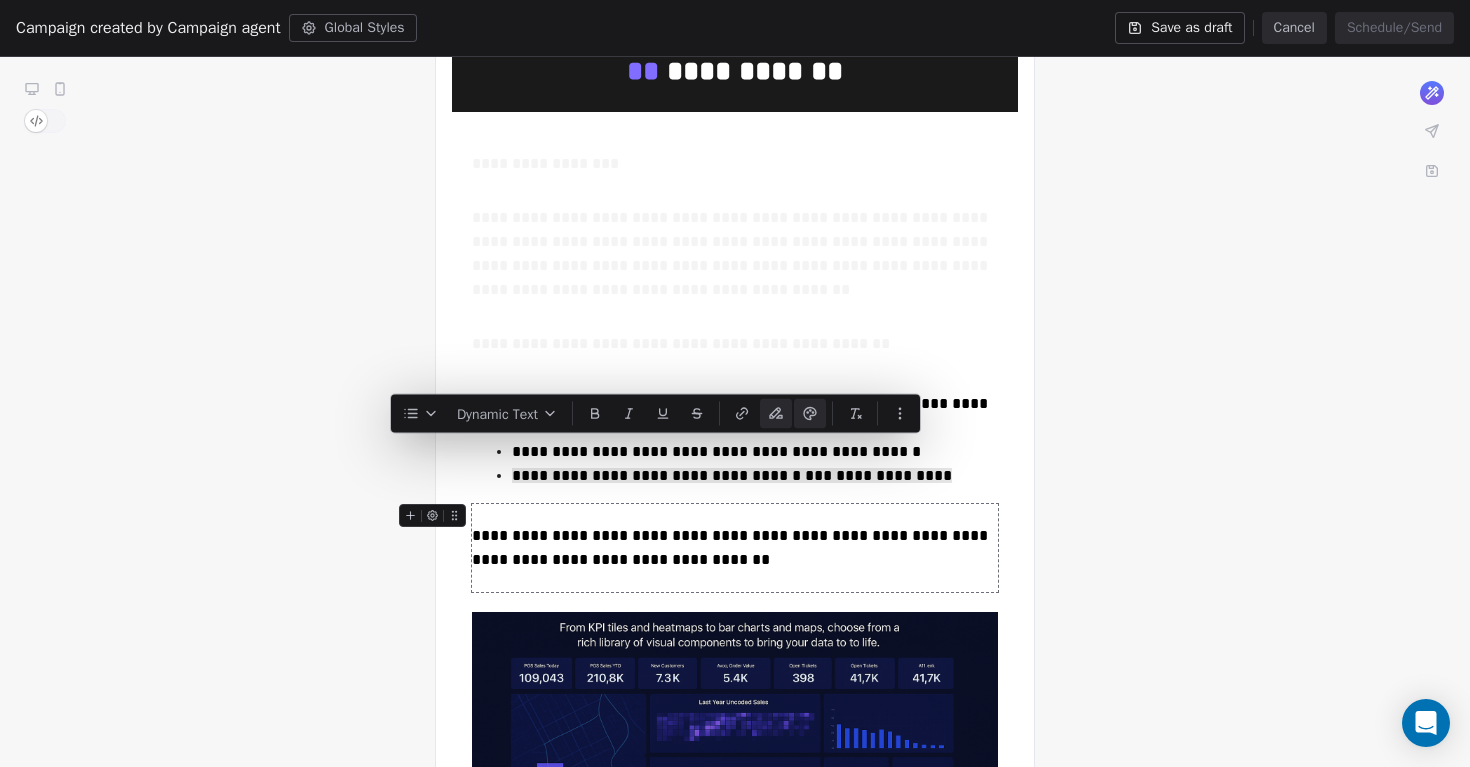 click on "**********" at bounding box center (735, 623) 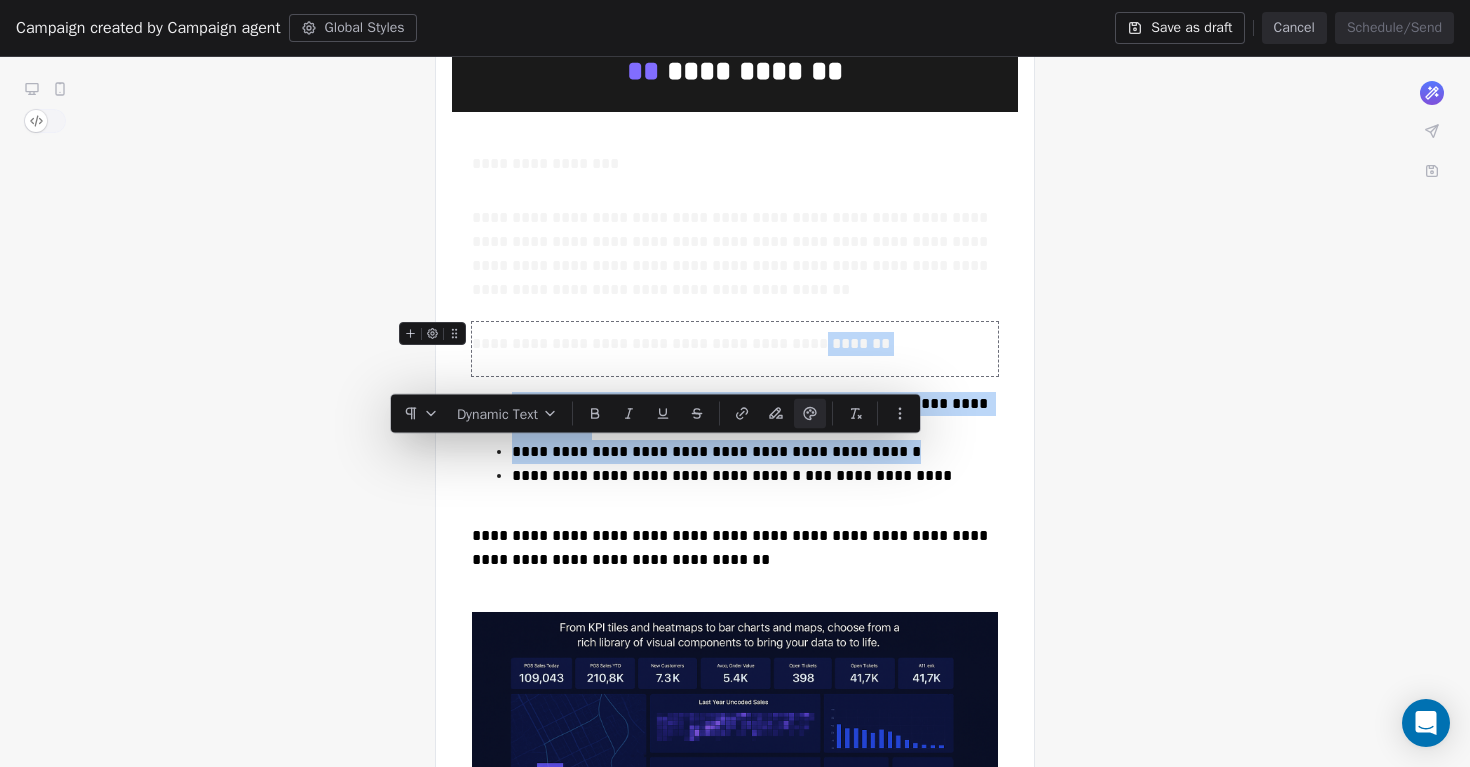 click on "**********" at bounding box center (735, 344) 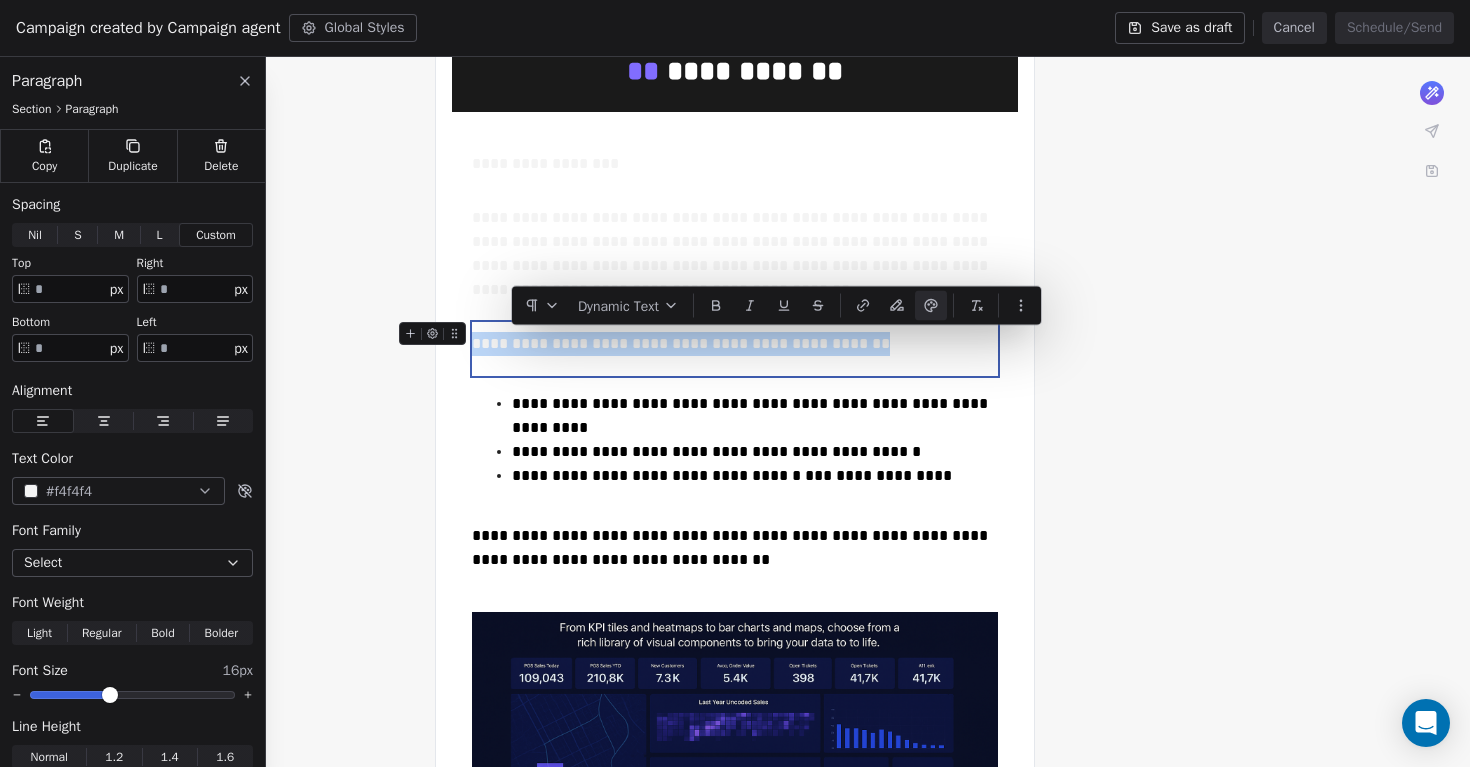 click on "**********" at bounding box center (735, 344) 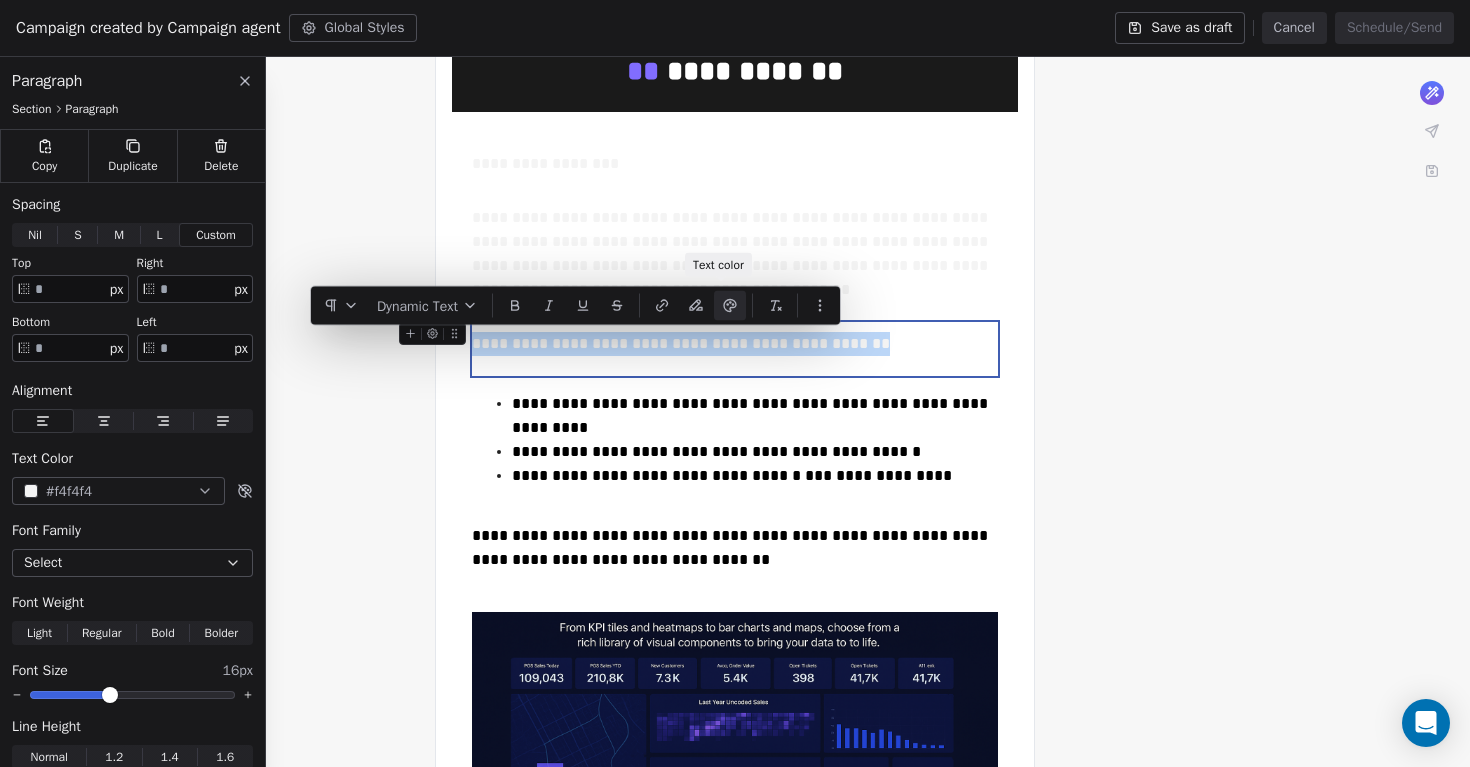 click 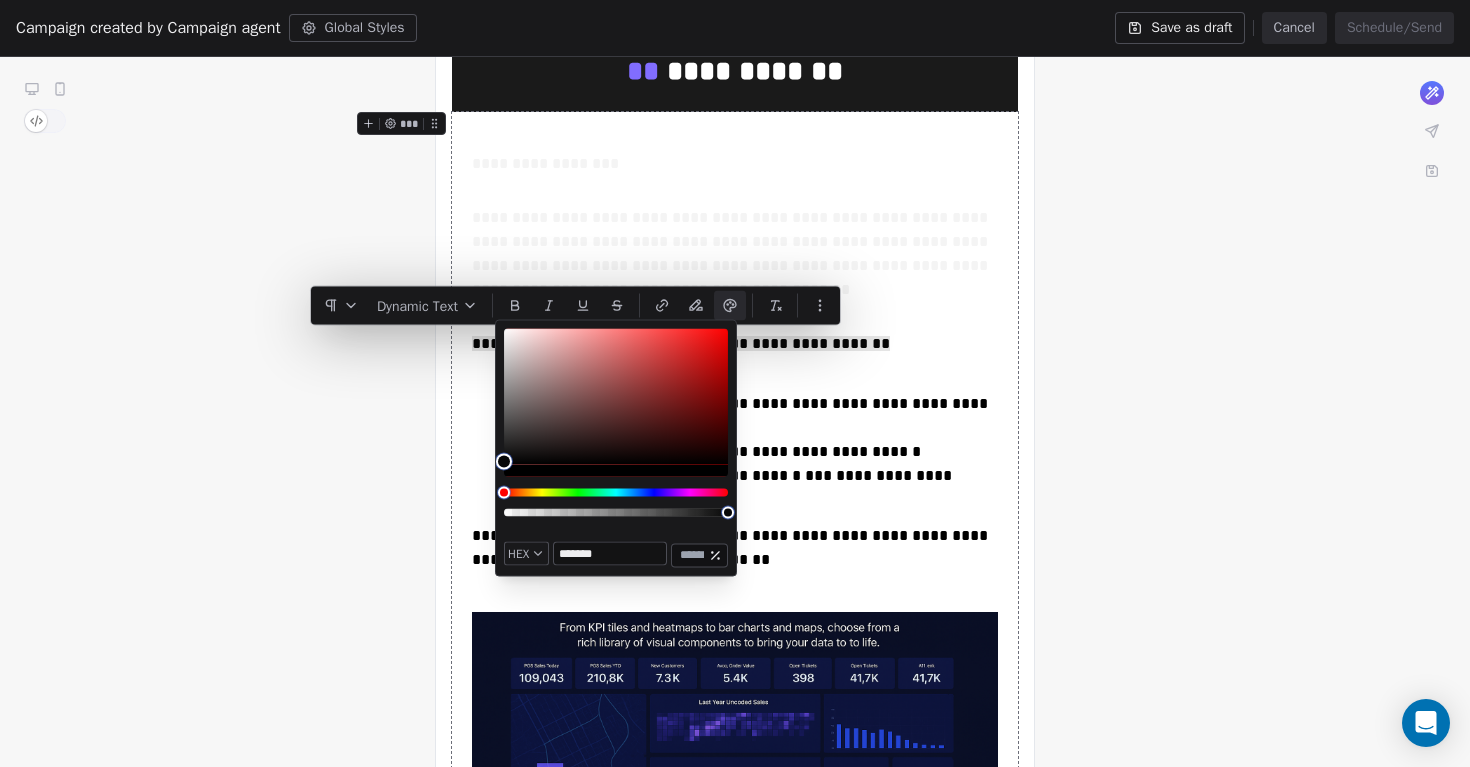 type on "*******" 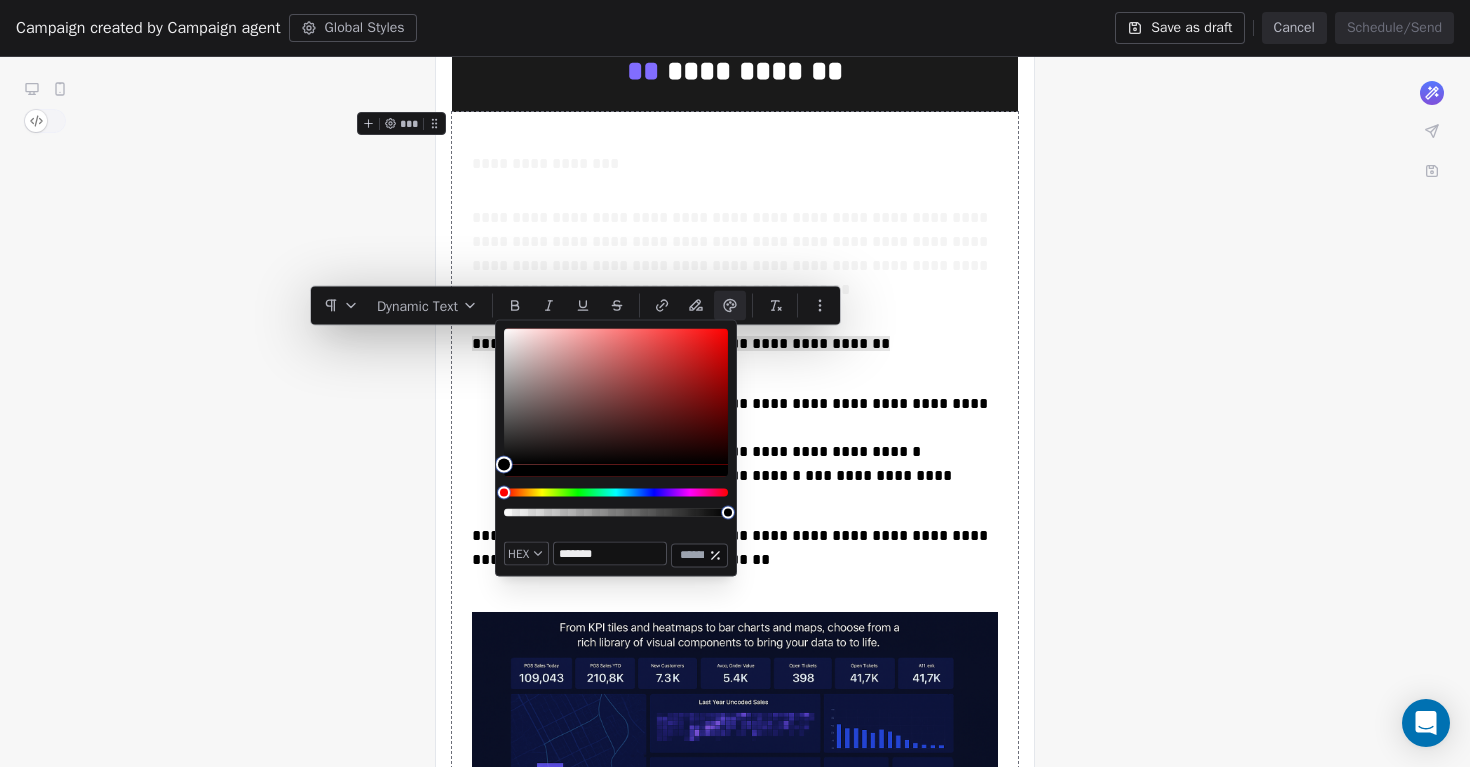 drag, startPoint x: 507, startPoint y: 458, endPoint x: 424, endPoint y: 511, distance: 98.478424 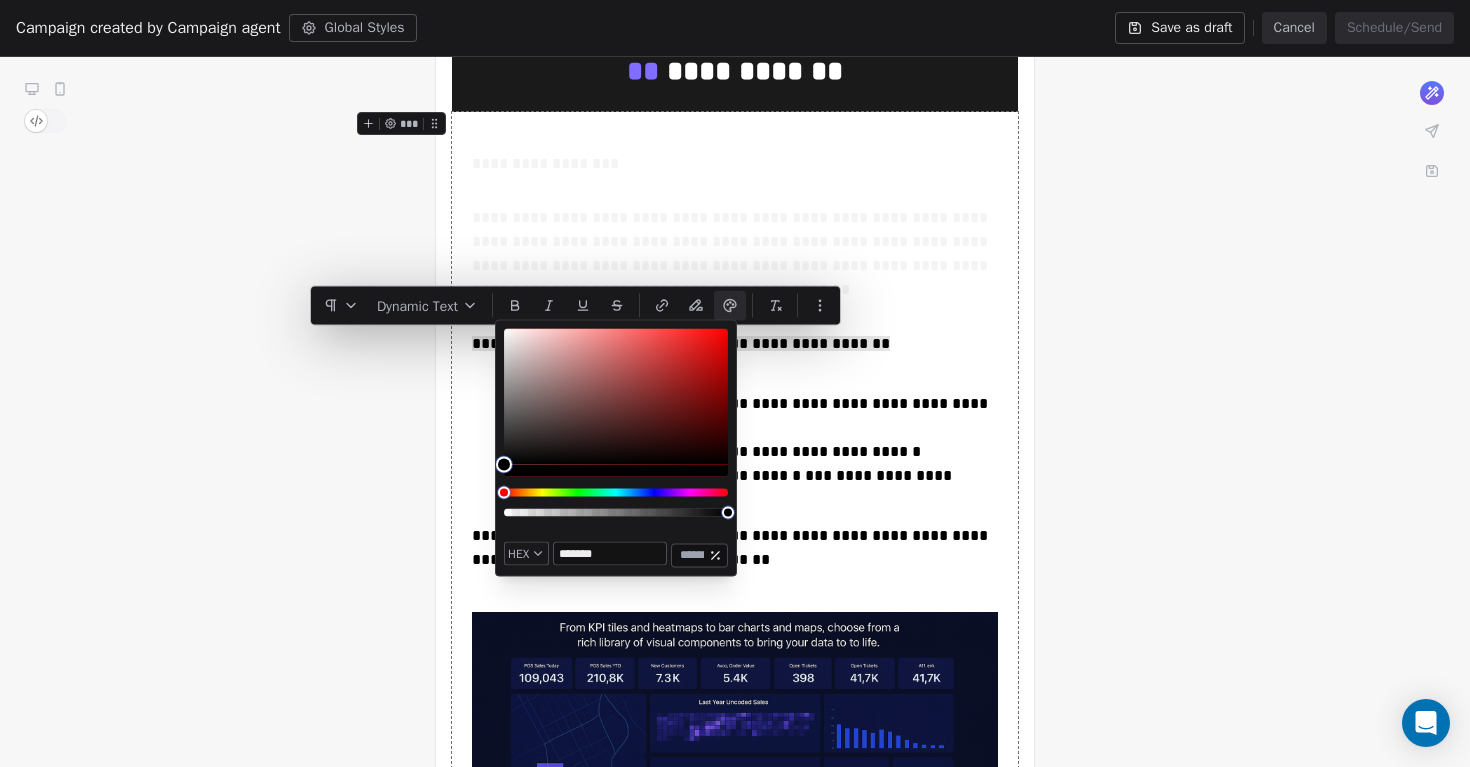 click on "**********" at bounding box center (735, 403) 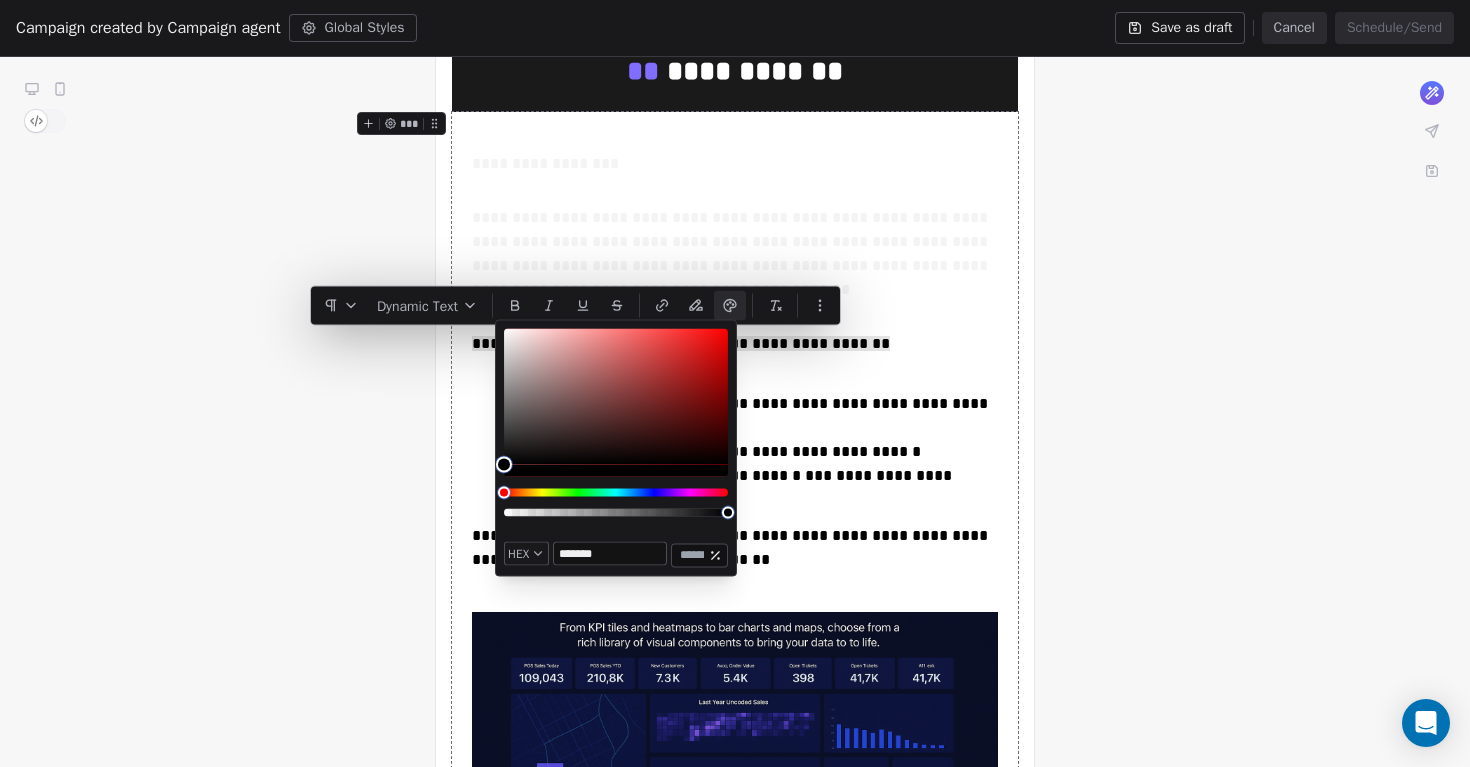 click on "**********" at bounding box center [735, 623] 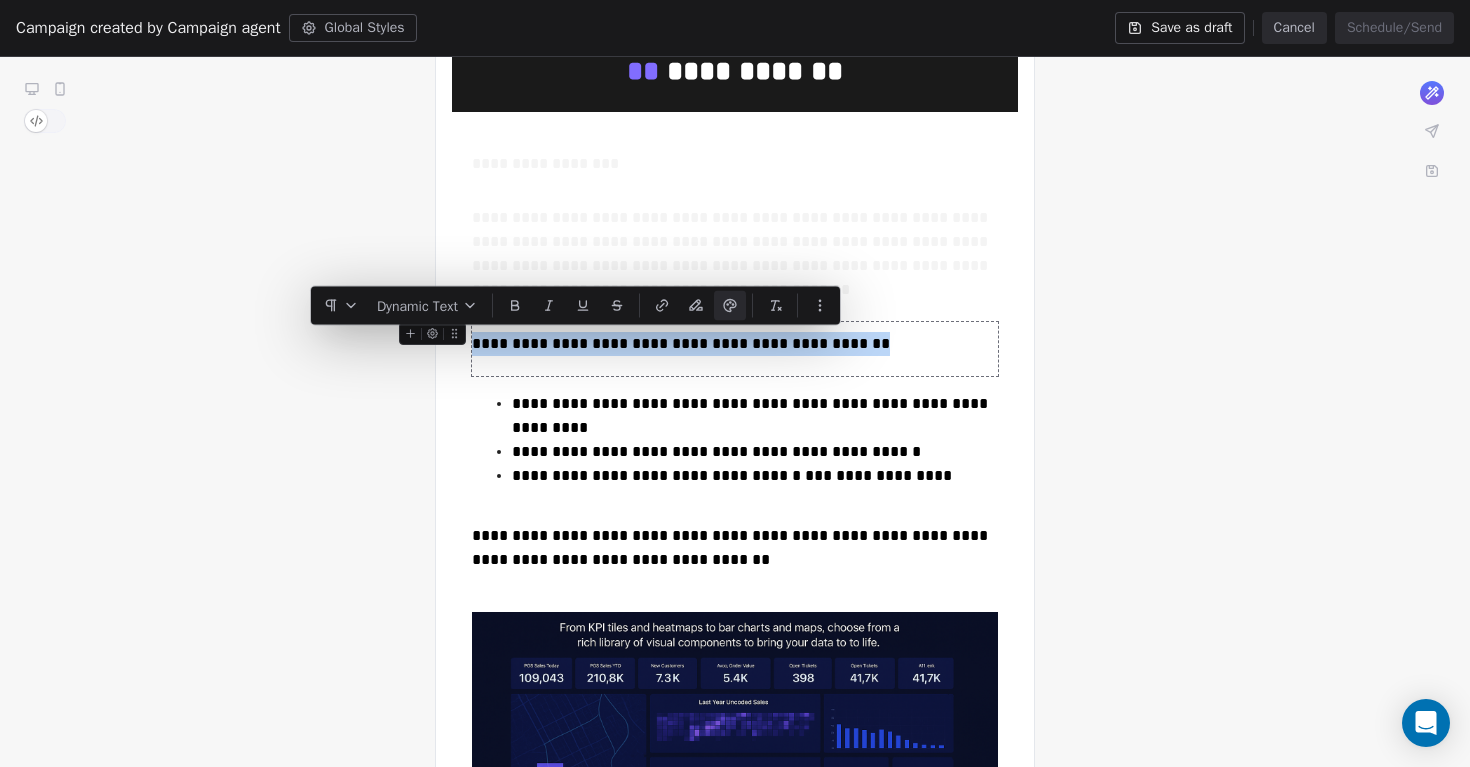 click on "**********" at bounding box center (735, 349) 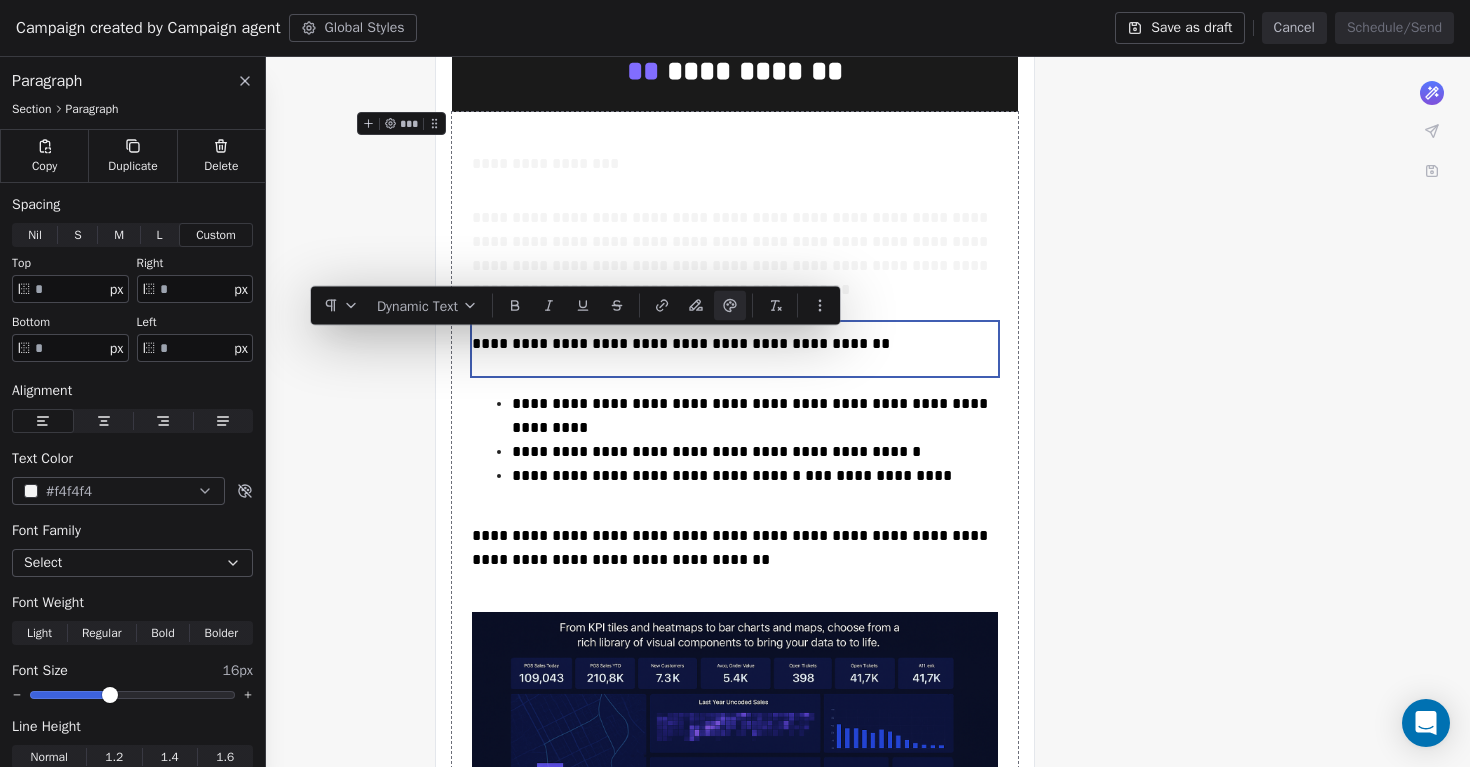 click on "**********" at bounding box center (735, 623) 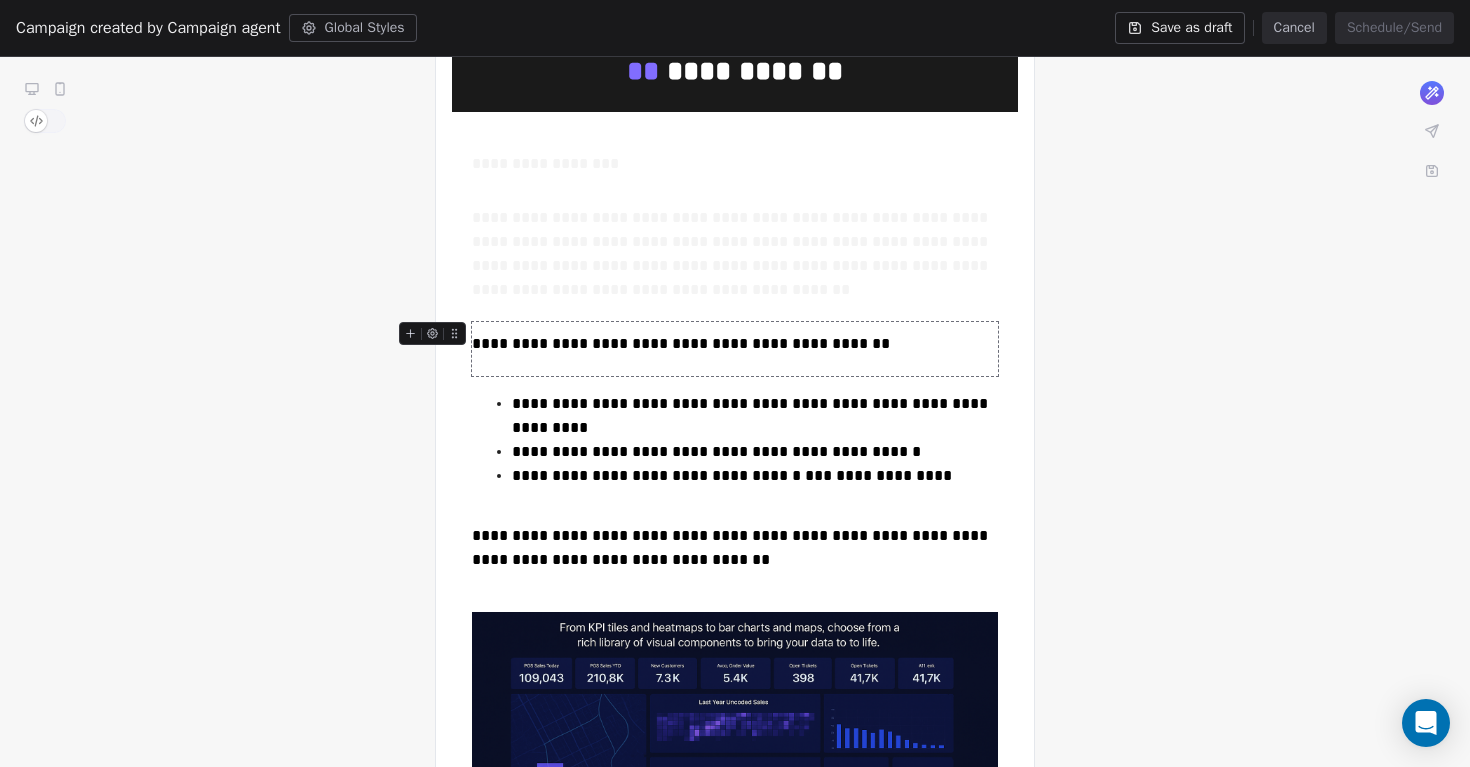 click on "**********" at bounding box center (681, 343) 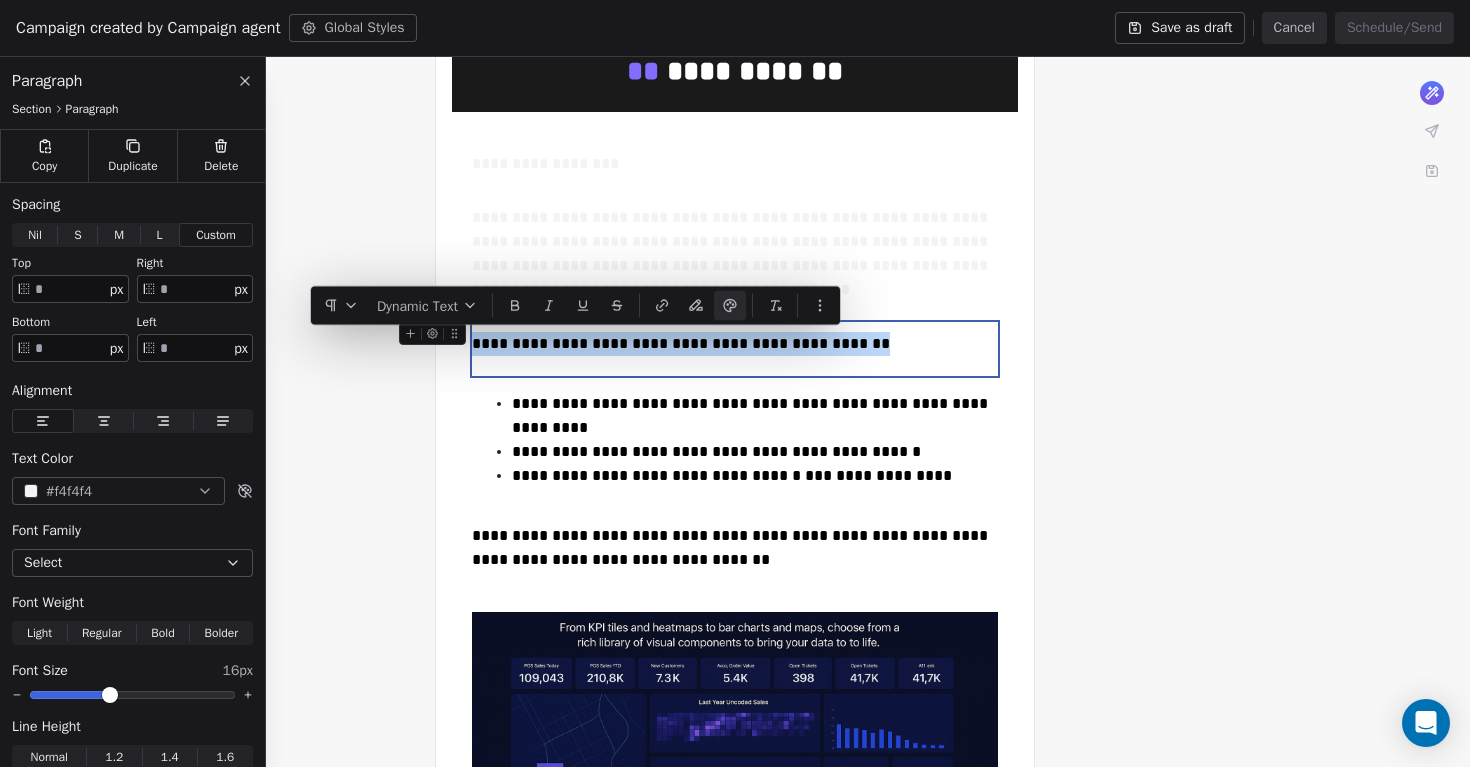 click on "**********" at bounding box center [681, 343] 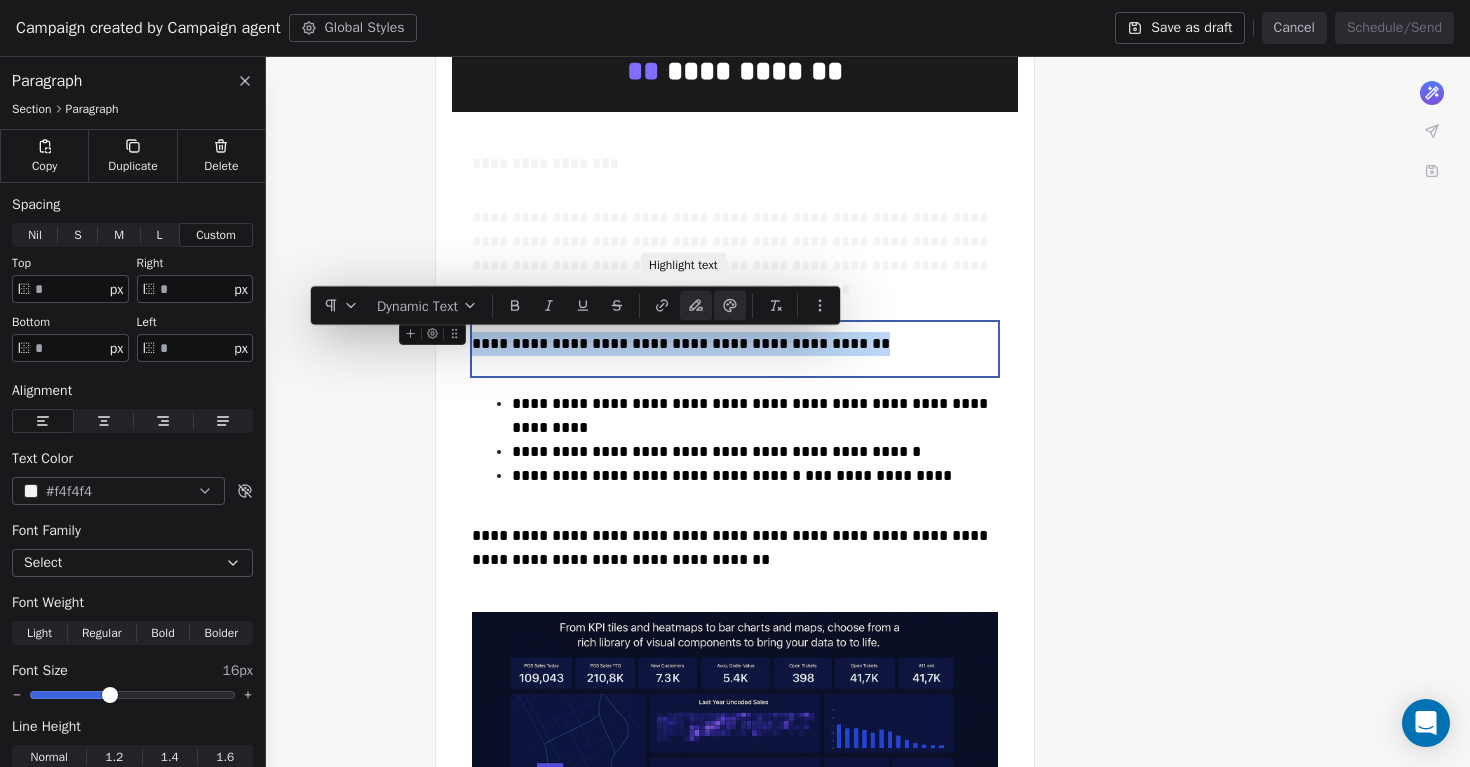 click at bounding box center (696, 306) 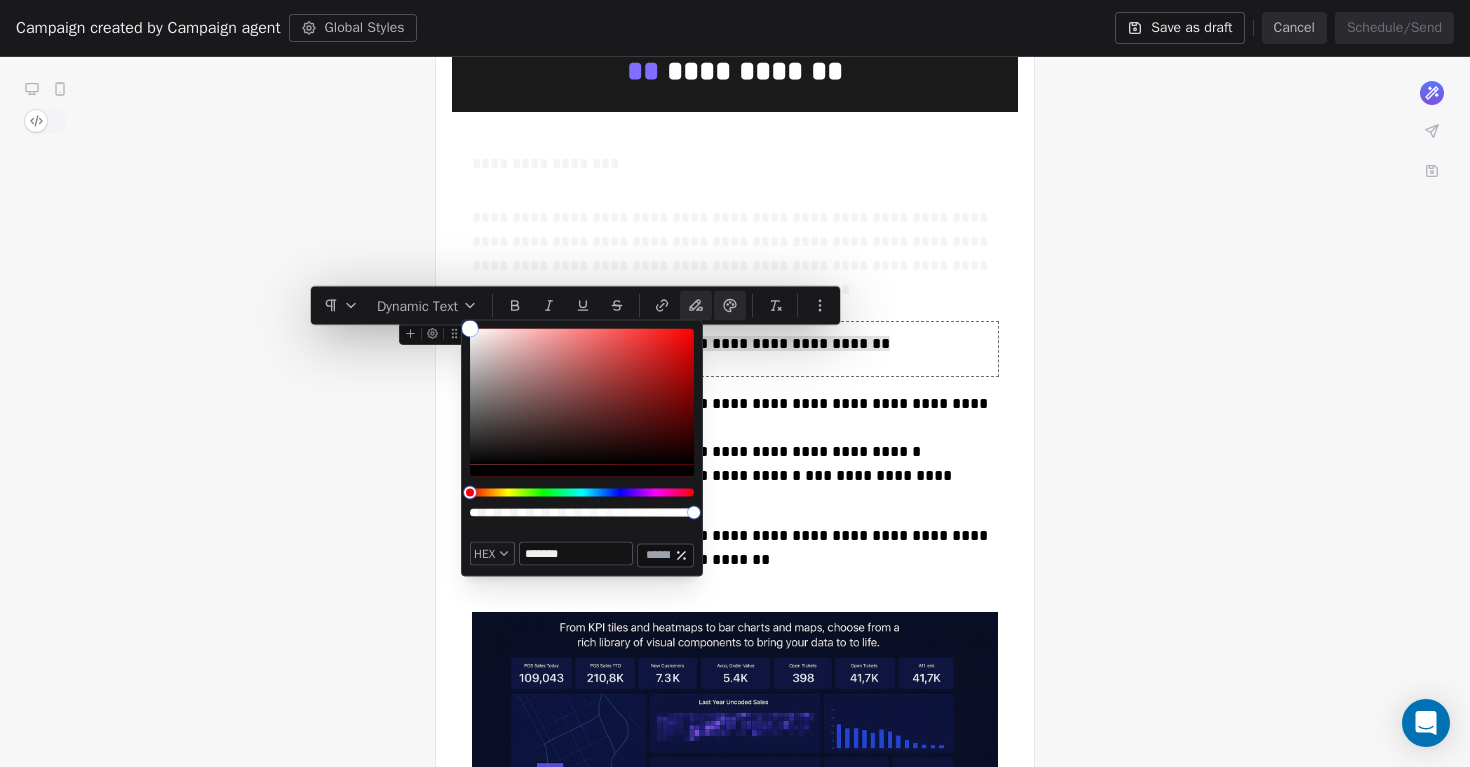 type on "*******" 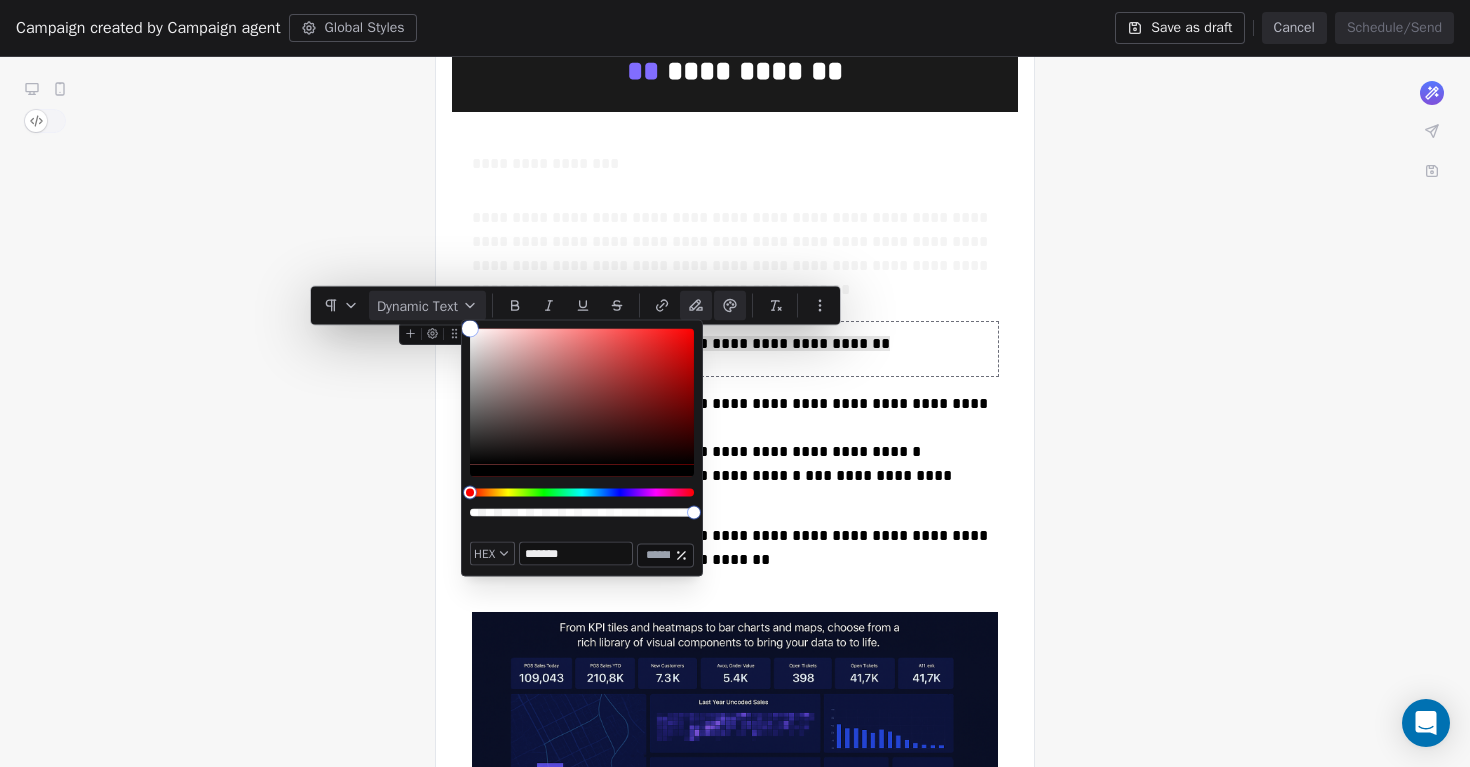 drag, startPoint x: 470, startPoint y: 451, endPoint x: 444, endPoint y: 314, distance: 139.44533 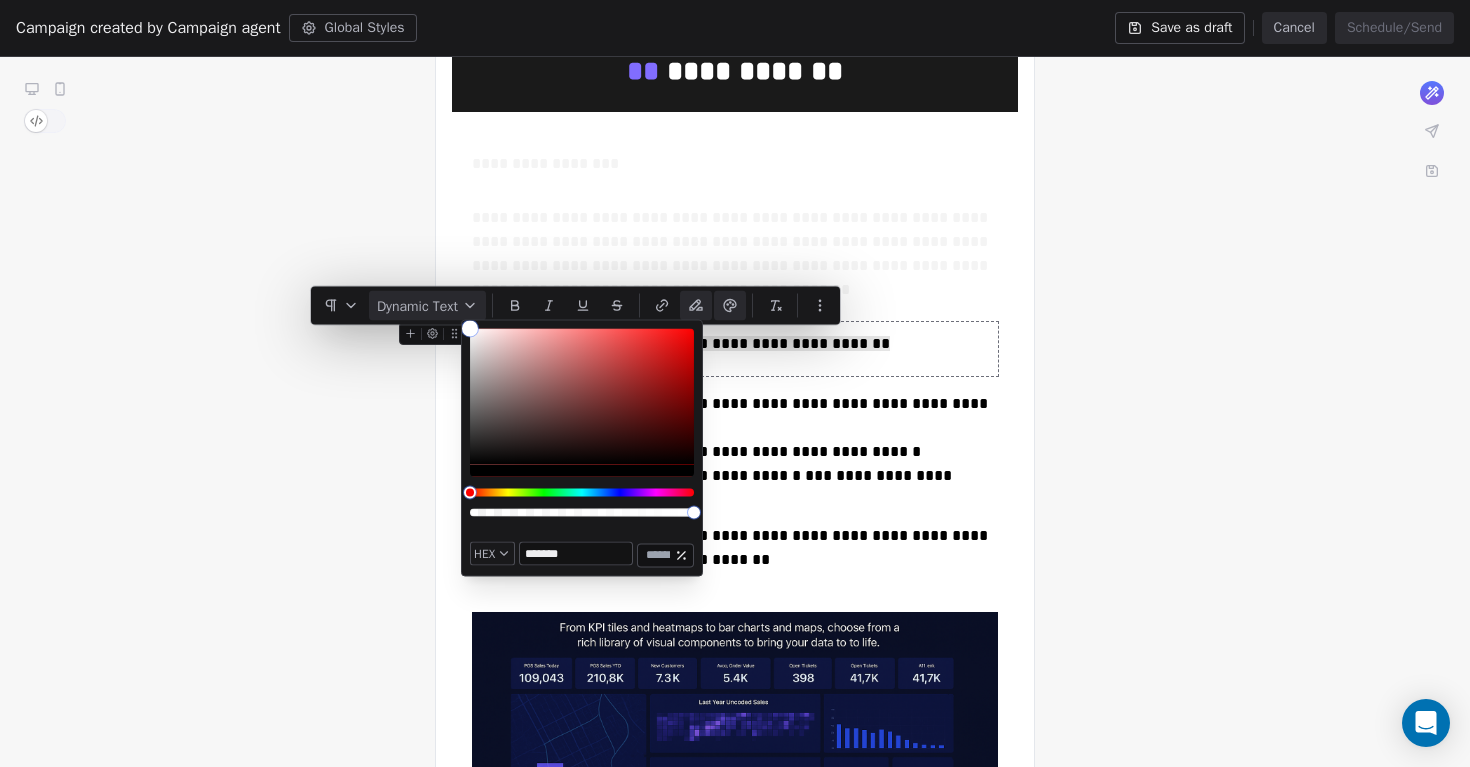 click on "**********" at bounding box center (735, 403) 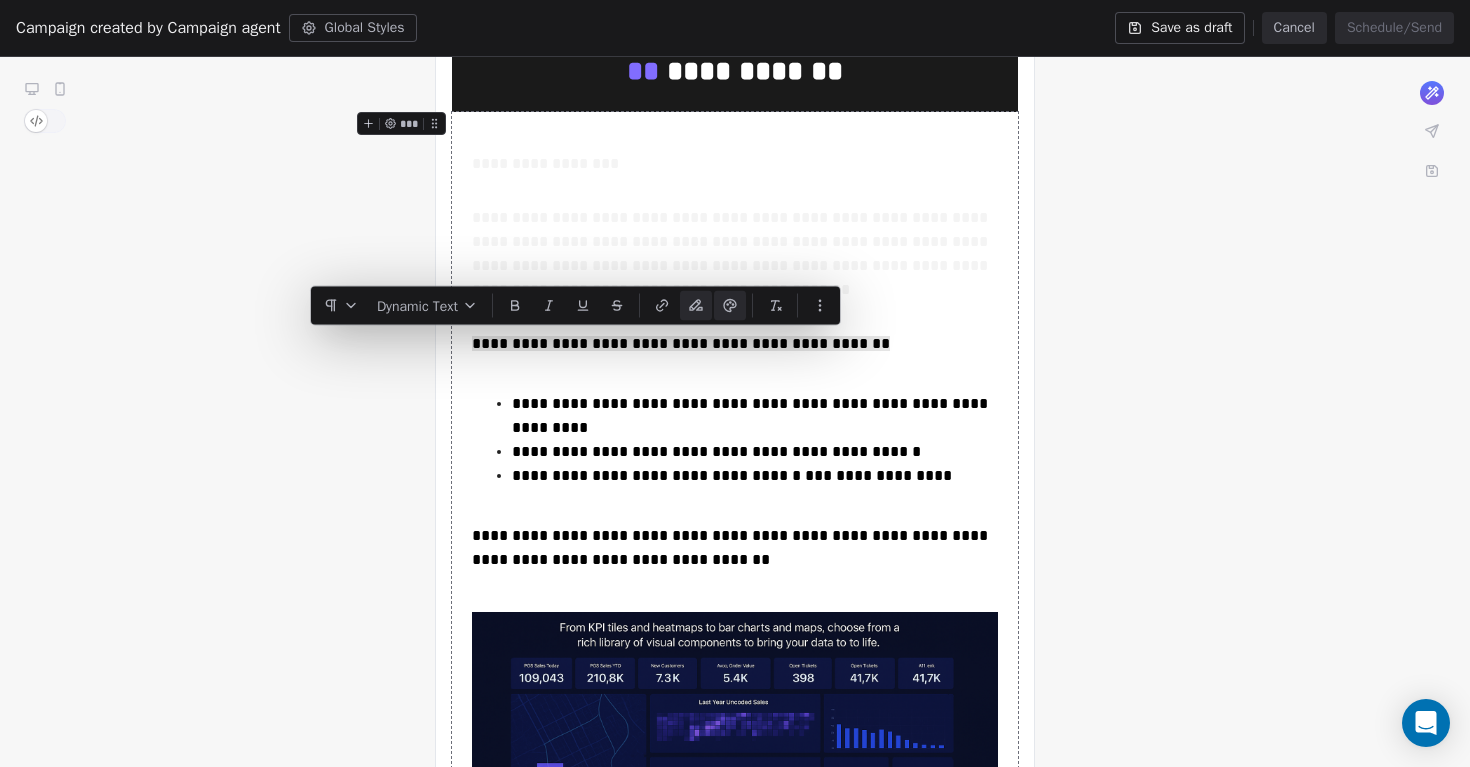 click on "**********" at bounding box center [735, 623] 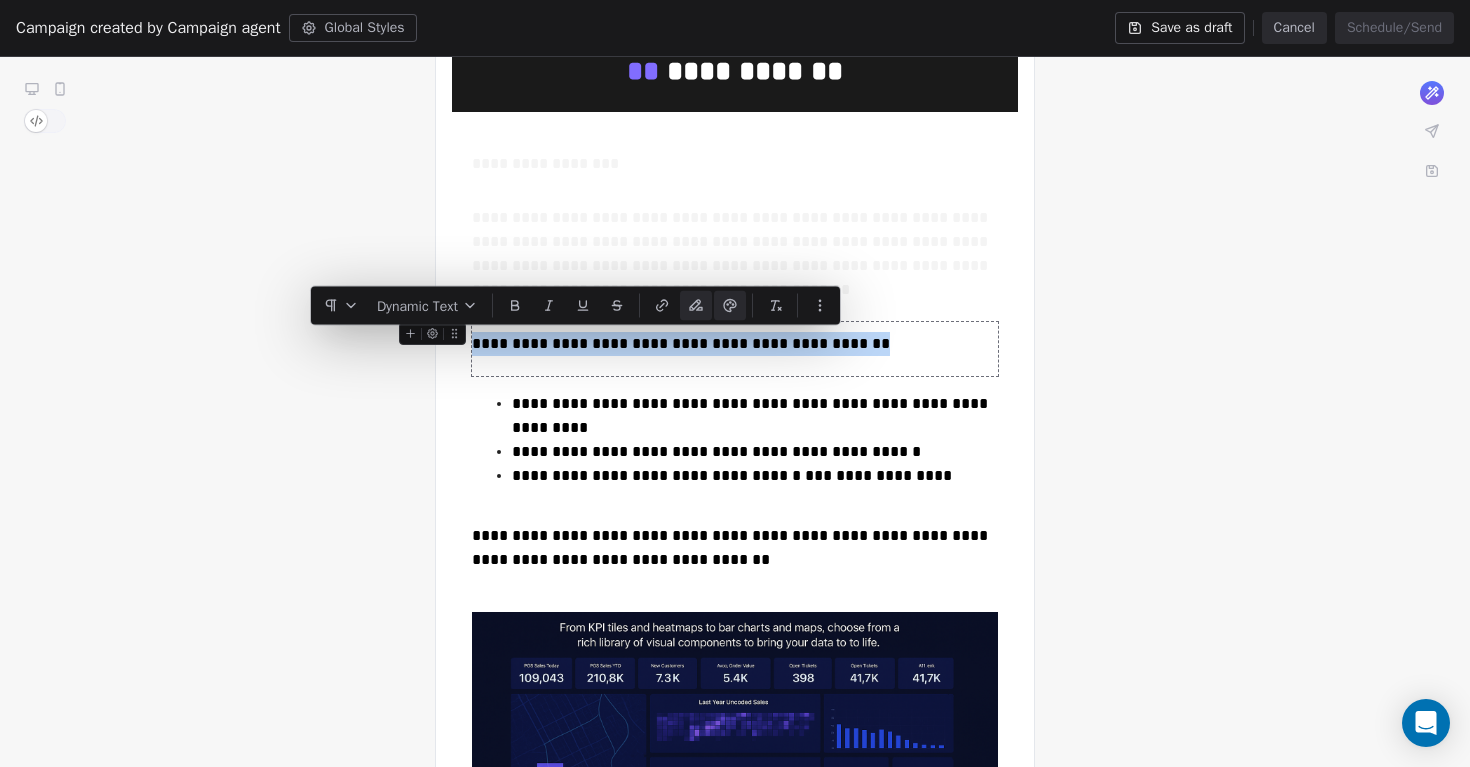 click on "**********" at bounding box center (681, 343) 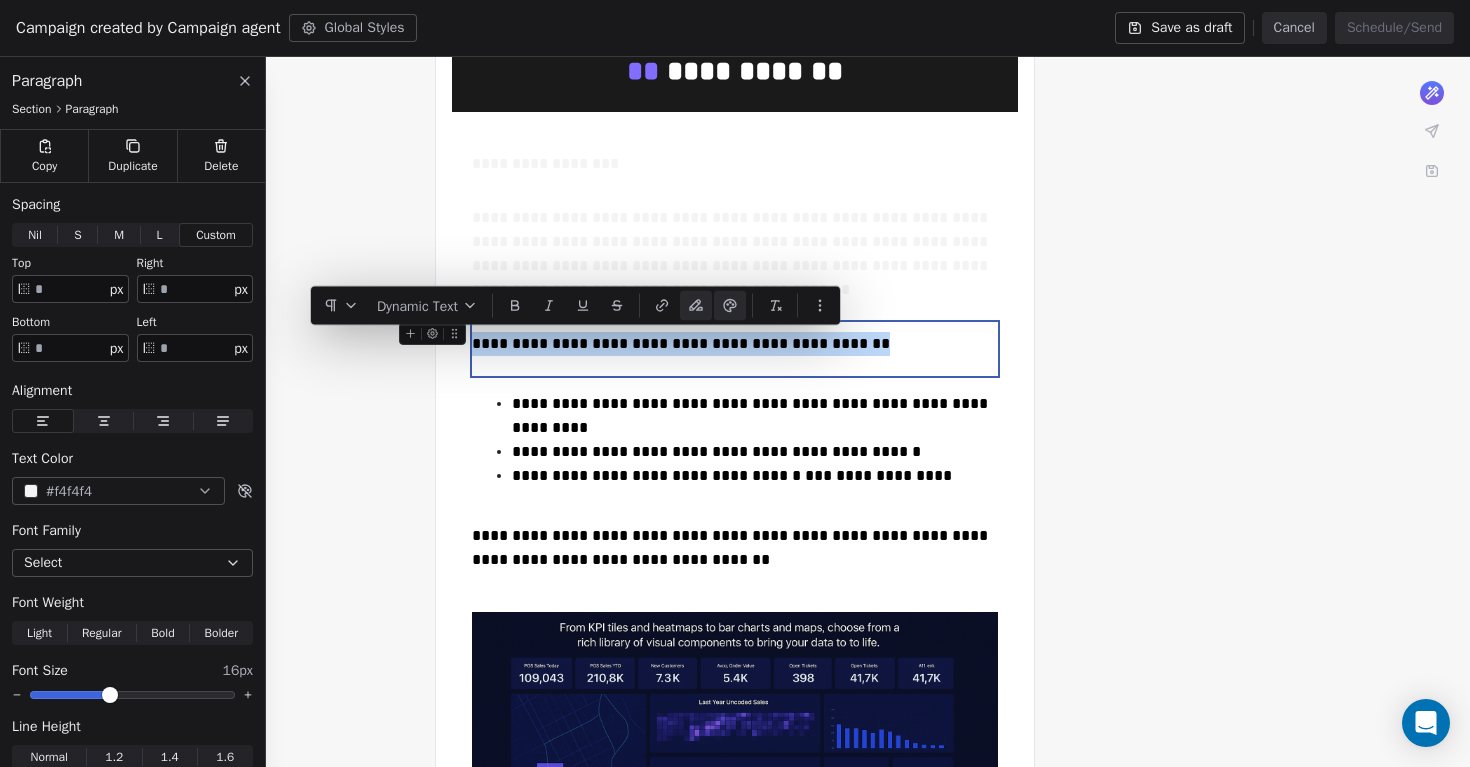 click on "**********" at bounding box center [681, 343] 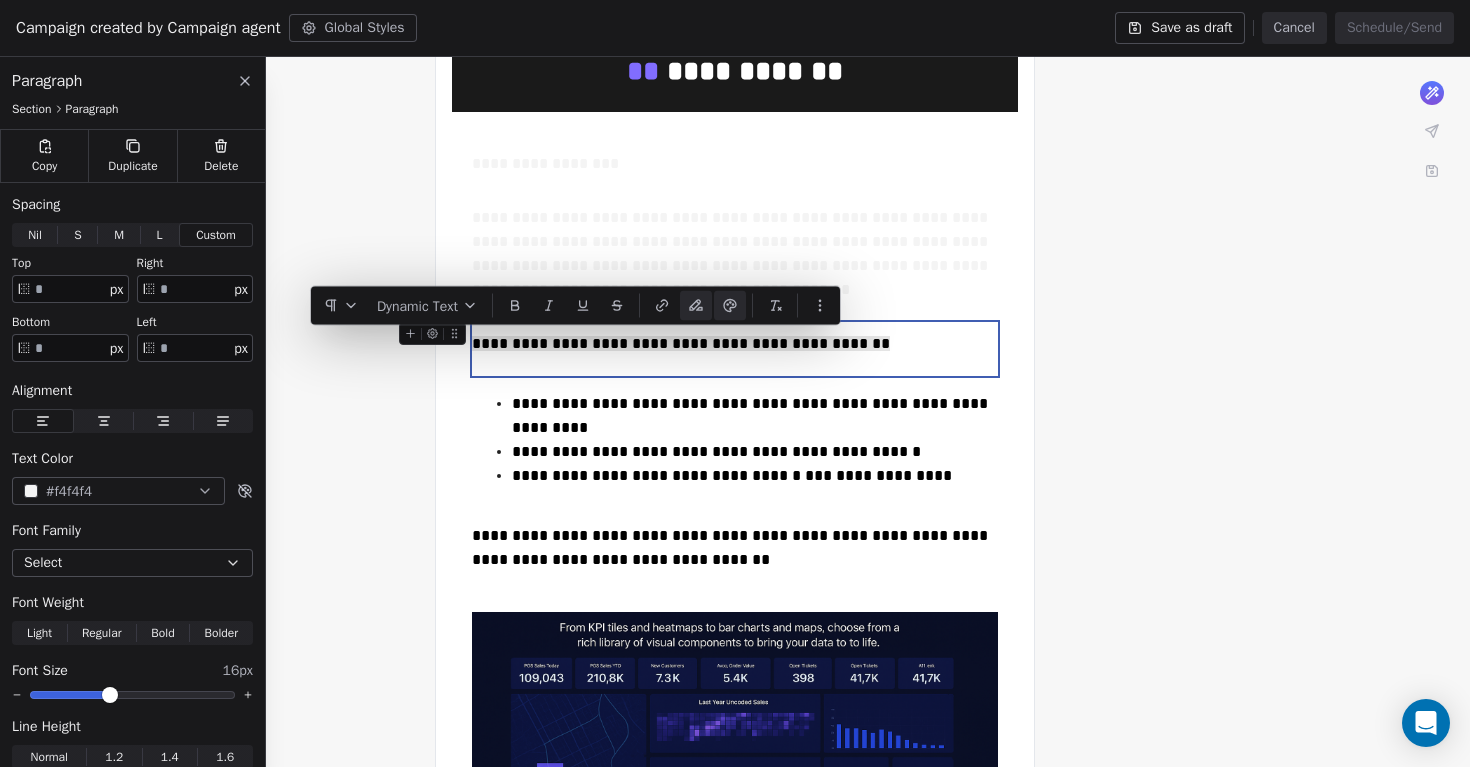 click 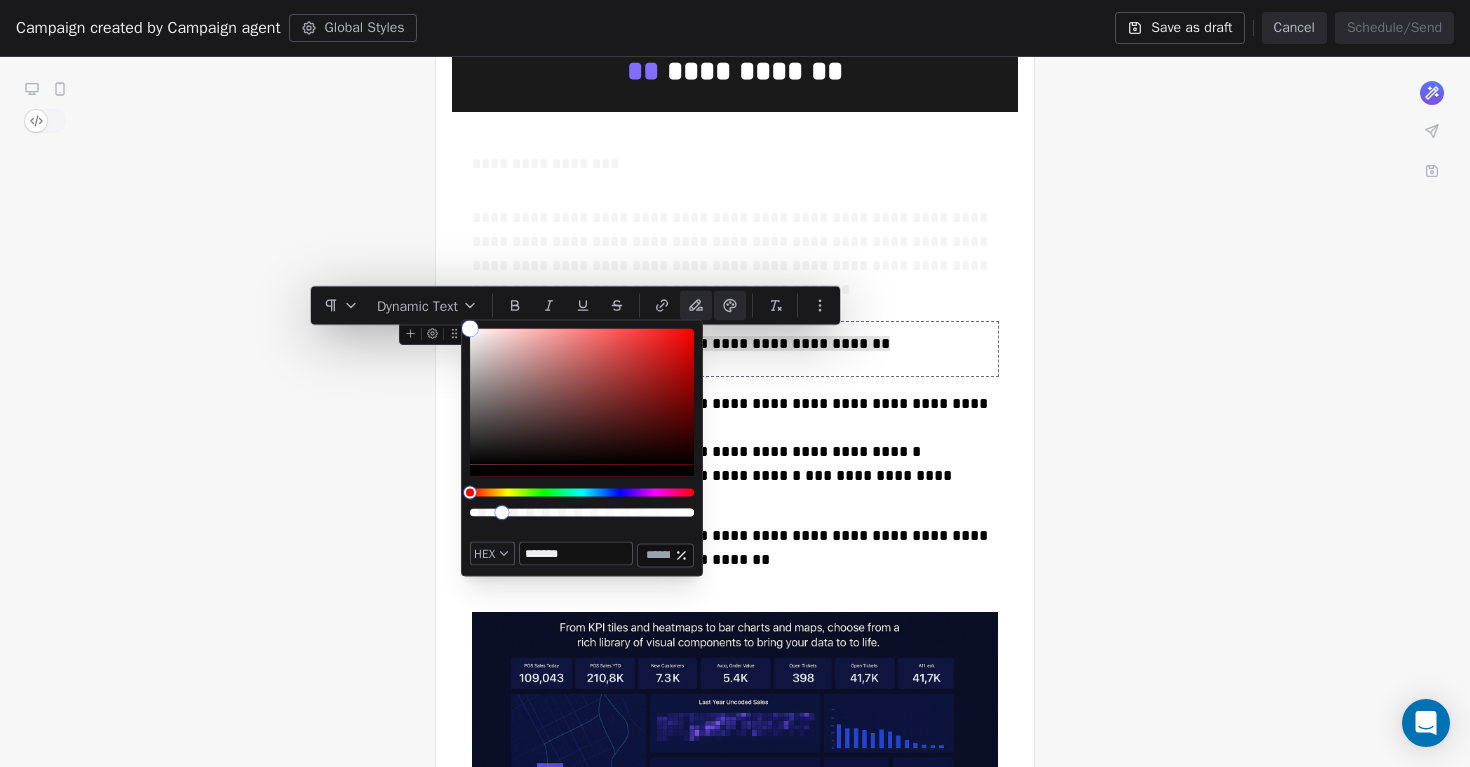 type on "*" 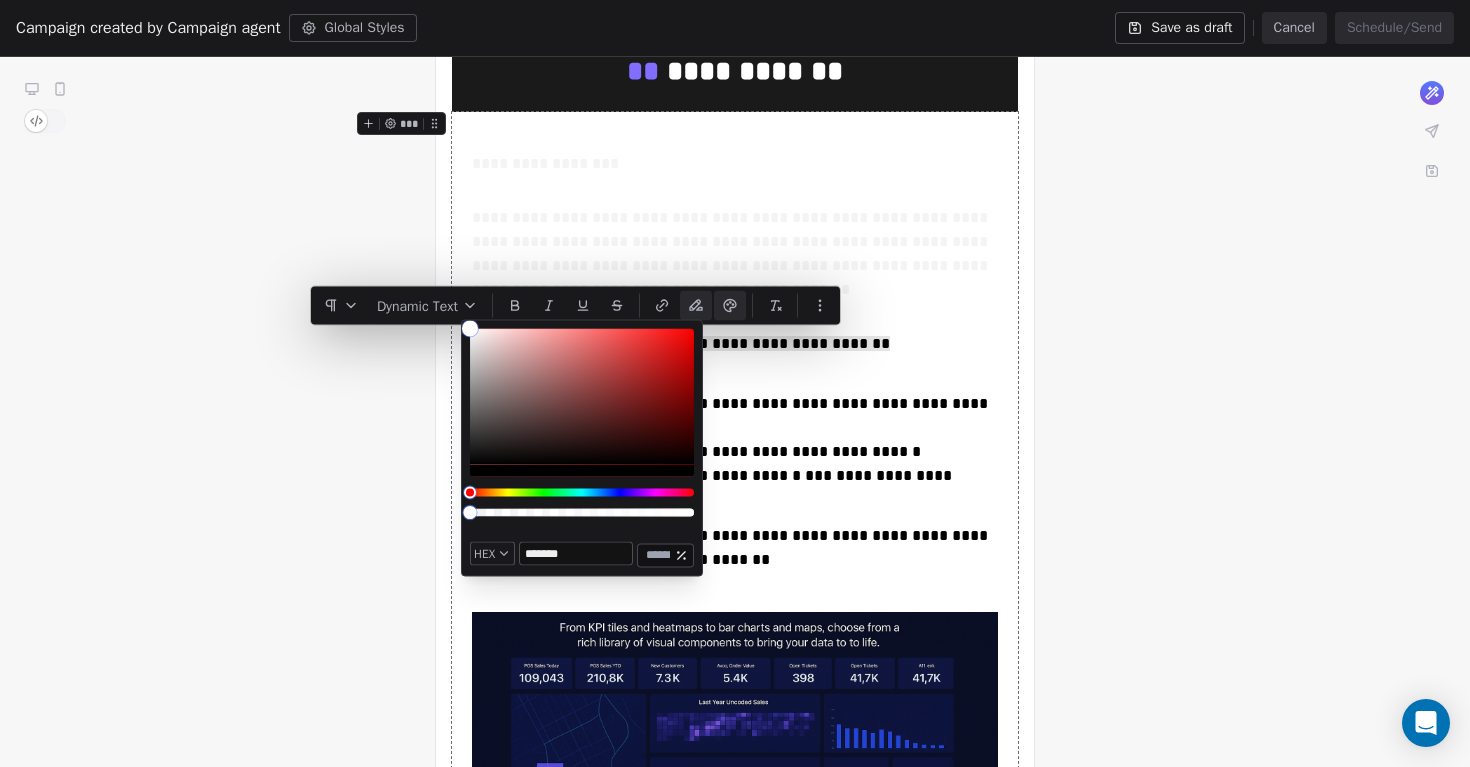 drag, startPoint x: 694, startPoint y: 515, endPoint x: 437, endPoint y: 515, distance: 257 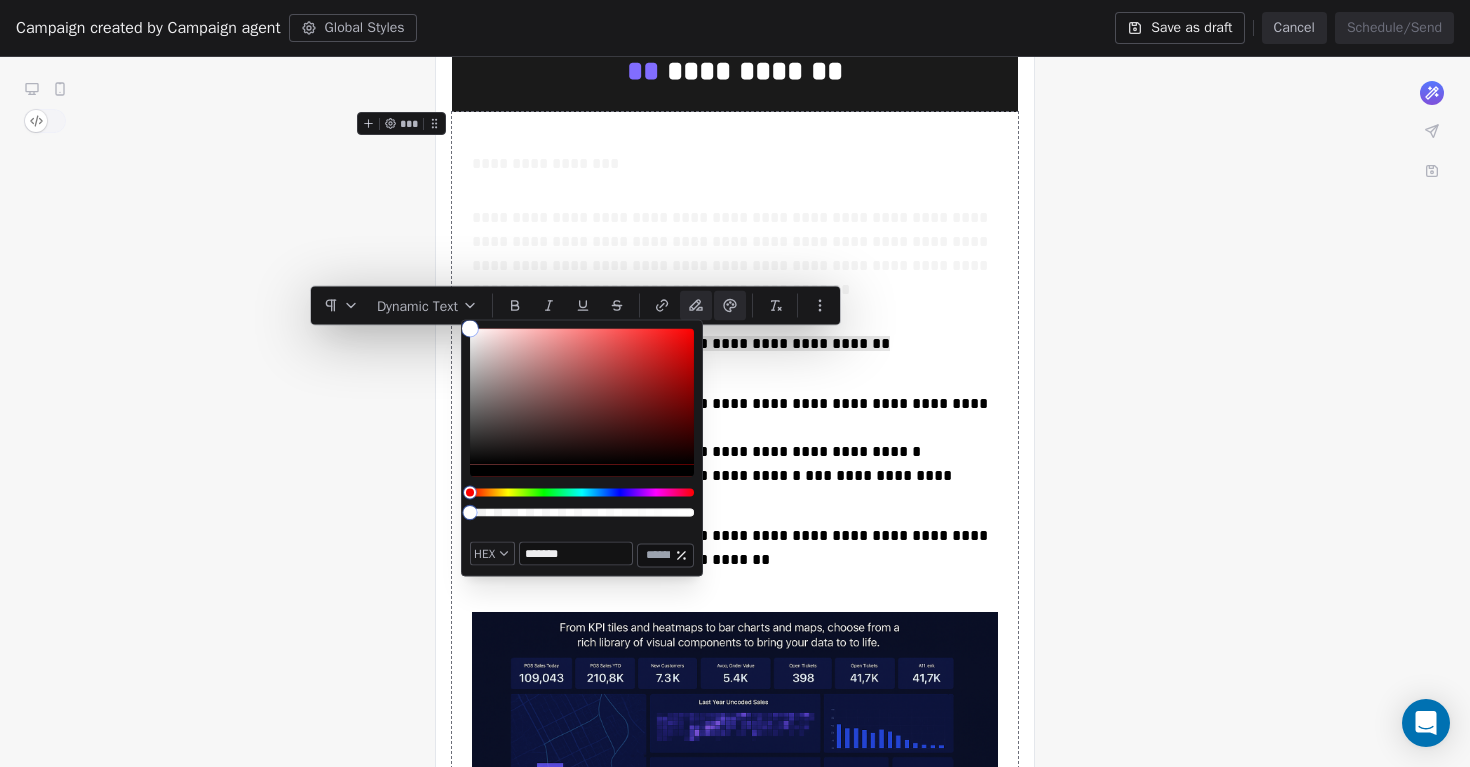 click on "**********" at bounding box center [735, 403] 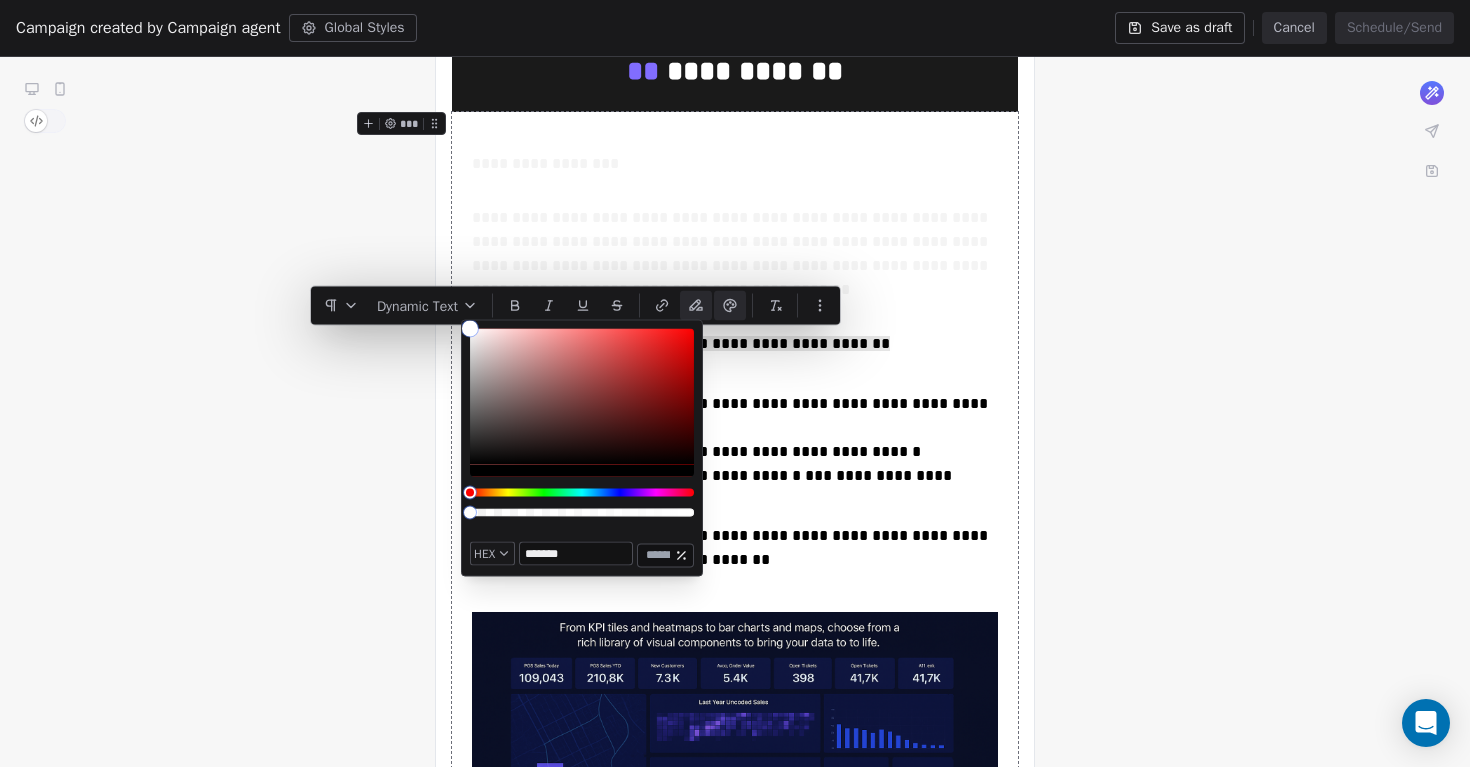 click on "**********" at bounding box center [735, 623] 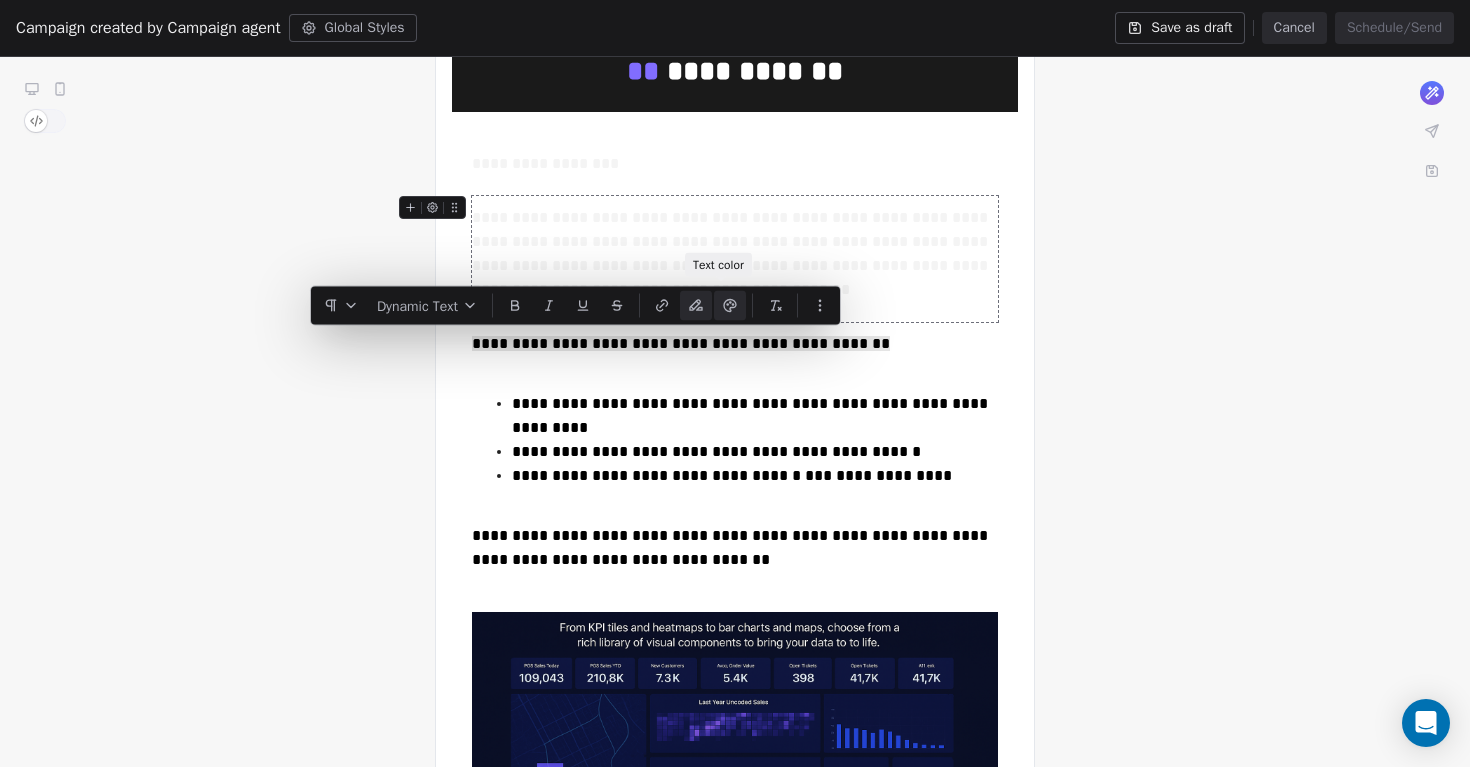 click 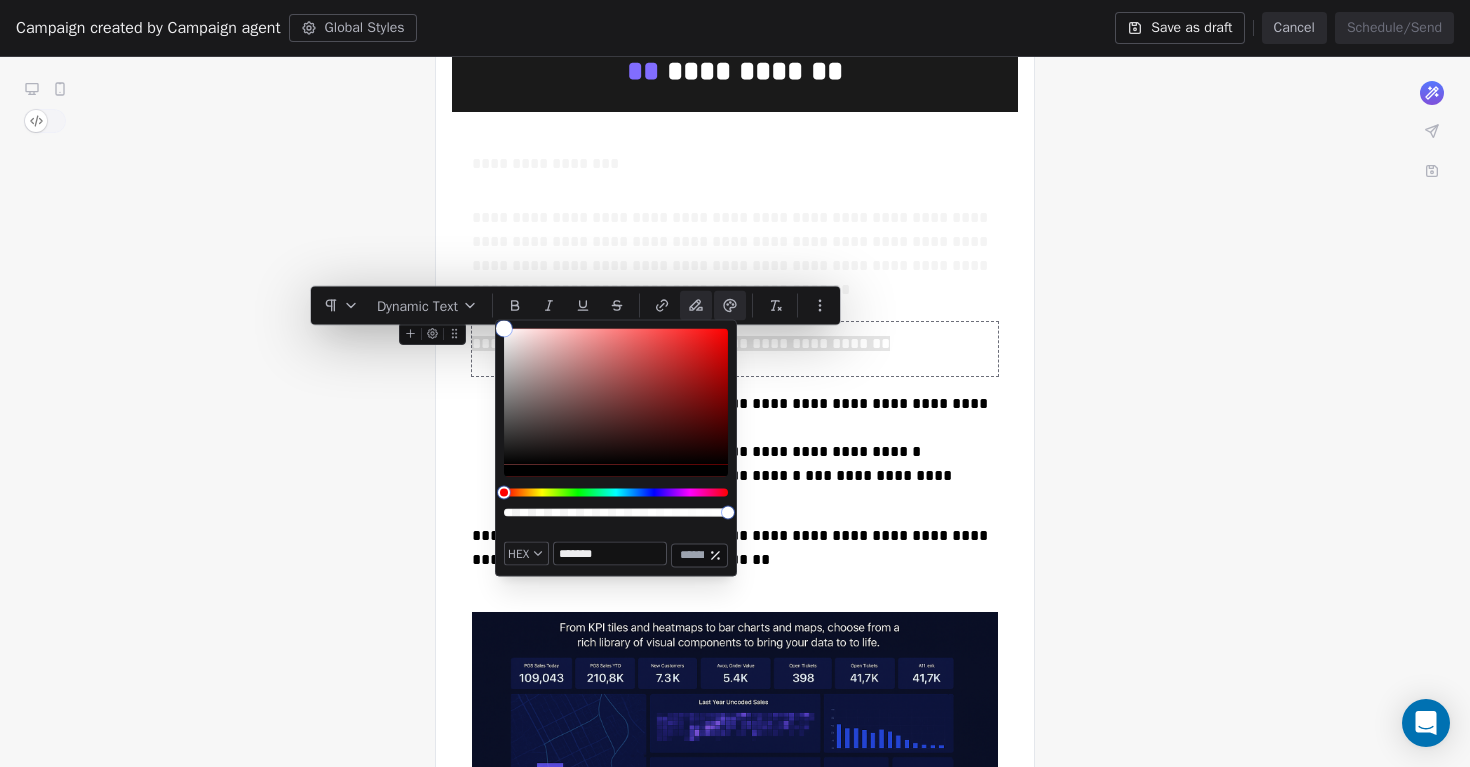 type on "*******" 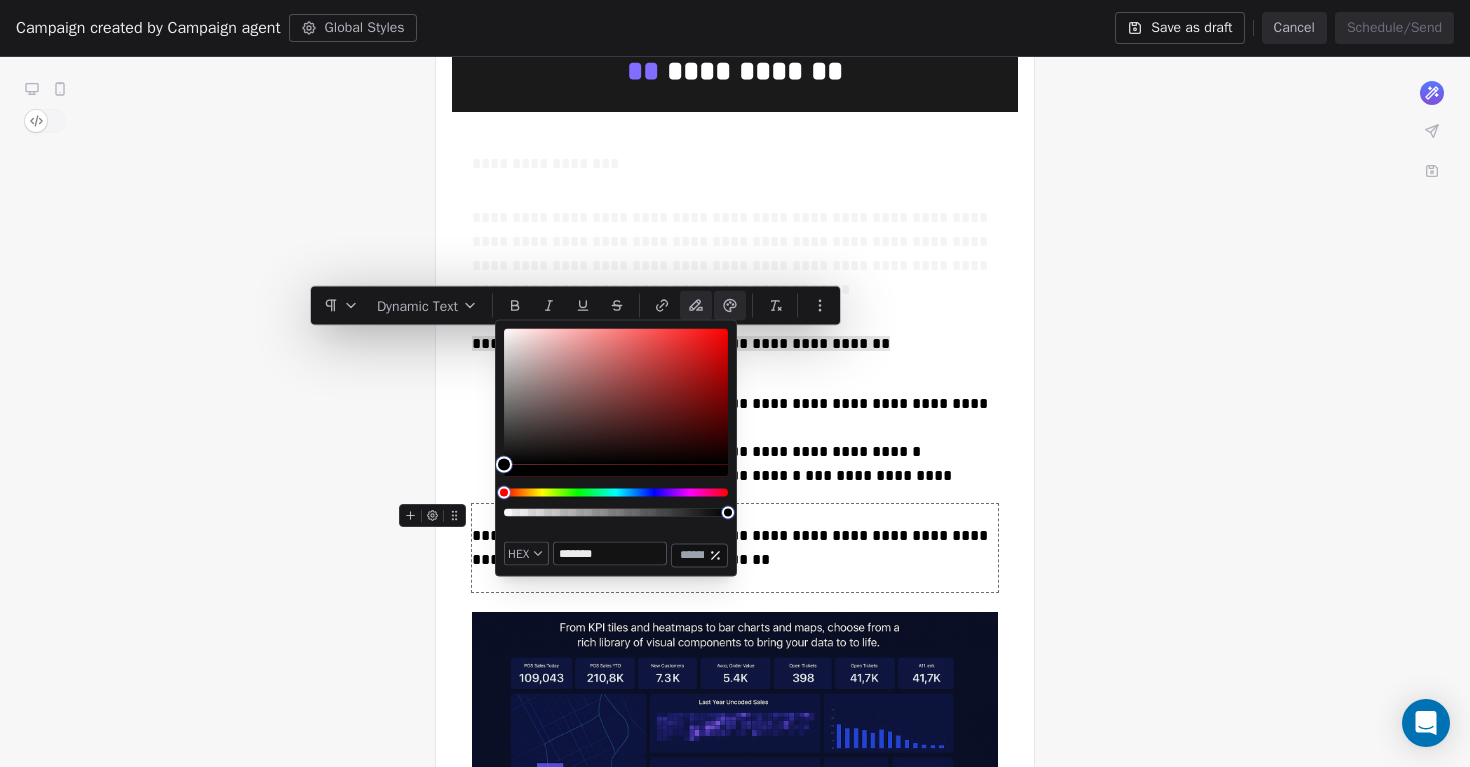drag, startPoint x: 505, startPoint y: 458, endPoint x: 477, endPoint y: 499, distance: 49.648766 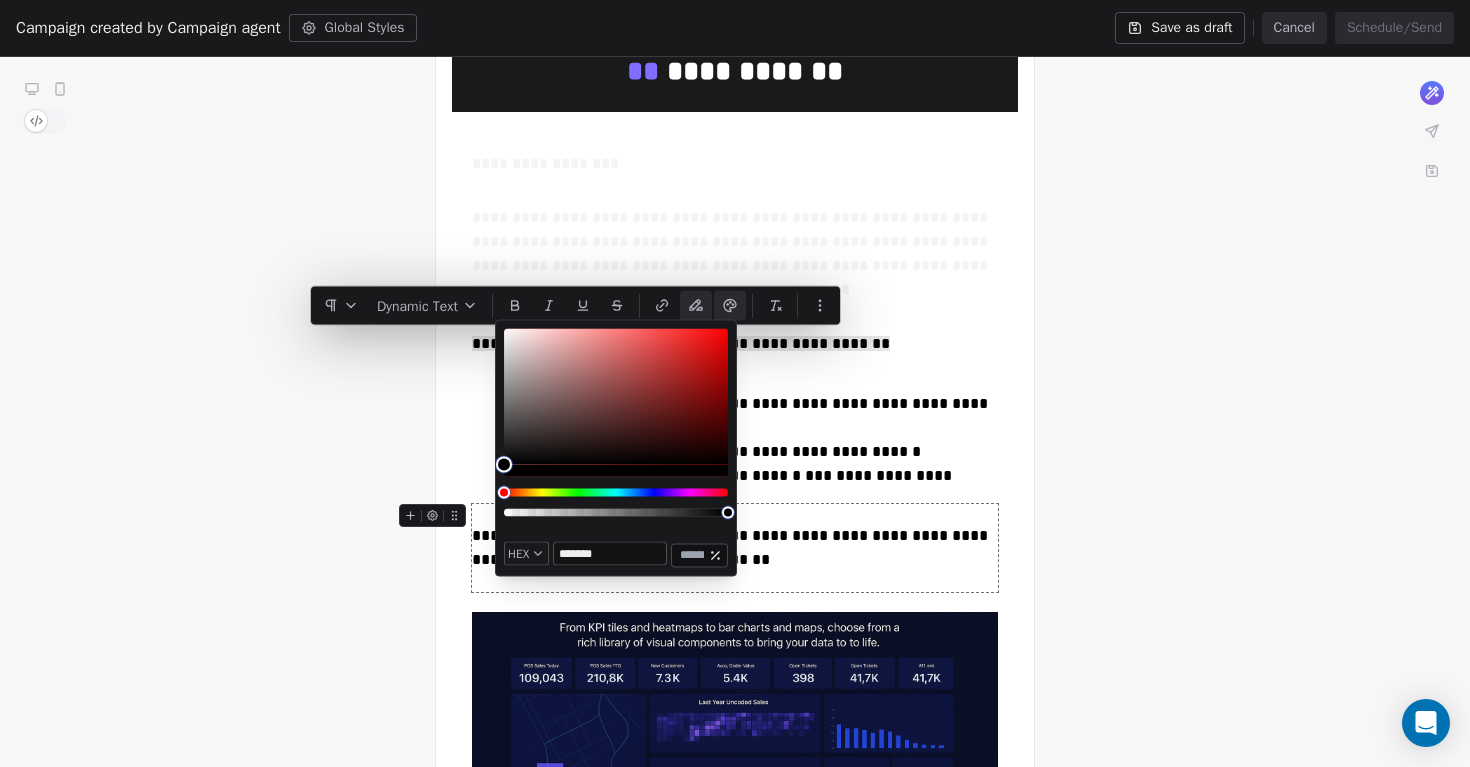 click on "**********" at bounding box center [735, 403] 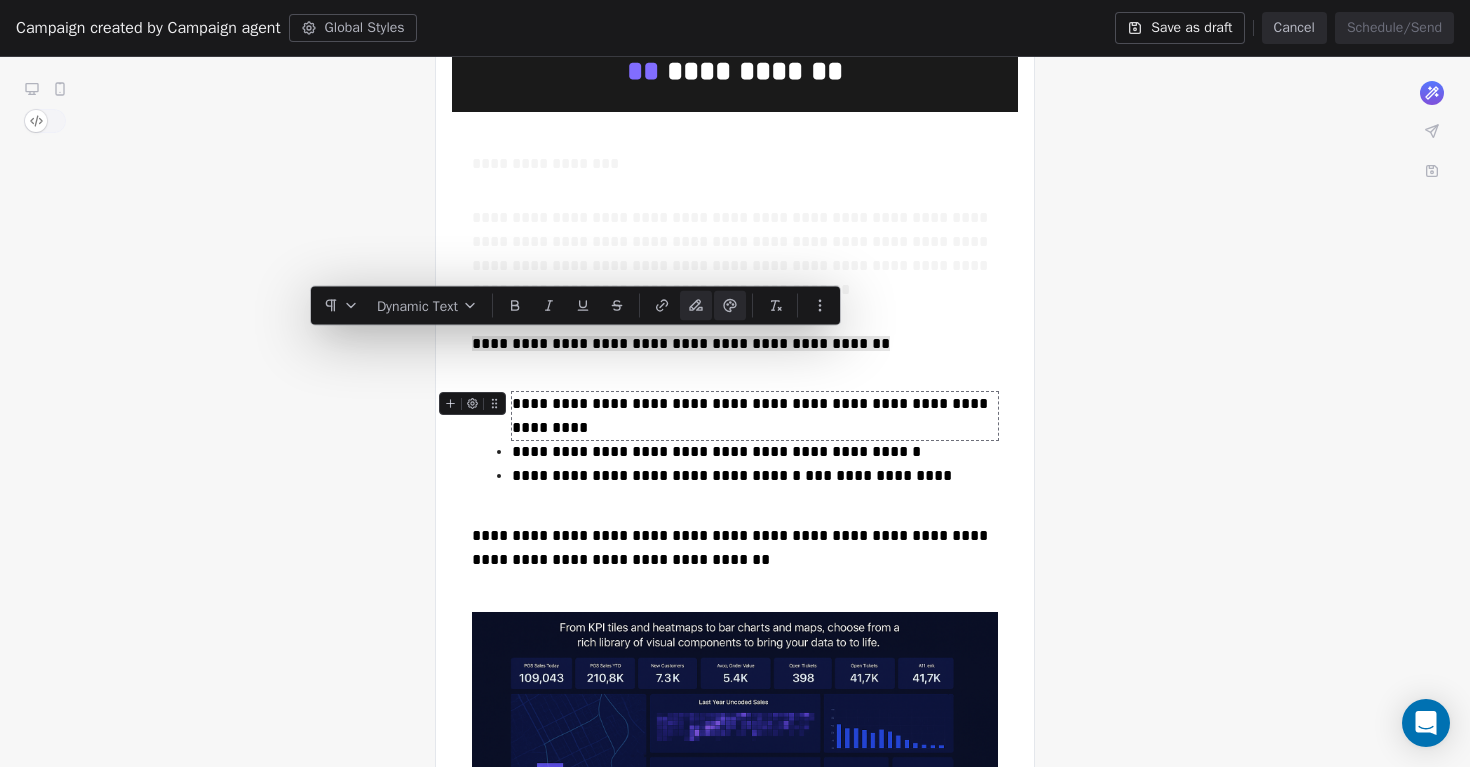 click on "**********" at bounding box center [735, 623] 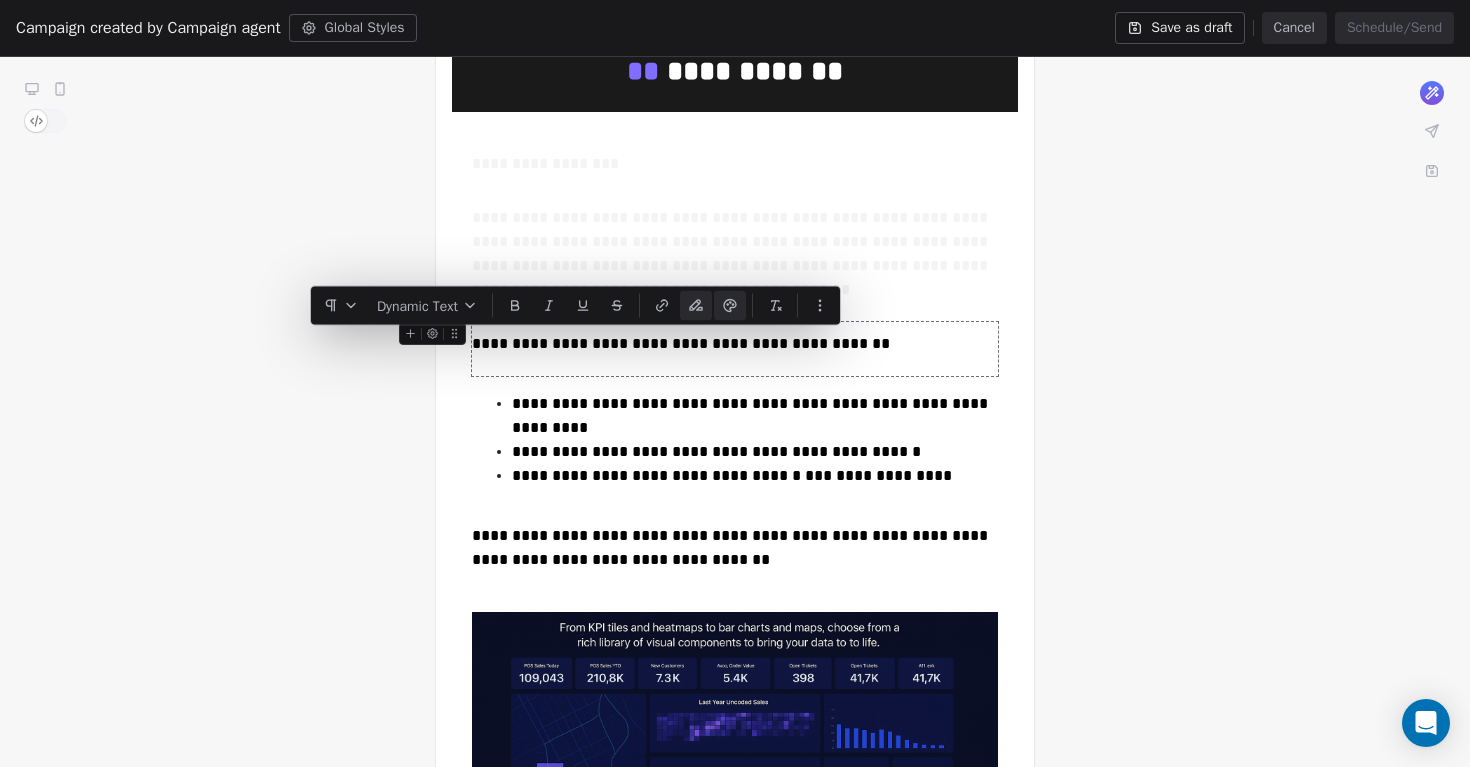 click on "**********" at bounding box center [735, 344] 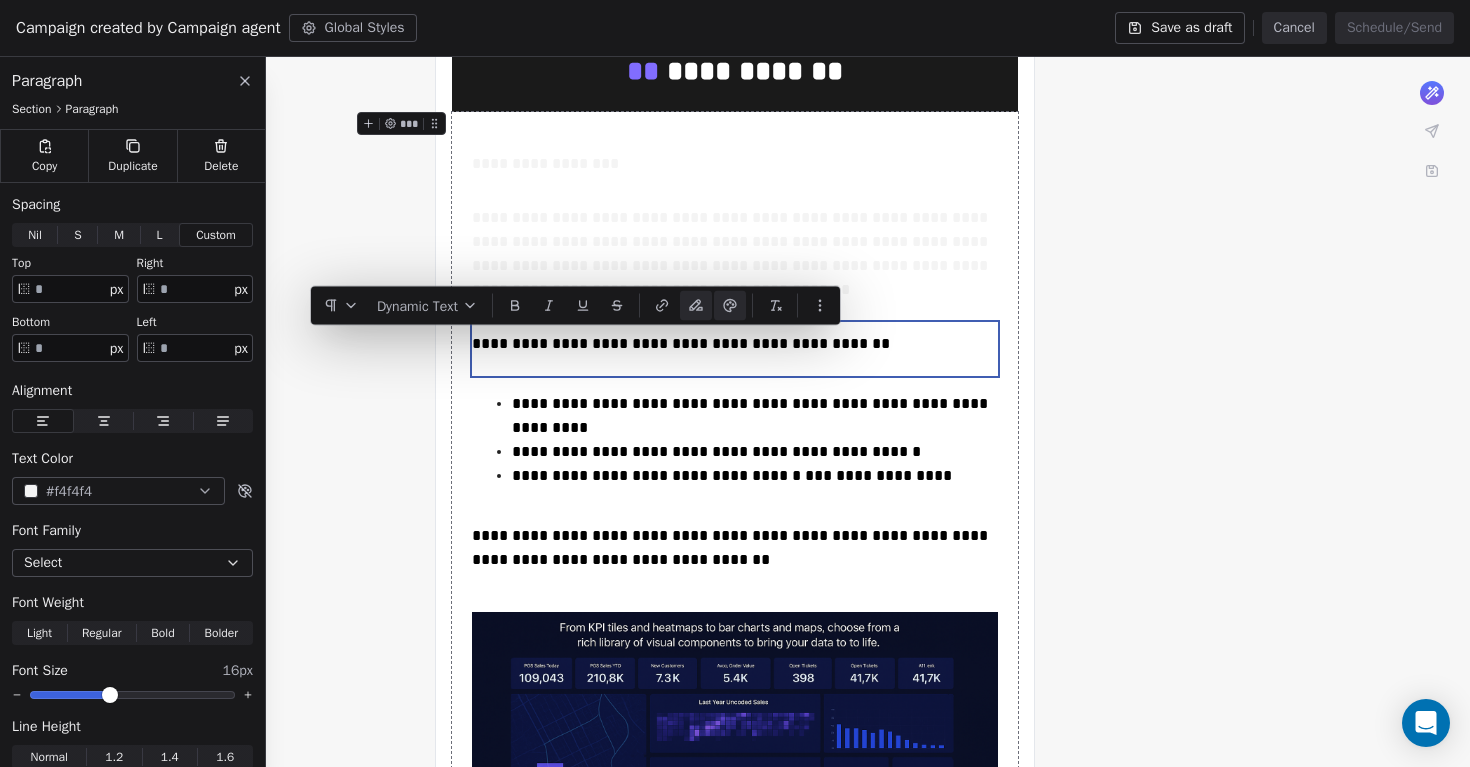 click on "**********" at bounding box center [735, 623] 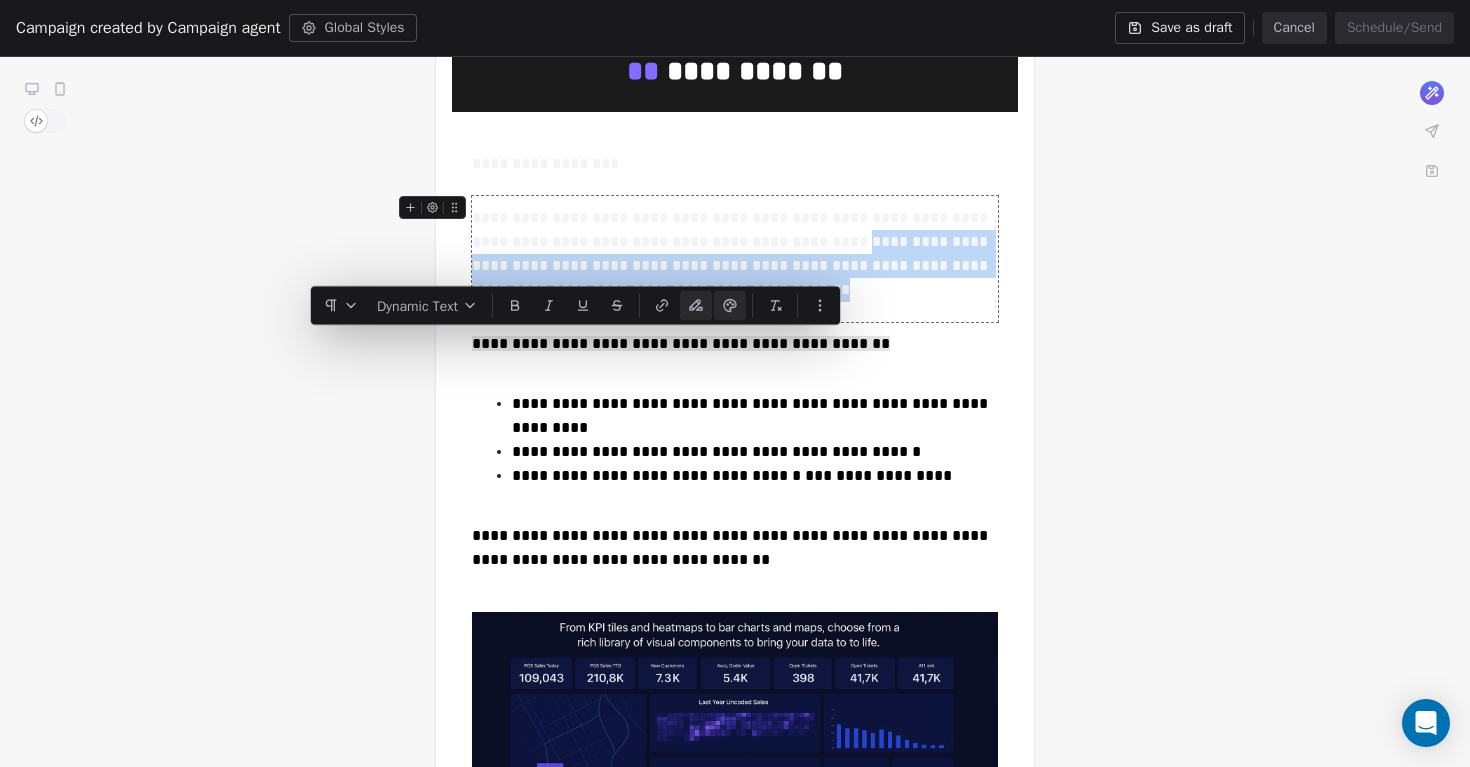 click on "**********" at bounding box center [735, 254] 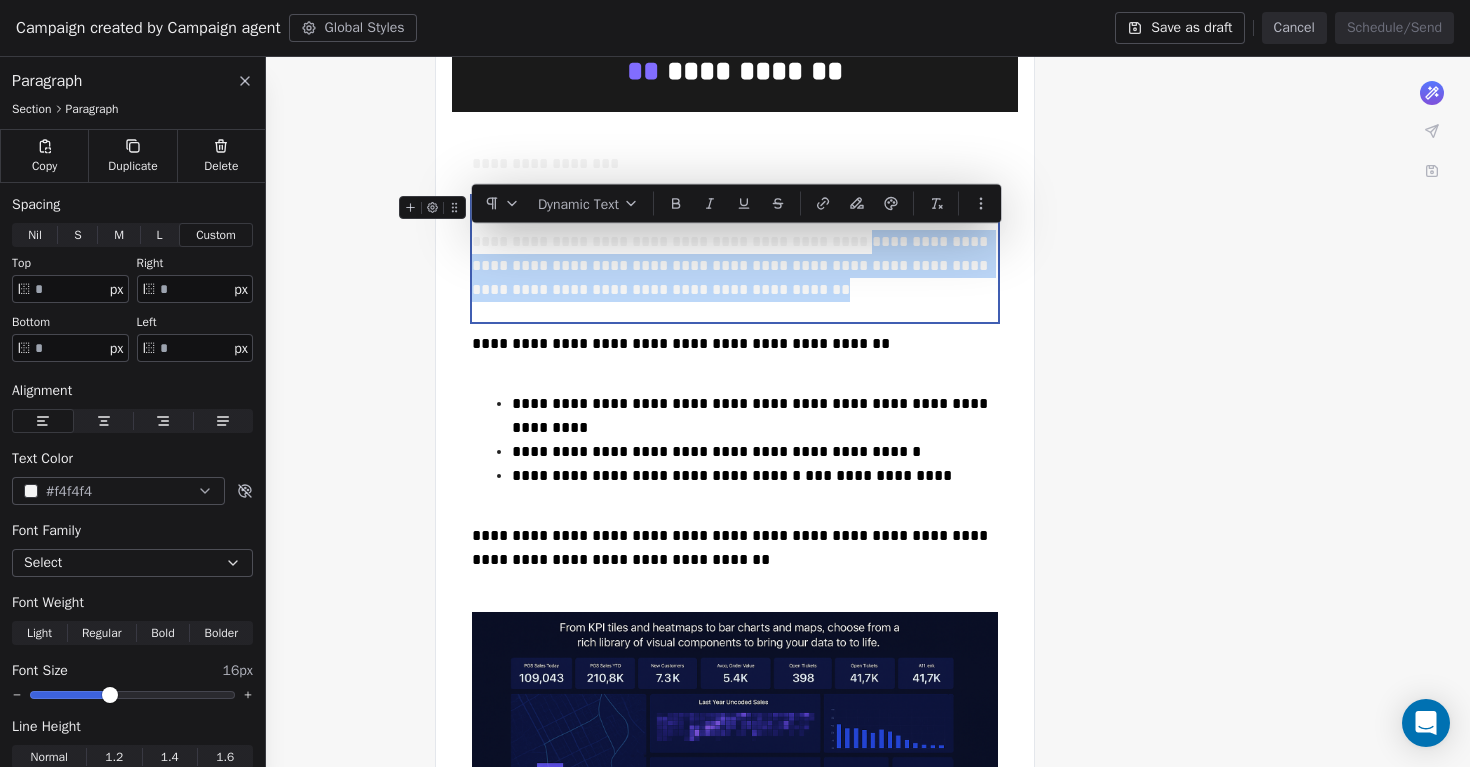 click on "**********" at bounding box center [735, 254] 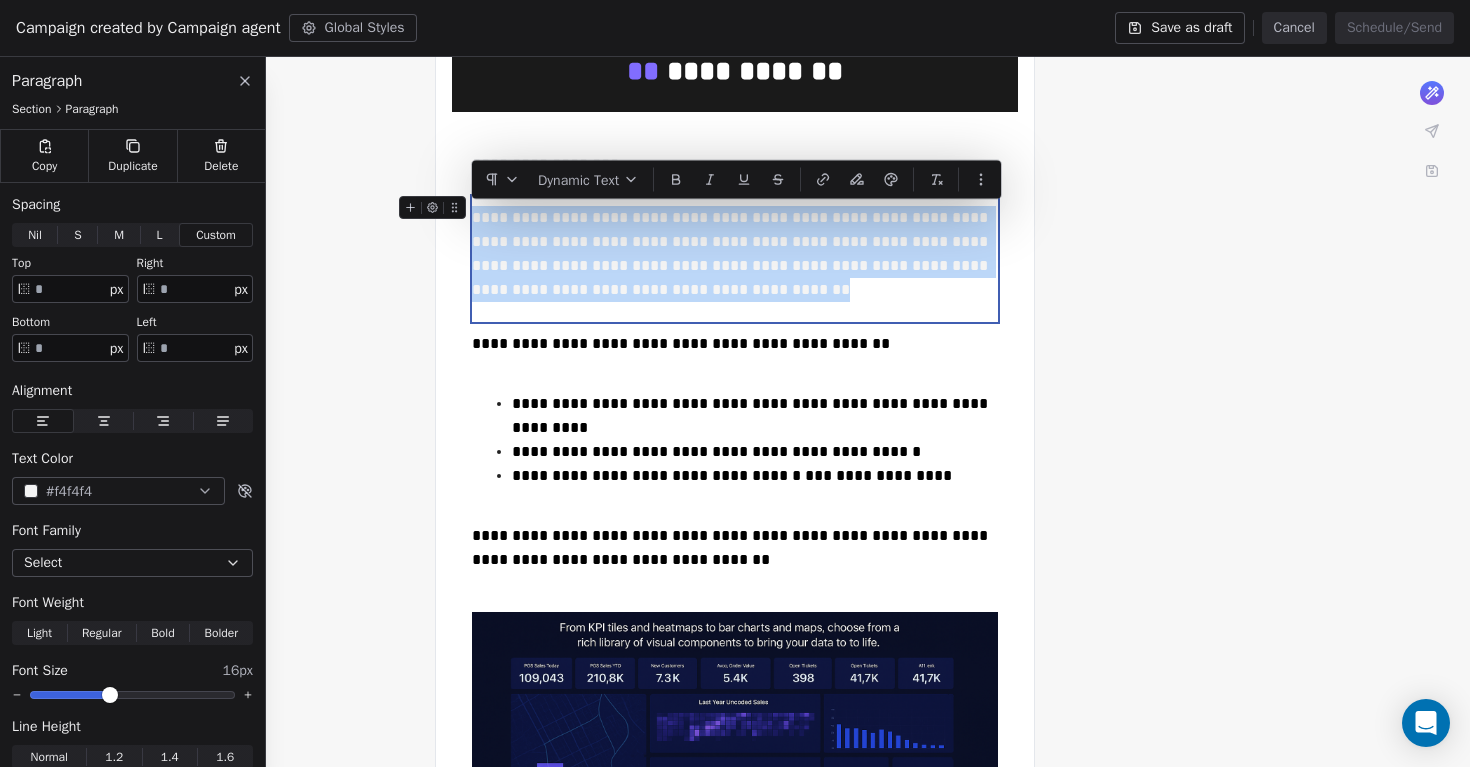 drag, startPoint x: 724, startPoint y: 297, endPoint x: 468, endPoint y: 206, distance: 271.69284 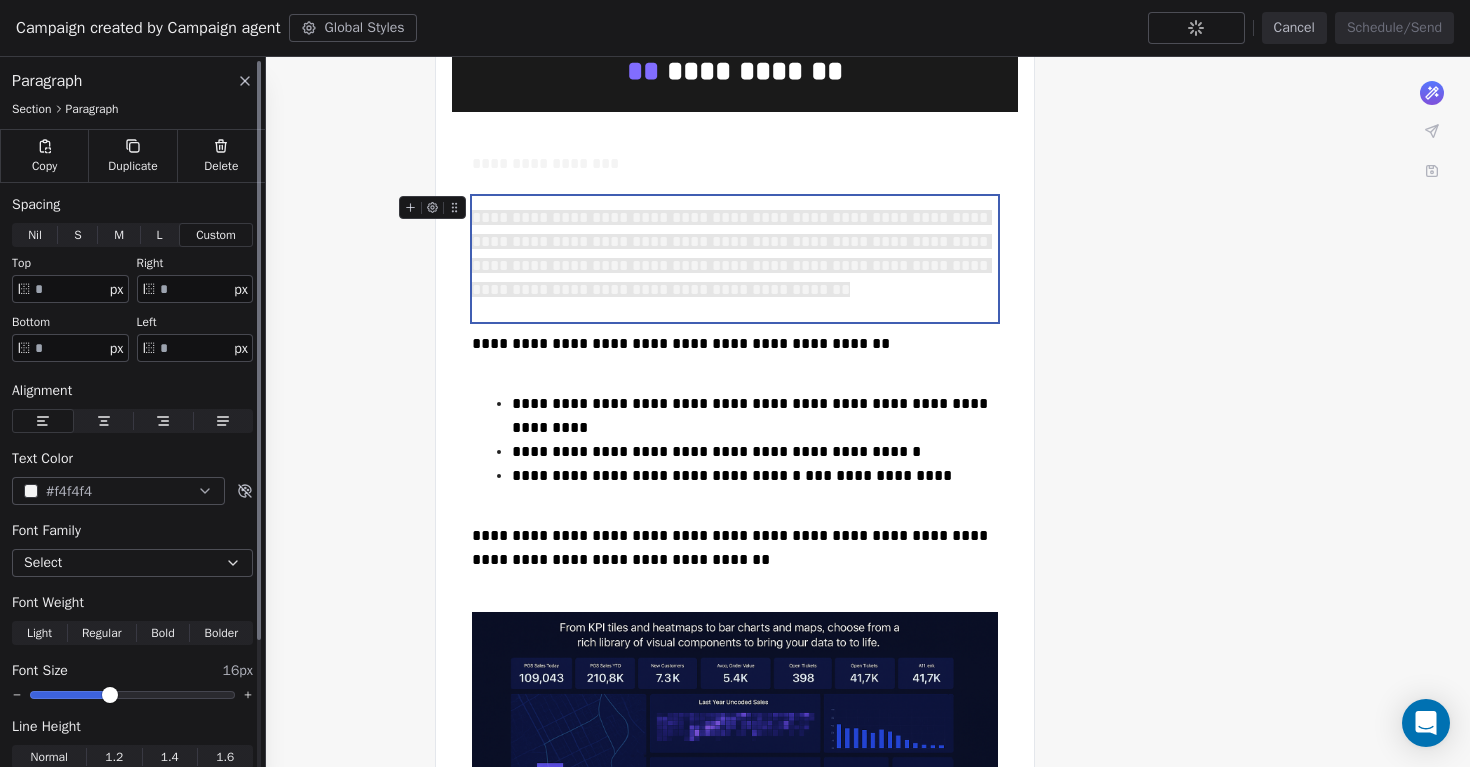 click 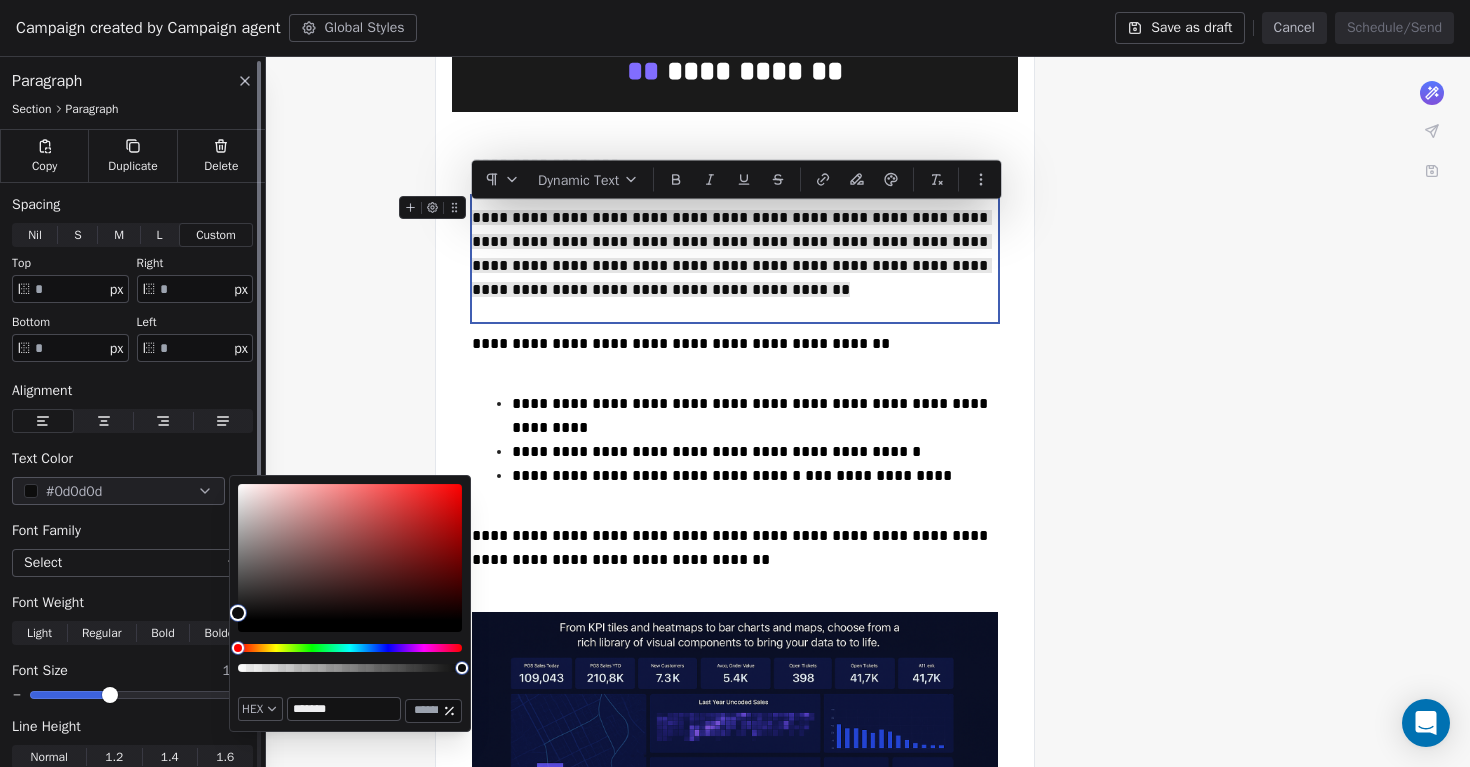 type on "*******" 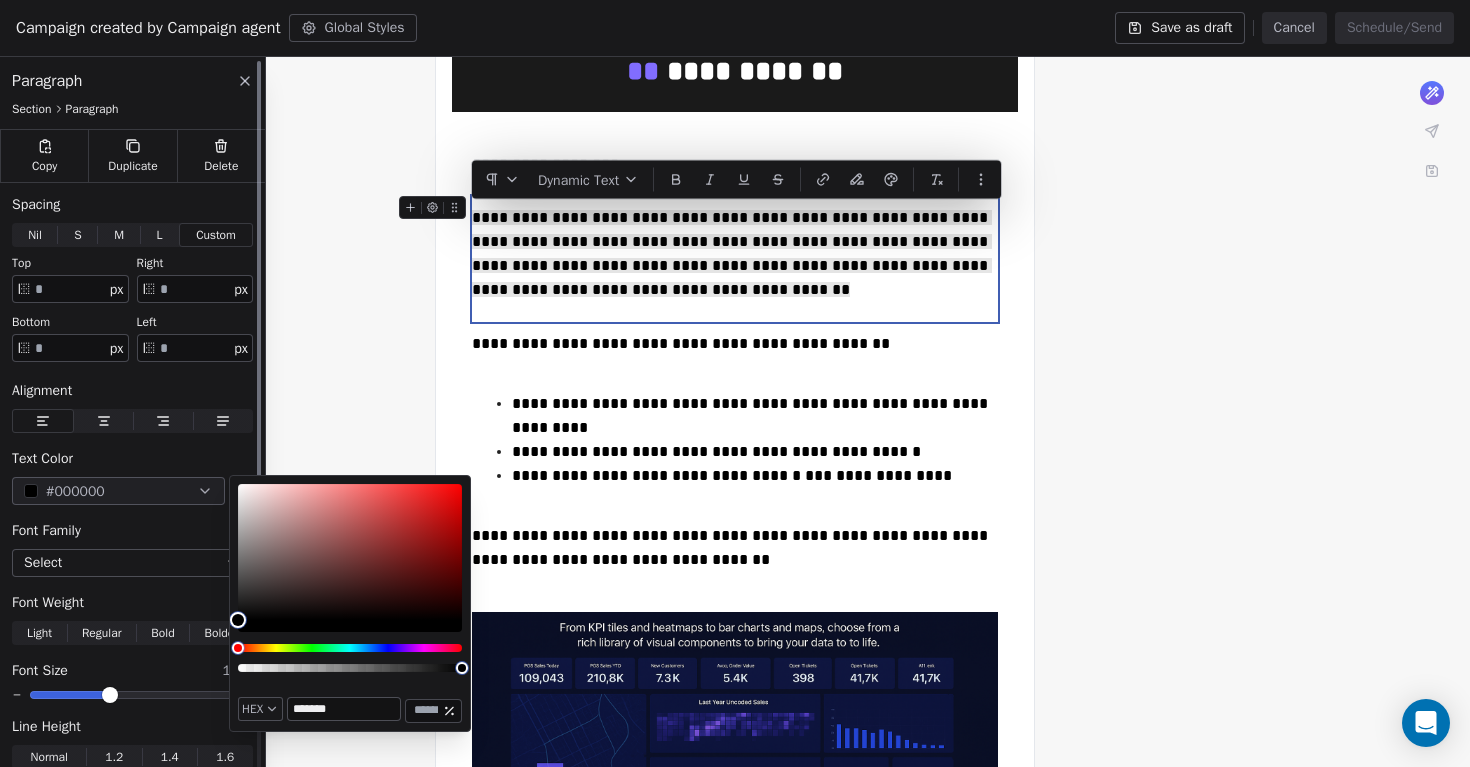 drag, startPoint x: 242, startPoint y: 492, endPoint x: 179, endPoint y: 637, distance: 158.09491 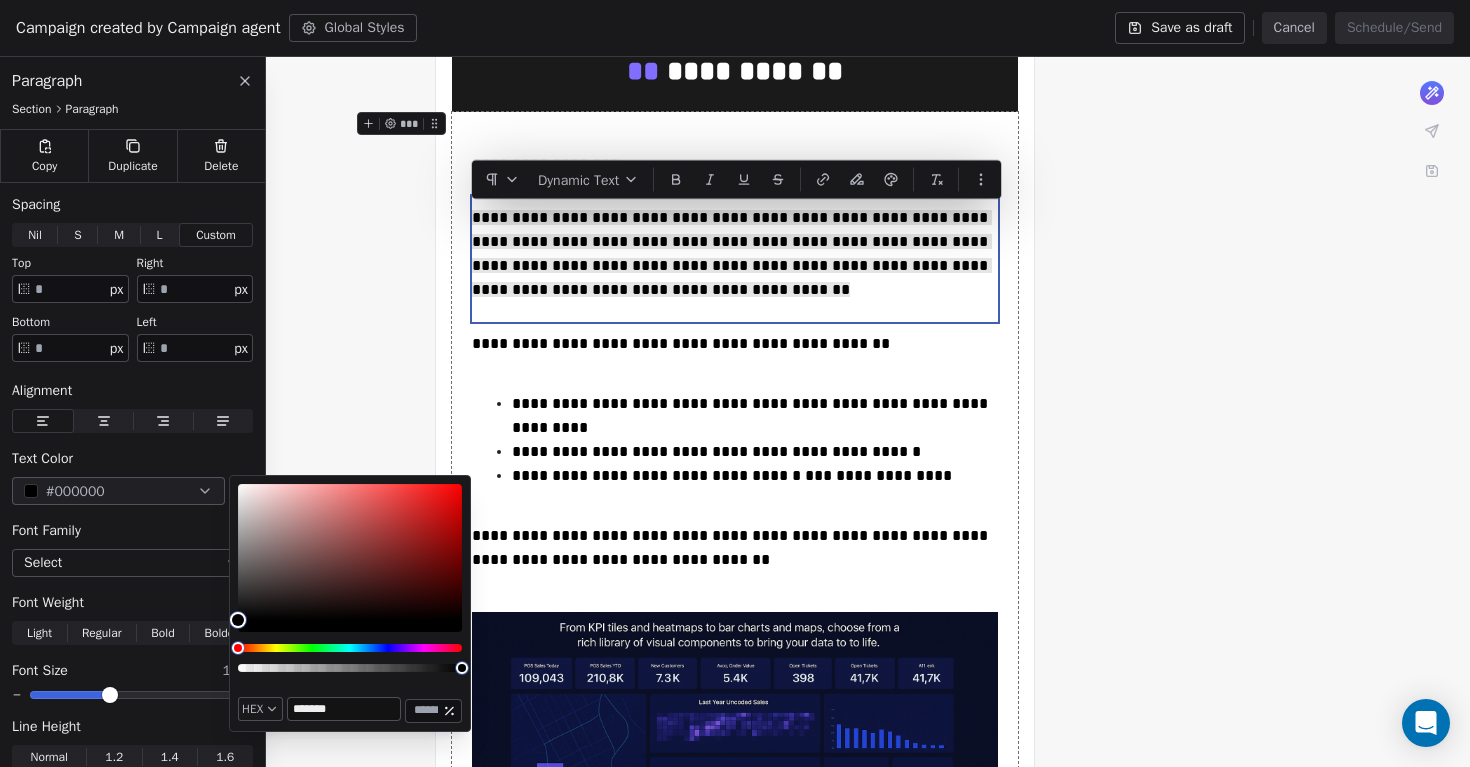 click on "**********" at bounding box center [735, 623] 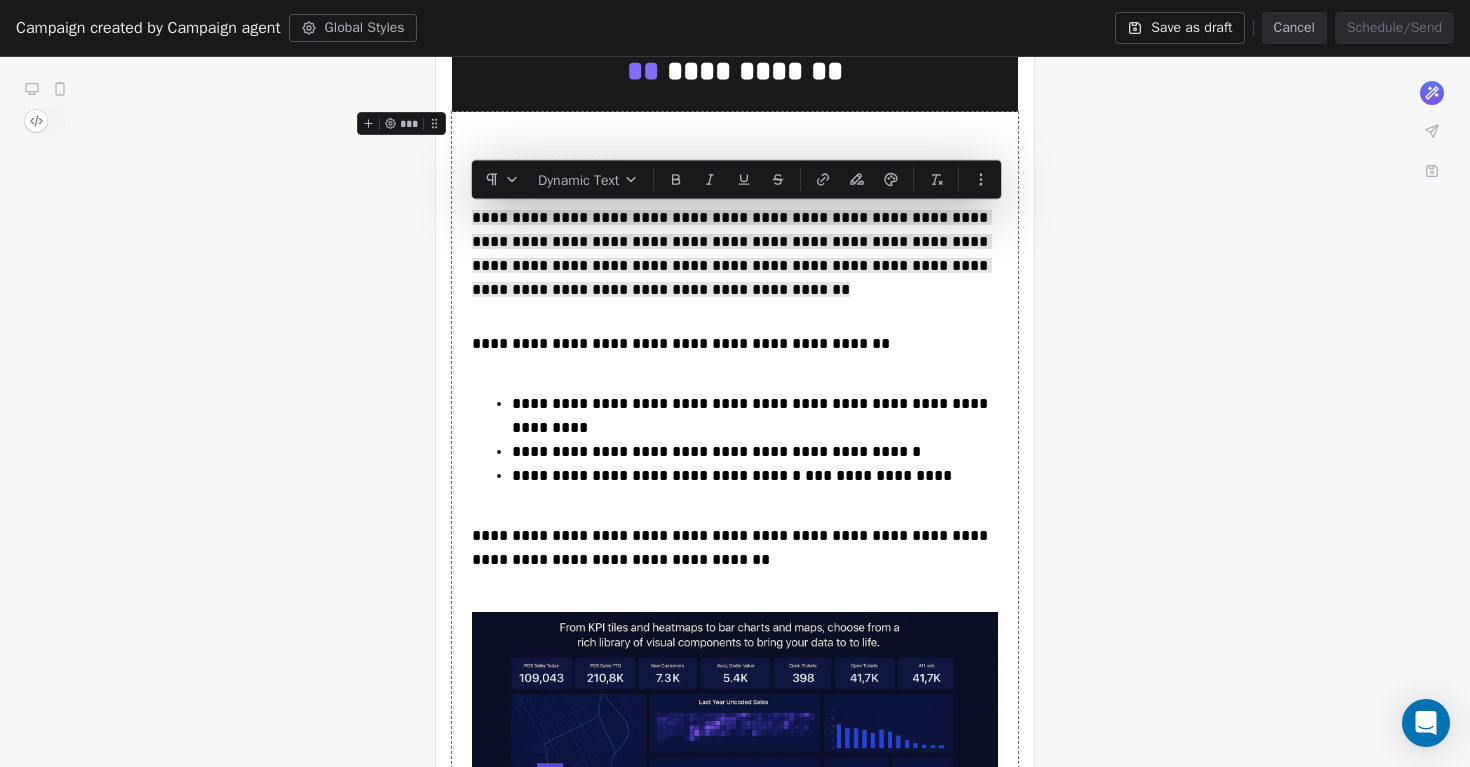 click on "**********" at bounding box center (735, 623) 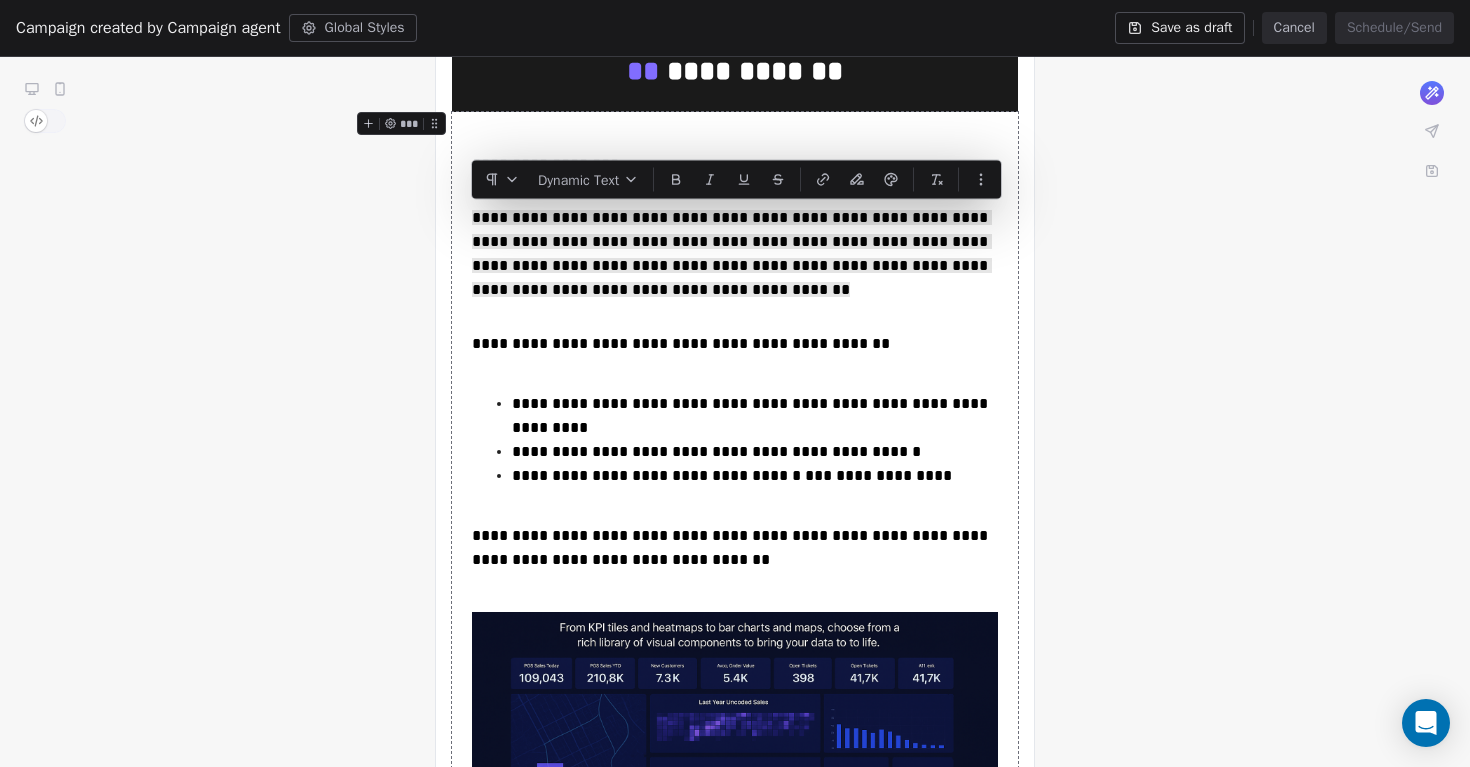 click on "**********" at bounding box center (735, 623) 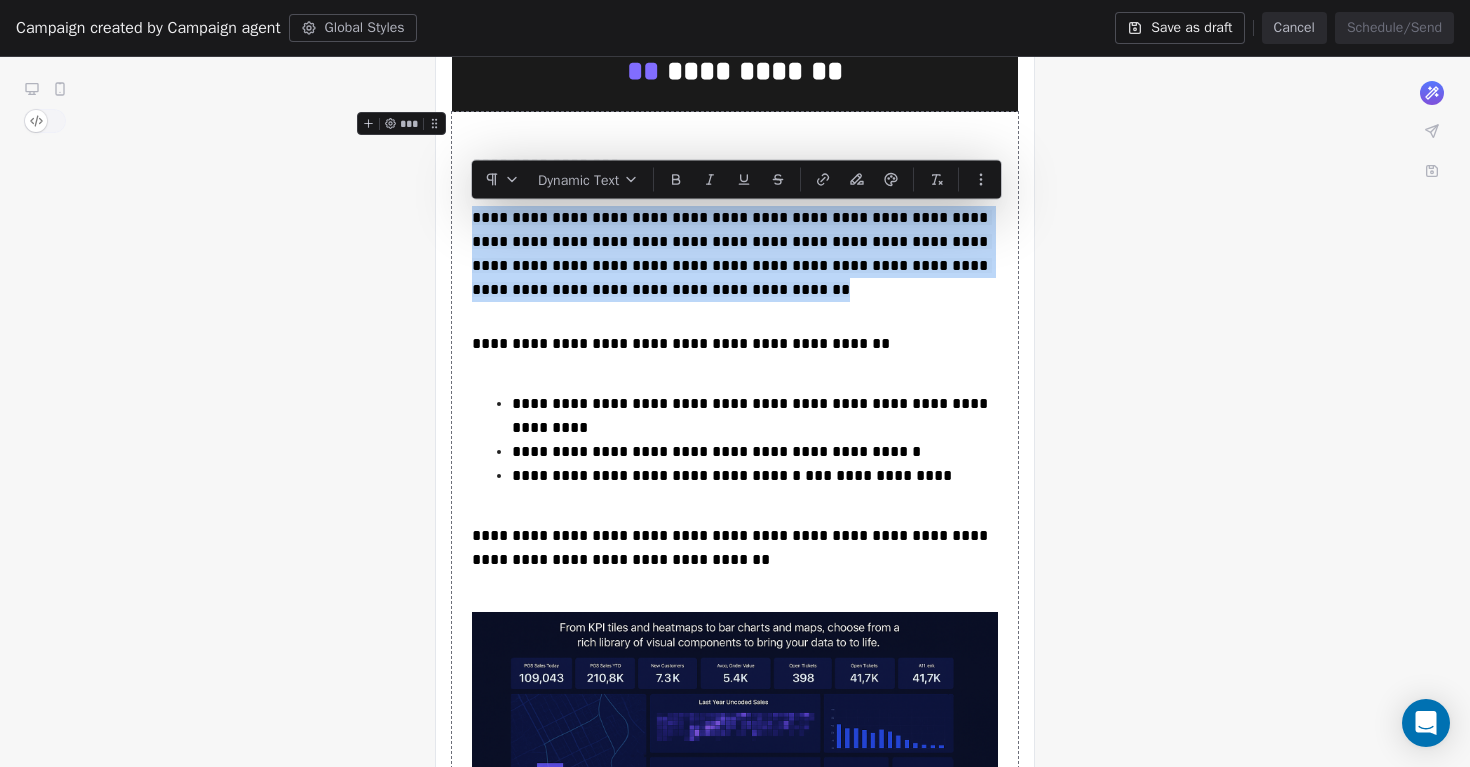 click on "**********" at bounding box center (735, 562) 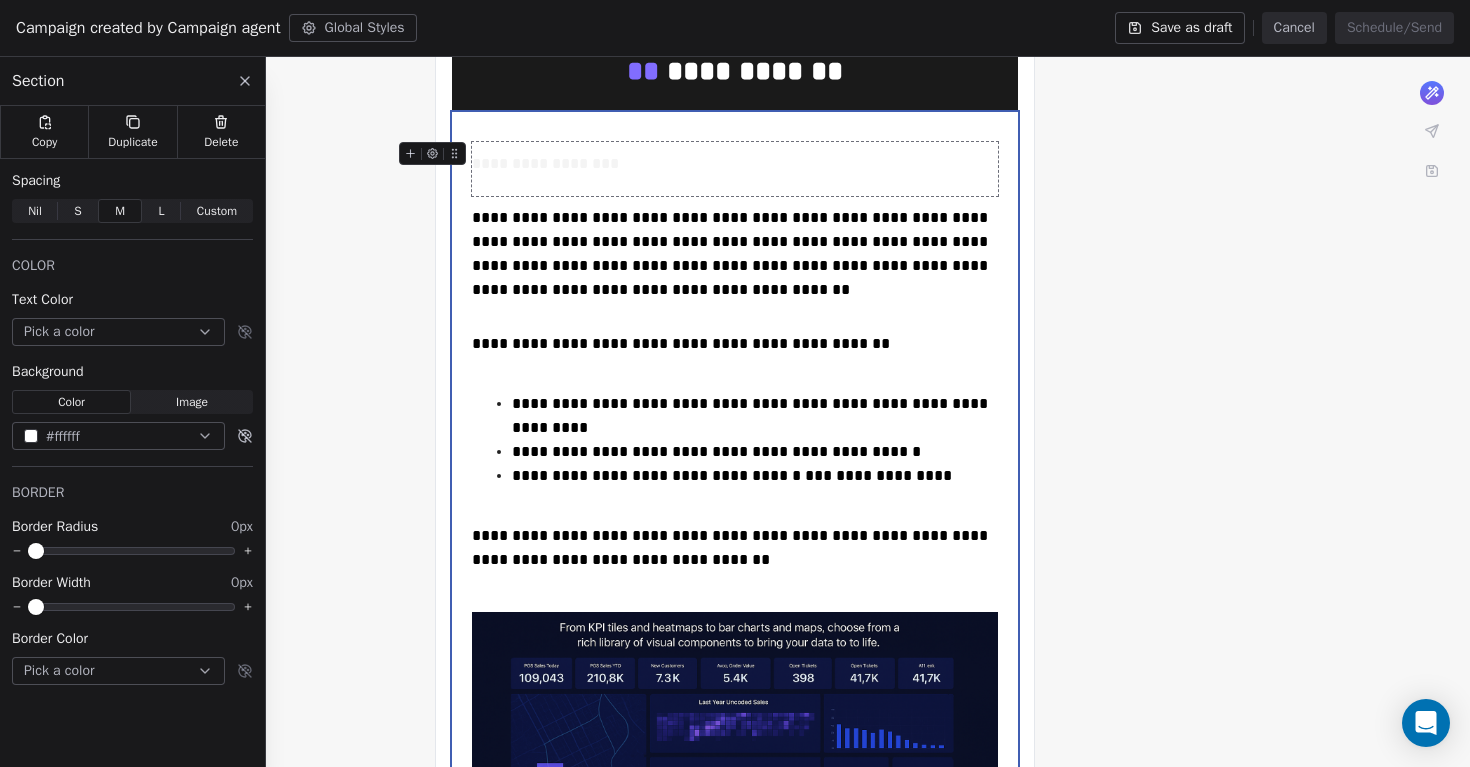 click on "**********" at bounding box center (735, 164) 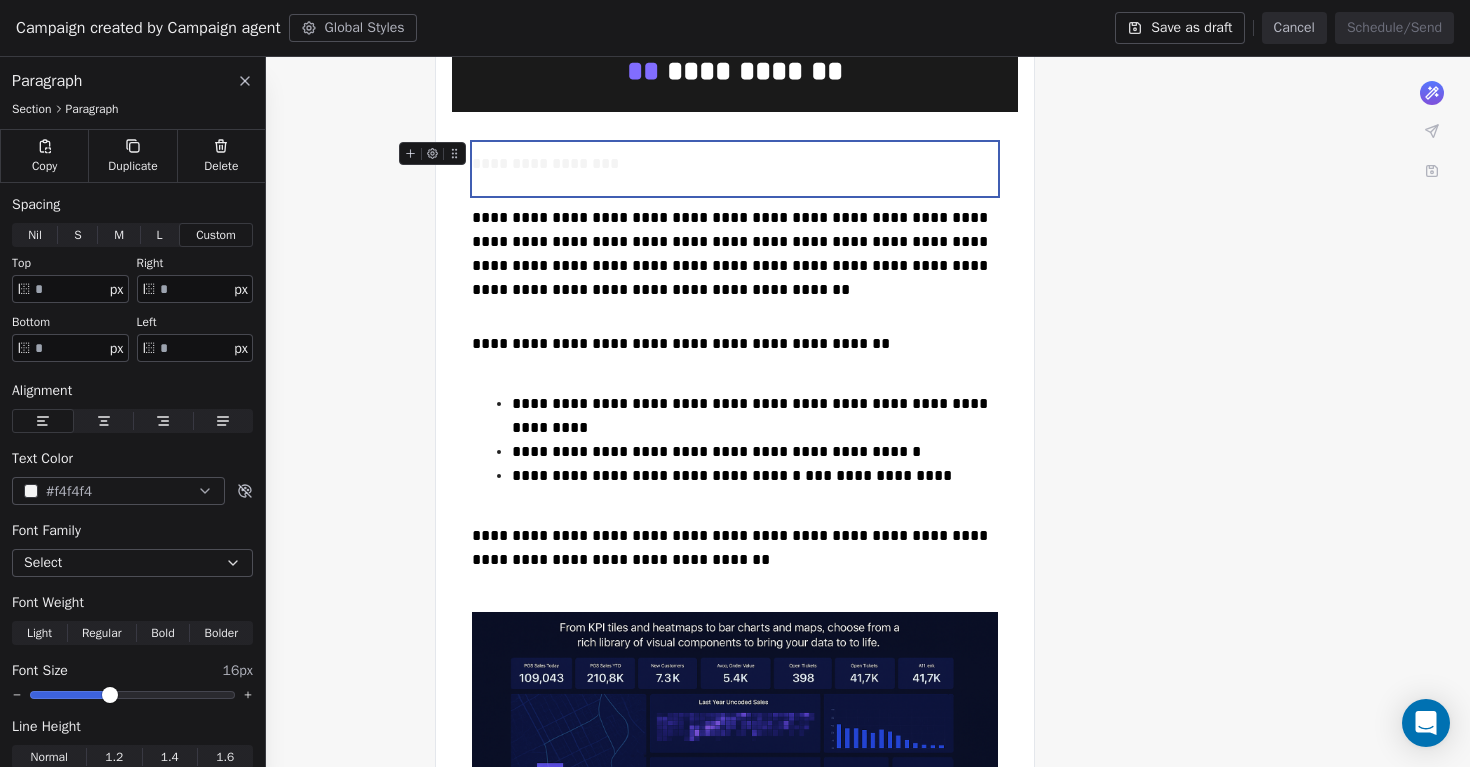 click on "**********" at bounding box center [735, 164] 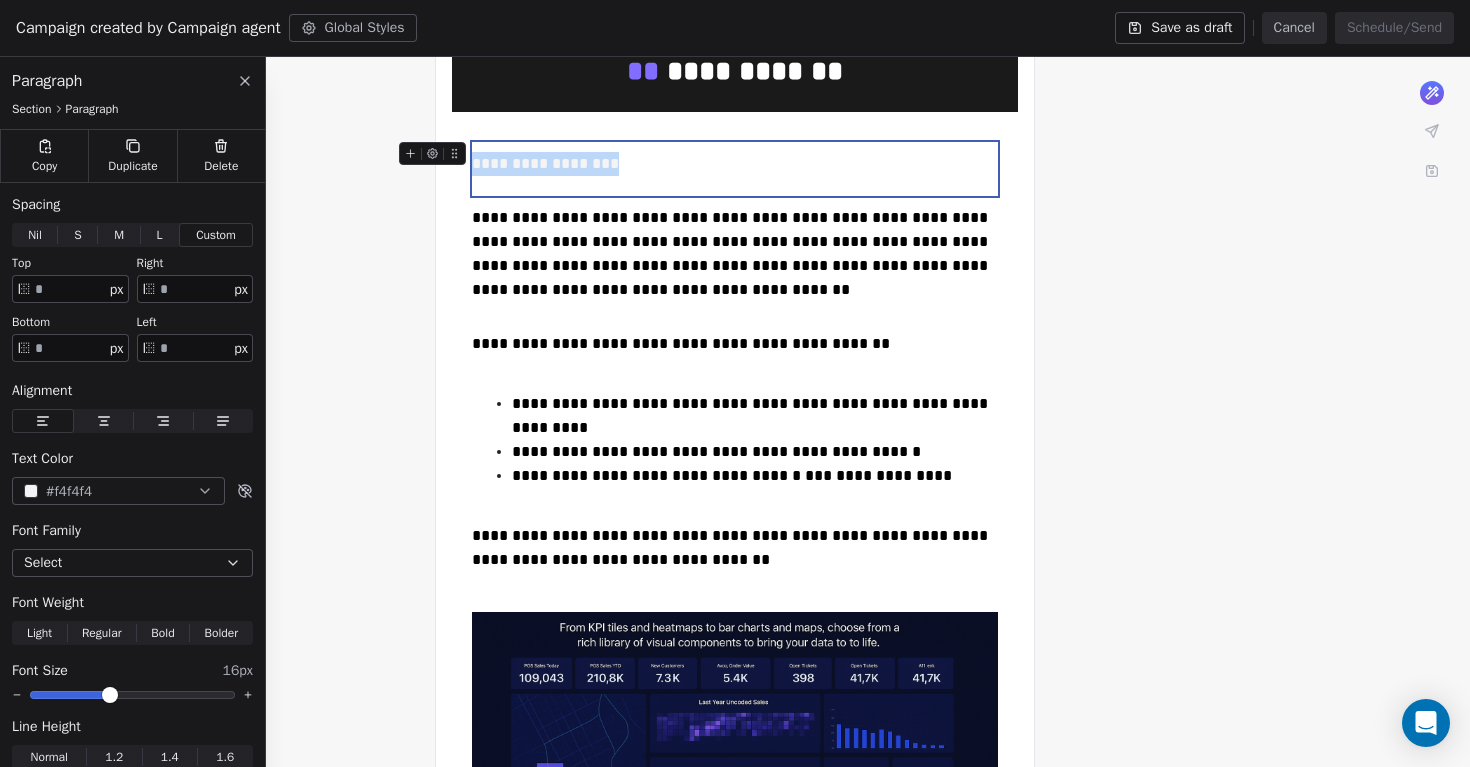 click on "**********" at bounding box center [735, 164] 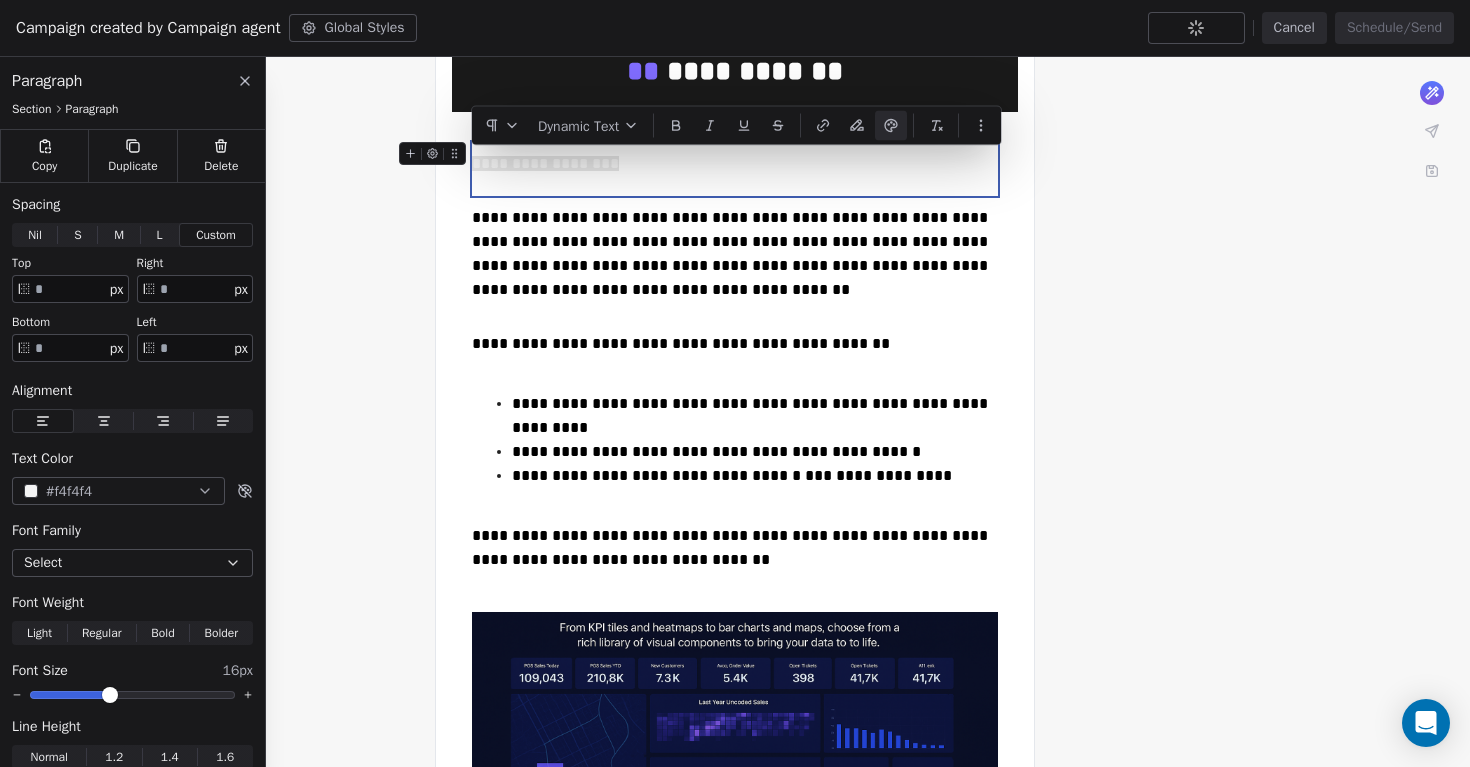 click 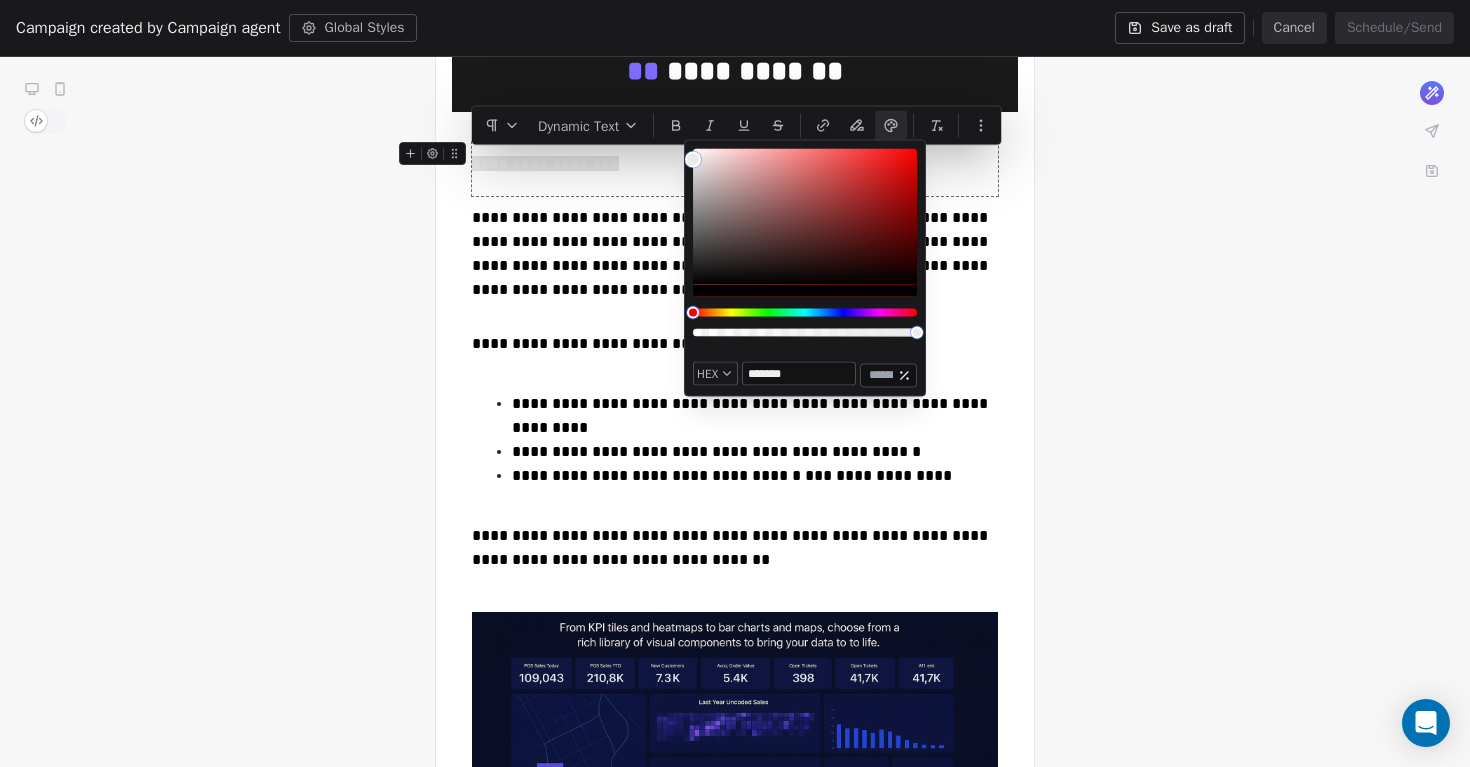 type on "*******" 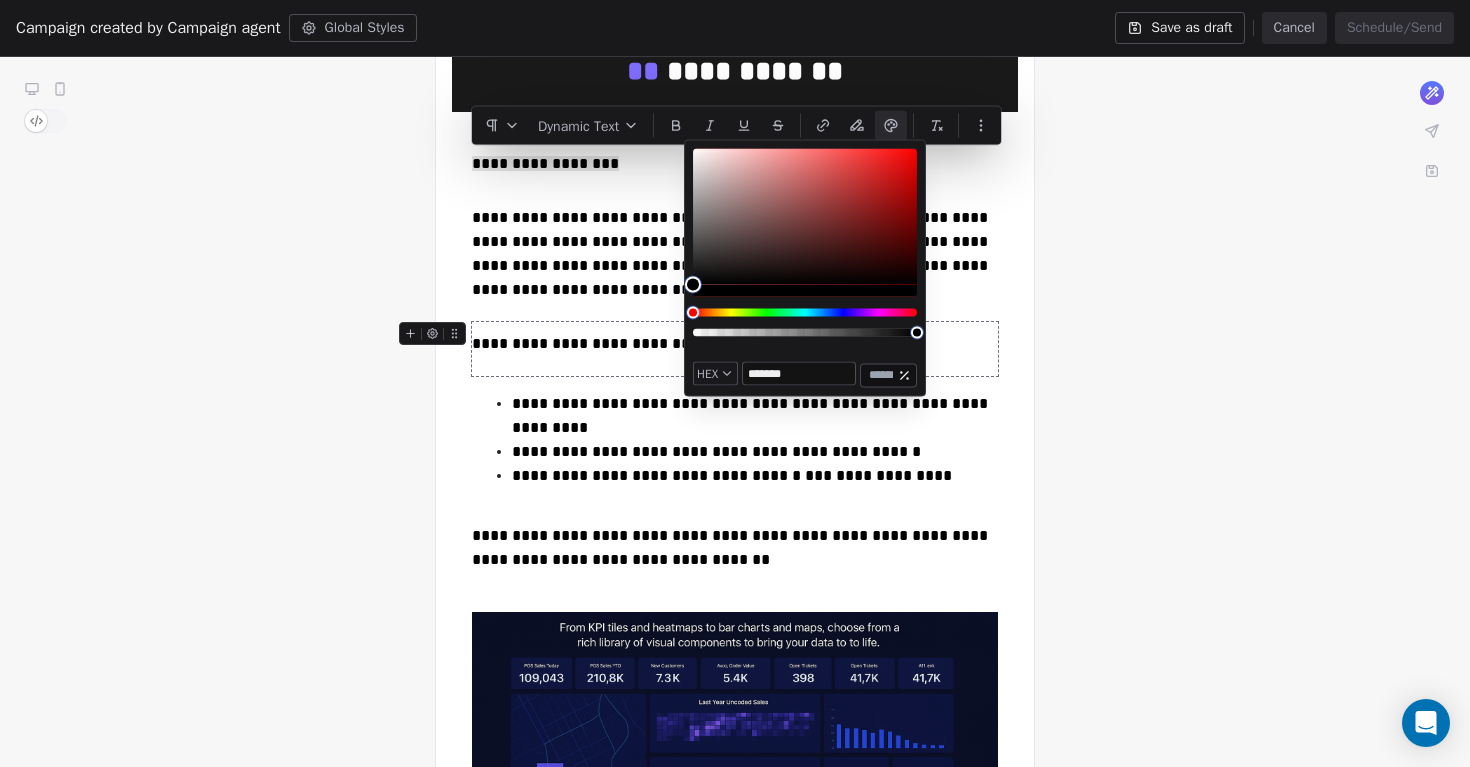 drag, startPoint x: 697, startPoint y: 278, endPoint x: 620, endPoint y: 347, distance: 103.392456 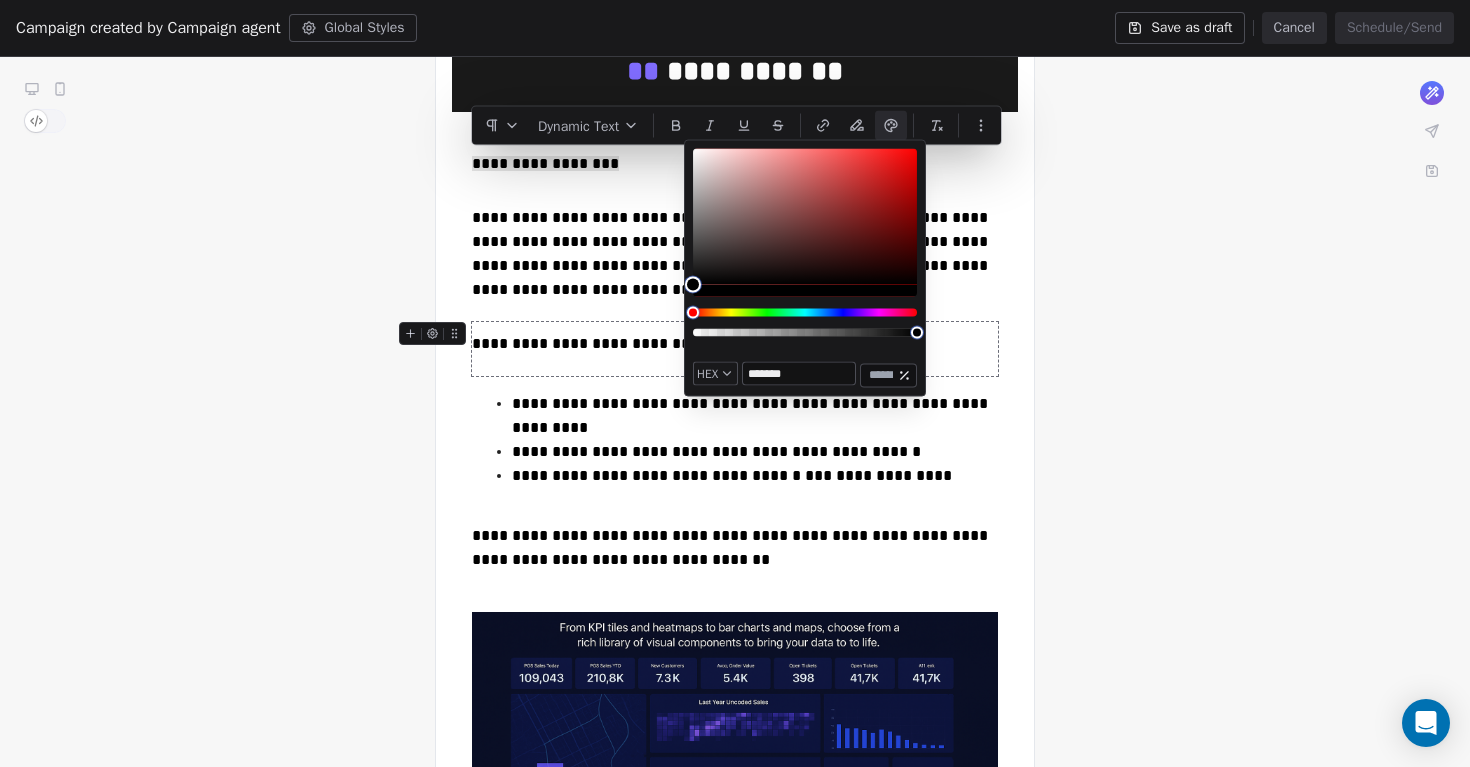 click on "**********" at bounding box center [735, 403] 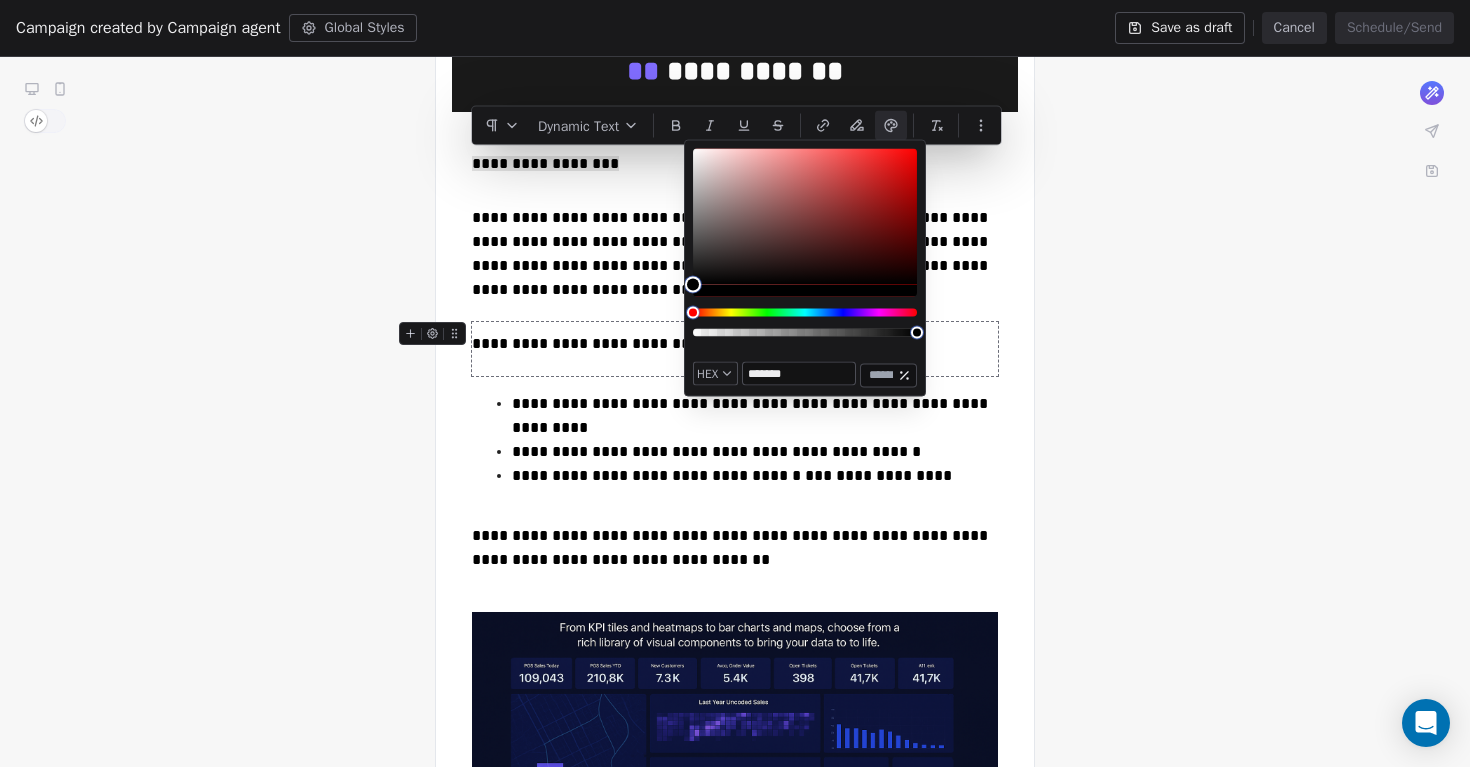 click on "**********" at bounding box center (735, 623) 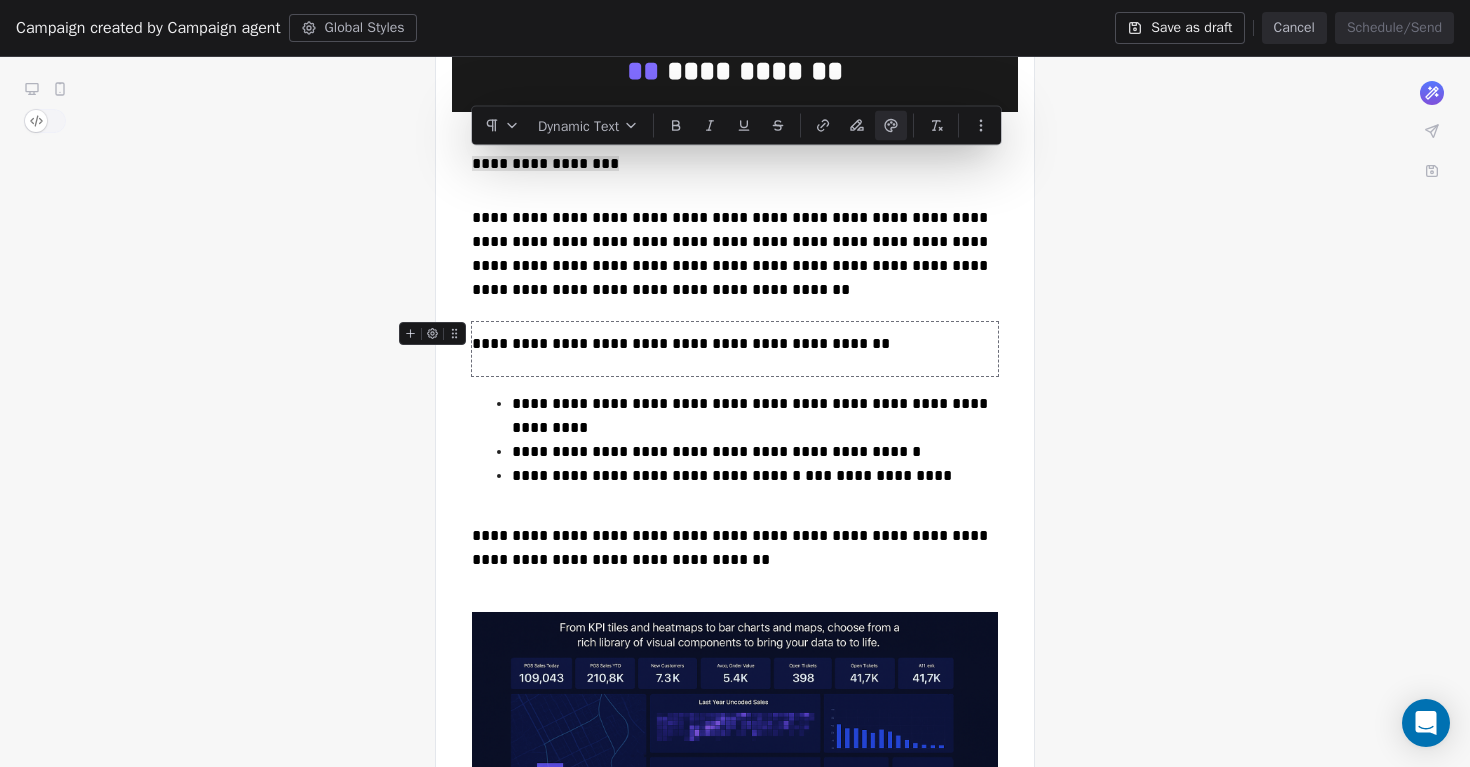 click on "**********" at bounding box center (735, 623) 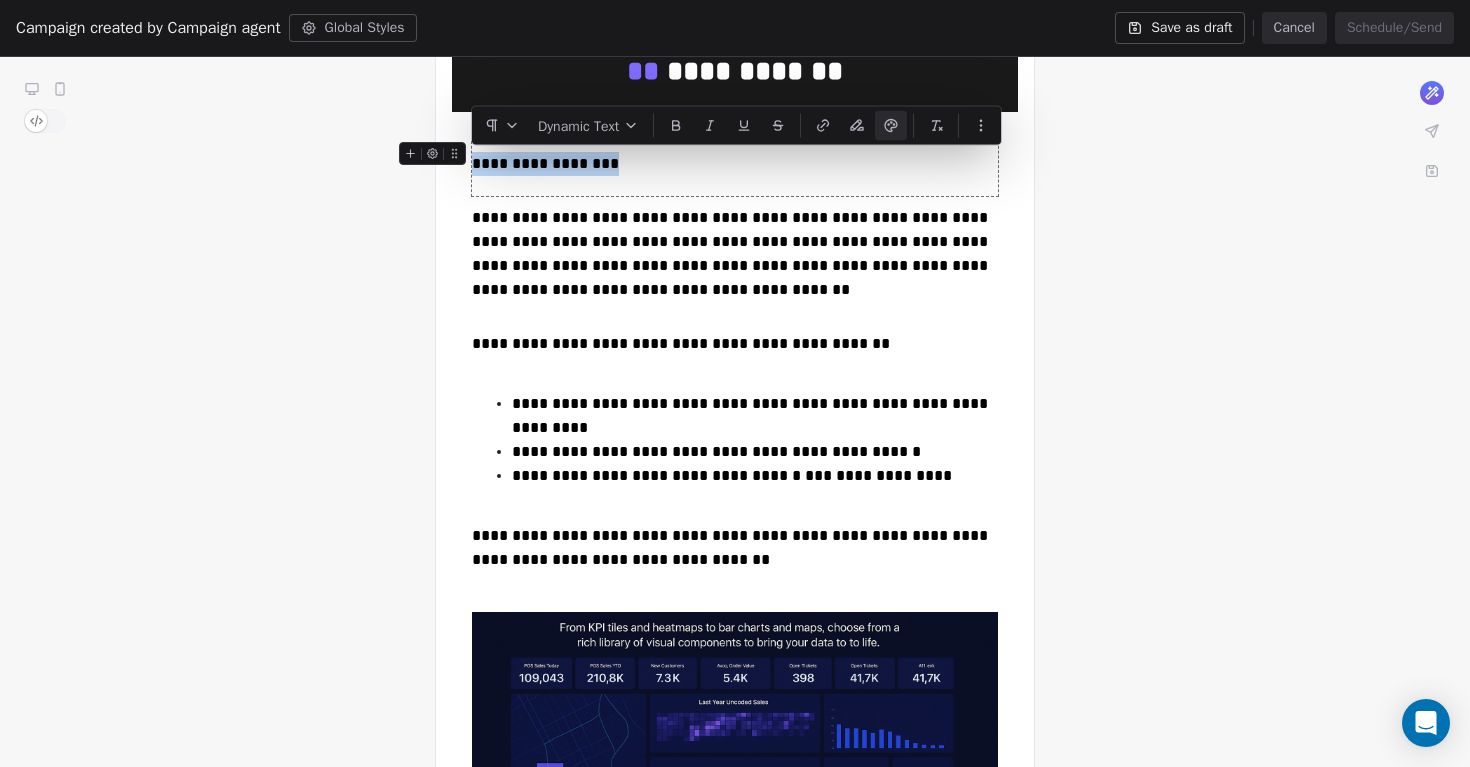 click on "**********" at bounding box center [735, 169] 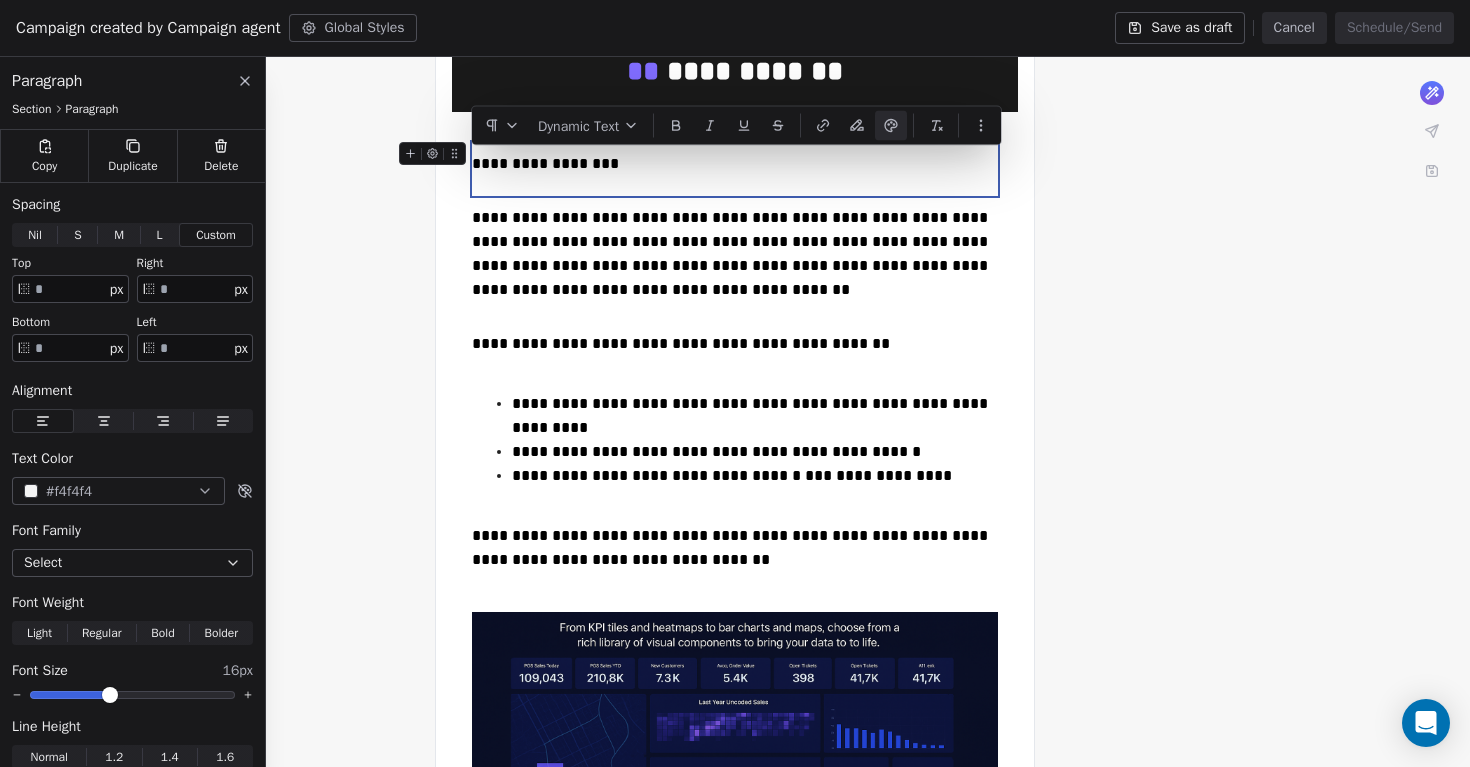 click on "**********" at bounding box center [545, 163] 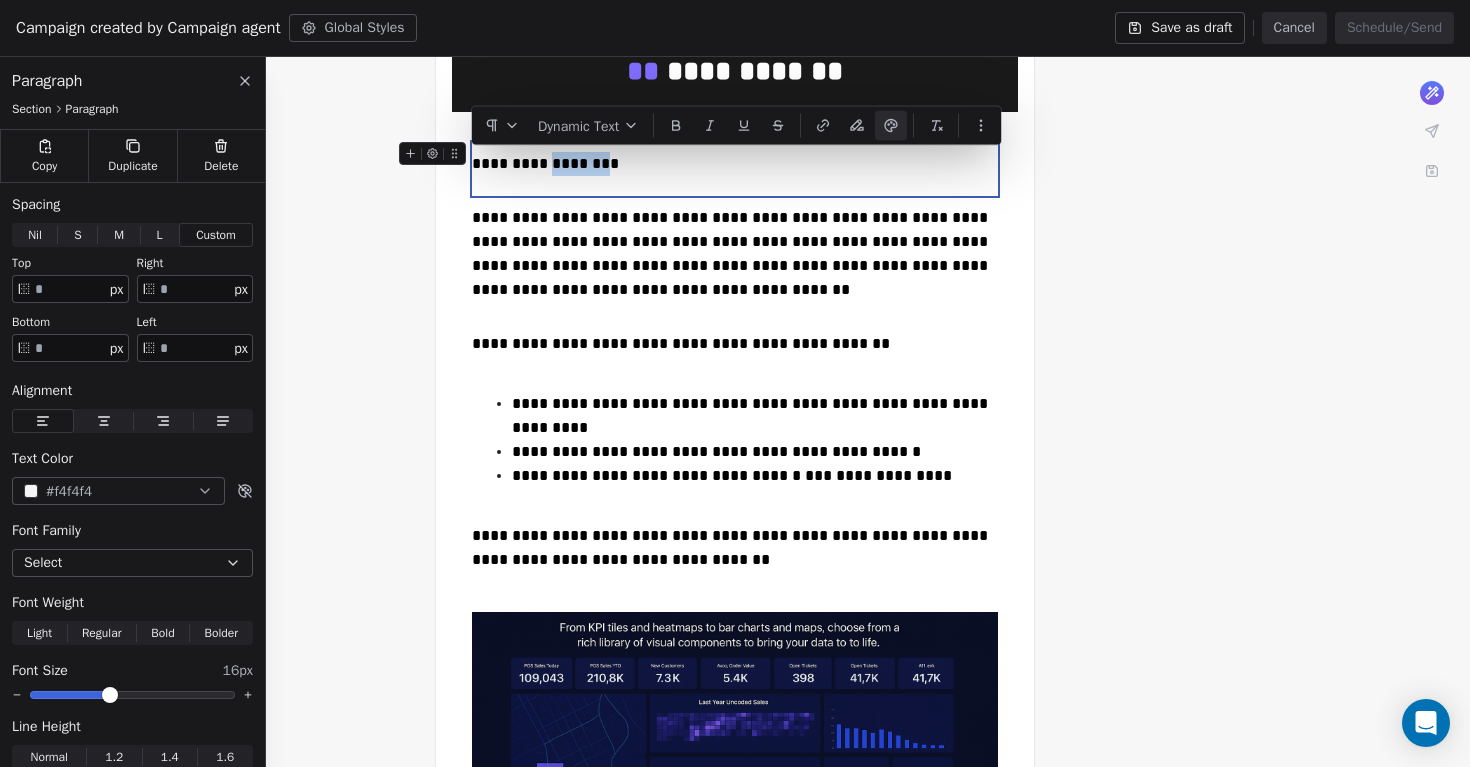 click on "**********" at bounding box center [545, 163] 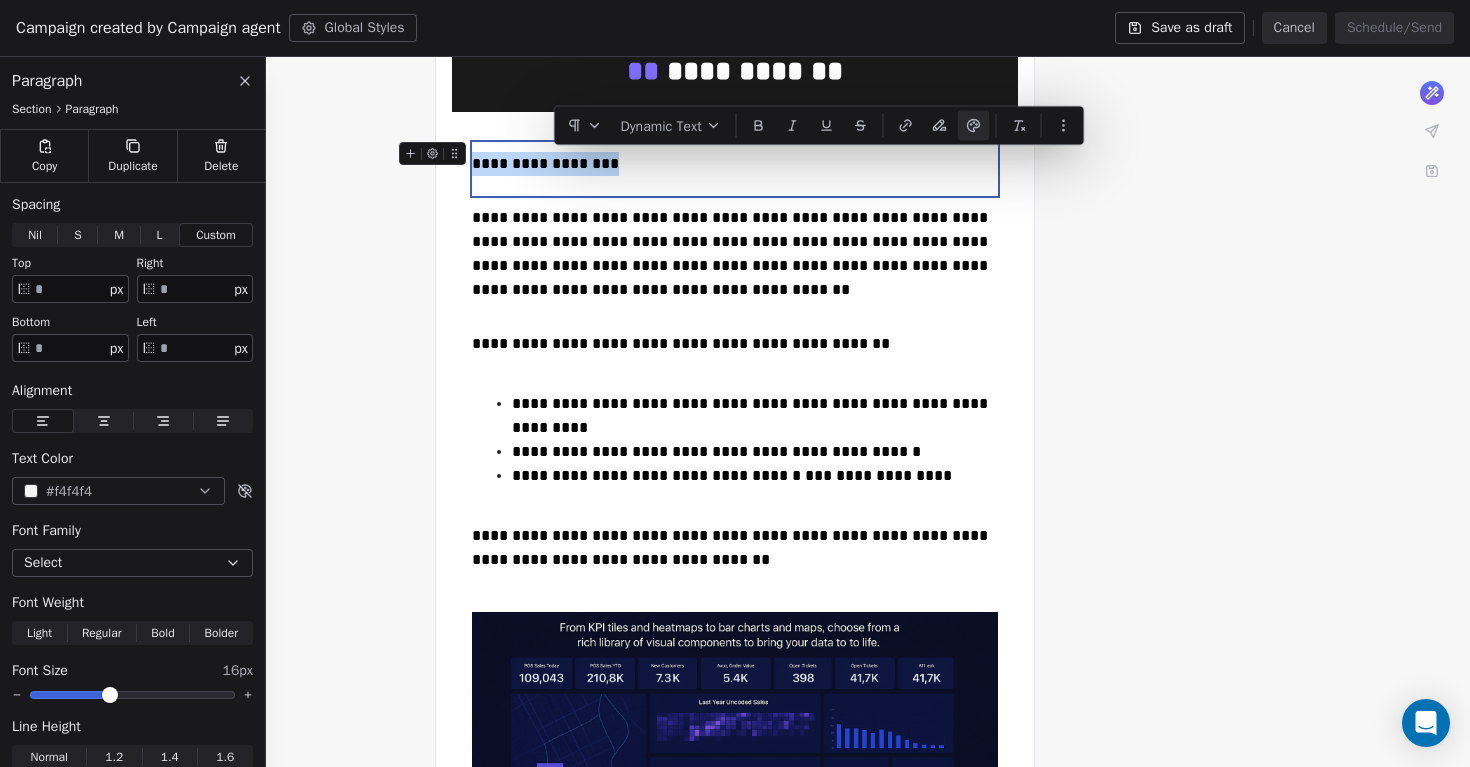 click on "**********" at bounding box center (545, 163) 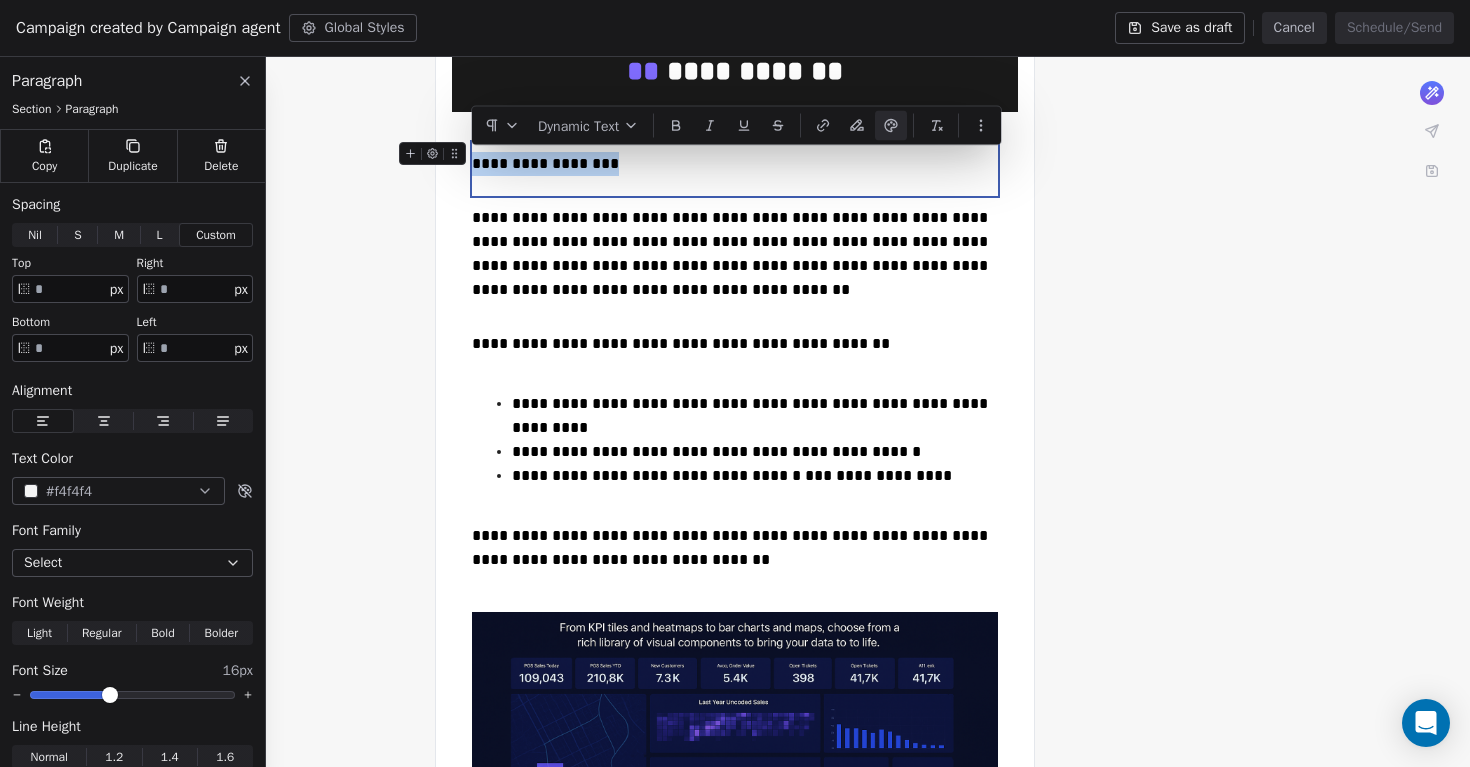 click on "**********" at bounding box center (735, 164) 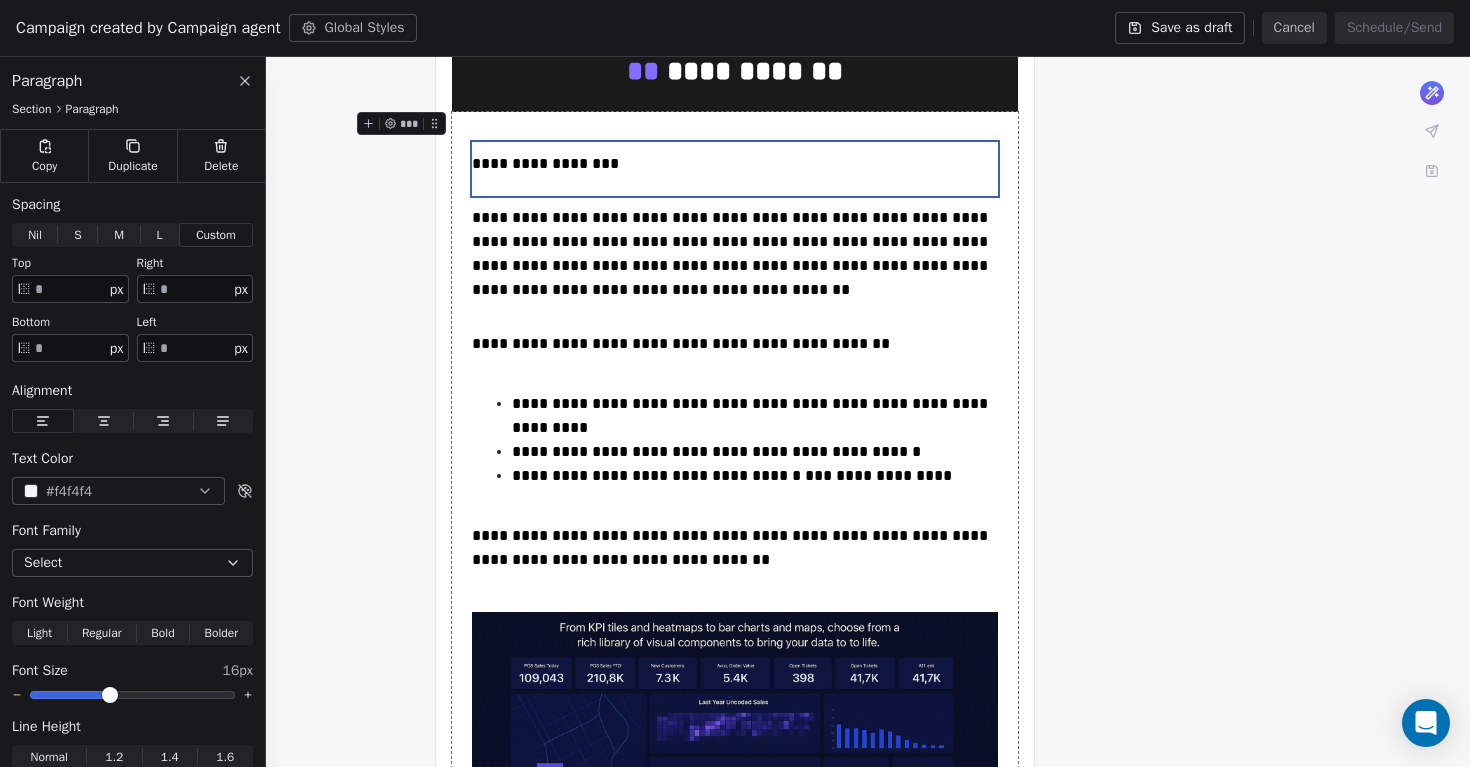 click on "**********" at bounding box center (735, 623) 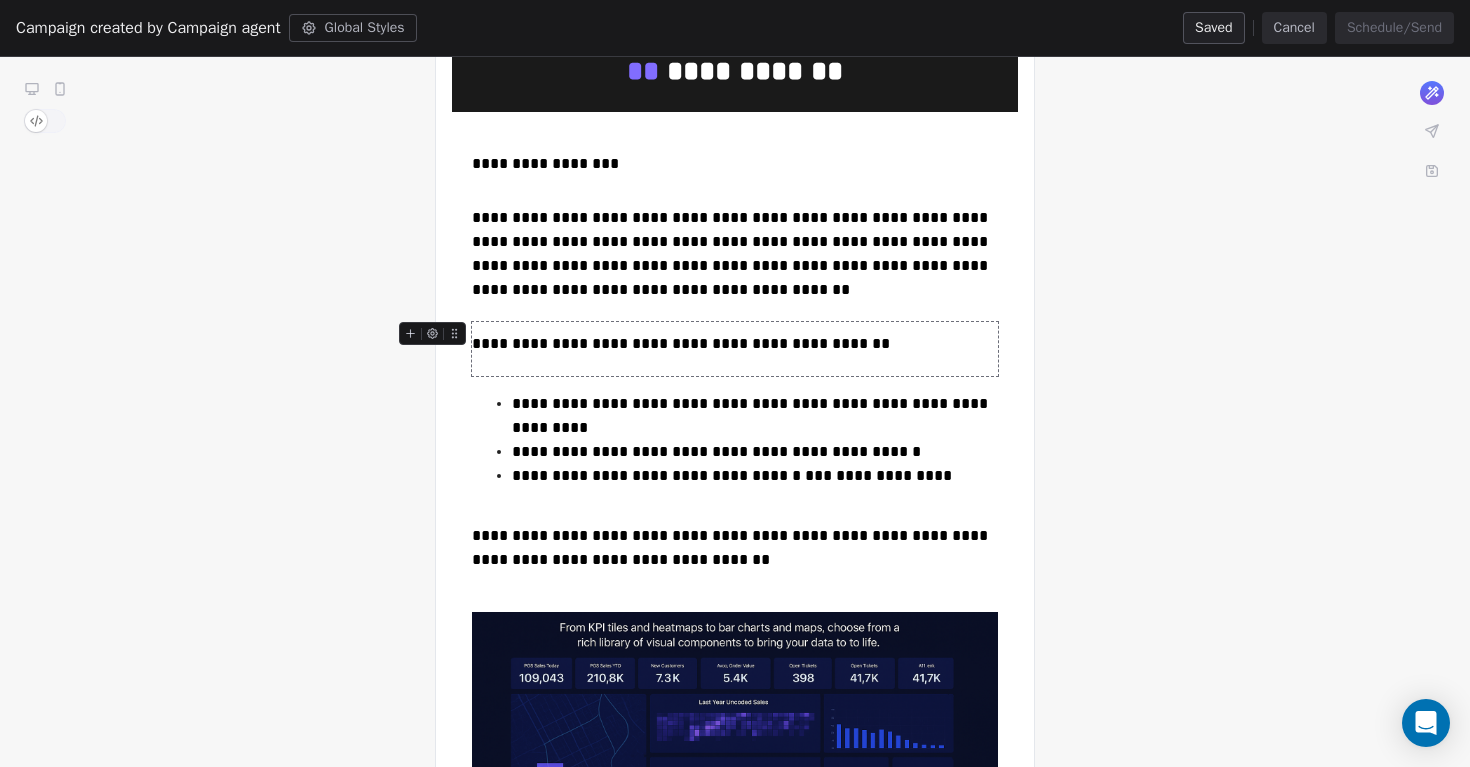 click on "**********" at bounding box center (735, 344) 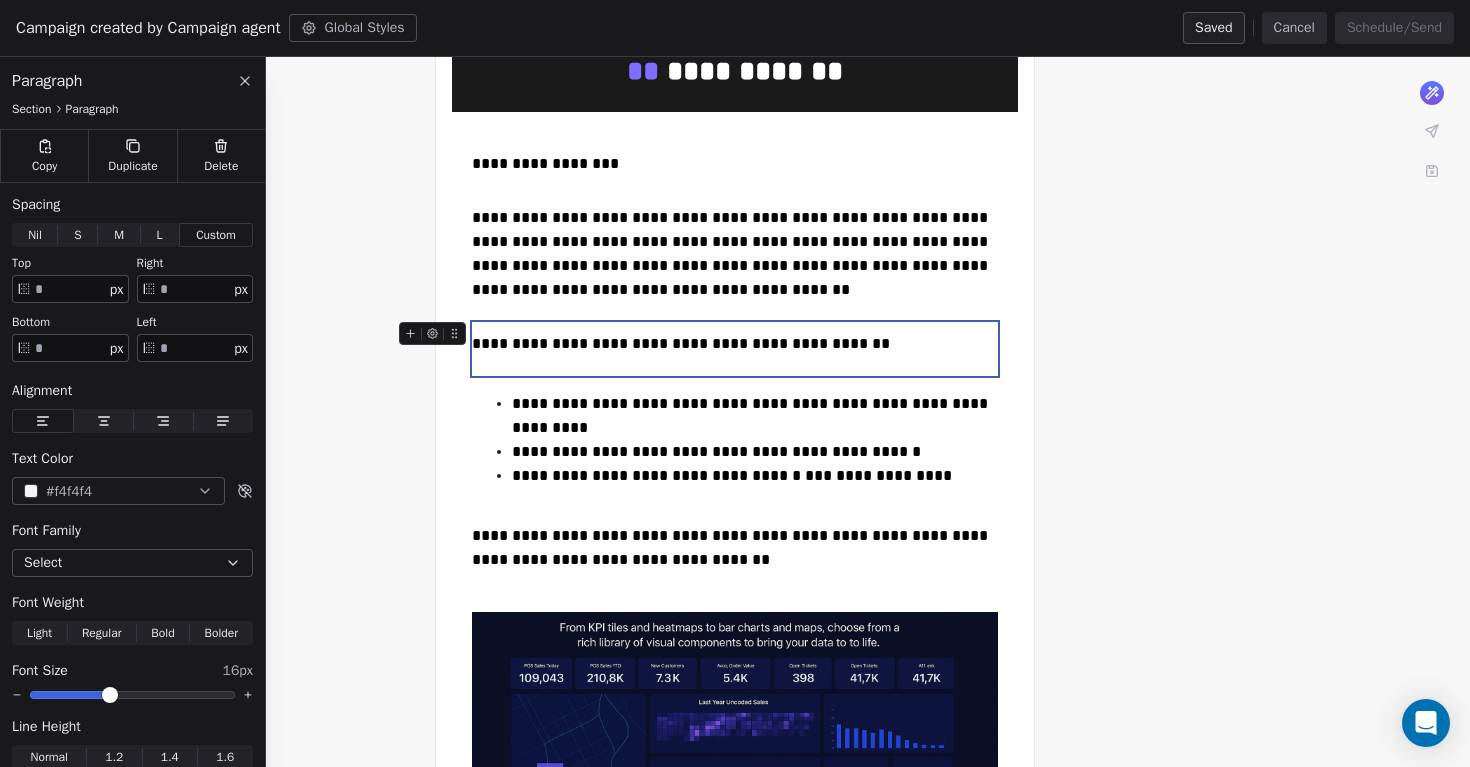 click on "**********" at bounding box center [735, 623] 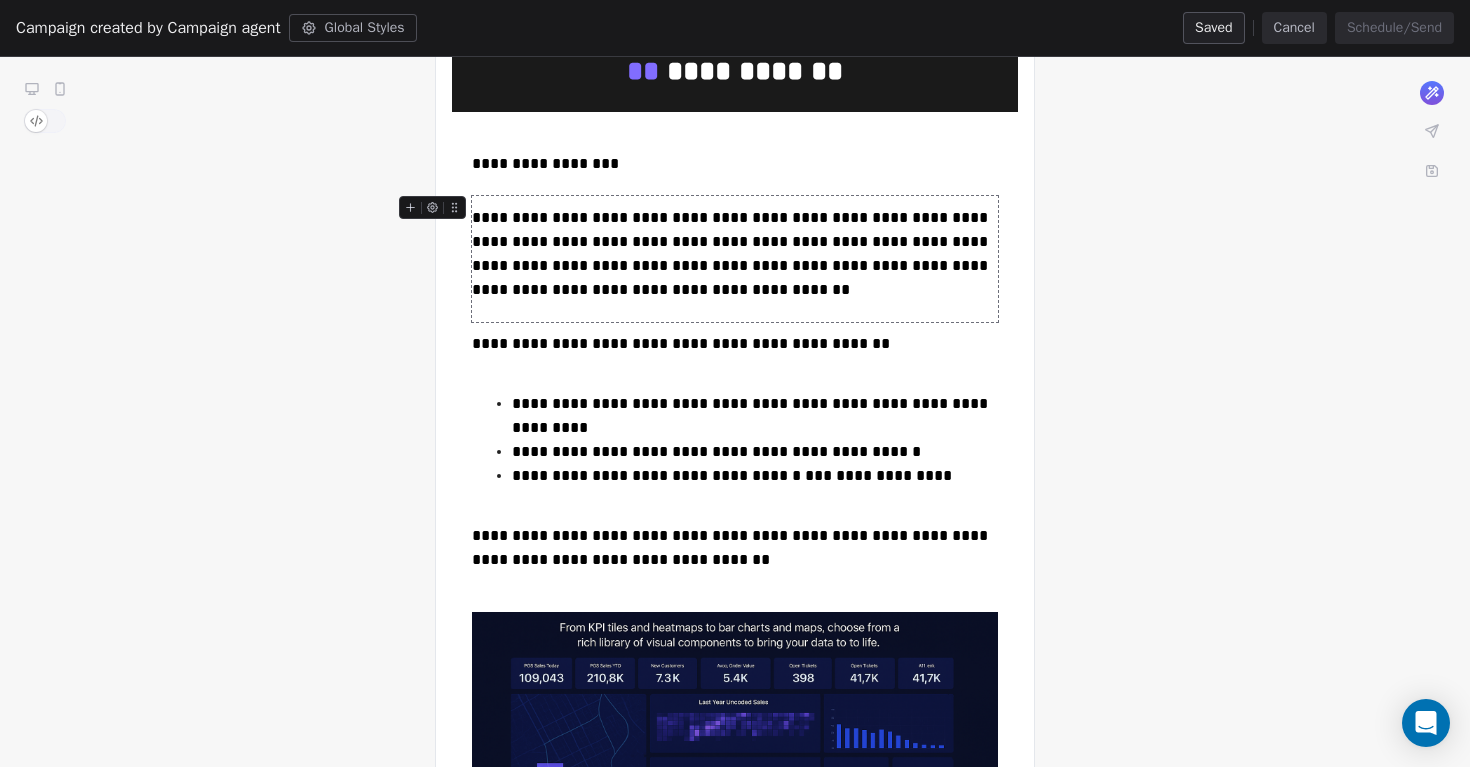 click on "**********" at bounding box center (735, 254) 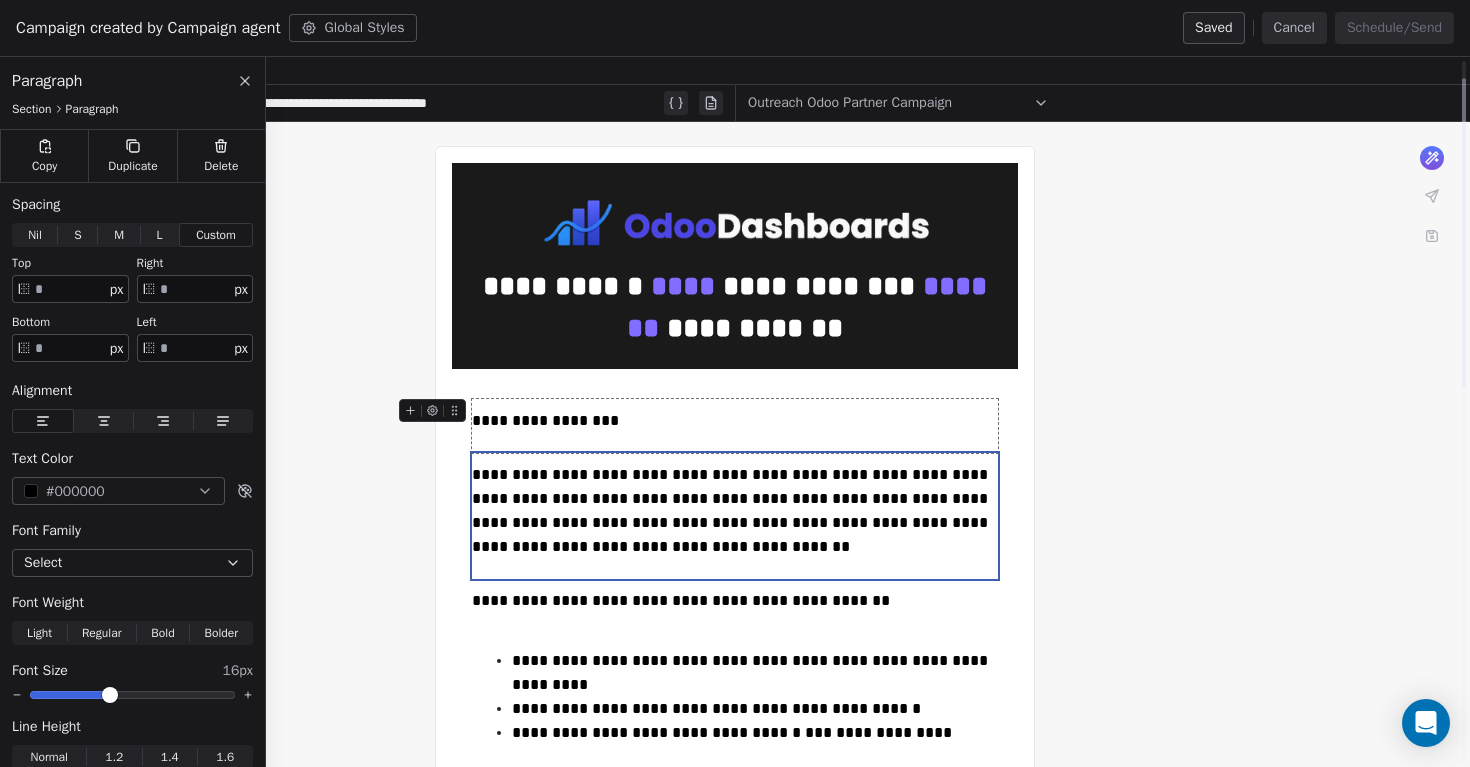scroll, scrollTop: 31, scrollLeft: 0, axis: vertical 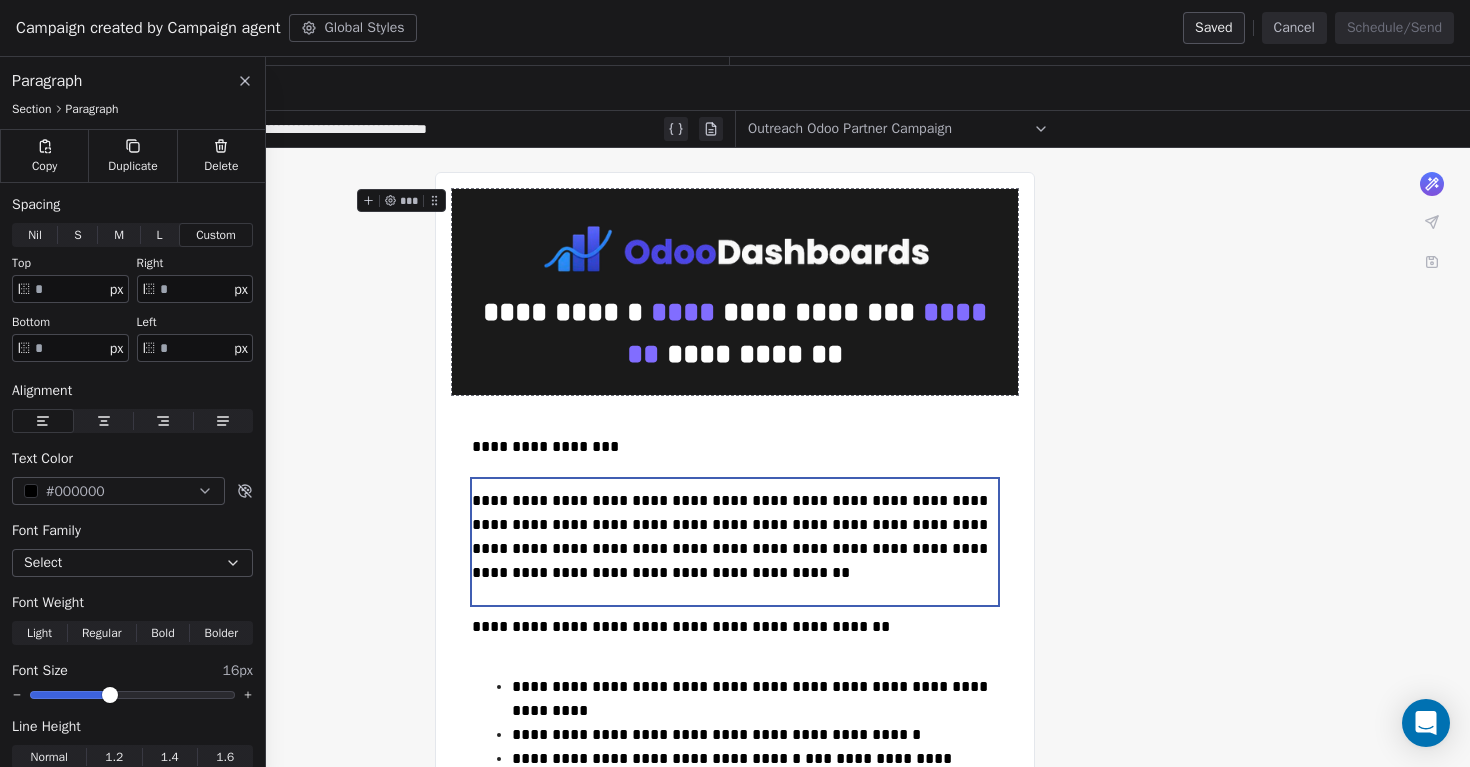 click on "**********" at bounding box center [735, 906] 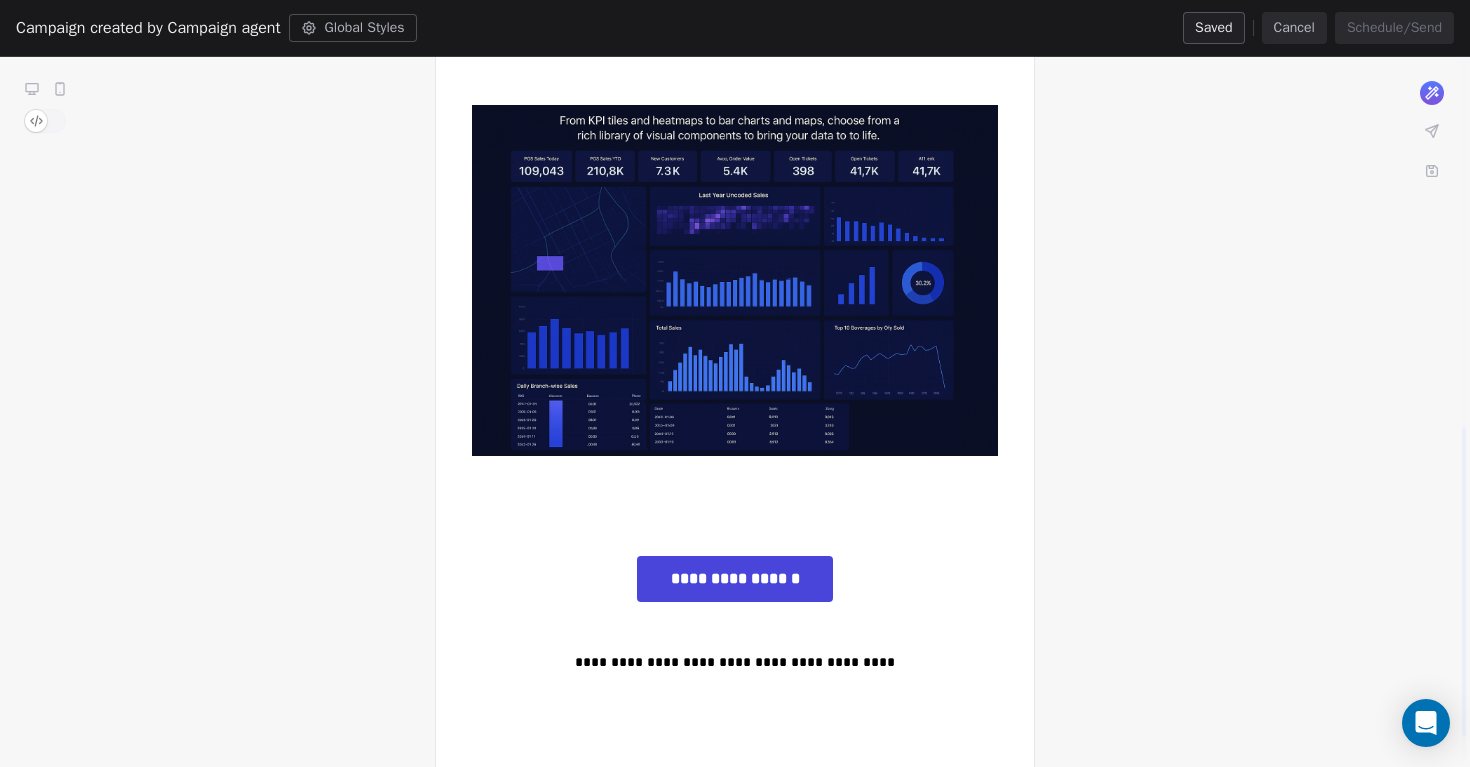 scroll, scrollTop: 905, scrollLeft: 0, axis: vertical 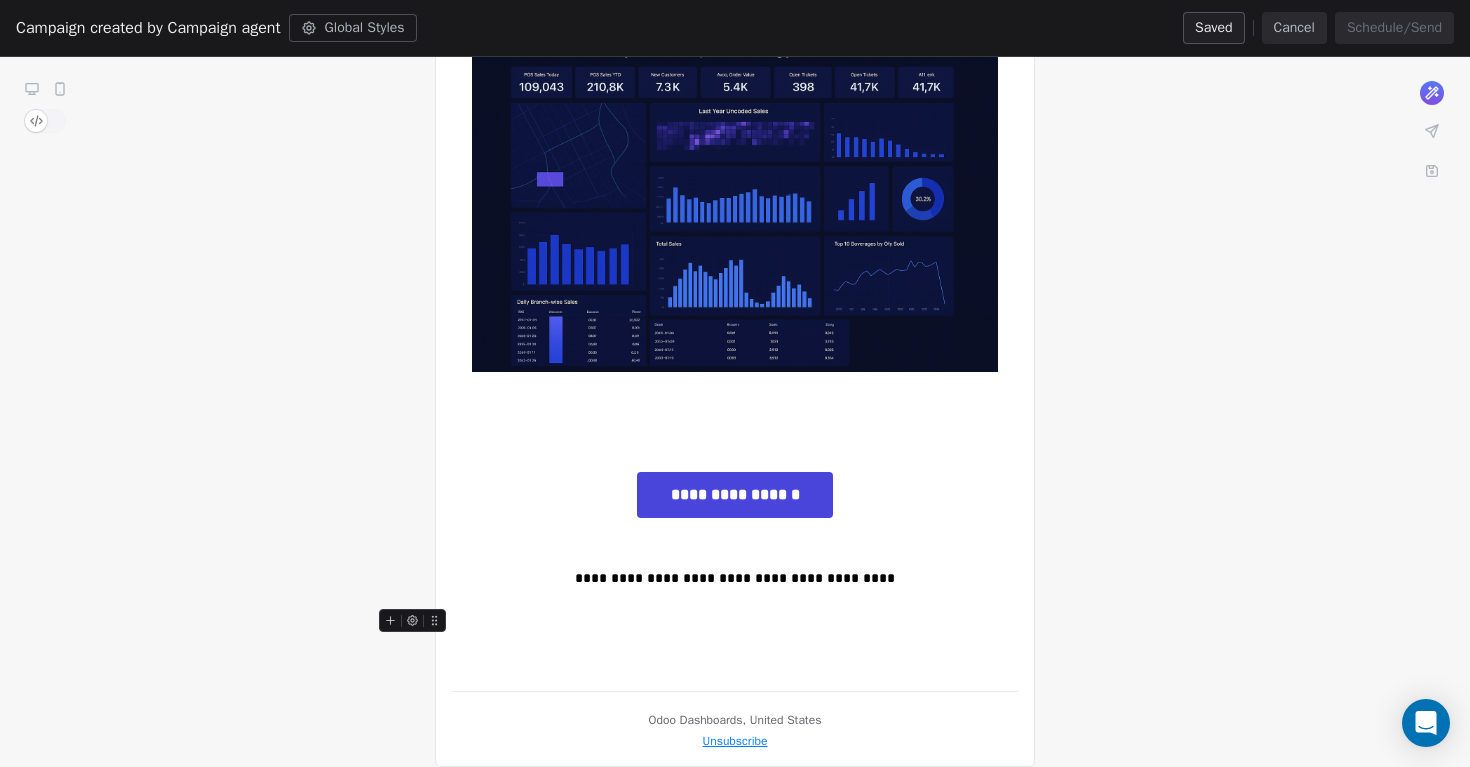 click on "**********" at bounding box center [735, -5] 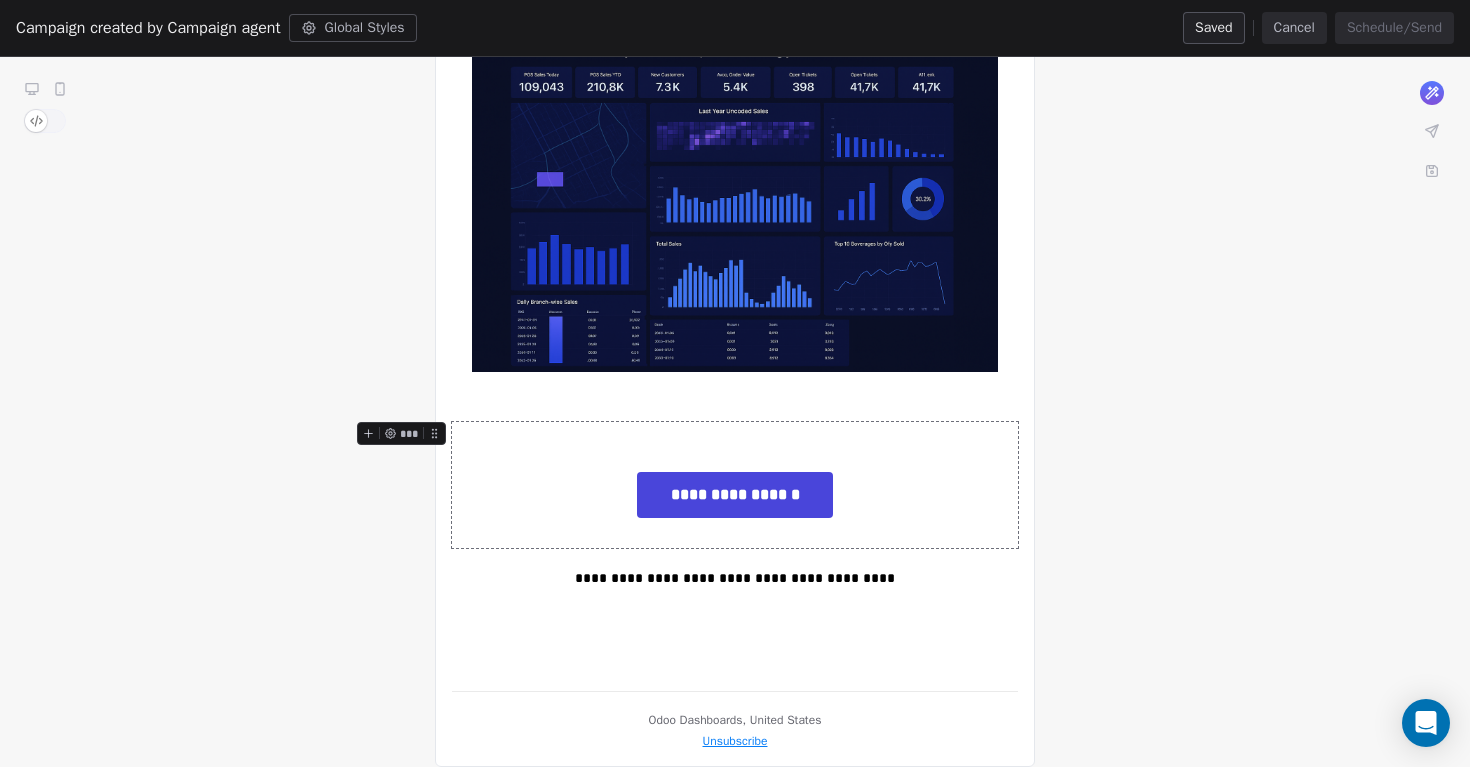 click on "**********" at bounding box center [735, 485] 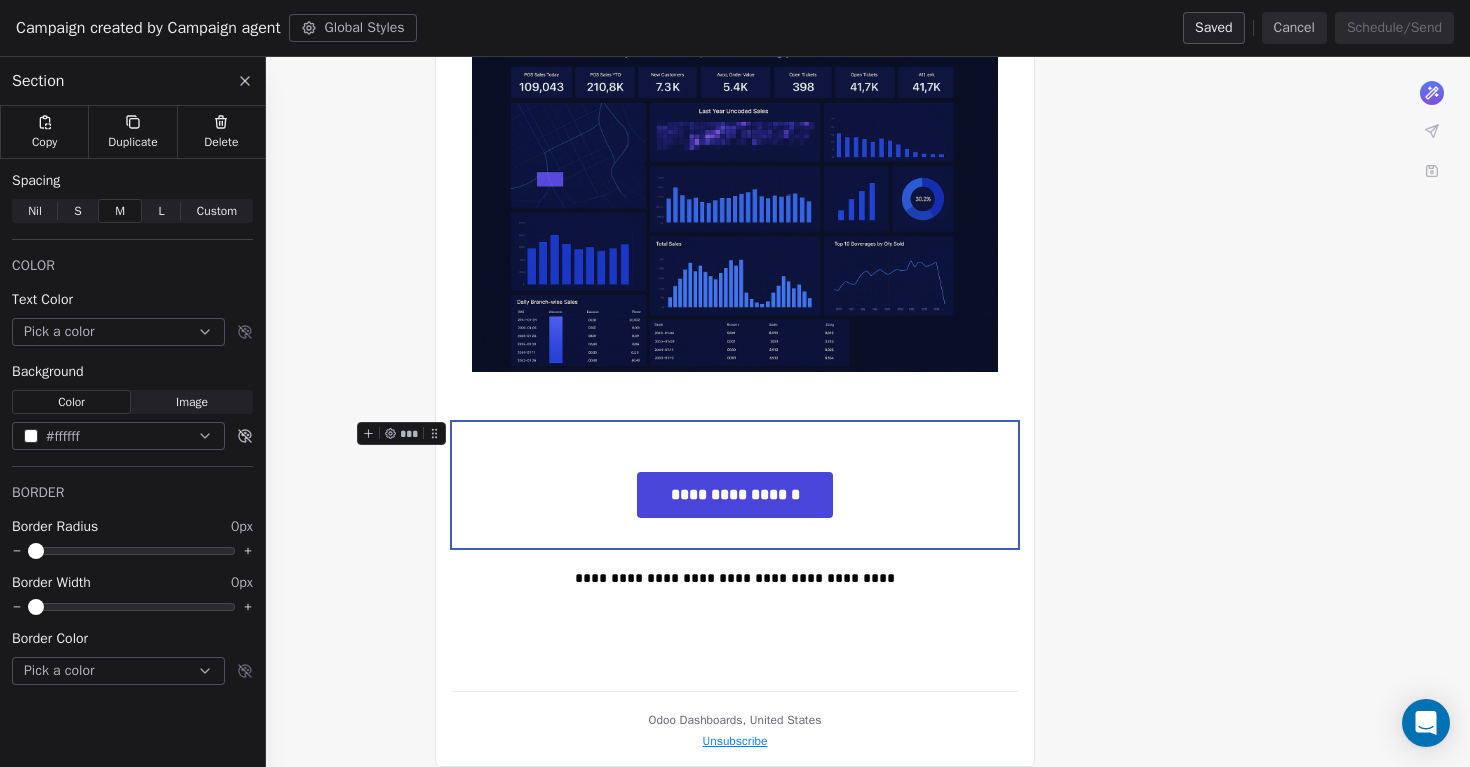 click on "**********" at bounding box center [735, 485] 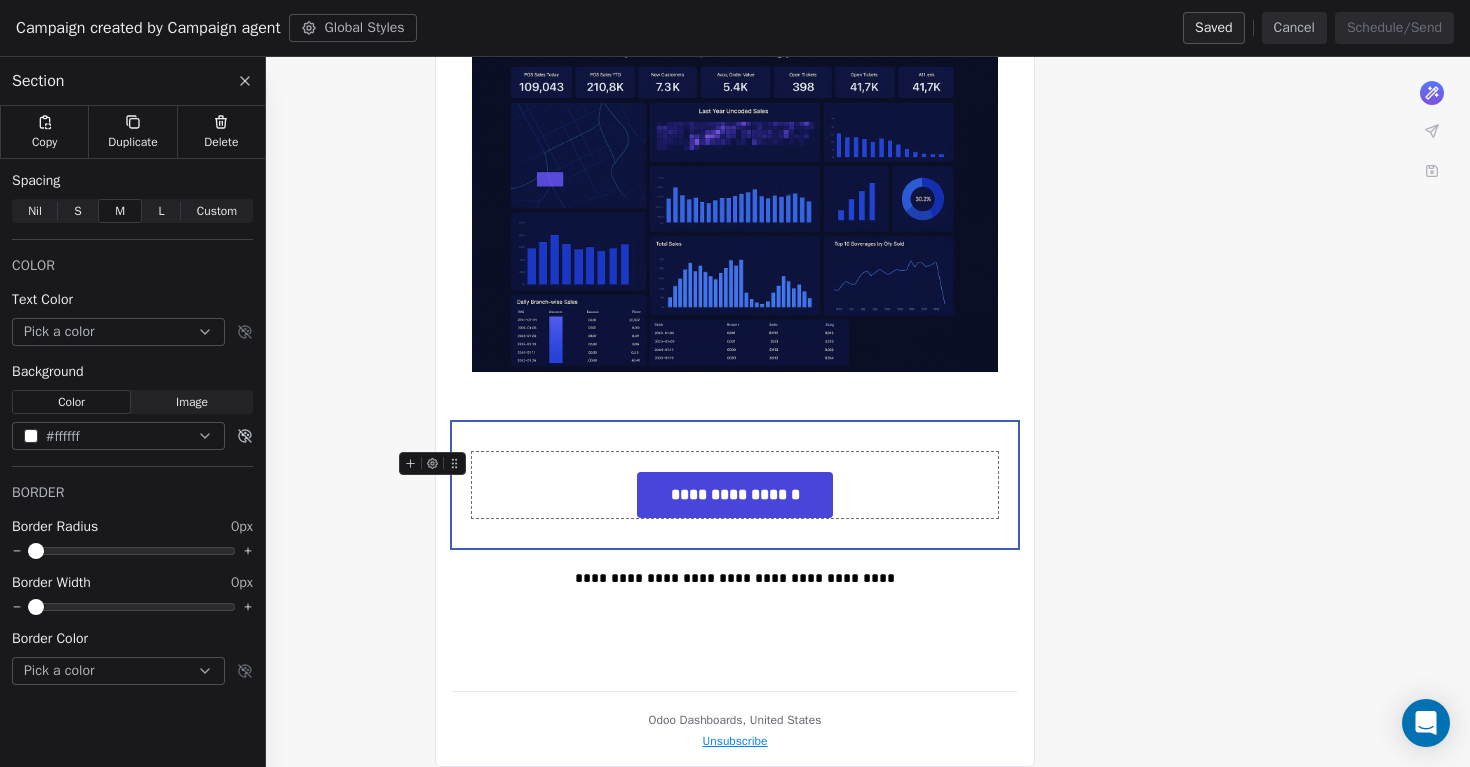 click on "**********" at bounding box center [735, 485] 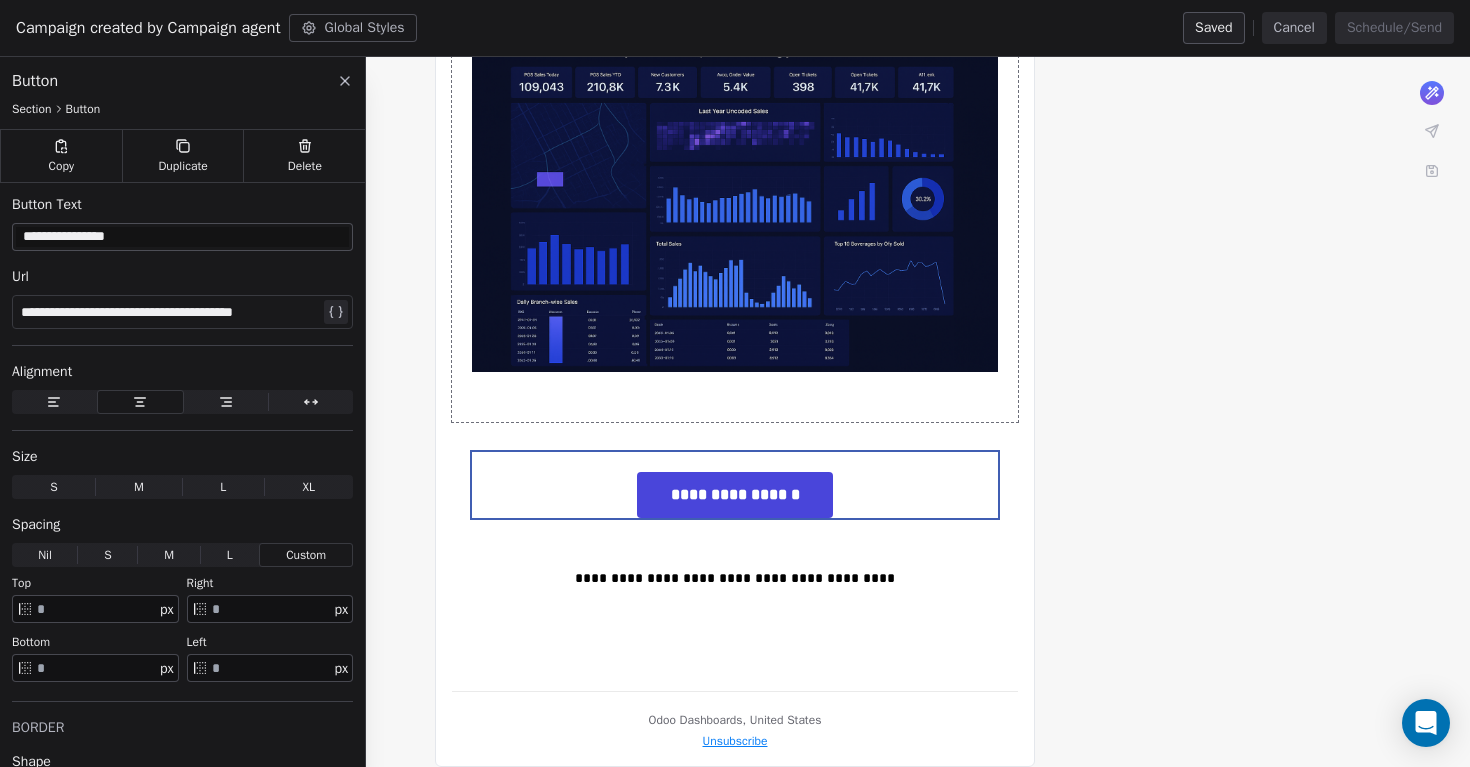 click on "**********" at bounding box center (735, 32) 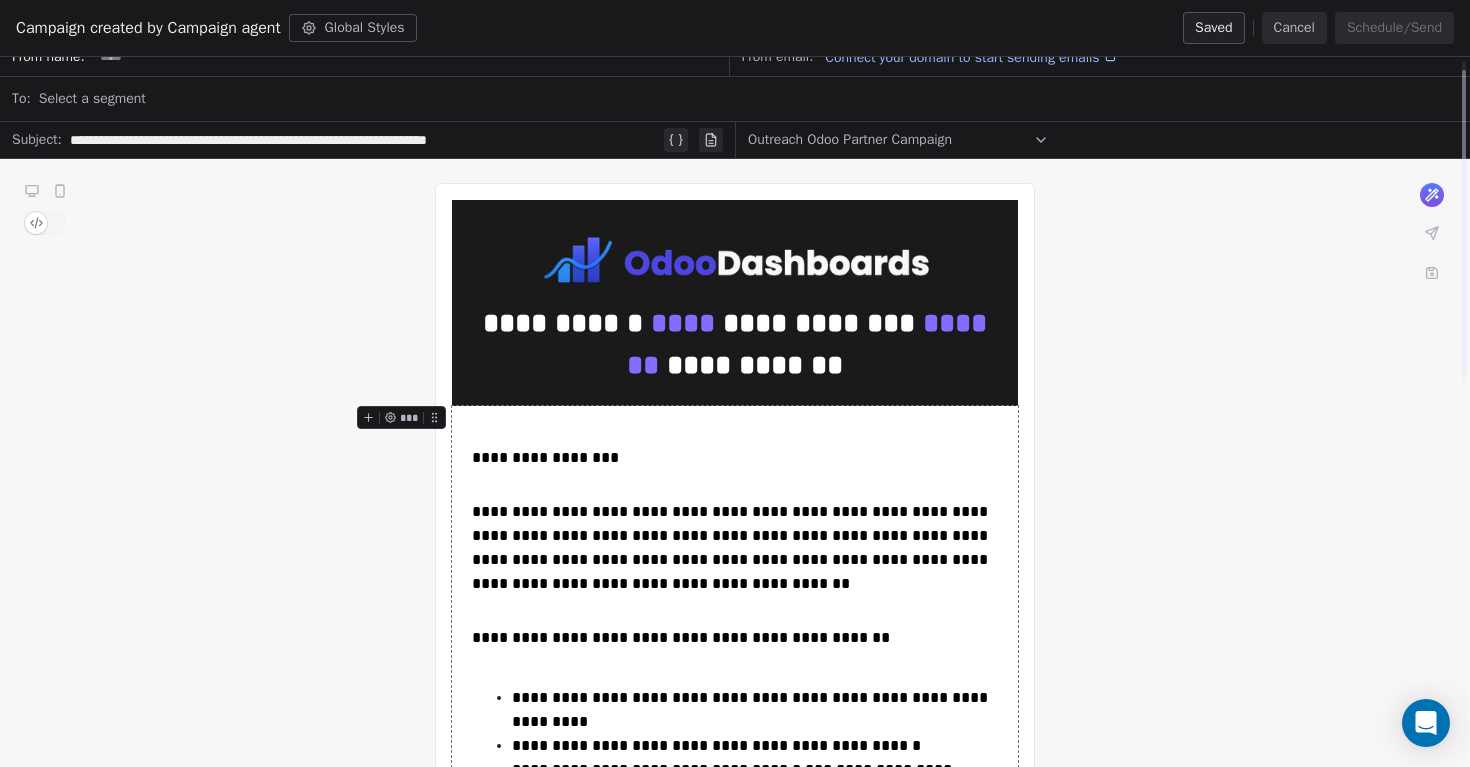 scroll, scrollTop: 19, scrollLeft: 0, axis: vertical 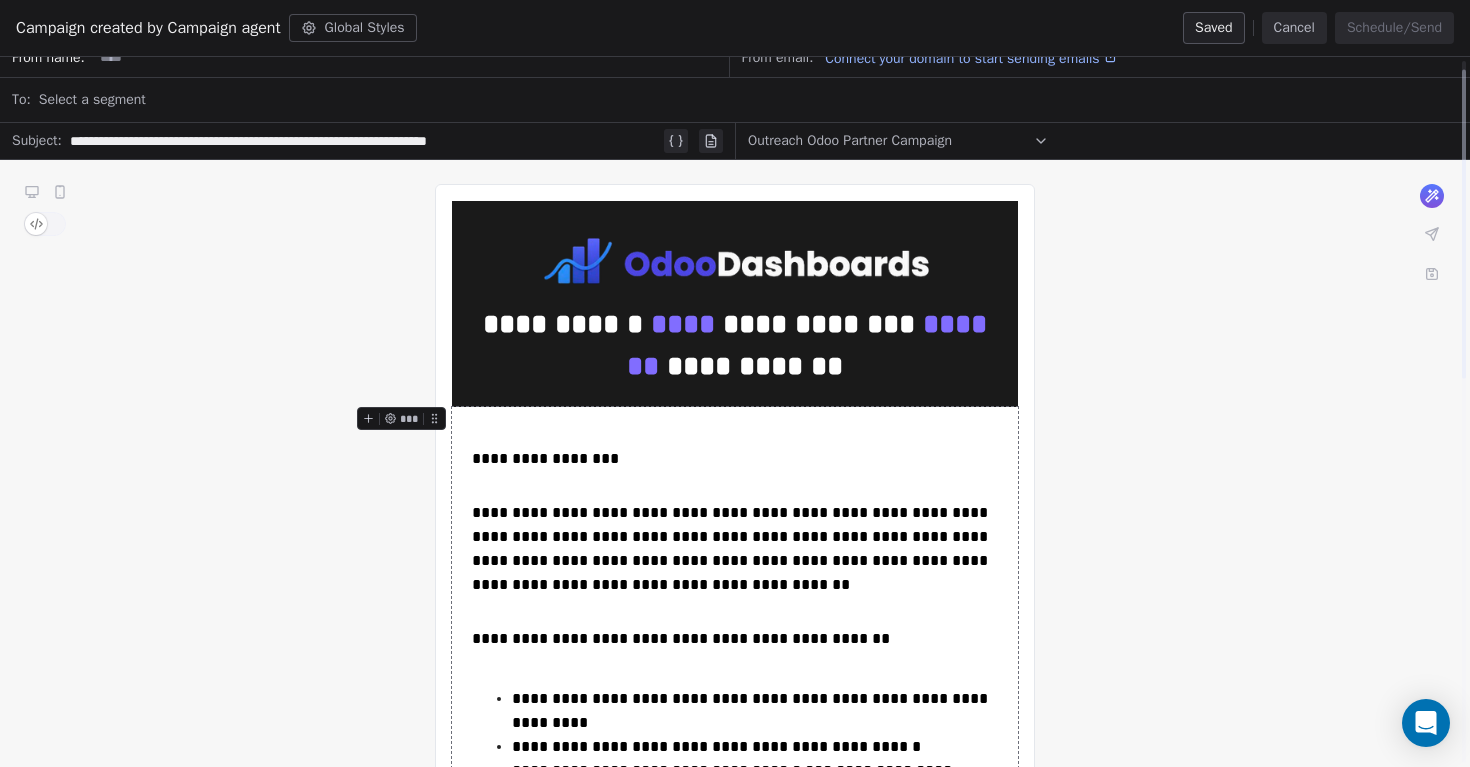 click on "**********" at bounding box center [735, 918] 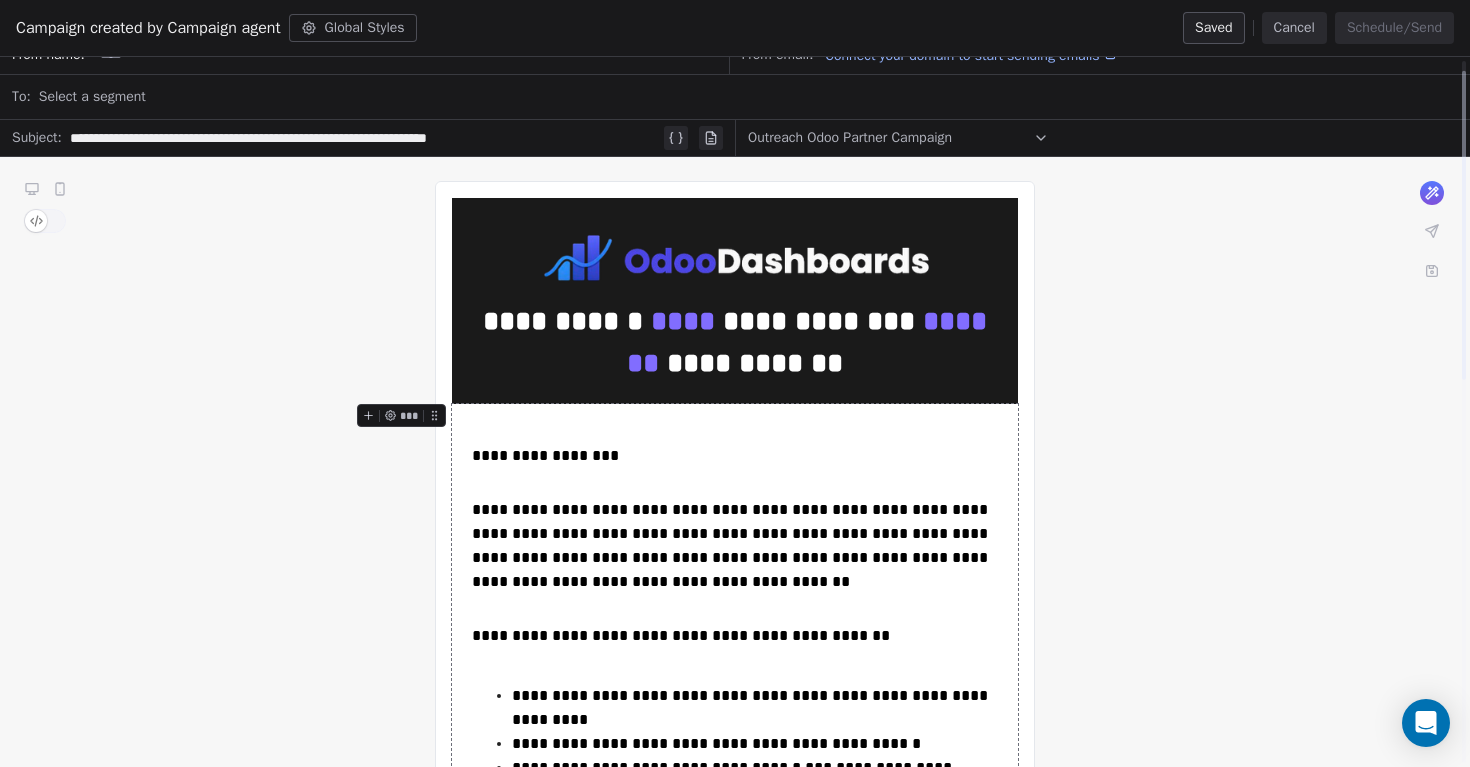 scroll, scrollTop: 0, scrollLeft: 0, axis: both 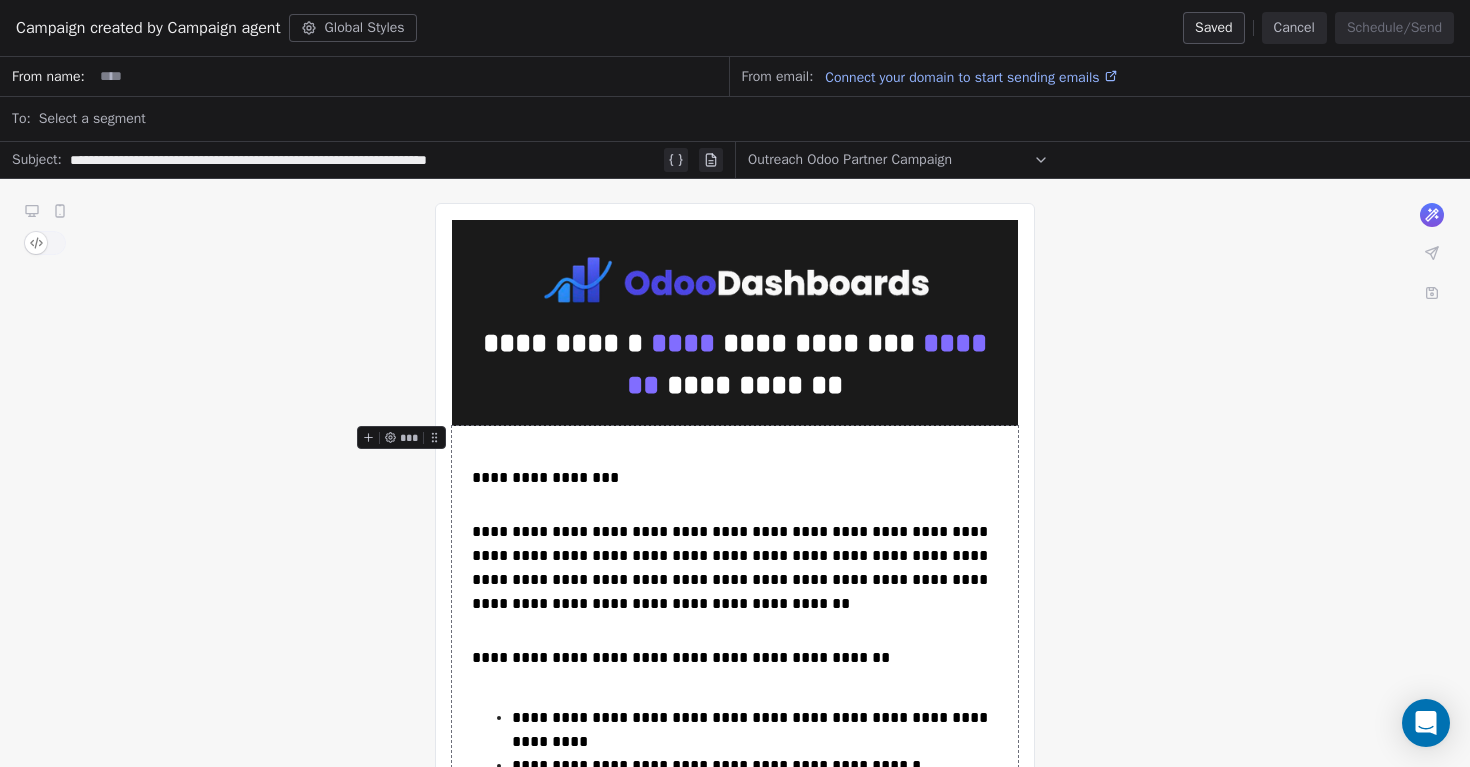 click on "Cancel" at bounding box center (1294, 28) 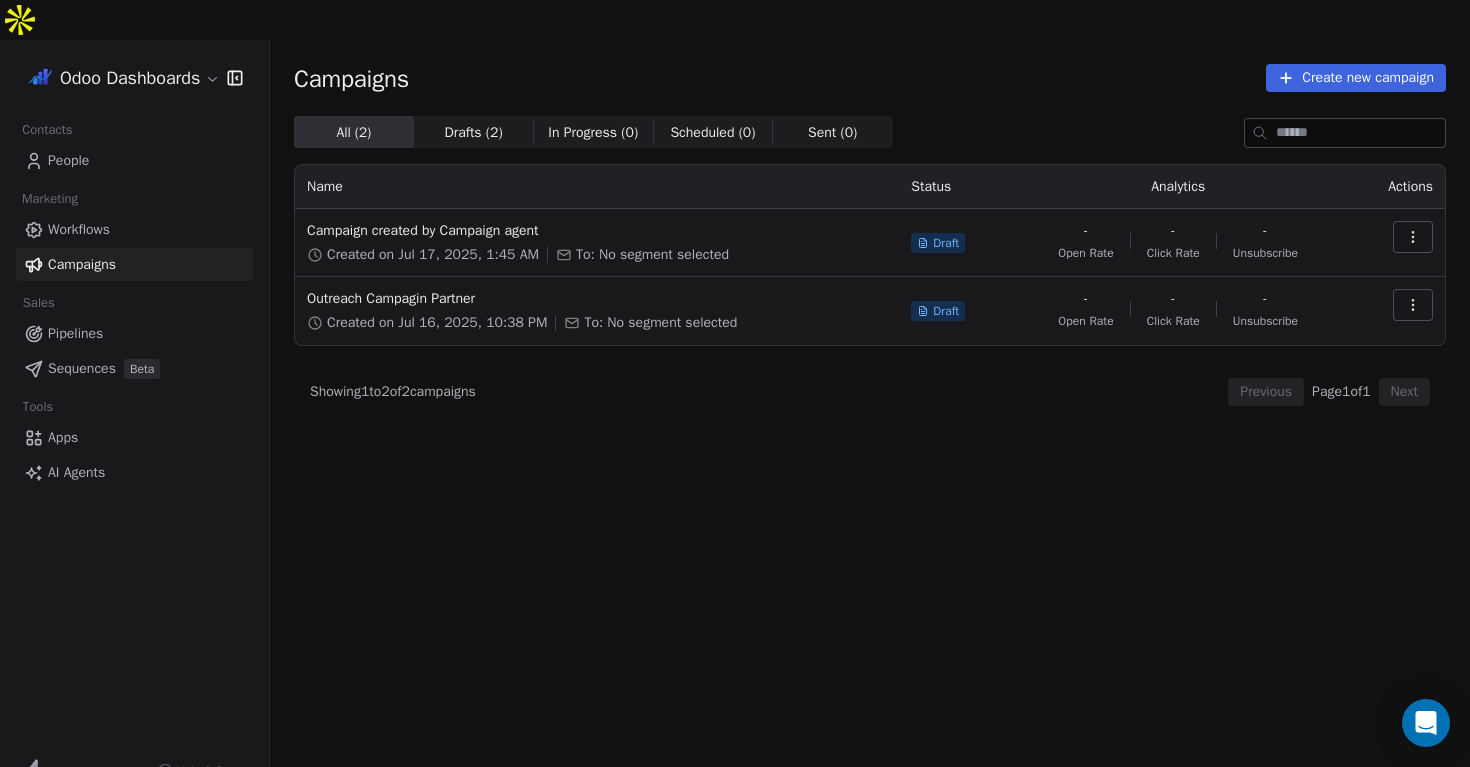 click on "Workflows" at bounding box center [79, 229] 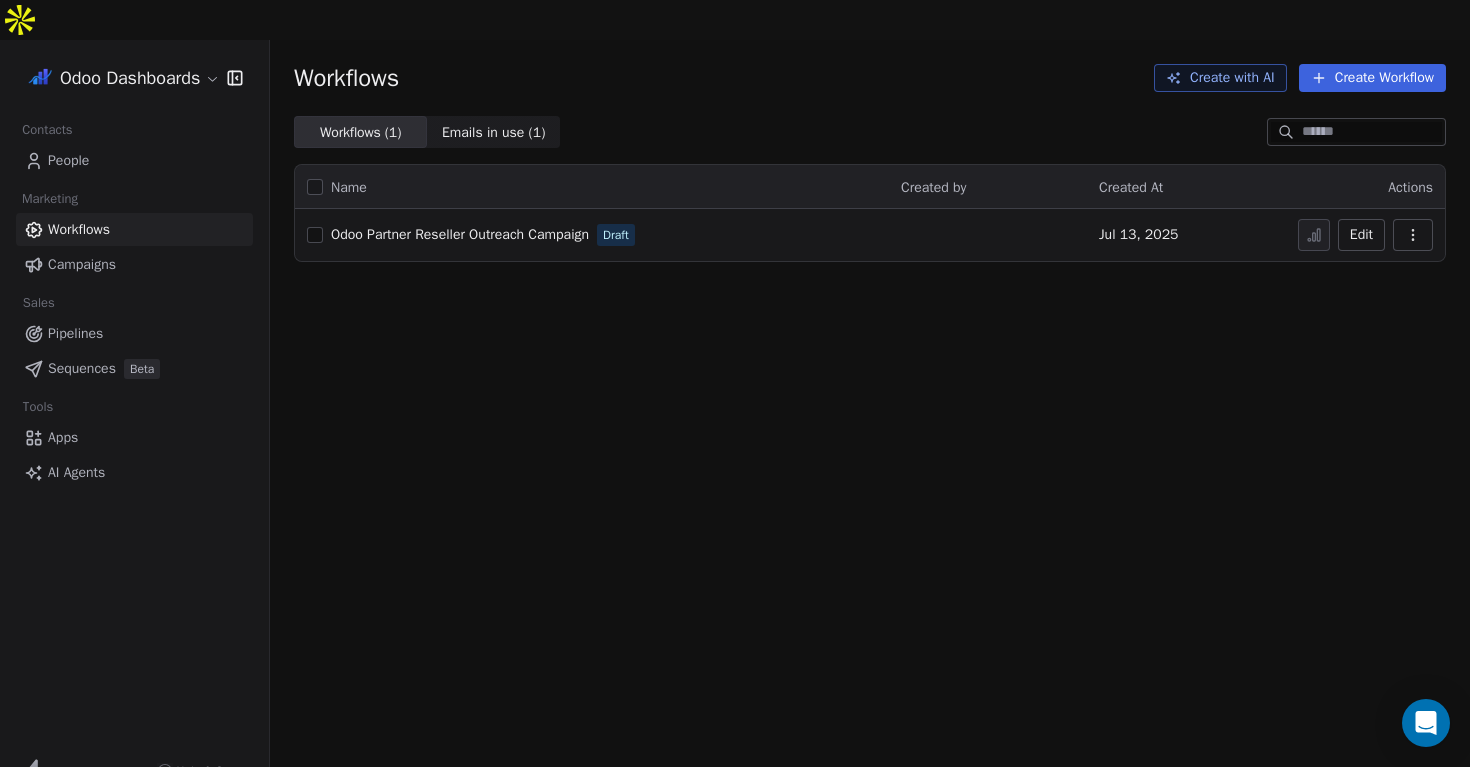 click on "Odoo Partner Reseller Outreach Campaign" at bounding box center [460, 234] 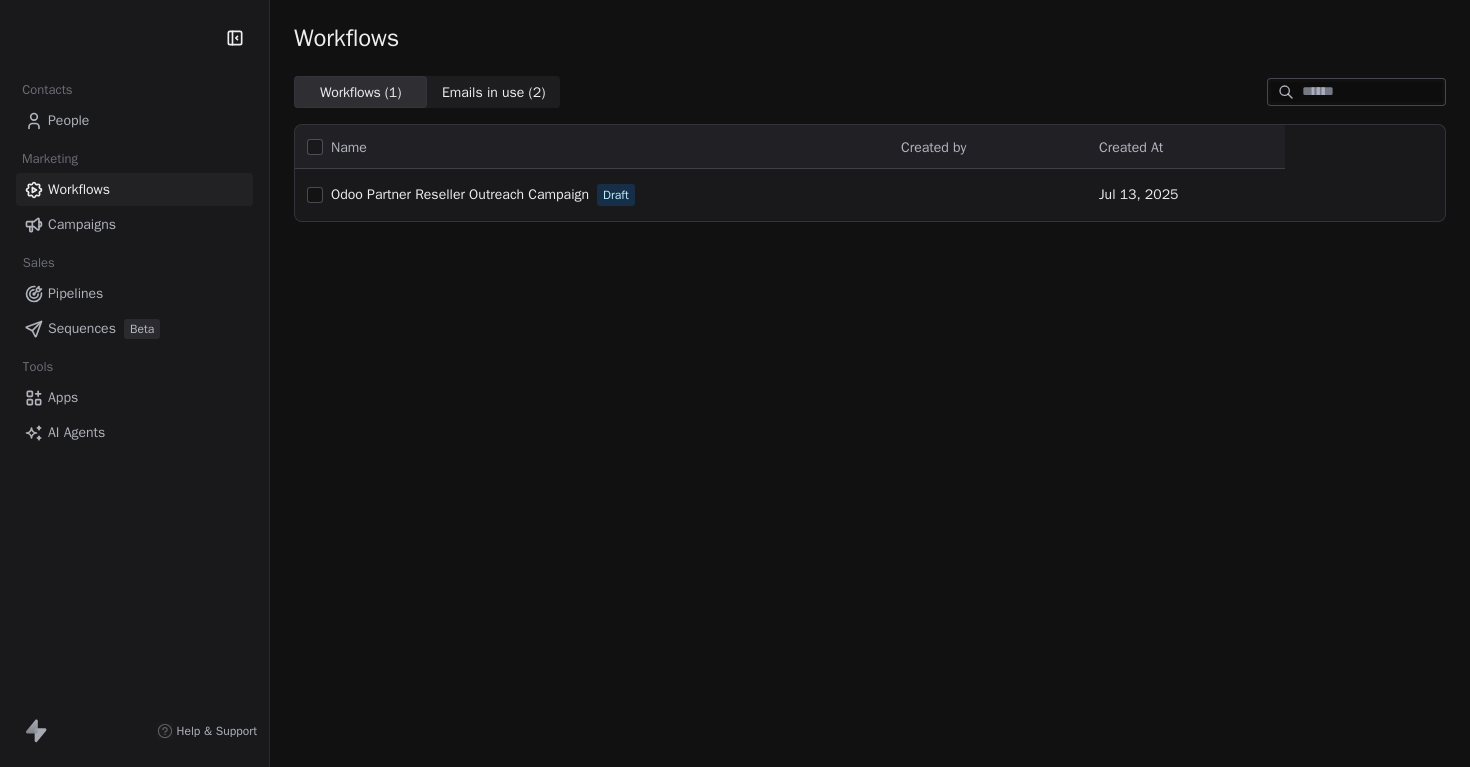 scroll, scrollTop: 0, scrollLeft: 0, axis: both 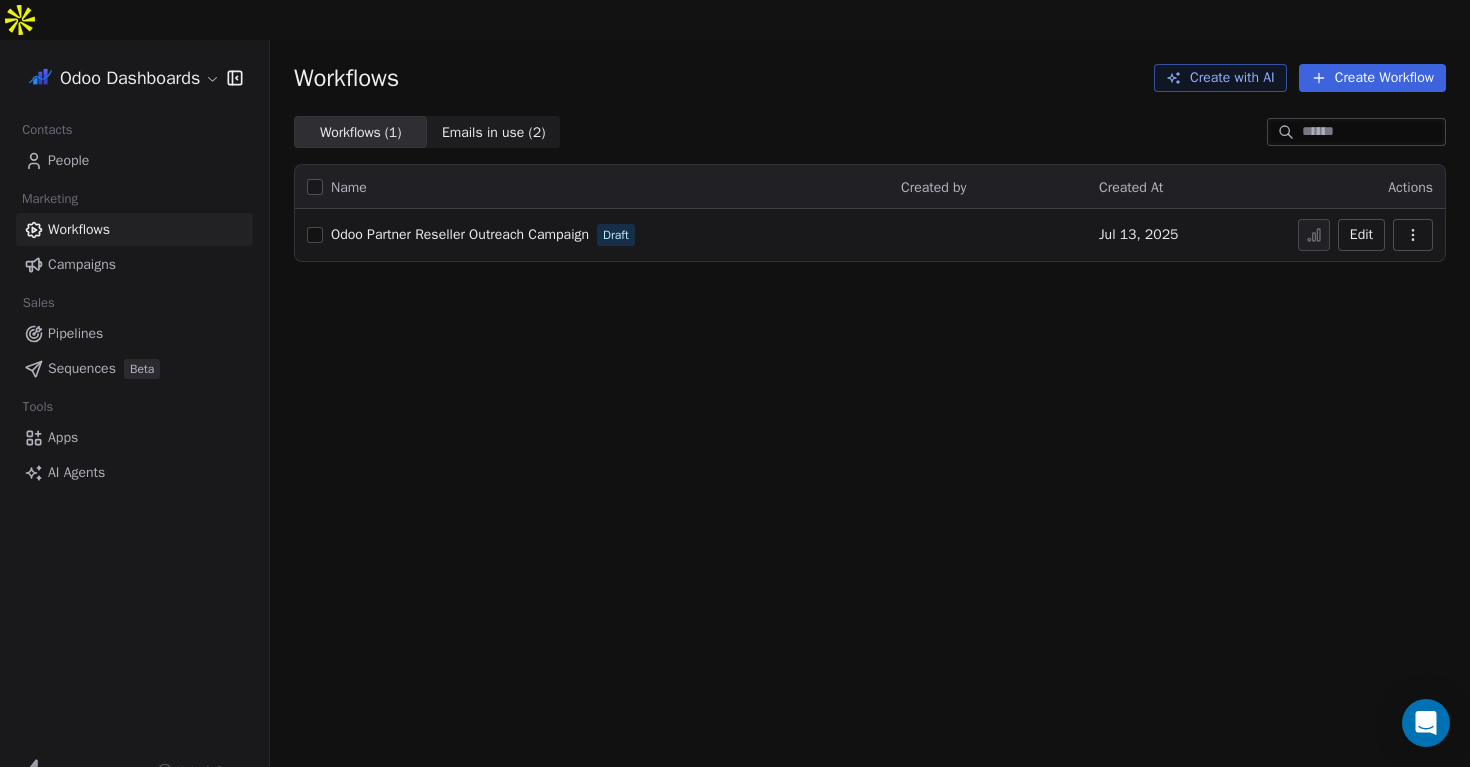 click on "Odoo Partner Reseller Outreach Campaign" at bounding box center [460, 234] 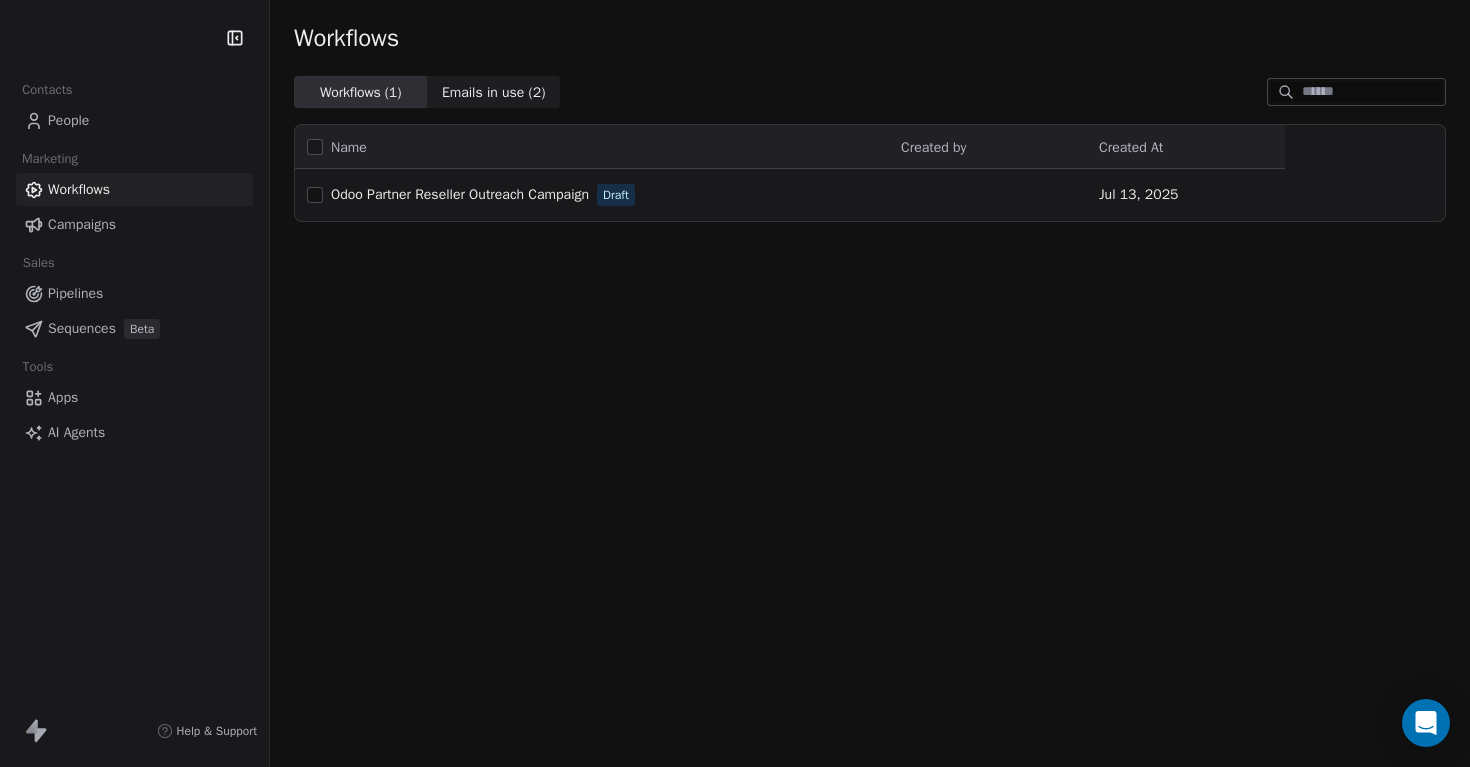 scroll, scrollTop: 0, scrollLeft: 0, axis: both 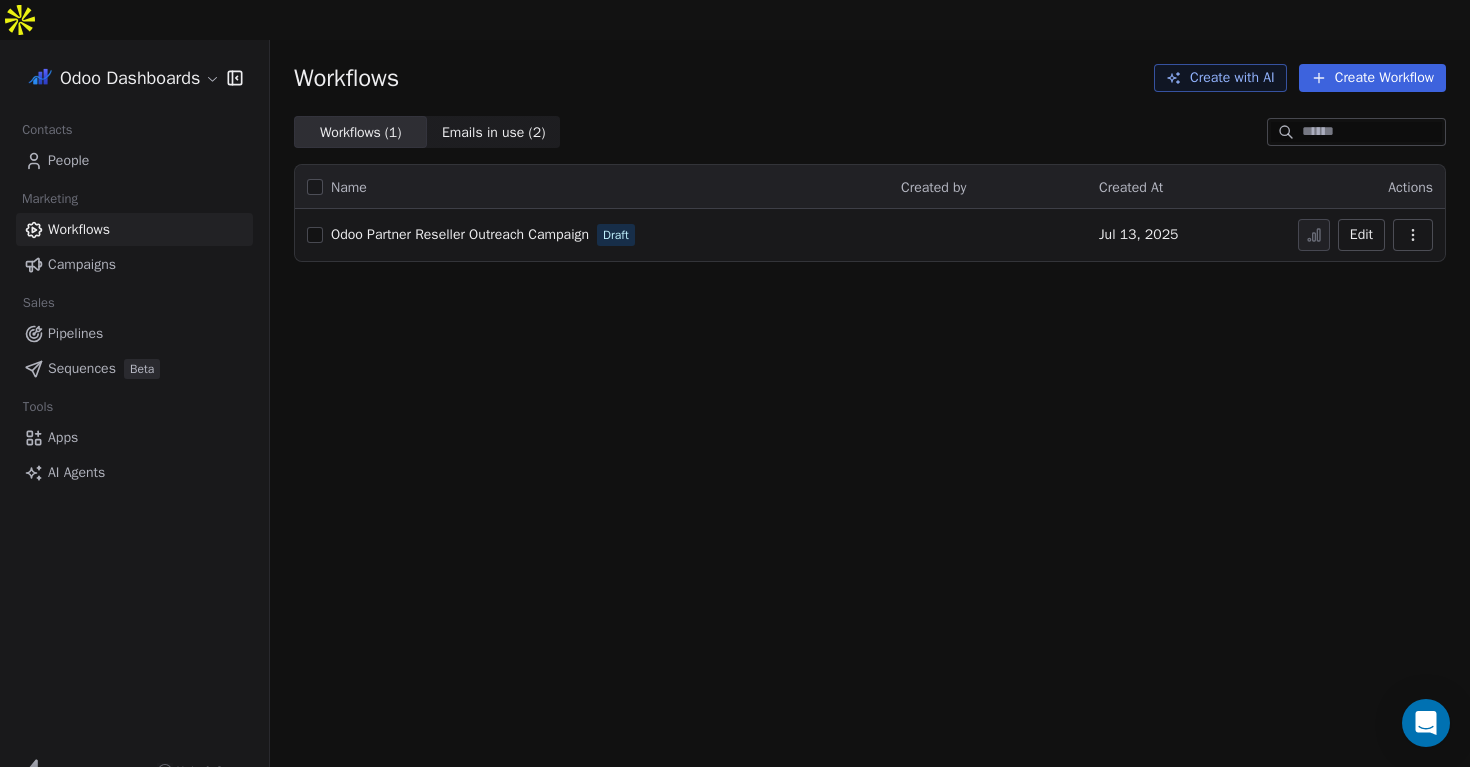 click on "AI Agents" at bounding box center [76, 472] 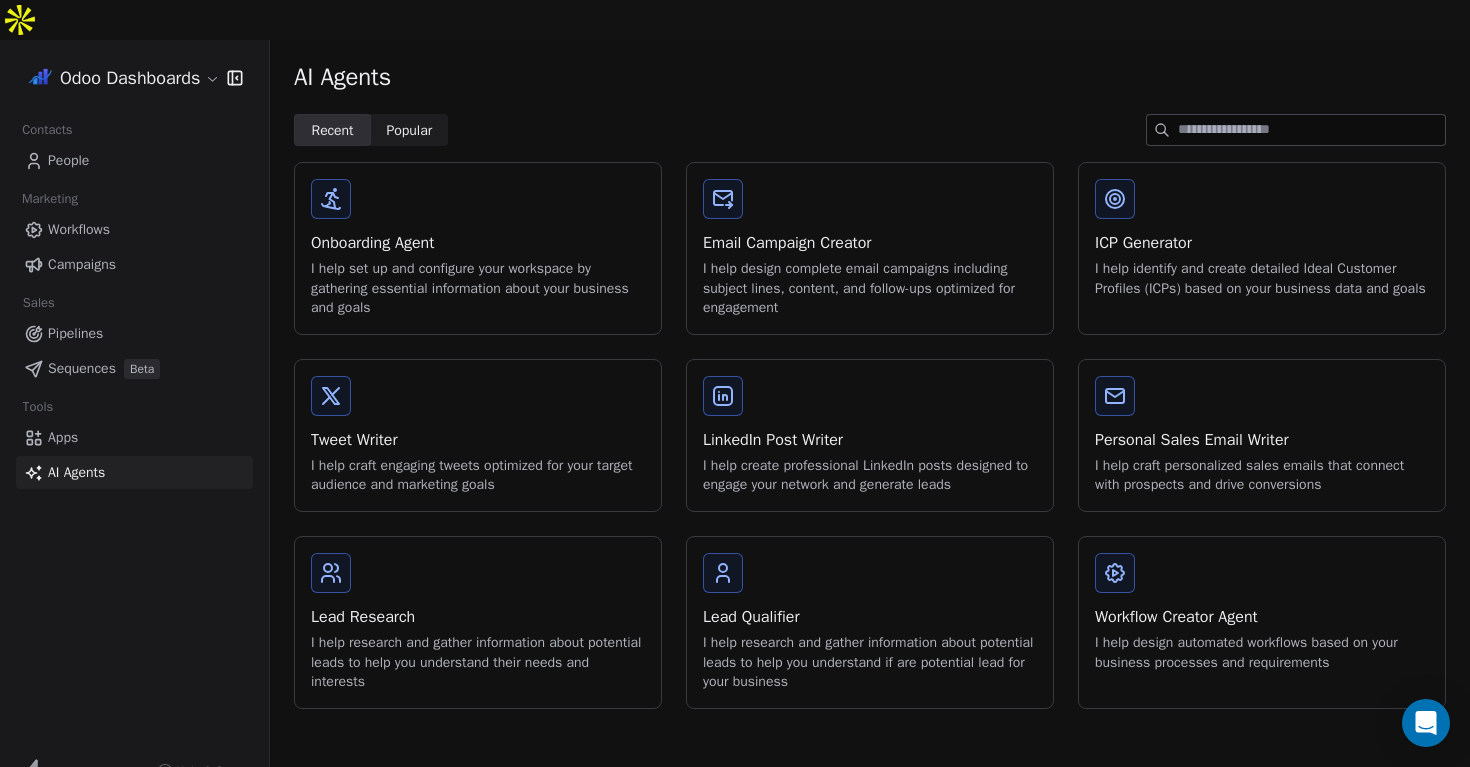 click on "Onboarding Agent I help set up and configure your workspace by gathering essential information about your business and goals Email Campaign Creator I help design complete email campaigns including subject lines, content, and follow-ups optimized for engagement ICP Generator I help identify and create detailed Ideal Customer Profiles (ICPs) based on your business data and goals Tweet Writer I help craft engaging tweets optimized for your target audience and marketing goals LinkedIn Post Writer I help create professional LinkedIn posts designed to engage your network and generate leads Personal Sales Email Writer I help craft personalized sales emails that connect with prospects and drive conversions Lead Research I help research and gather information about potential leads to help you understand their needs and interests Lead Qualifier I help research and gather information about potential leads to help you understand if are potential lead for your business Workflow Creator Agent" at bounding box center [870, 435] 